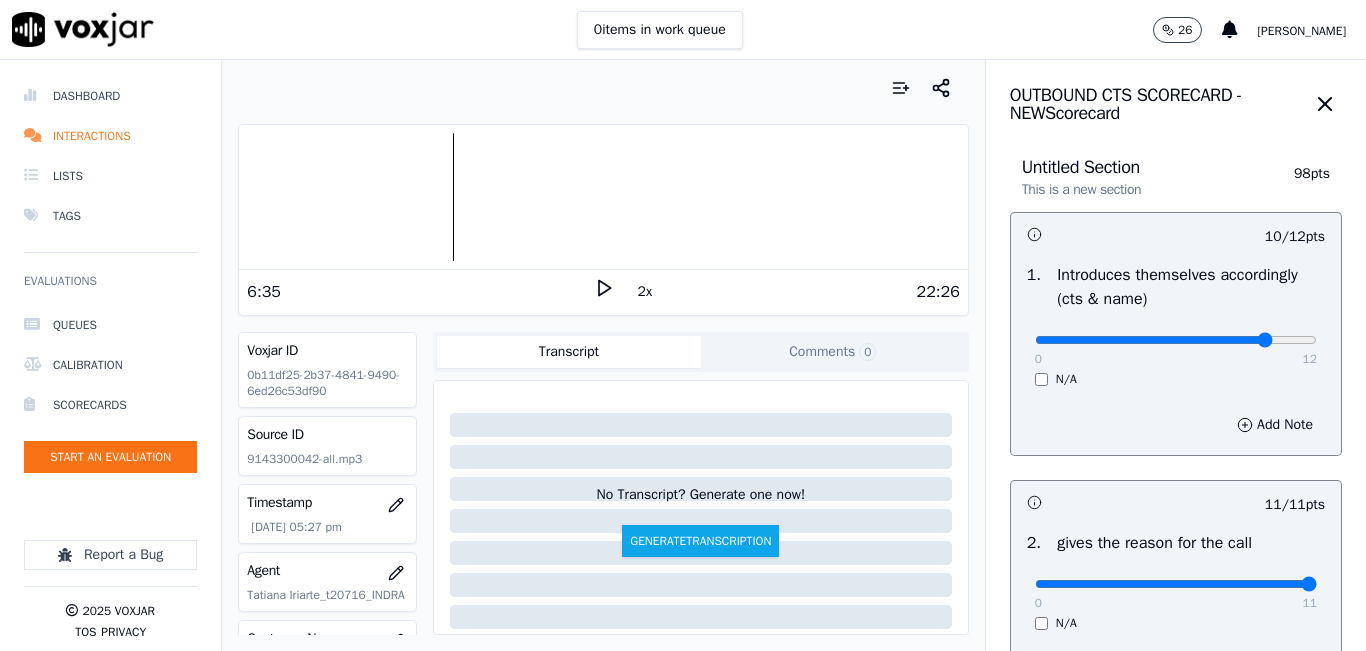 scroll, scrollTop: 0, scrollLeft: 0, axis: both 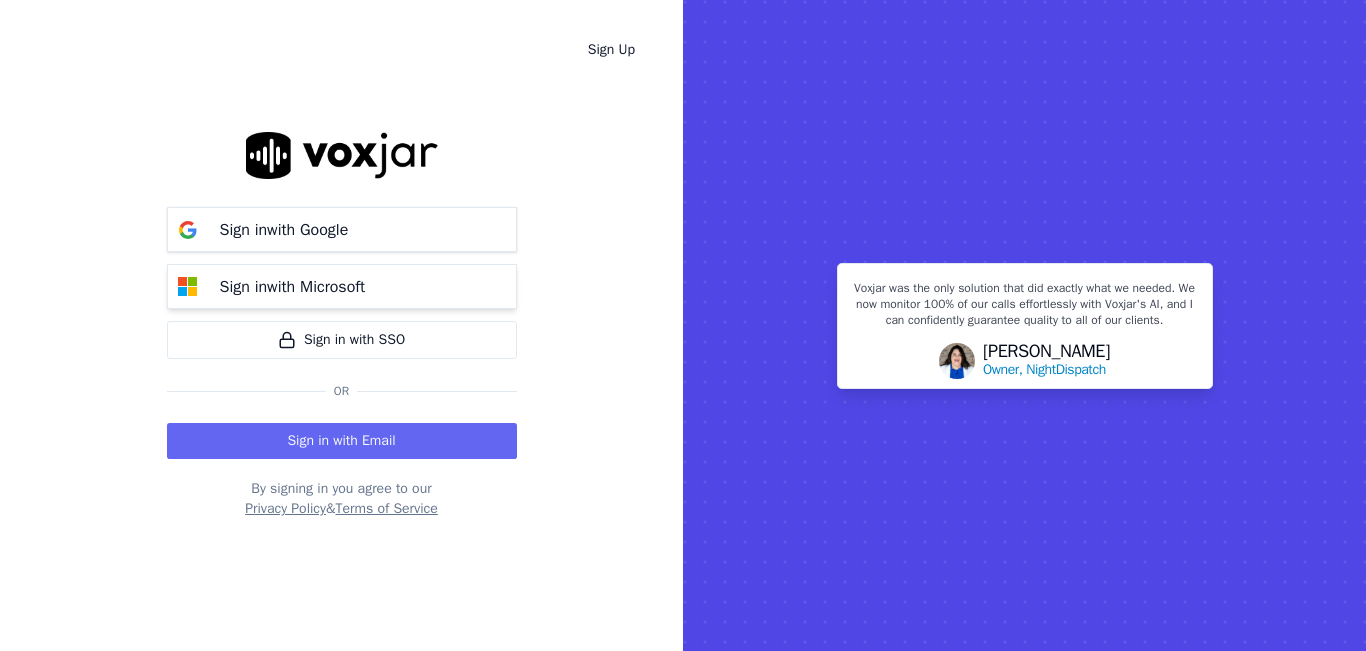 click on "Sign in  with Microsoft" at bounding box center (293, 287) 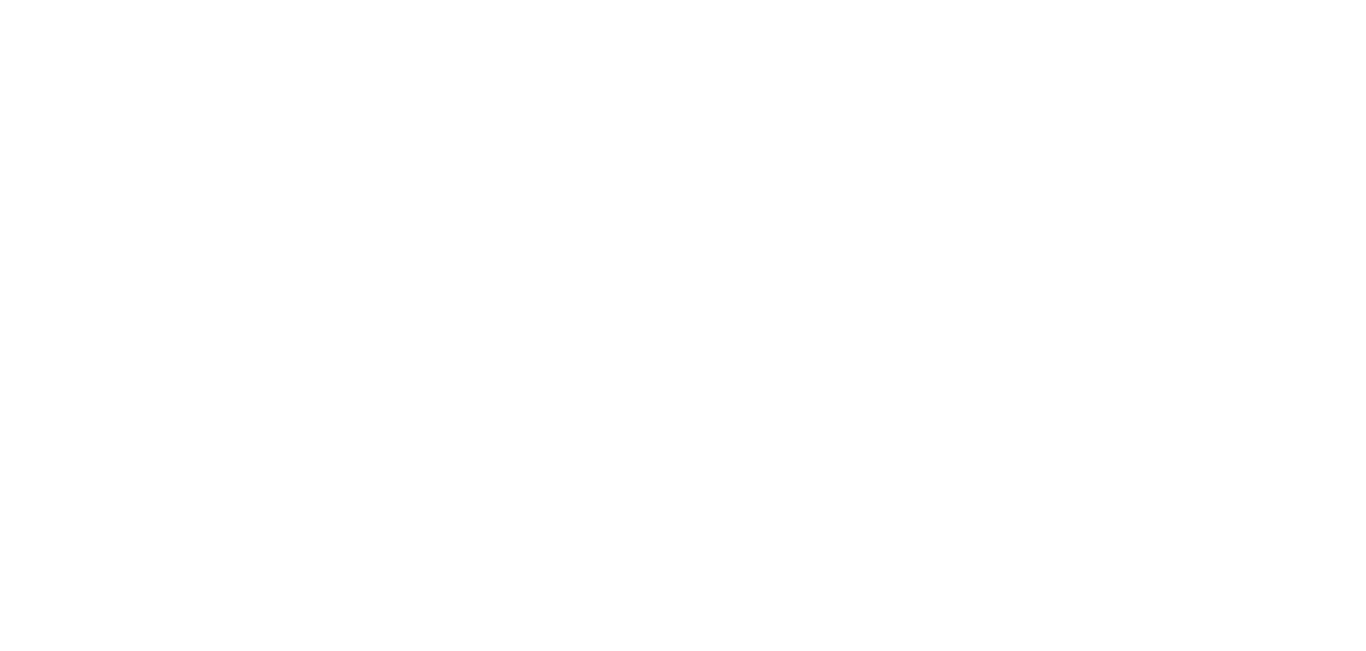 scroll, scrollTop: 0, scrollLeft: 0, axis: both 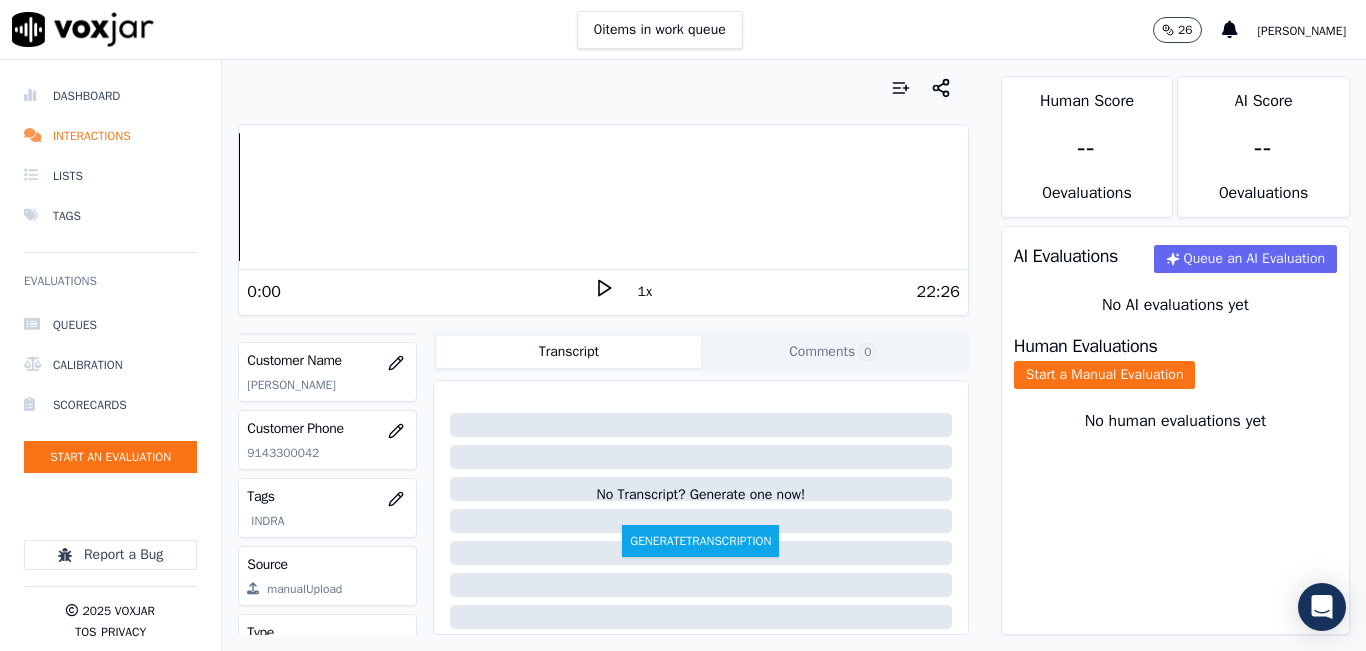drag, startPoint x: 593, startPoint y: 286, endPoint x: 538, endPoint y: 265, distance: 58.872746 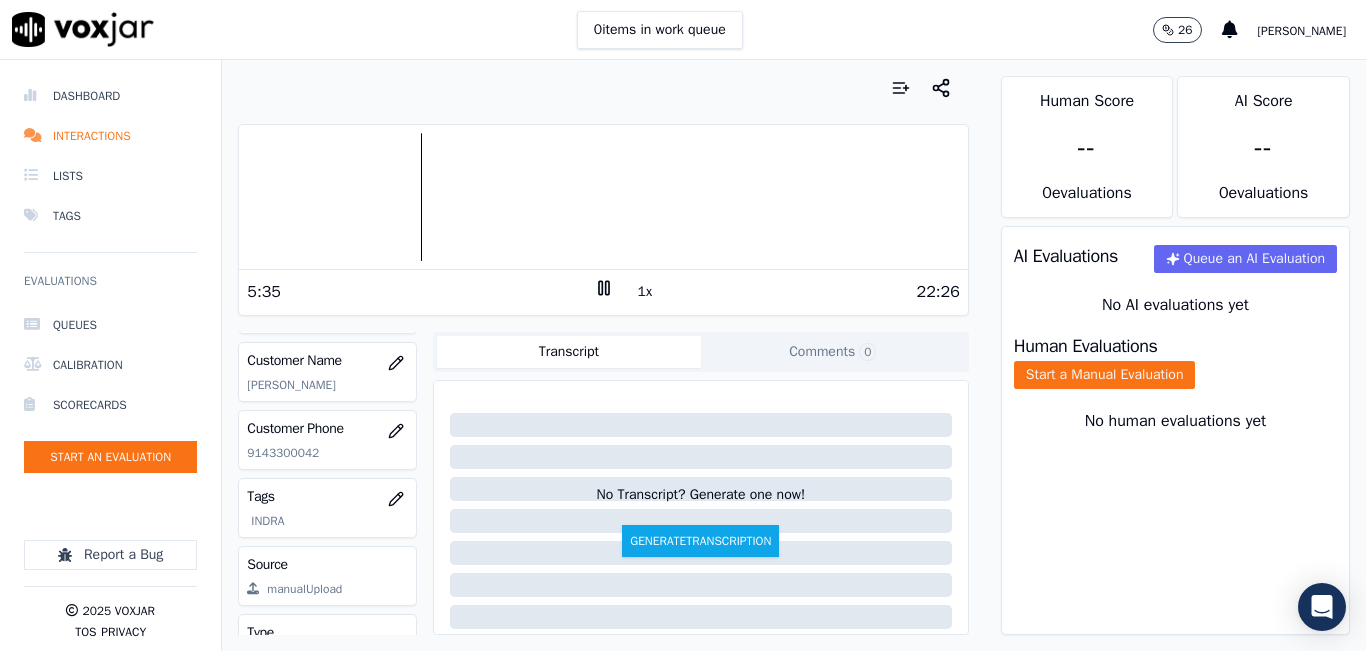 click on "1x" at bounding box center [645, 292] 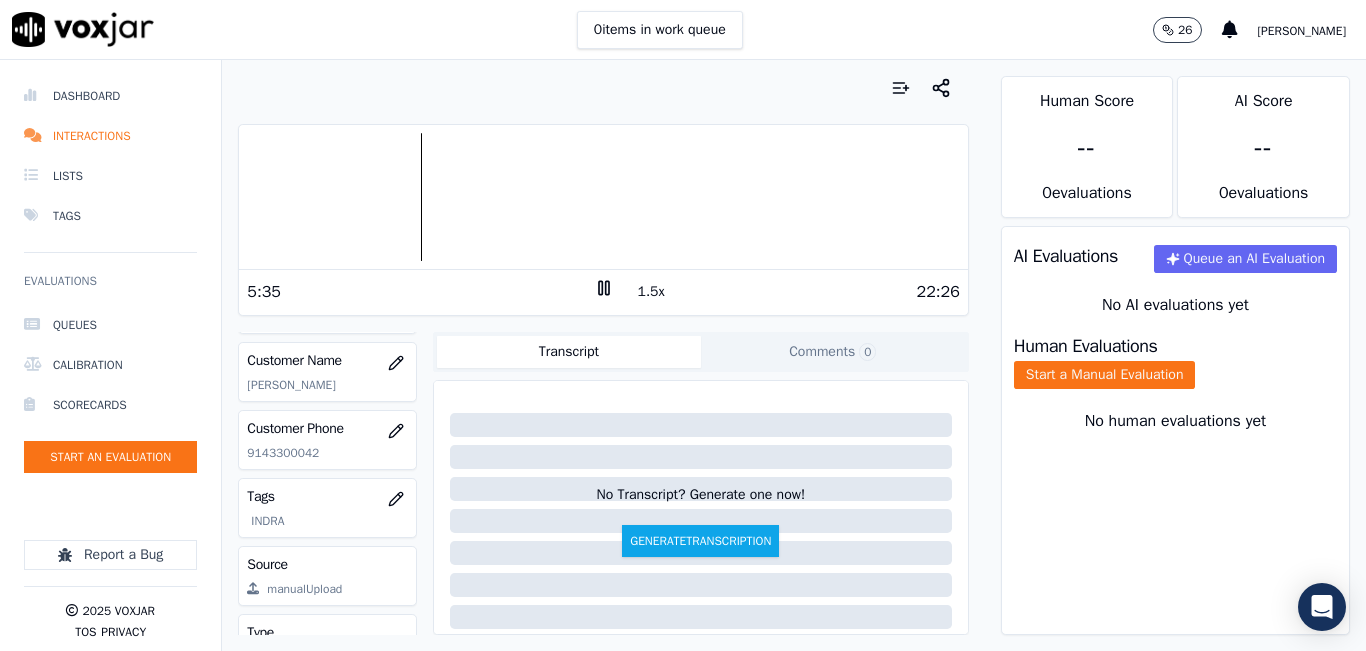 click on "1.5x" at bounding box center [651, 292] 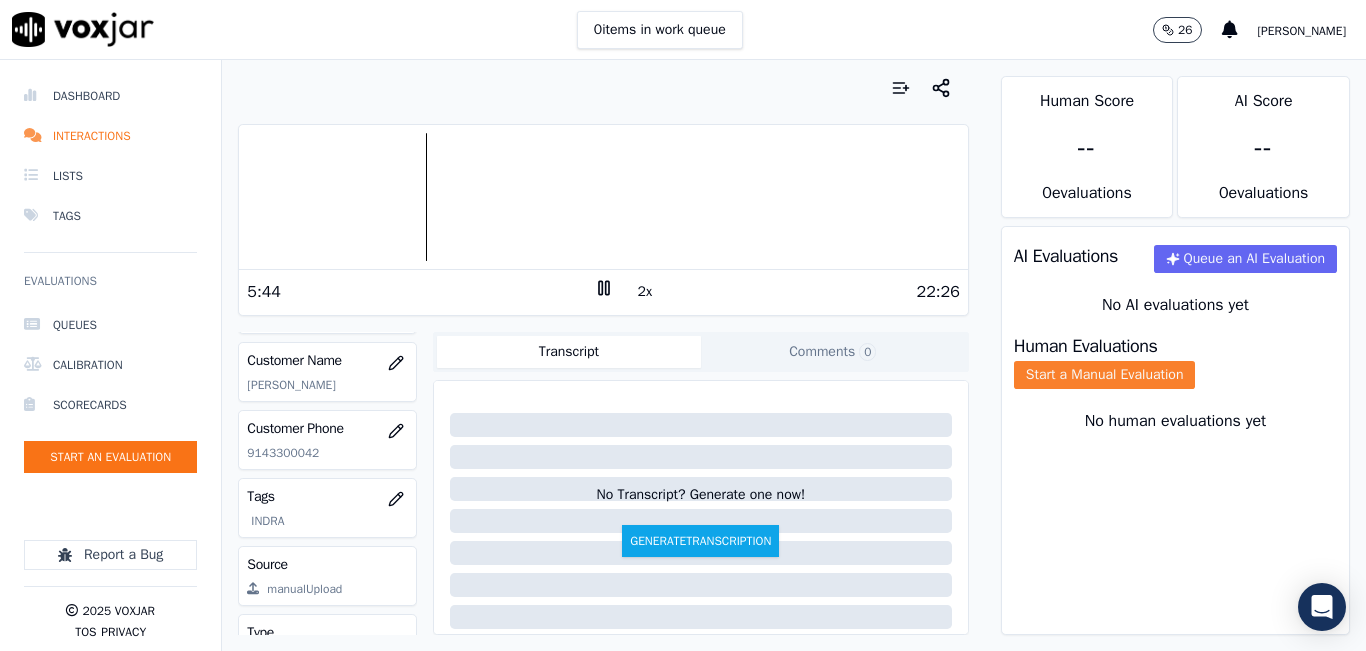 click on "Start a Manual Evaluation" 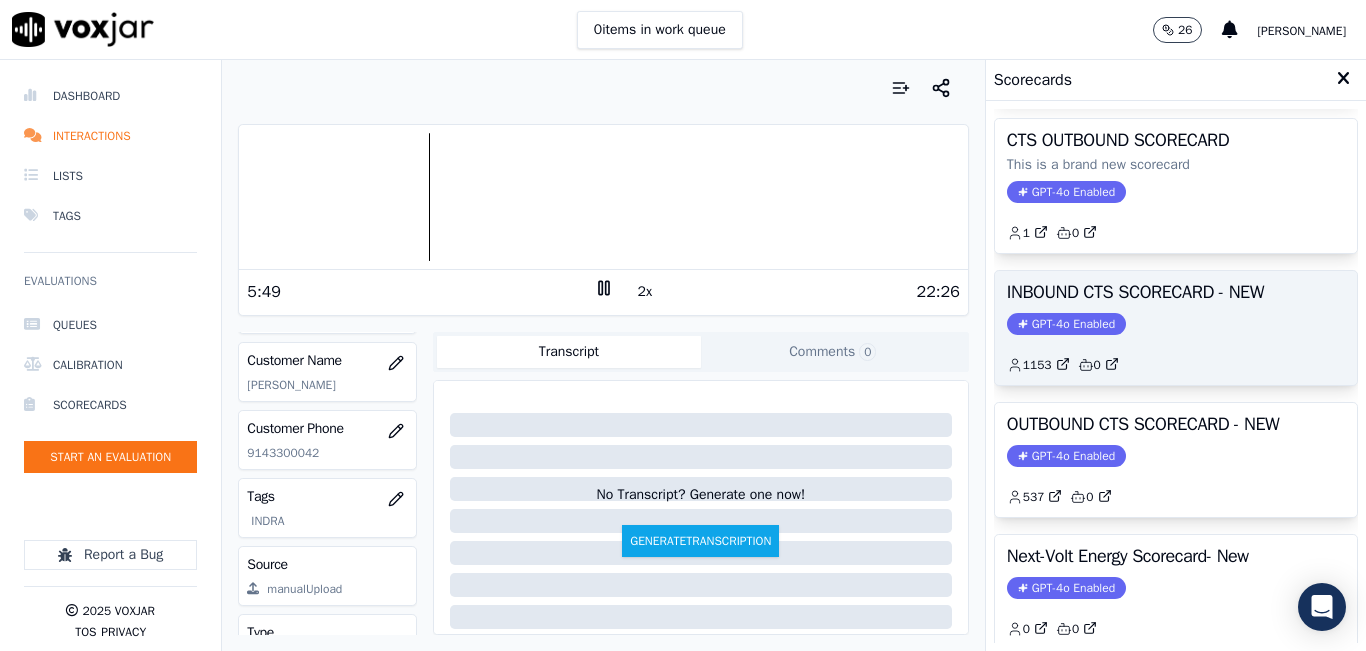 scroll, scrollTop: 200, scrollLeft: 0, axis: vertical 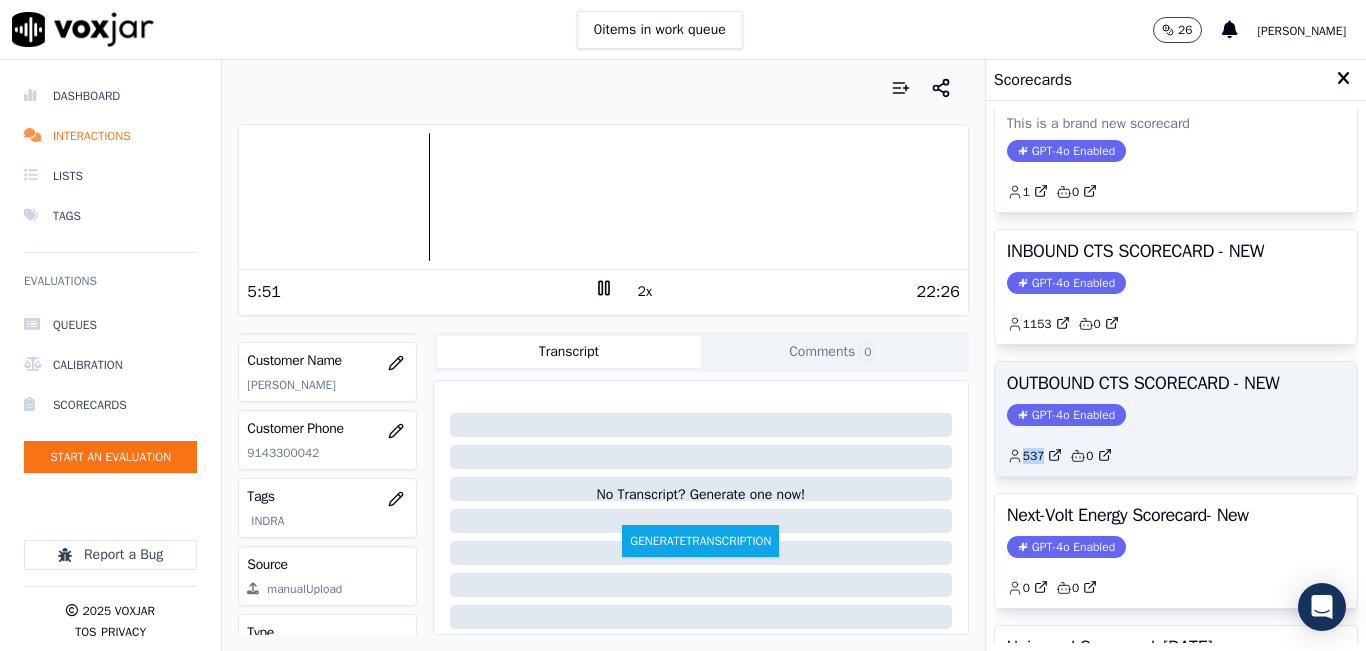 click on "OUTBOUND CTS SCORECARD - NEW        GPT-4o Enabled       537         0" at bounding box center [1176, 419] 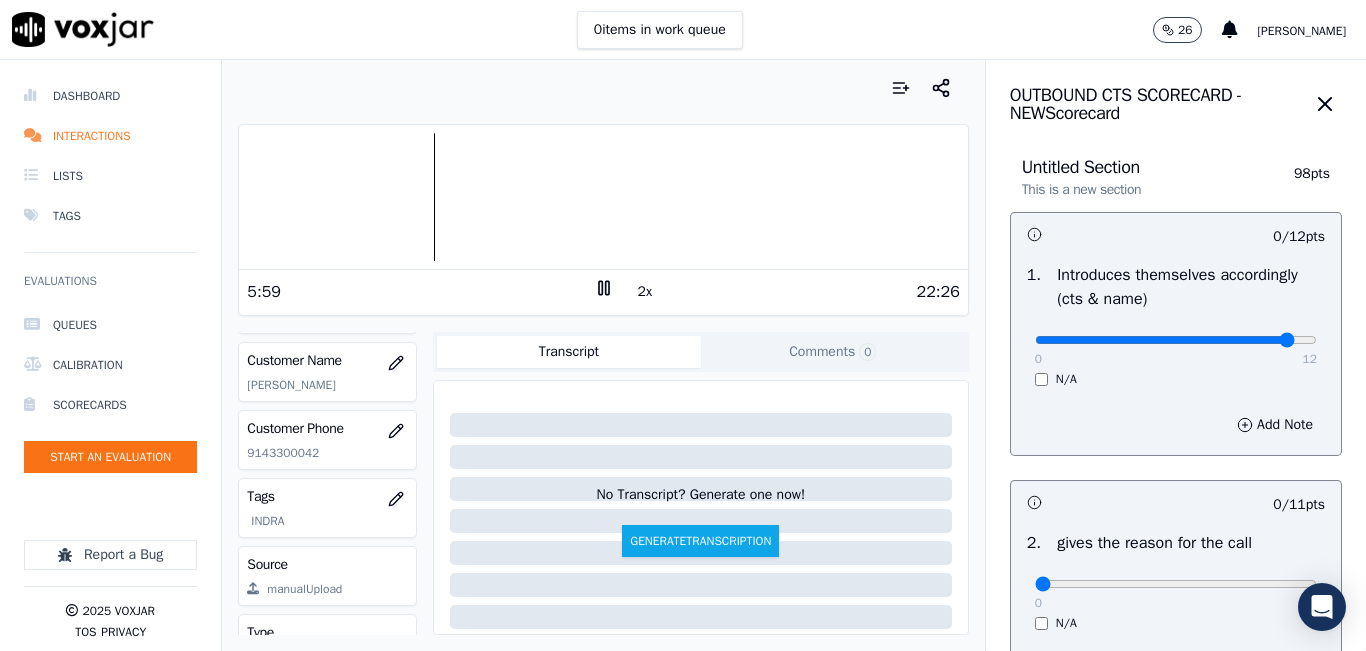 click at bounding box center [1176, 340] 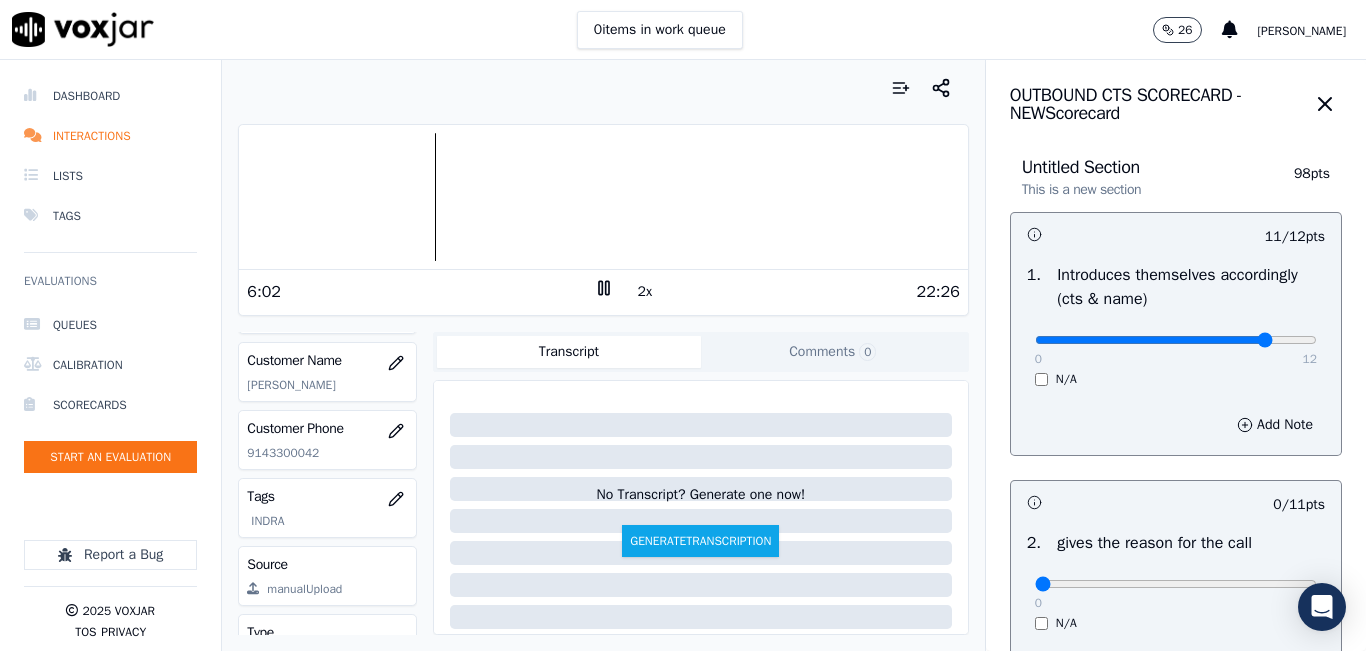 type on "10" 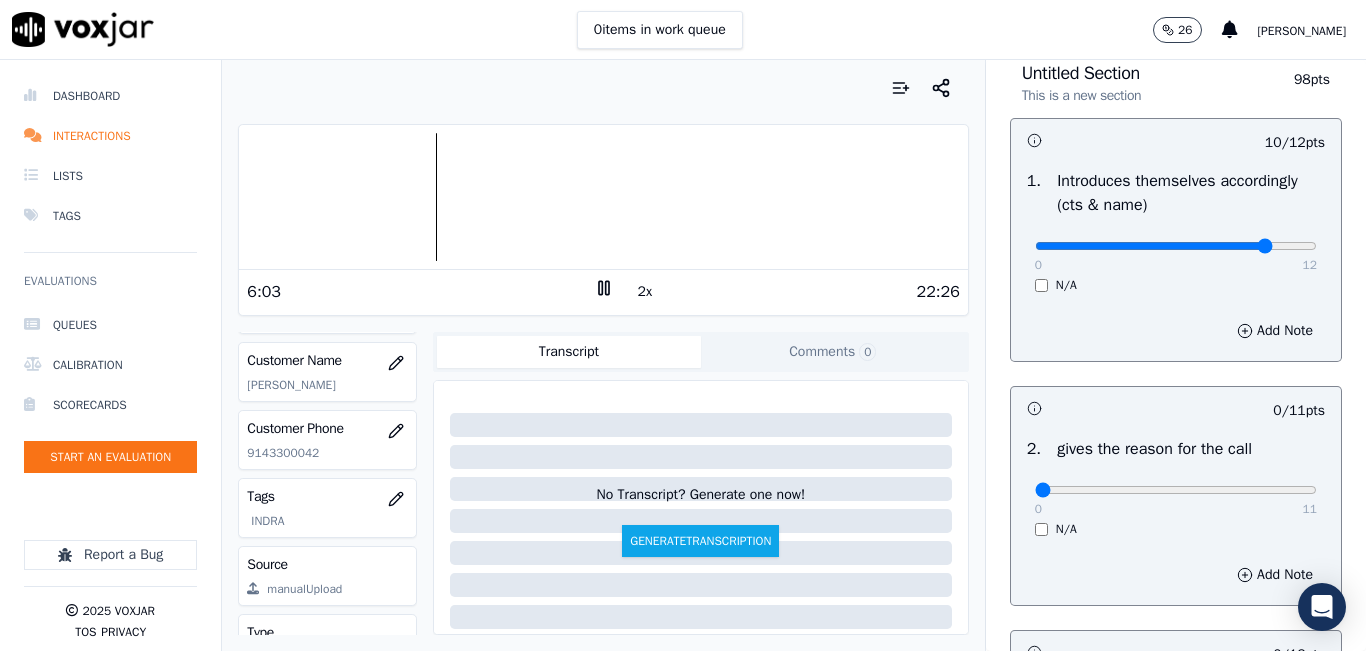 scroll, scrollTop: 200, scrollLeft: 0, axis: vertical 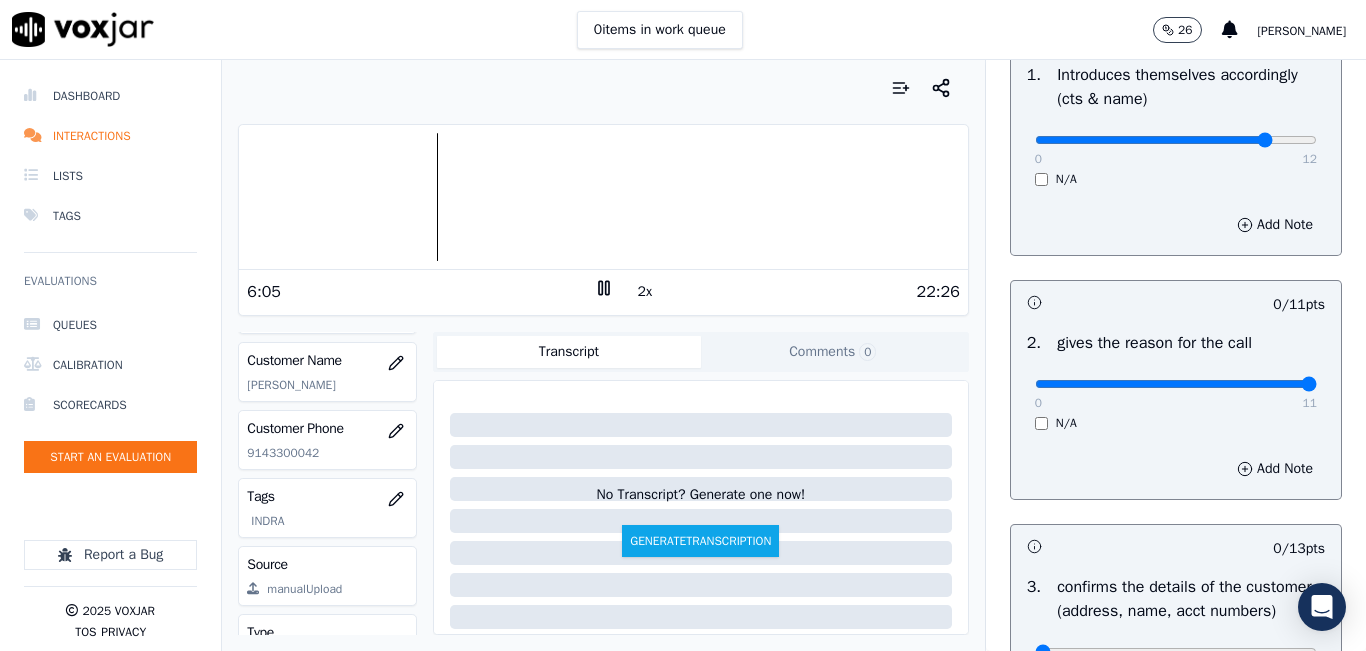 type on "11" 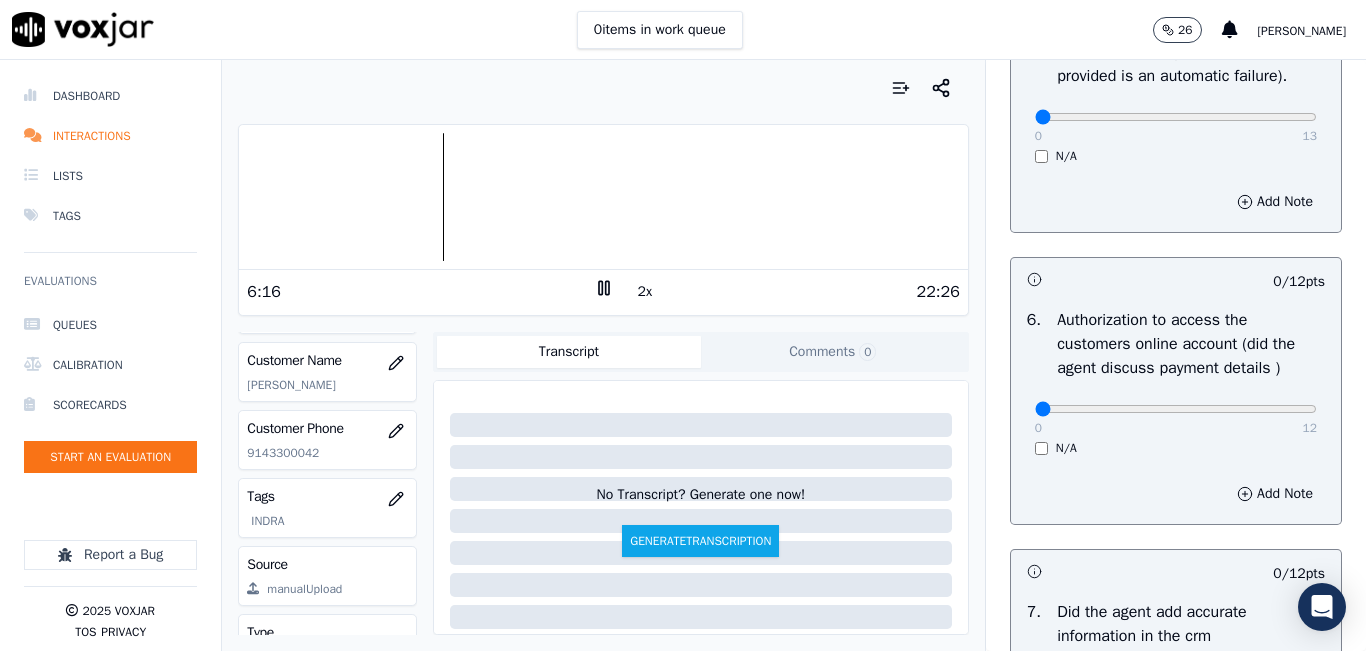 scroll, scrollTop: 1300, scrollLeft: 0, axis: vertical 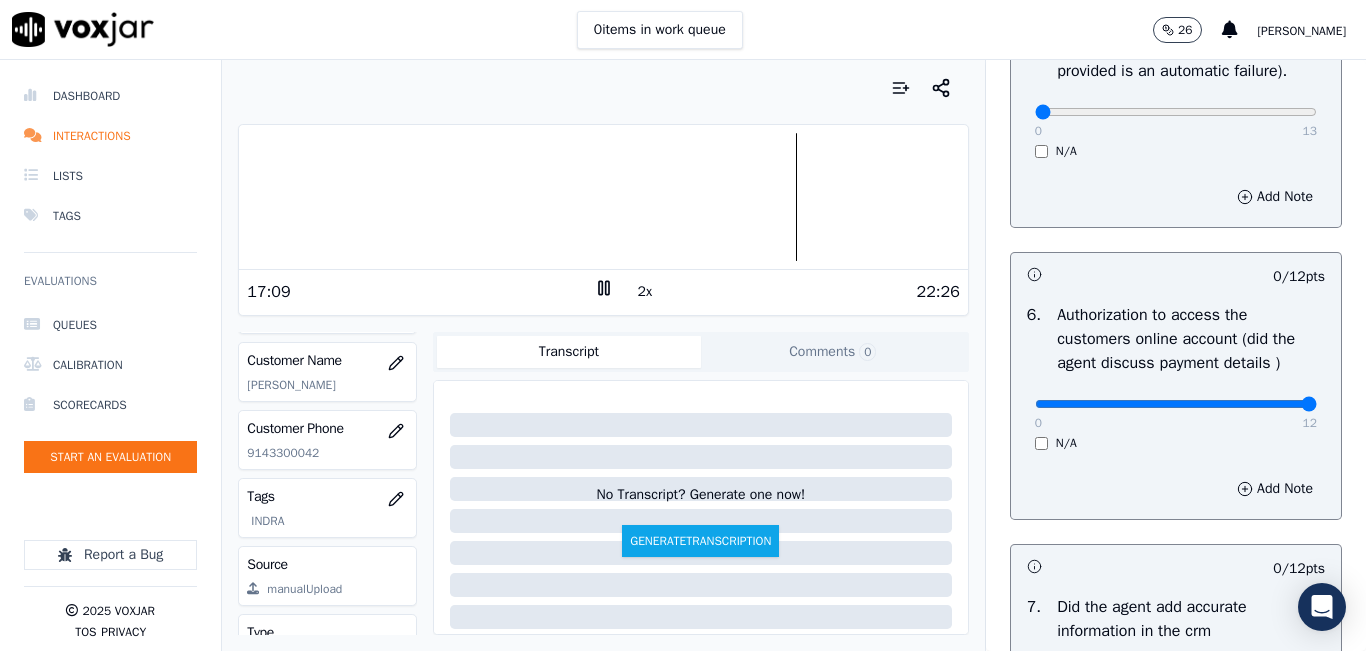drag, startPoint x: 1242, startPoint y: 450, endPoint x: 1264, endPoint y: 448, distance: 22.090721 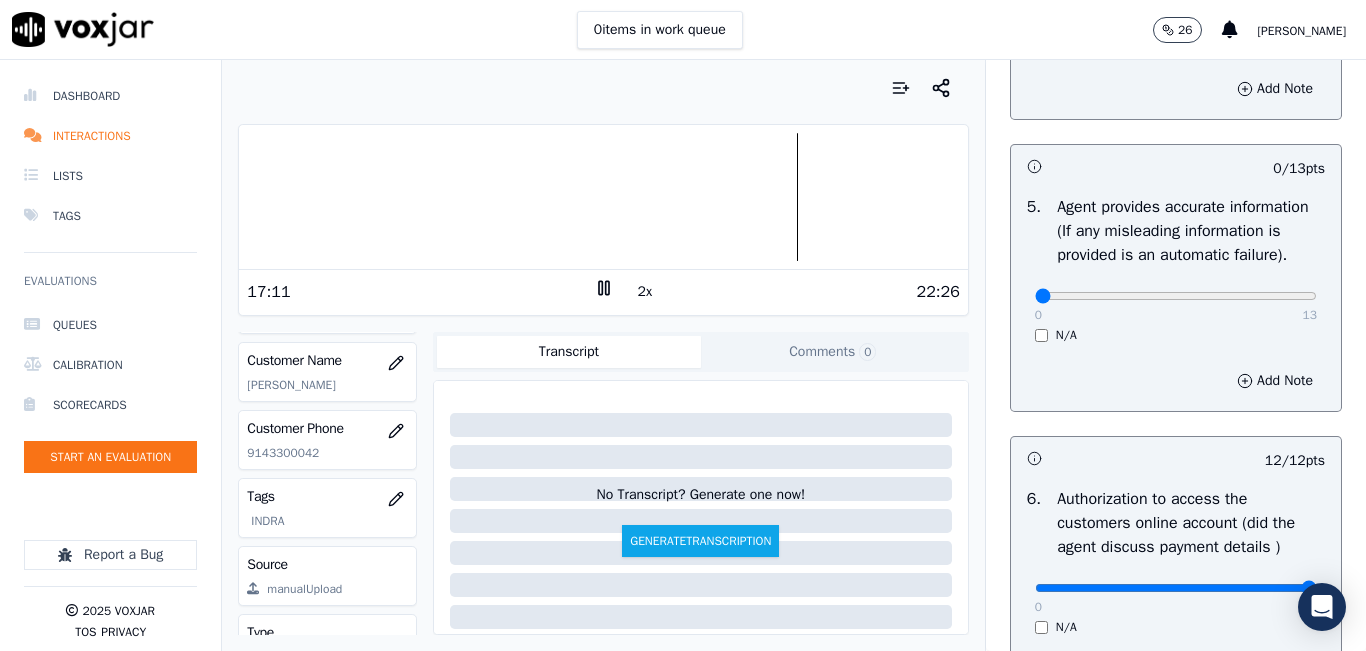 scroll, scrollTop: 1100, scrollLeft: 0, axis: vertical 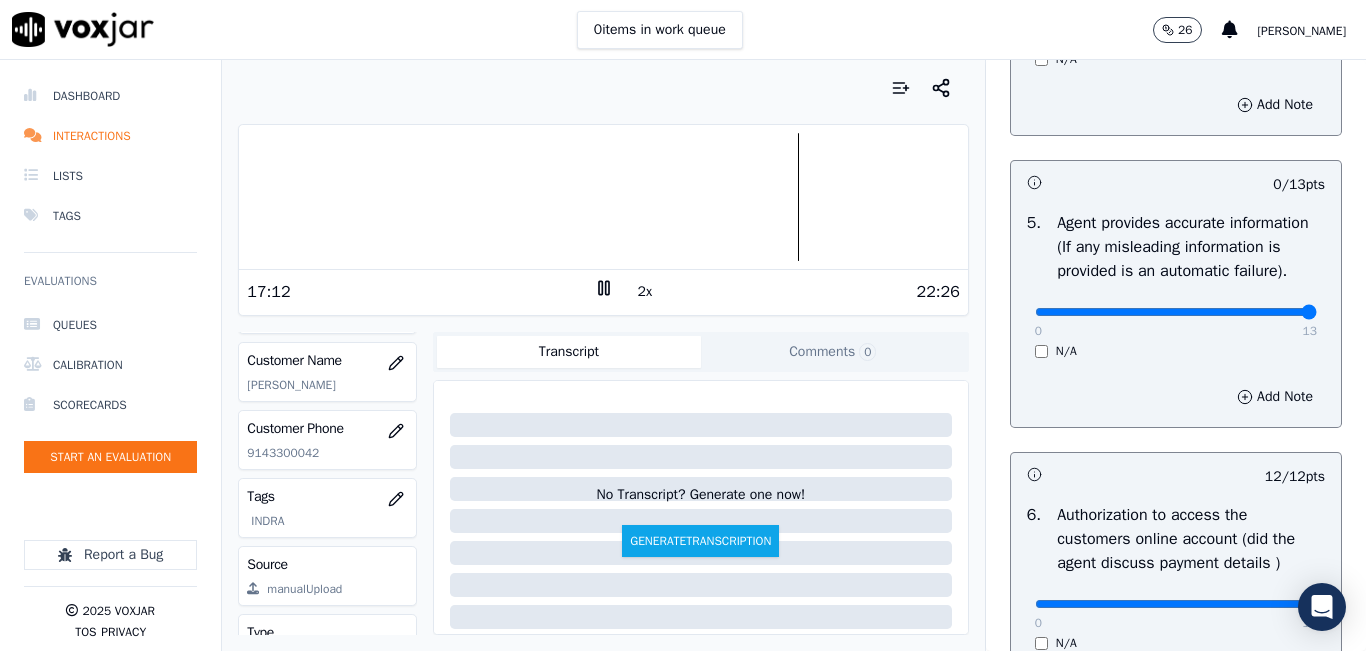 drag, startPoint x: 1229, startPoint y: 358, endPoint x: 1285, endPoint y: 341, distance: 58.5235 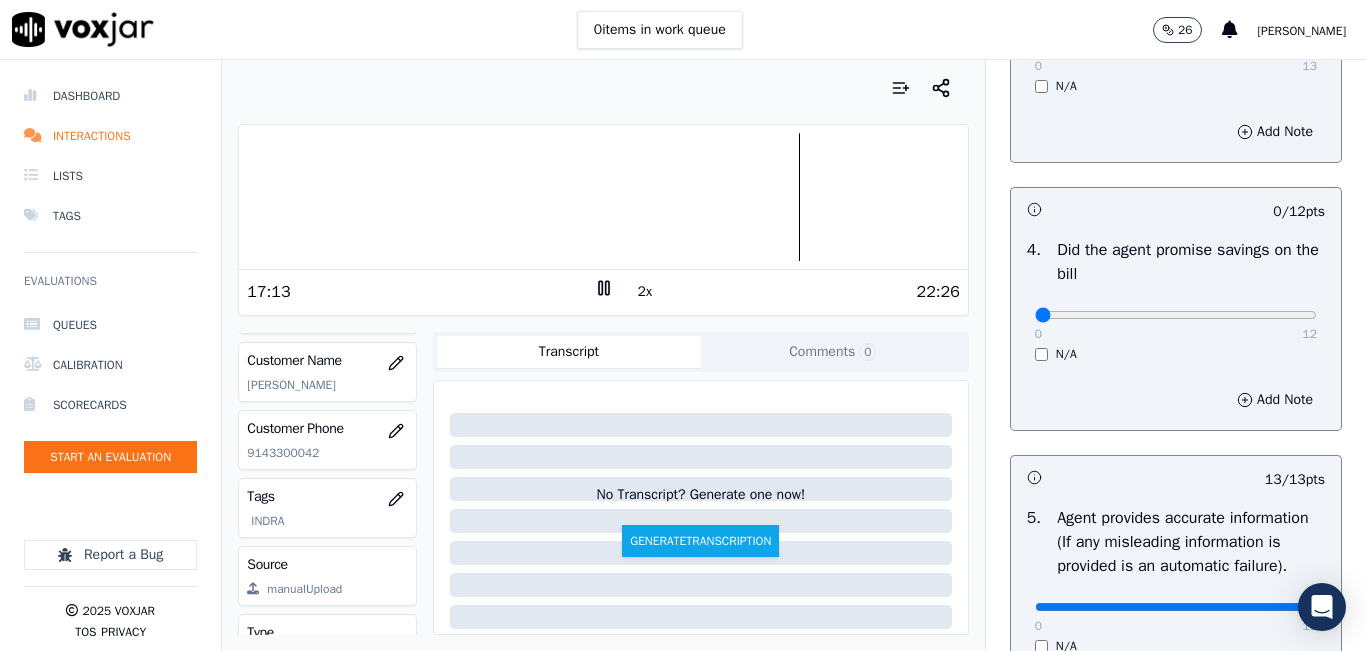 scroll, scrollTop: 800, scrollLeft: 0, axis: vertical 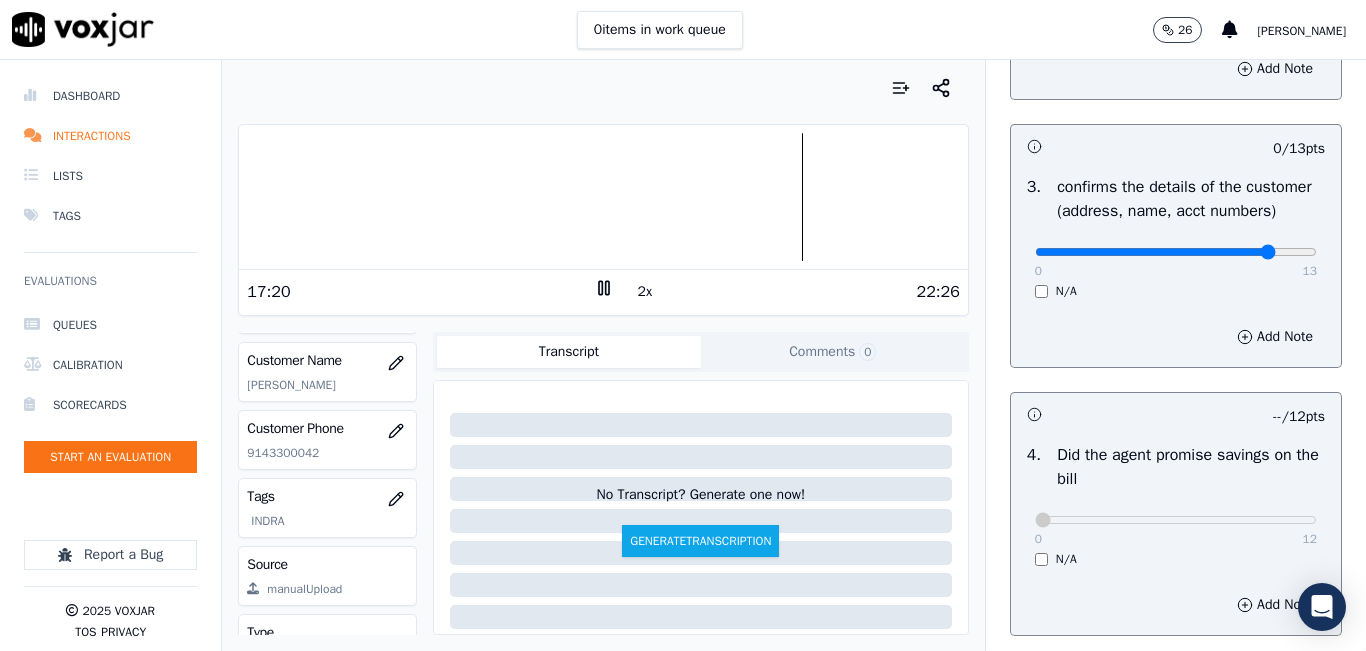 type on "11" 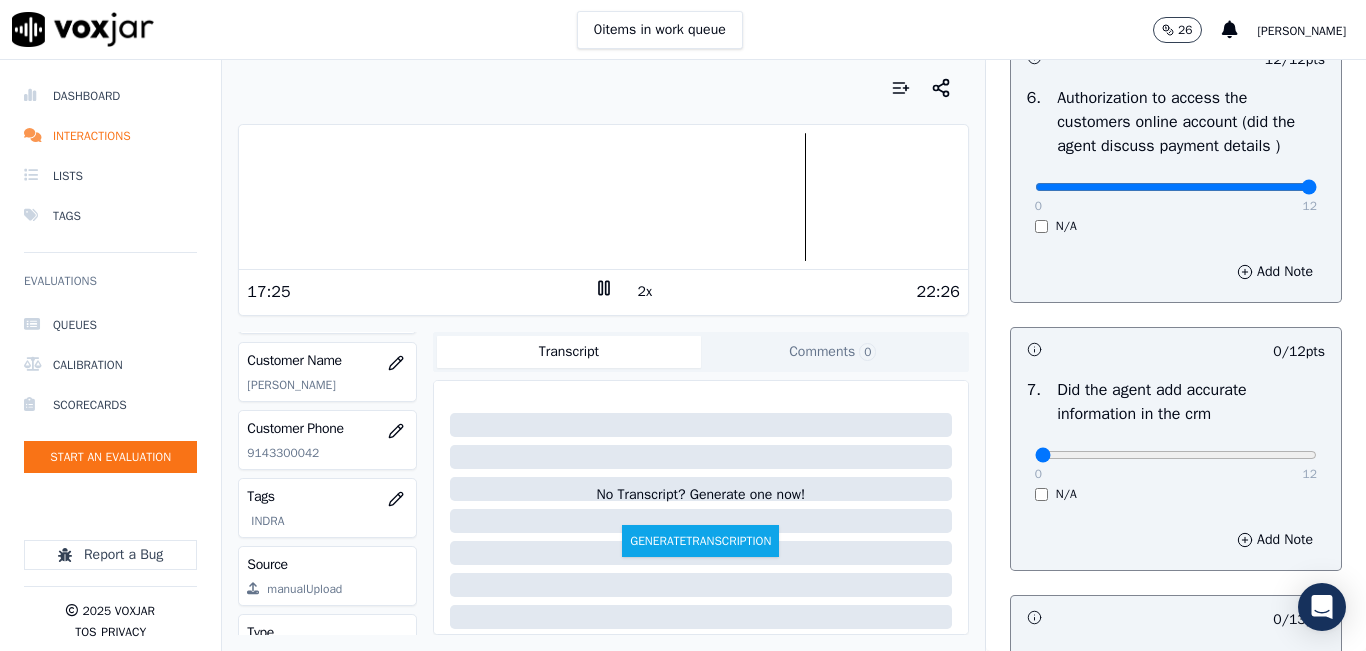 scroll, scrollTop: 1700, scrollLeft: 0, axis: vertical 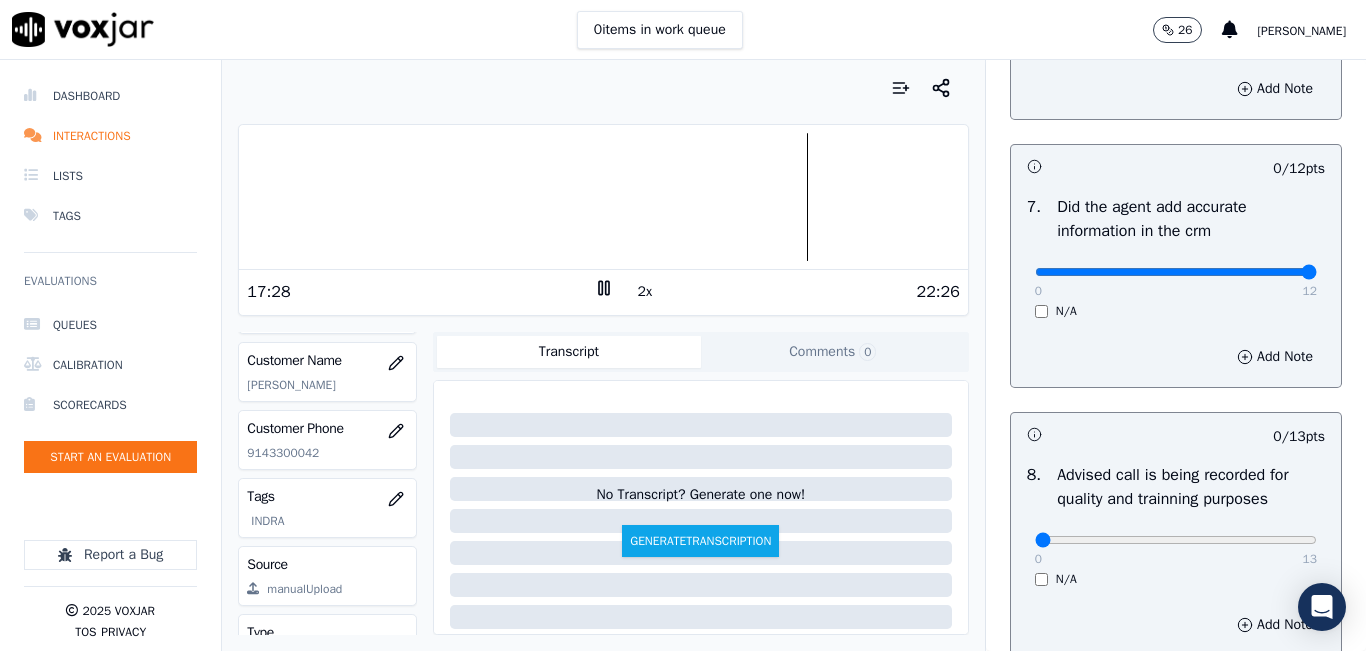 type on "12" 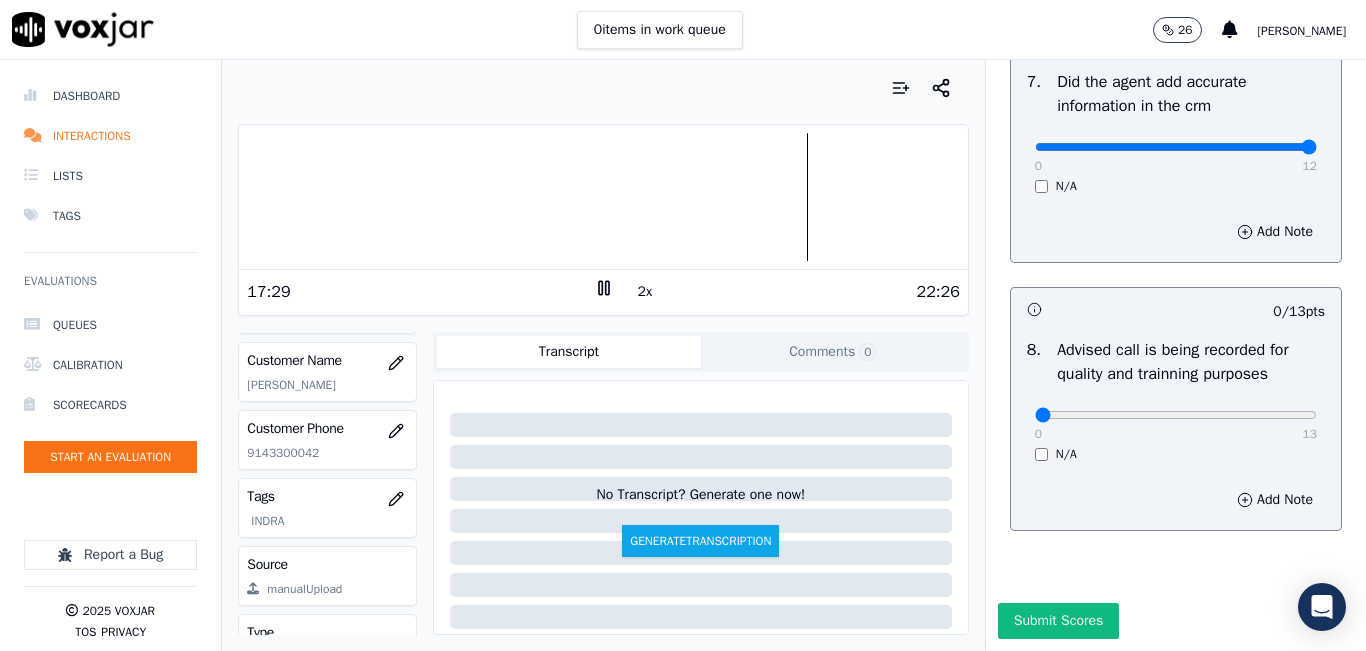 scroll, scrollTop: 1918, scrollLeft: 0, axis: vertical 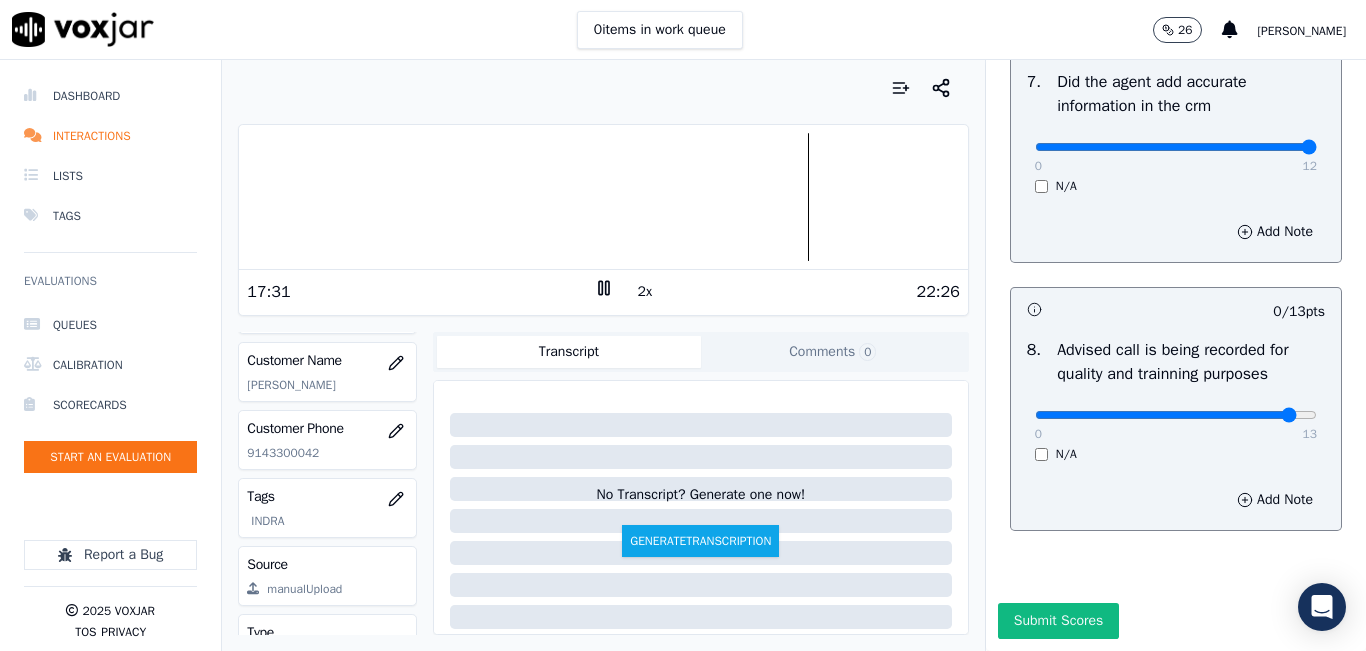 type on "12" 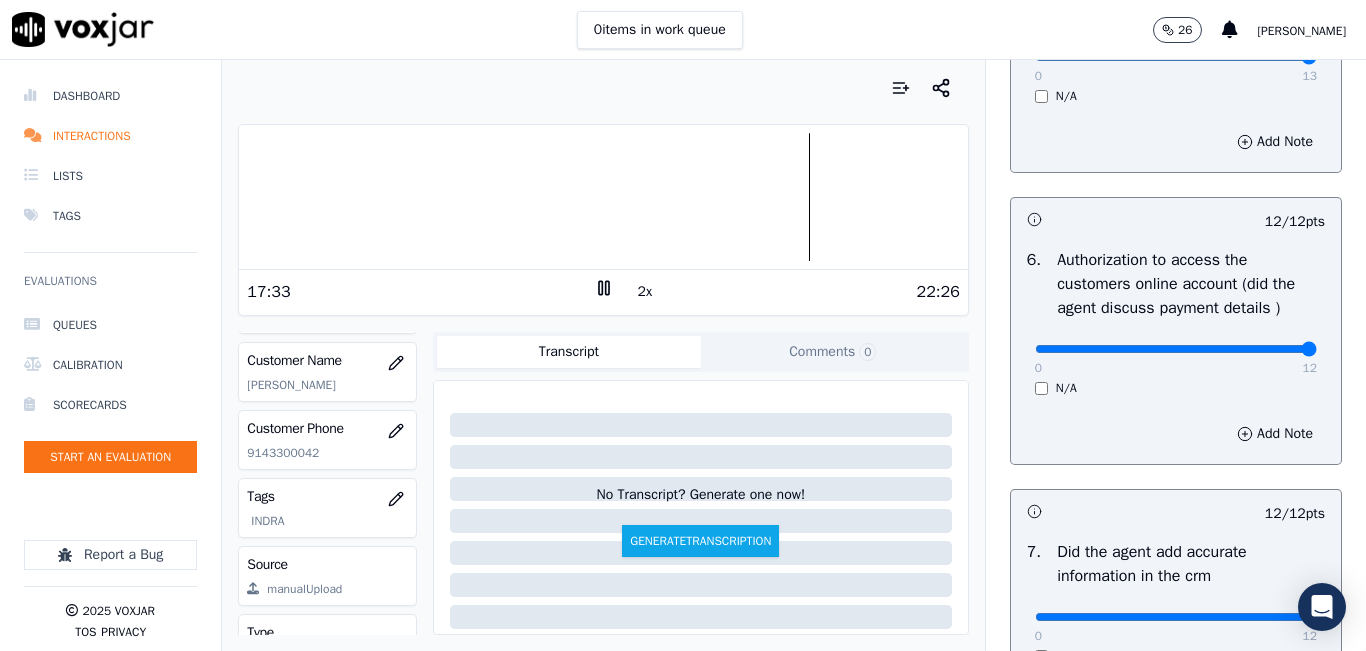 scroll, scrollTop: 1318, scrollLeft: 0, axis: vertical 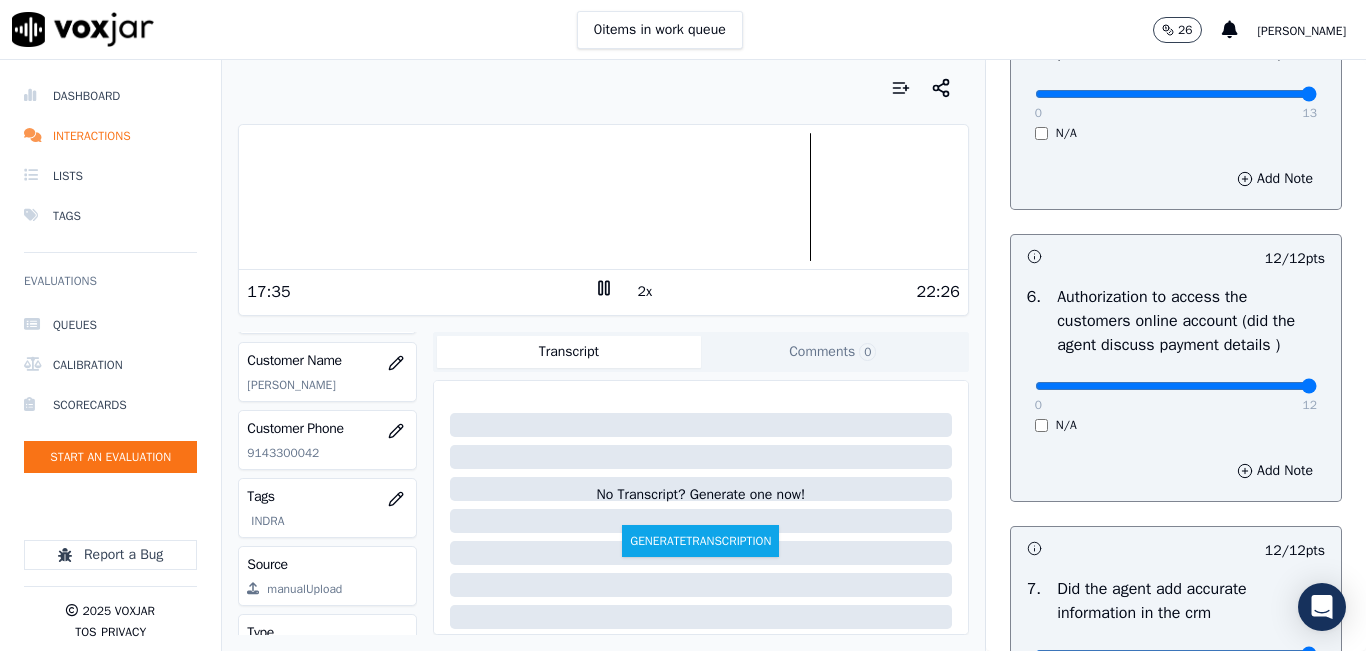 click at bounding box center [603, 197] 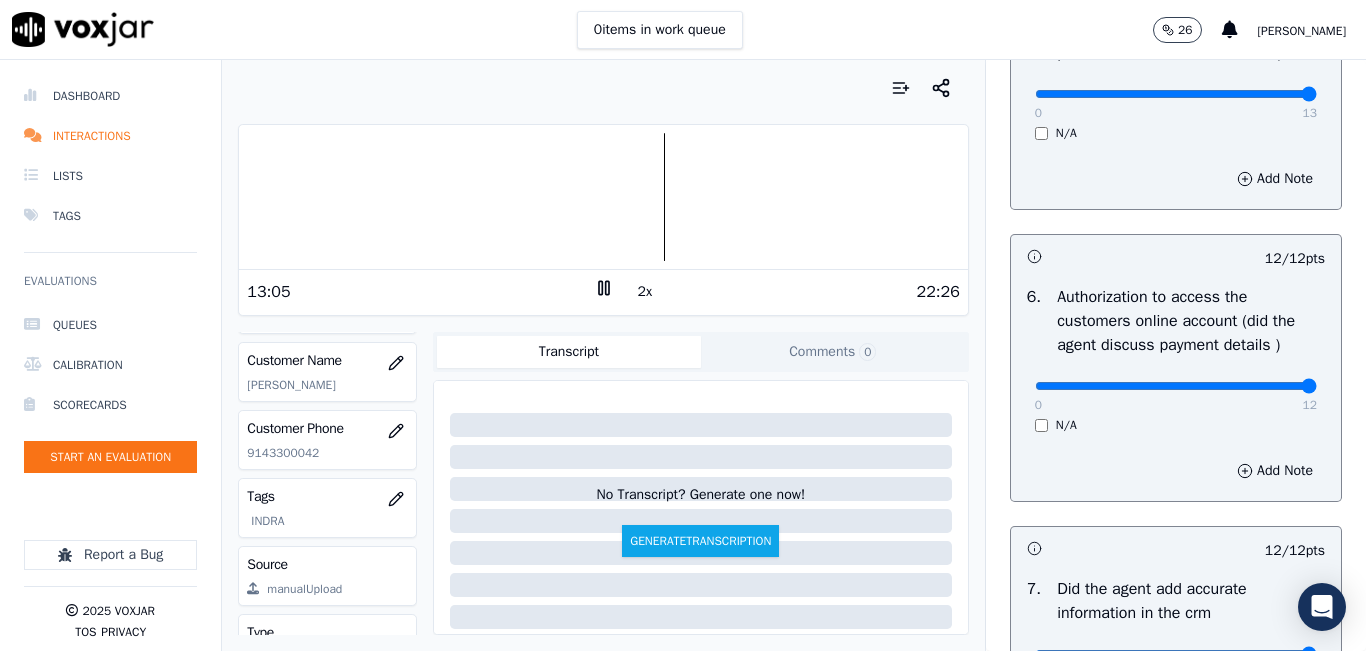 click at bounding box center (603, 197) 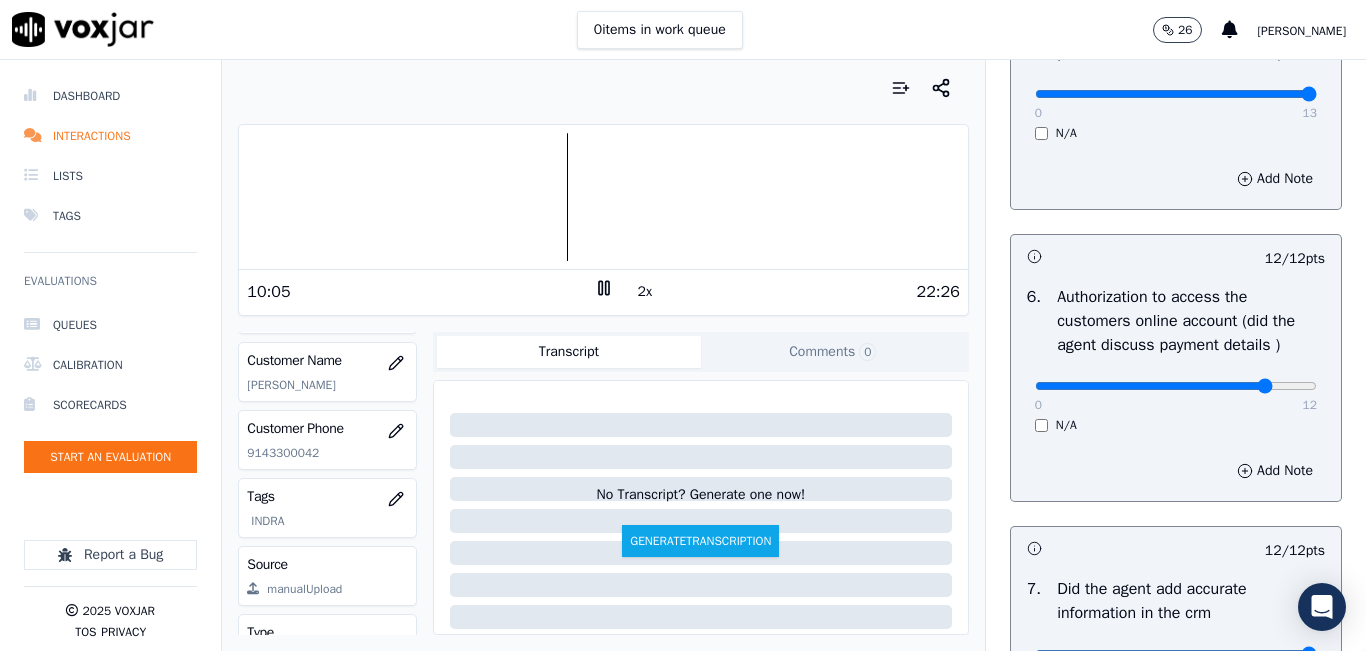 type on "10" 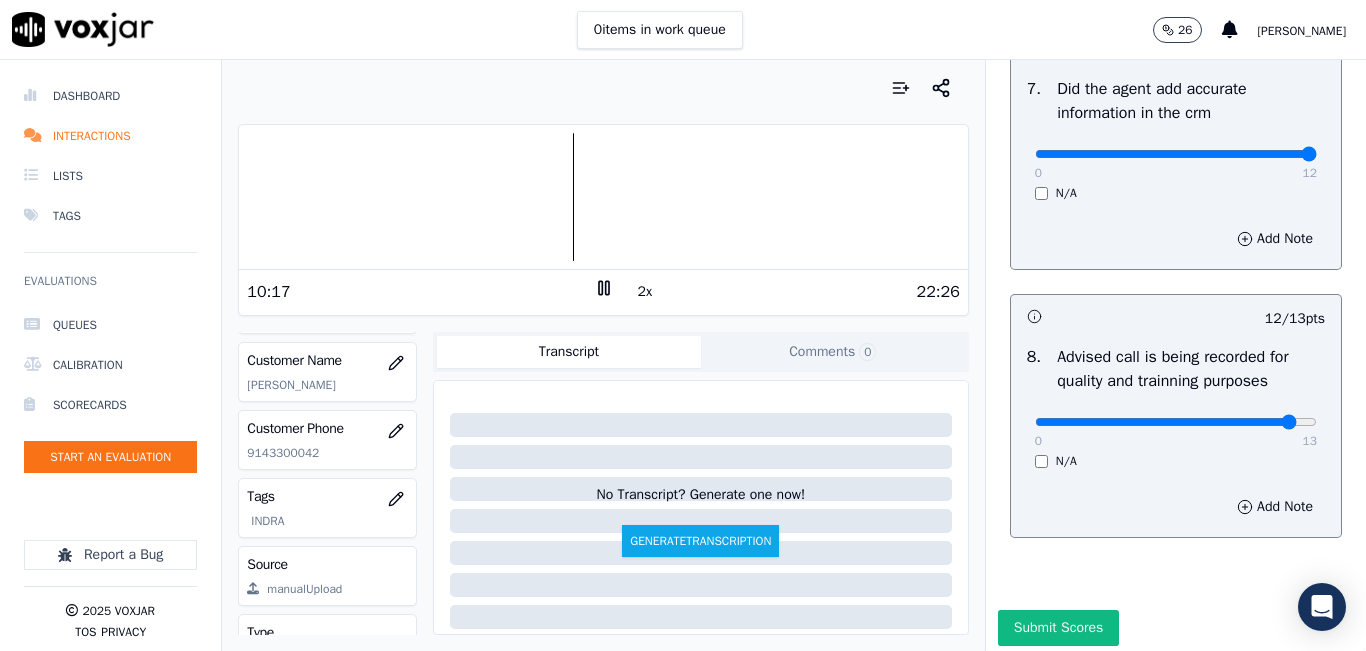 scroll, scrollTop: 1918, scrollLeft: 0, axis: vertical 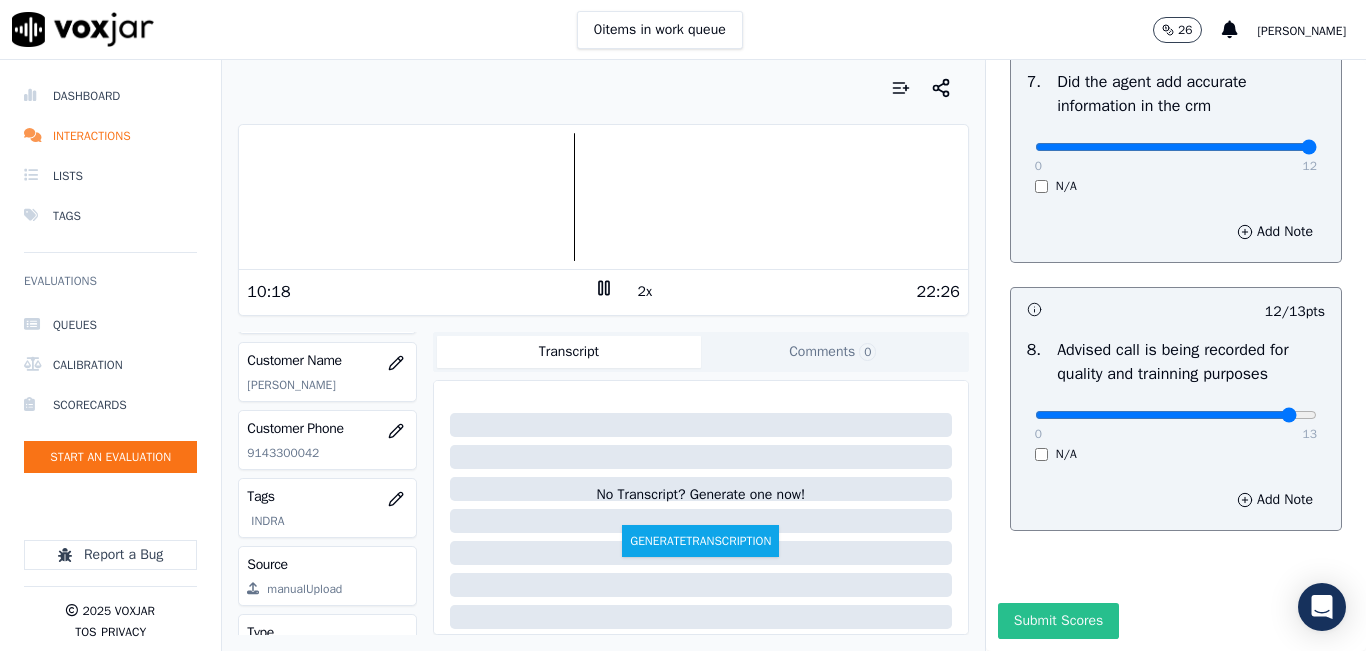 click on "Submit Scores" at bounding box center (1058, 621) 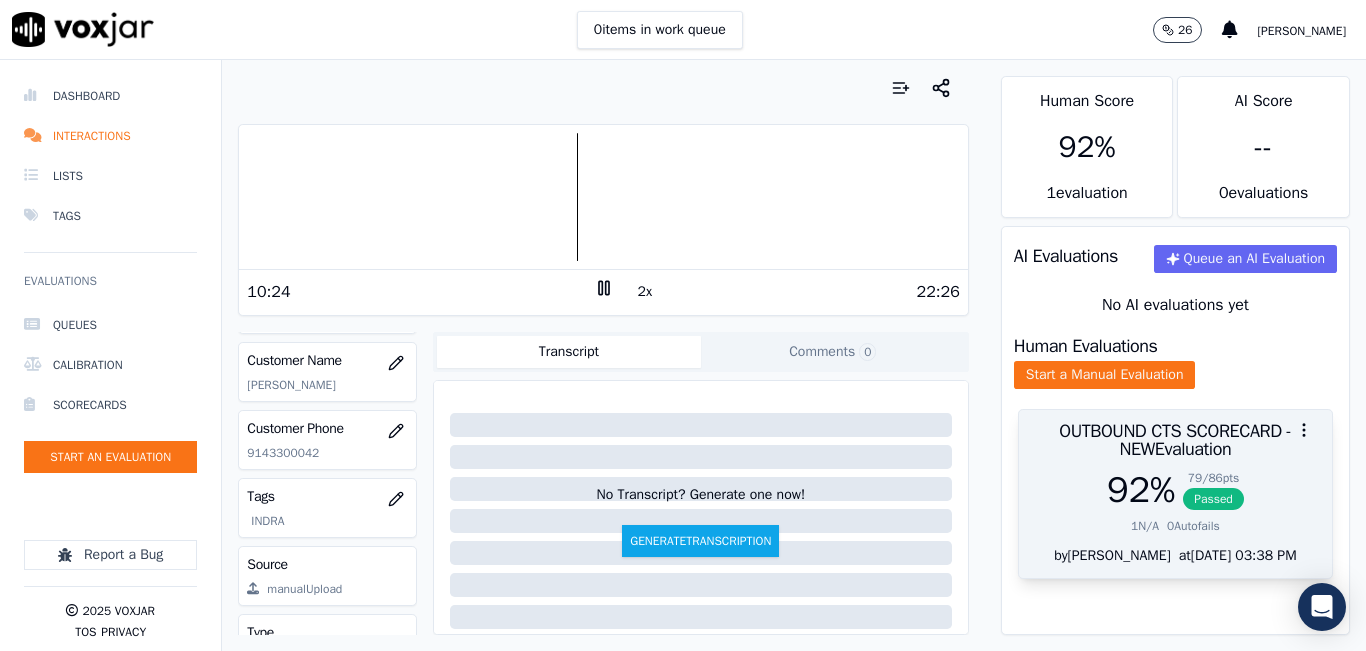 click on "Passed" at bounding box center (1213, 499) 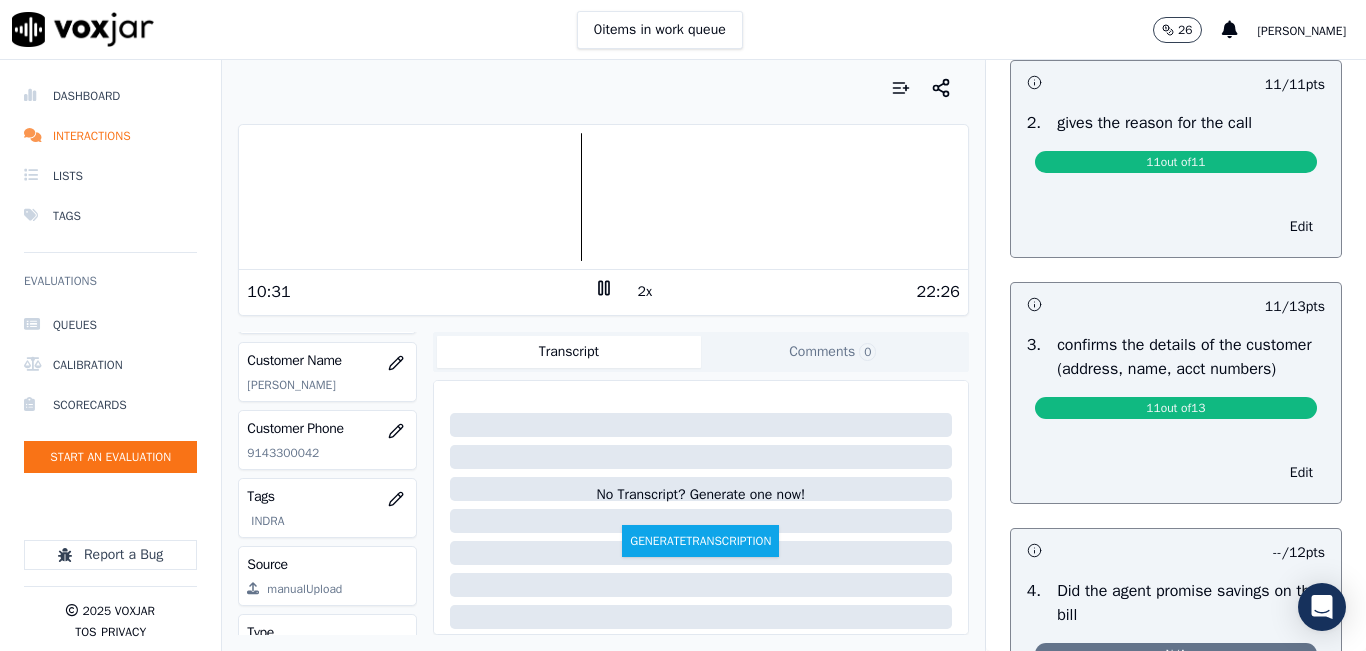 scroll, scrollTop: 400, scrollLeft: 0, axis: vertical 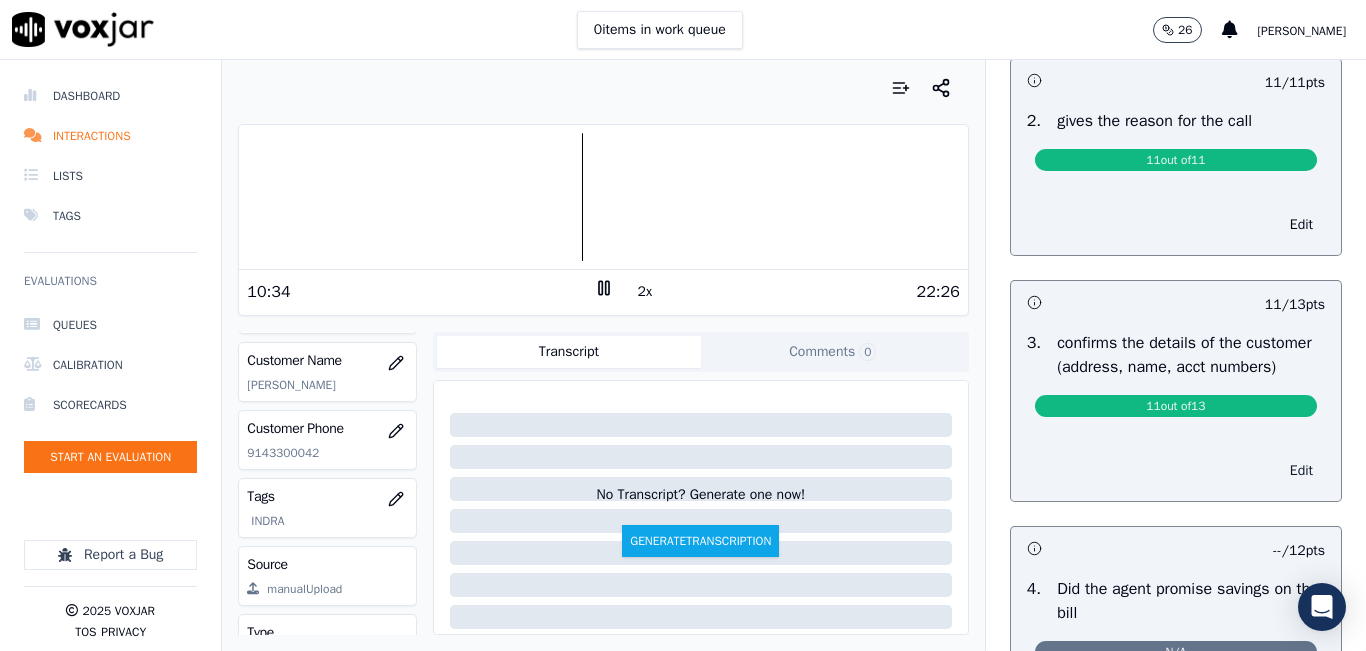 click on "Edit" at bounding box center (1301, 471) 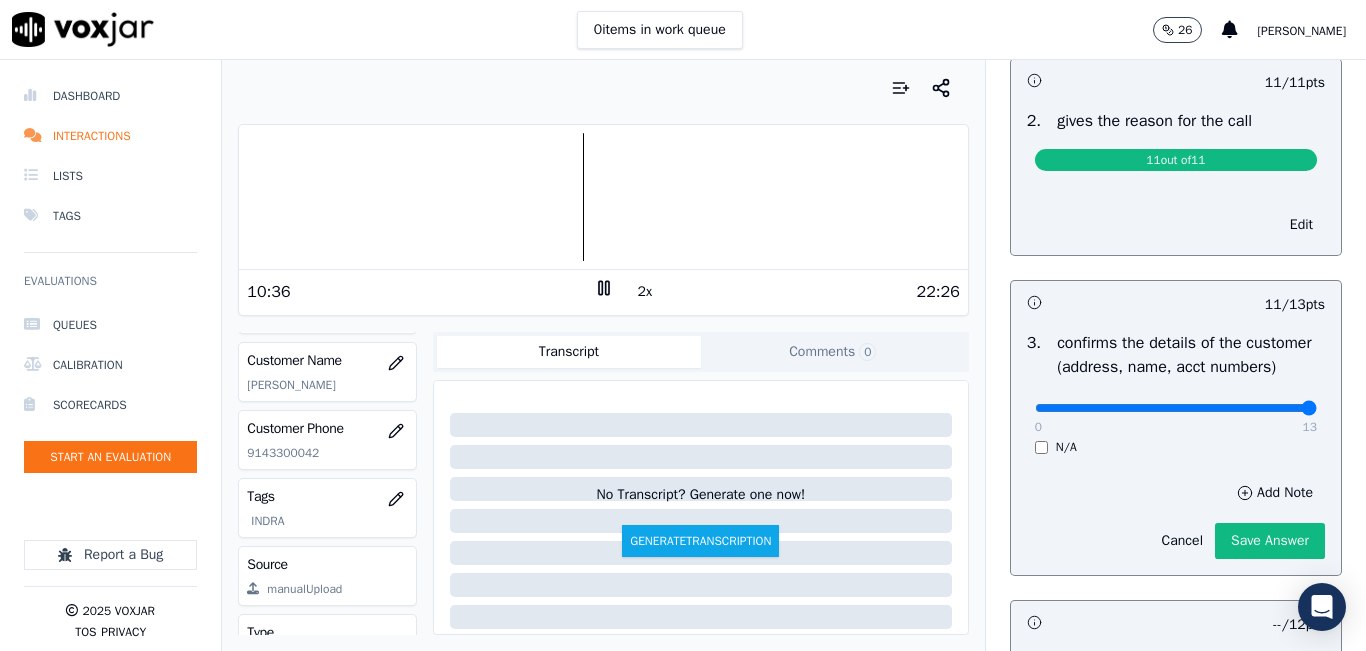 type on "13" 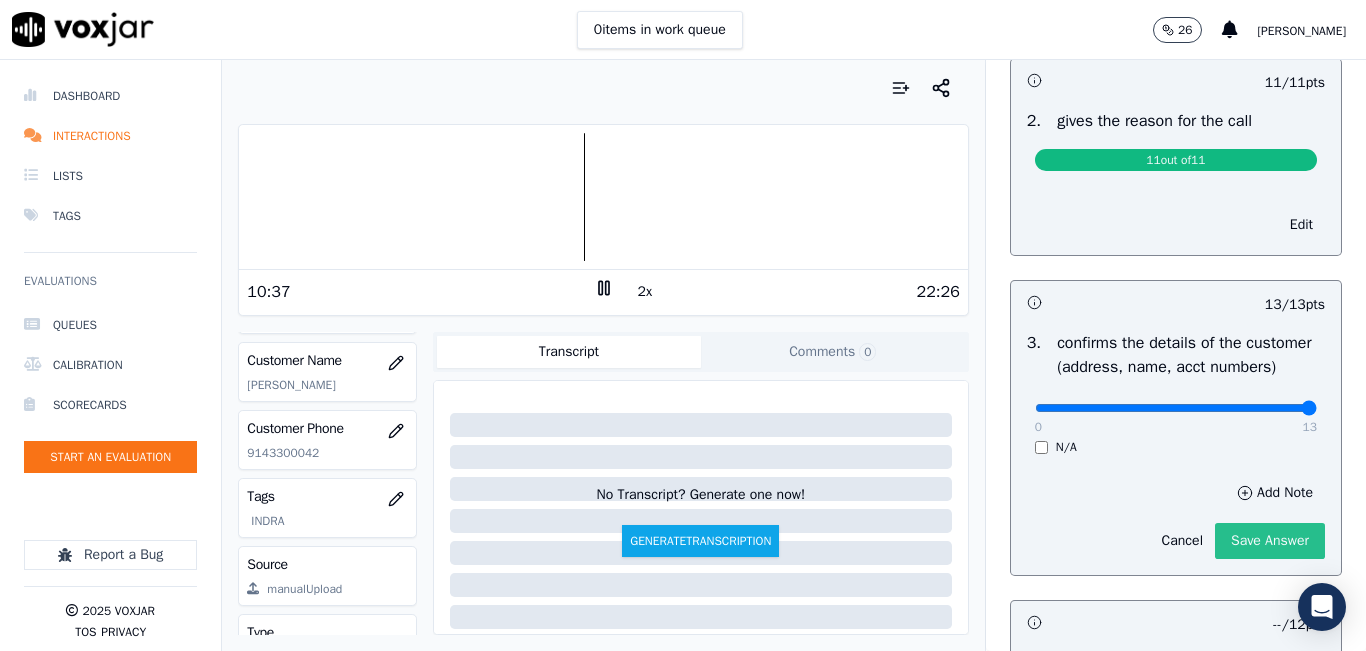 click on "Save Answer" 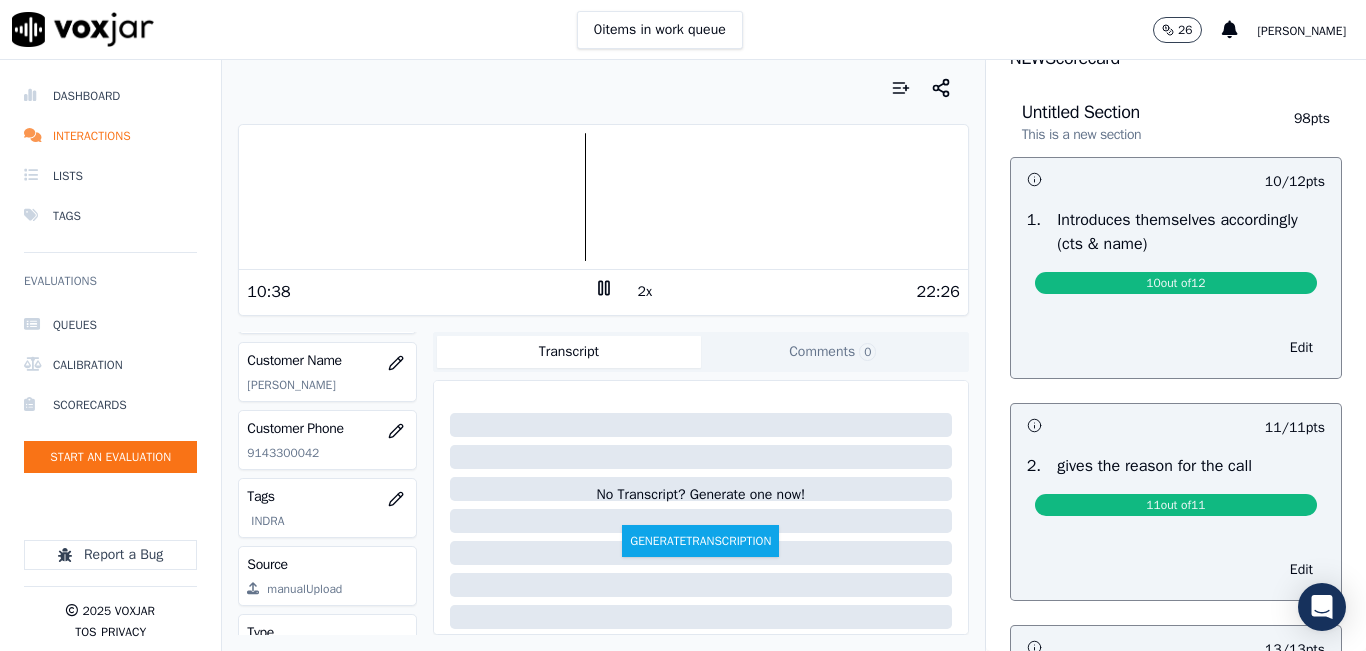 scroll, scrollTop: 0, scrollLeft: 0, axis: both 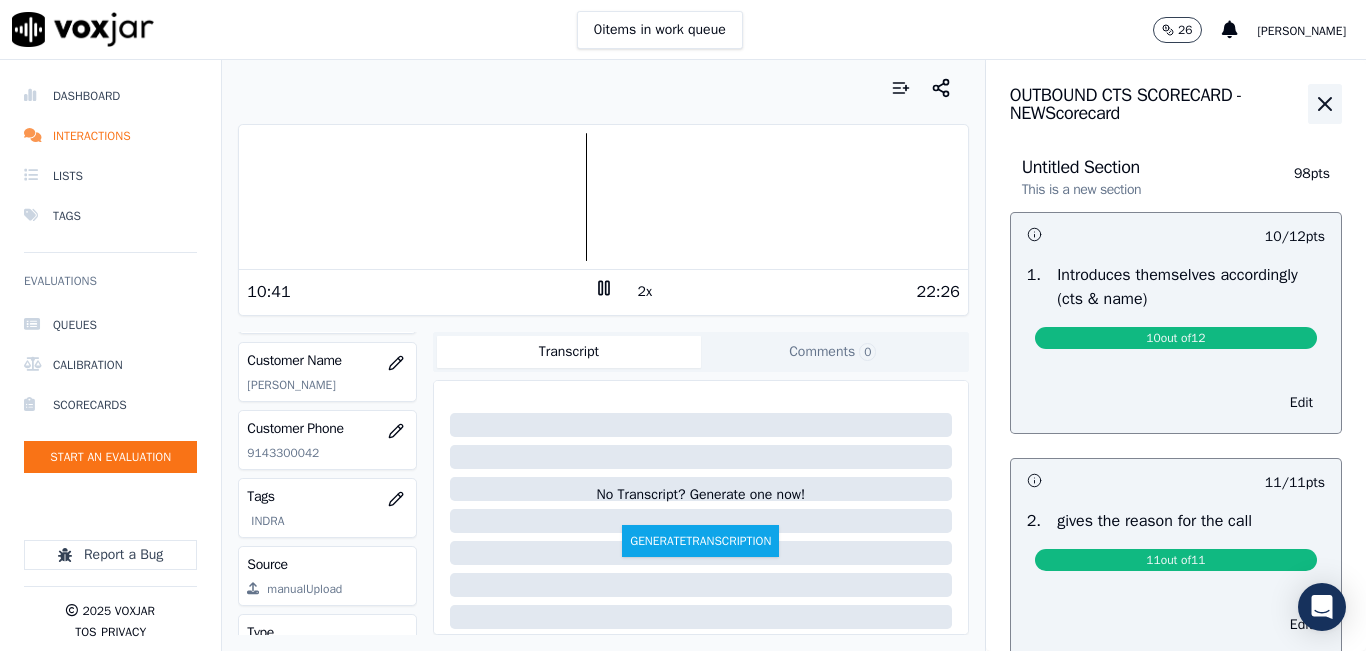 click 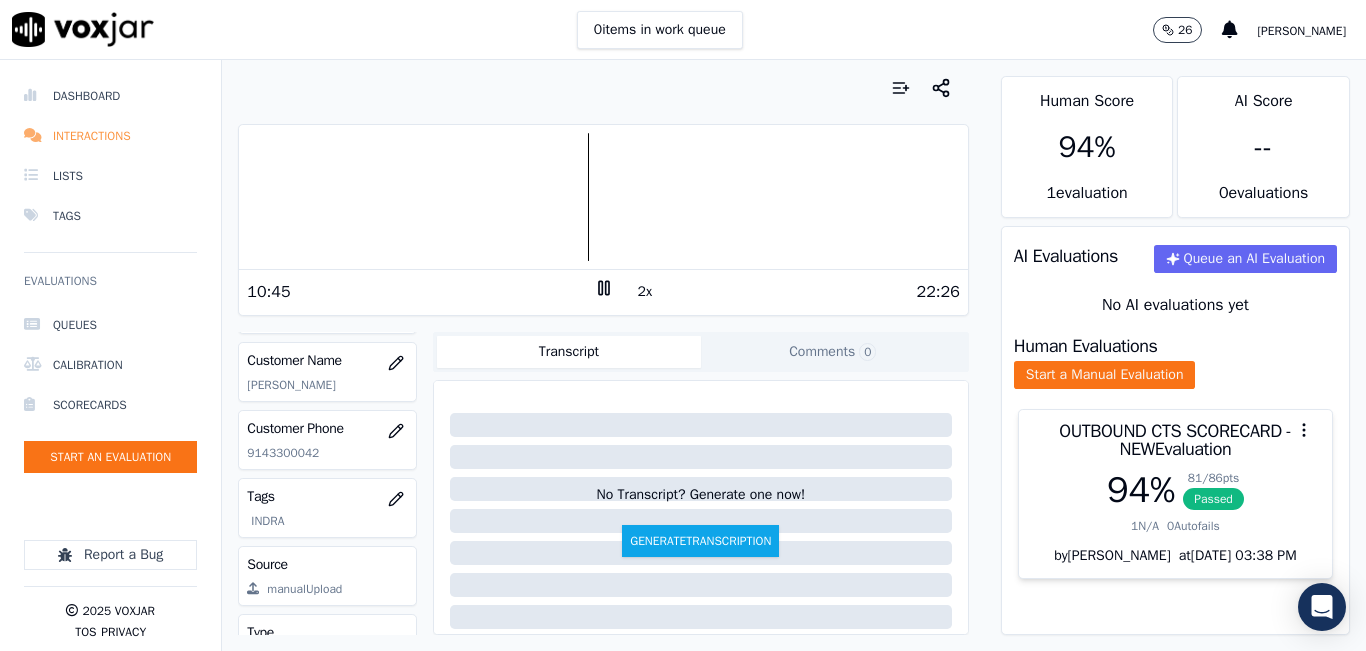 click on "Interactions" at bounding box center (110, 136) 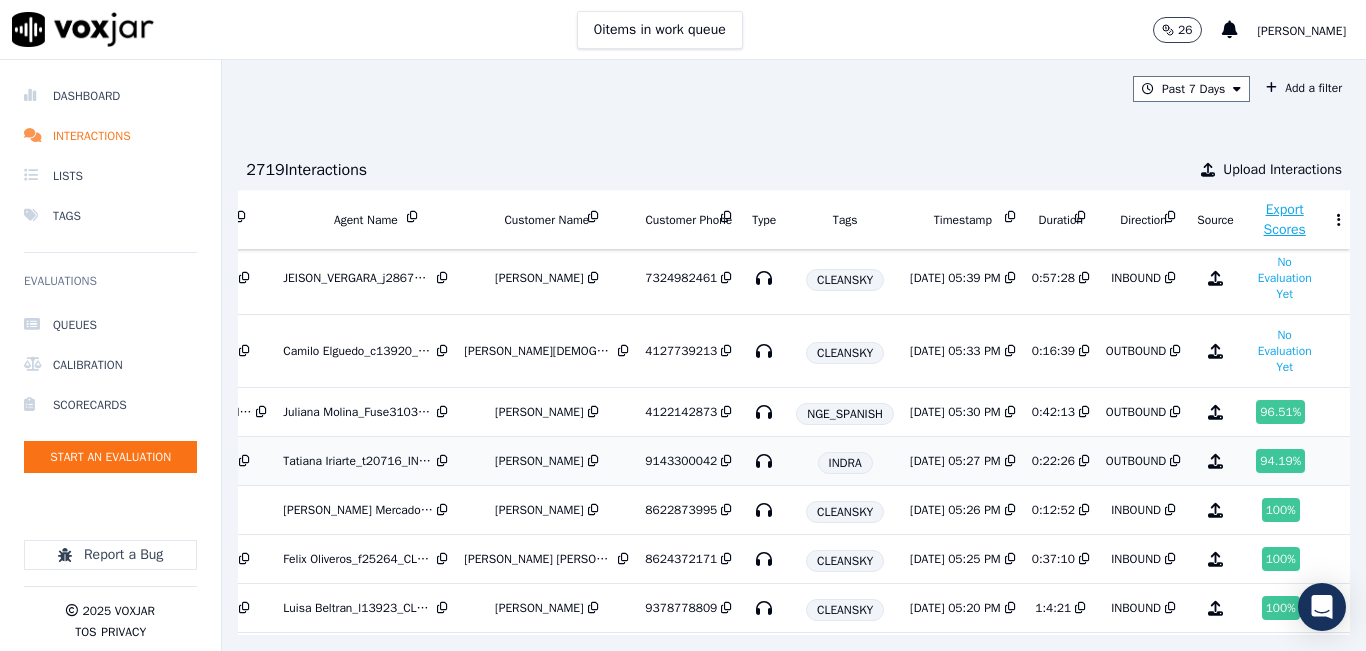 scroll, scrollTop: 200, scrollLeft: 382, axis: both 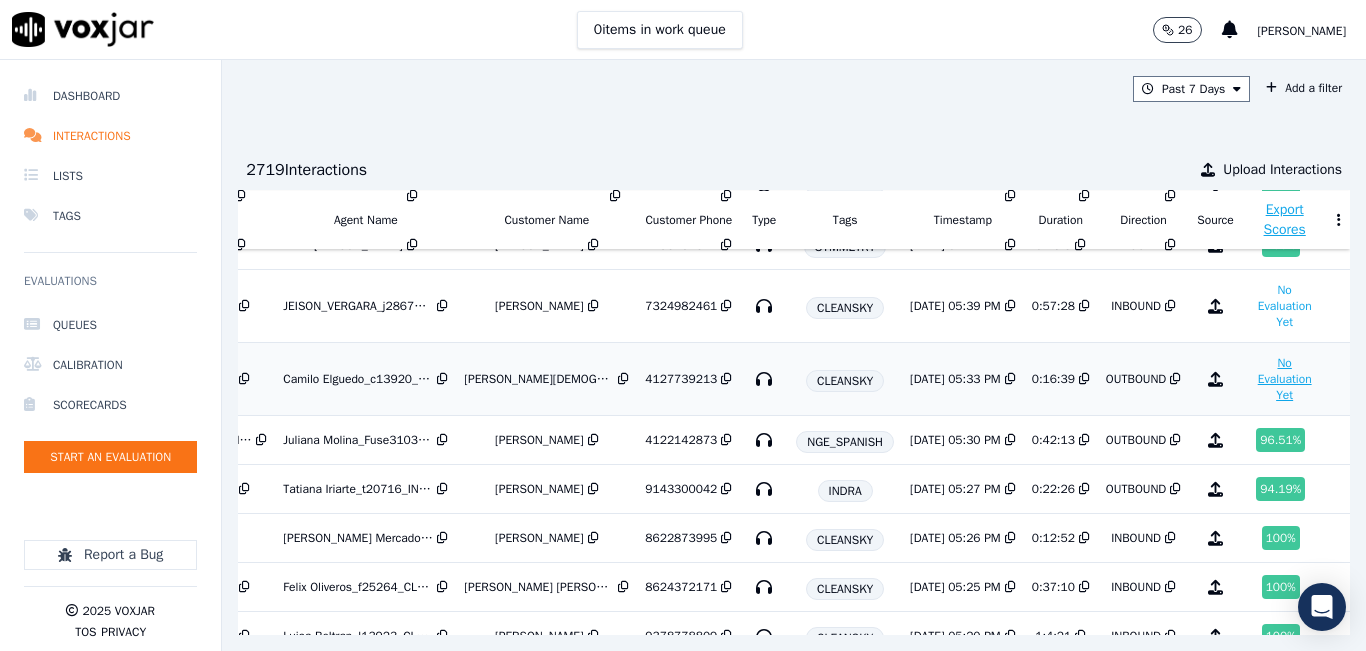click on "No Evaluation Yet" at bounding box center (1285, 379) 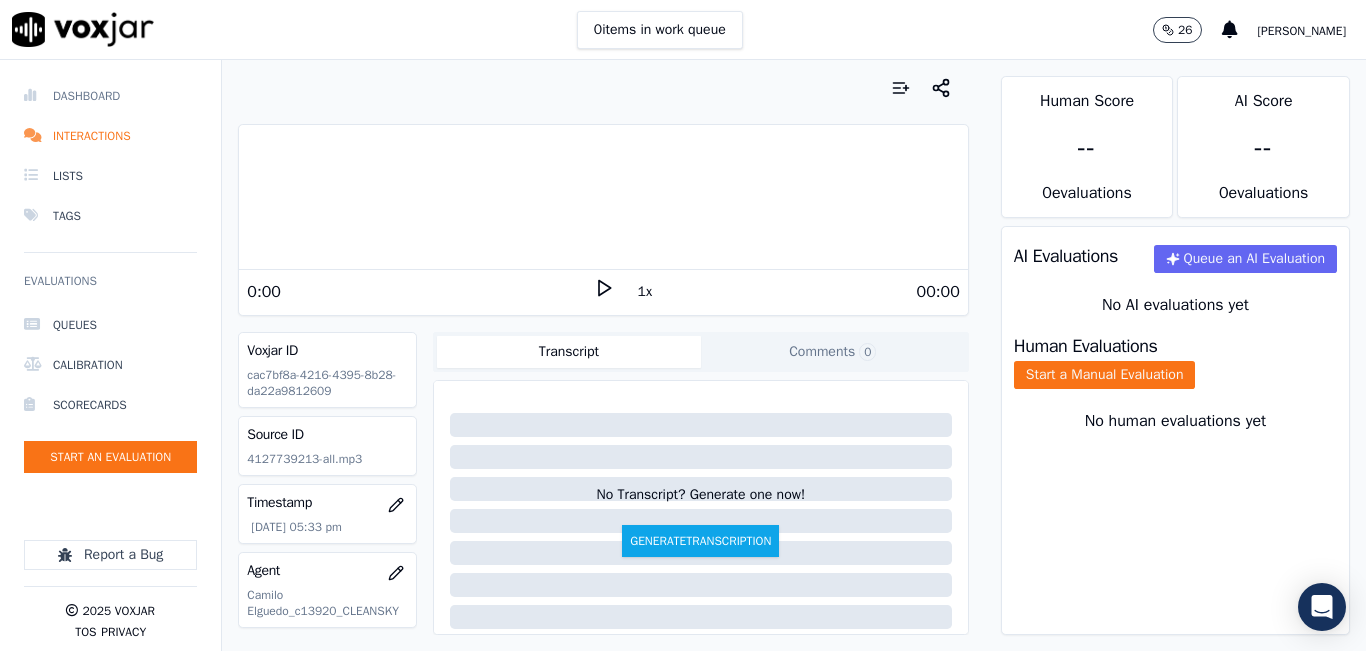 click on "Dashboard" at bounding box center (110, 96) 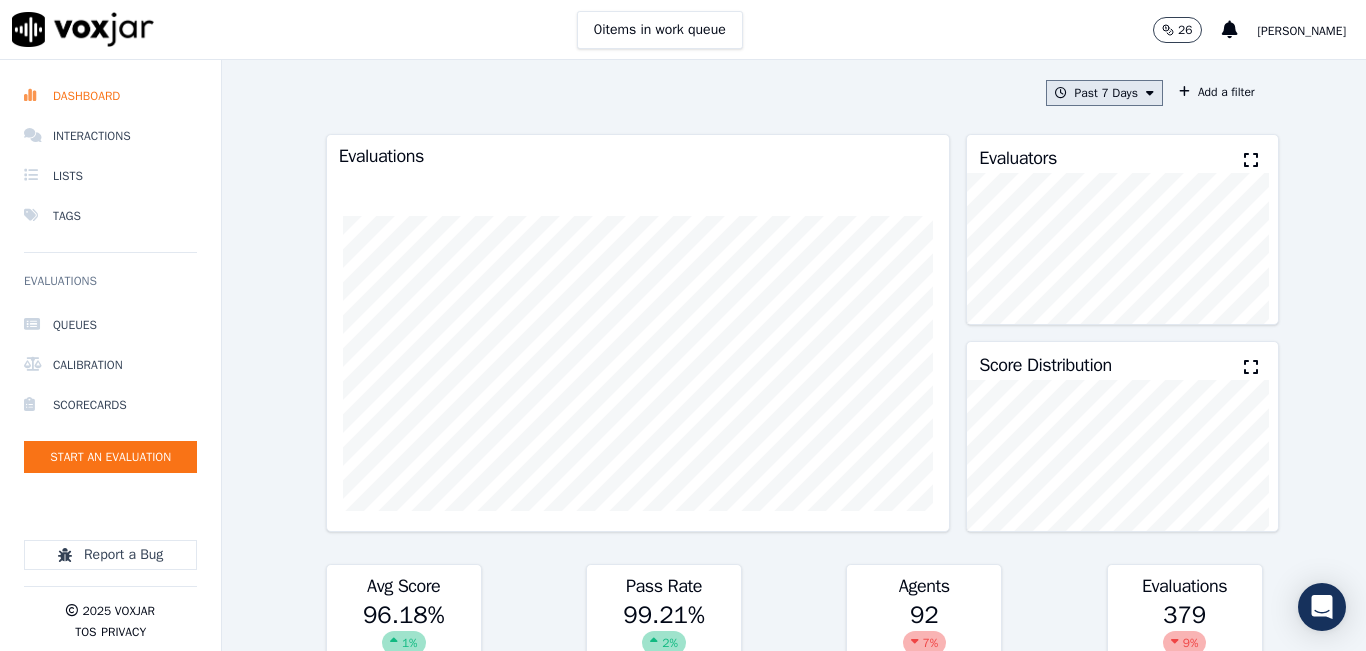 click on "Past 7 Days" at bounding box center (1104, 93) 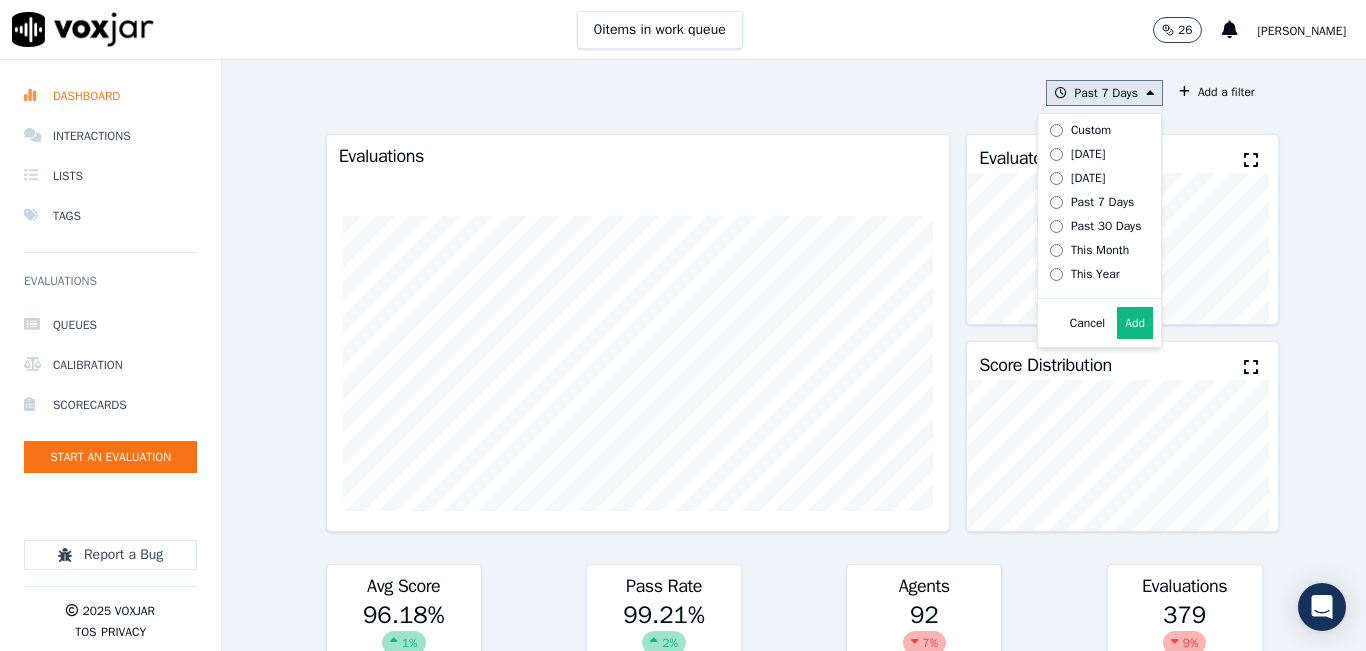 drag, startPoint x: 1046, startPoint y: 146, endPoint x: 1128, endPoint y: 224, distance: 113.17243 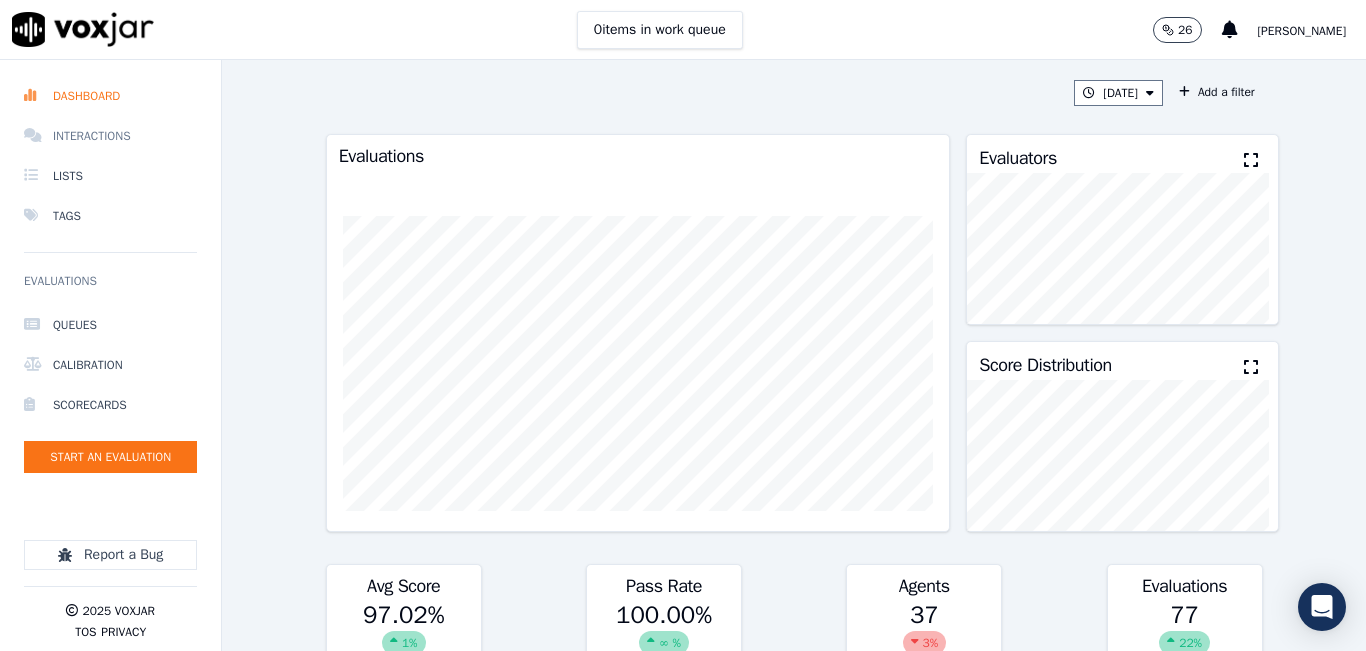 click on "Interactions" at bounding box center [110, 136] 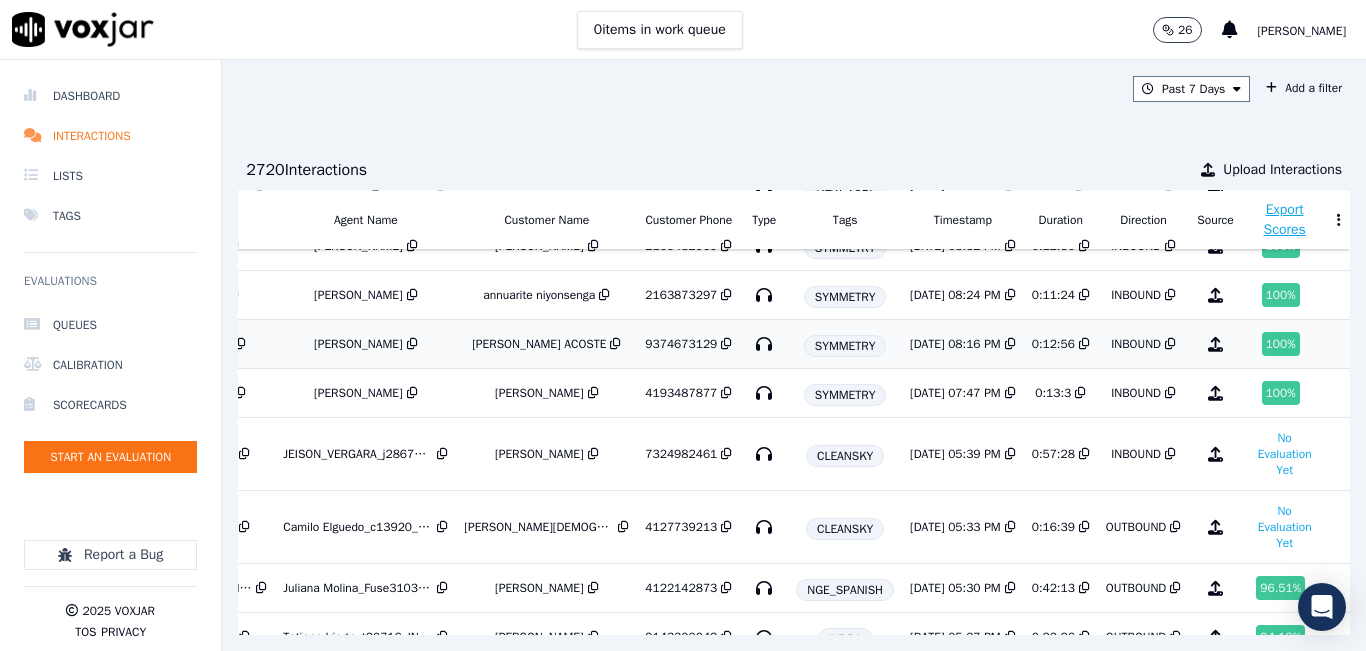scroll, scrollTop: 300, scrollLeft: 382, axis: both 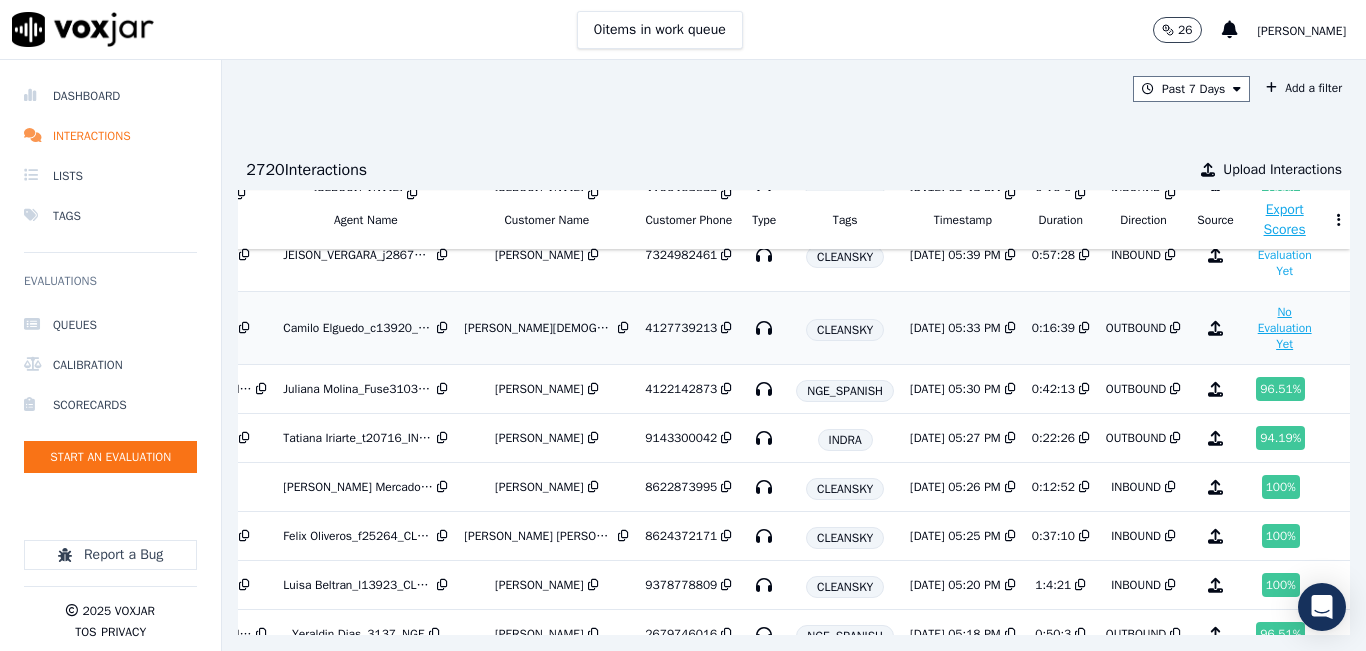 click on "No Evaluation Yet" at bounding box center (1285, 328) 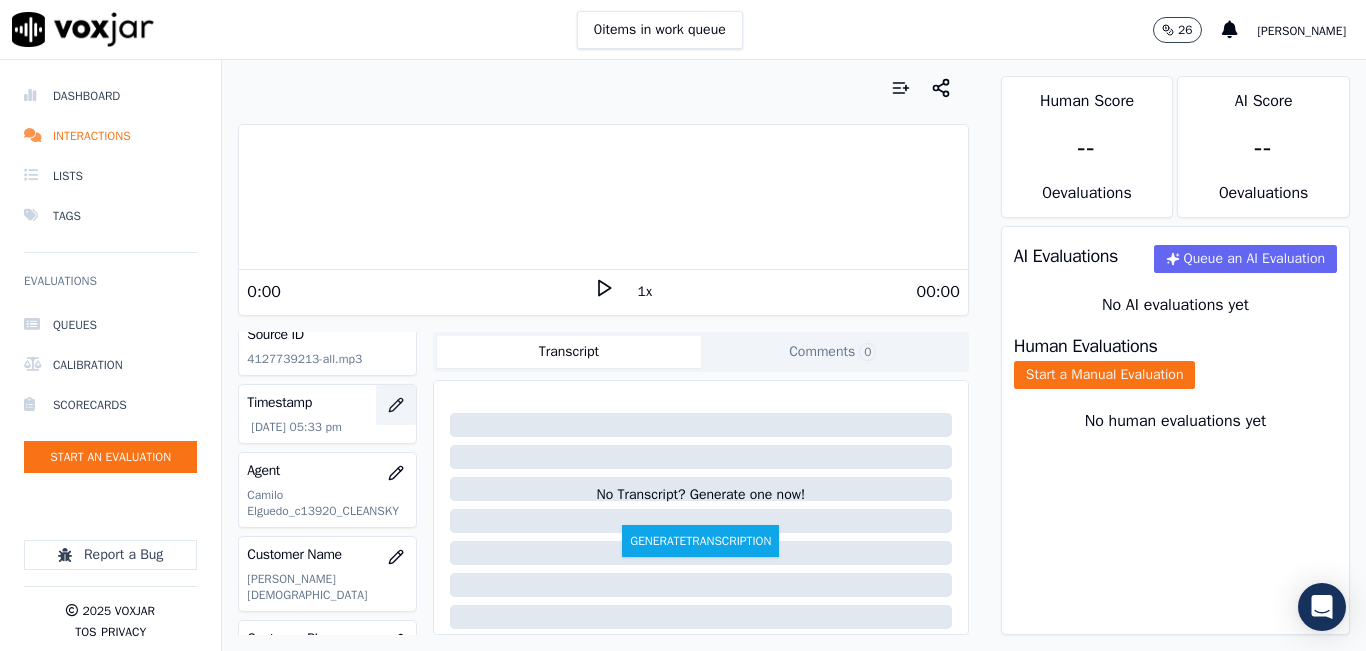 scroll, scrollTop: 0, scrollLeft: 0, axis: both 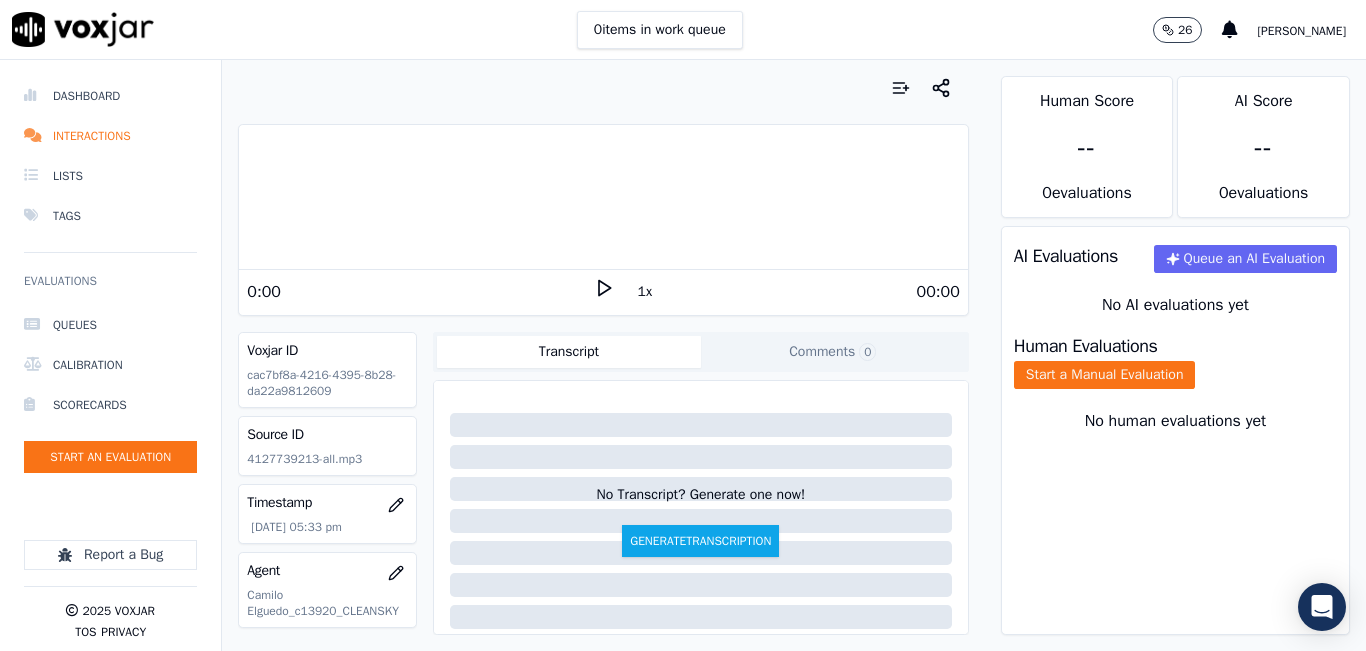 click on "1x" at bounding box center (645, 292) 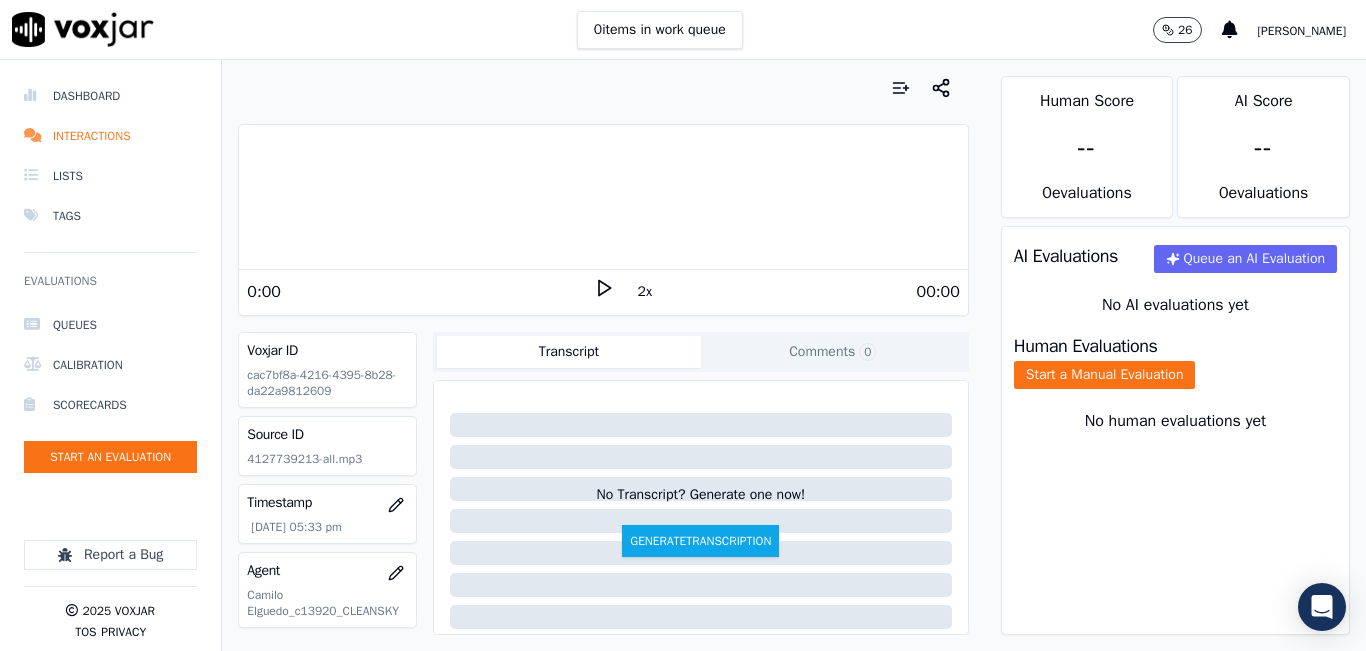 click 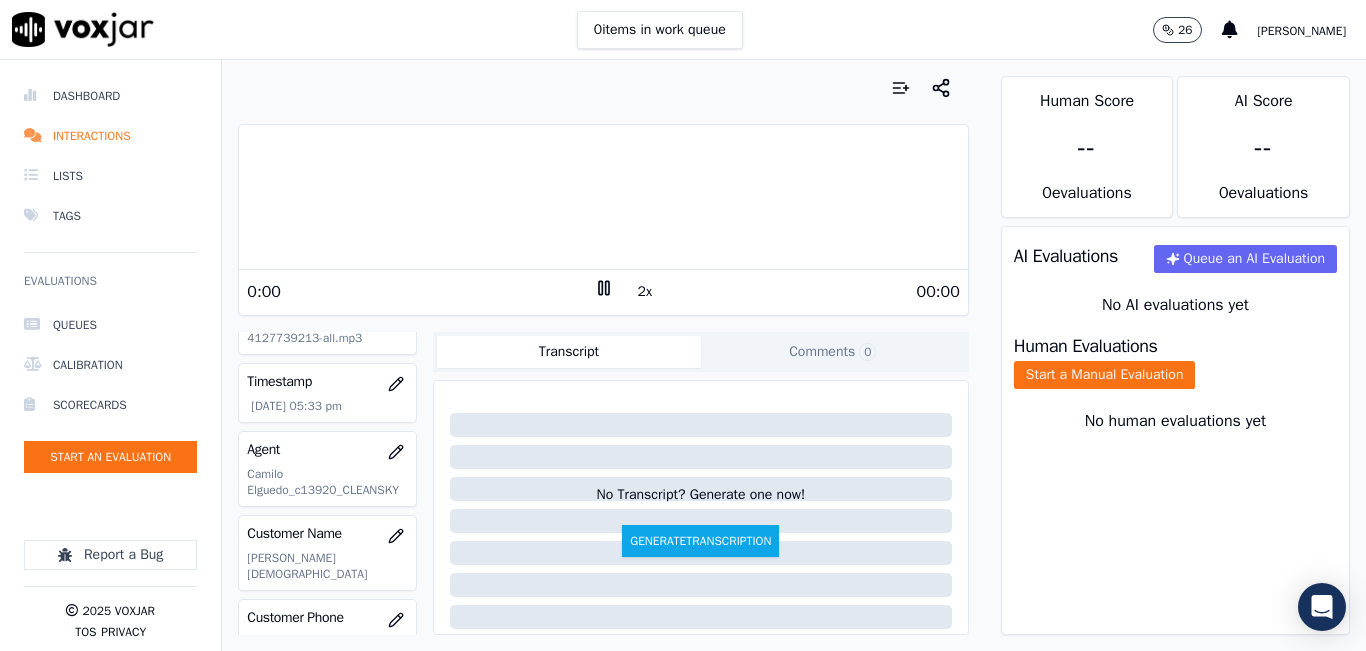 scroll, scrollTop: 200, scrollLeft: 0, axis: vertical 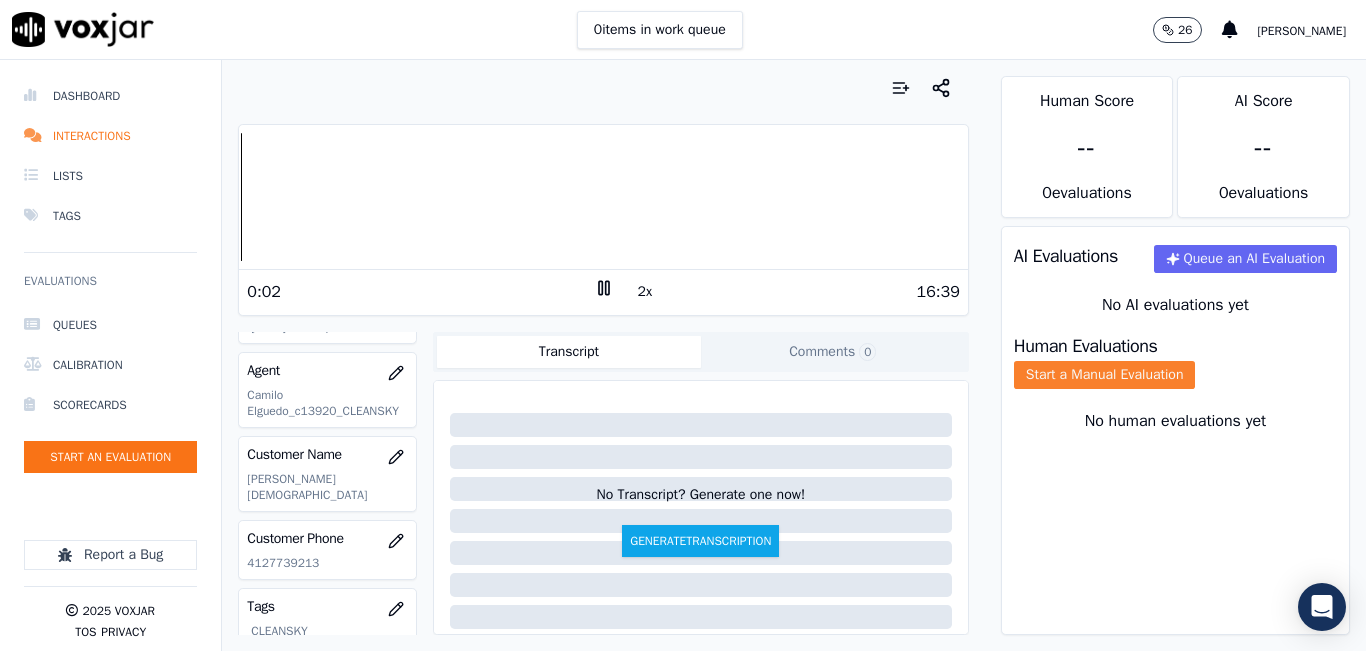 click on "Start a Manual Evaluation" 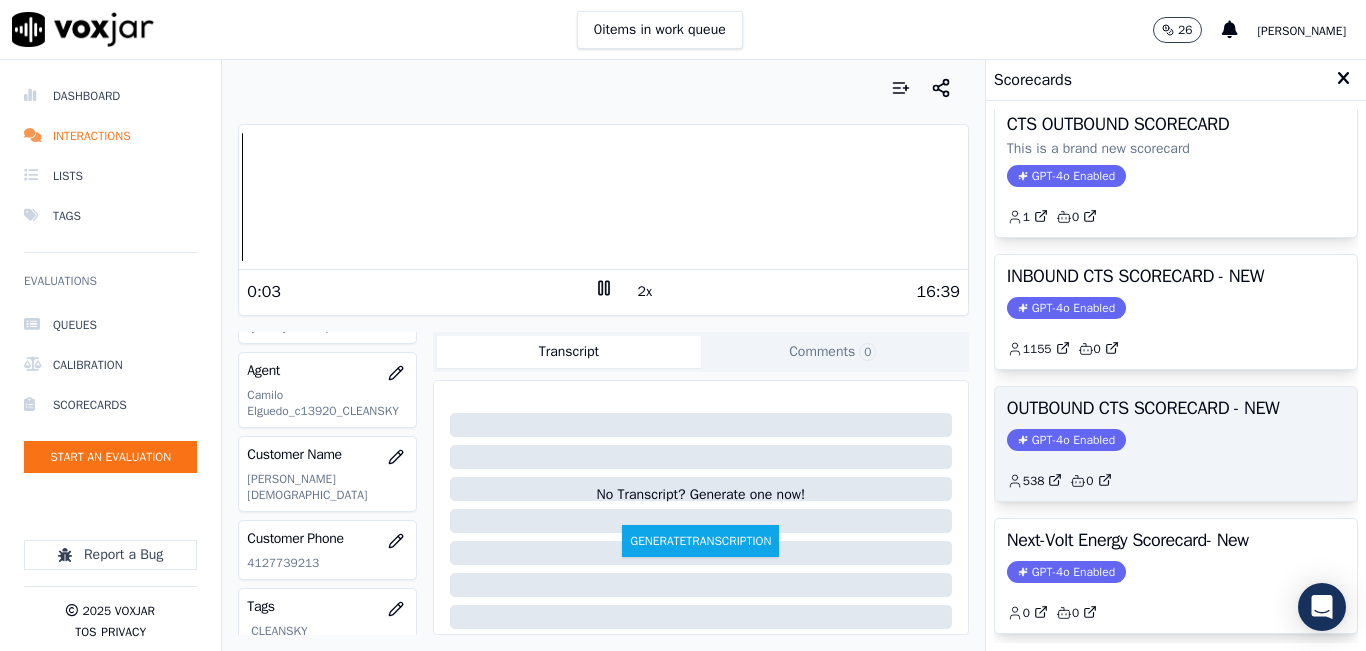 scroll, scrollTop: 200, scrollLeft: 0, axis: vertical 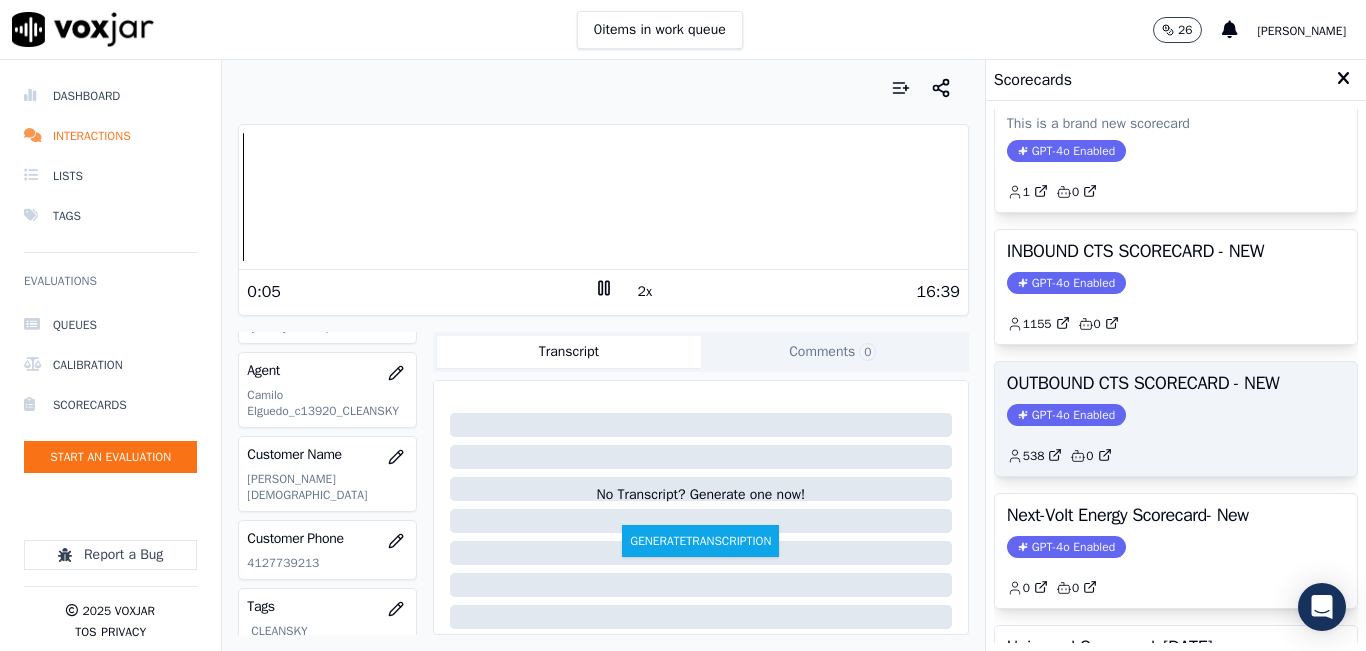click on "OUTBOUND CTS SCORECARD - NEW" at bounding box center [1176, 383] 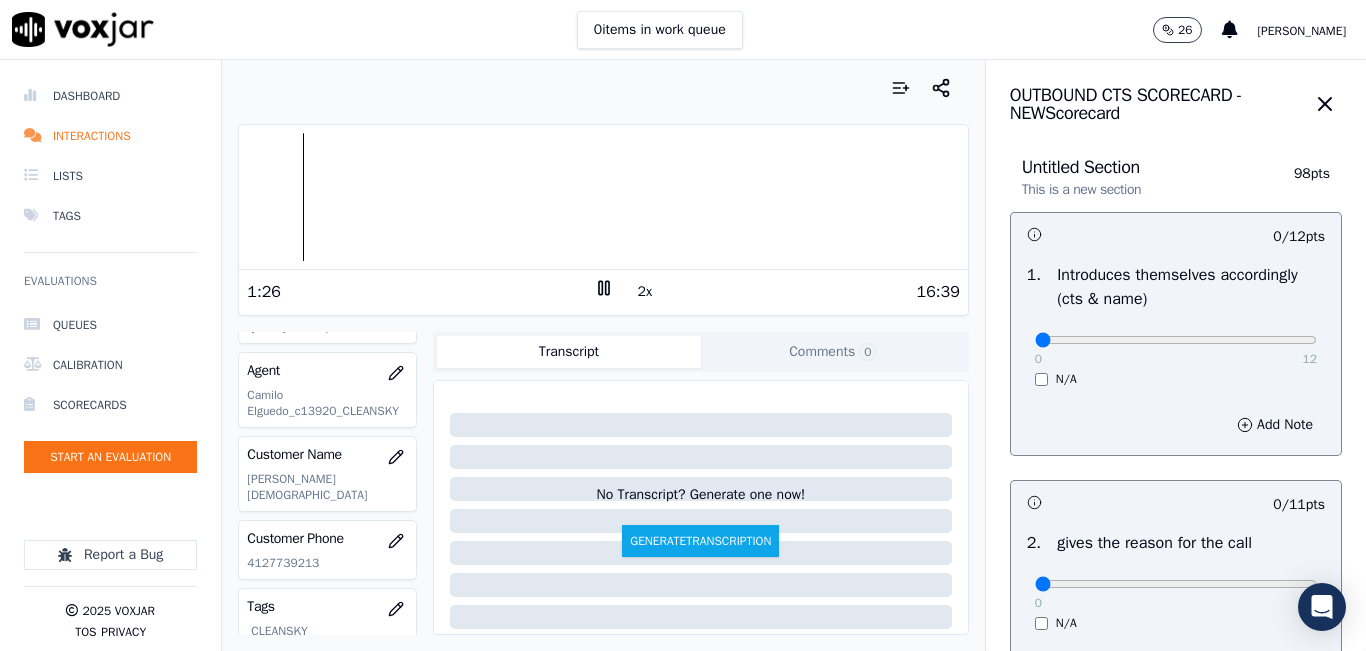 click on "4127739213" 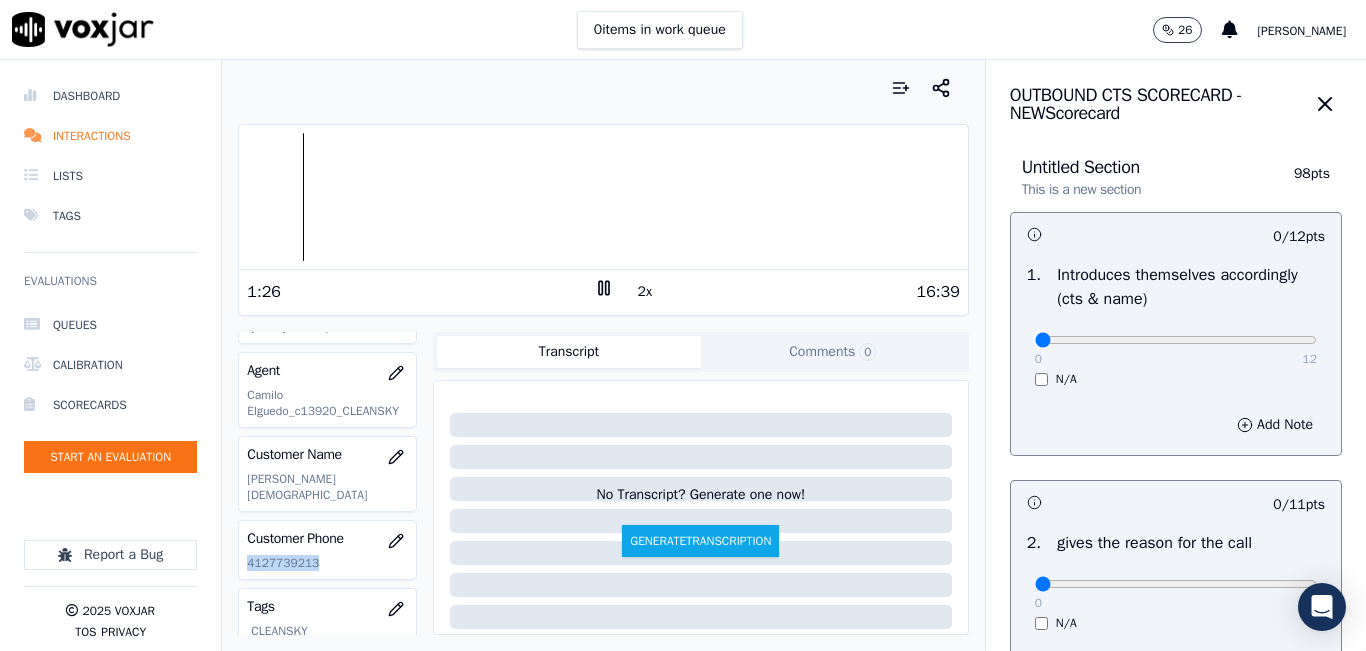 click on "4127739213" 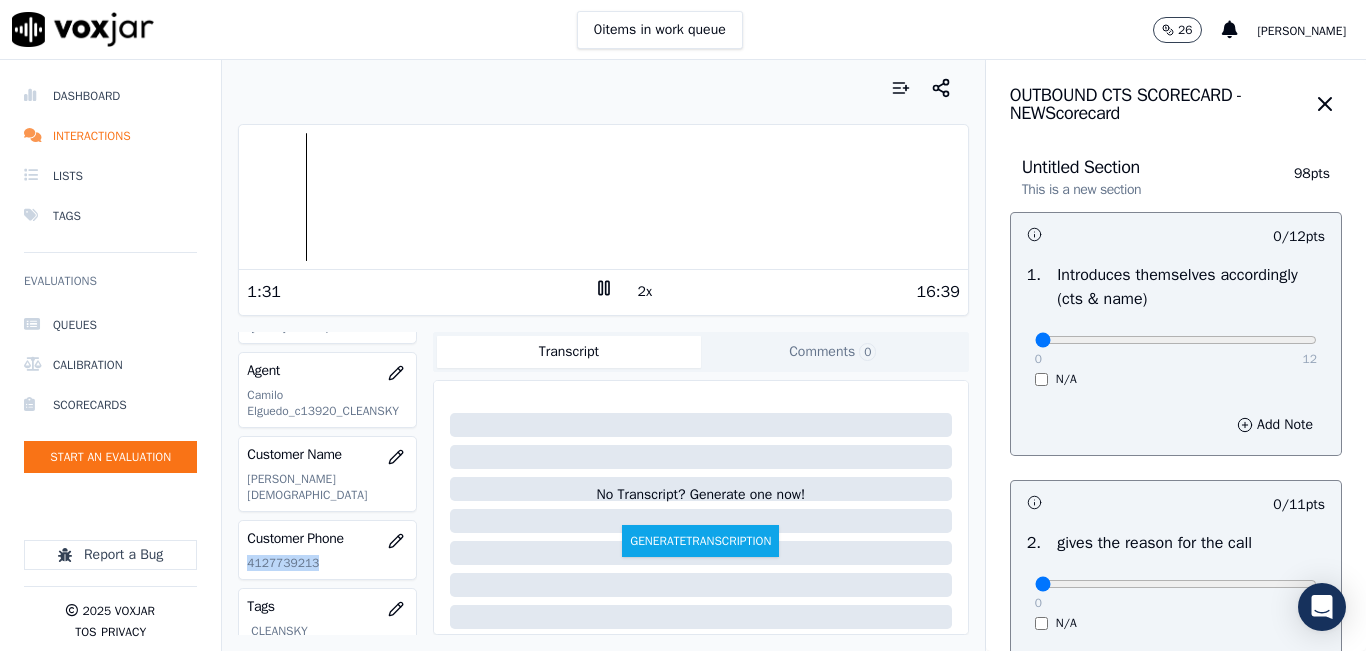copy on "4127739213" 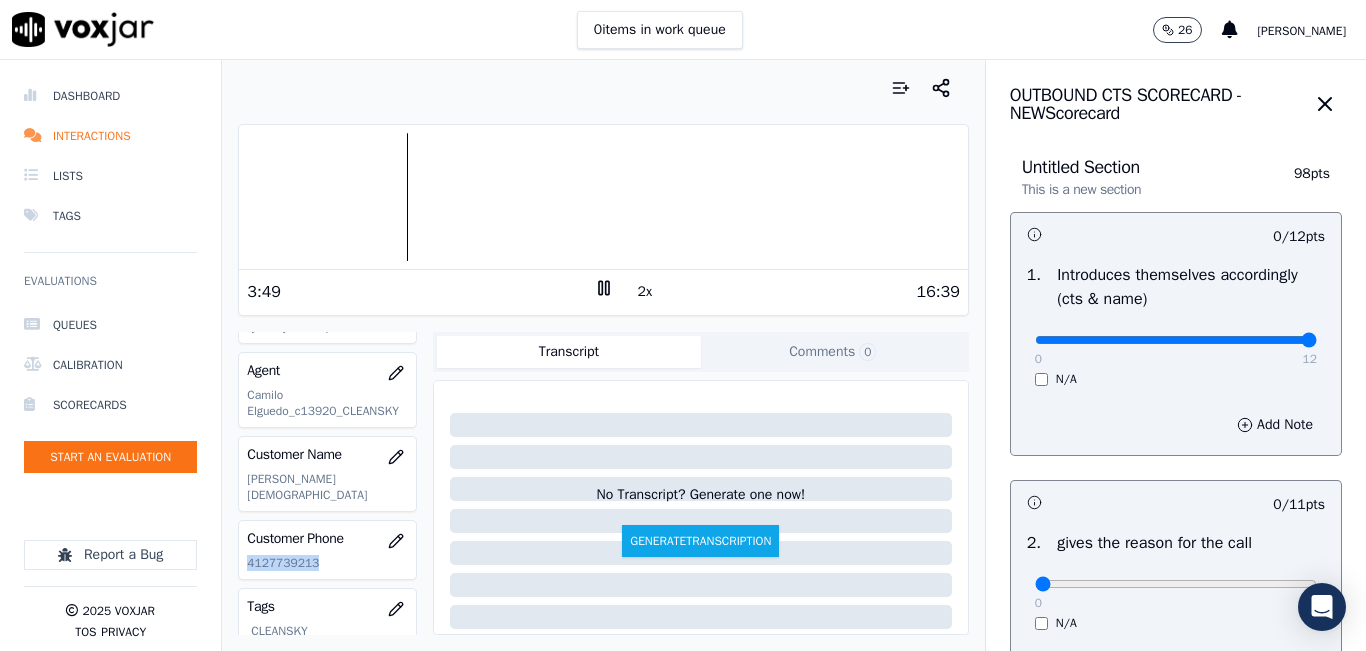 type on "12" 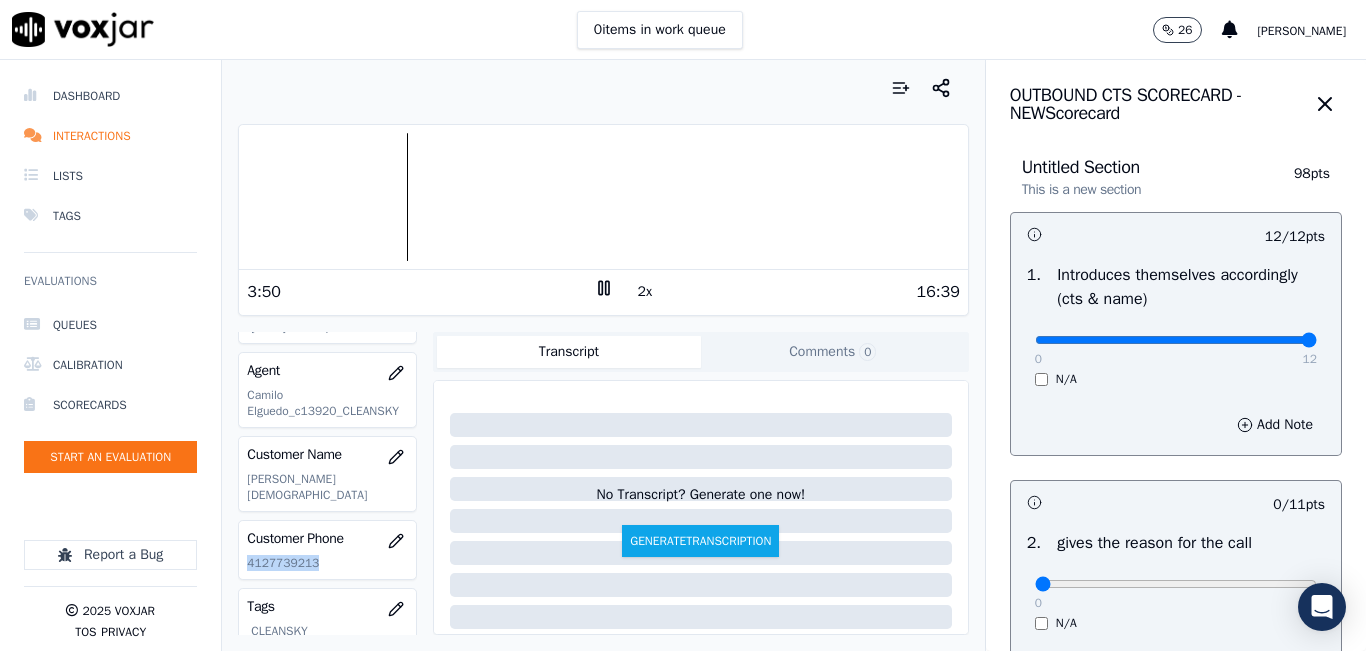 scroll, scrollTop: 100, scrollLeft: 0, axis: vertical 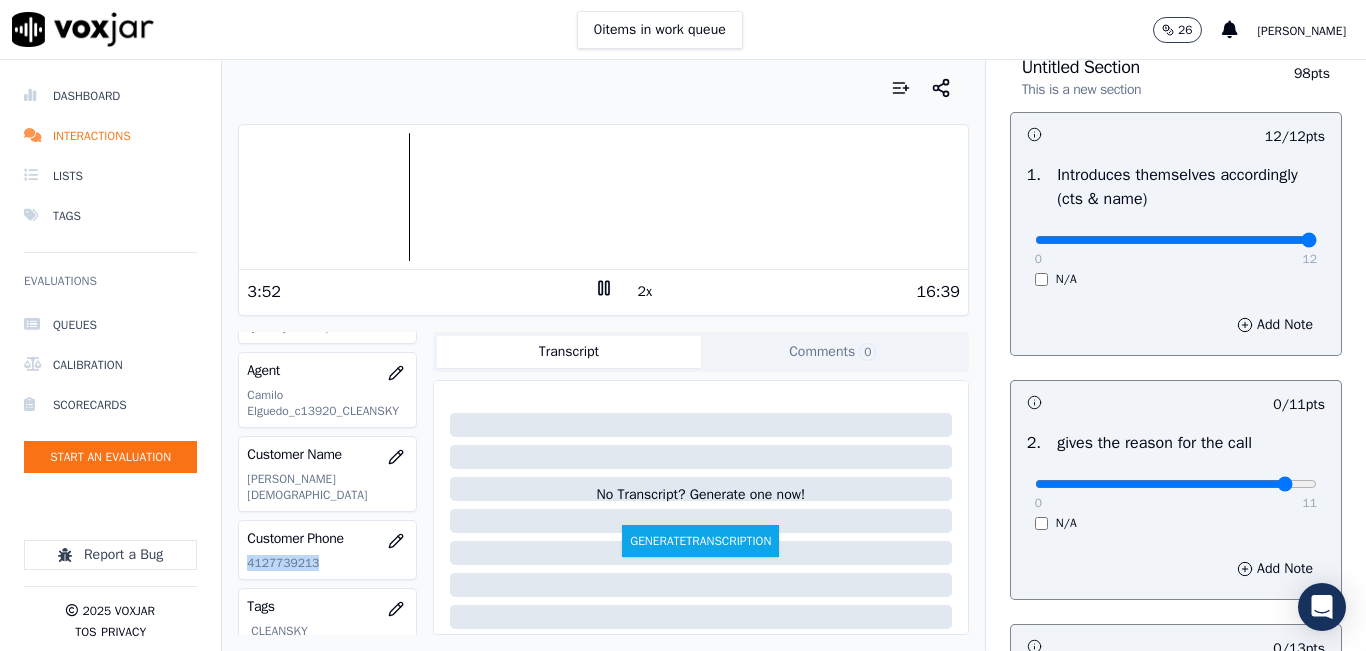 click at bounding box center [1176, 240] 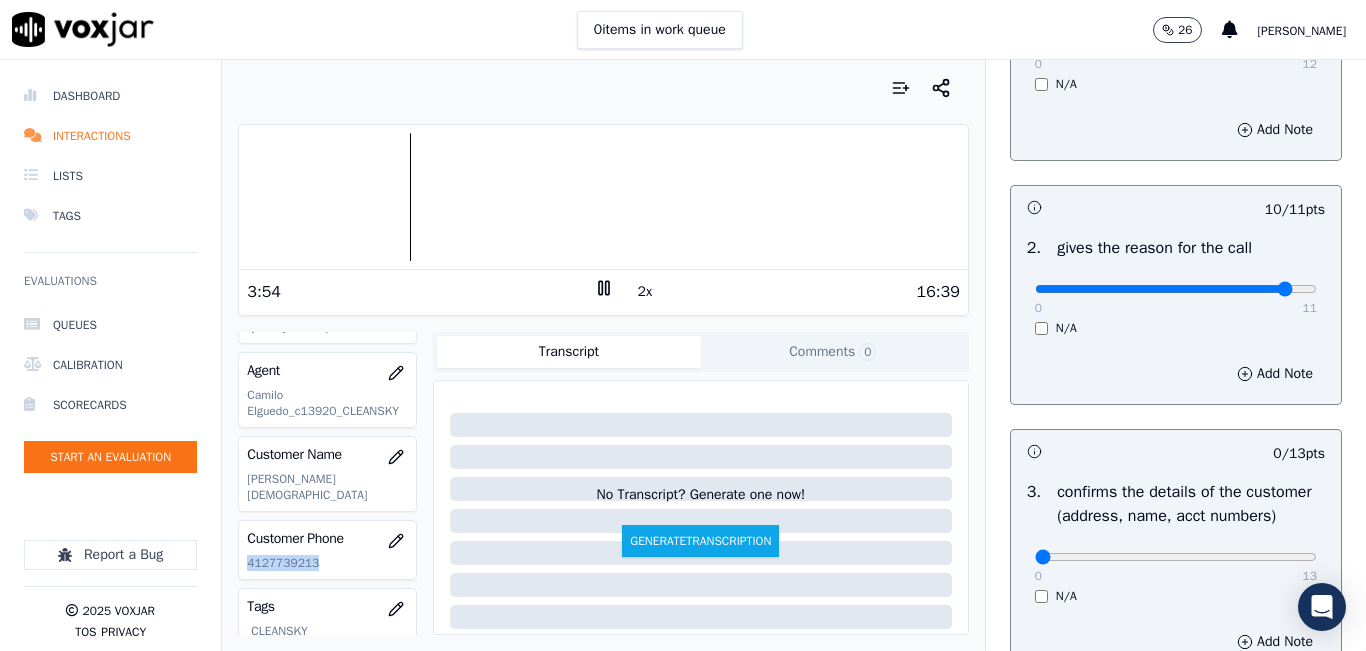 scroll, scrollTop: 300, scrollLeft: 0, axis: vertical 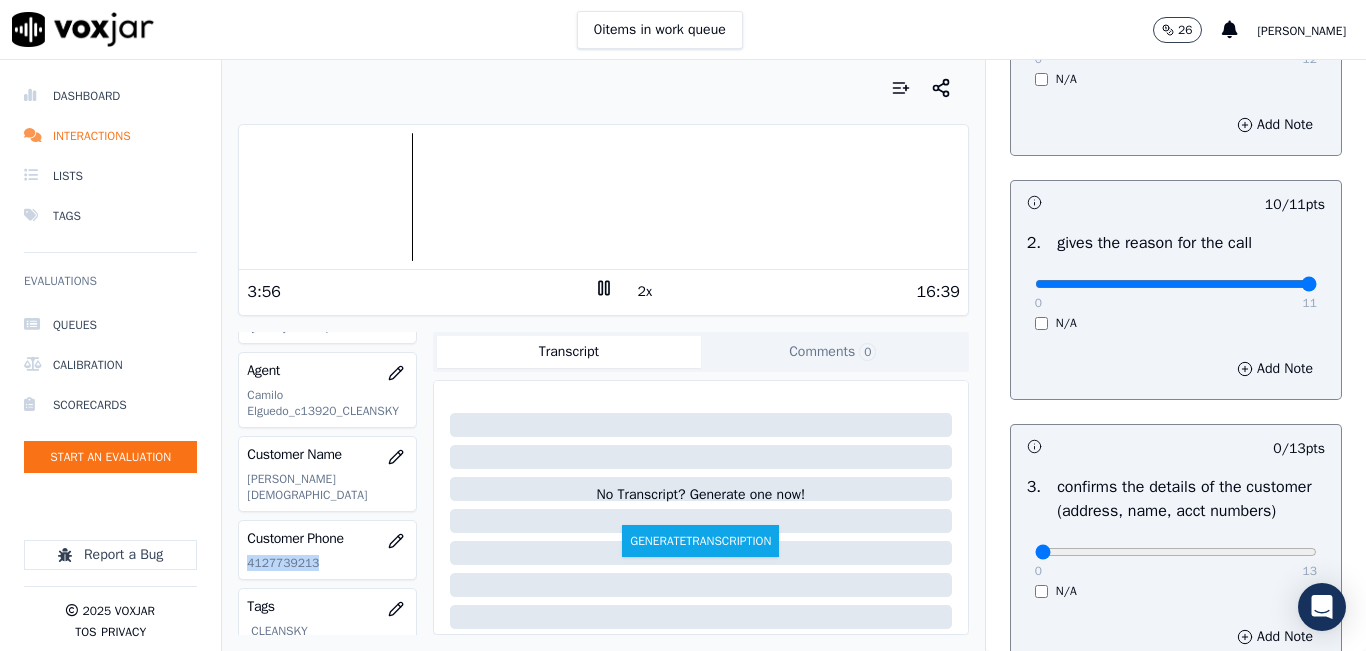 type on "11" 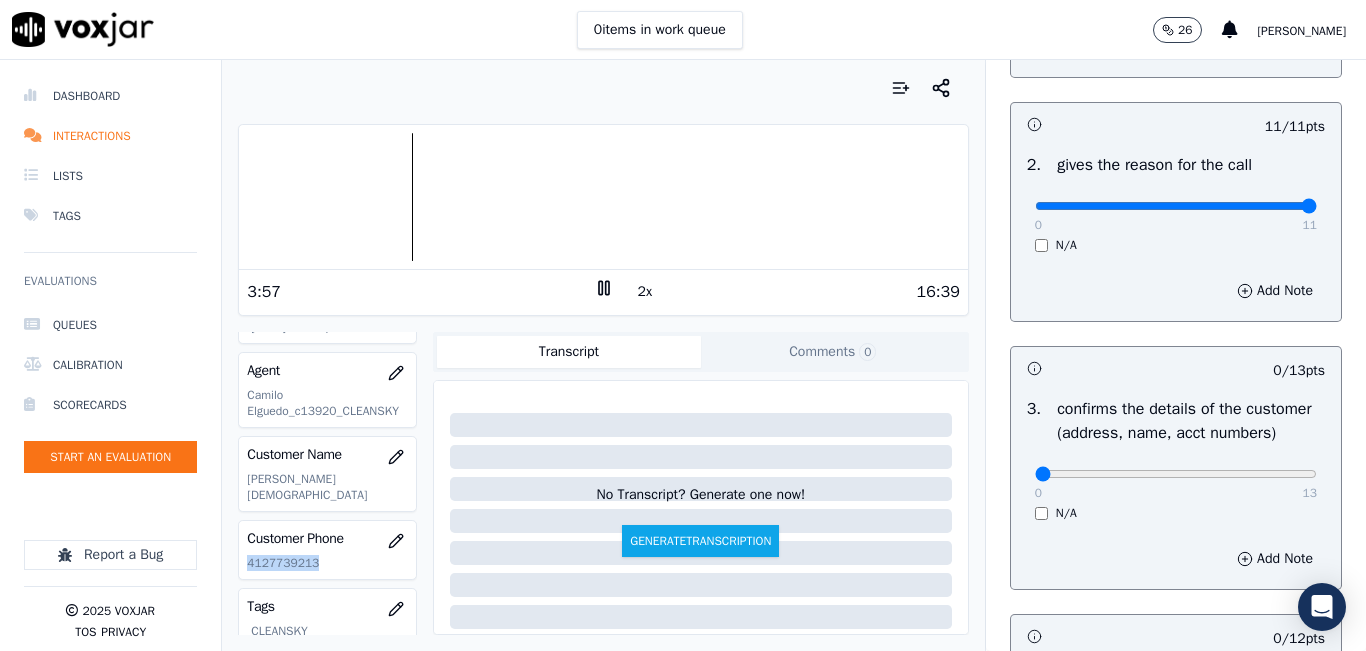 scroll, scrollTop: 500, scrollLeft: 0, axis: vertical 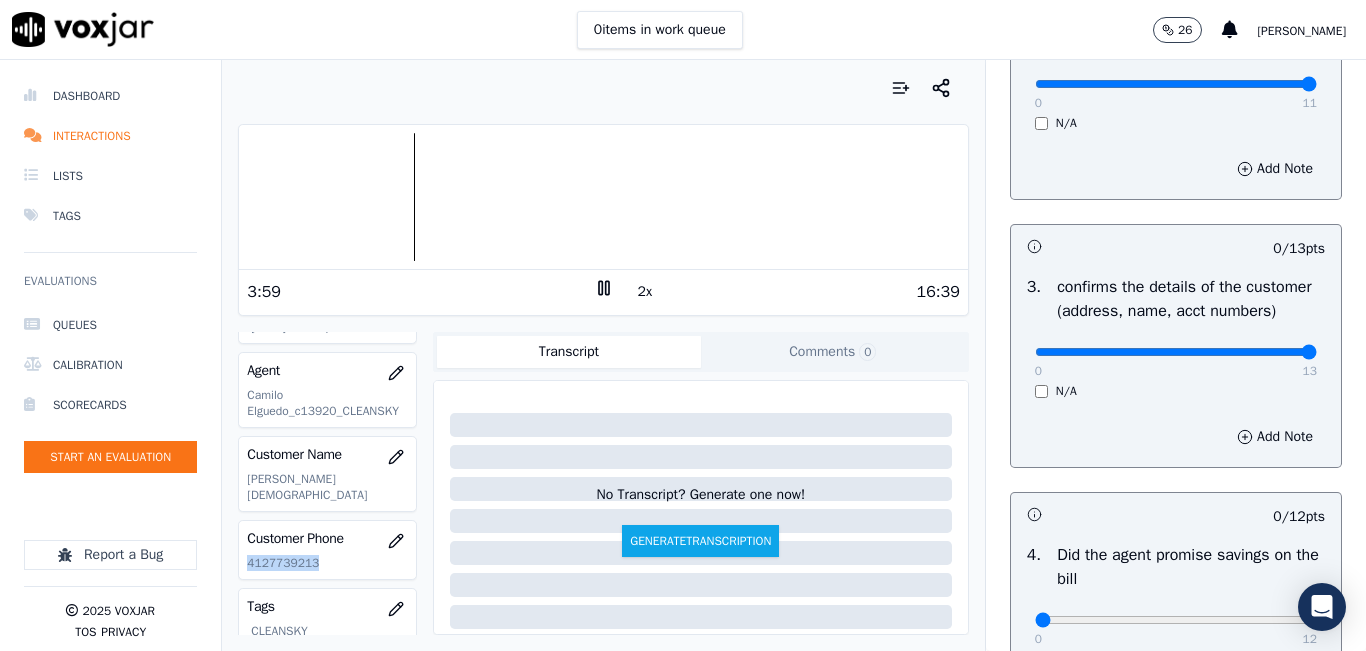 drag, startPoint x: 1259, startPoint y: 372, endPoint x: 1273, endPoint y: 368, distance: 14.56022 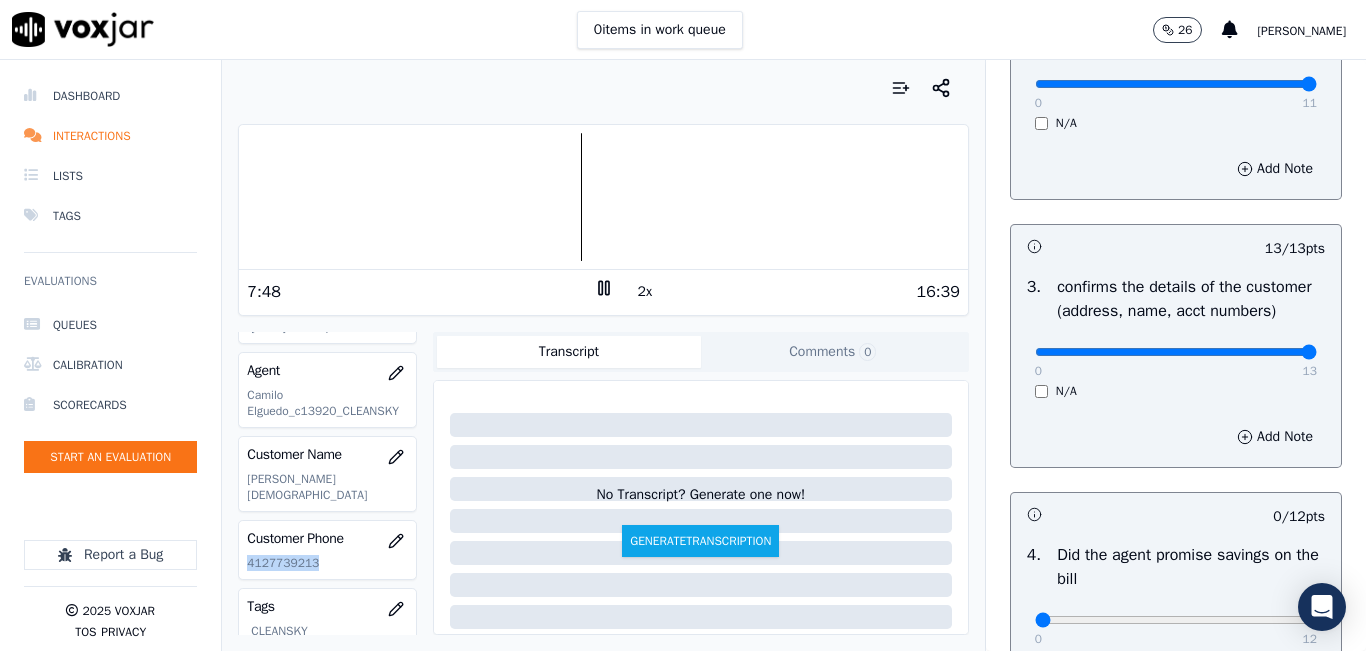 click 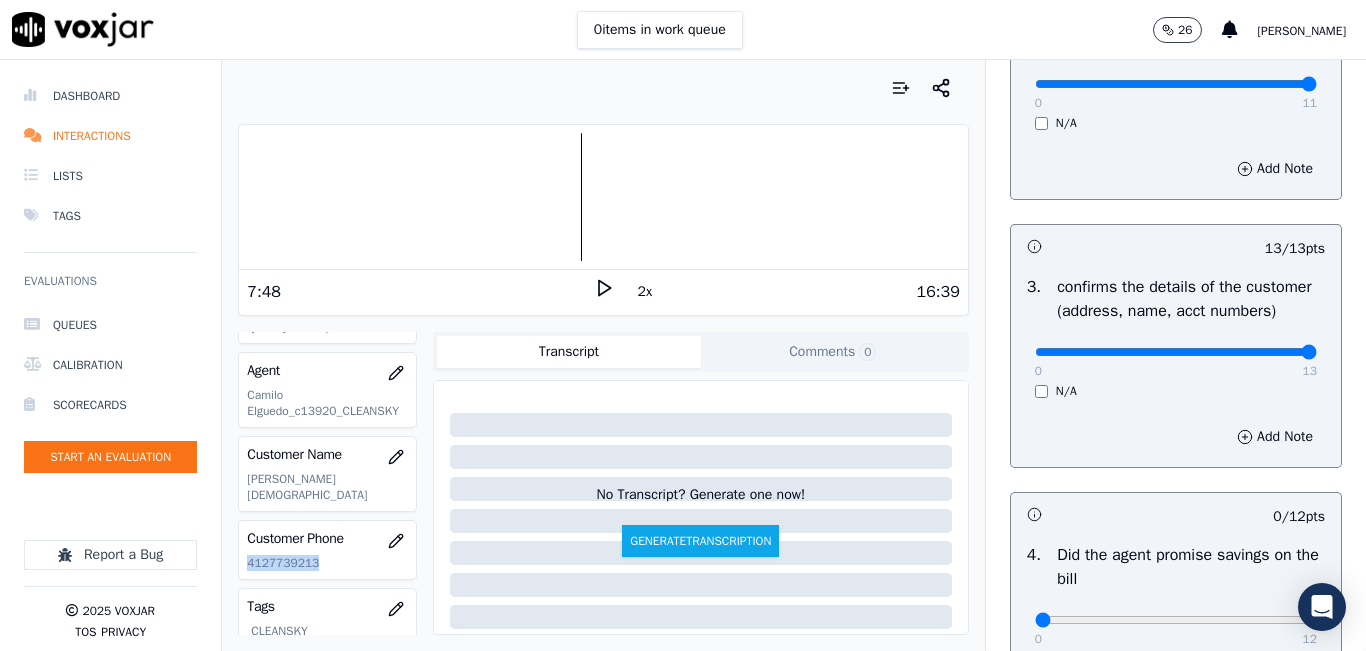 click 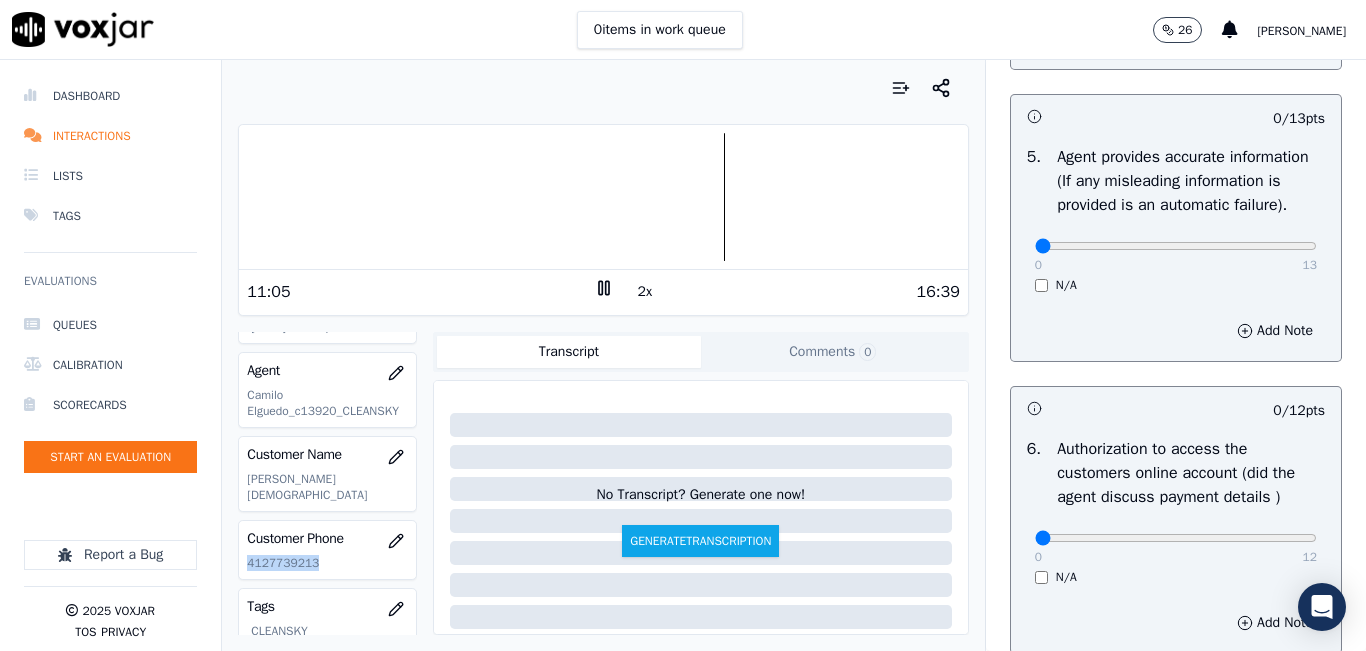 scroll, scrollTop: 1200, scrollLeft: 0, axis: vertical 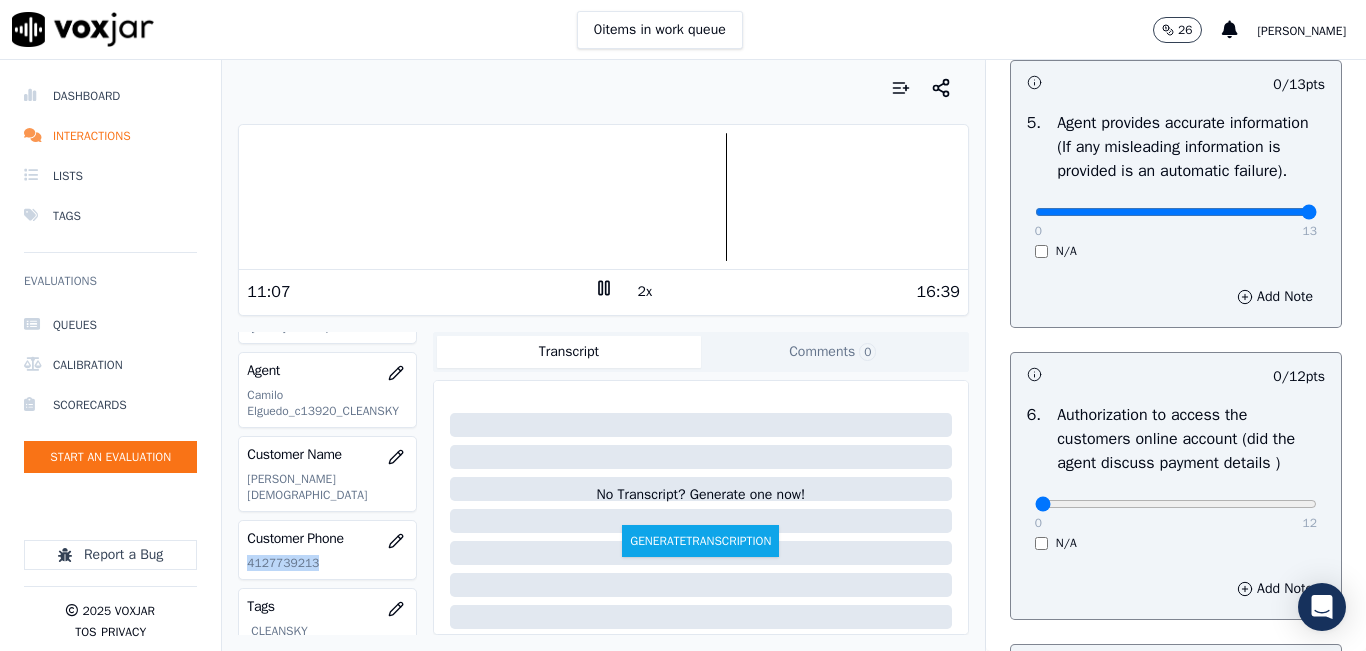 drag, startPoint x: 1235, startPoint y: 260, endPoint x: 1284, endPoint y: 260, distance: 49 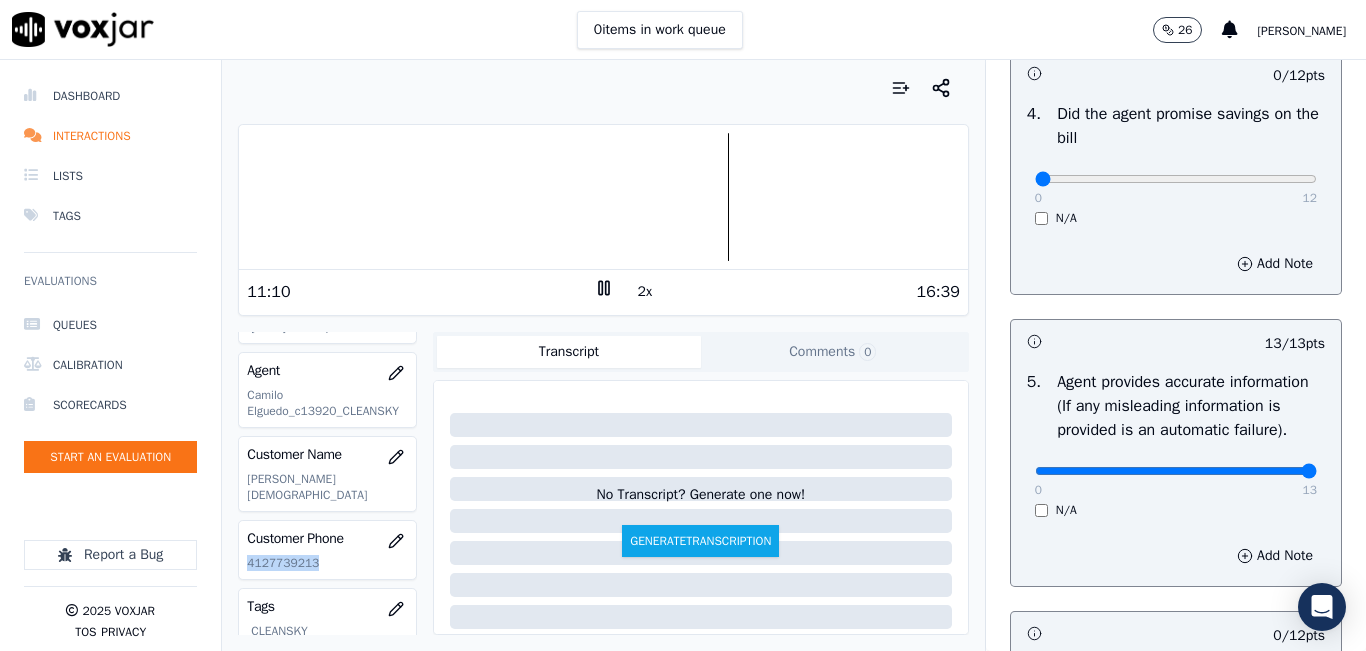 scroll, scrollTop: 900, scrollLeft: 0, axis: vertical 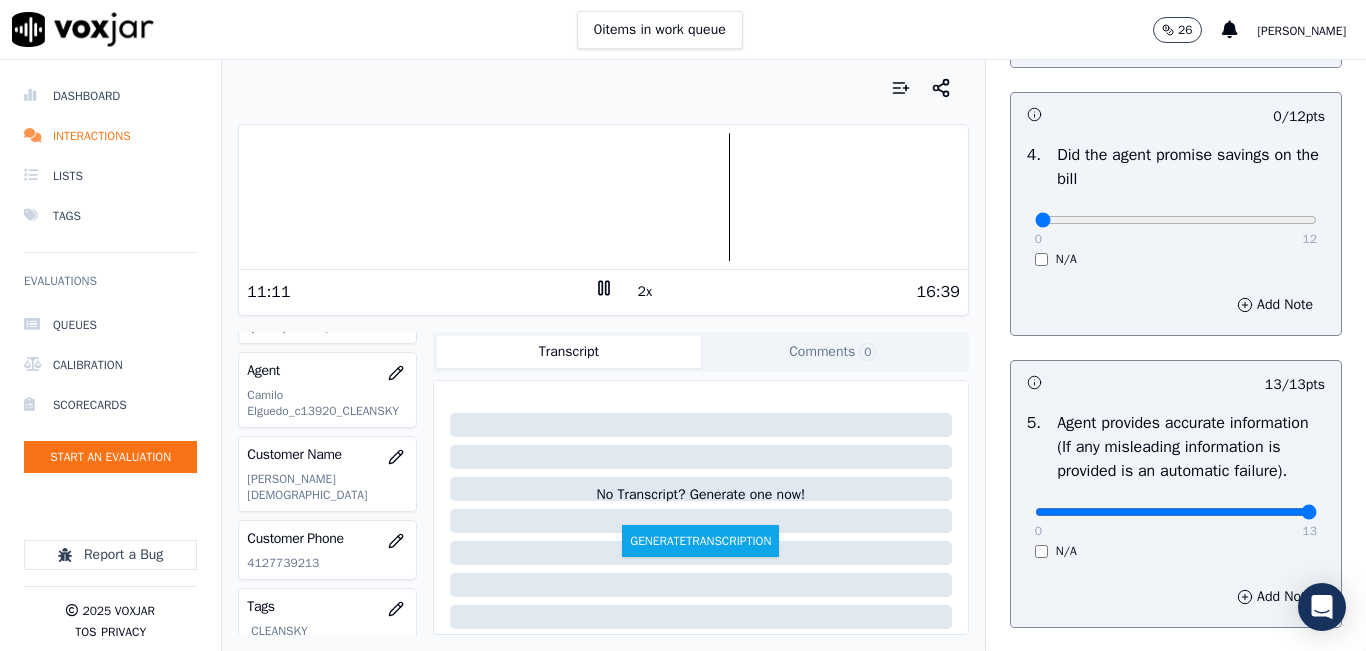 click on "N/A" at bounding box center (1176, 259) 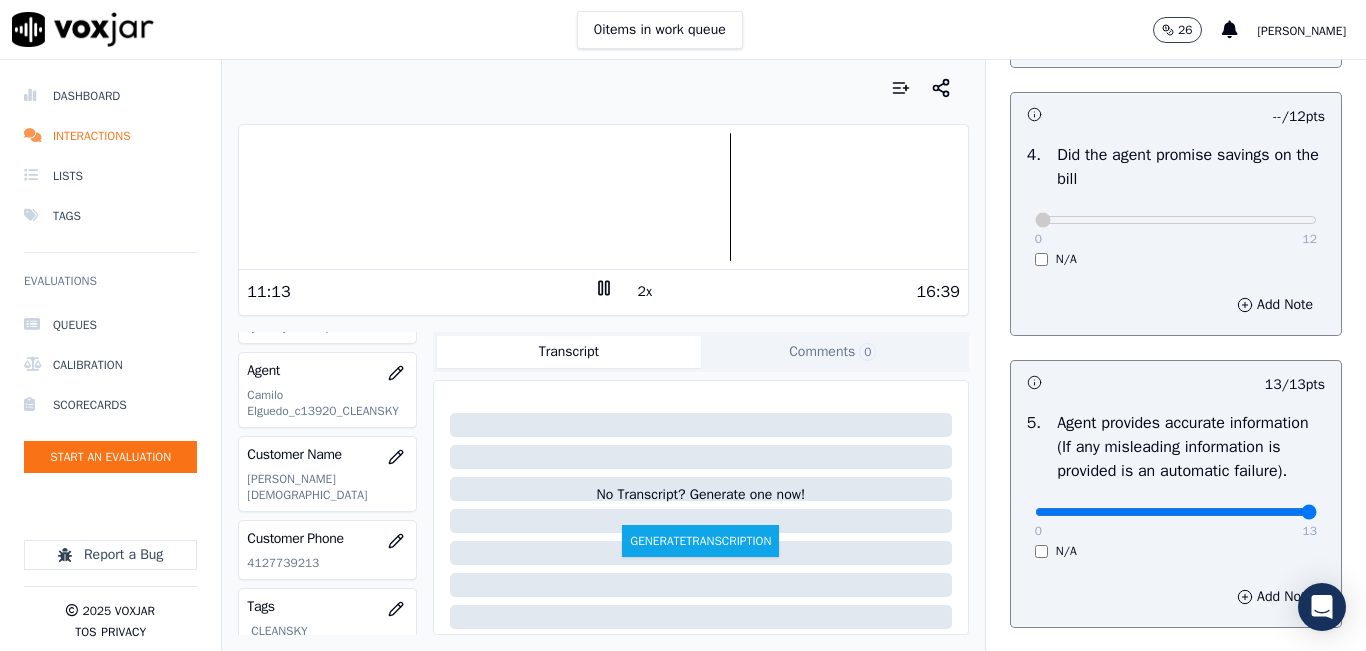 click at bounding box center [603, 197] 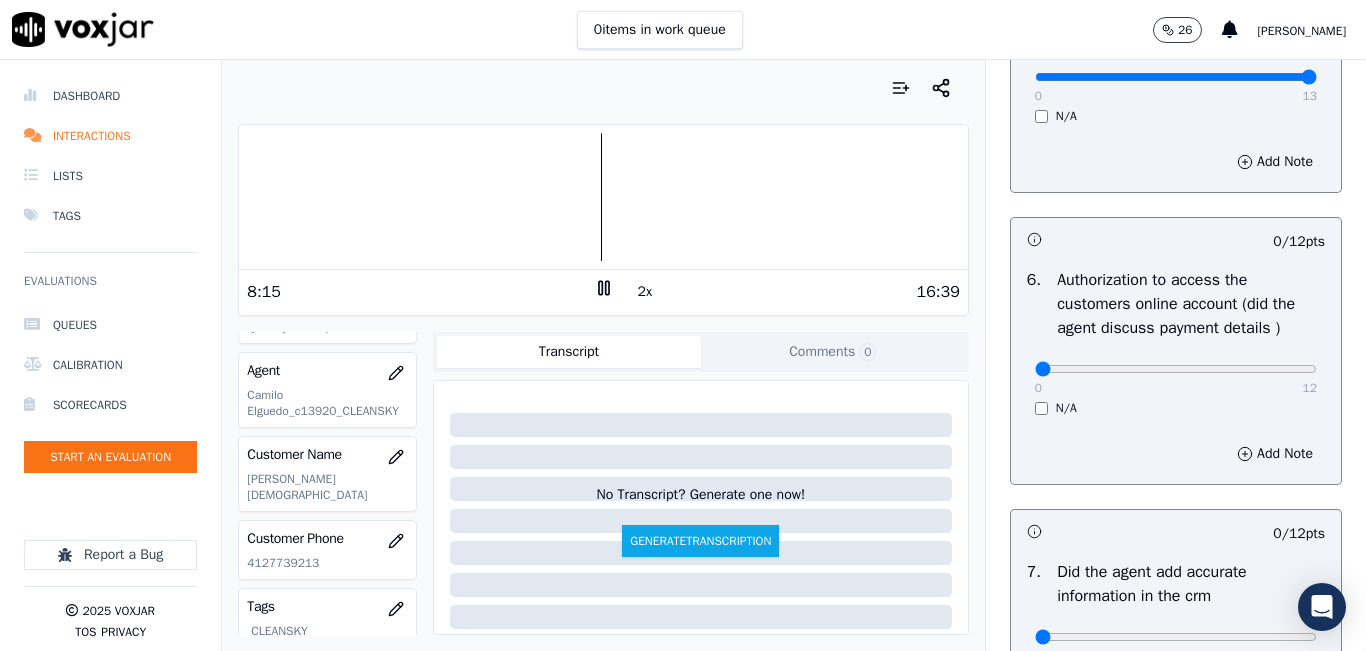 scroll, scrollTop: 1500, scrollLeft: 0, axis: vertical 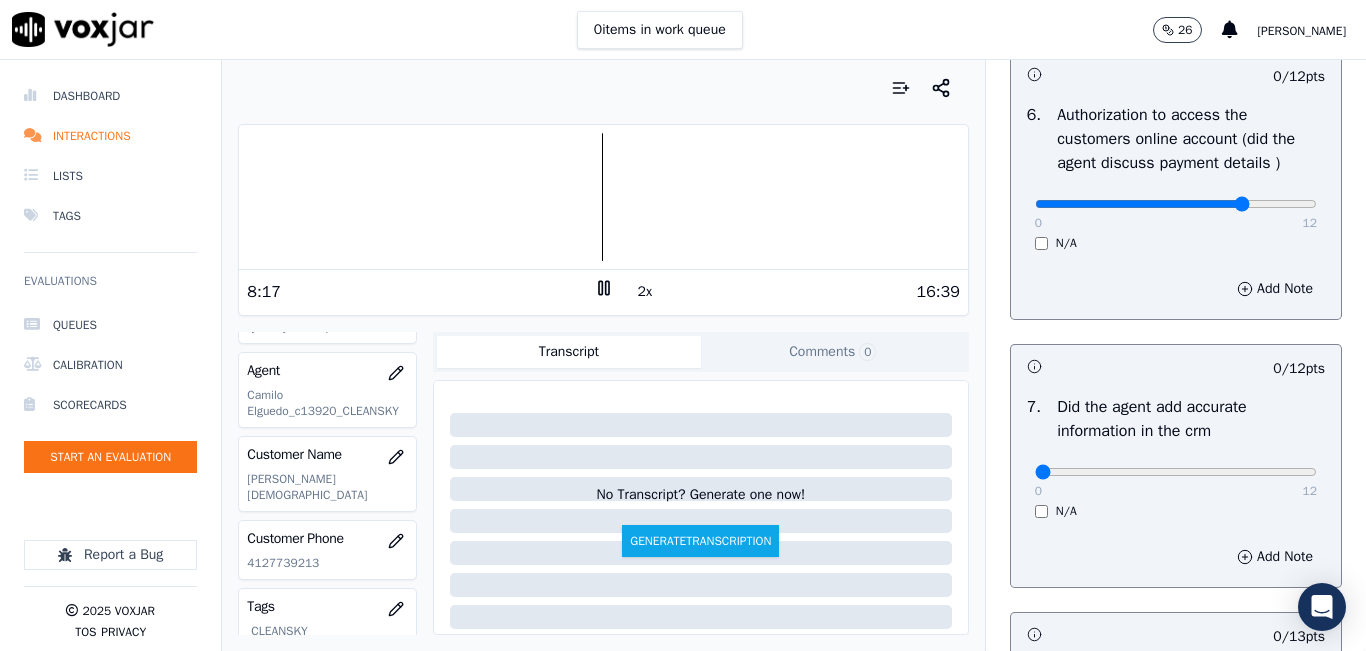click at bounding box center (1176, -1160) 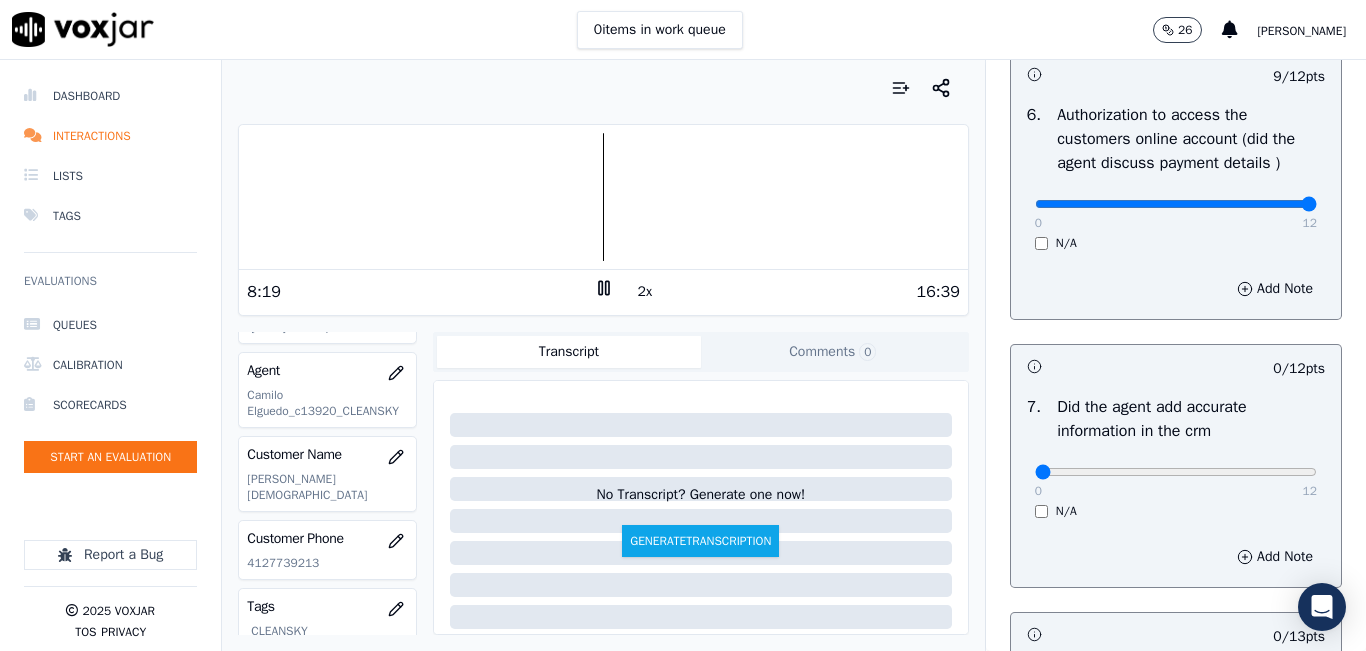 type on "12" 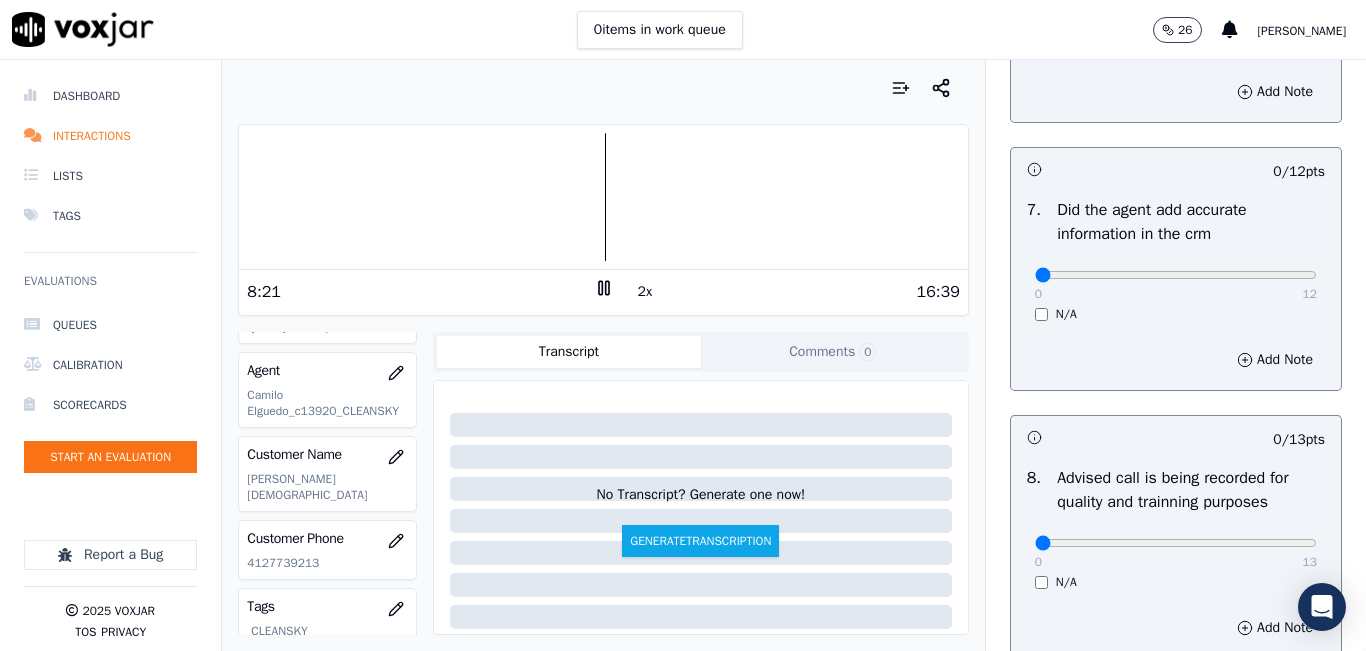 scroll, scrollTop: 1700, scrollLeft: 0, axis: vertical 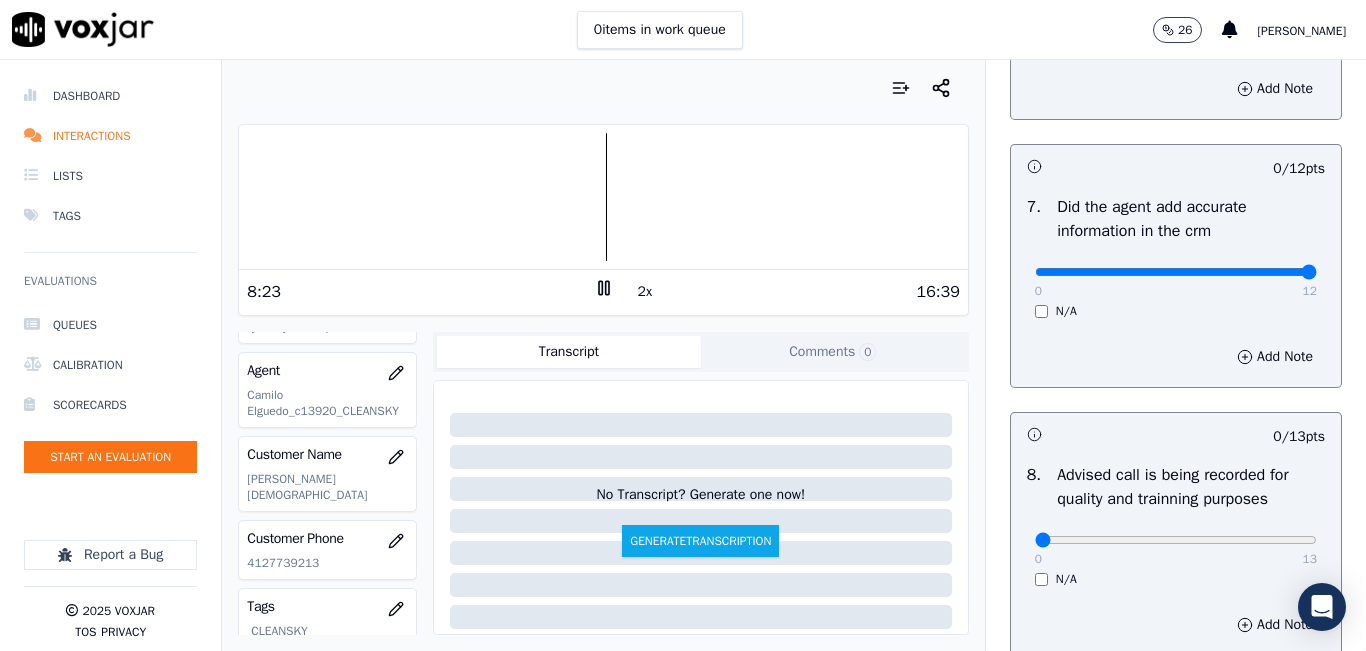 type on "12" 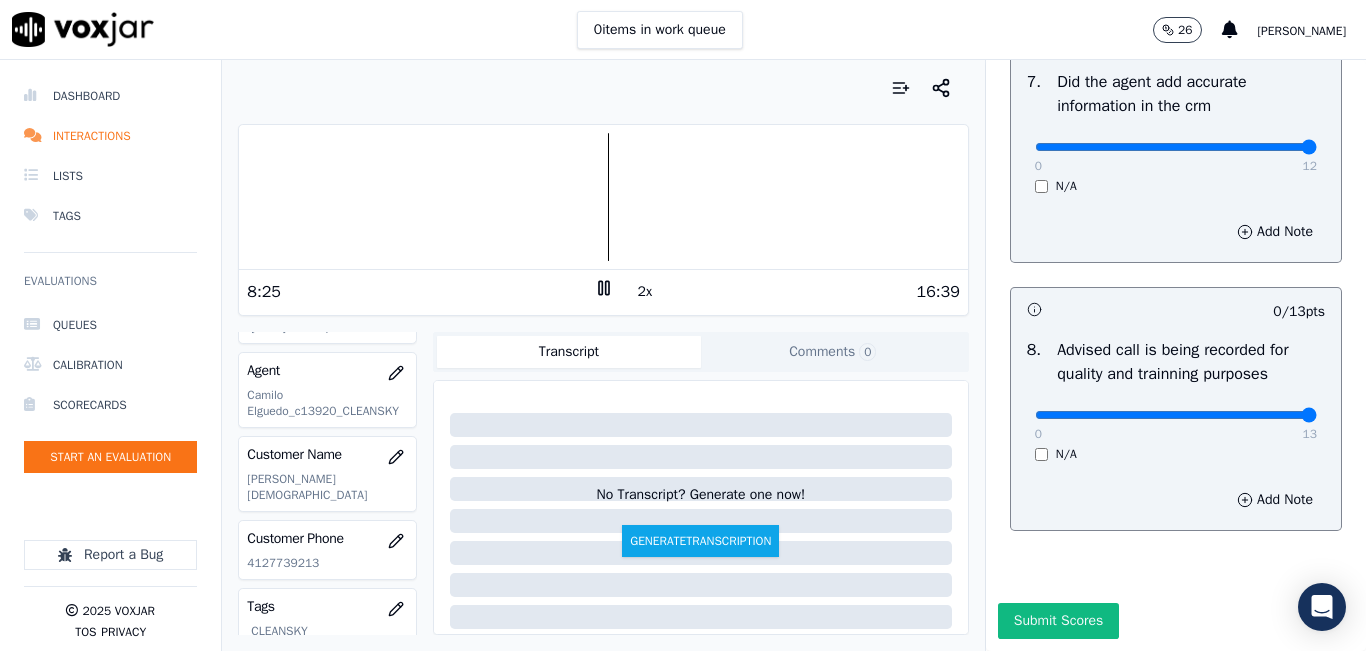 type on "13" 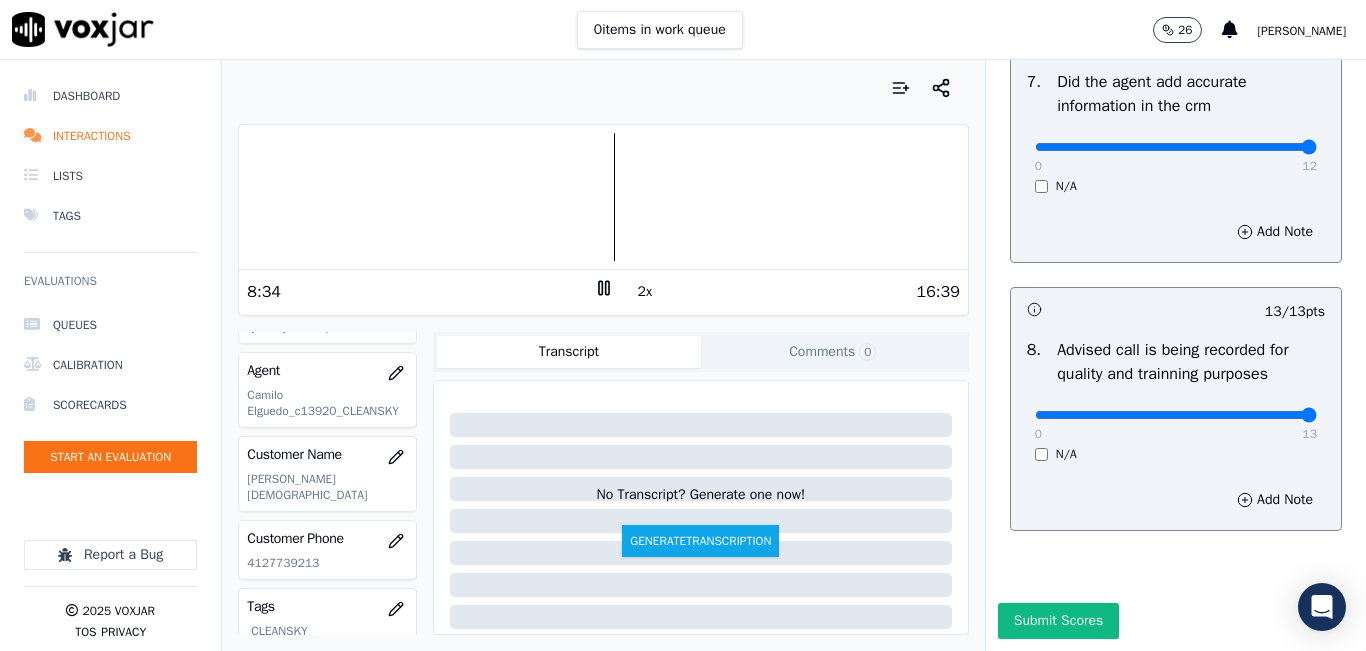 scroll, scrollTop: 1918, scrollLeft: 0, axis: vertical 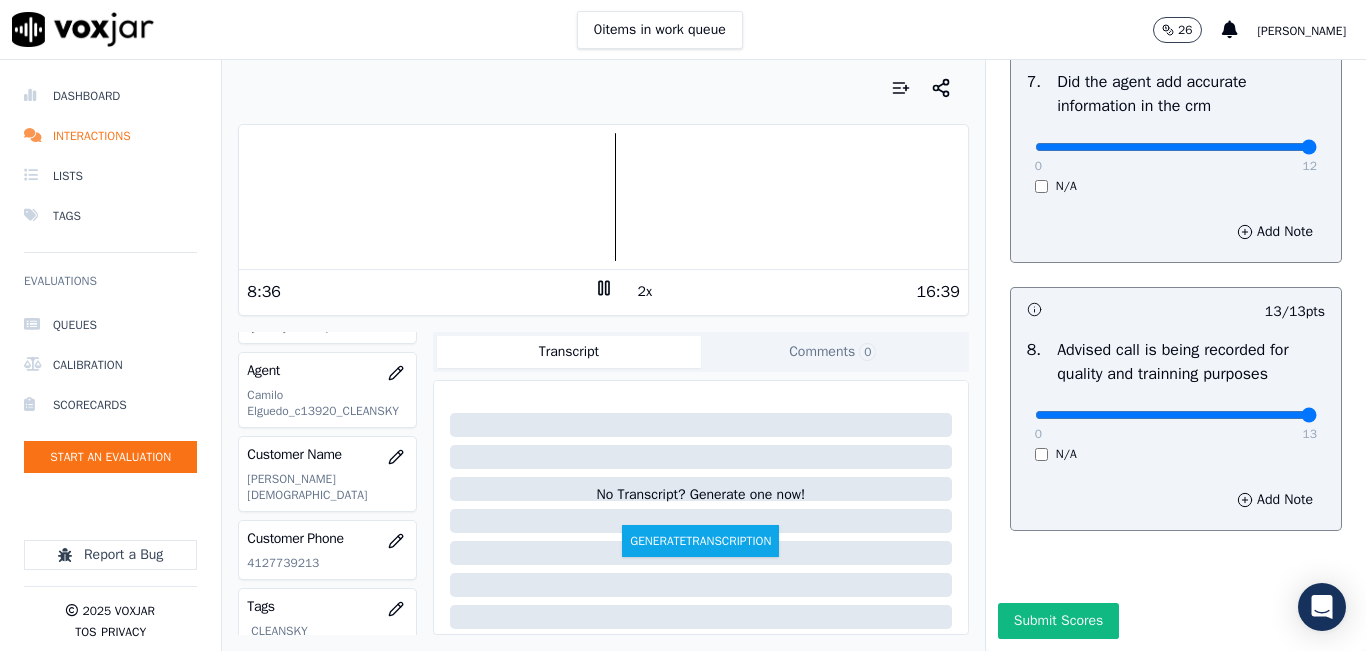 click at bounding box center [603, 197] 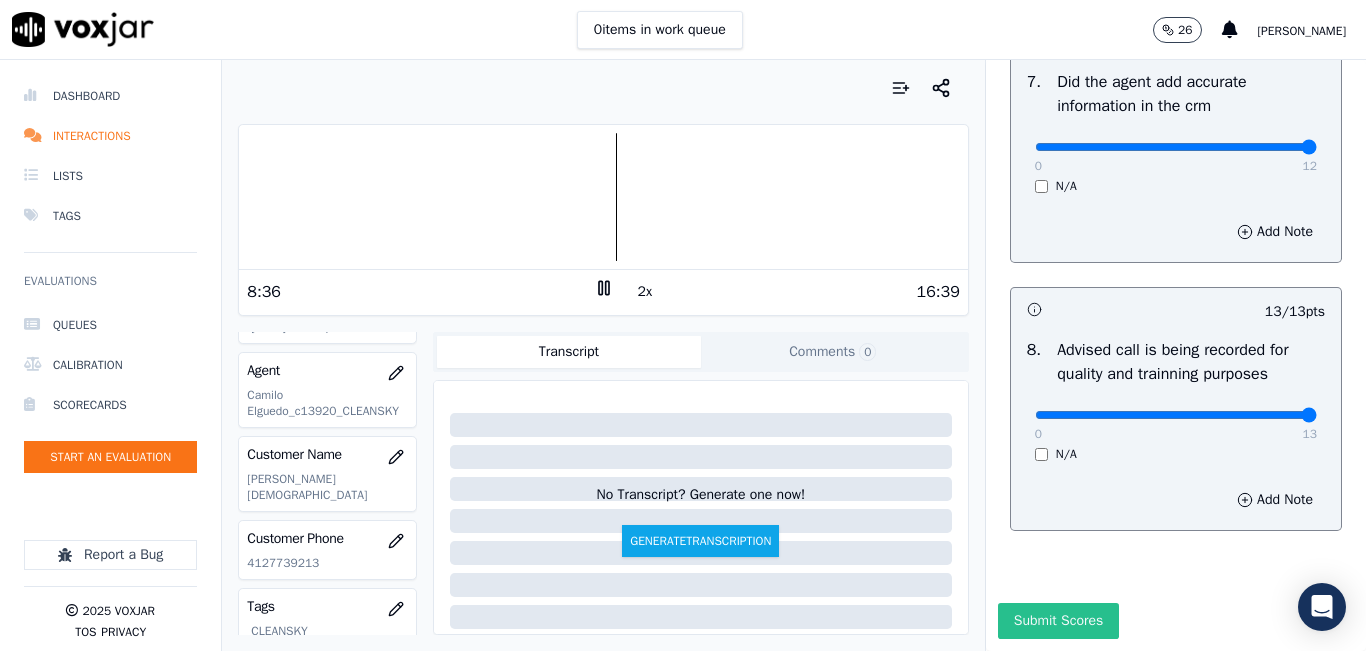 click on "Submit Scores" at bounding box center (1058, 621) 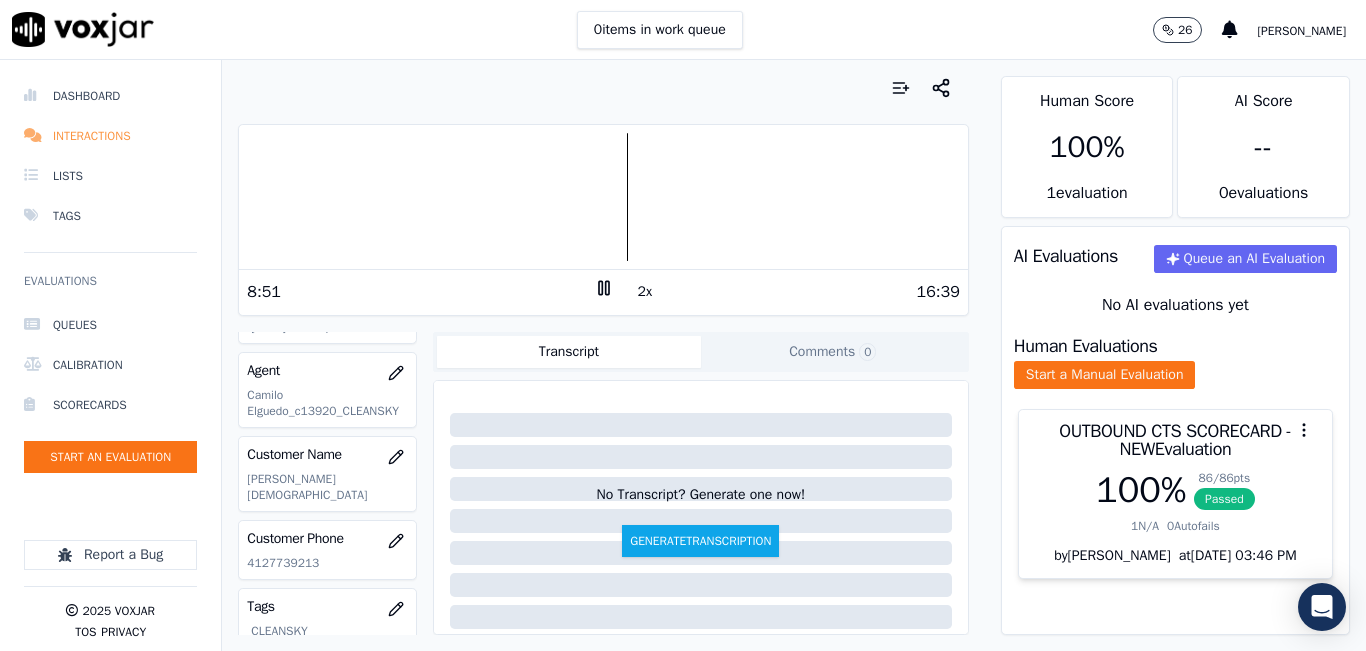 click on "Interactions" at bounding box center (110, 136) 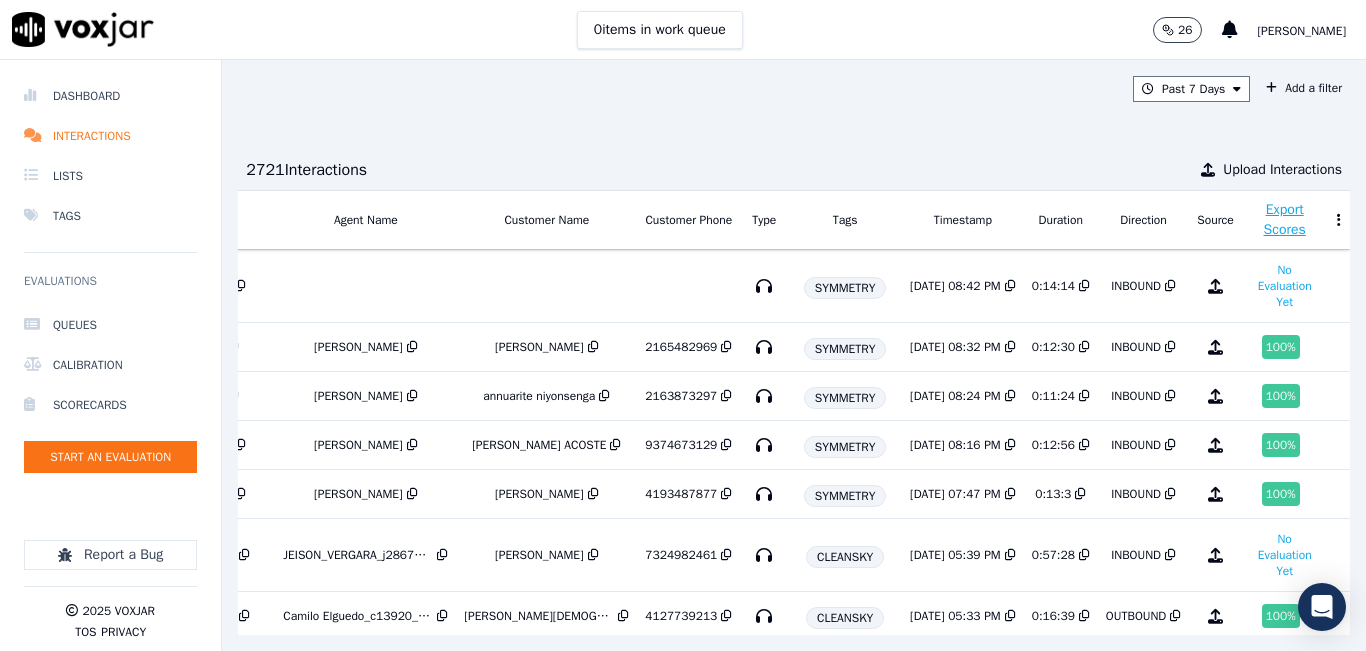 scroll, scrollTop: 0, scrollLeft: 382, axis: horizontal 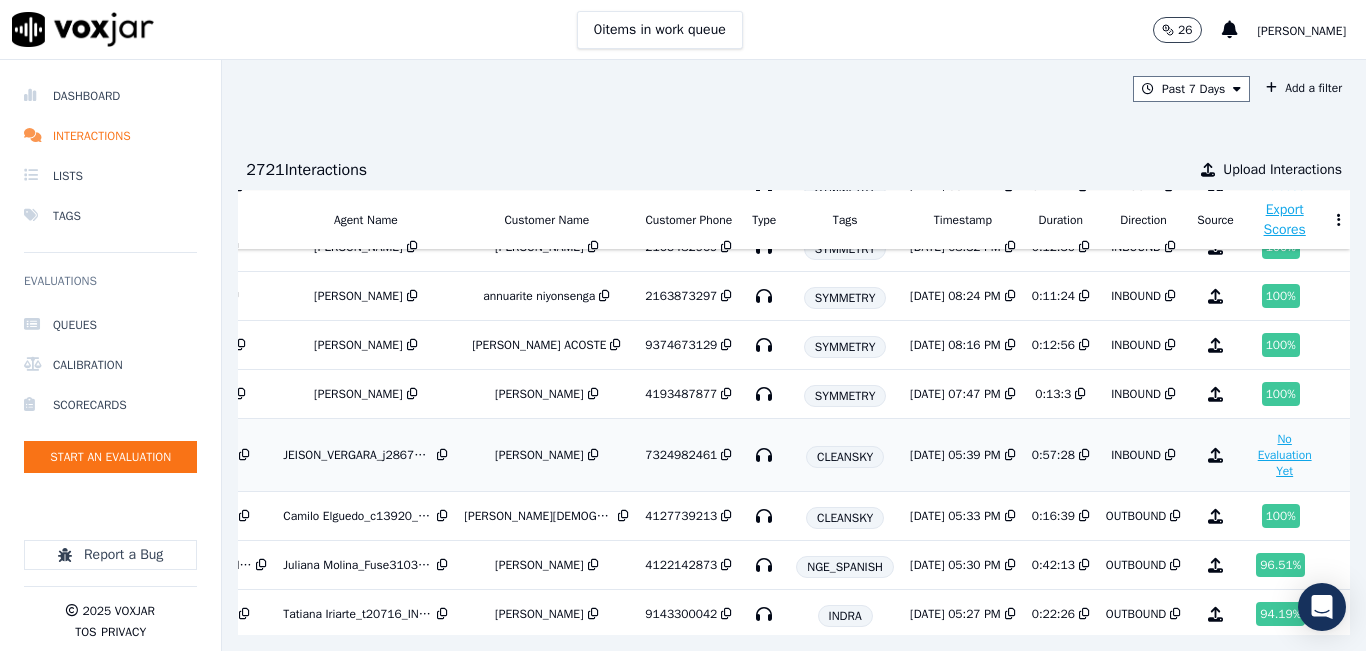 click on "No Evaluation Yet" at bounding box center [1285, 455] 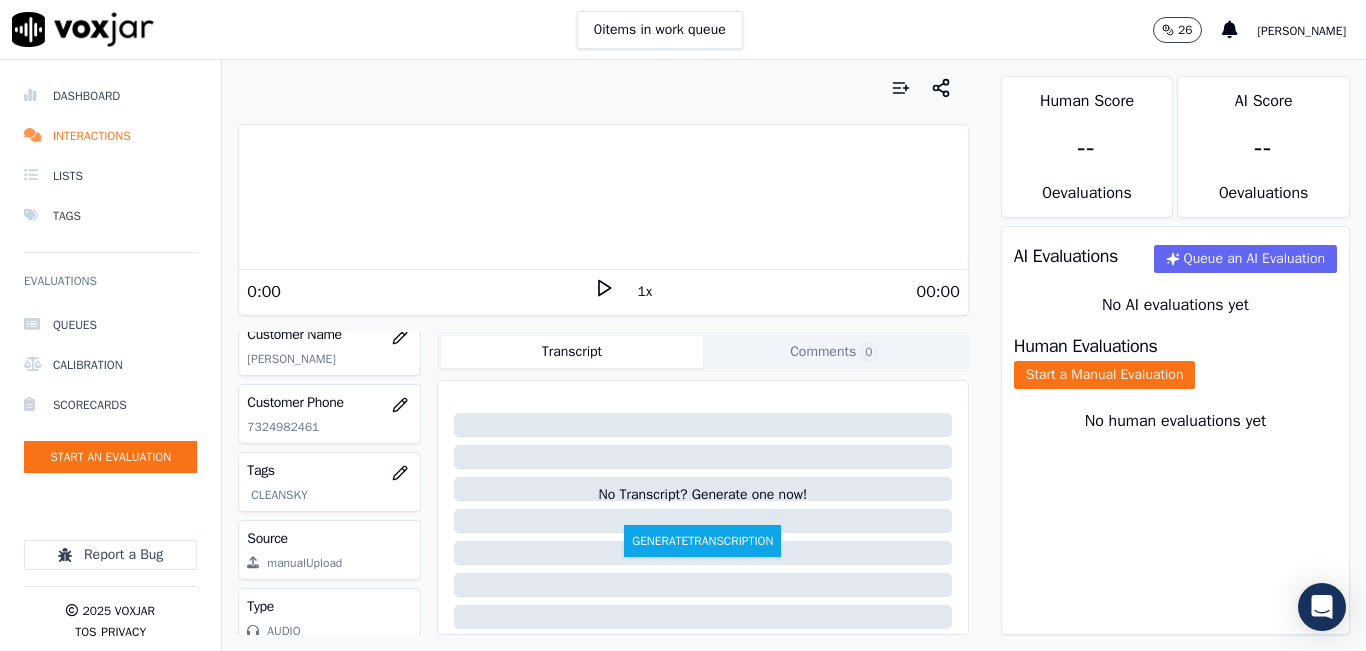 scroll, scrollTop: 262, scrollLeft: 0, axis: vertical 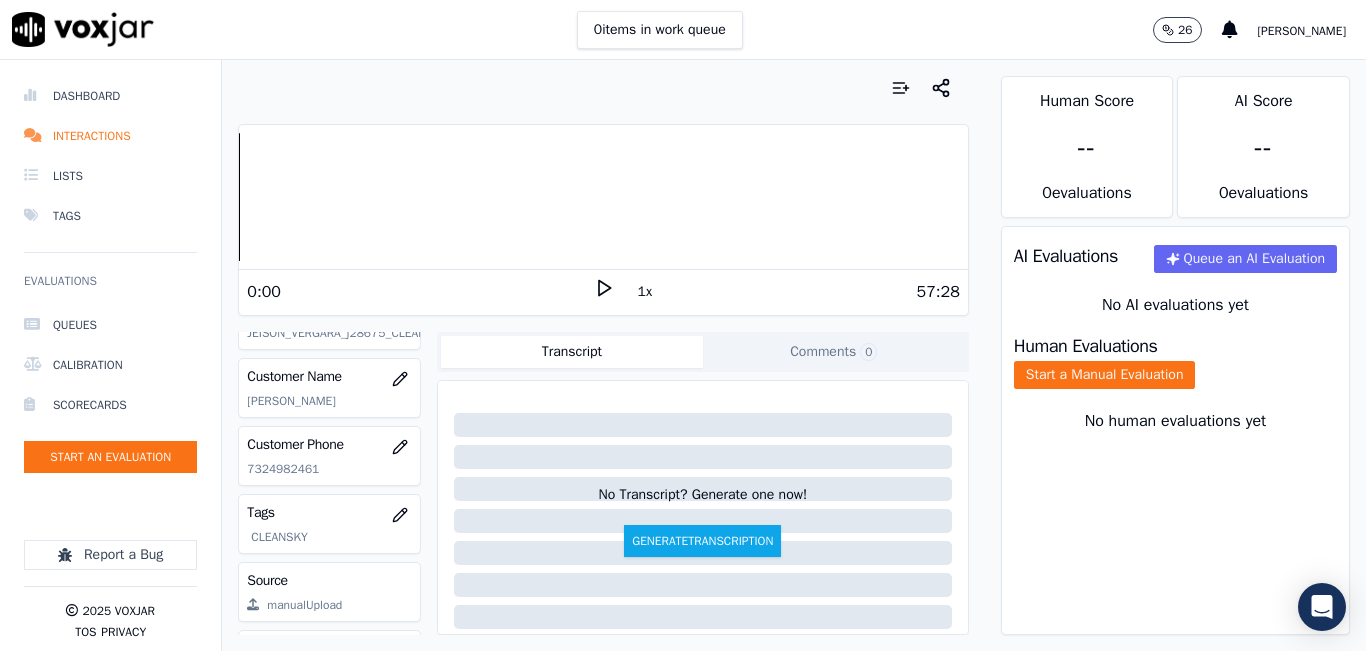 click 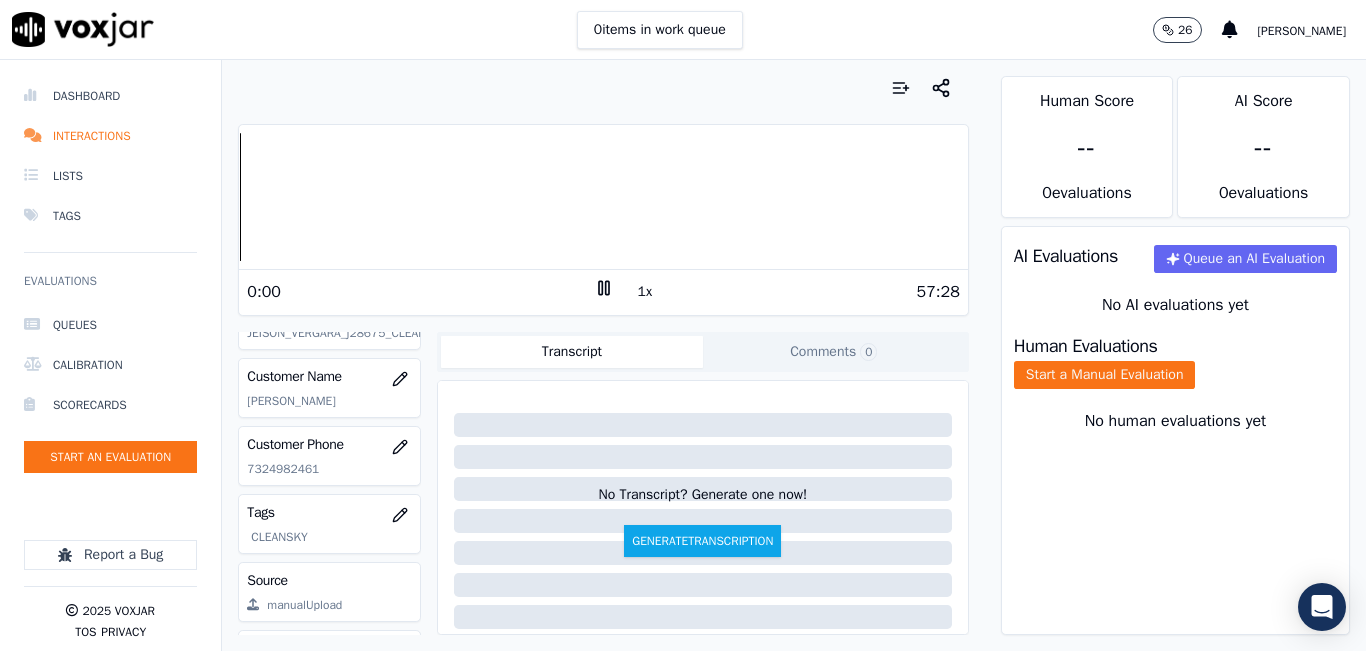 click on "1x" at bounding box center [645, 292] 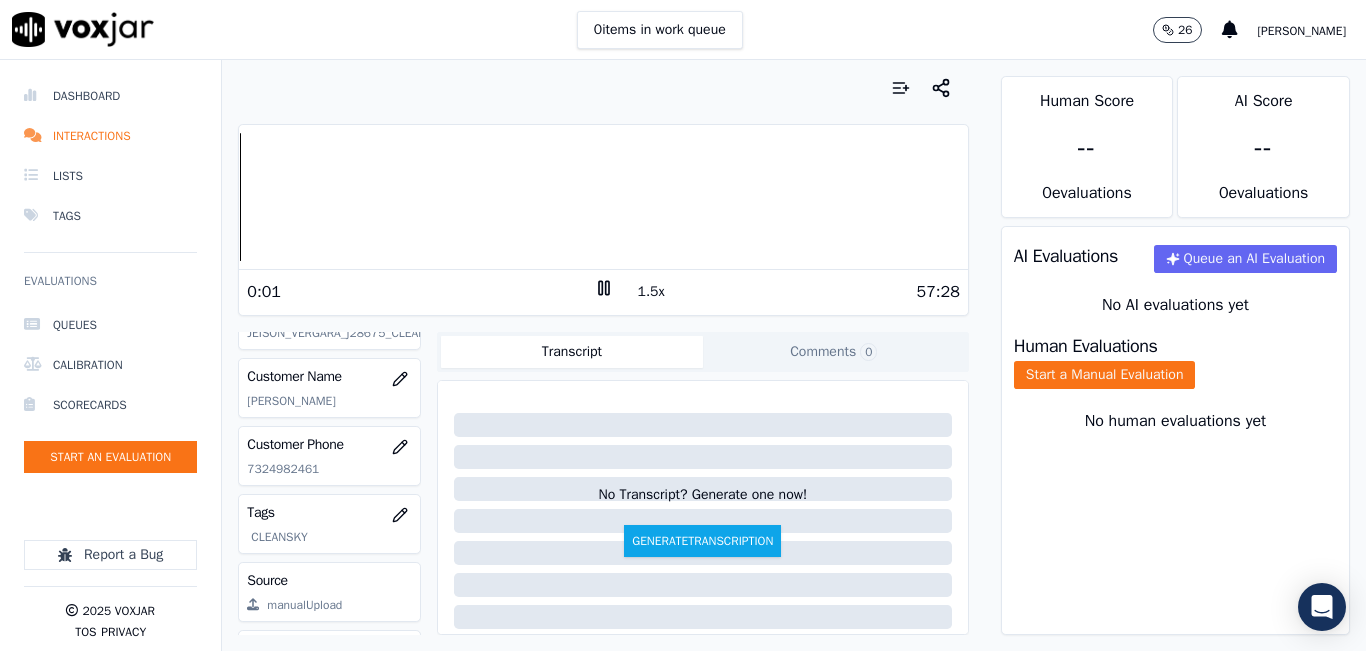 click on "1.5x" at bounding box center (651, 292) 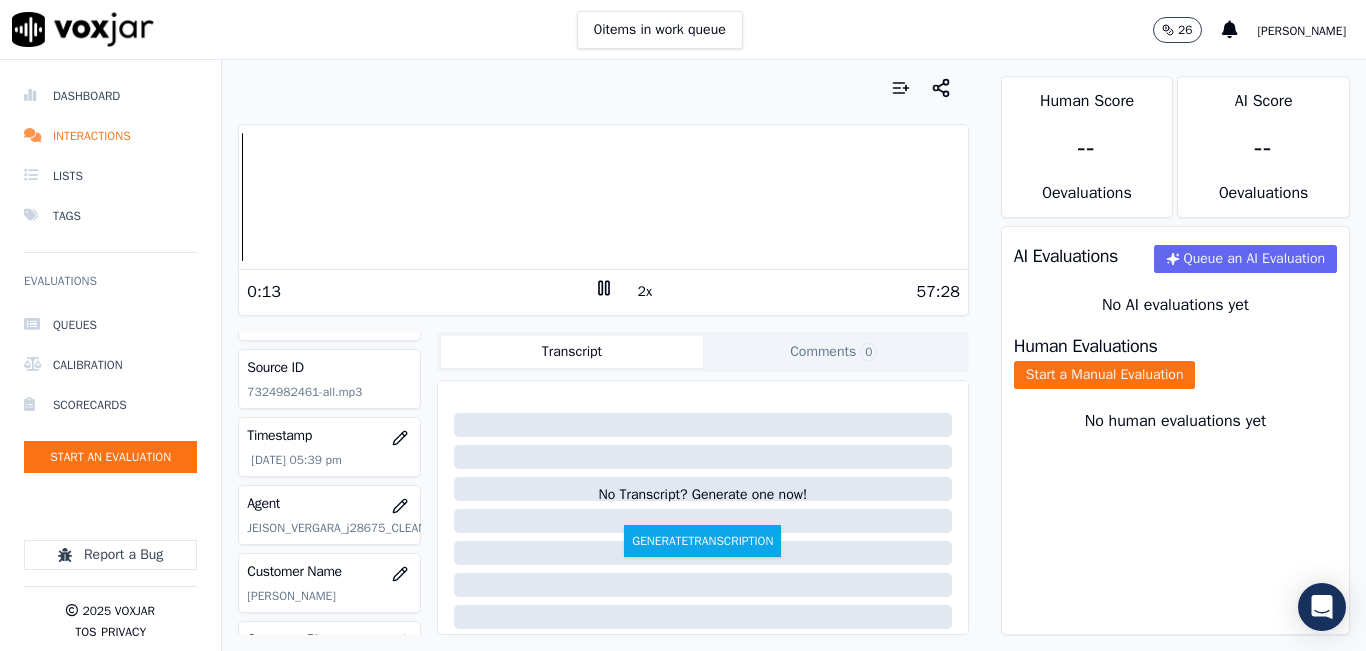 scroll, scrollTop: 62, scrollLeft: 0, axis: vertical 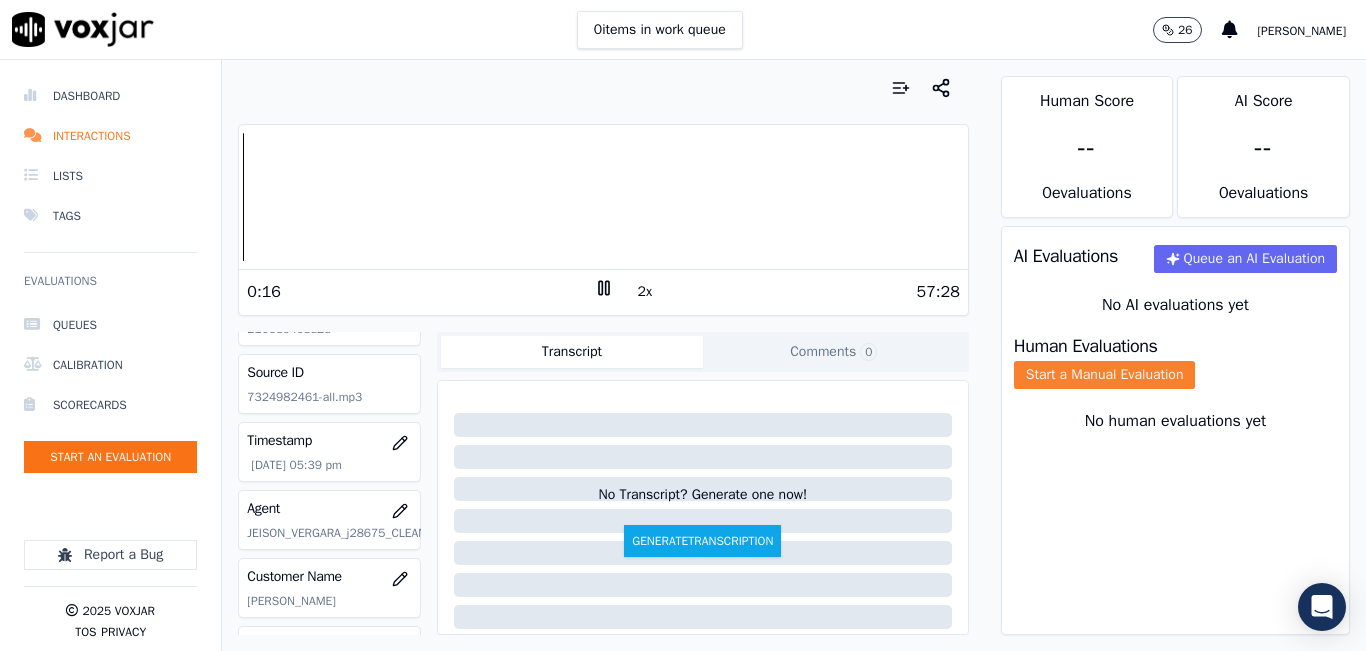 click on "Start a Manual Evaluation" 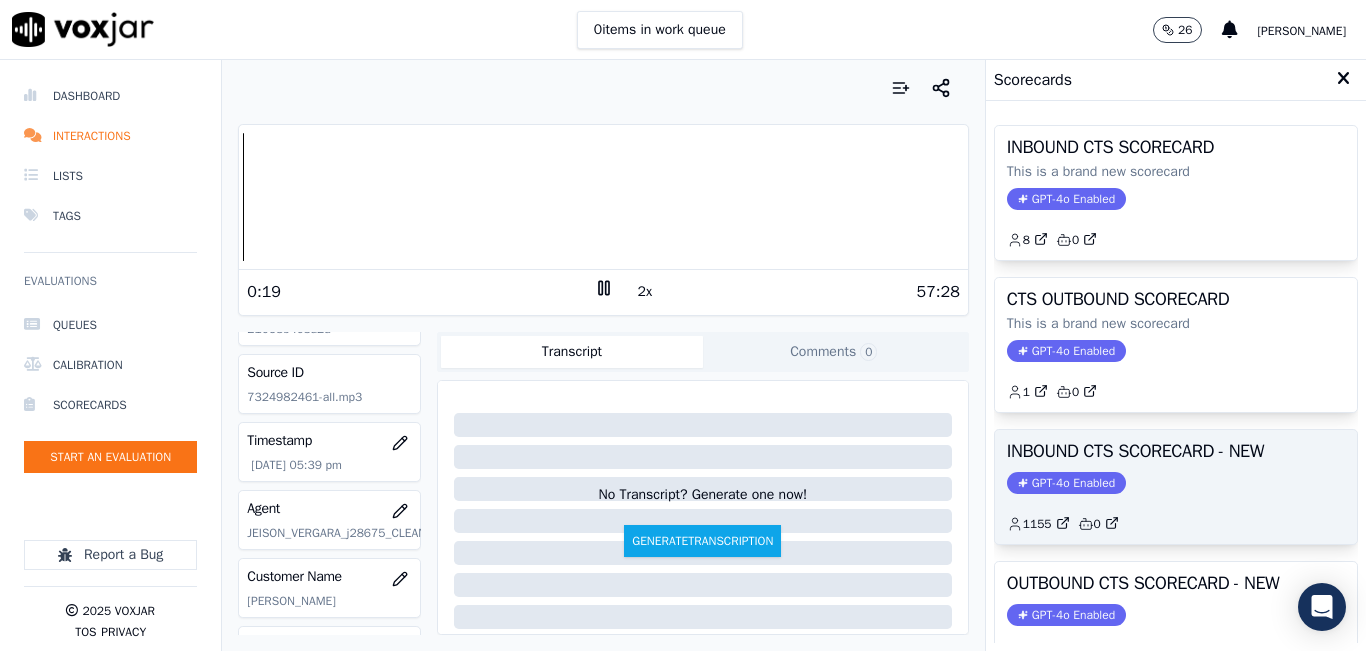 click on "GPT-4o Enabled" at bounding box center [1066, 483] 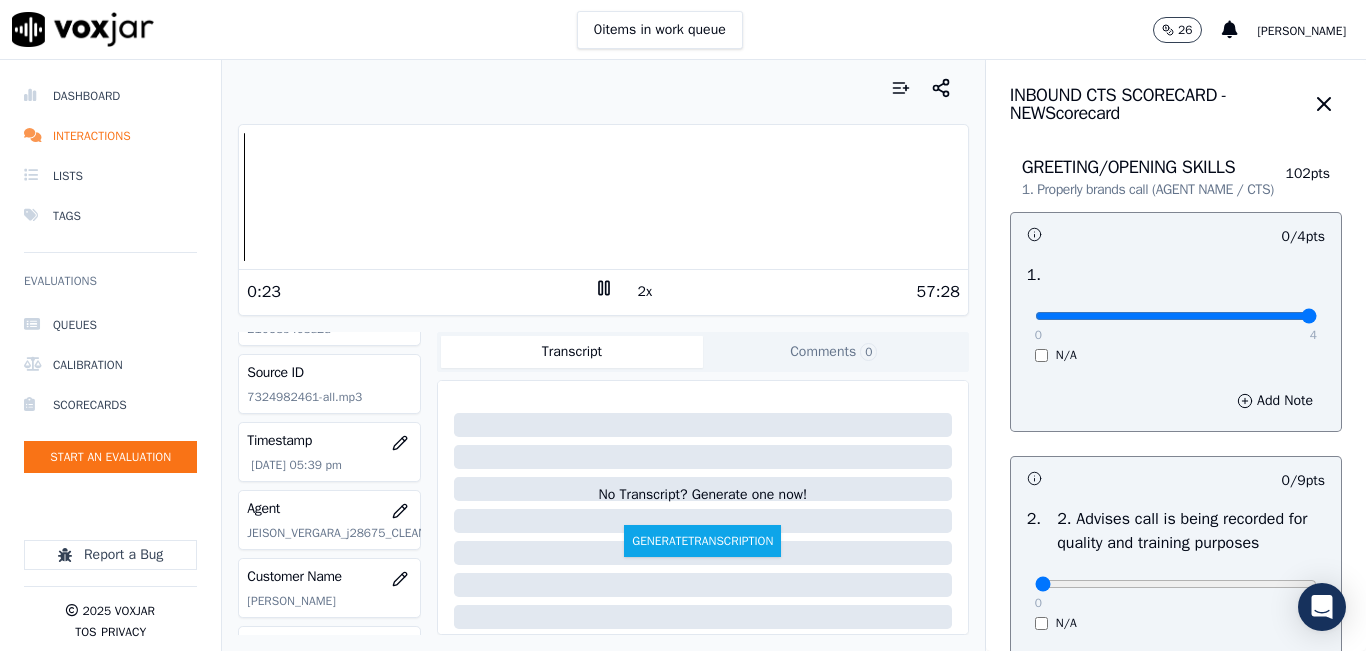 drag, startPoint x: 1241, startPoint y: 330, endPoint x: 1288, endPoint y: 332, distance: 47.042534 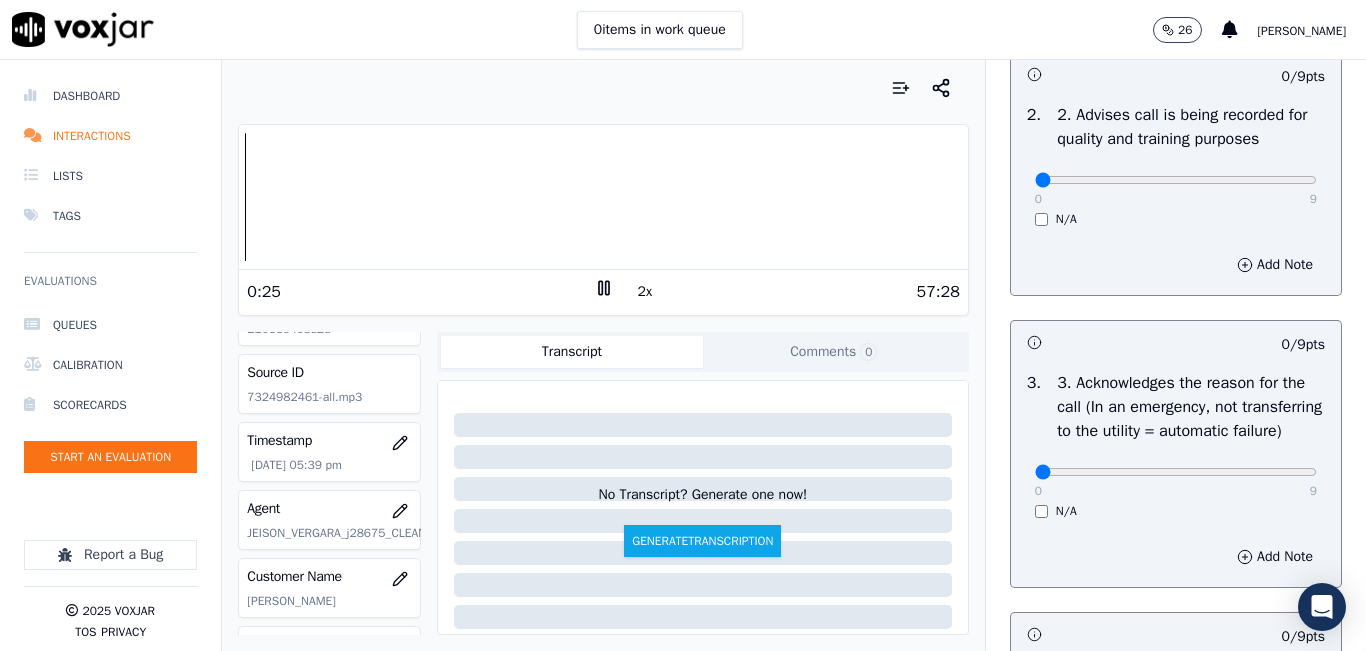 scroll, scrollTop: 600, scrollLeft: 0, axis: vertical 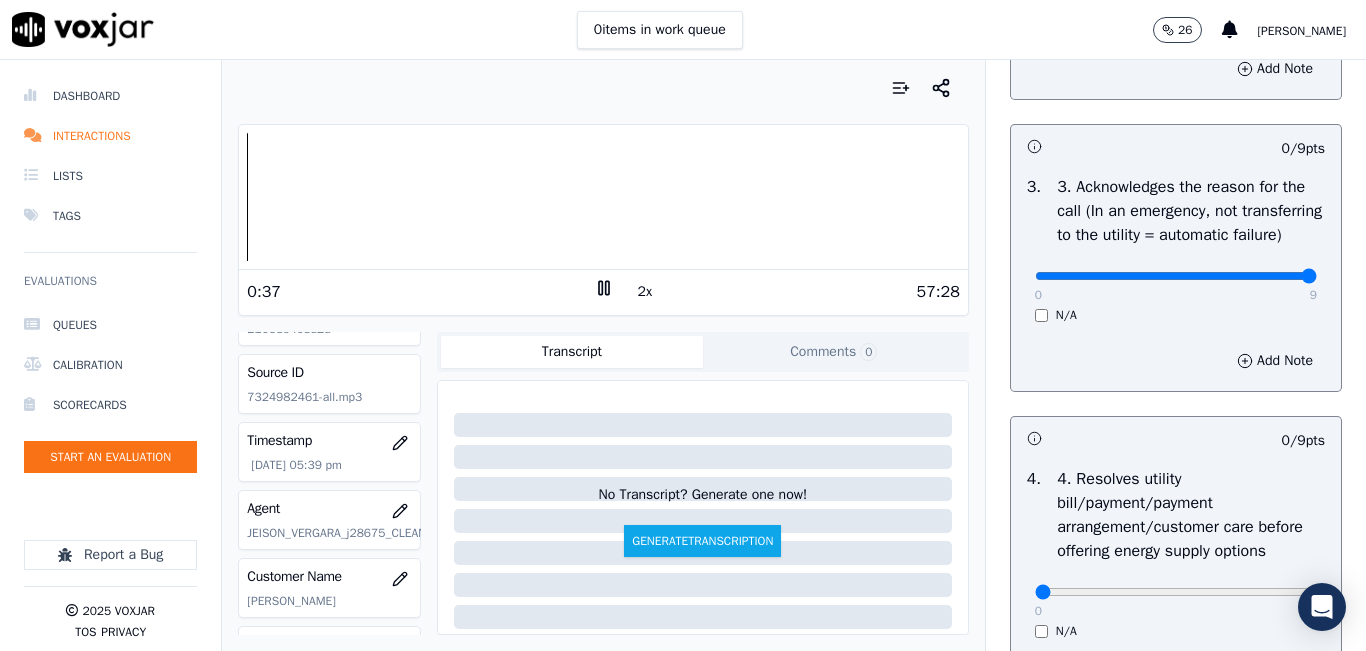 type on "9" 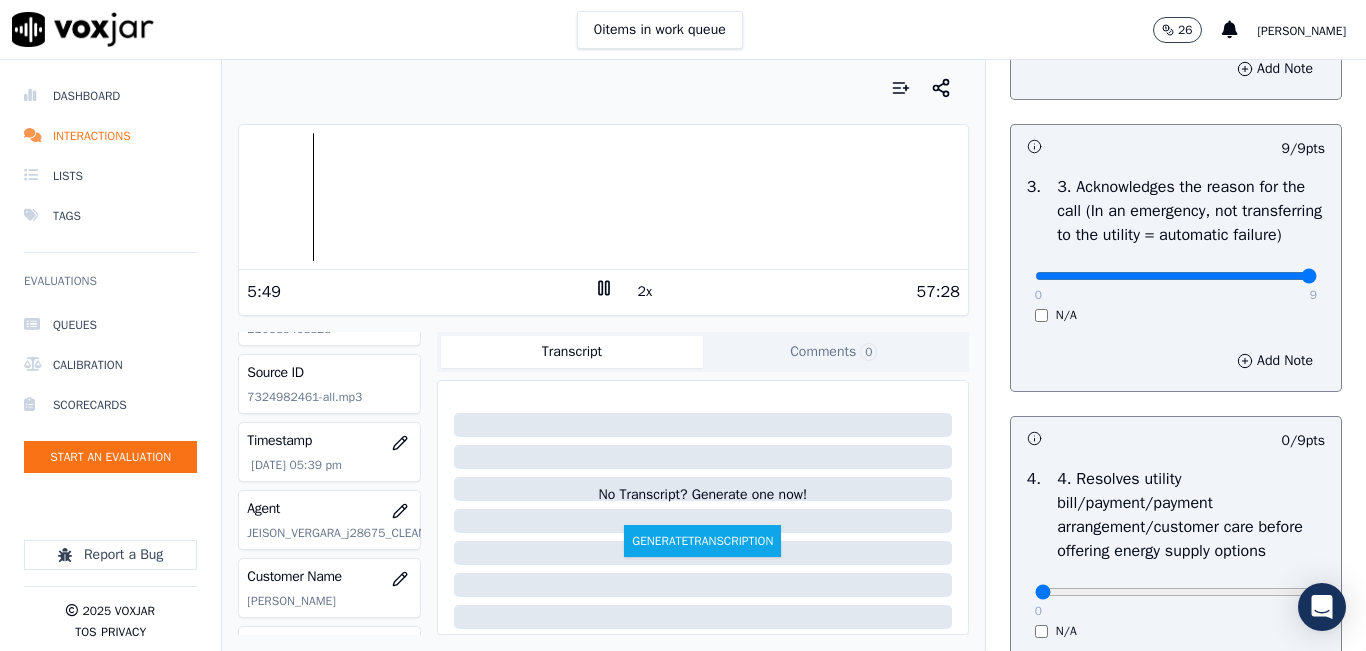 click on "Dashboard   Interactions   Lists   Tags       Evaluations     Queues   Calibration   Scorecards   Start an Evaluation
Report a Bug       2025   Voxjar   TOS   Privacy" 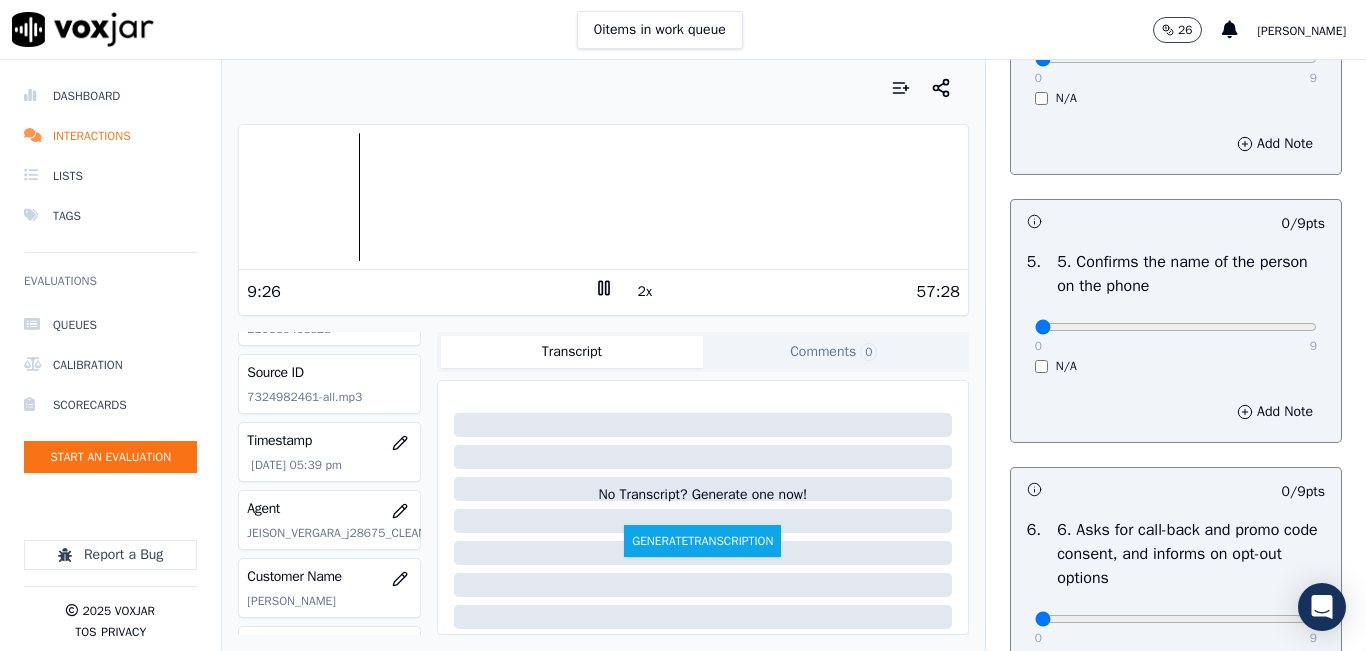 scroll, scrollTop: 1000, scrollLeft: 0, axis: vertical 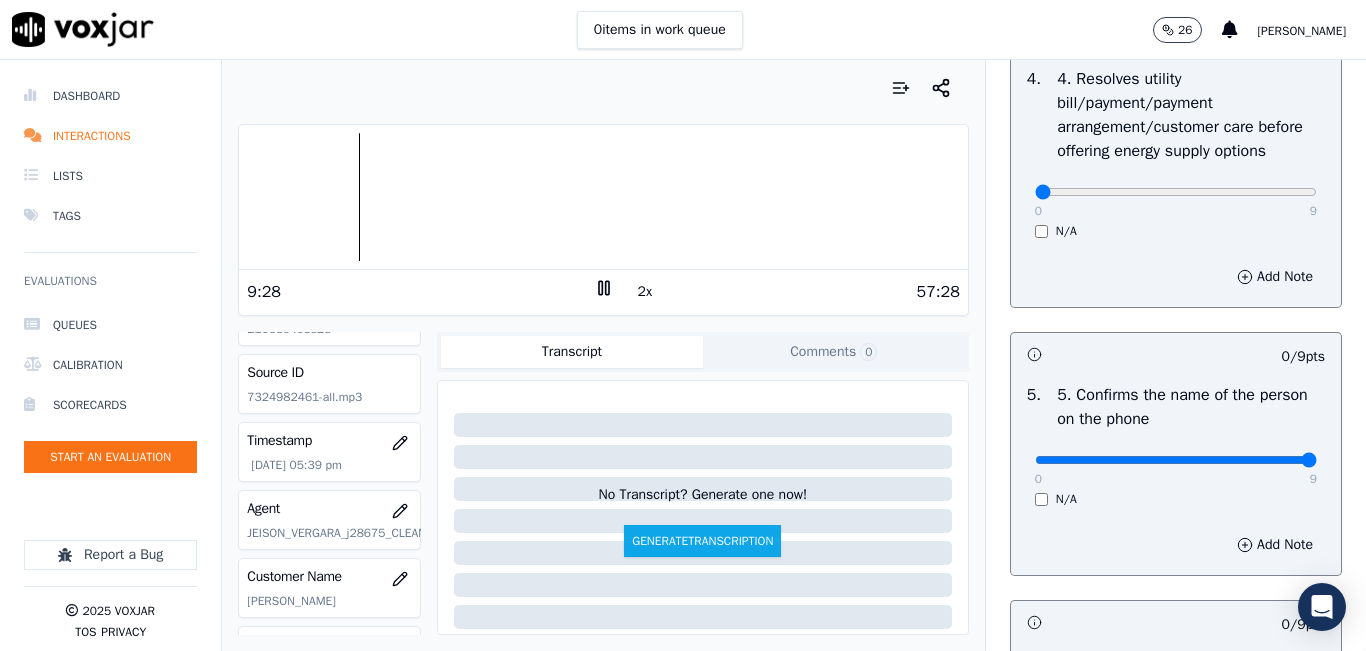 type on "9" 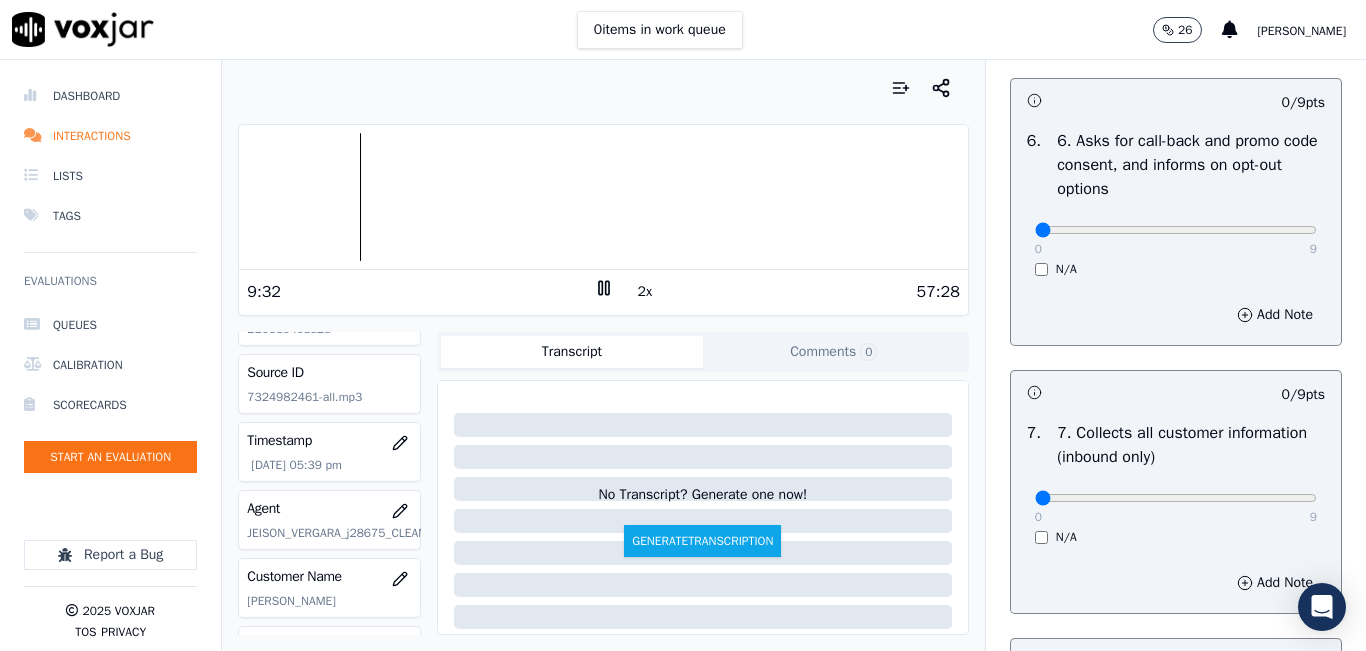 scroll, scrollTop: 1700, scrollLeft: 0, axis: vertical 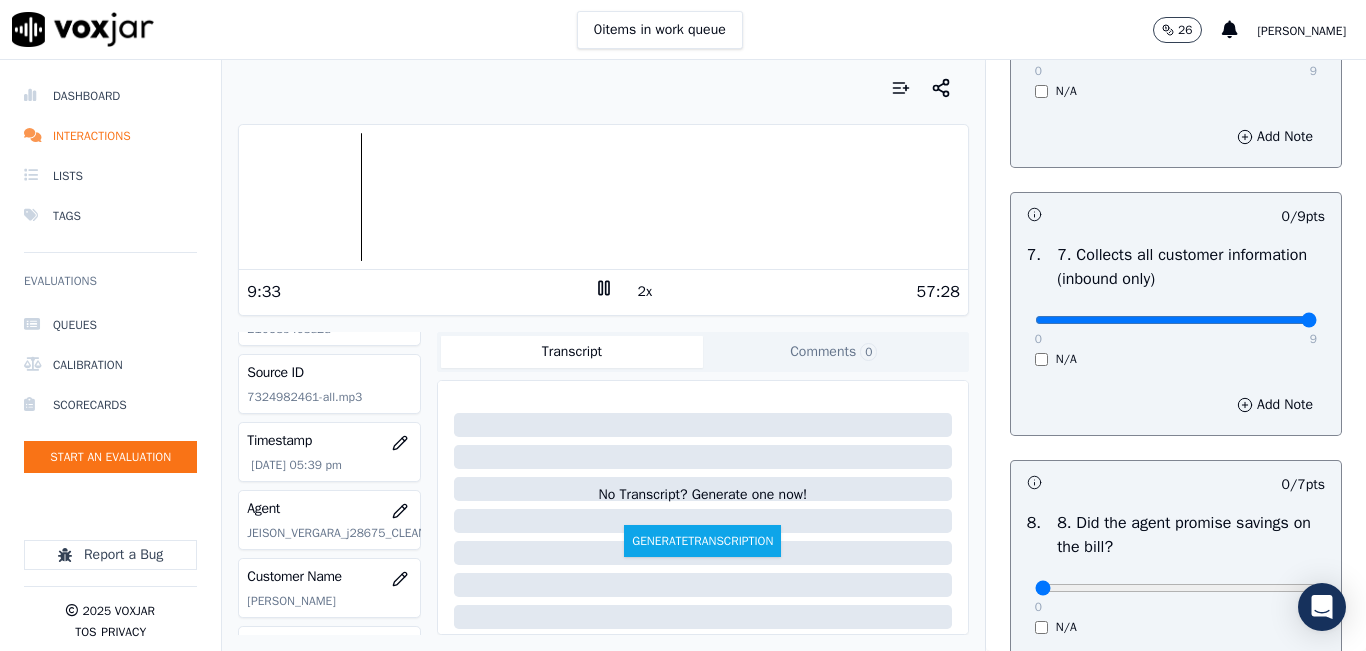 type on "9" 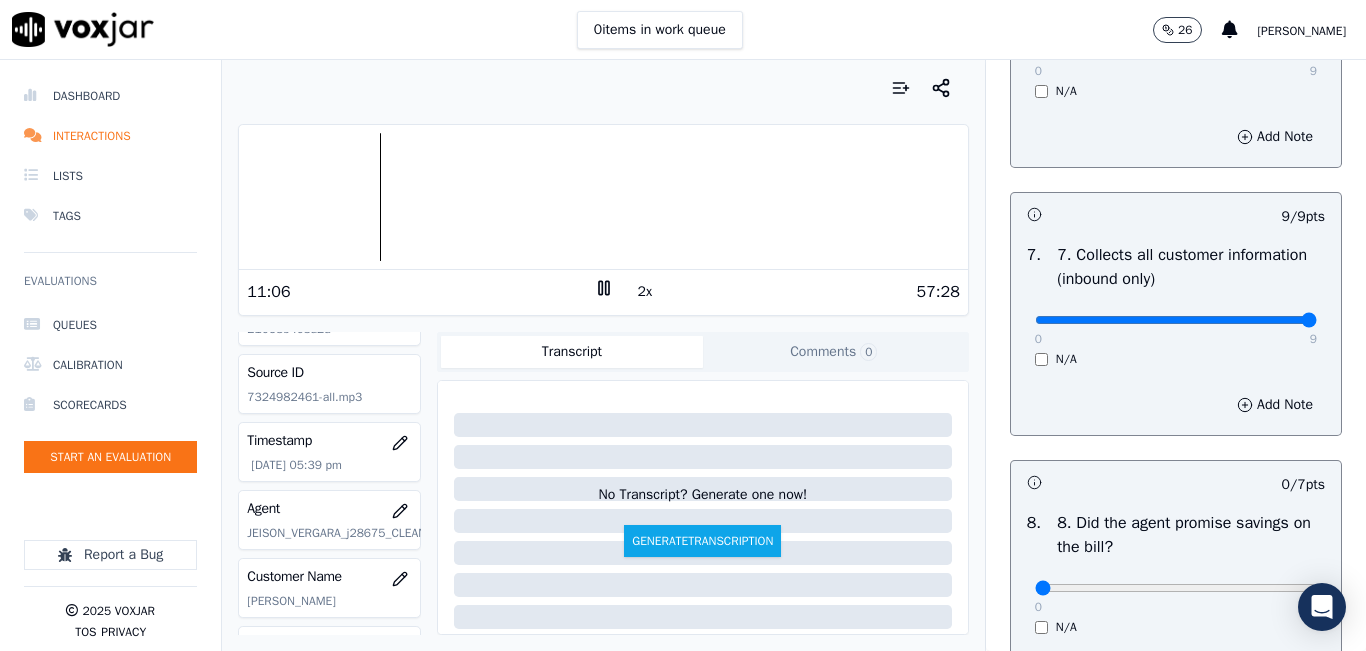 click 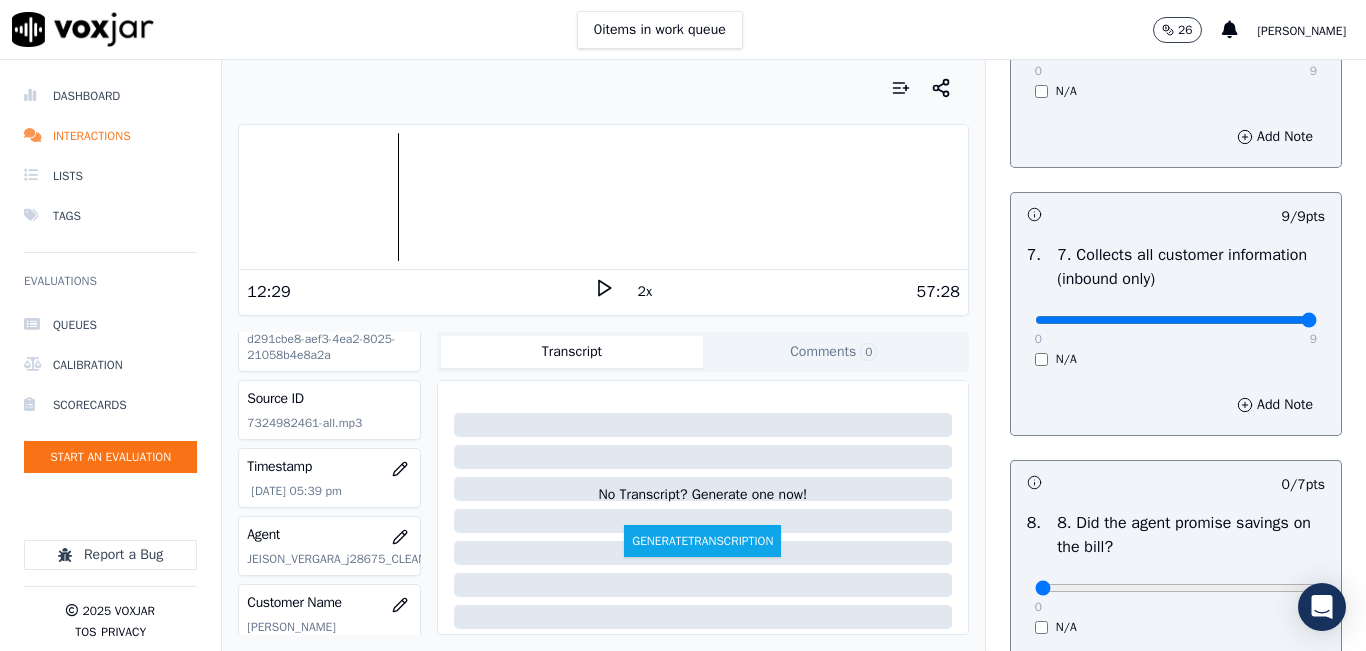 scroll, scrollTop: 0, scrollLeft: 0, axis: both 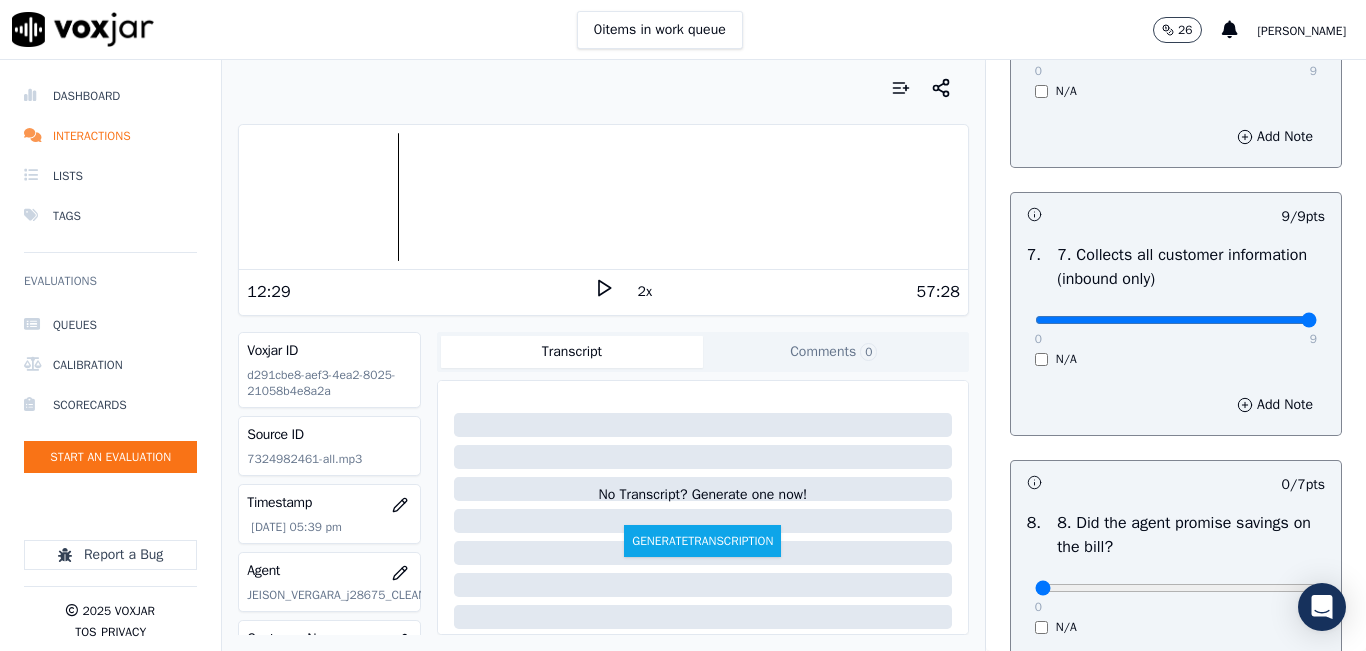 click 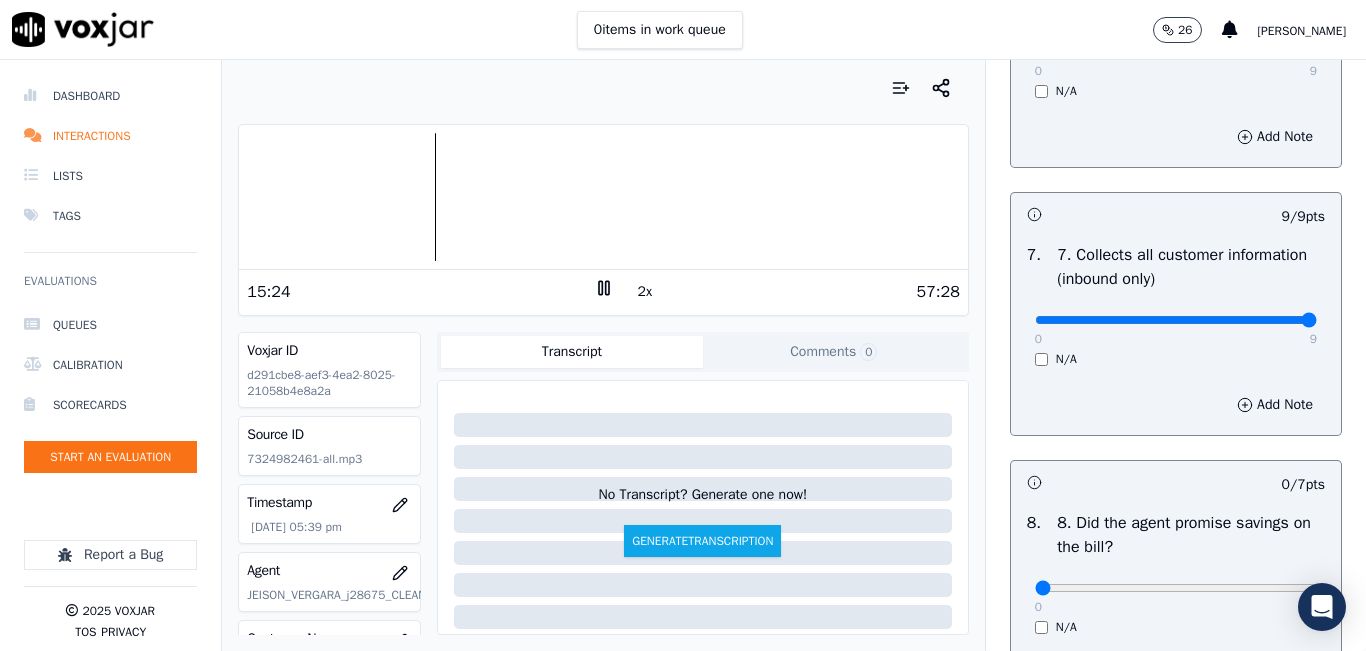click at bounding box center (603, 197) 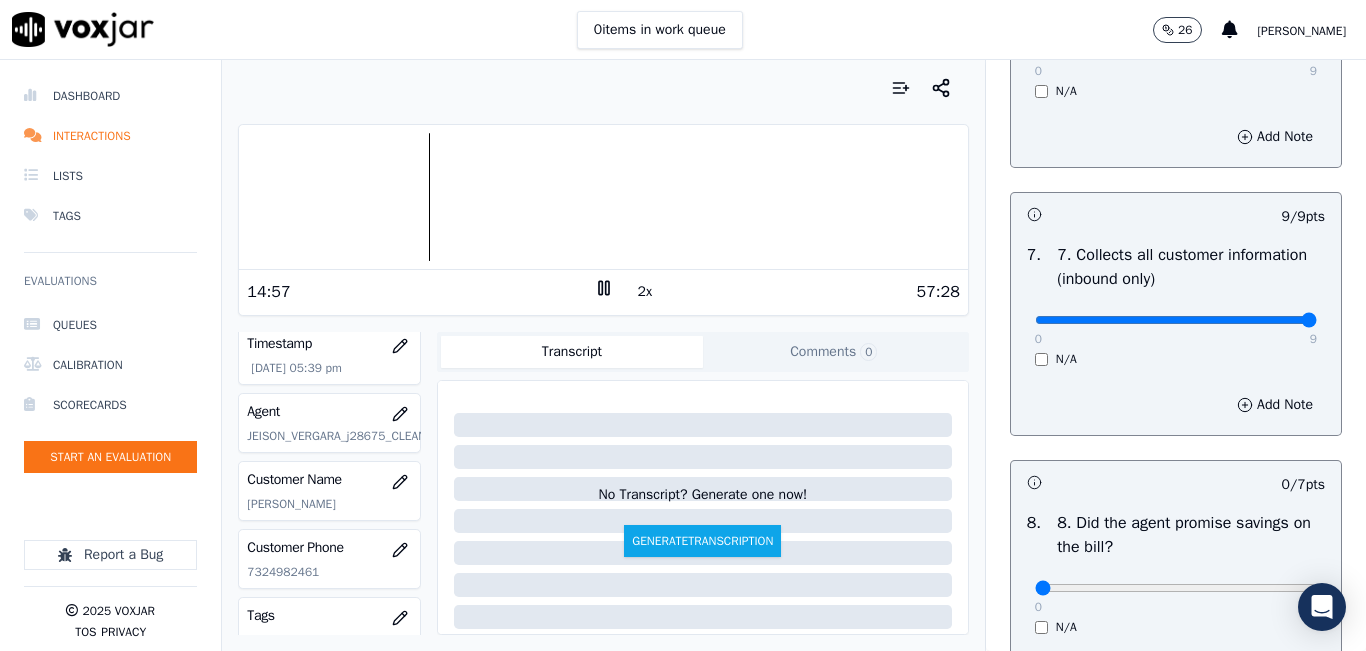 scroll, scrollTop: 200, scrollLeft: 0, axis: vertical 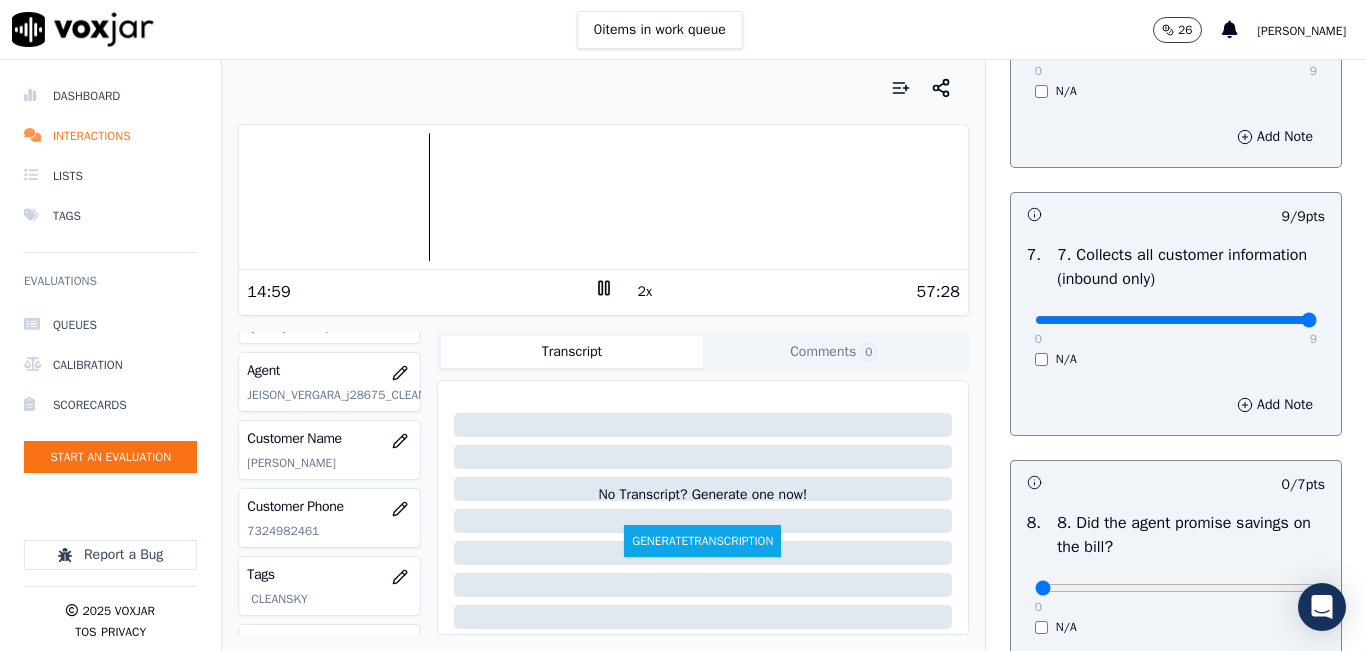 click on "7324982461" 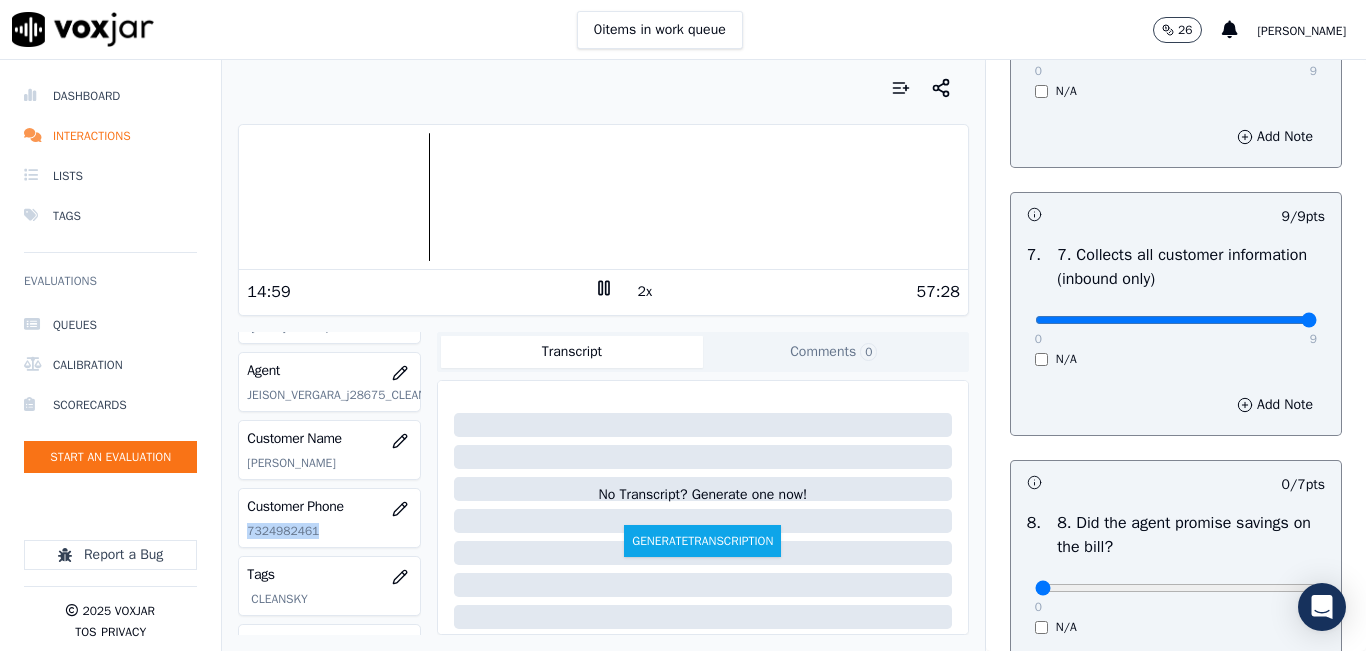 click on "7324982461" 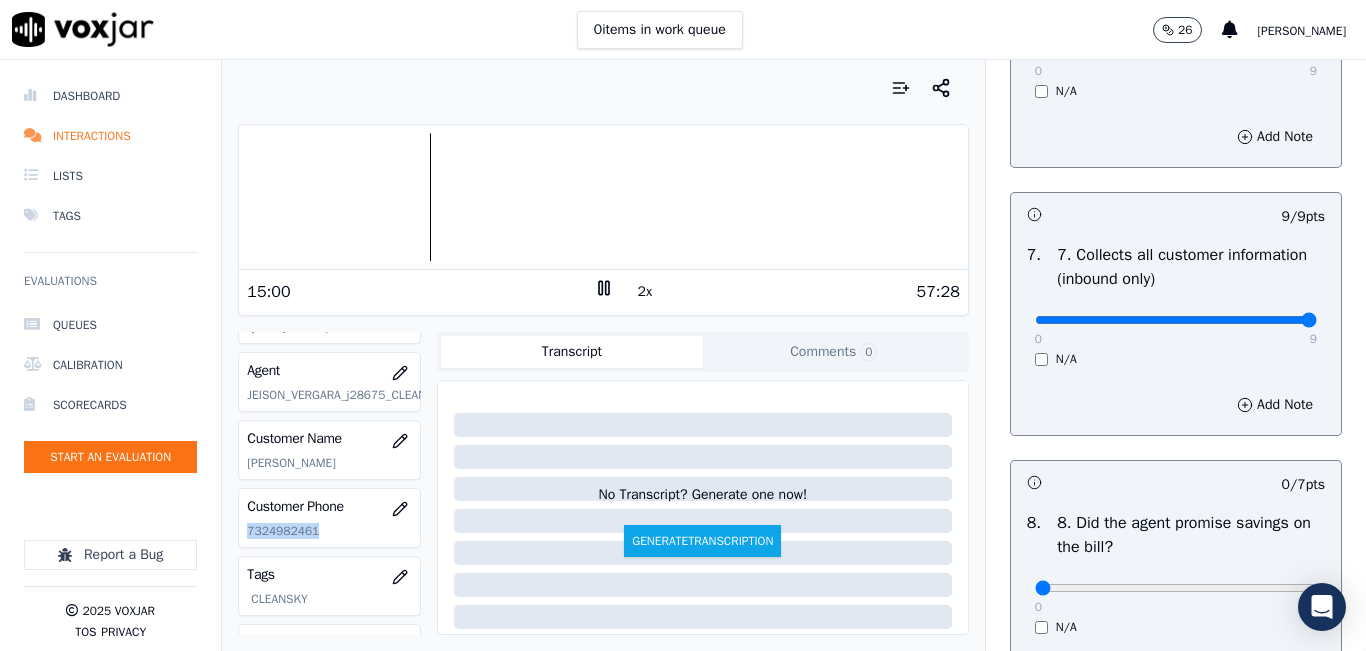 copy on "7324982461" 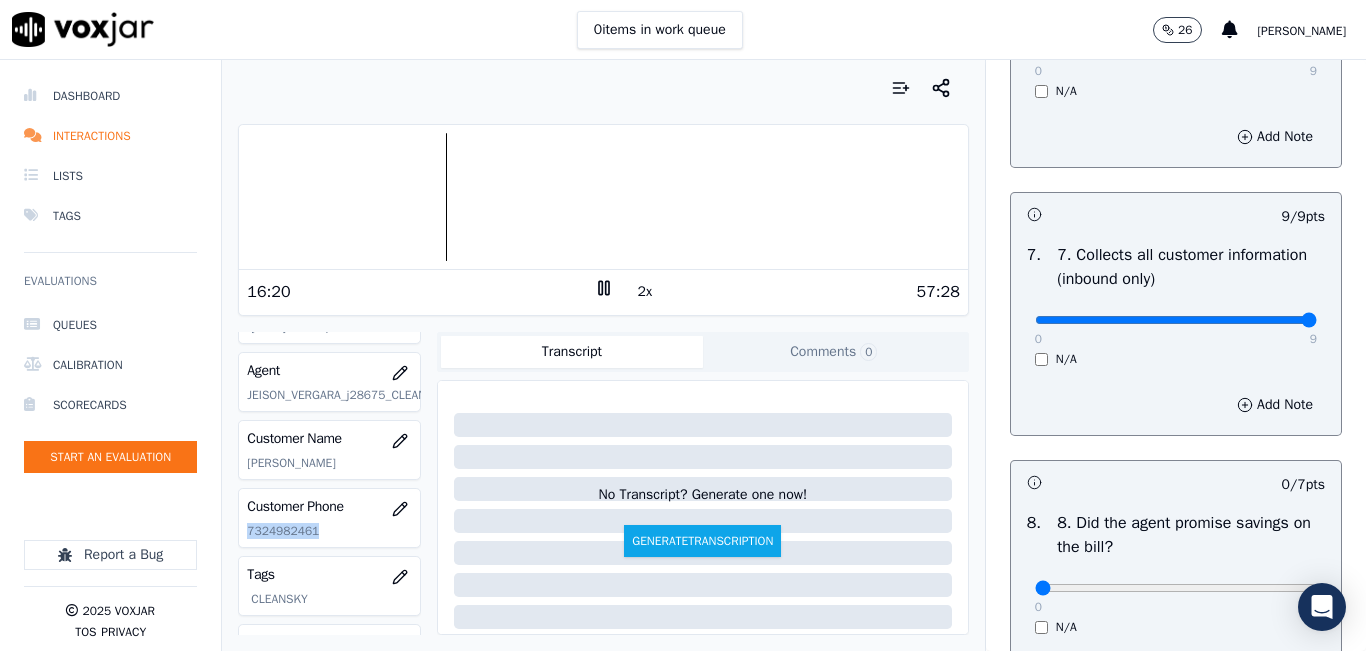 click 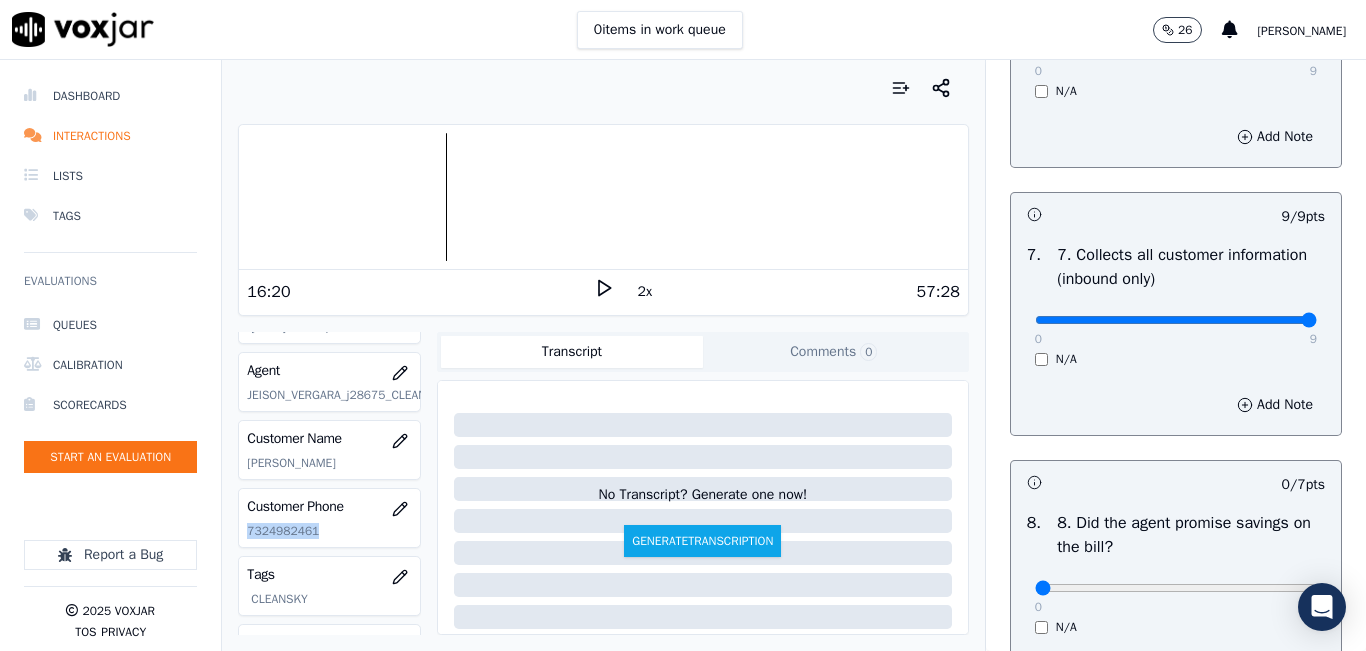 click 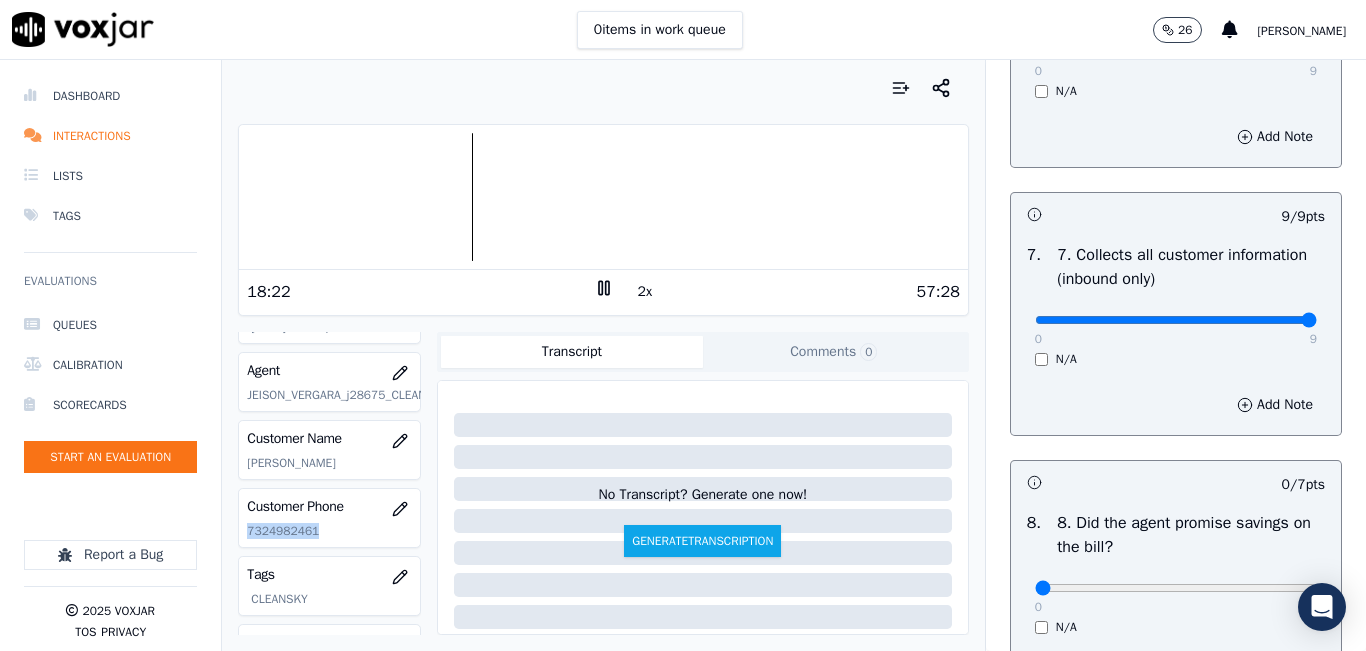 click 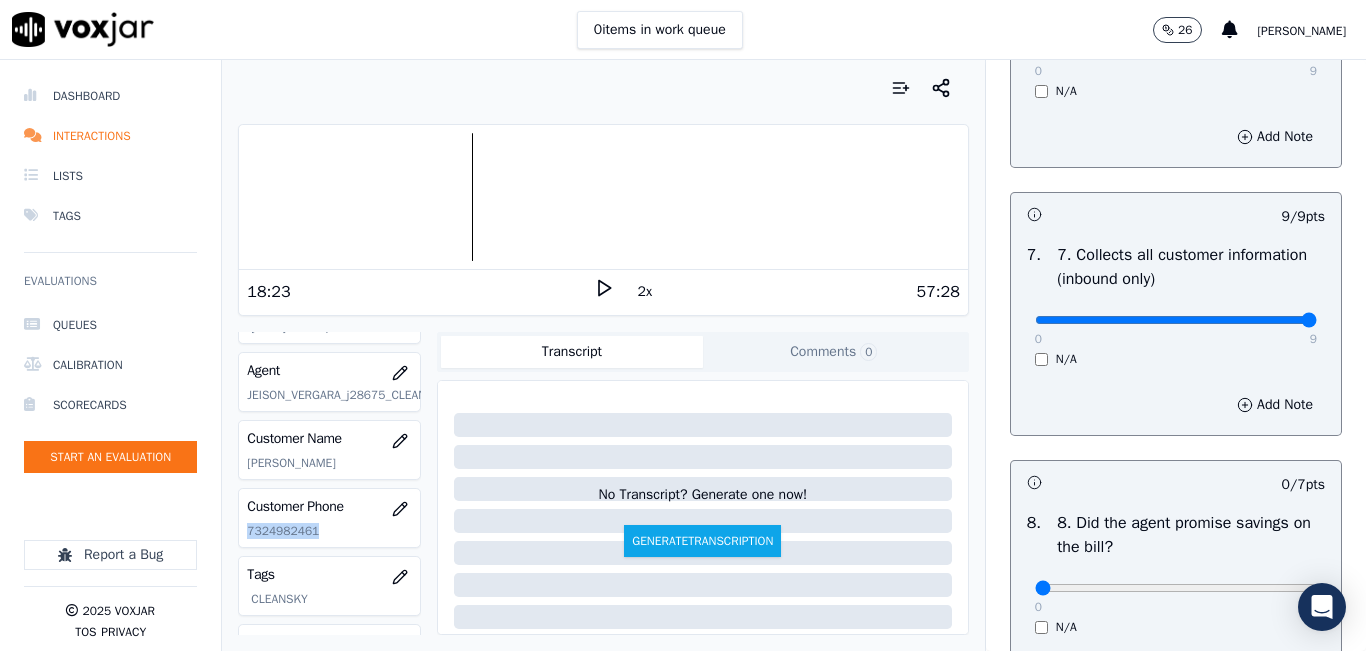 click 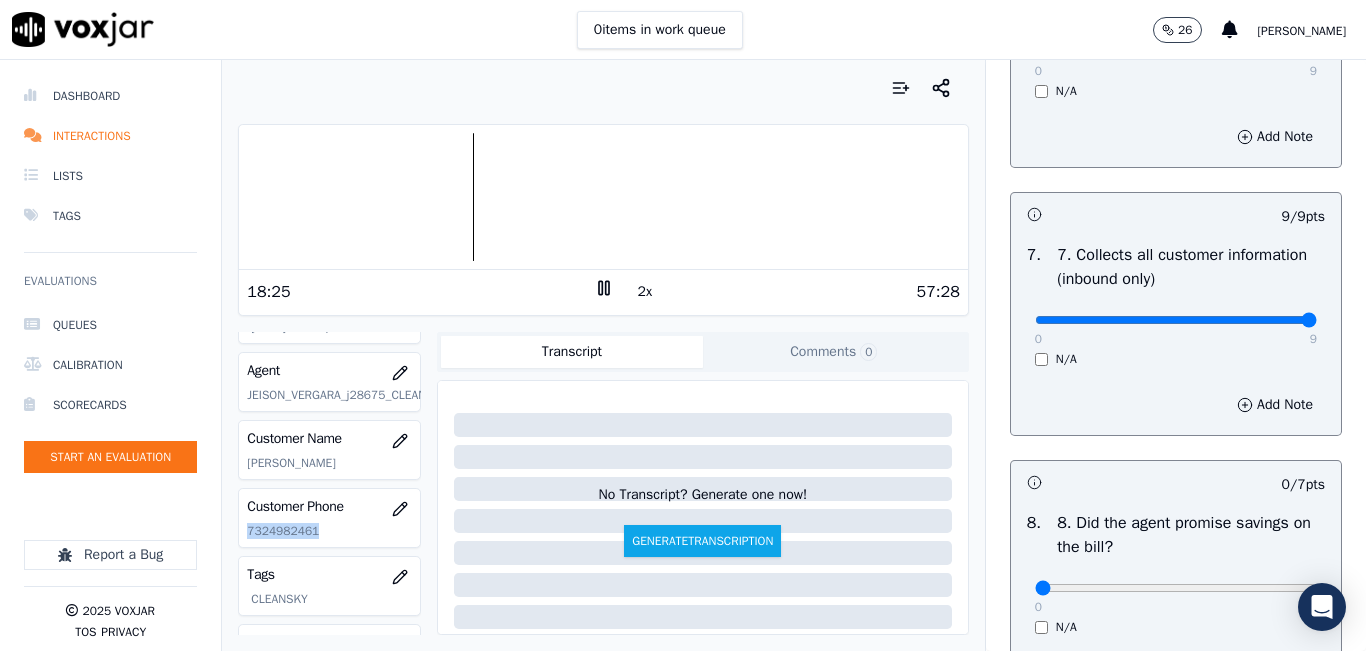 click on "7324982461" 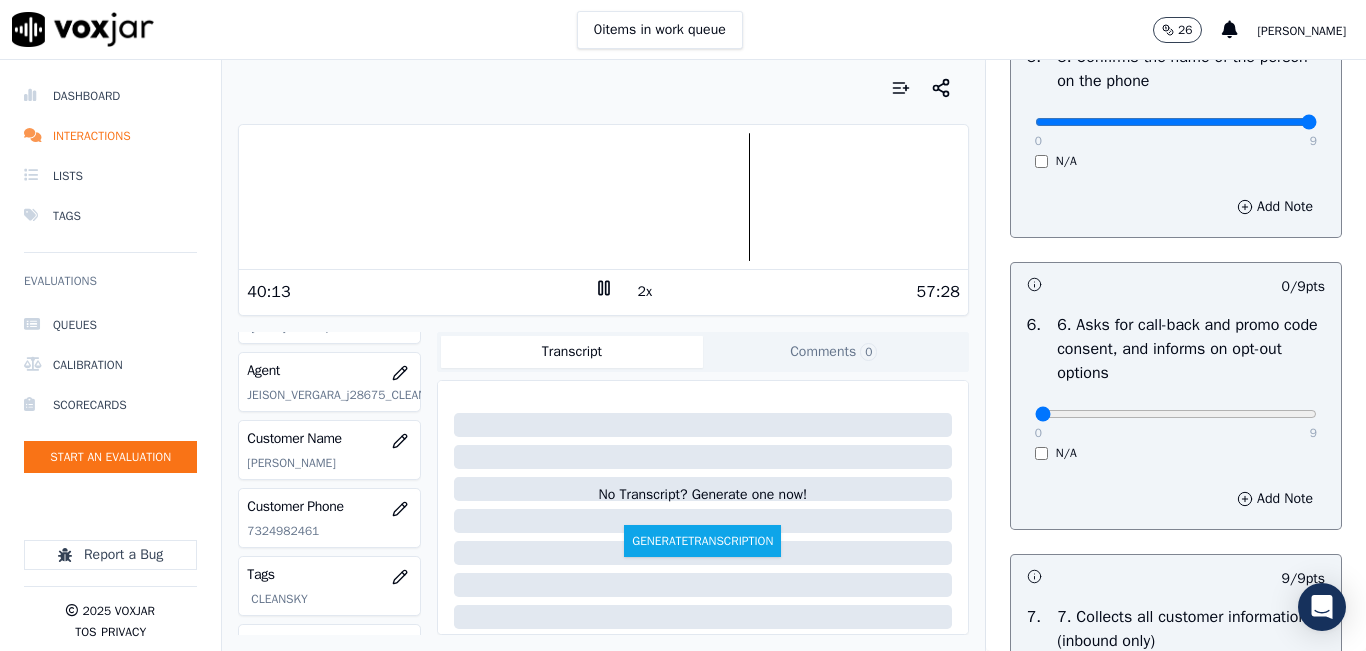 scroll, scrollTop: 1300, scrollLeft: 0, axis: vertical 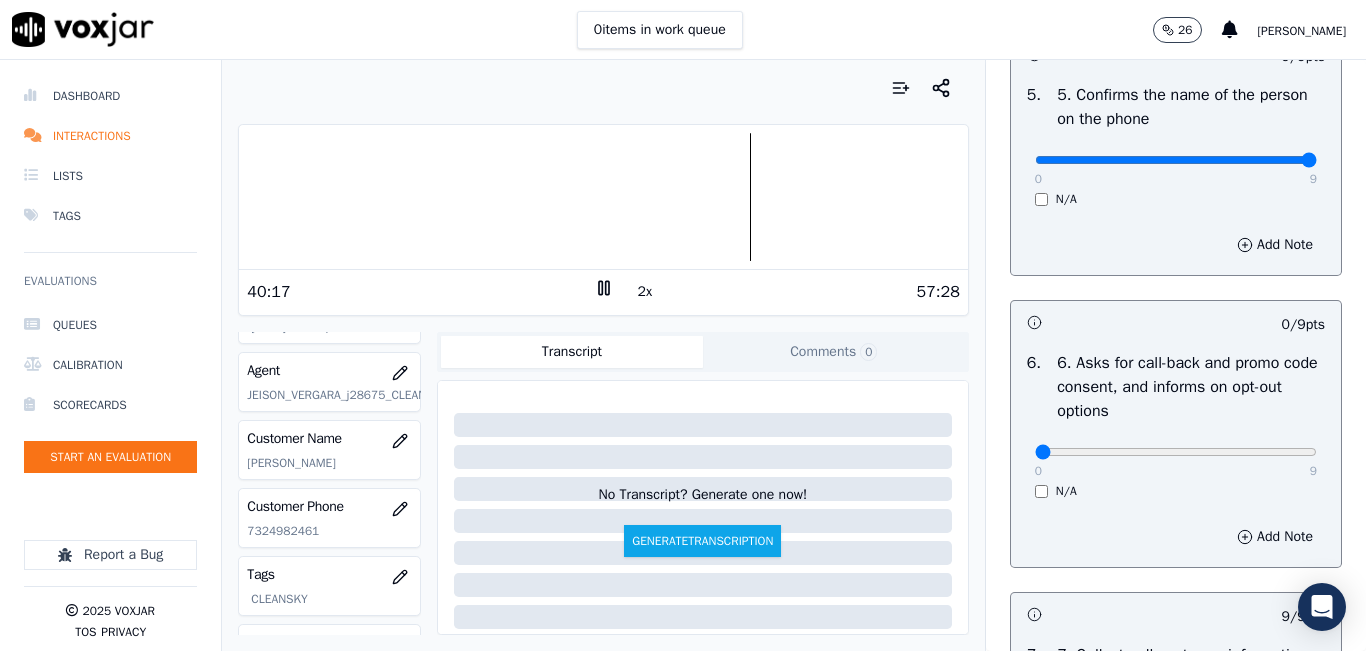 click on "0   9     N/A" at bounding box center (1176, 461) 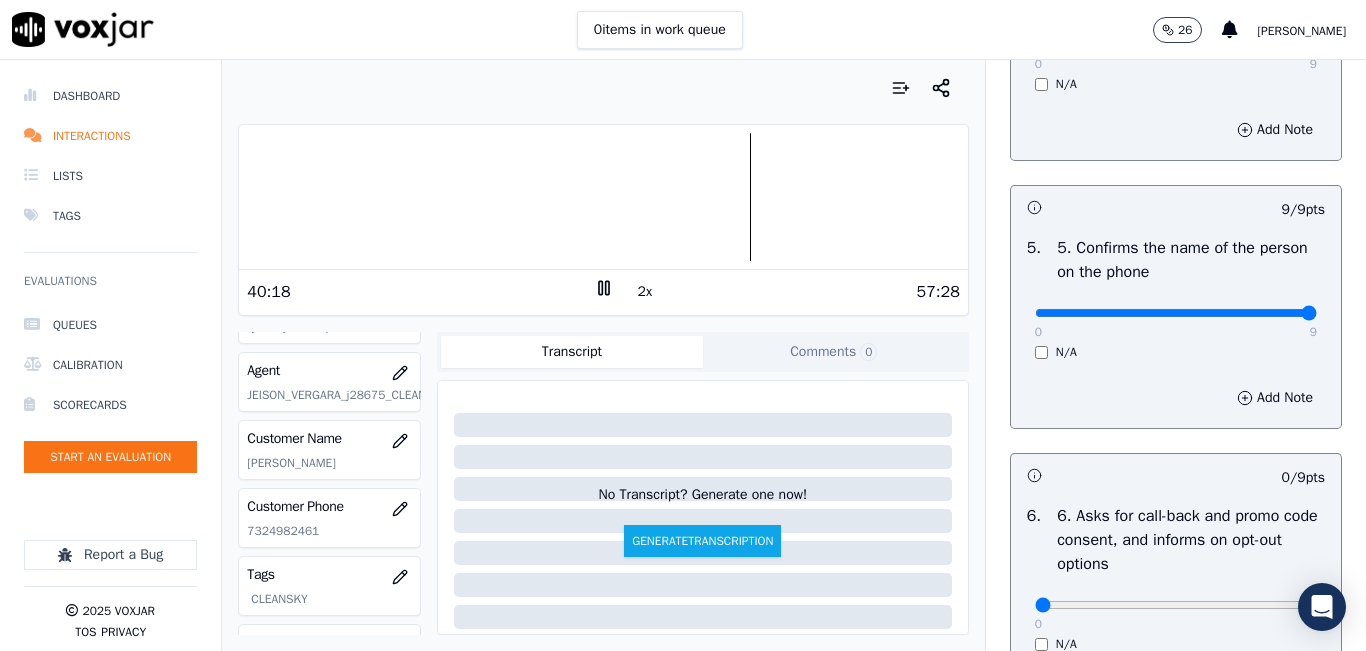 scroll, scrollTop: 1000, scrollLeft: 0, axis: vertical 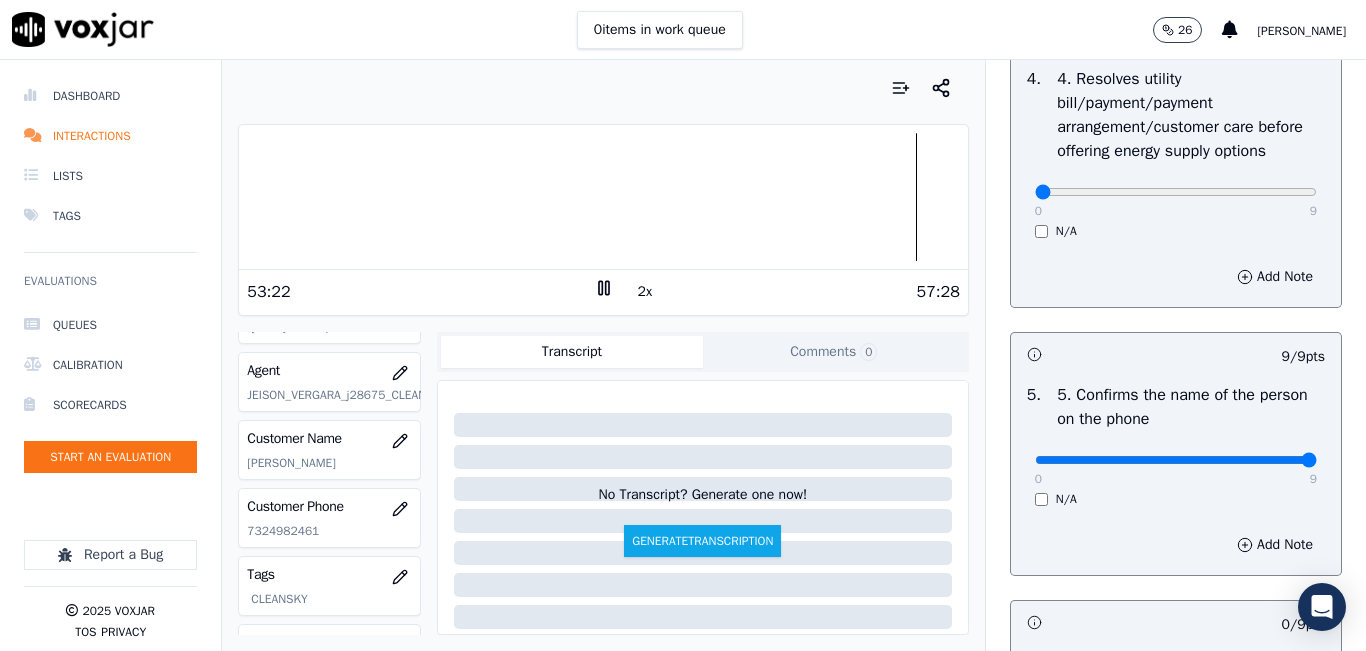 click at bounding box center (603, 197) 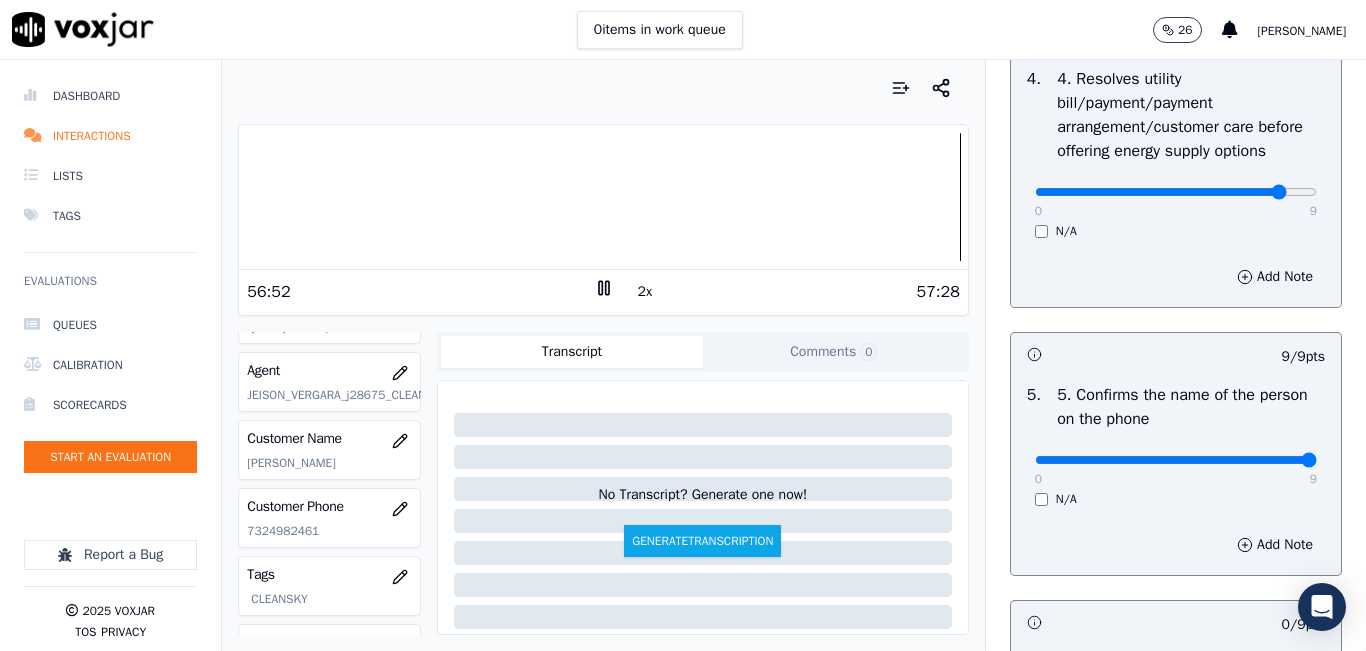 click at bounding box center (1176, -684) 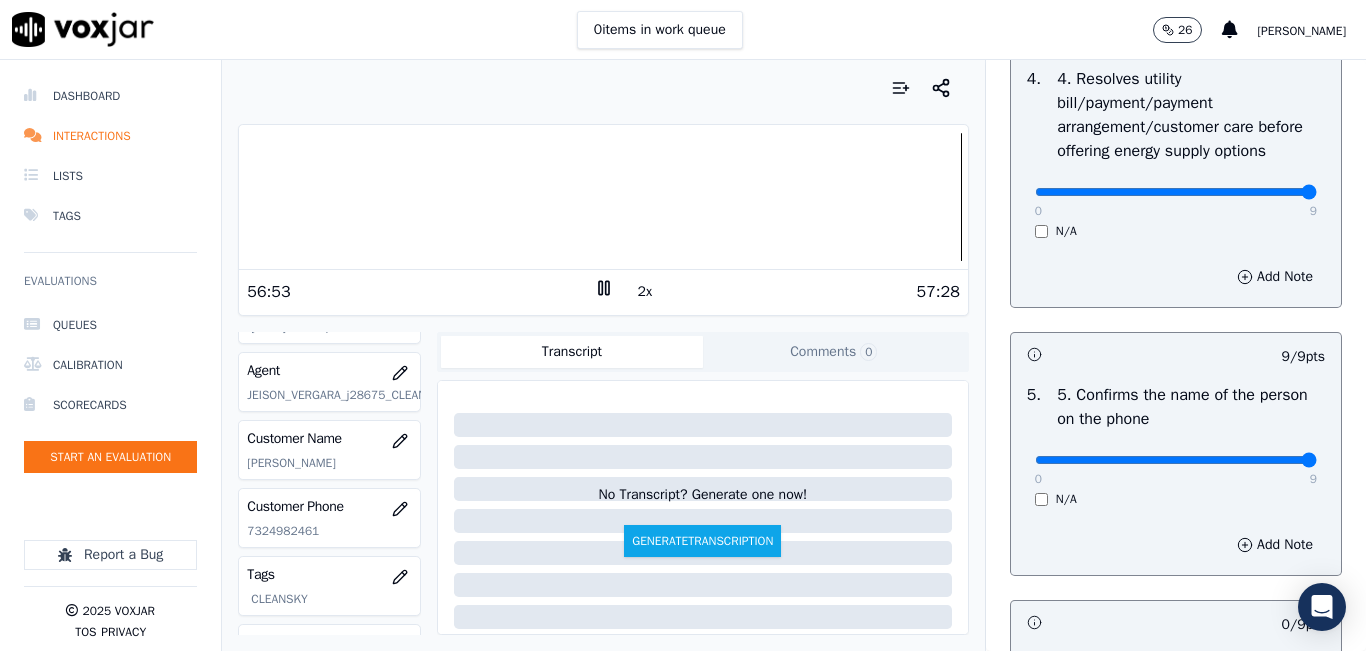 type on "9" 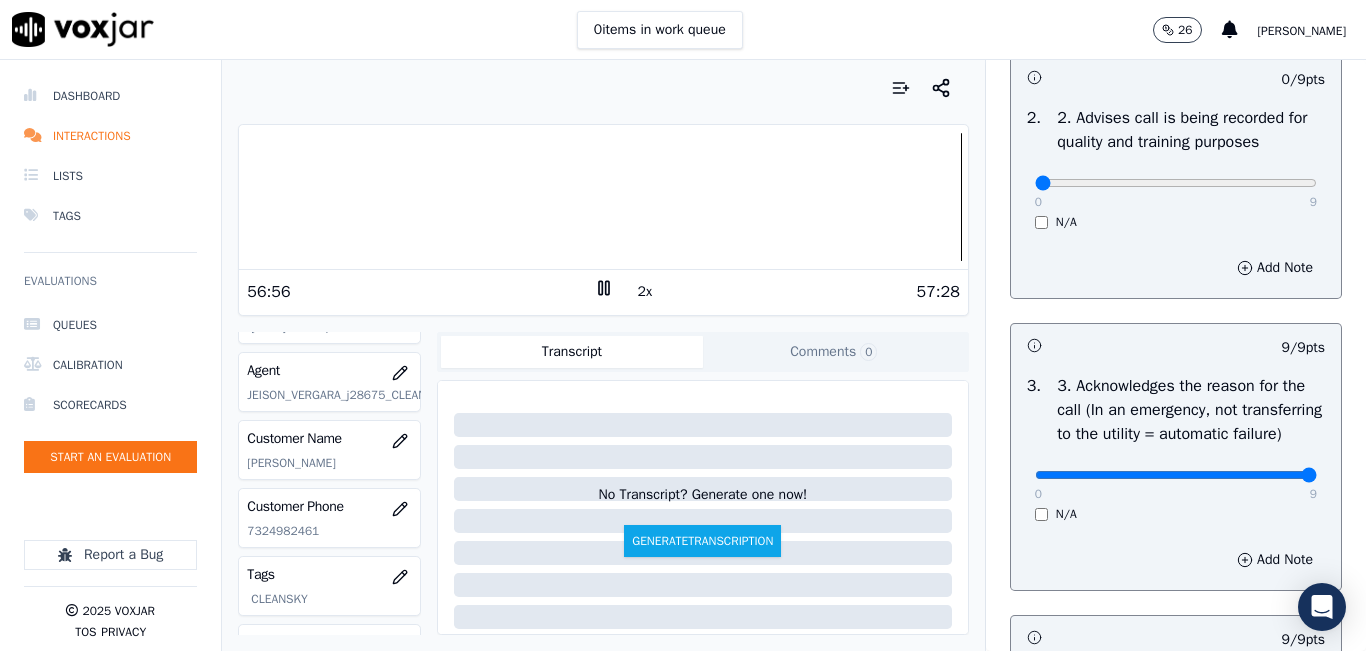 scroll, scrollTop: 400, scrollLeft: 0, axis: vertical 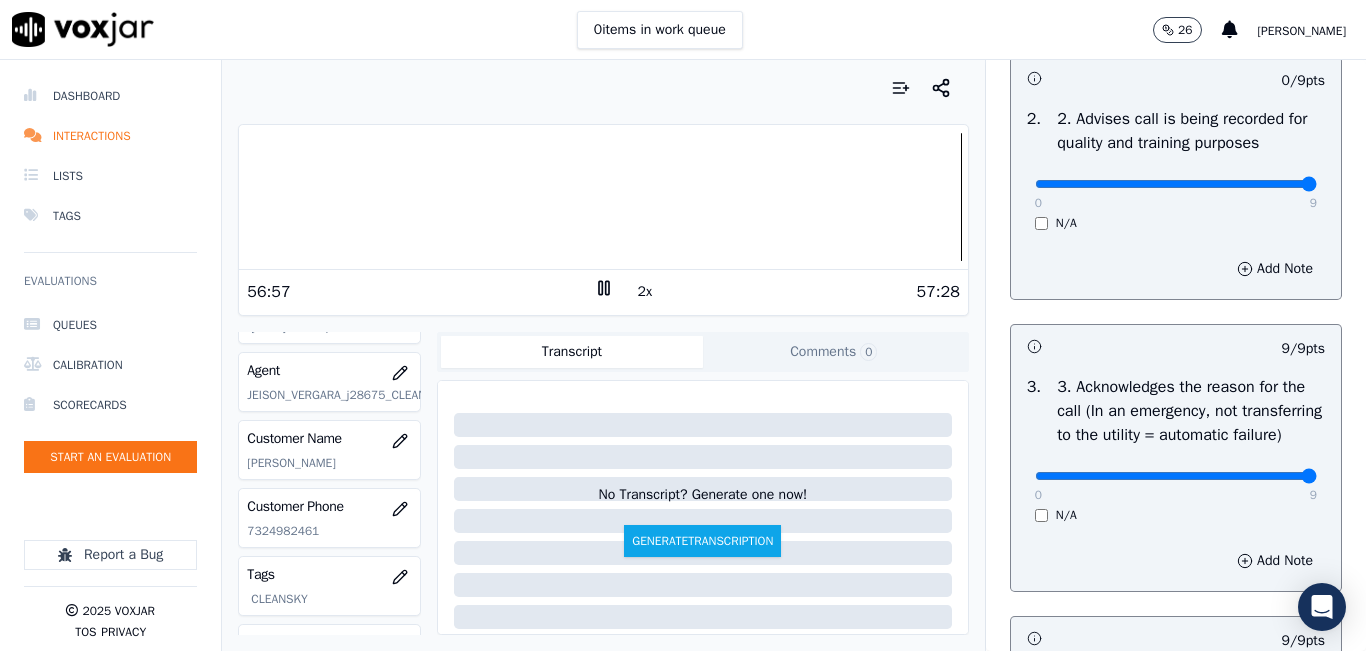 drag, startPoint x: 1257, startPoint y: 200, endPoint x: 1271, endPoint y: 217, distance: 22.022715 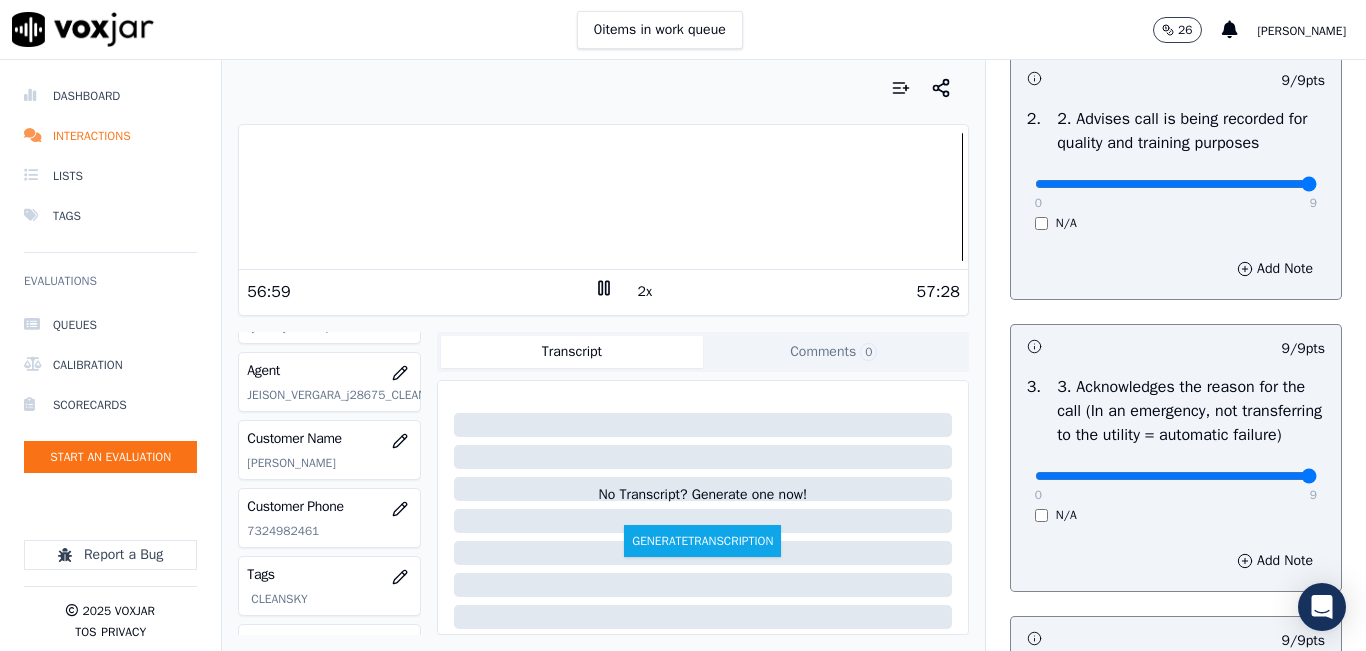 click at bounding box center [603, 197] 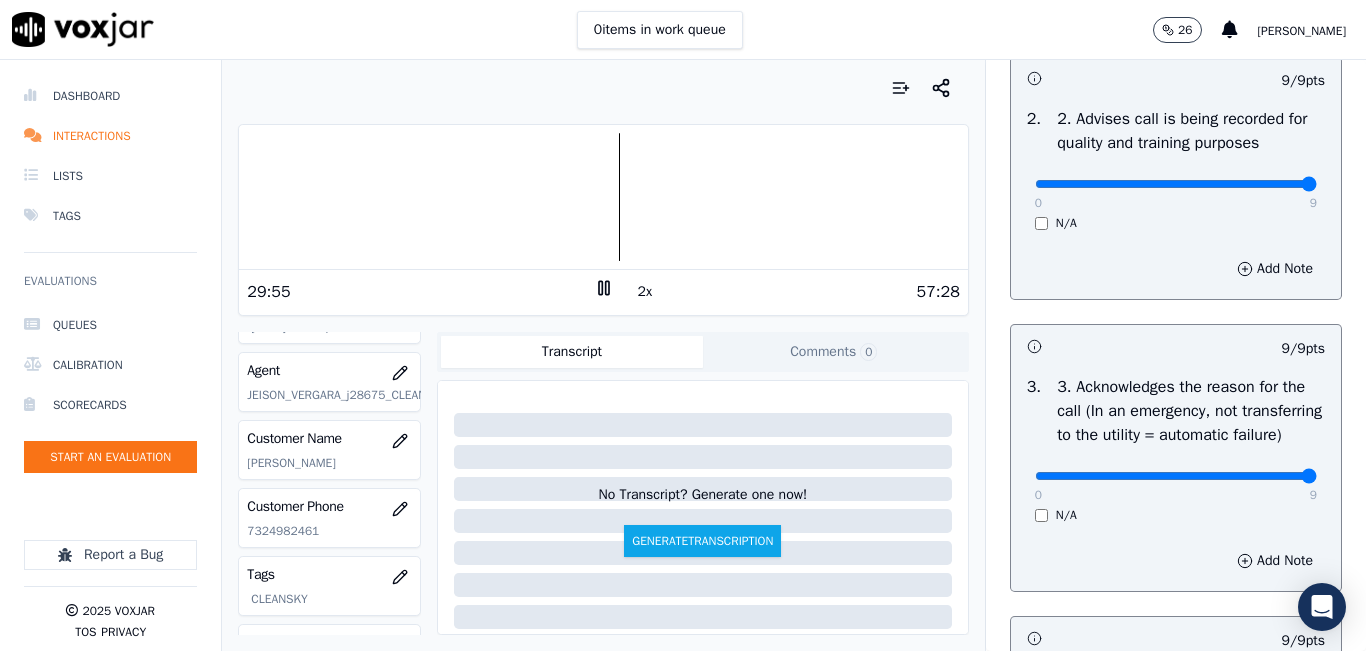click at bounding box center [603, 197] 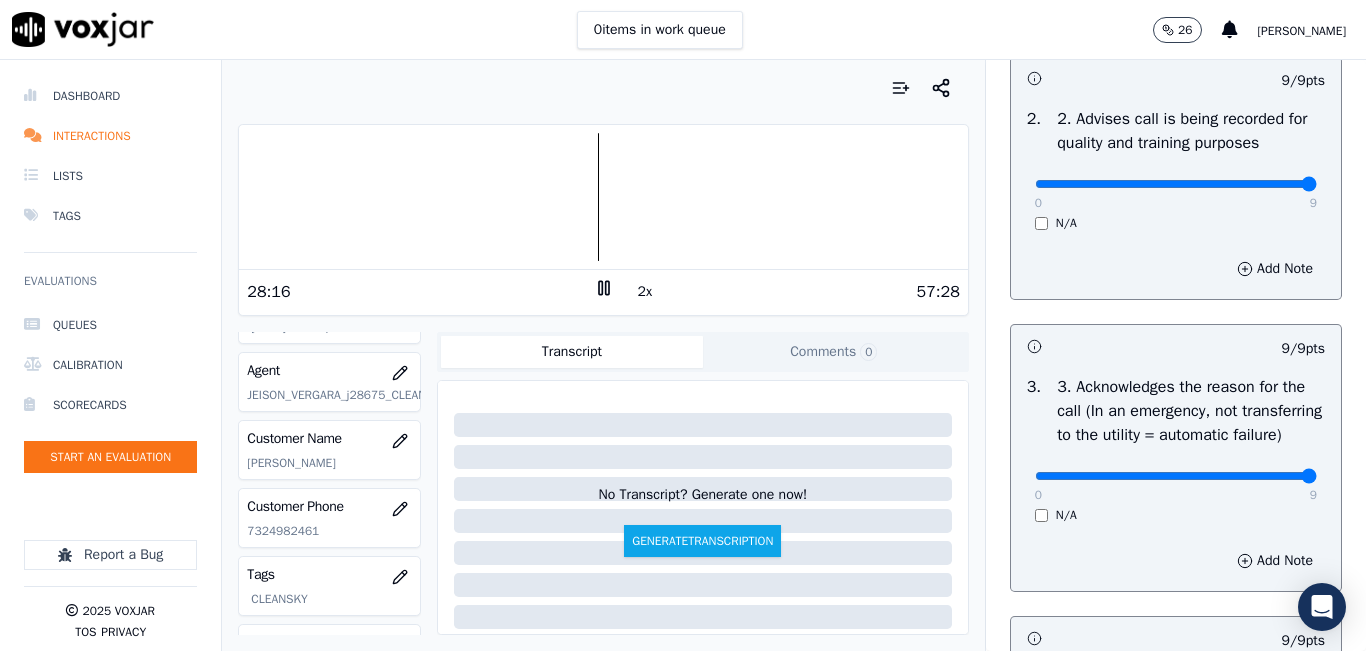 click at bounding box center [603, 197] 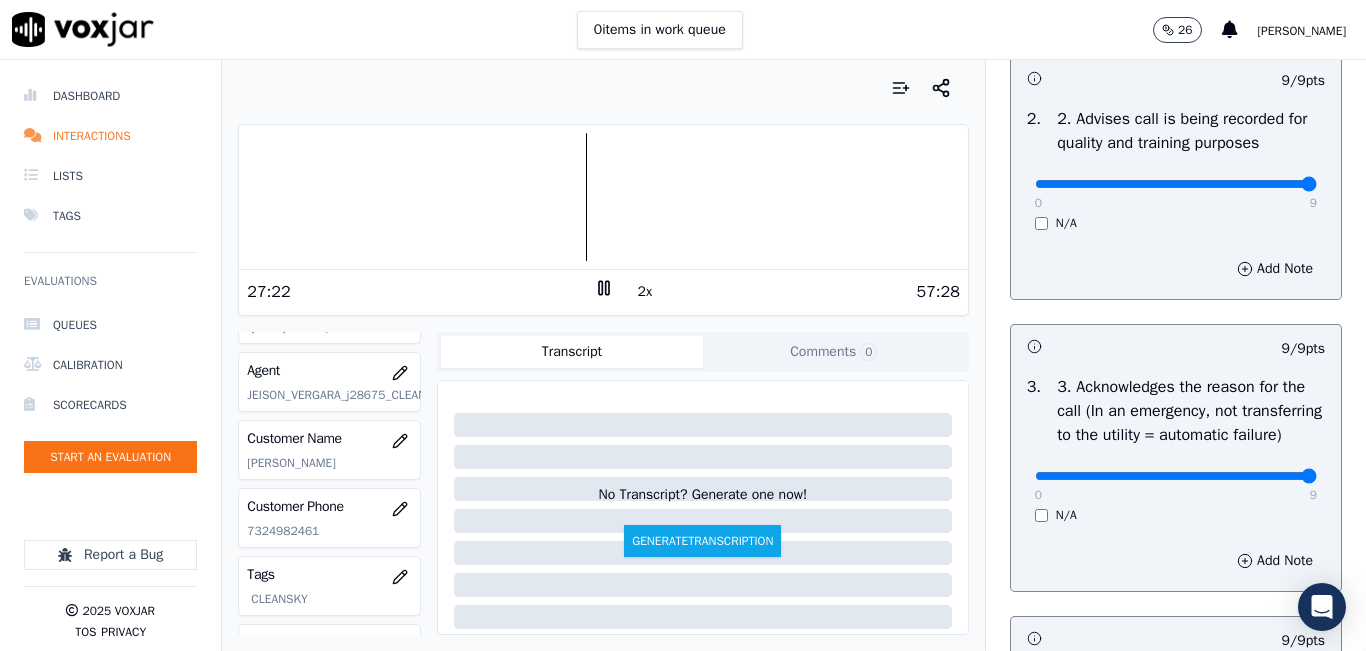 click at bounding box center [603, 197] 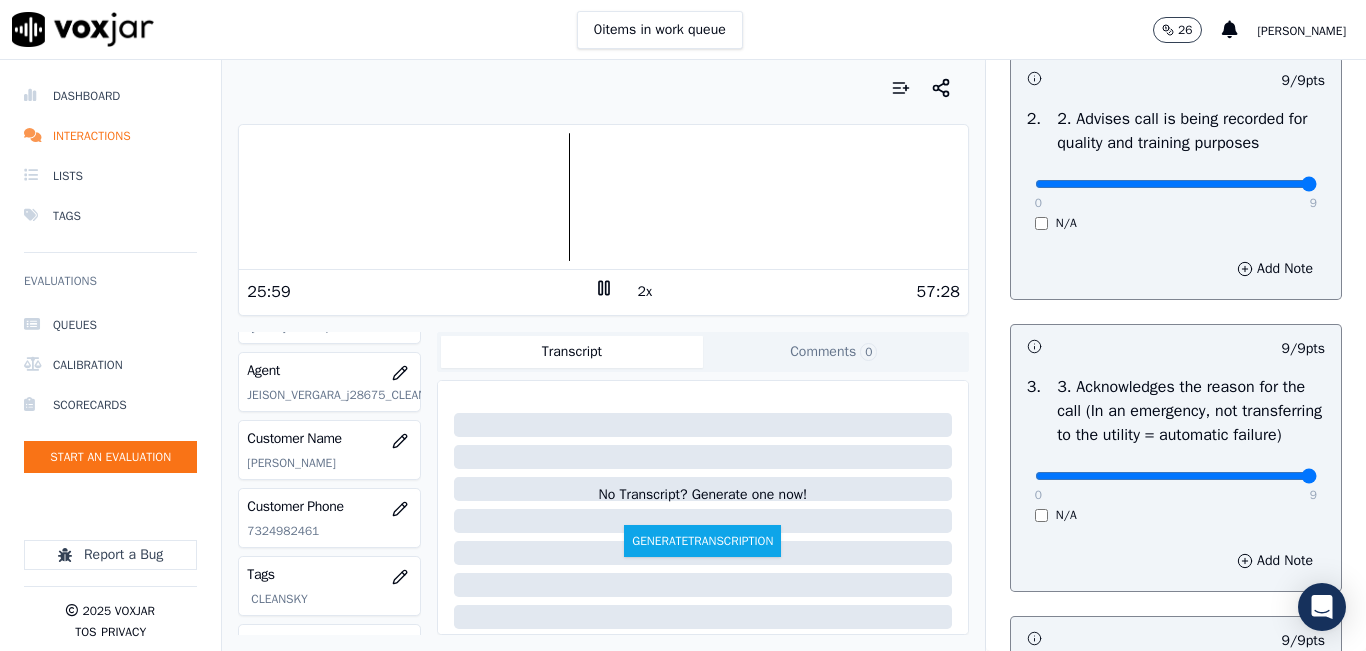click at bounding box center (603, 197) 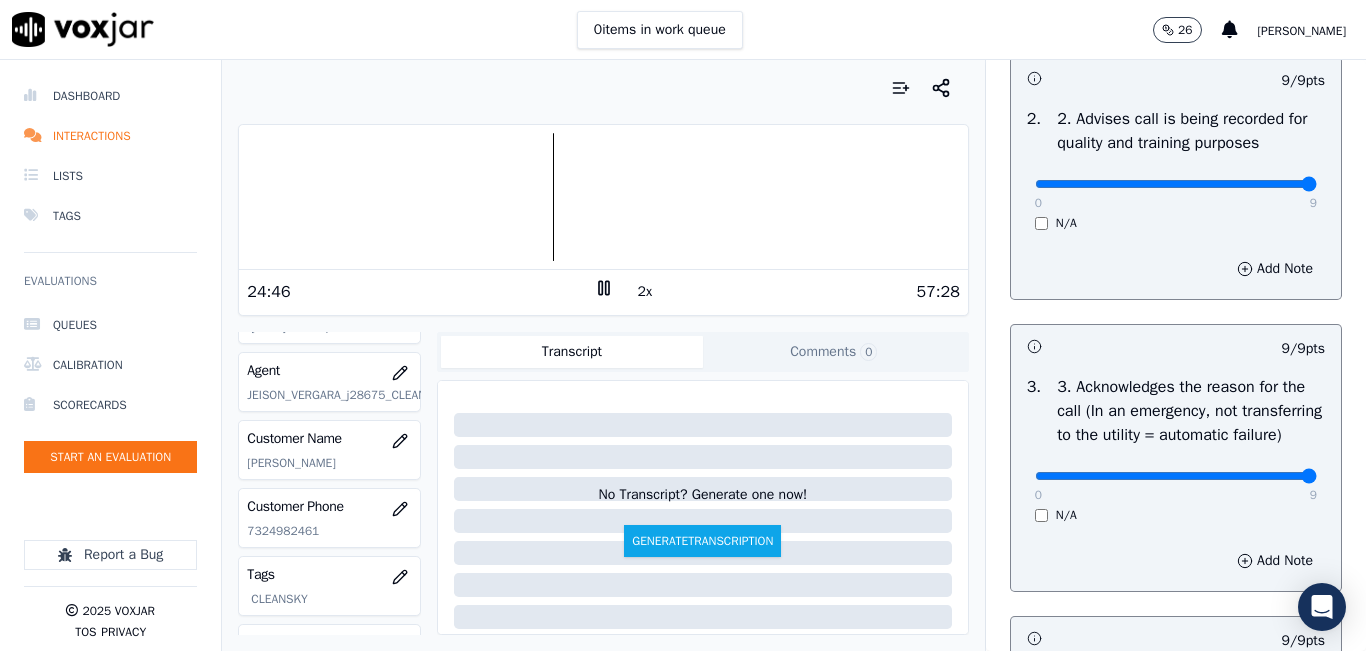 click at bounding box center [603, 197] 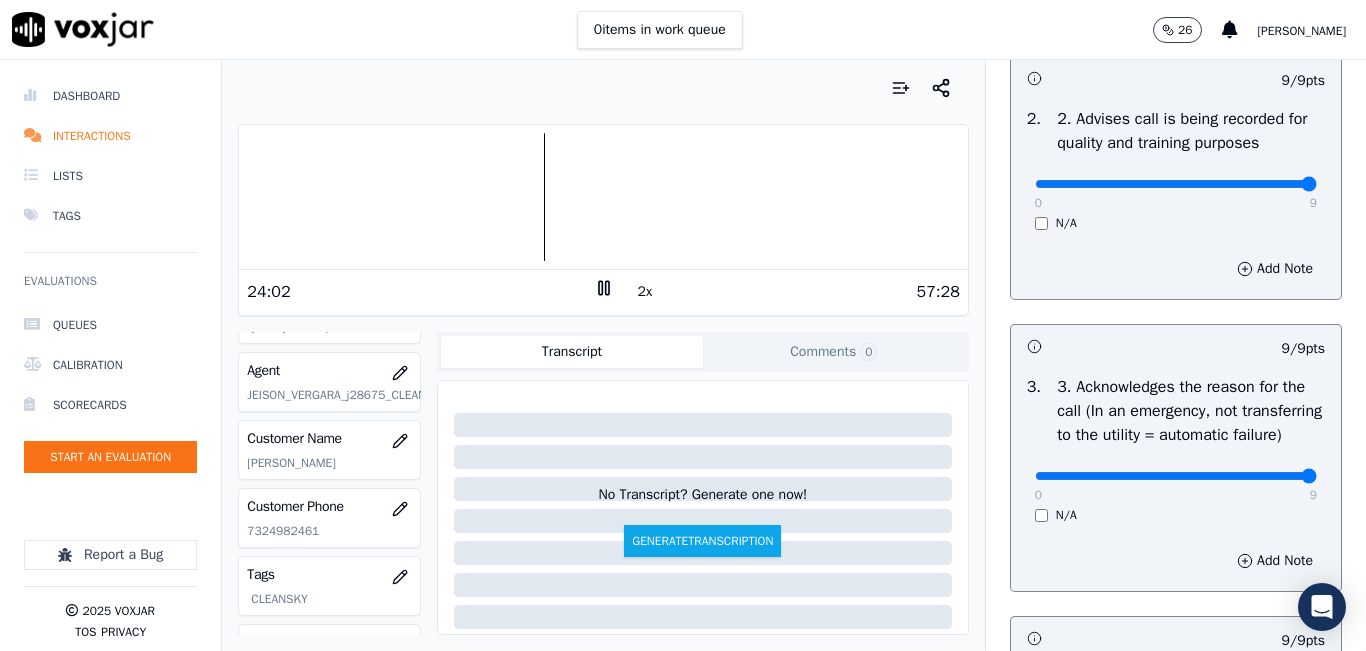 click at bounding box center [603, 197] 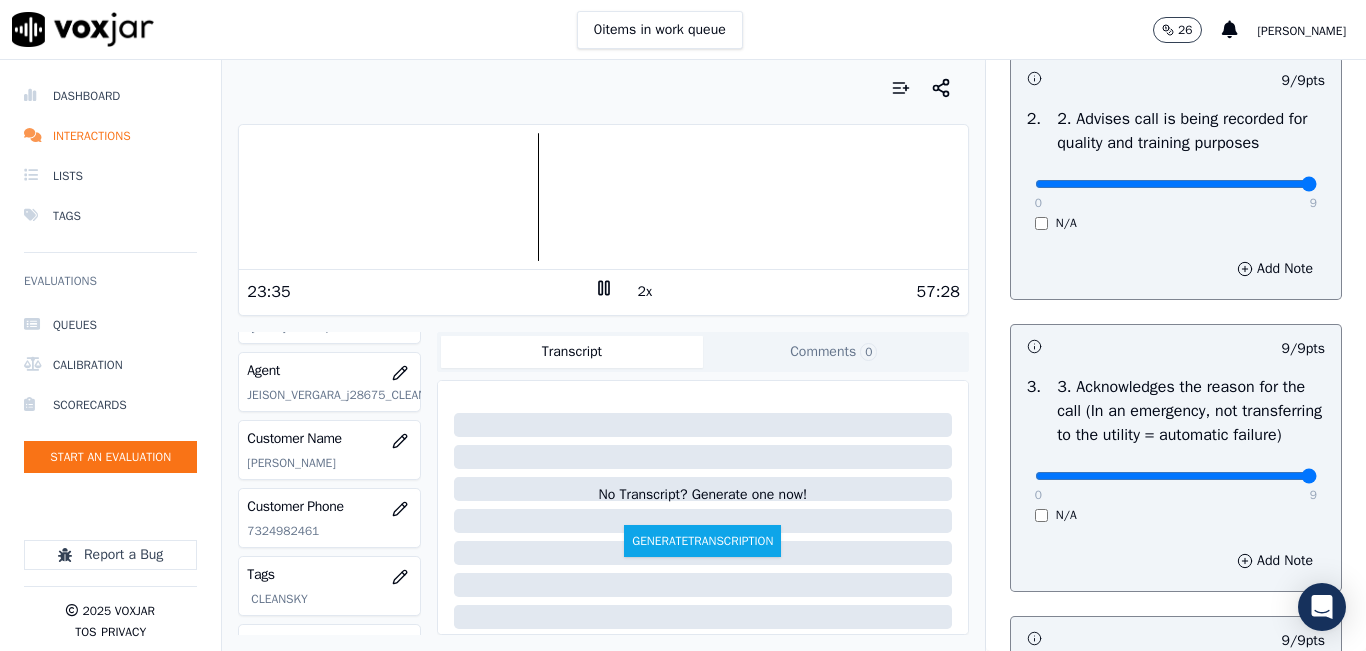 click at bounding box center [603, 197] 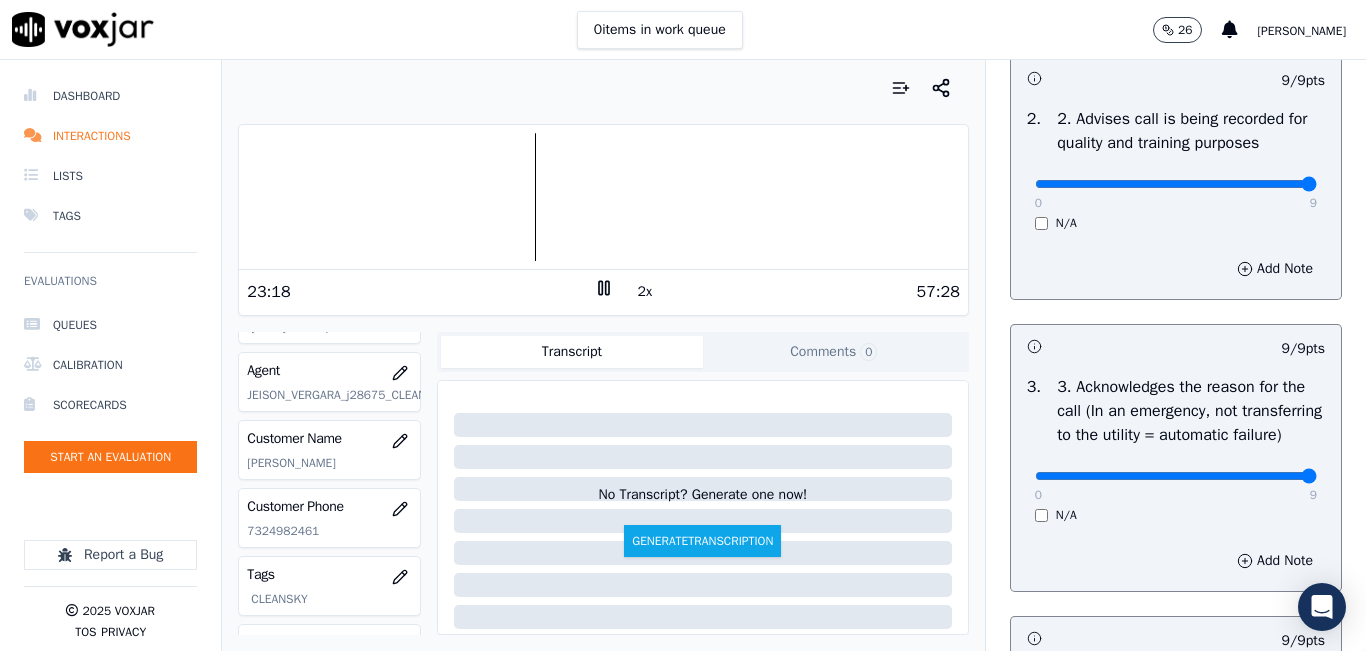 click at bounding box center [603, 197] 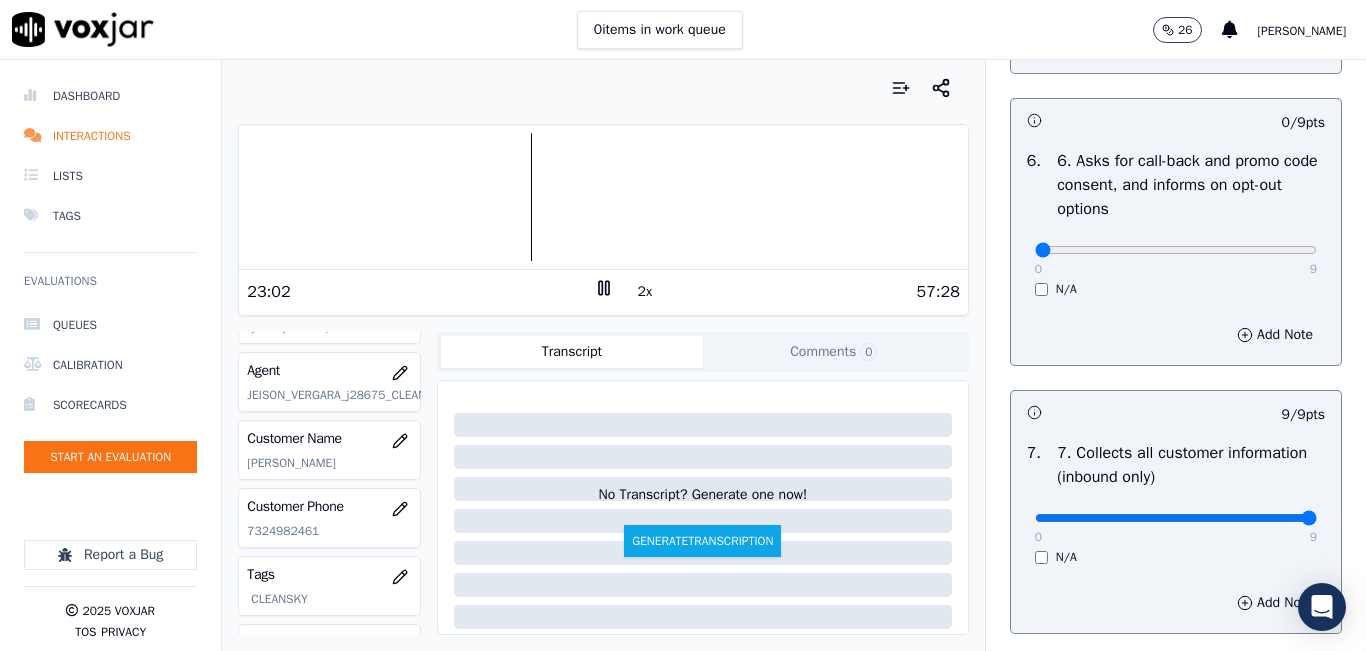 scroll, scrollTop: 1500, scrollLeft: 0, axis: vertical 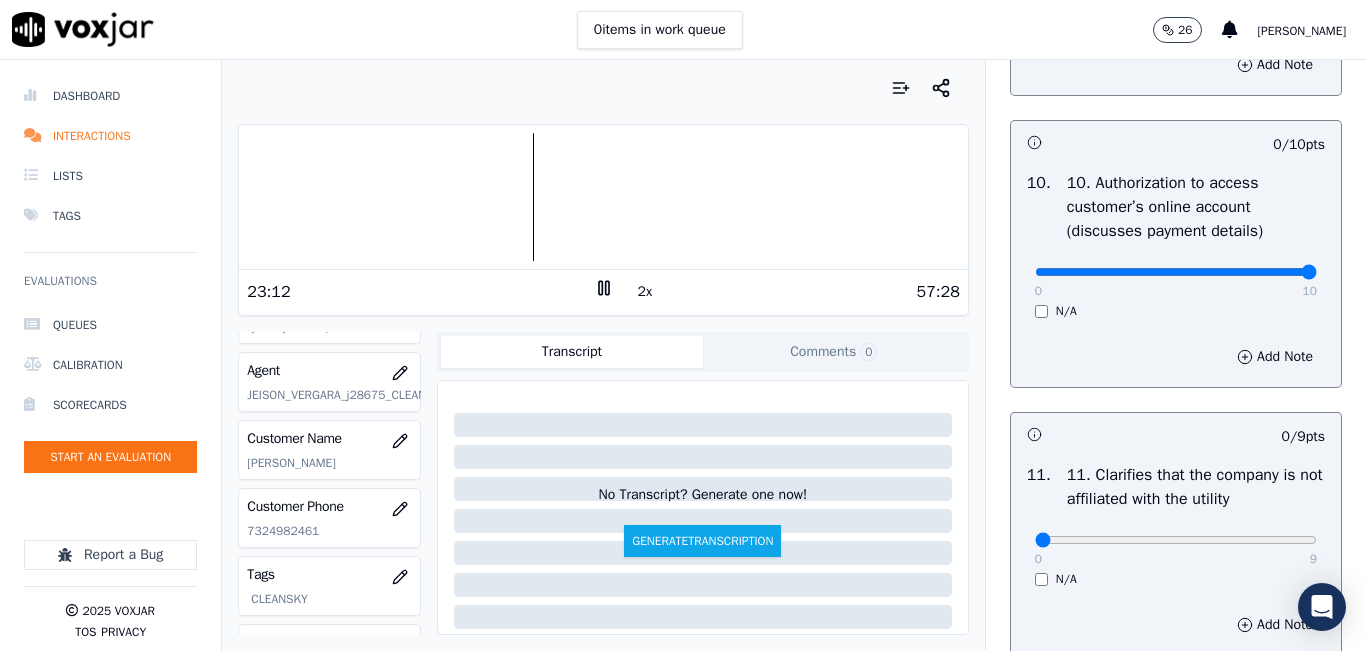 type on "10" 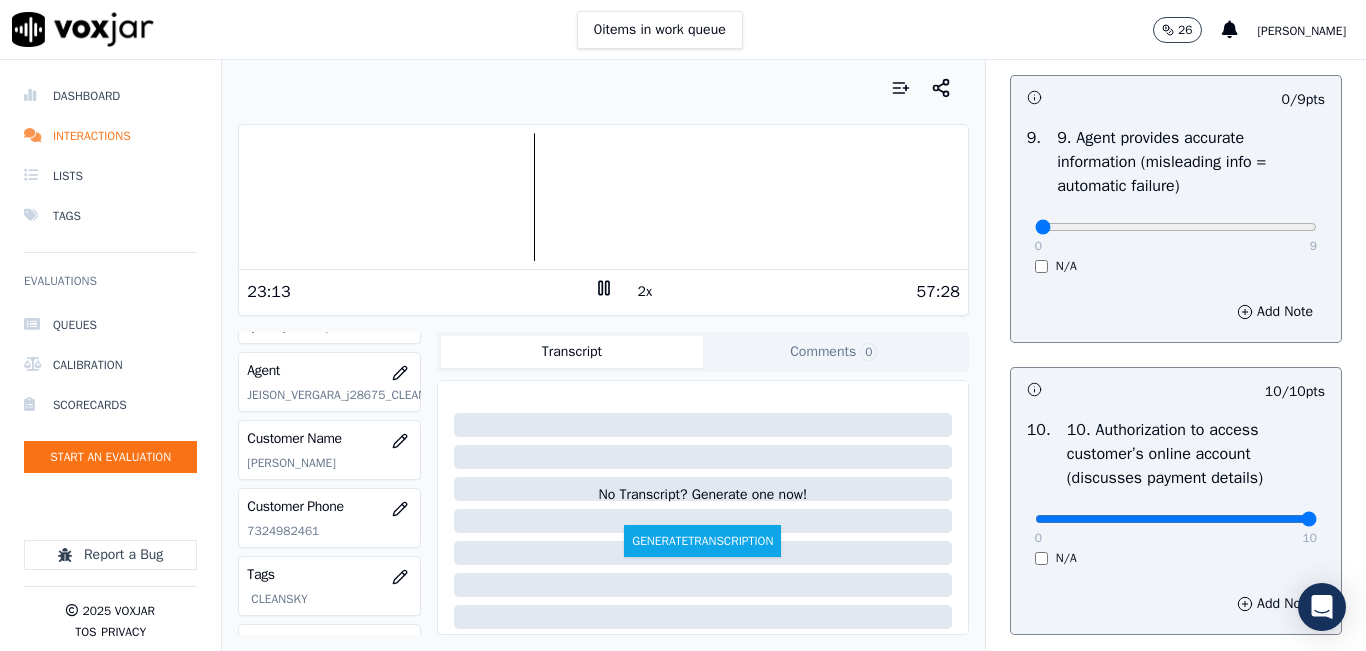scroll, scrollTop: 2300, scrollLeft: 0, axis: vertical 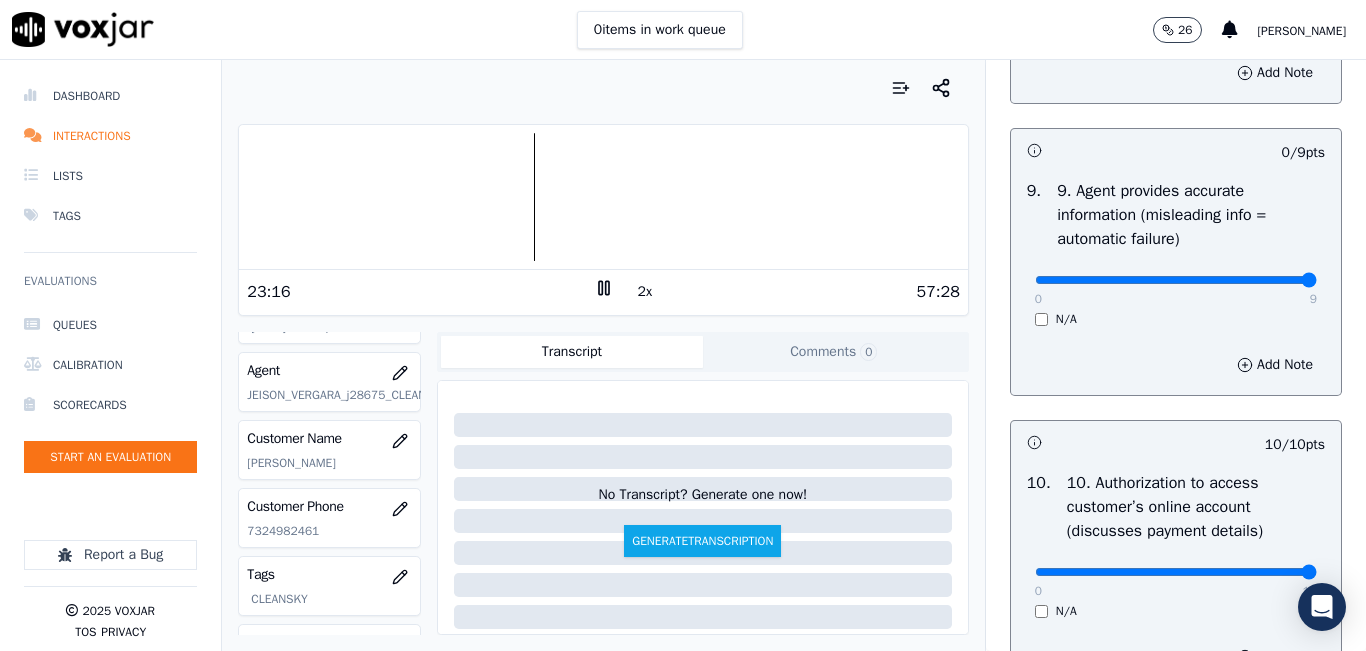 type on "9" 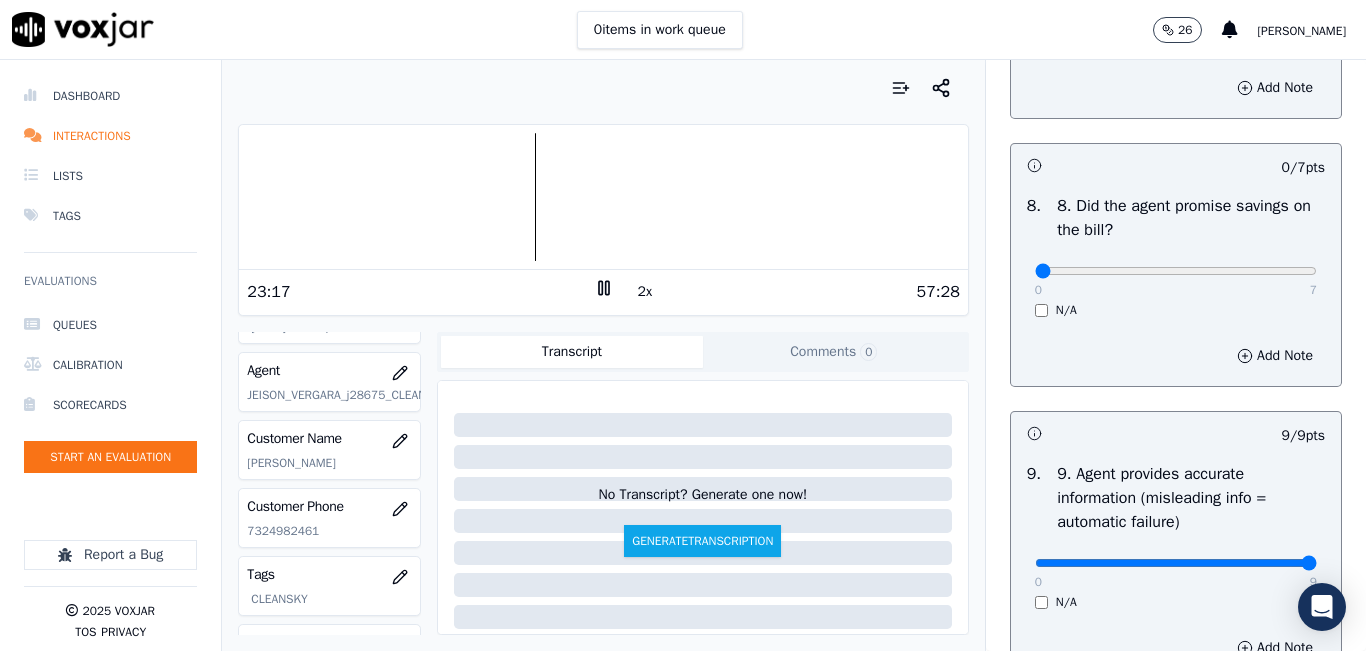 scroll, scrollTop: 2000, scrollLeft: 0, axis: vertical 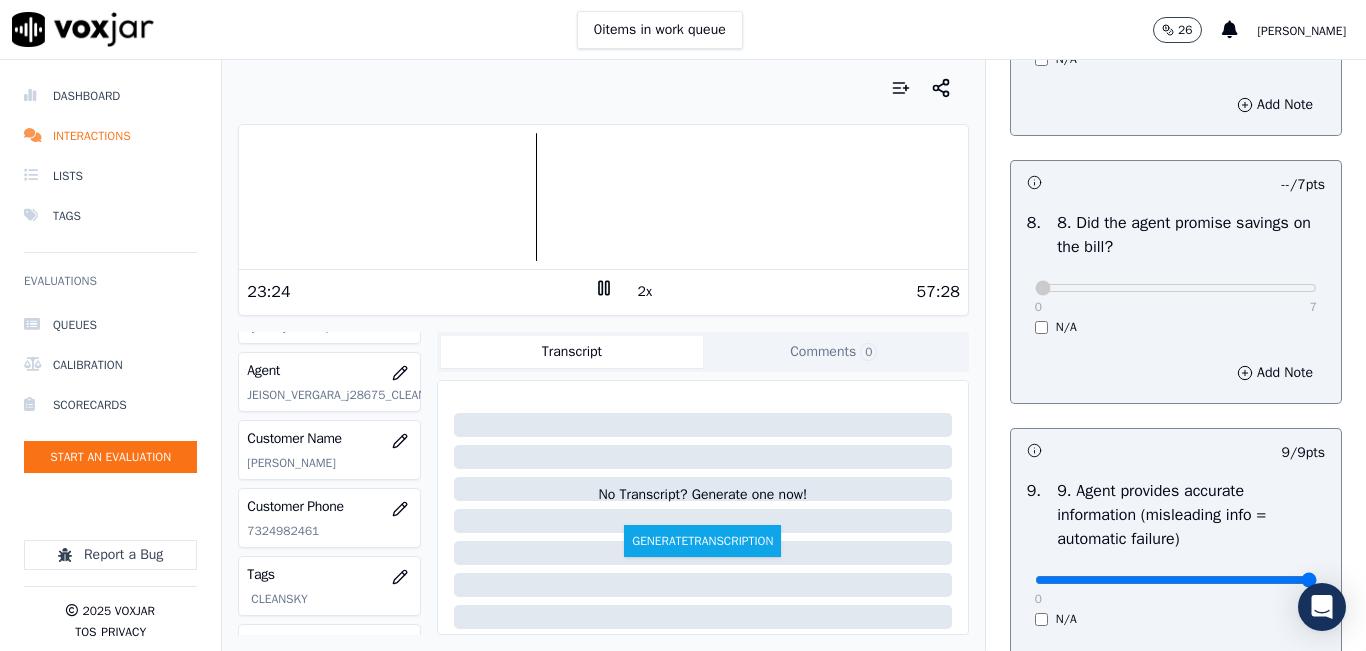 click at bounding box center (603, 197) 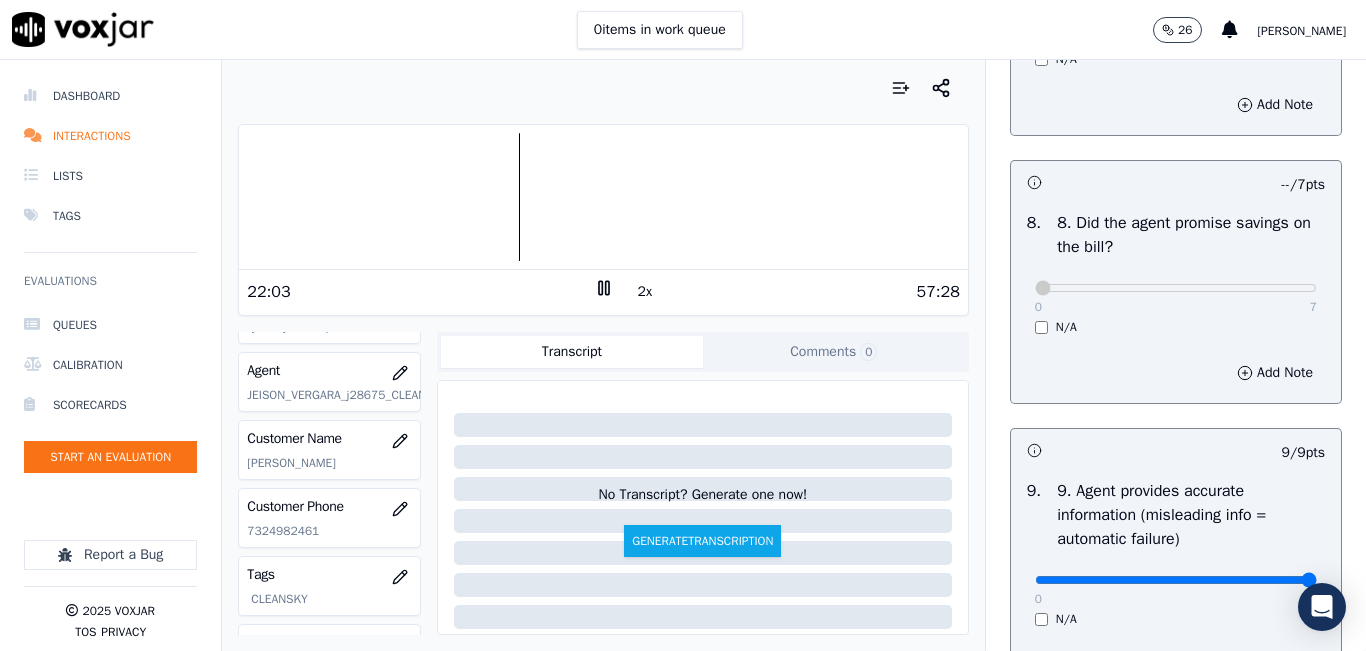 click at bounding box center (603, 197) 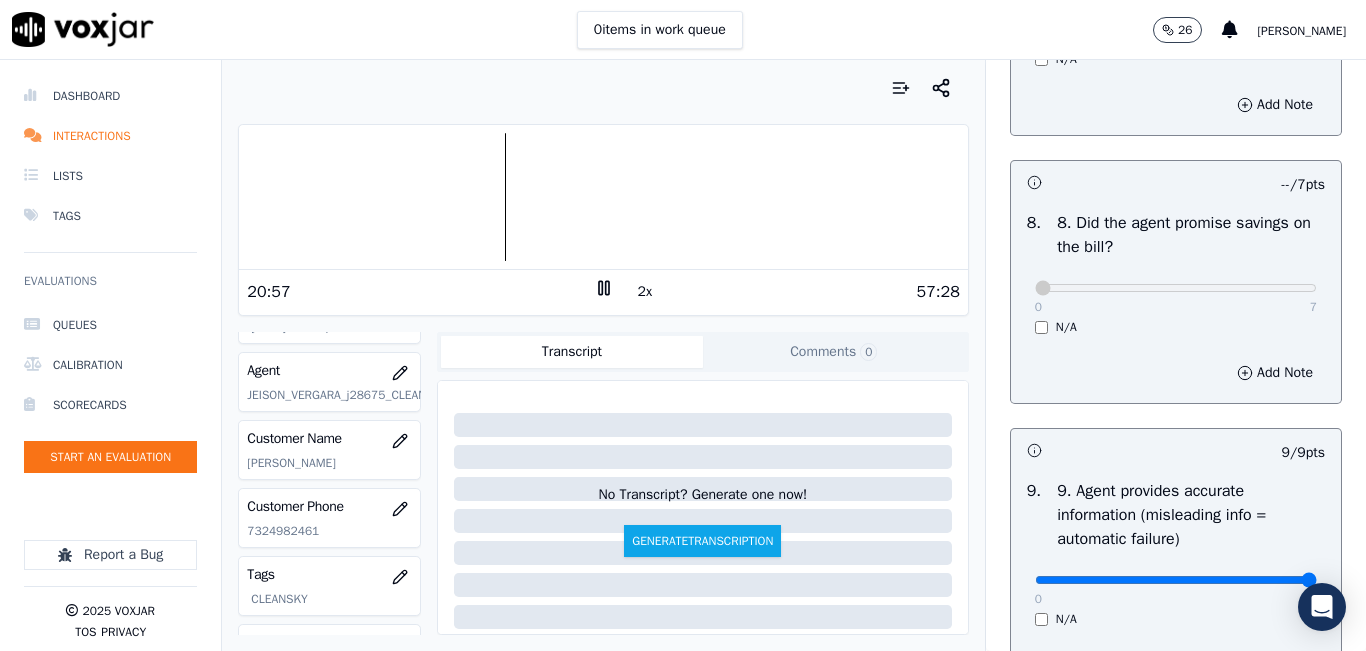 click at bounding box center [603, 197] 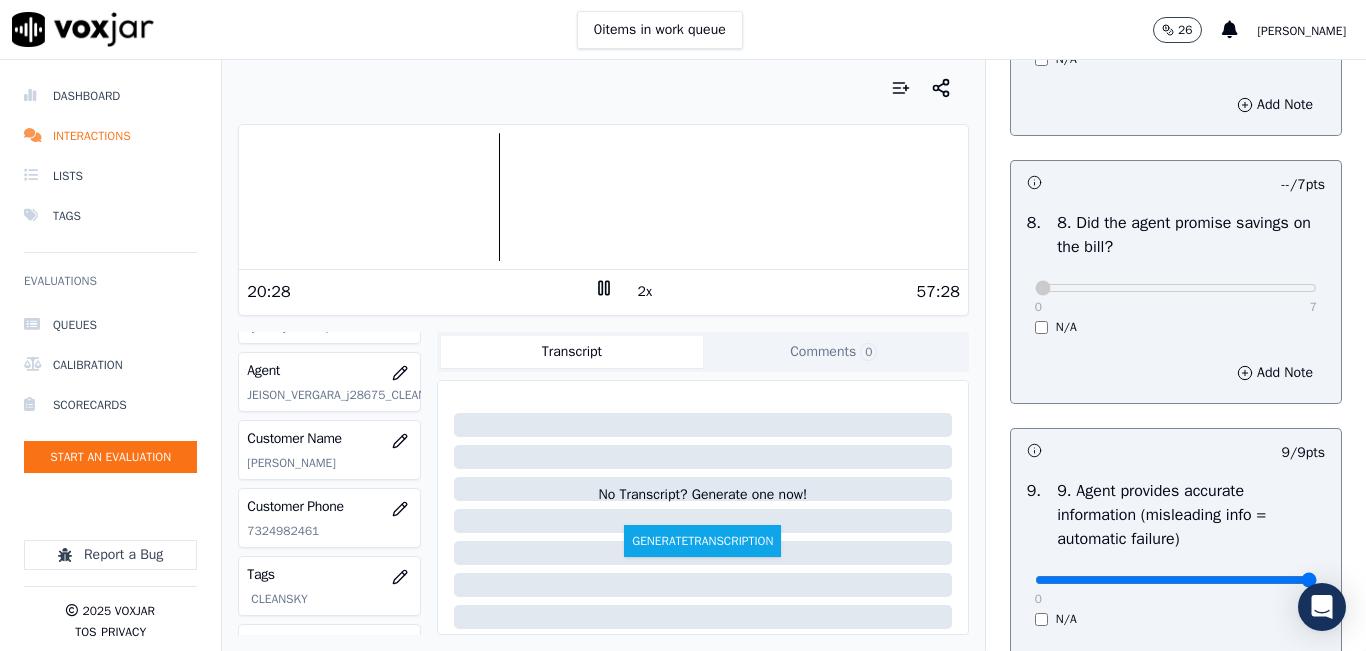 click at bounding box center (603, 197) 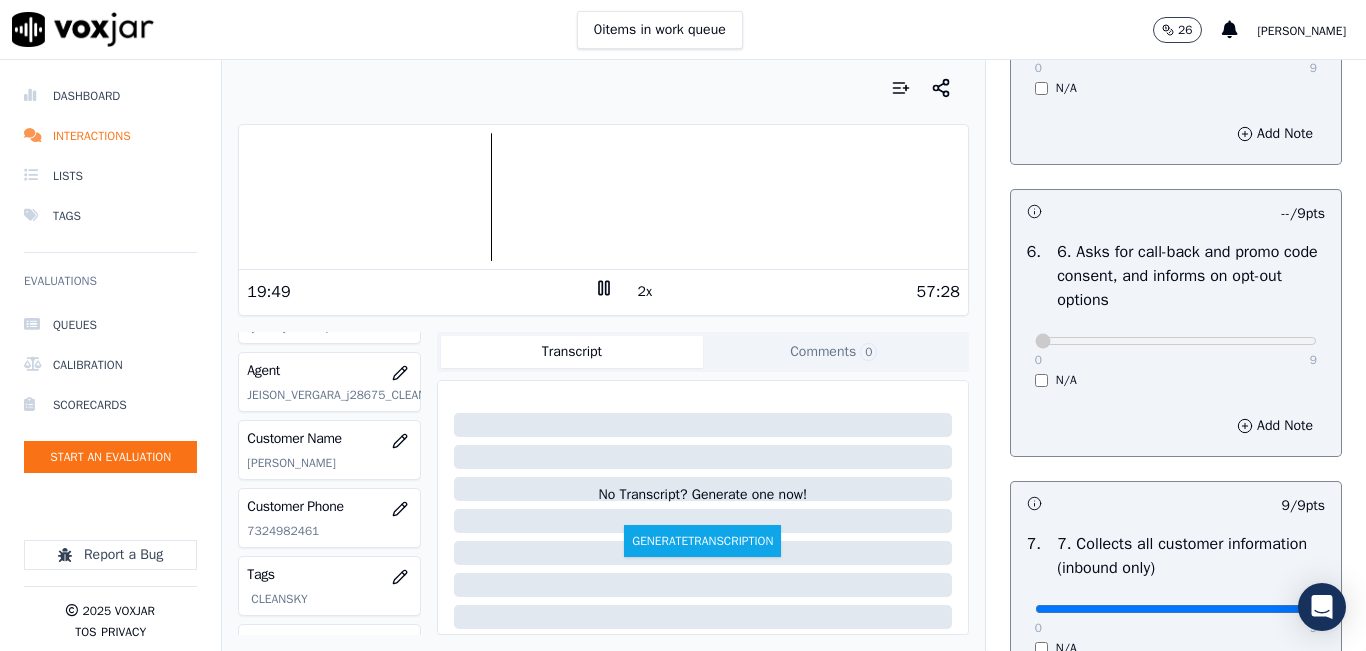 scroll, scrollTop: 1400, scrollLeft: 0, axis: vertical 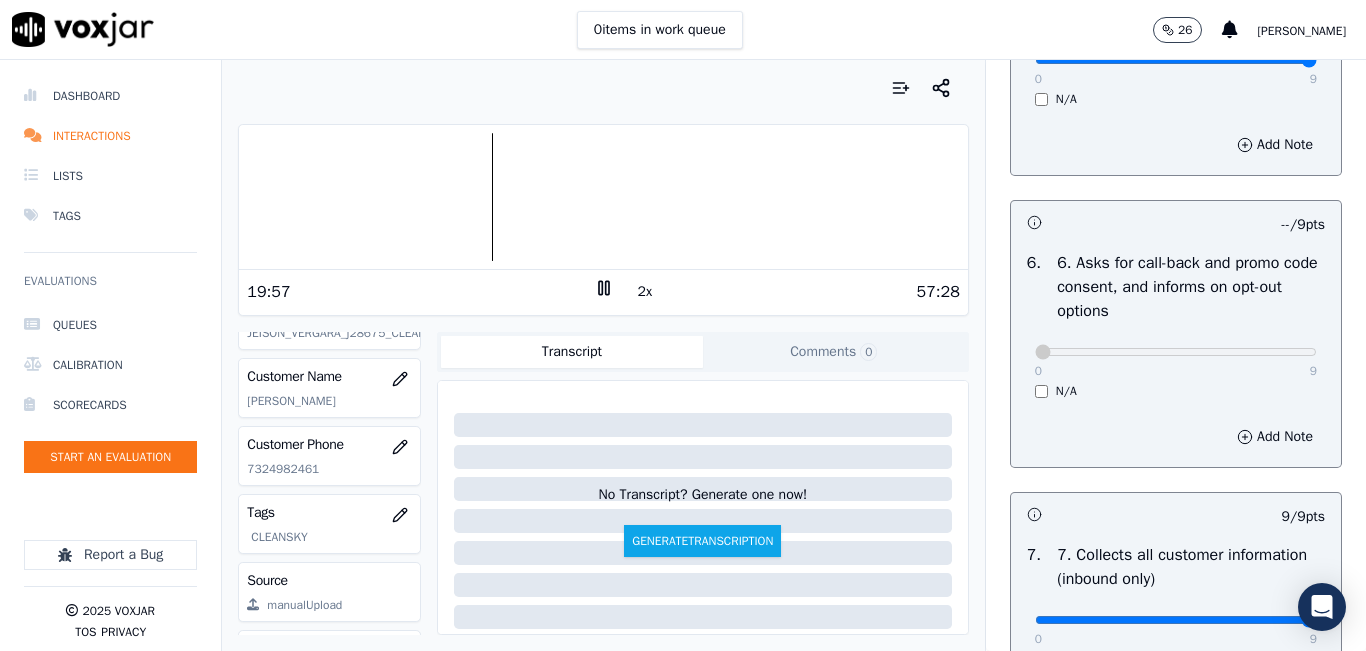 click on "N/A" at bounding box center [1176, 391] 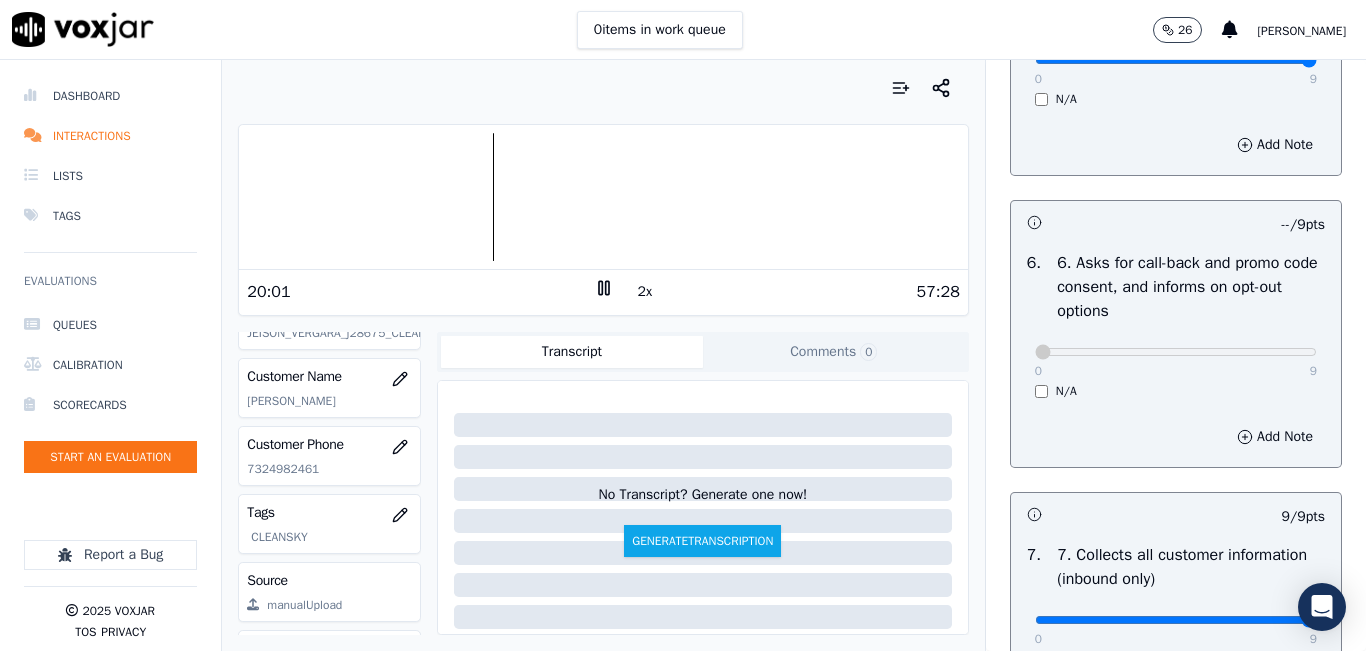 click on "N/A" at bounding box center [1176, 391] 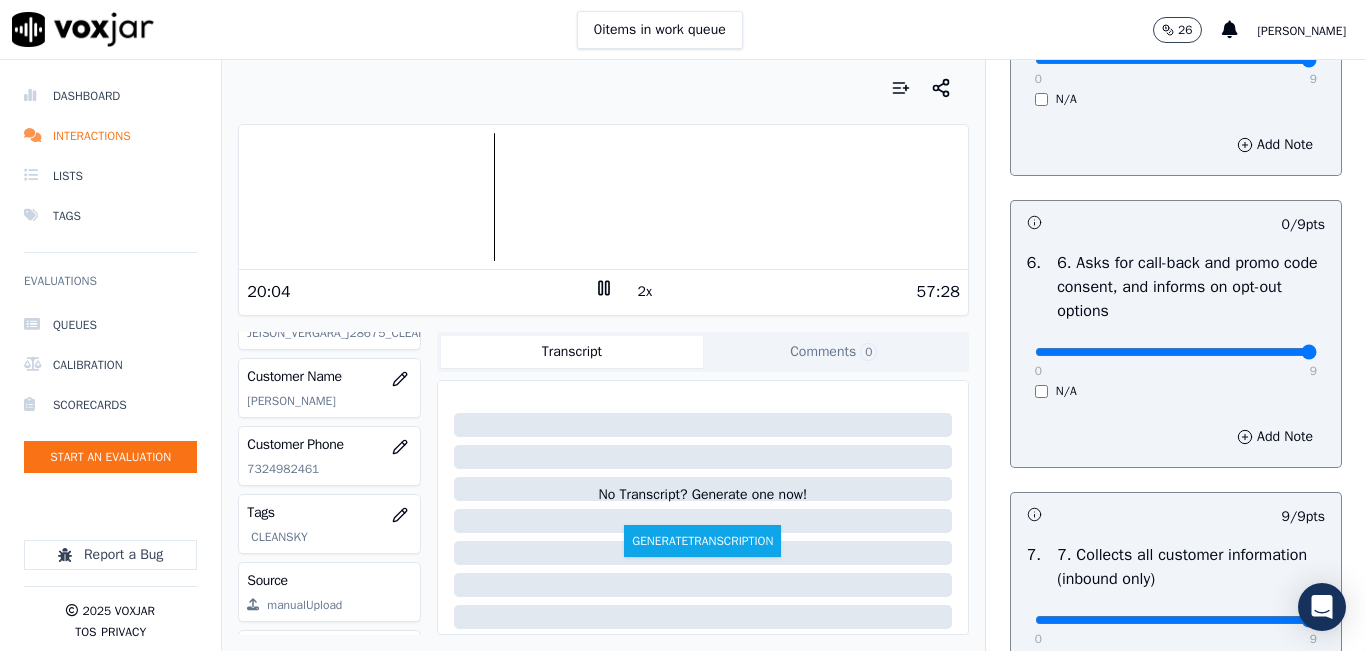 drag, startPoint x: 1237, startPoint y: 427, endPoint x: 1281, endPoint y: 426, distance: 44.011364 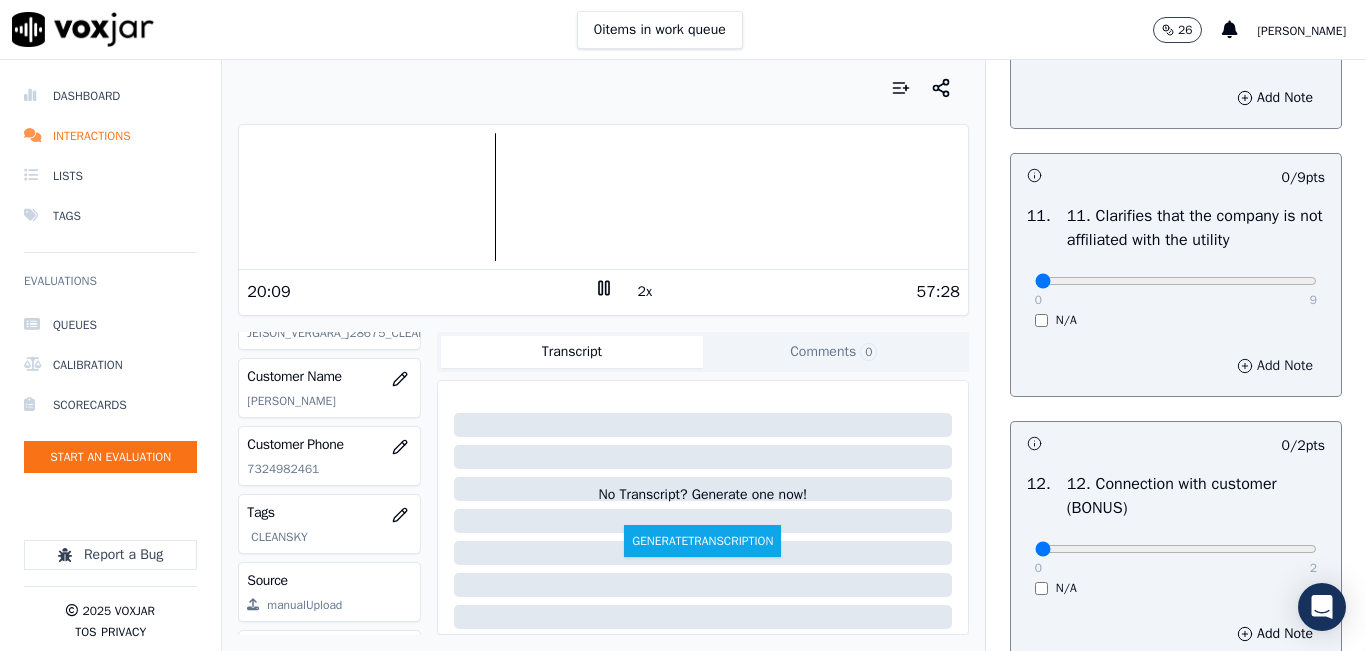 scroll, scrollTop: 2800, scrollLeft: 0, axis: vertical 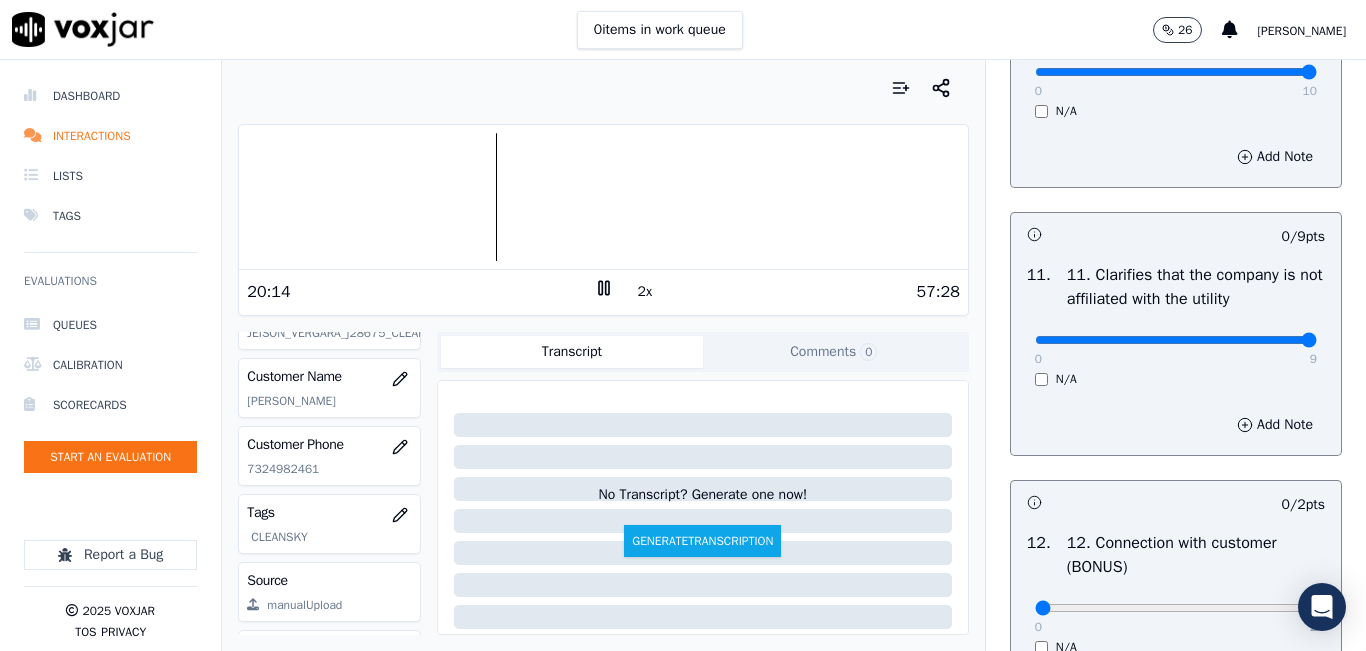 type on "9" 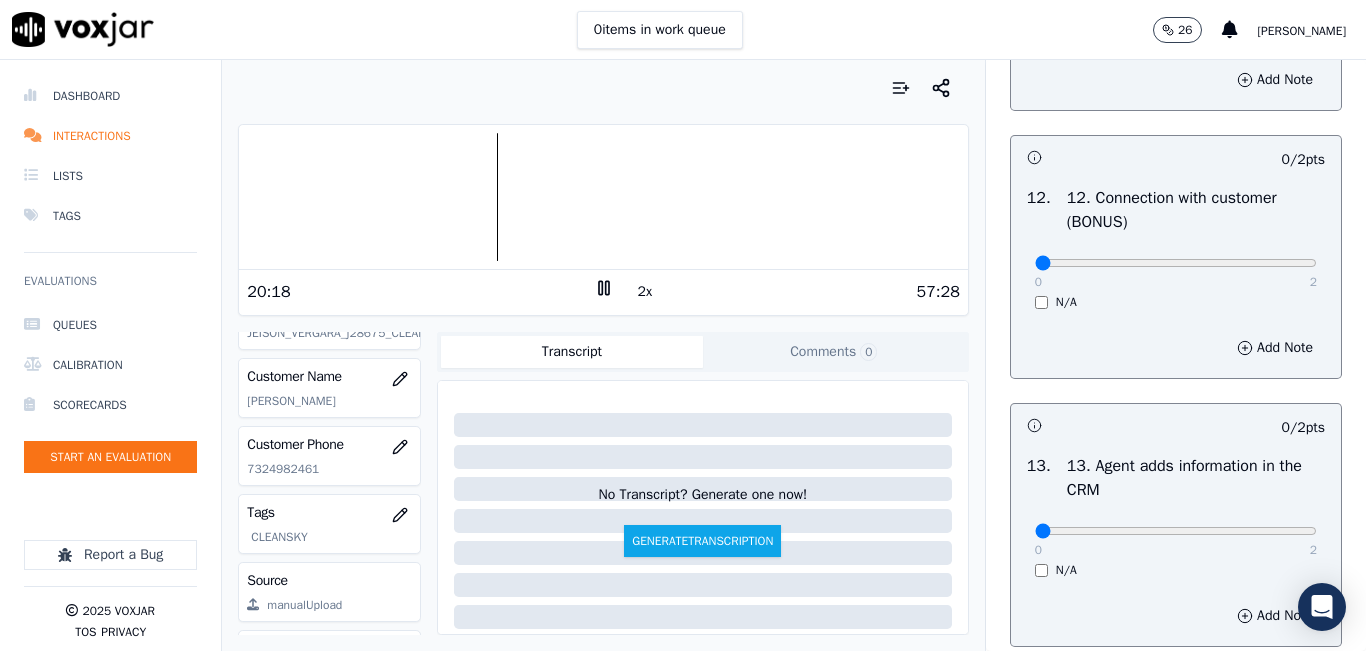 scroll, scrollTop: 3200, scrollLeft: 0, axis: vertical 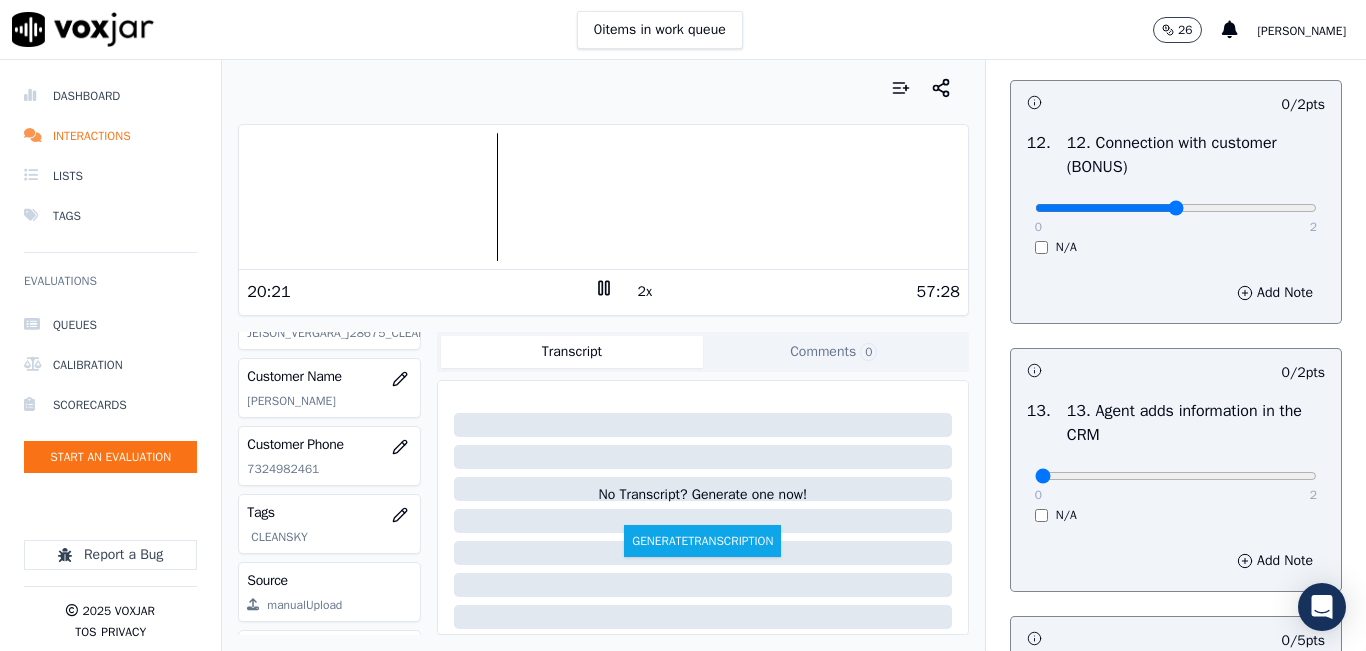 type on "1" 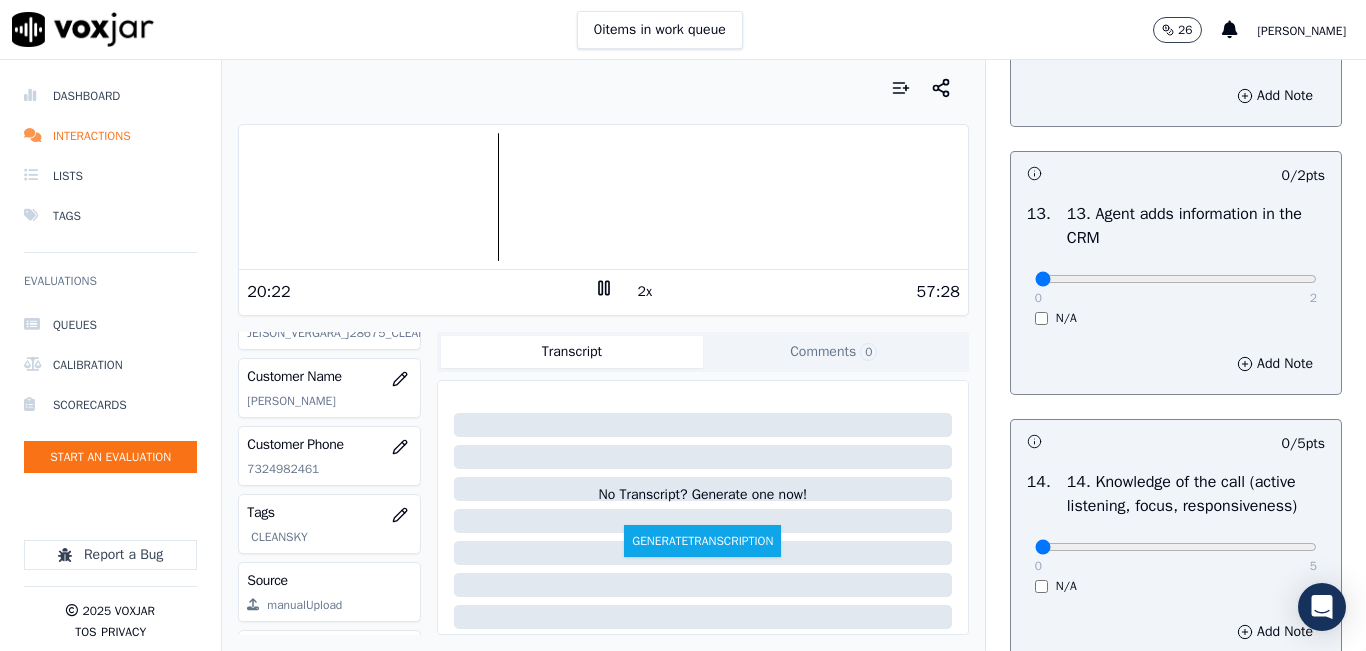 scroll, scrollTop: 3400, scrollLeft: 0, axis: vertical 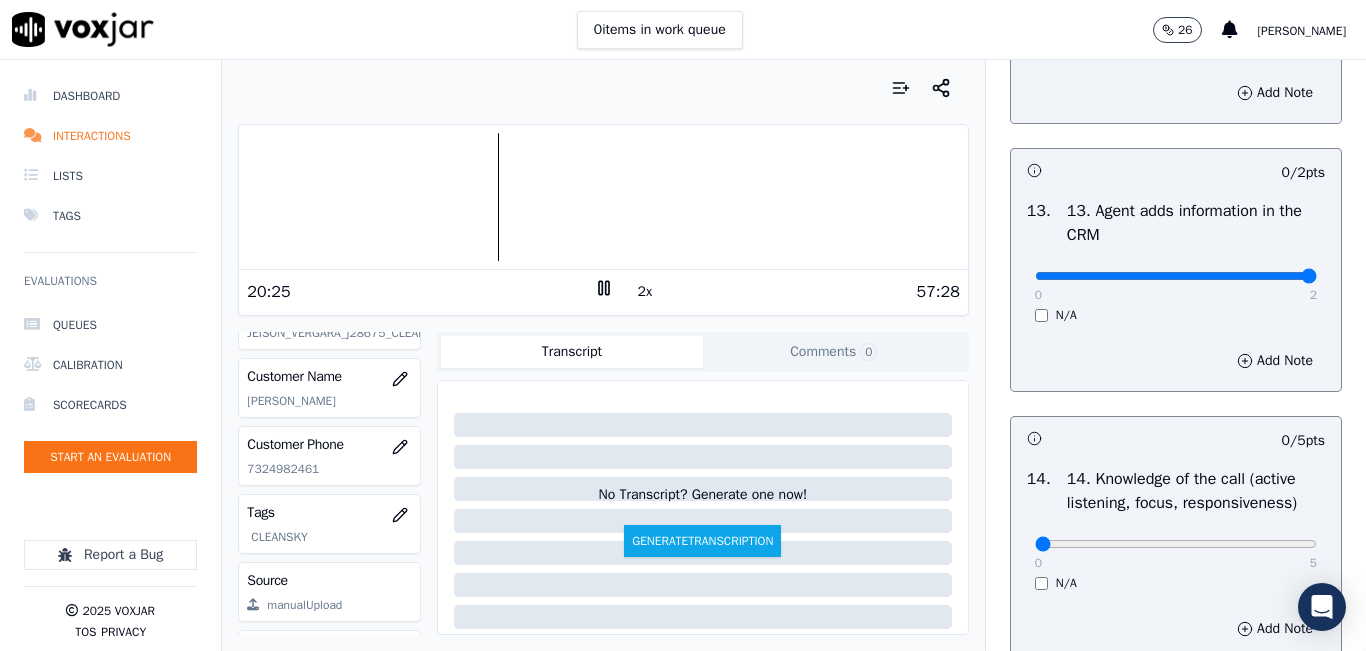 type on "2" 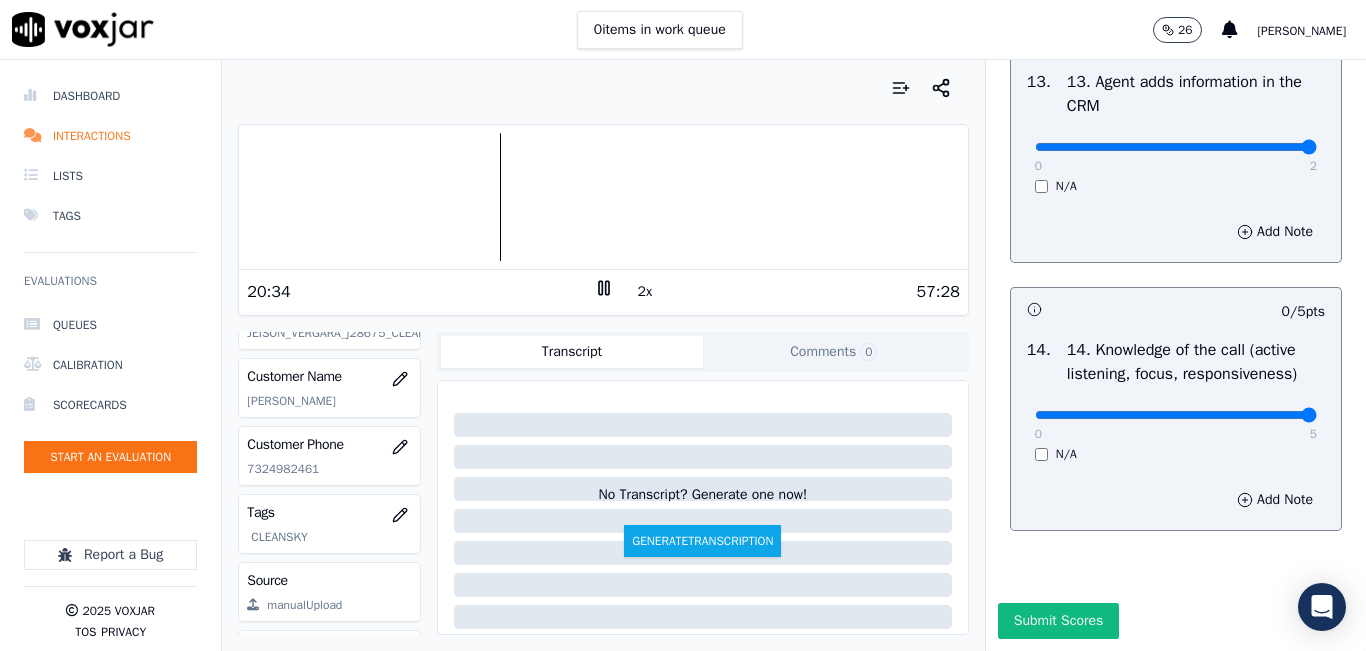 drag, startPoint x: 1257, startPoint y: 416, endPoint x: 1168, endPoint y: 461, distance: 99.72964 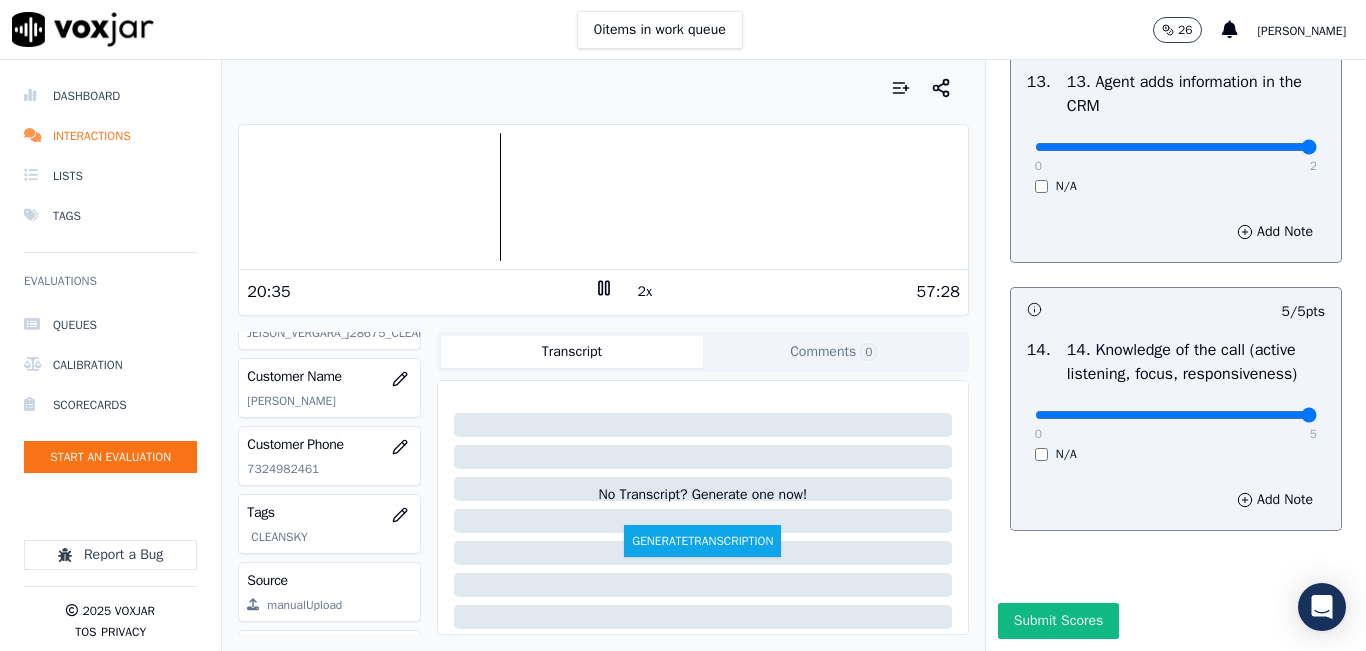 scroll, scrollTop: 3642, scrollLeft: 0, axis: vertical 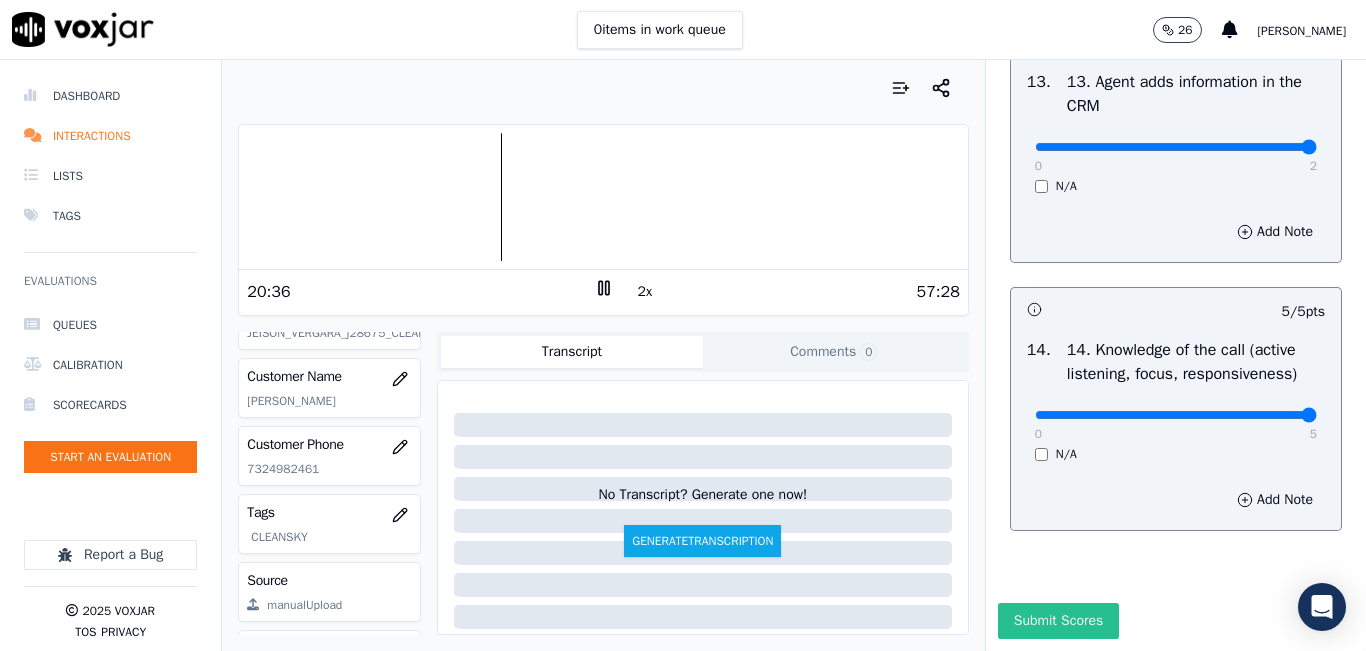 click on "Submit Scores" at bounding box center [1058, 621] 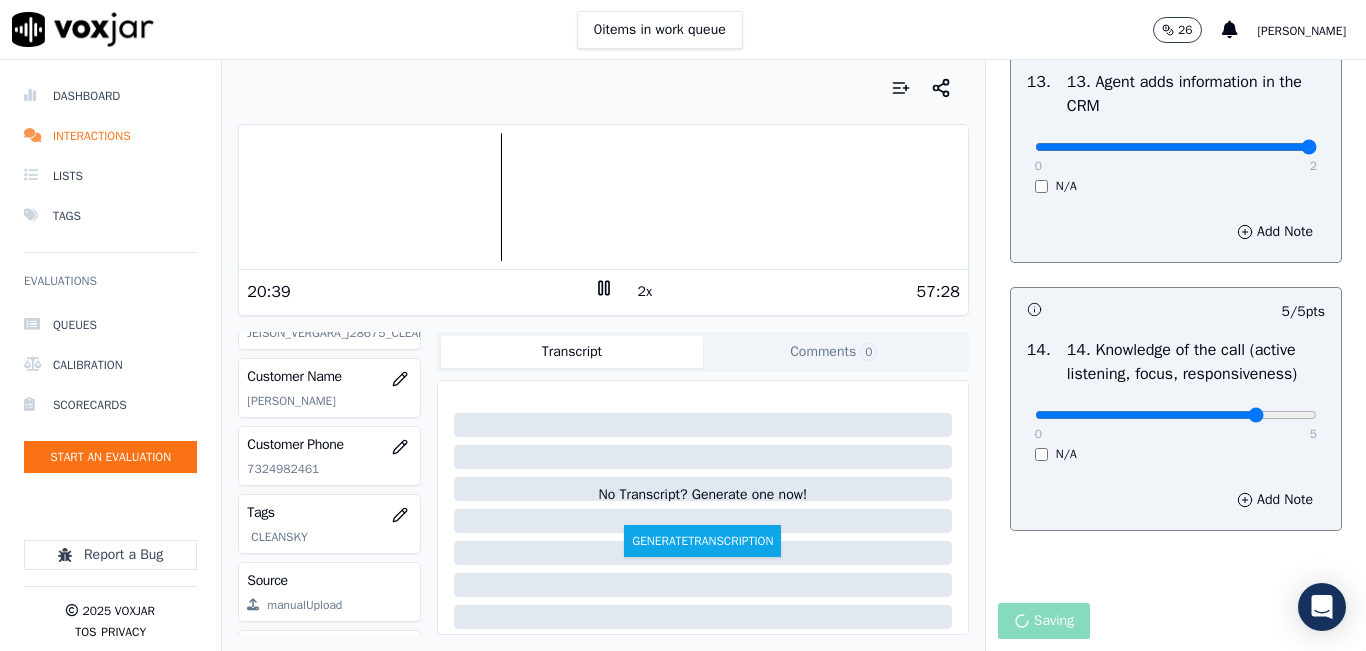 type on "4" 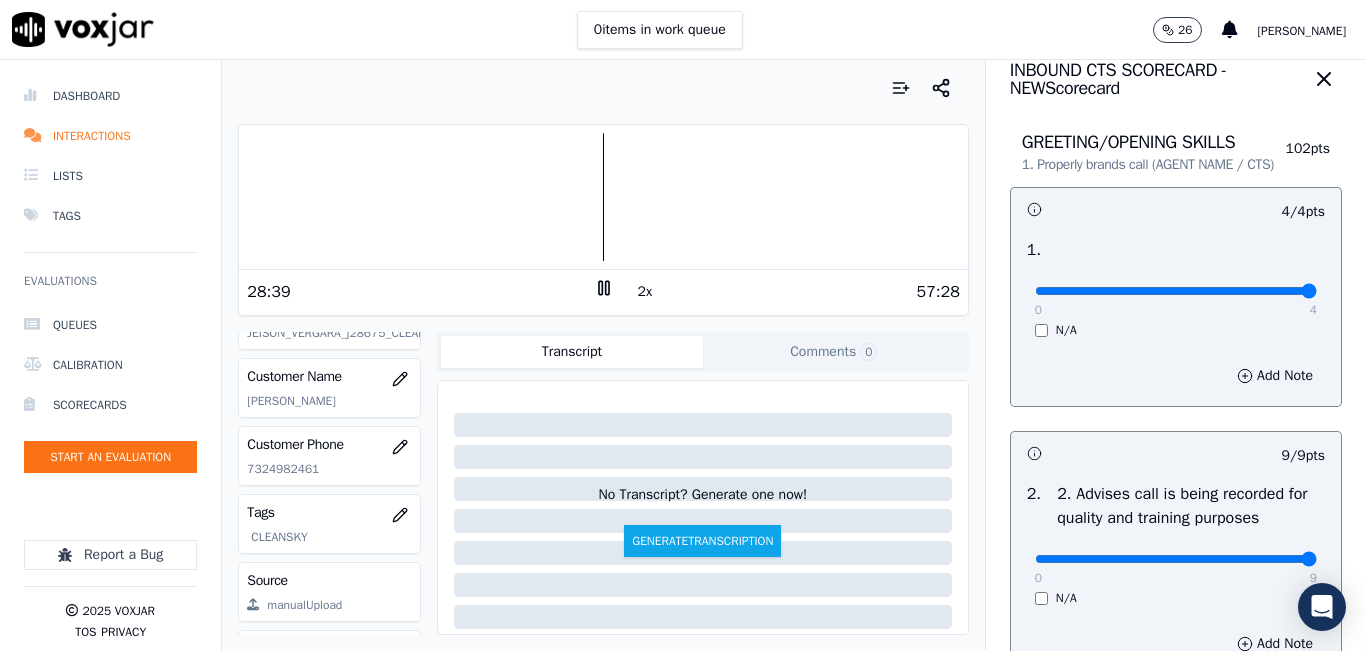 scroll, scrollTop: 0, scrollLeft: 0, axis: both 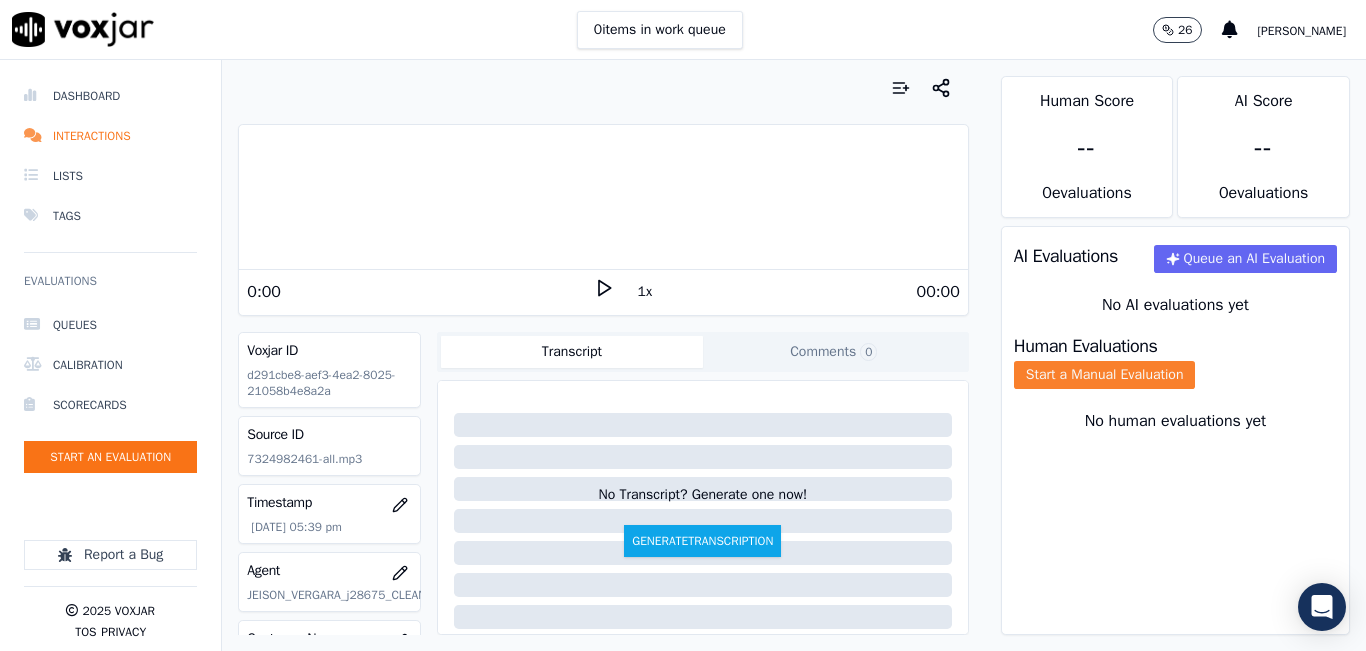click on "Start a Manual Evaluation" 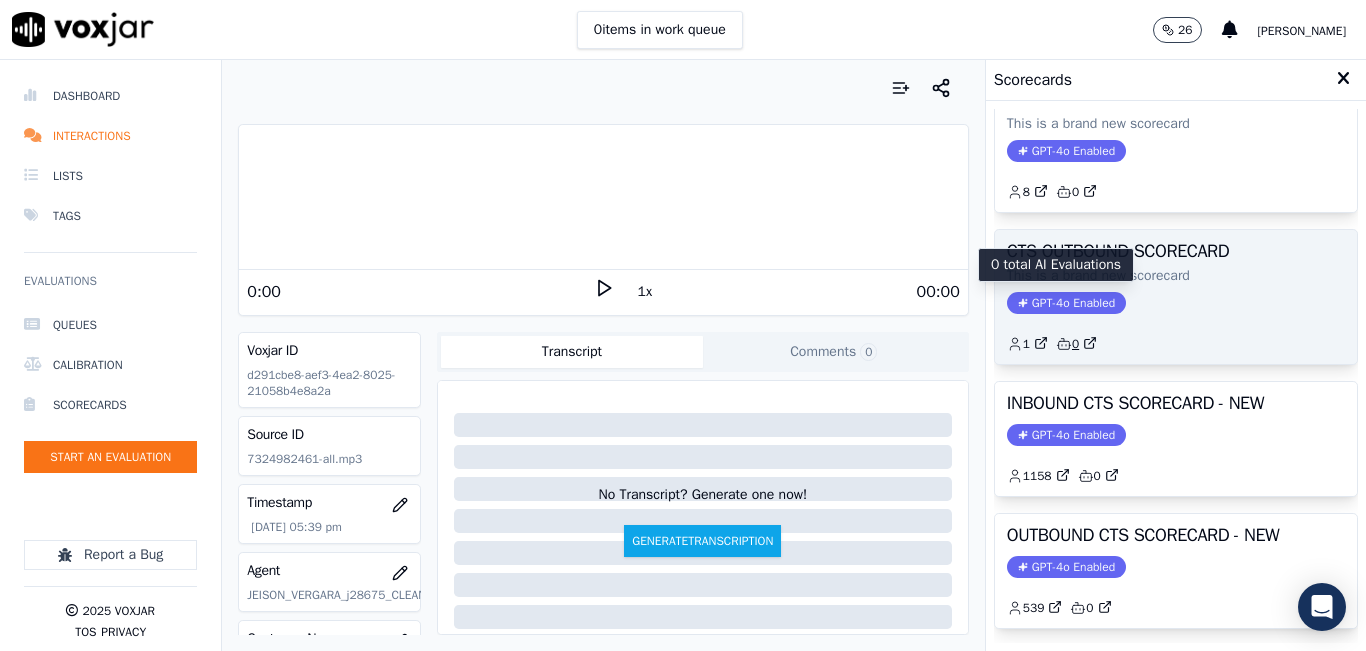 scroll, scrollTop: 100, scrollLeft: 0, axis: vertical 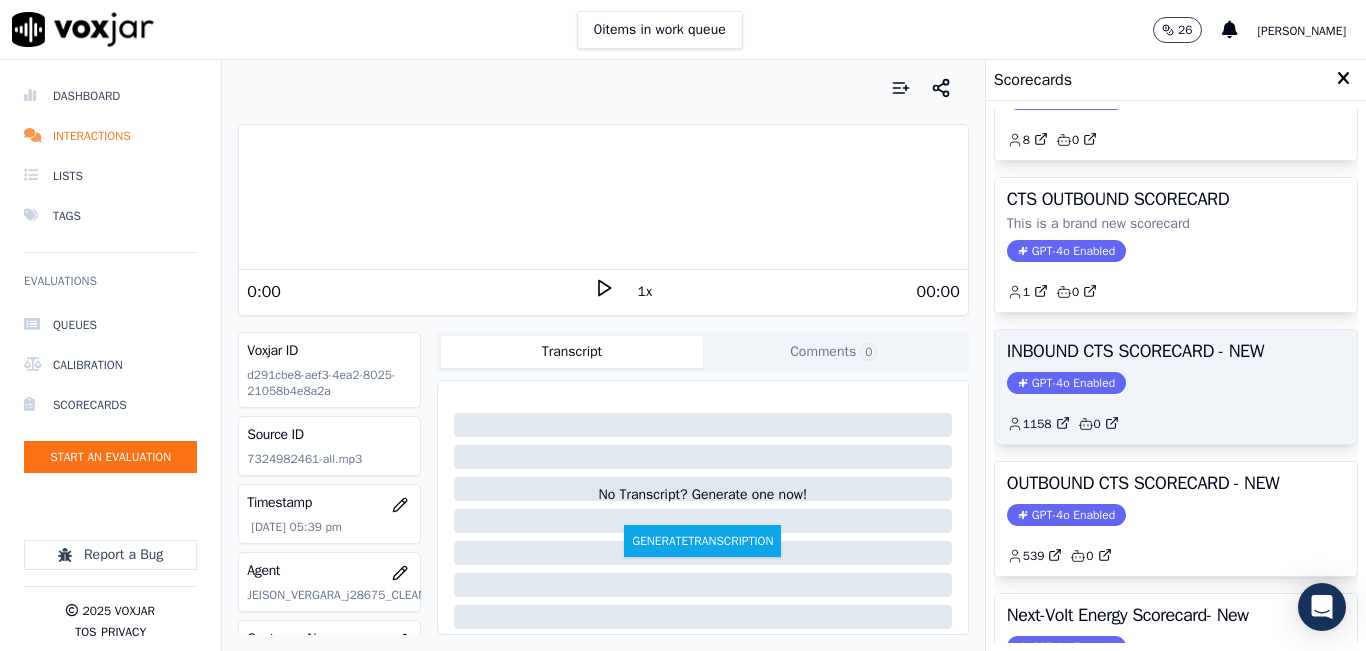 click on "INBOUND CTS SCORECARD - NEW        GPT-4o Enabled       1158         0" at bounding box center [1176, 387] 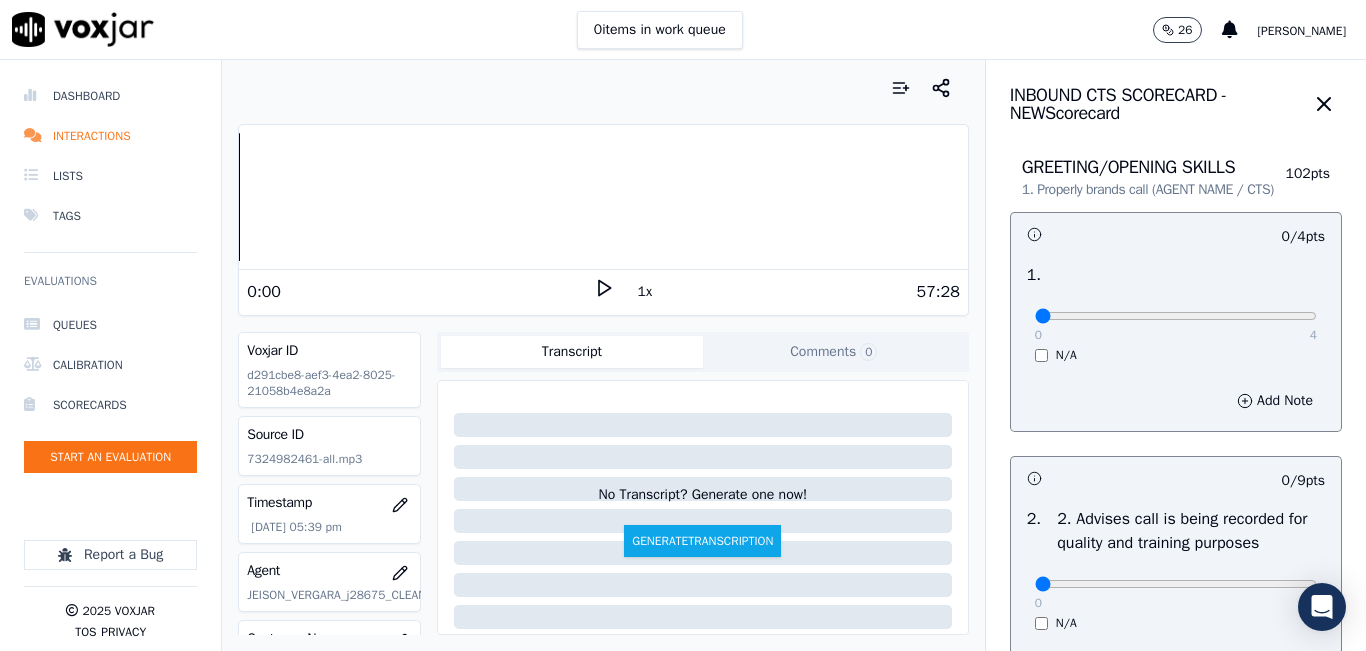 drag, startPoint x: 1296, startPoint y: 332, endPoint x: 1278, endPoint y: 337, distance: 18.681541 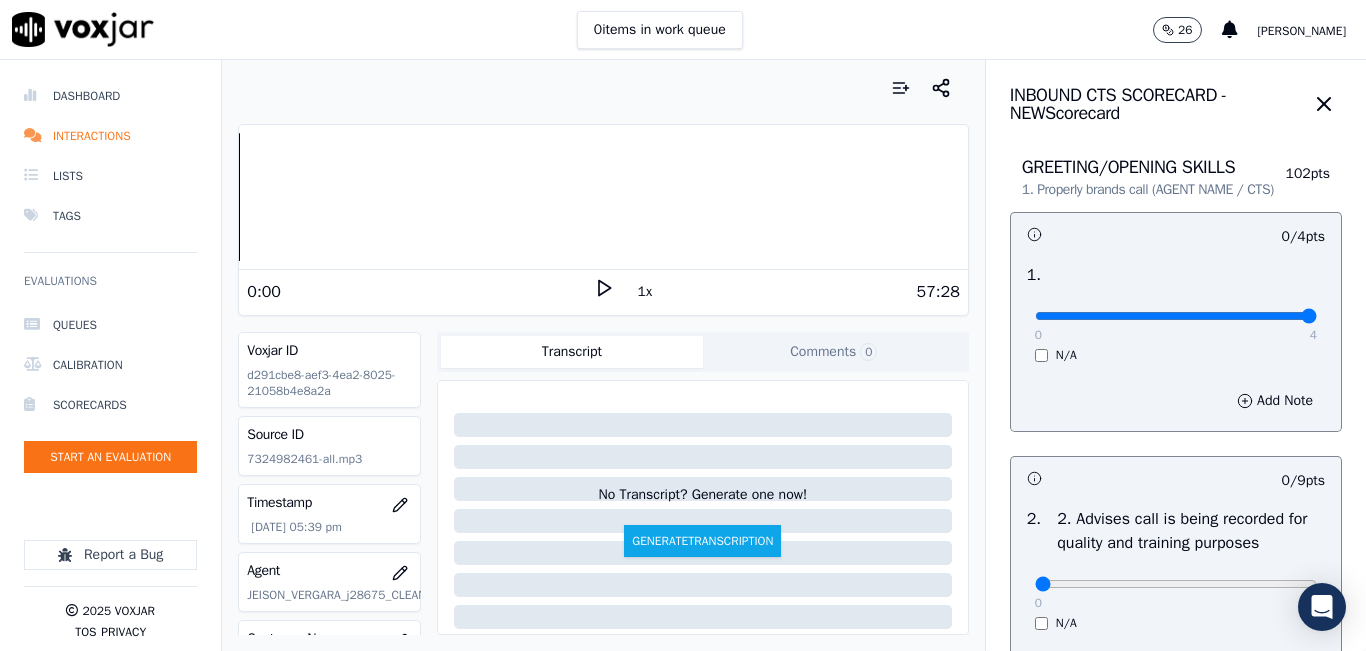 type on "4" 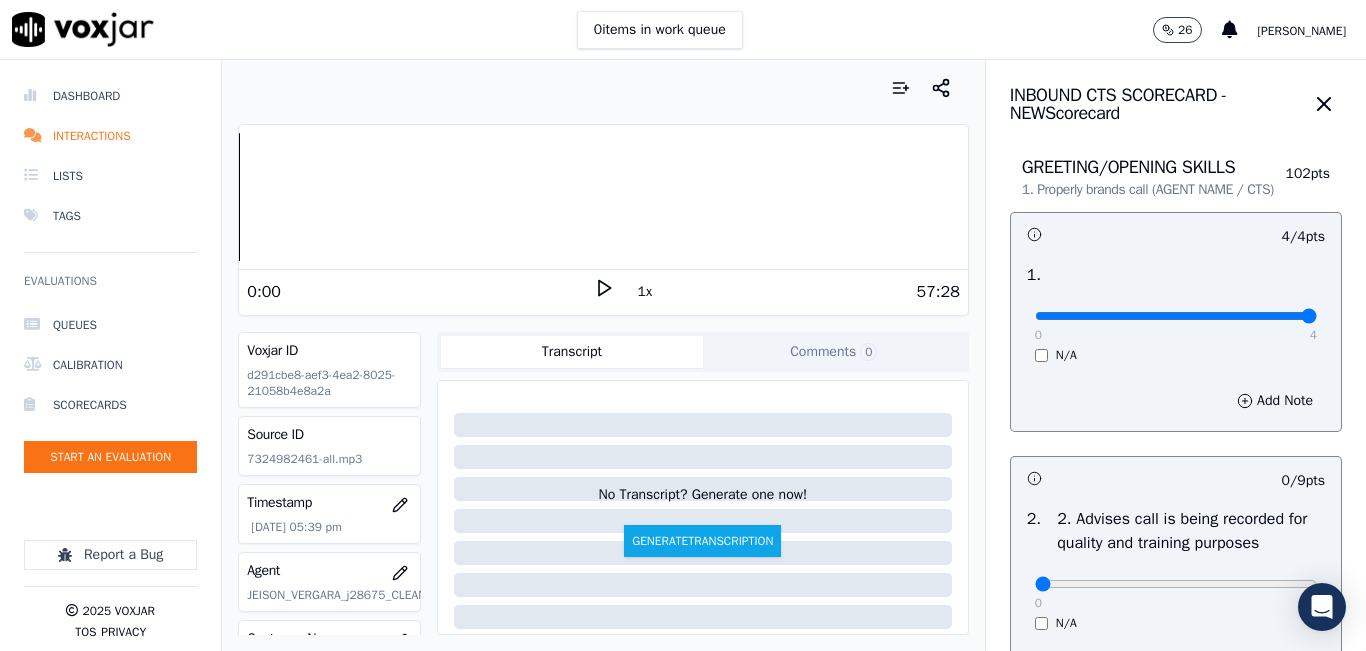 scroll, scrollTop: 200, scrollLeft: 0, axis: vertical 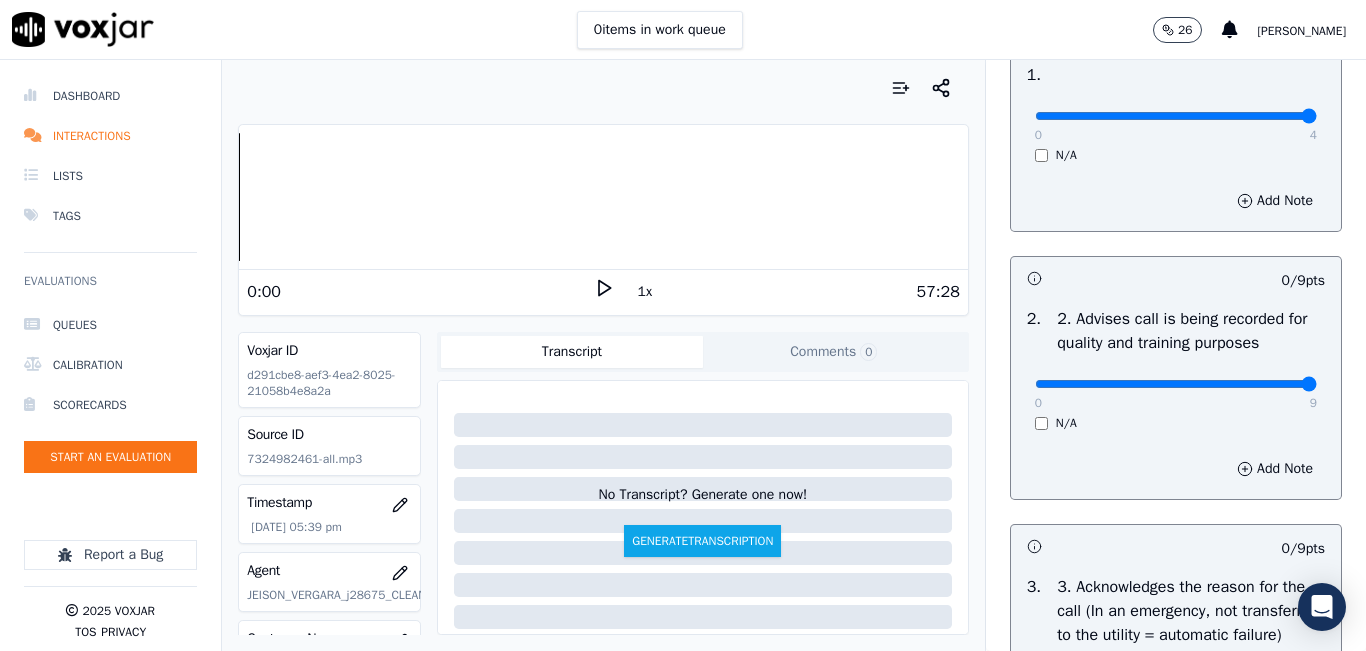 type on "9" 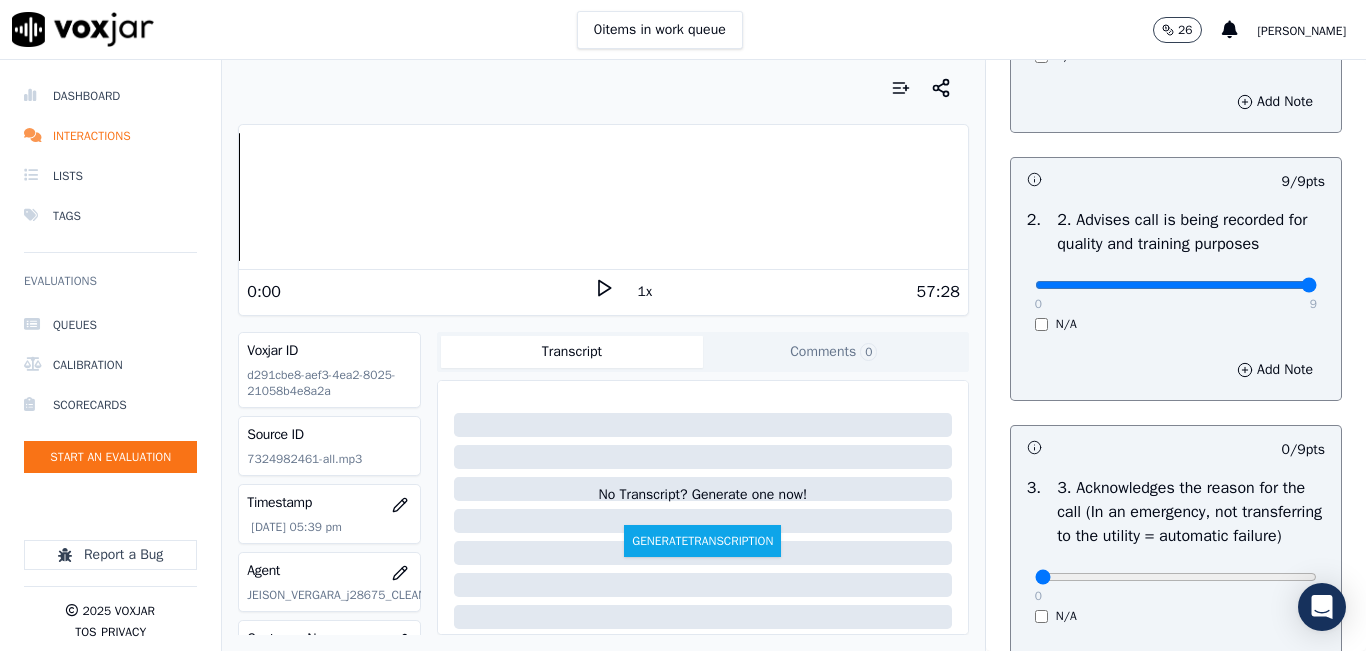 scroll, scrollTop: 600, scrollLeft: 0, axis: vertical 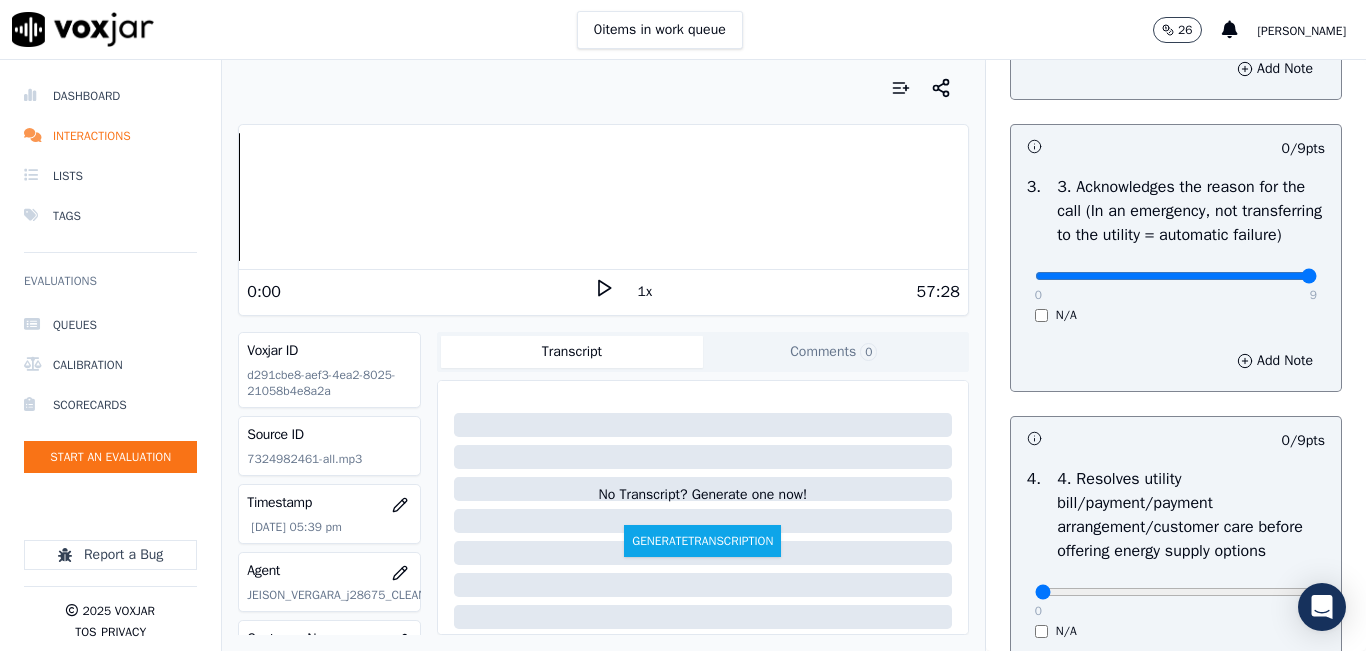 type on "9" 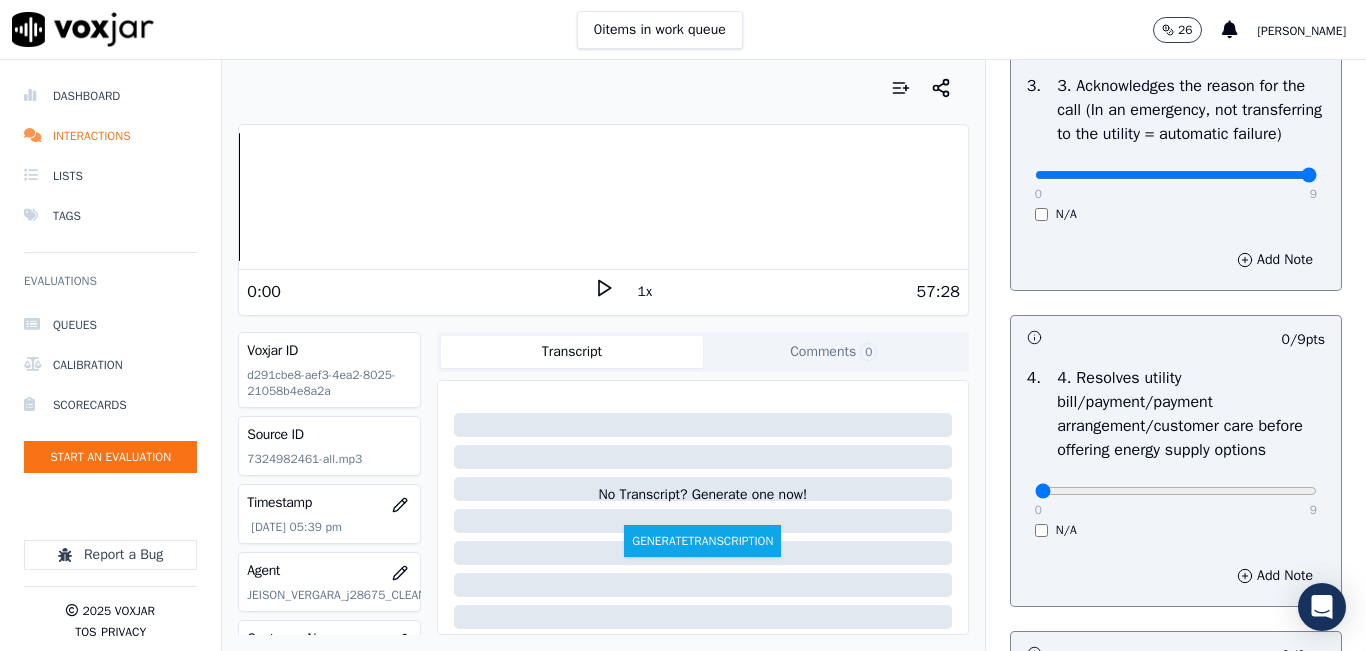 scroll, scrollTop: 800, scrollLeft: 0, axis: vertical 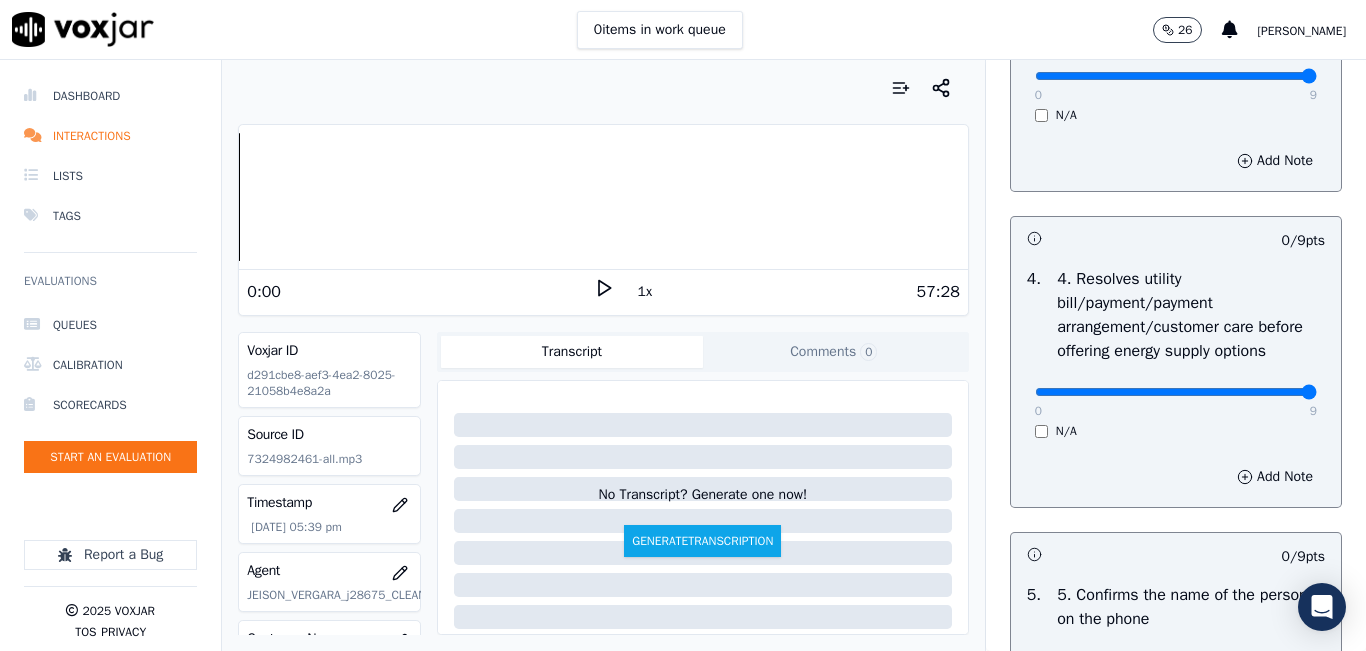 click at bounding box center [1176, -484] 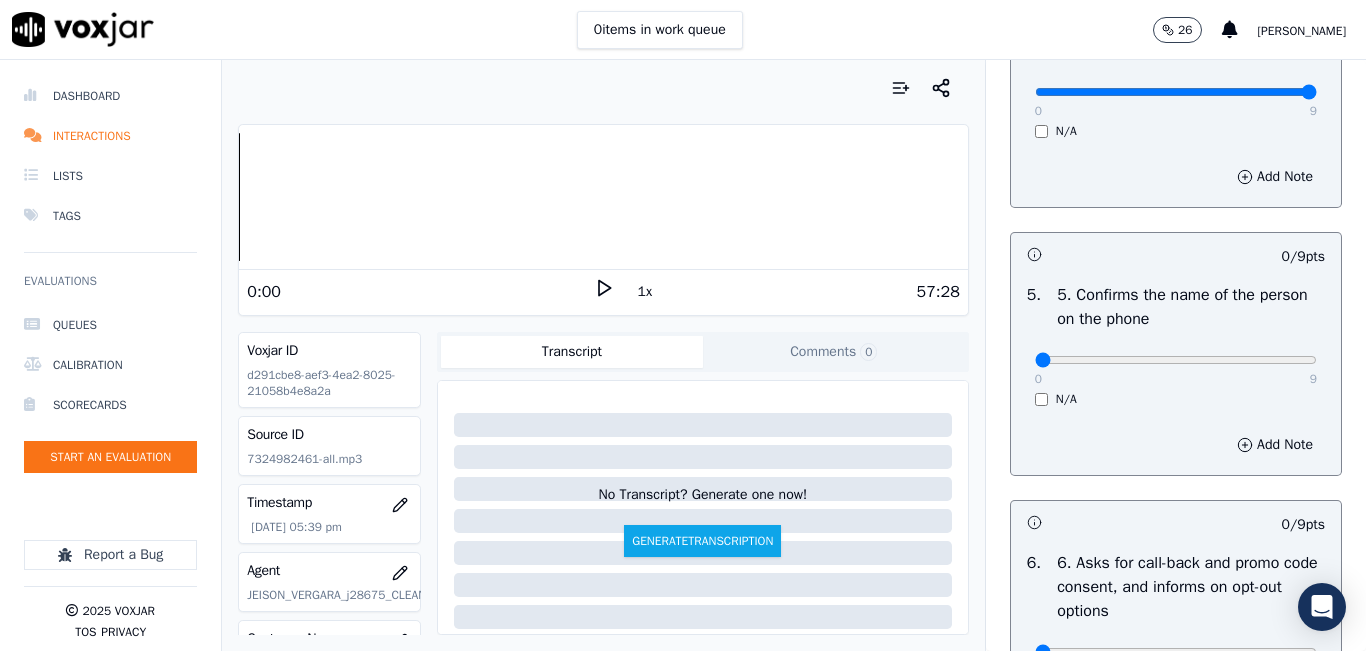 scroll, scrollTop: 1000, scrollLeft: 0, axis: vertical 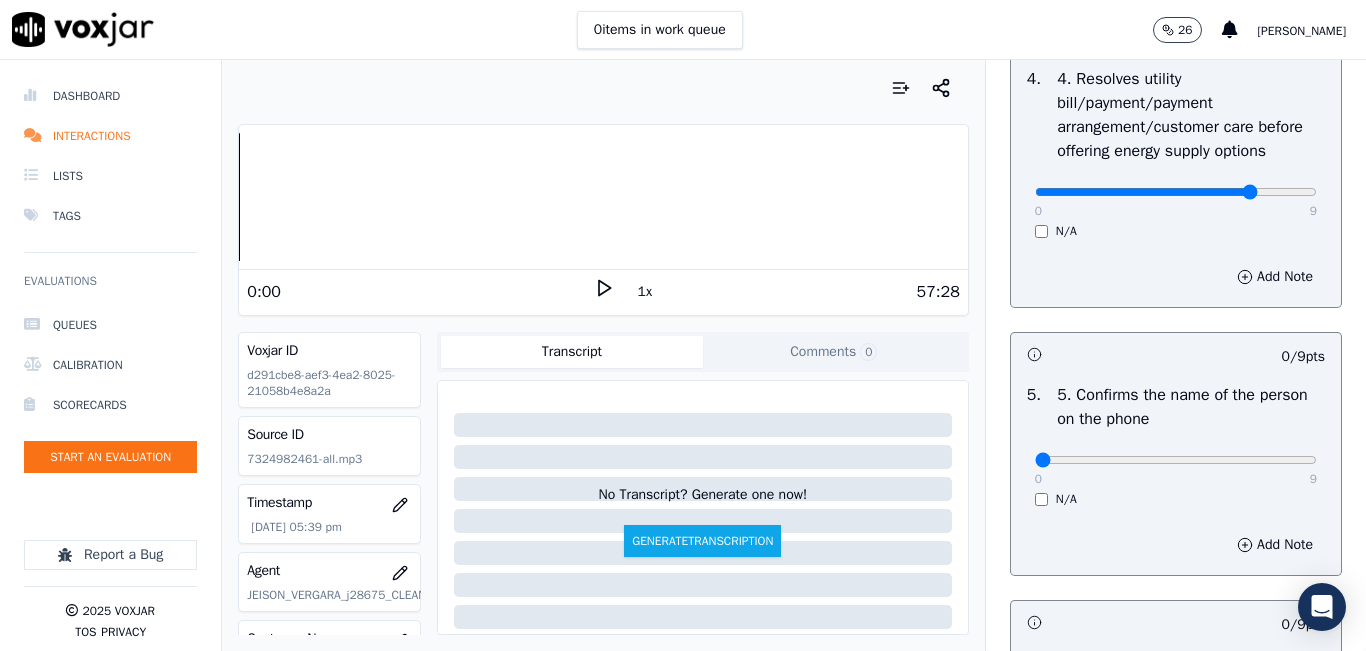 type on "7" 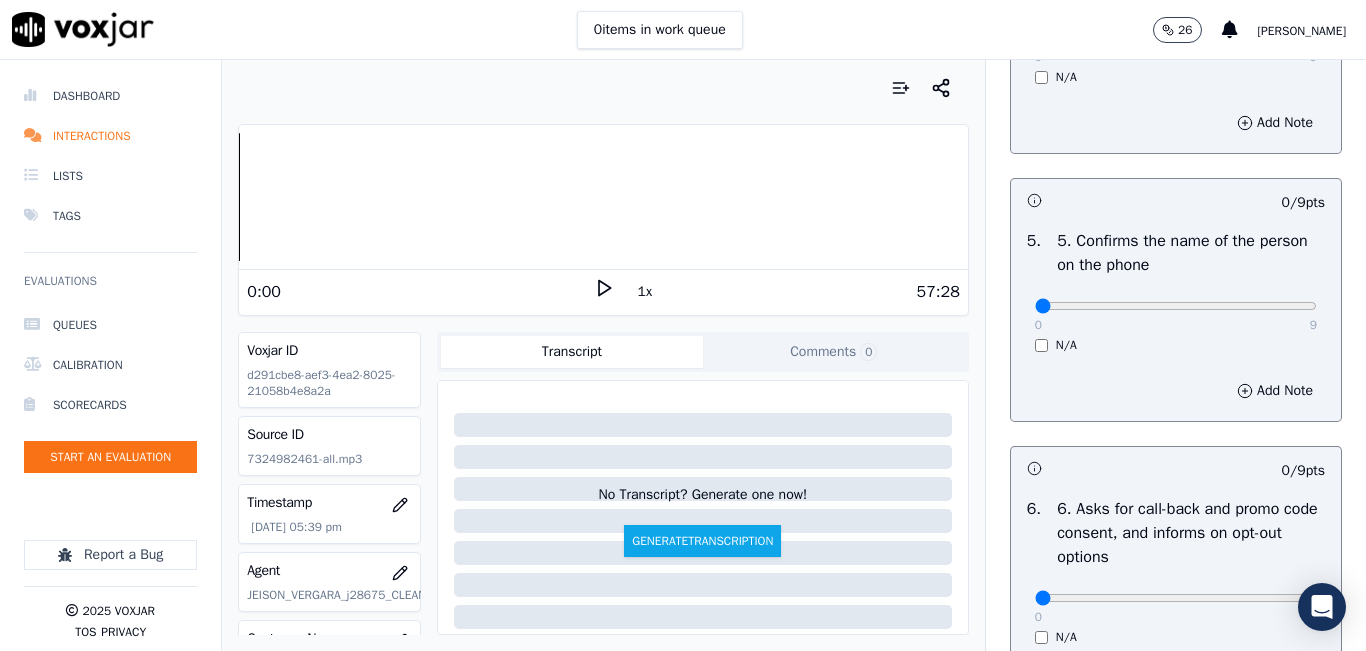 scroll, scrollTop: 1300, scrollLeft: 0, axis: vertical 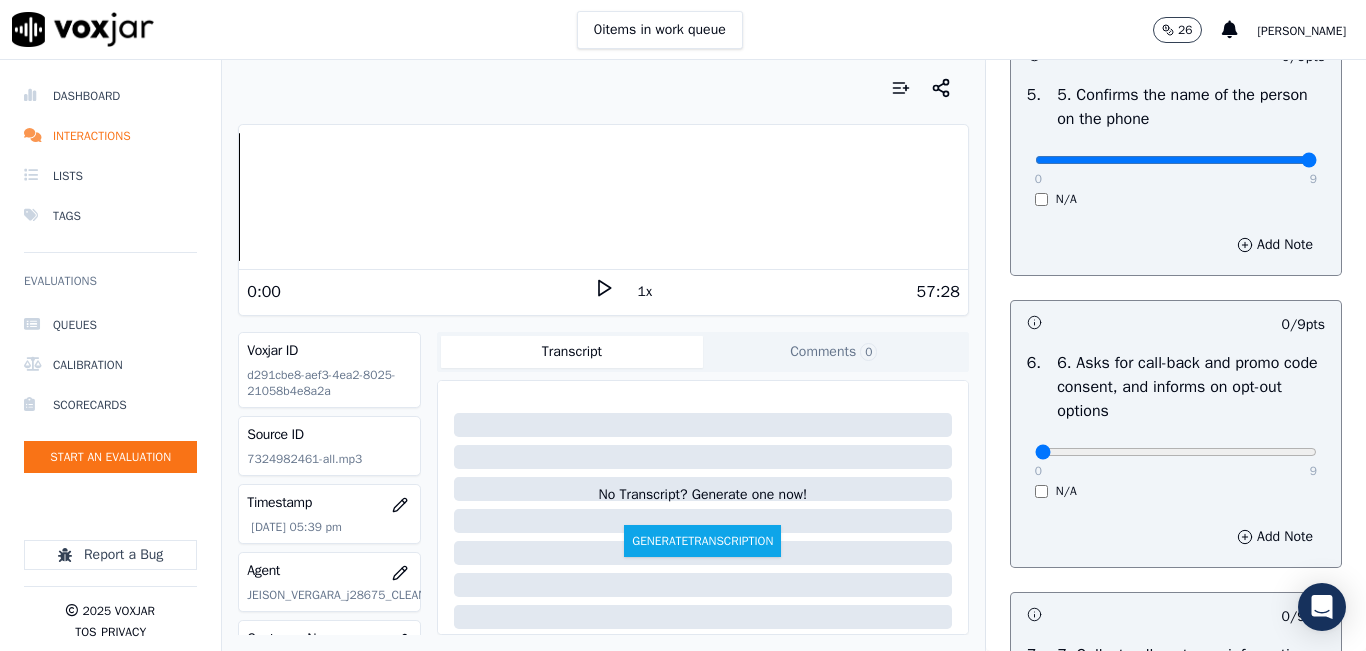 type on "9" 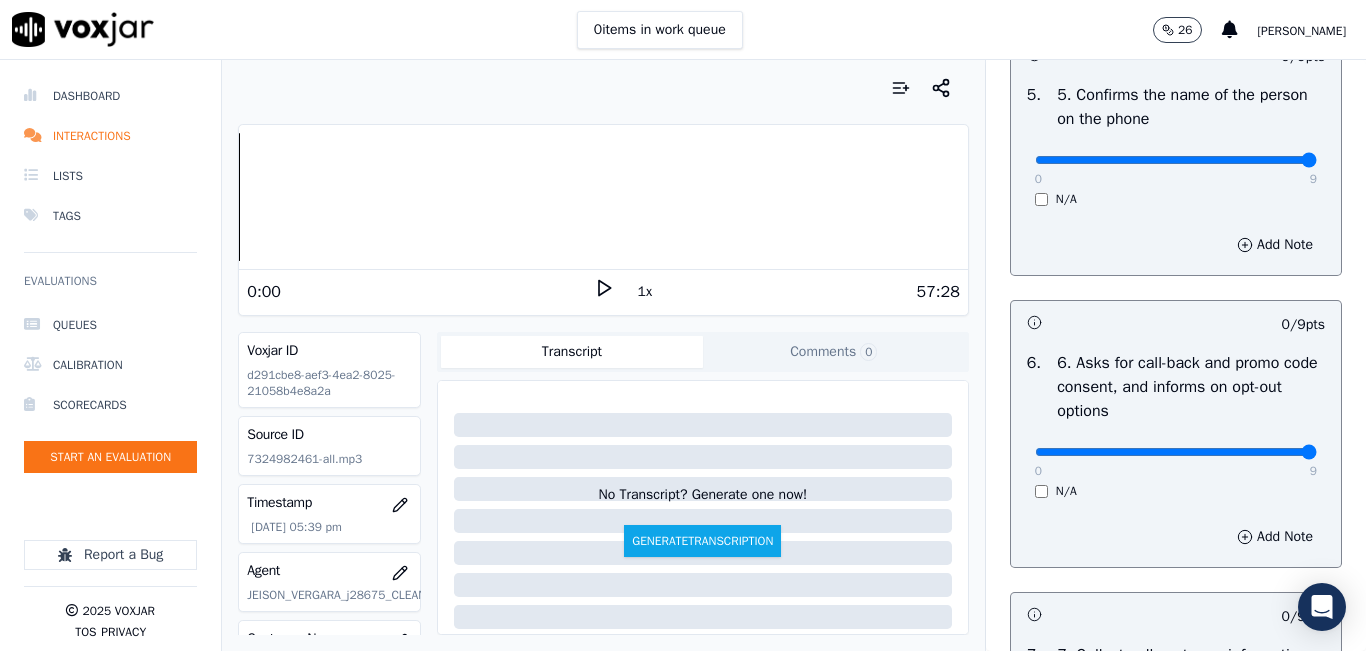 type on "9" 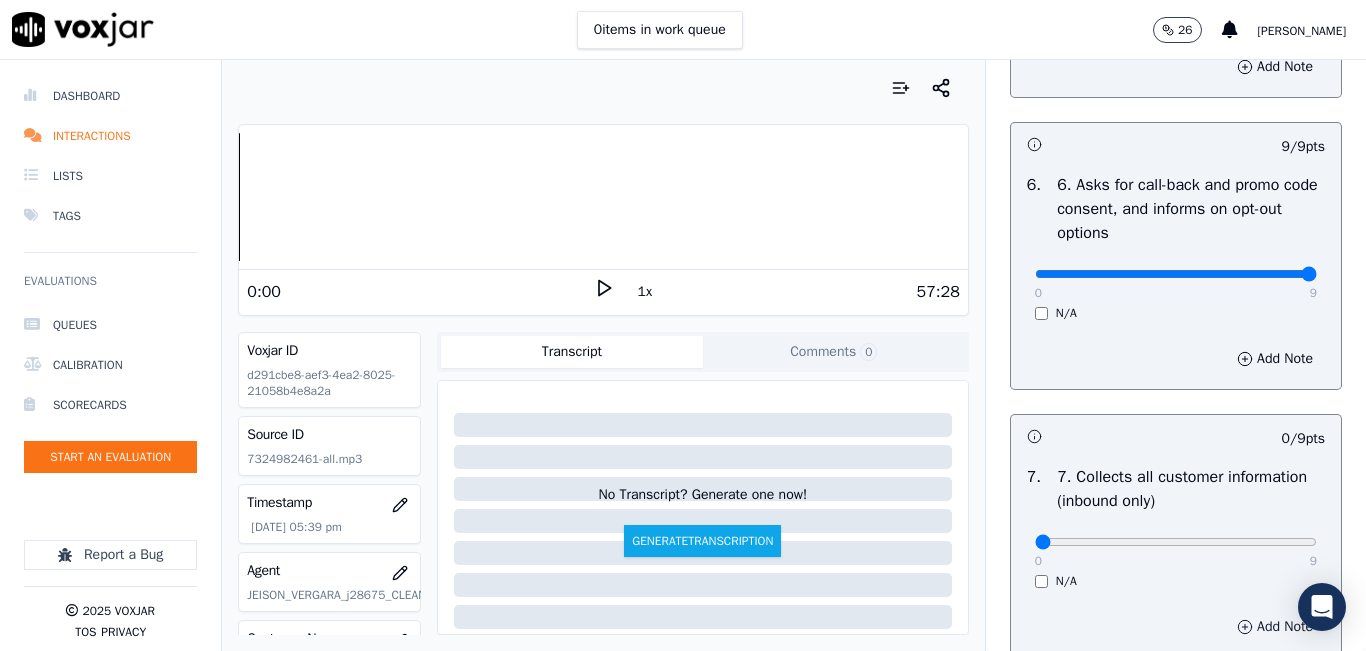 scroll, scrollTop: 1700, scrollLeft: 0, axis: vertical 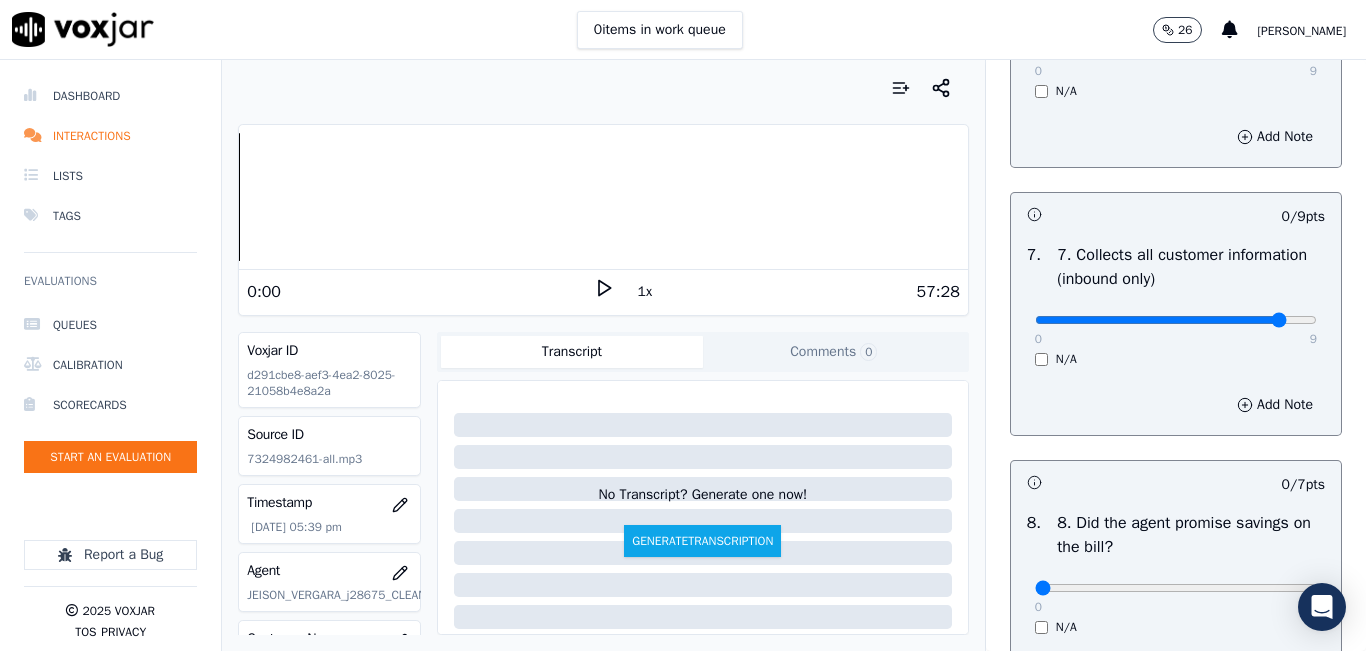 click at bounding box center (1176, -1384) 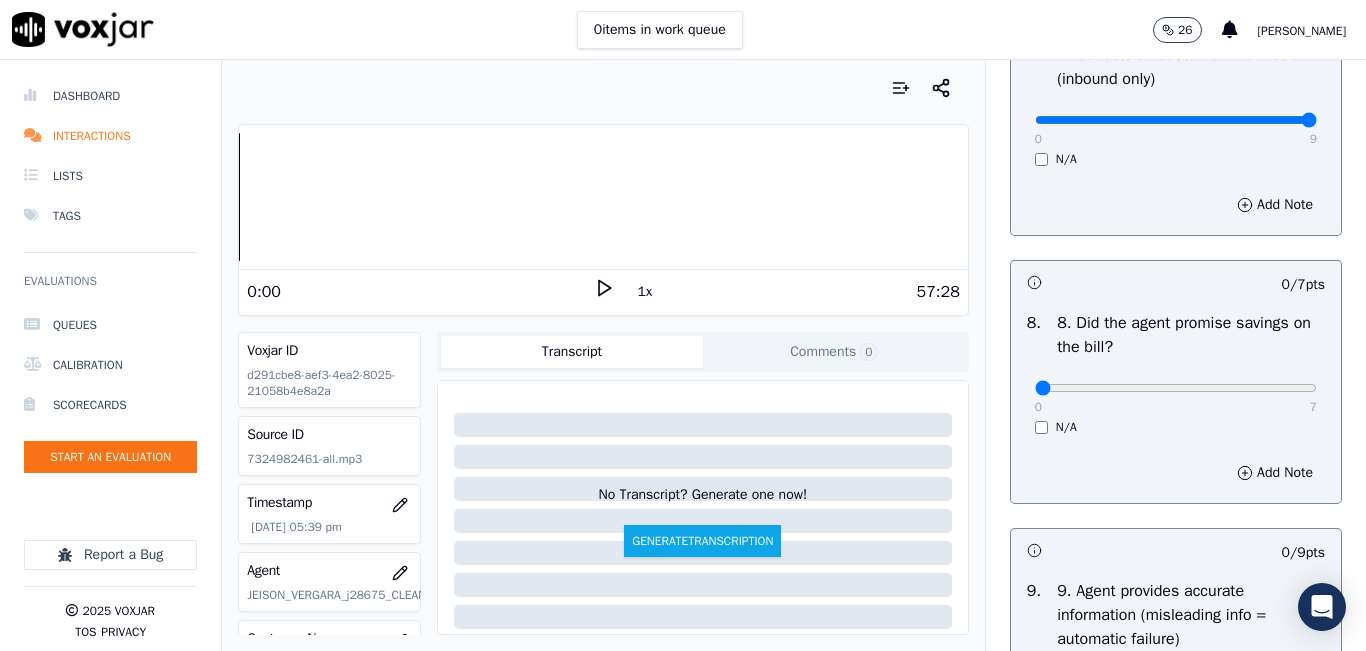 type on "9" 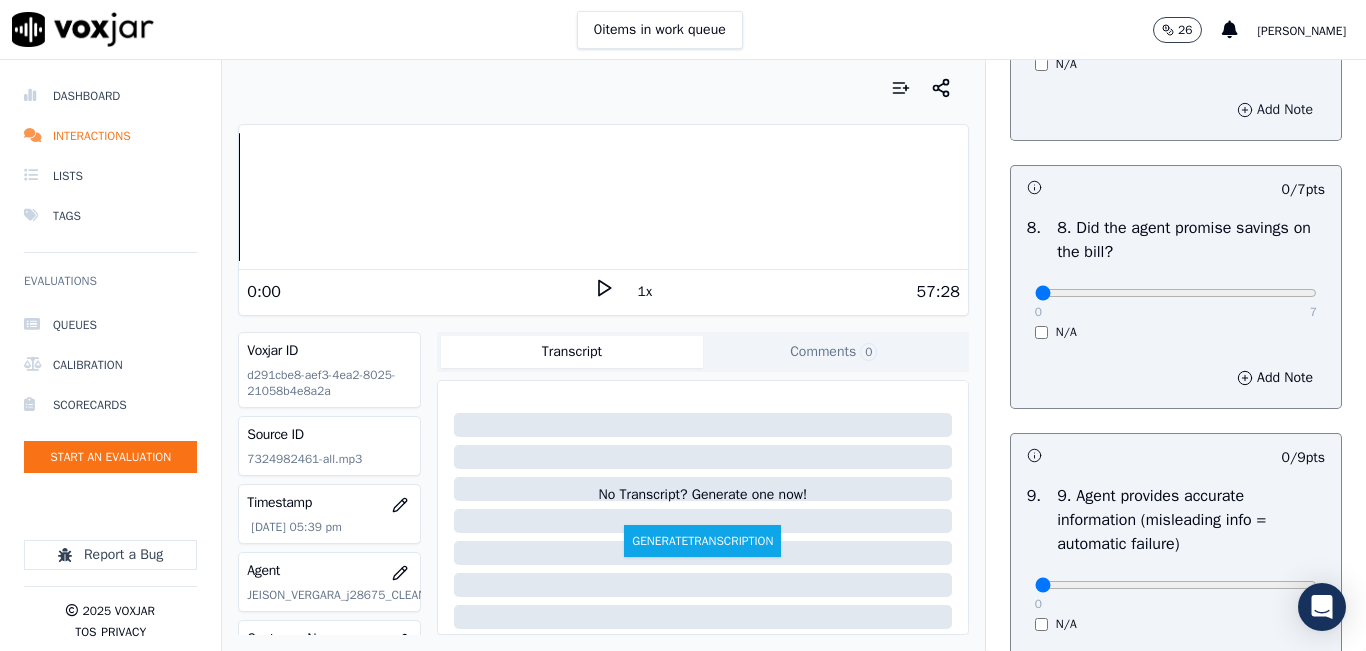 scroll, scrollTop: 2100, scrollLeft: 0, axis: vertical 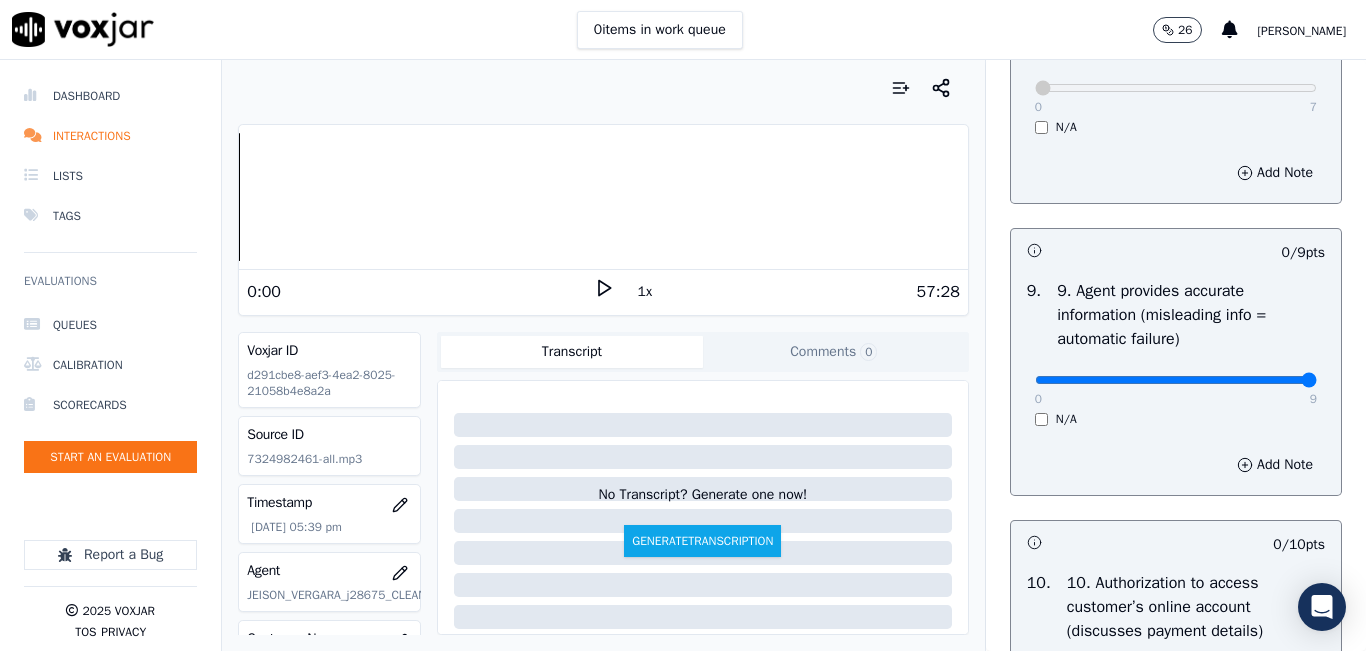 type on "9" 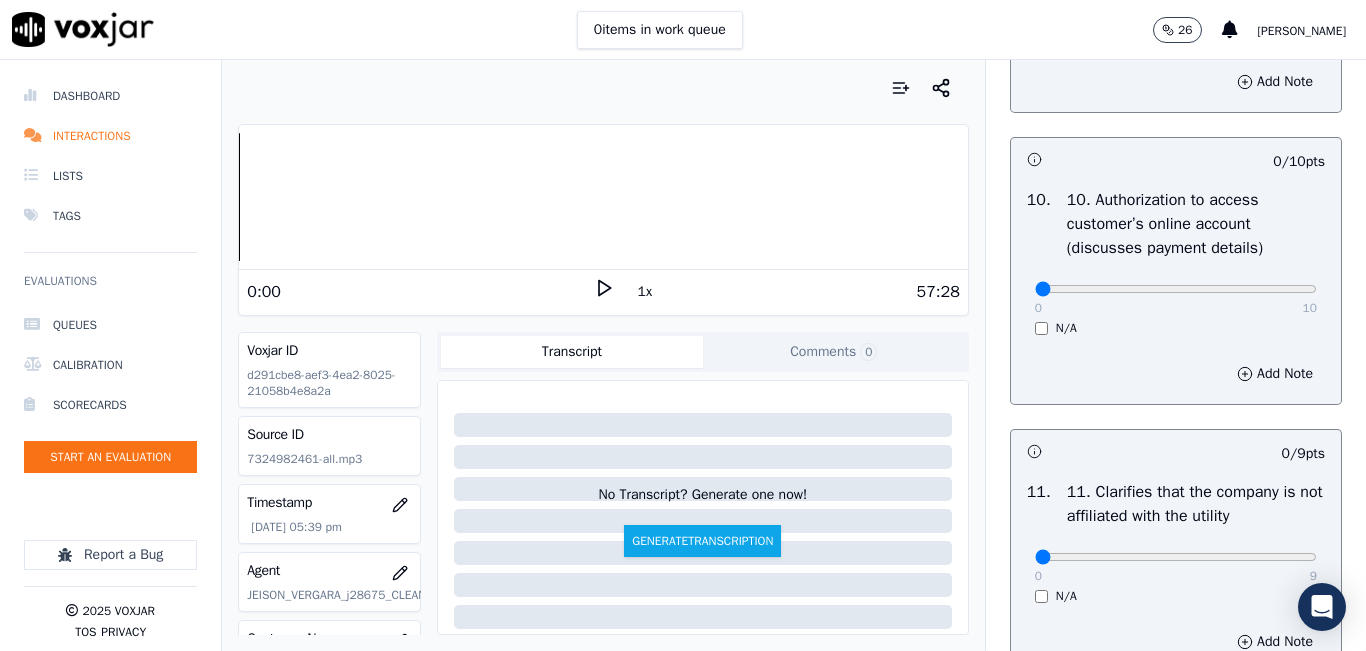 scroll, scrollTop: 2600, scrollLeft: 0, axis: vertical 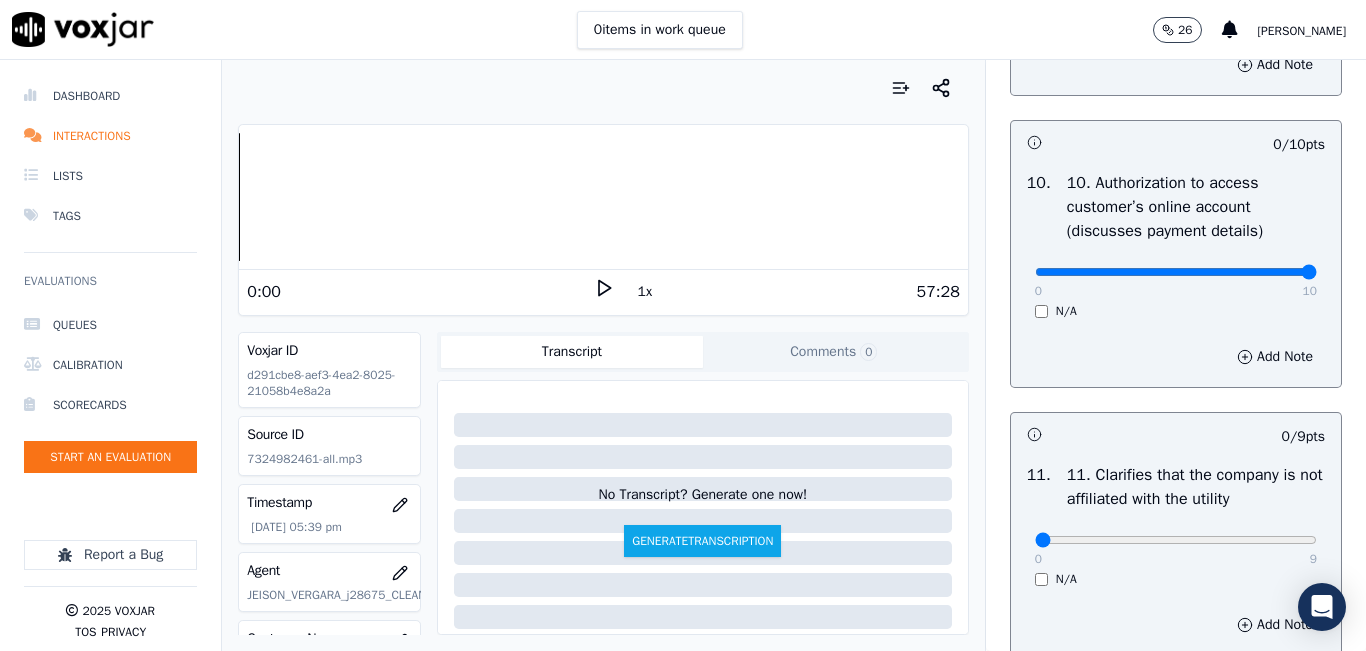type on "10" 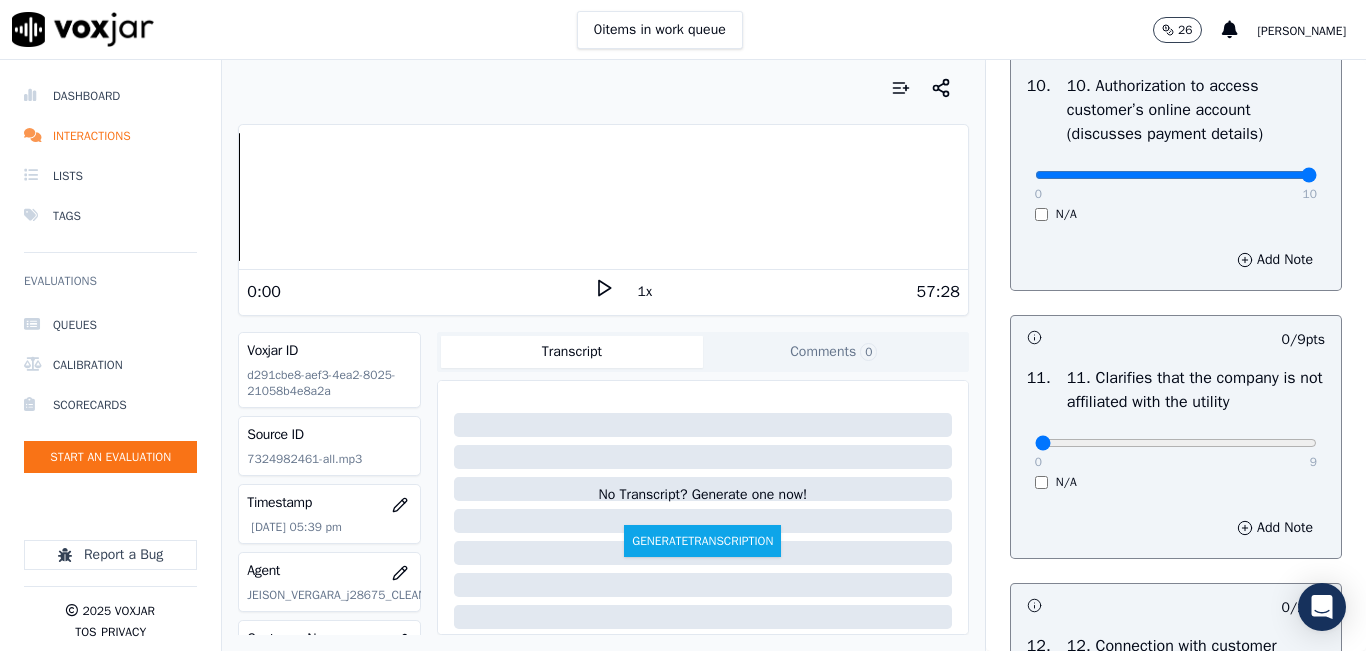 scroll, scrollTop: 2800, scrollLeft: 0, axis: vertical 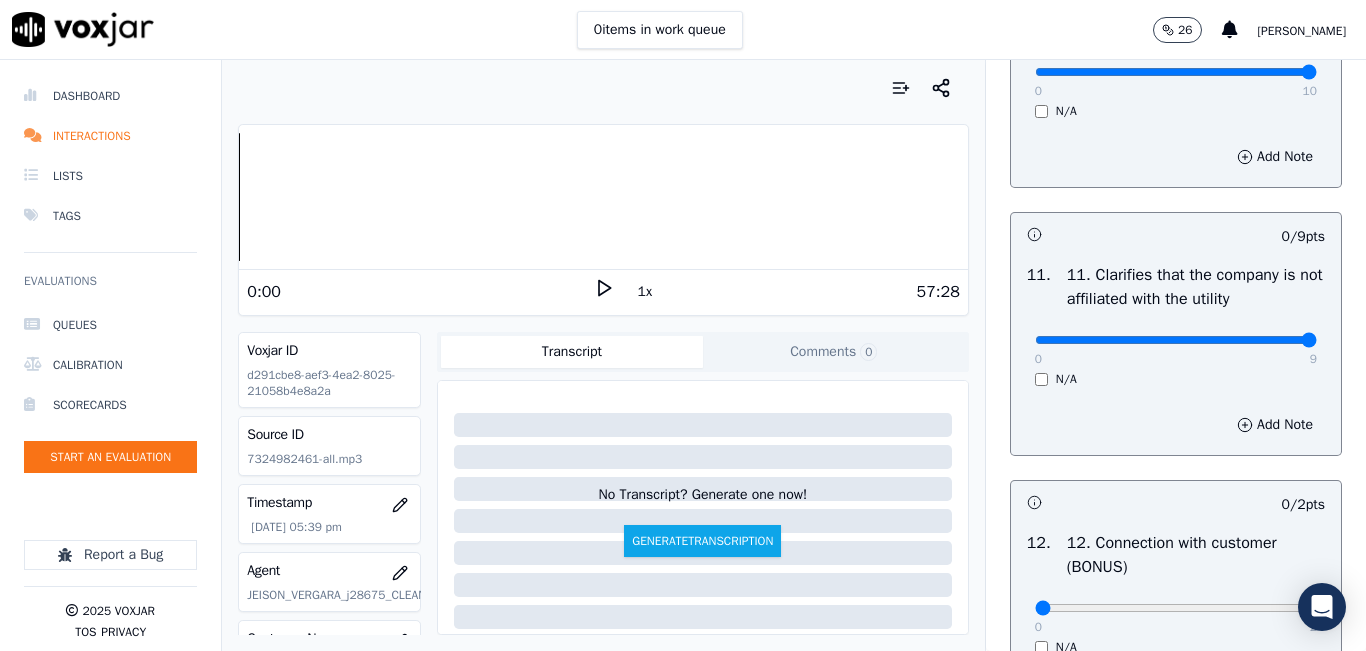 type on "9" 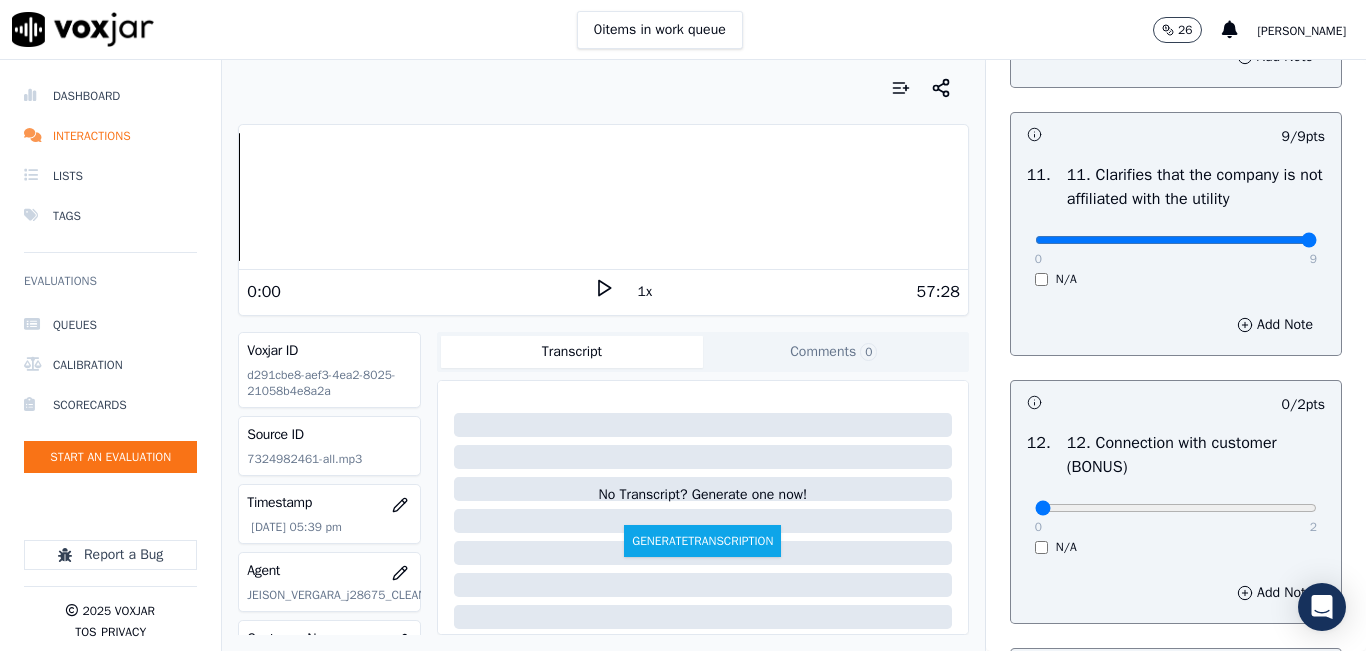 scroll, scrollTop: 3200, scrollLeft: 0, axis: vertical 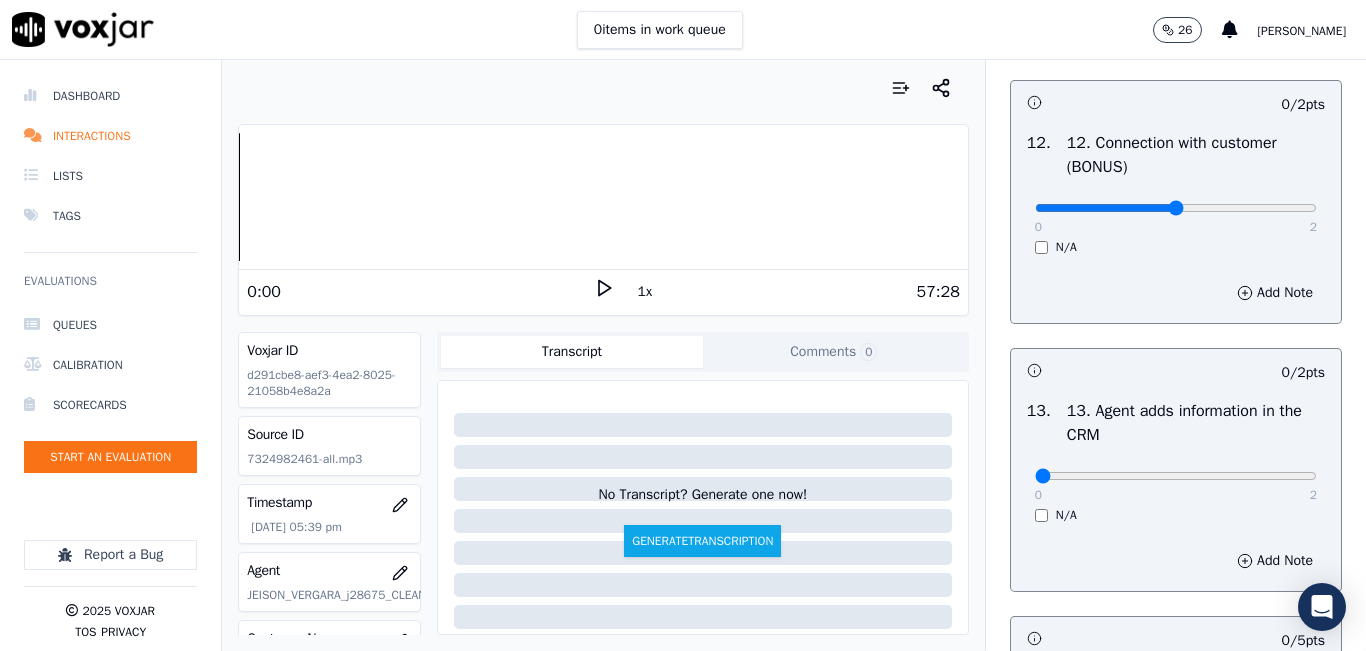 type on "1" 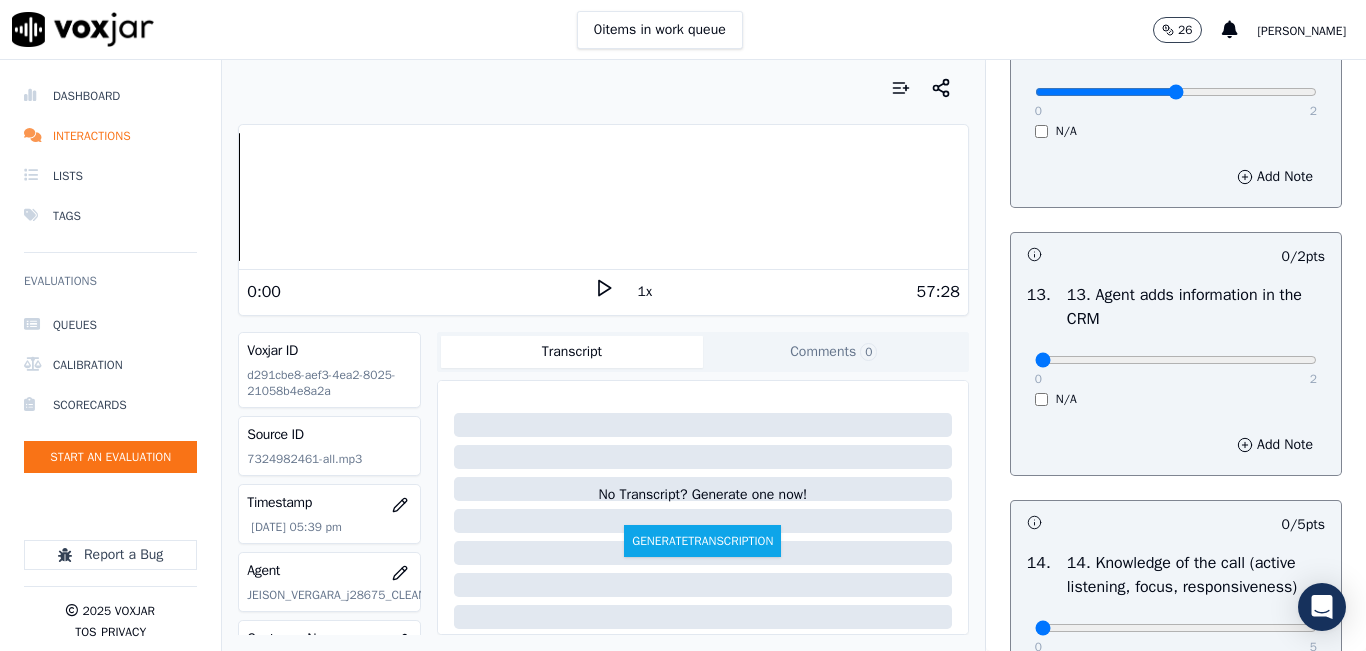 scroll, scrollTop: 3400, scrollLeft: 0, axis: vertical 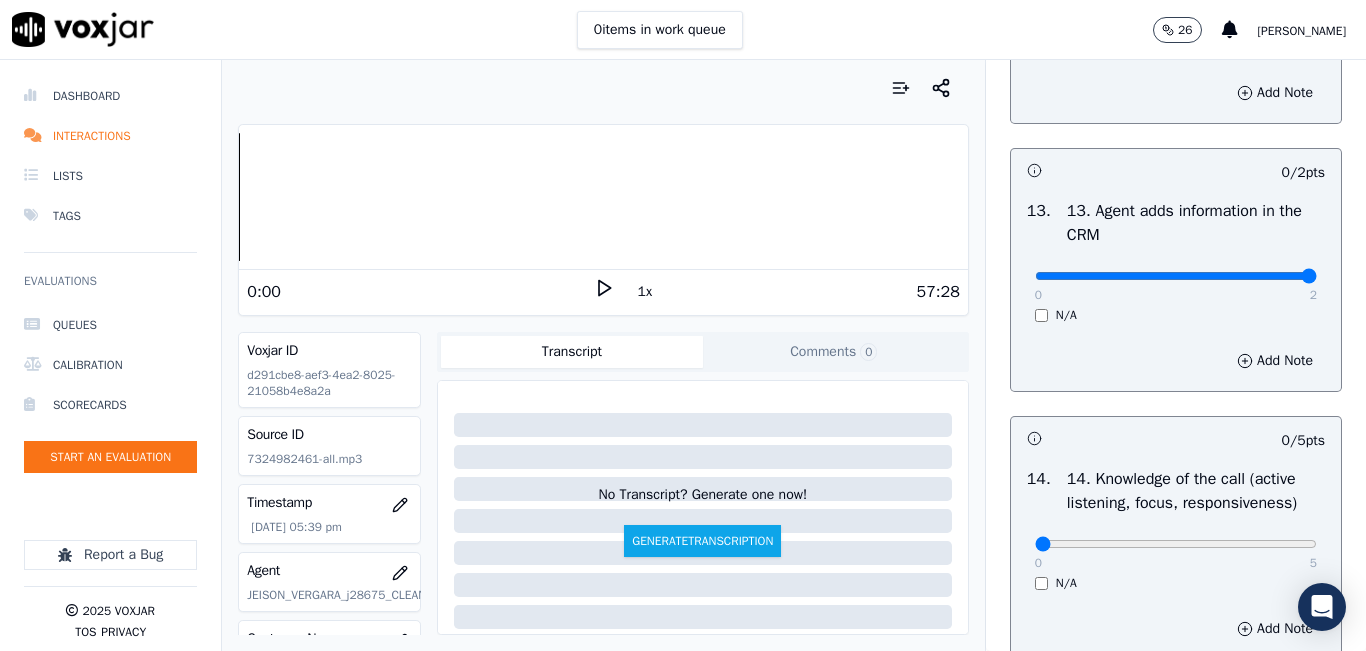 type on "2" 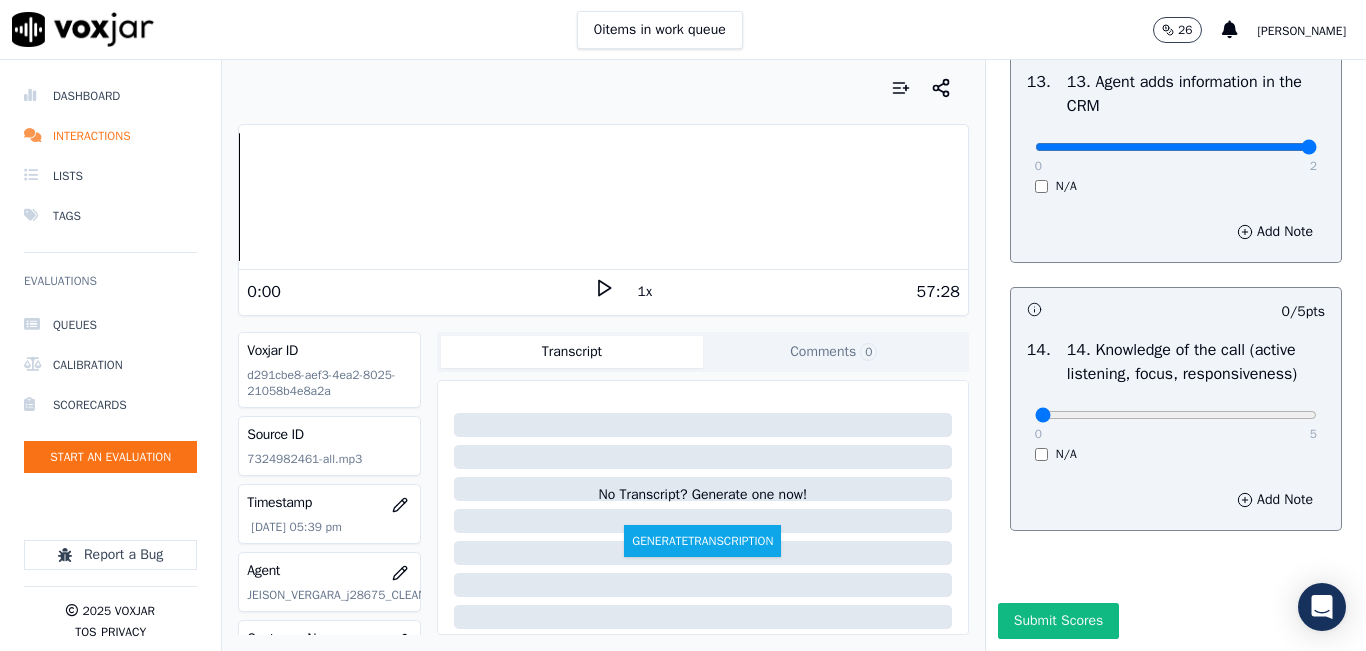 scroll, scrollTop: 3600, scrollLeft: 0, axis: vertical 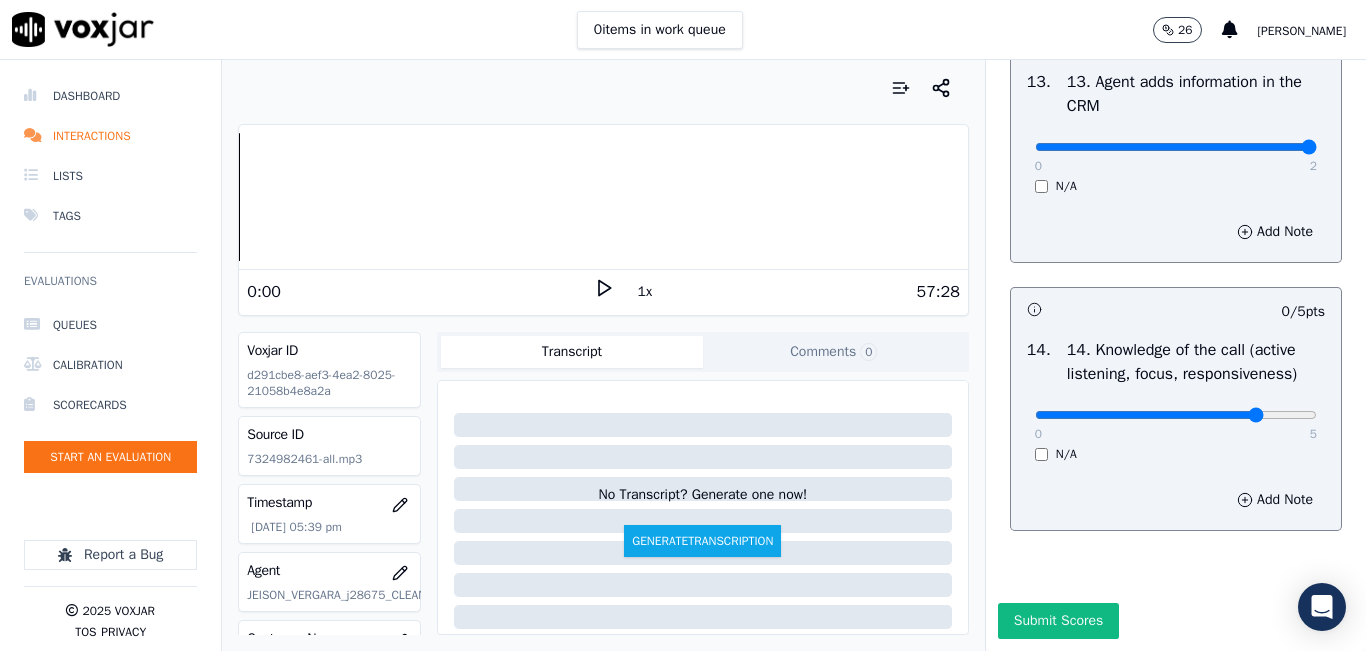 type on "4" 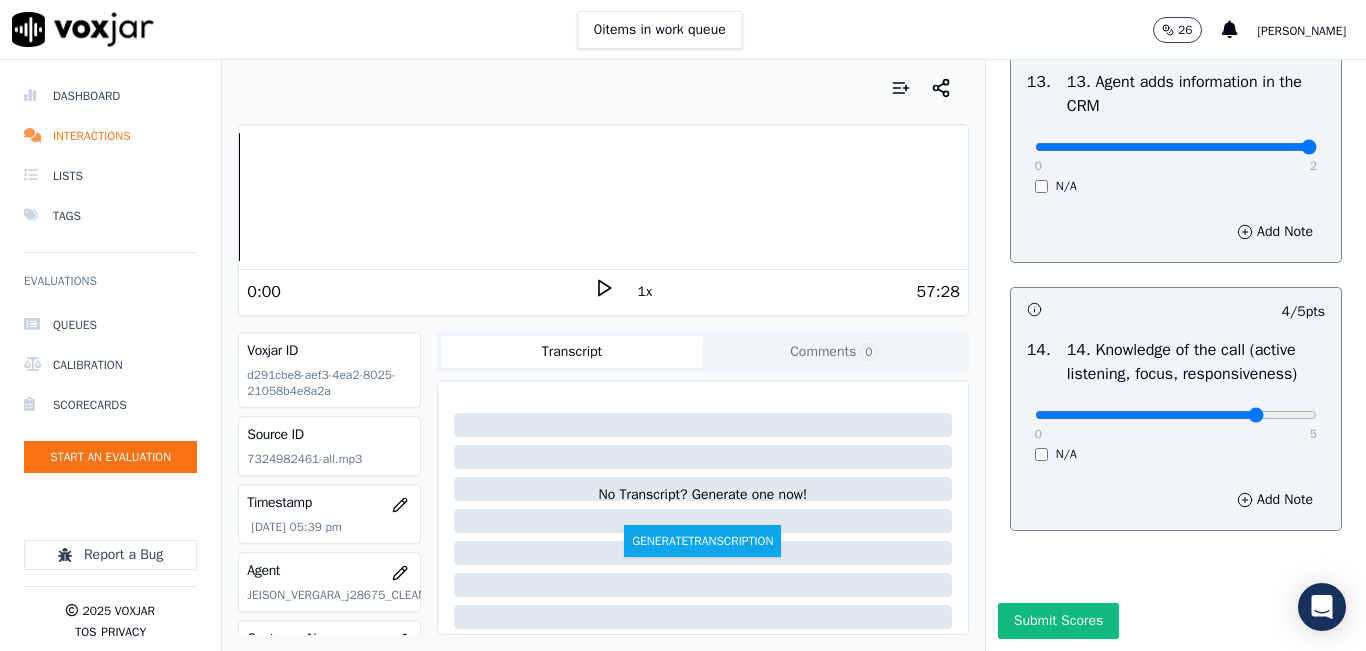 scroll, scrollTop: 3642, scrollLeft: 0, axis: vertical 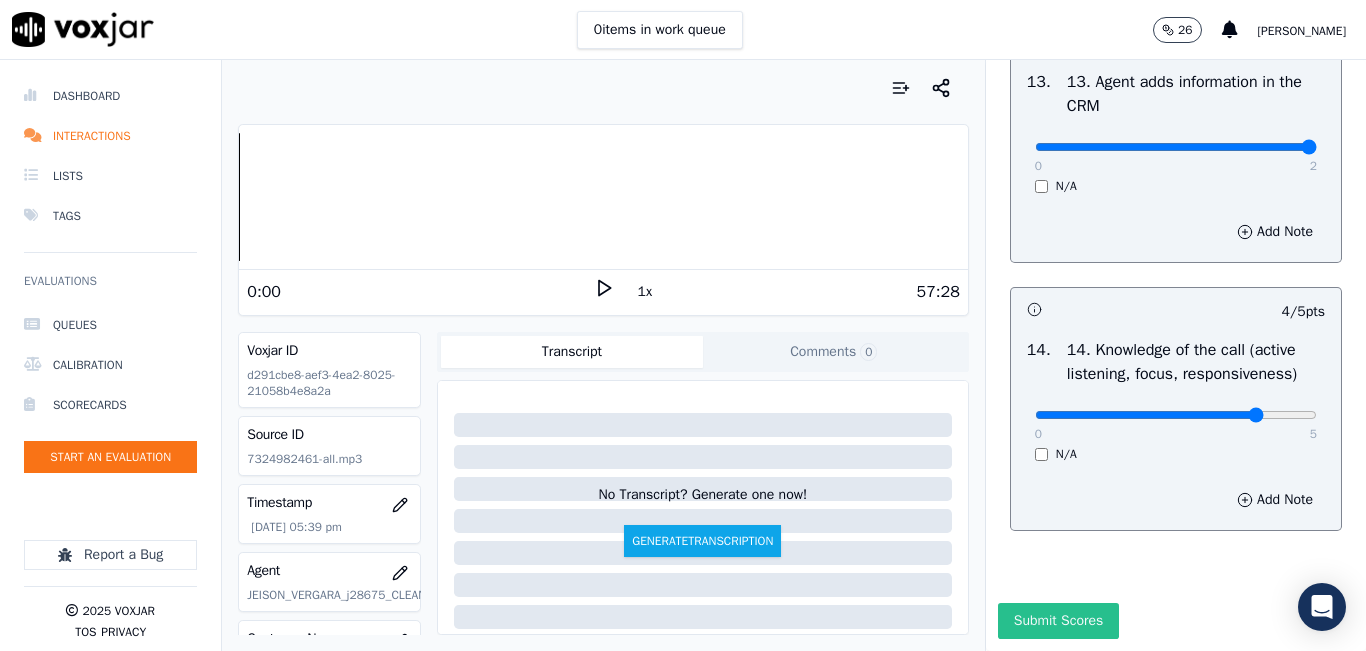 click on "Submit Scores" at bounding box center (1058, 621) 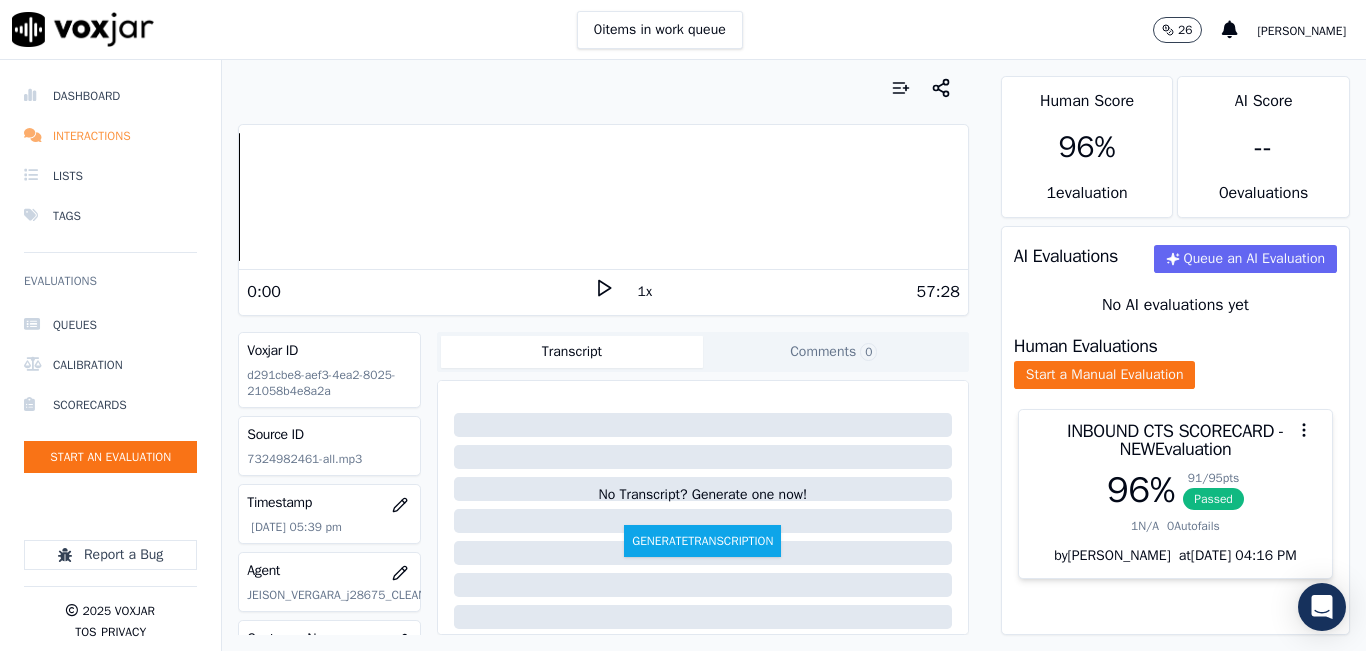 click on "Interactions" at bounding box center [110, 136] 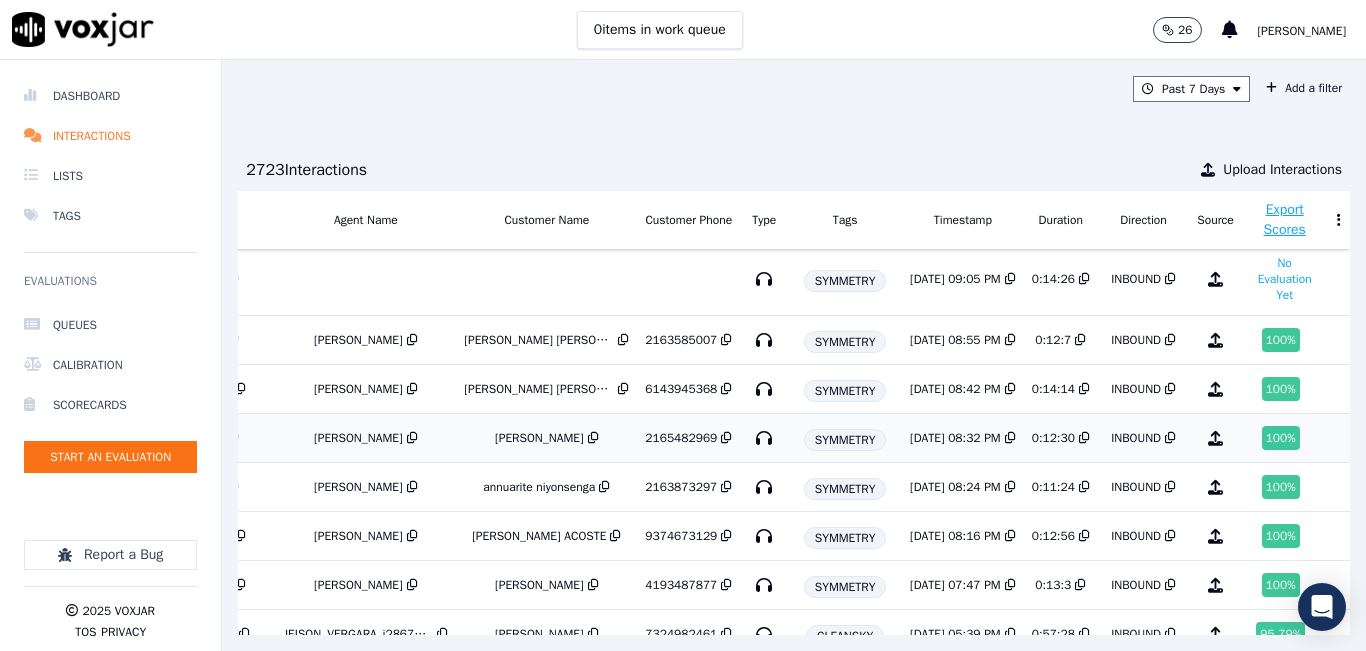 scroll, scrollTop: 0, scrollLeft: 382, axis: horizontal 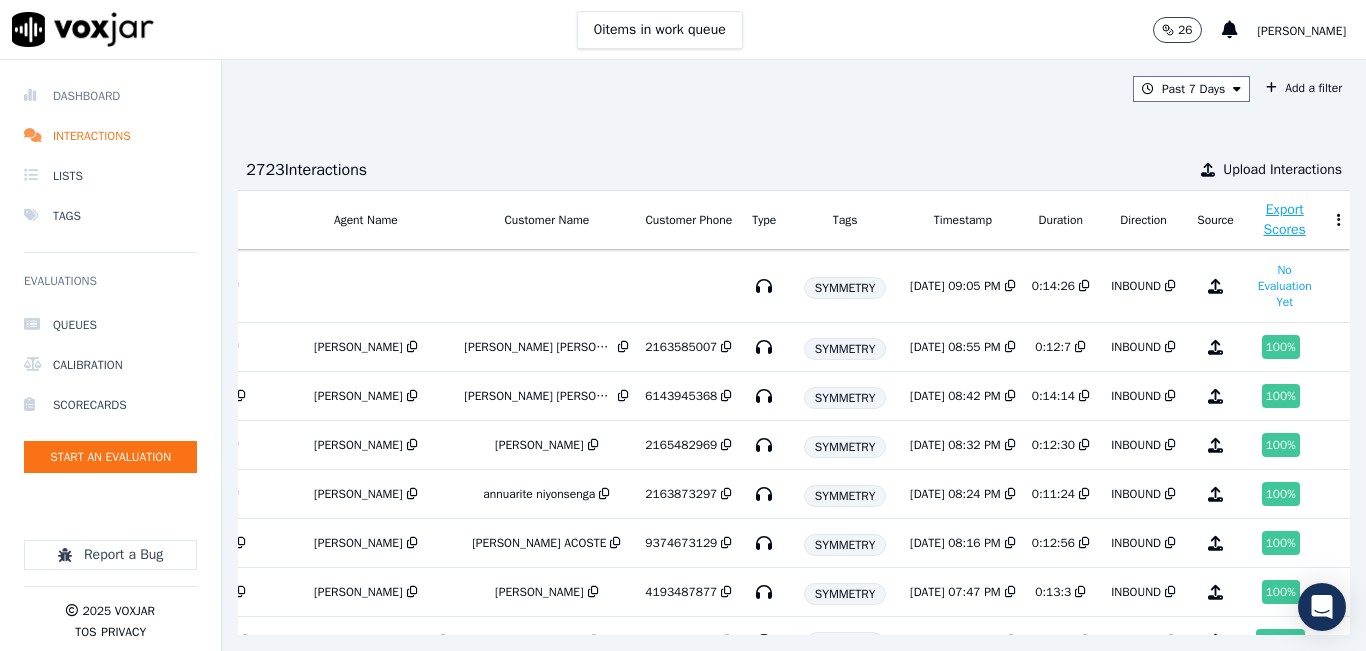 click on "Dashboard" at bounding box center (110, 96) 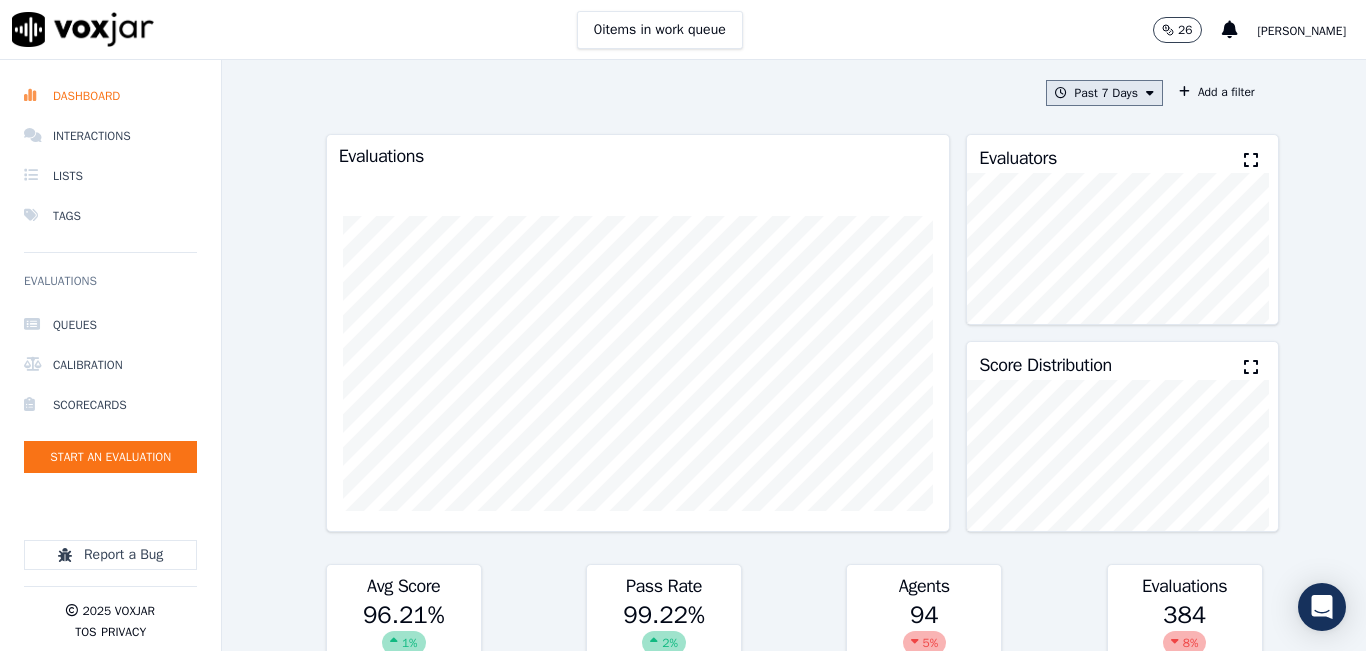 click on "Past 7 Days" at bounding box center [1104, 93] 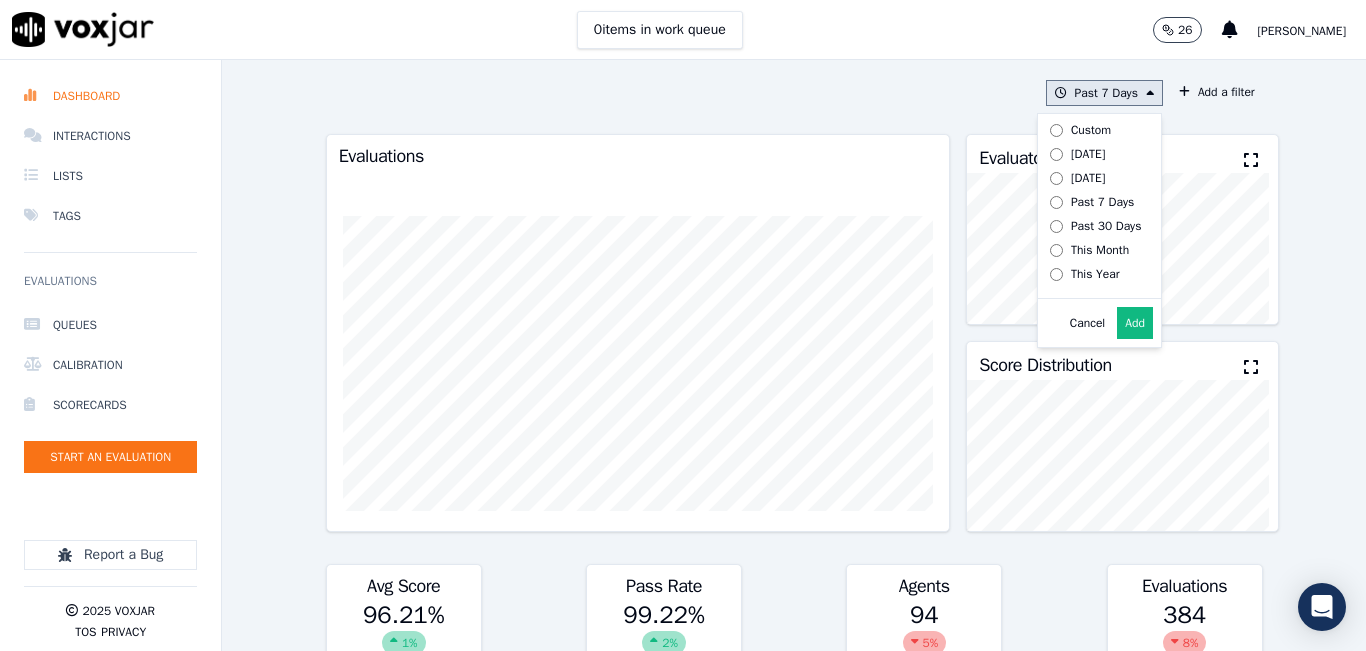 click on "Add" at bounding box center [1135, 323] 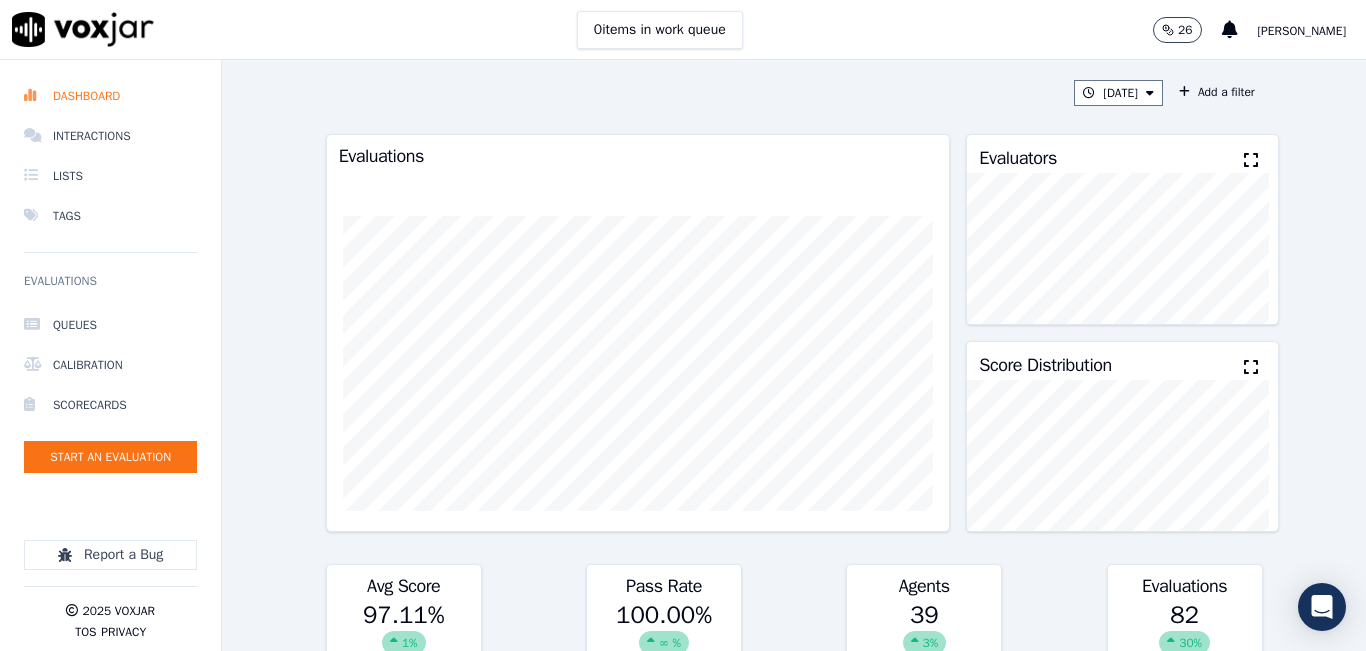 click on "Evaluators" at bounding box center (1122, 154) 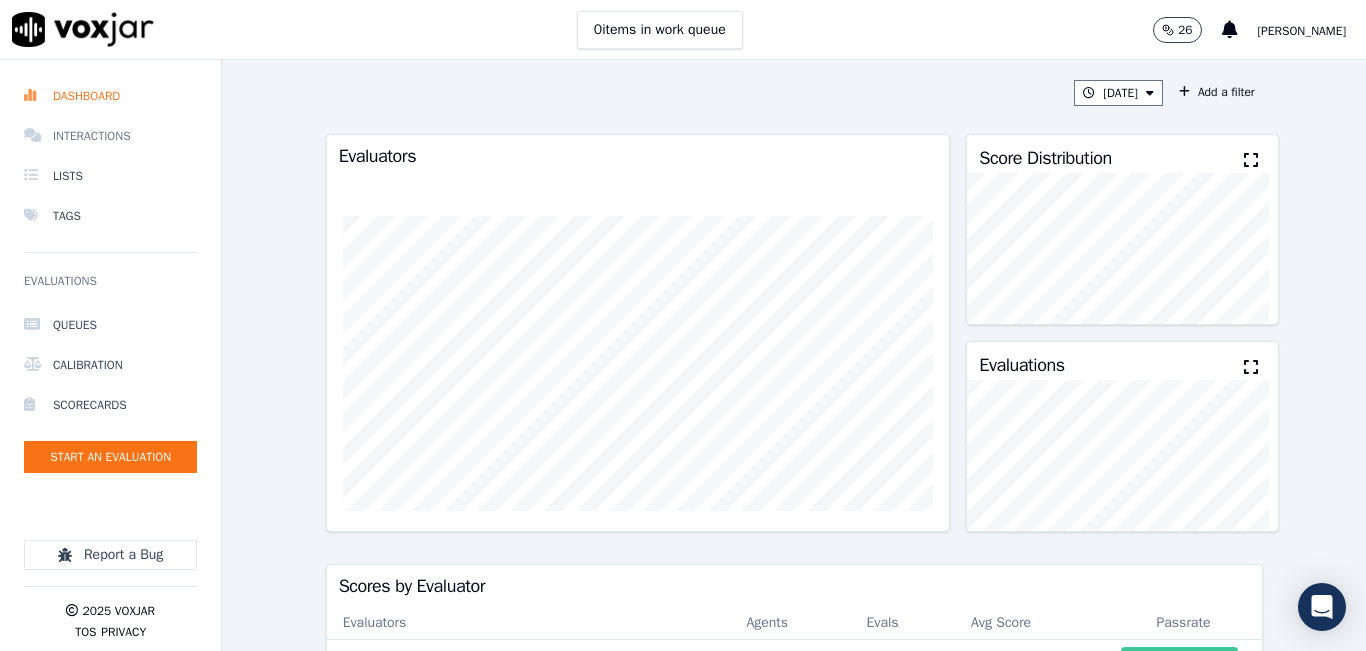 click on "Interactions" at bounding box center (110, 136) 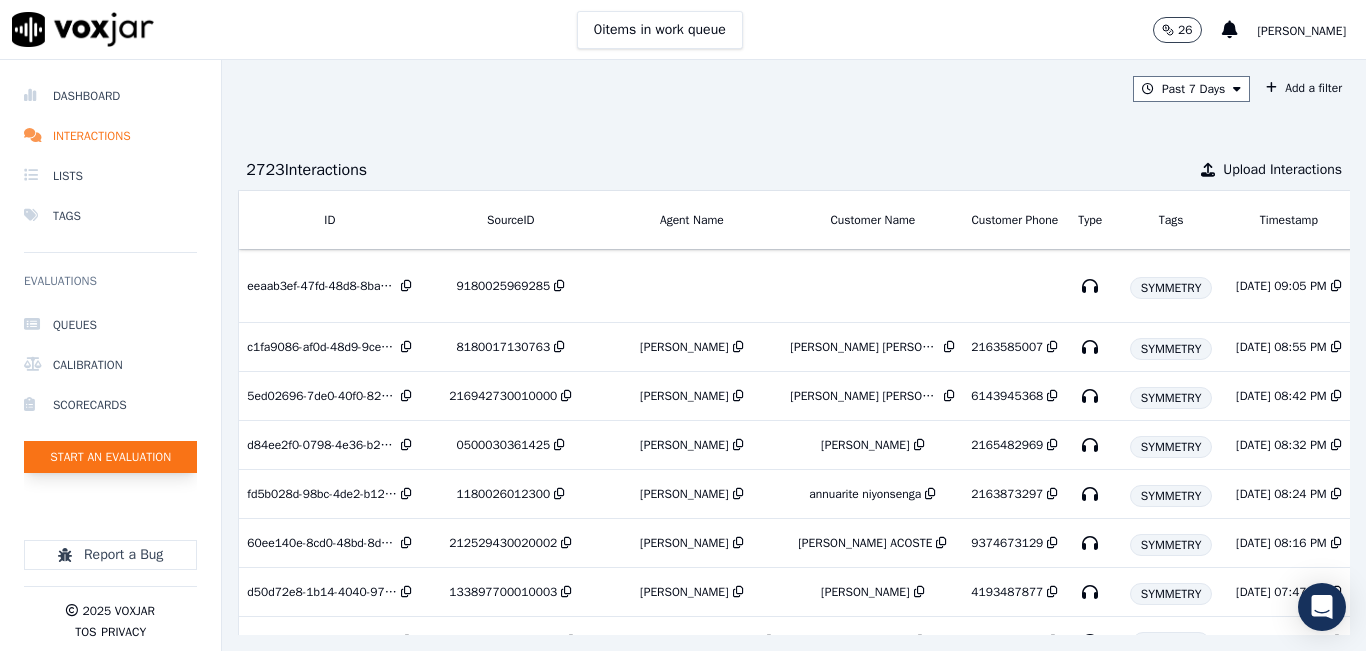 click on "Start an Evaluation" 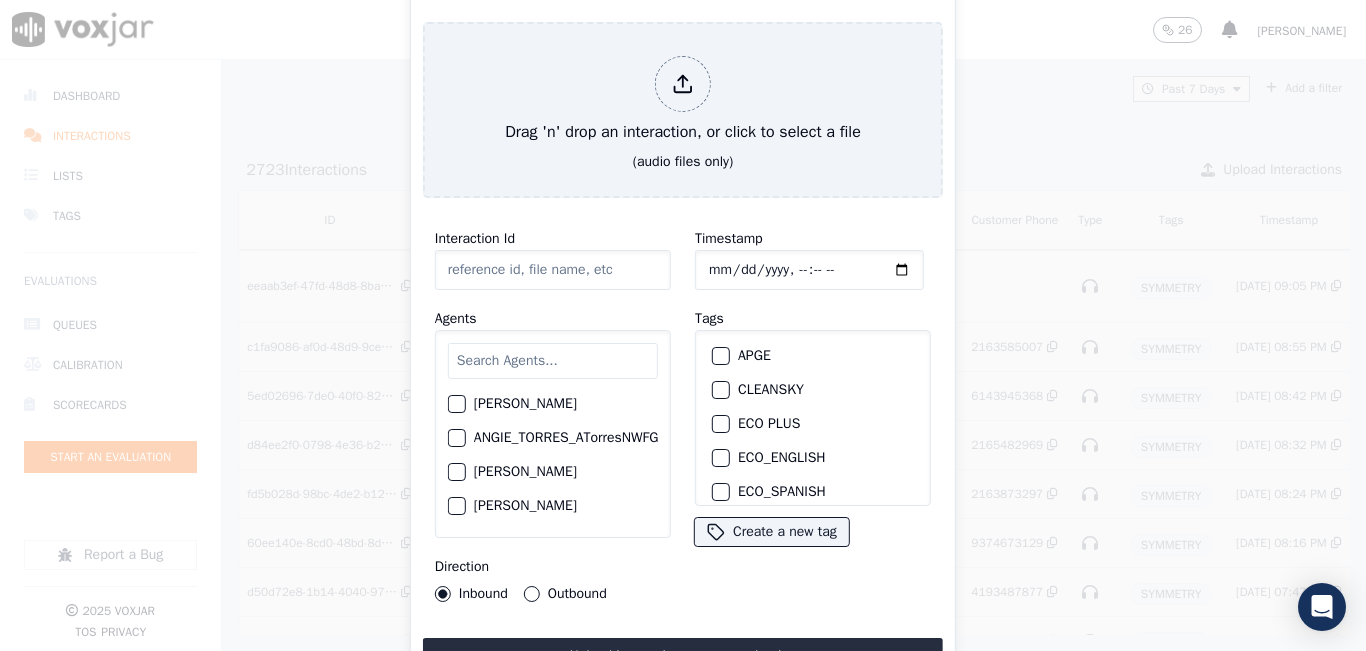 click at bounding box center (553, 361) 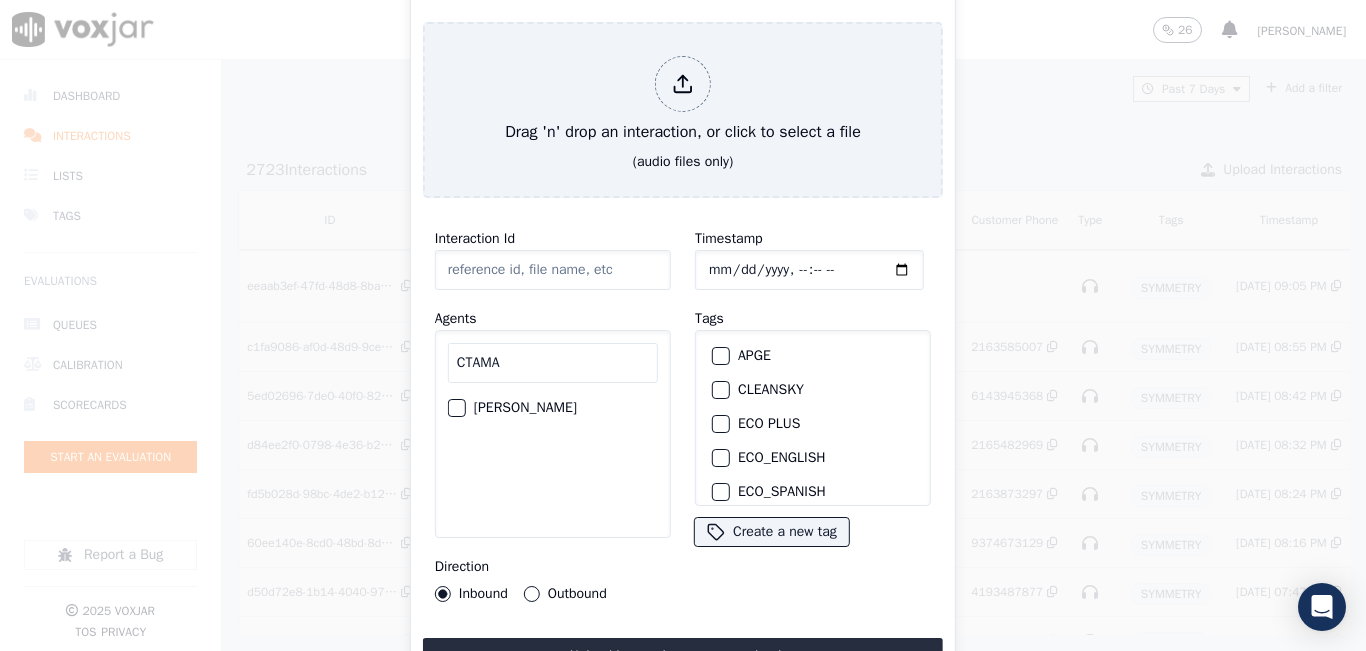 type on "CTAMA" 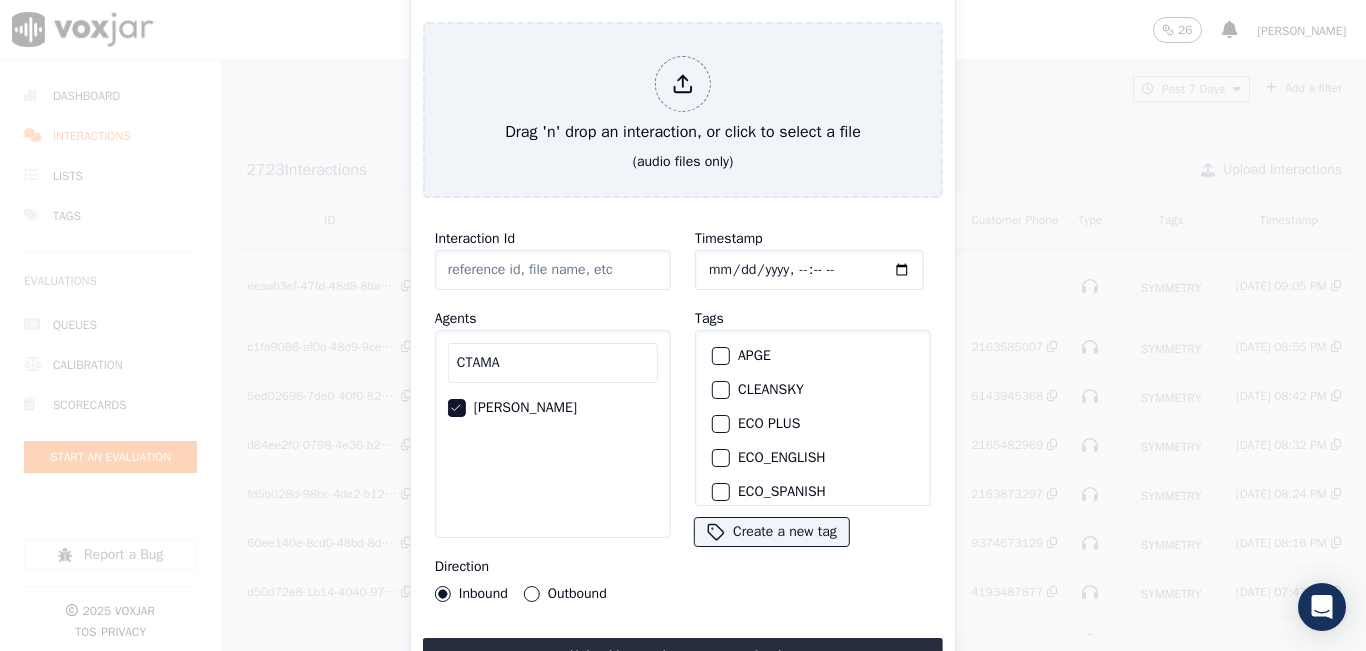 click on "Outbound" at bounding box center (532, 594) 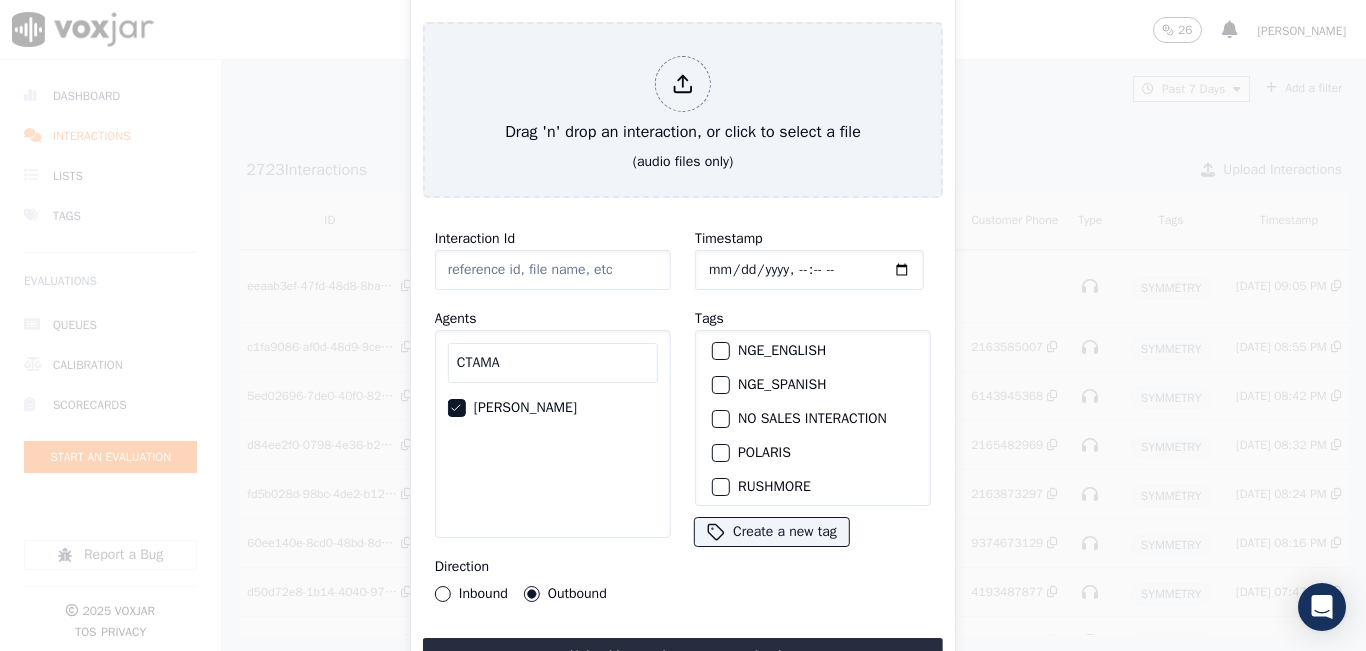 scroll, scrollTop: 445, scrollLeft: 0, axis: vertical 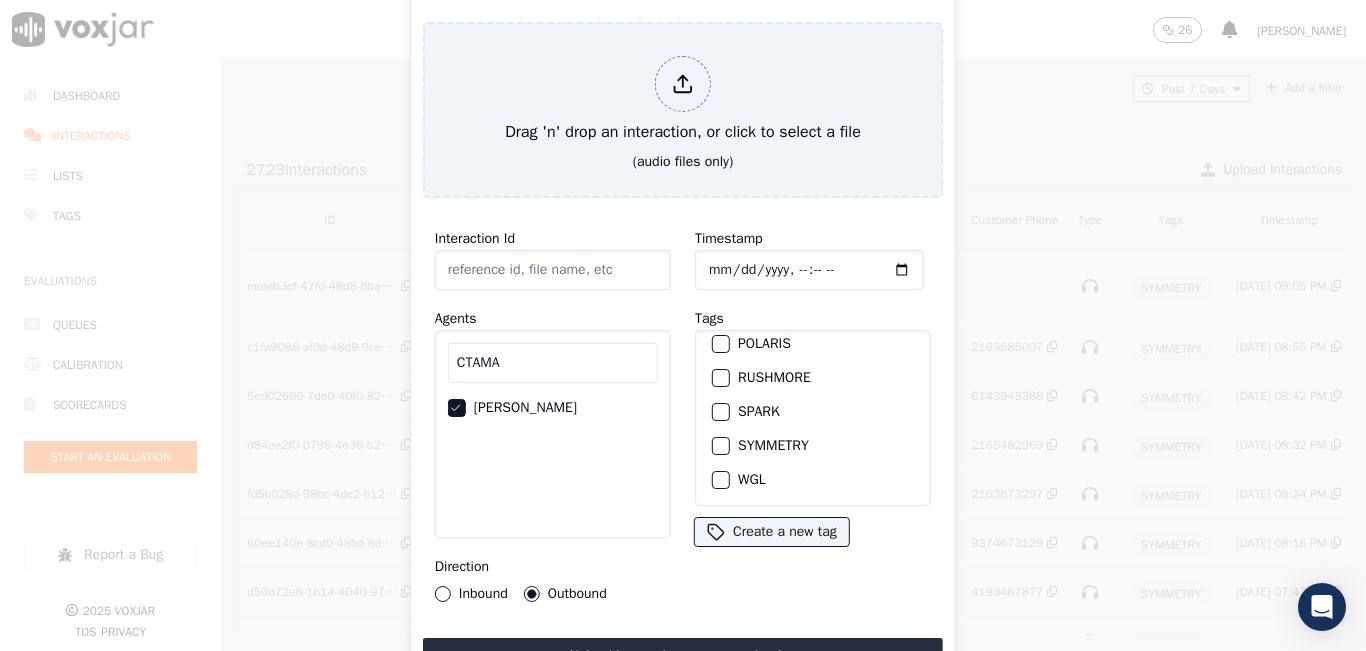 click at bounding box center (720, 412) 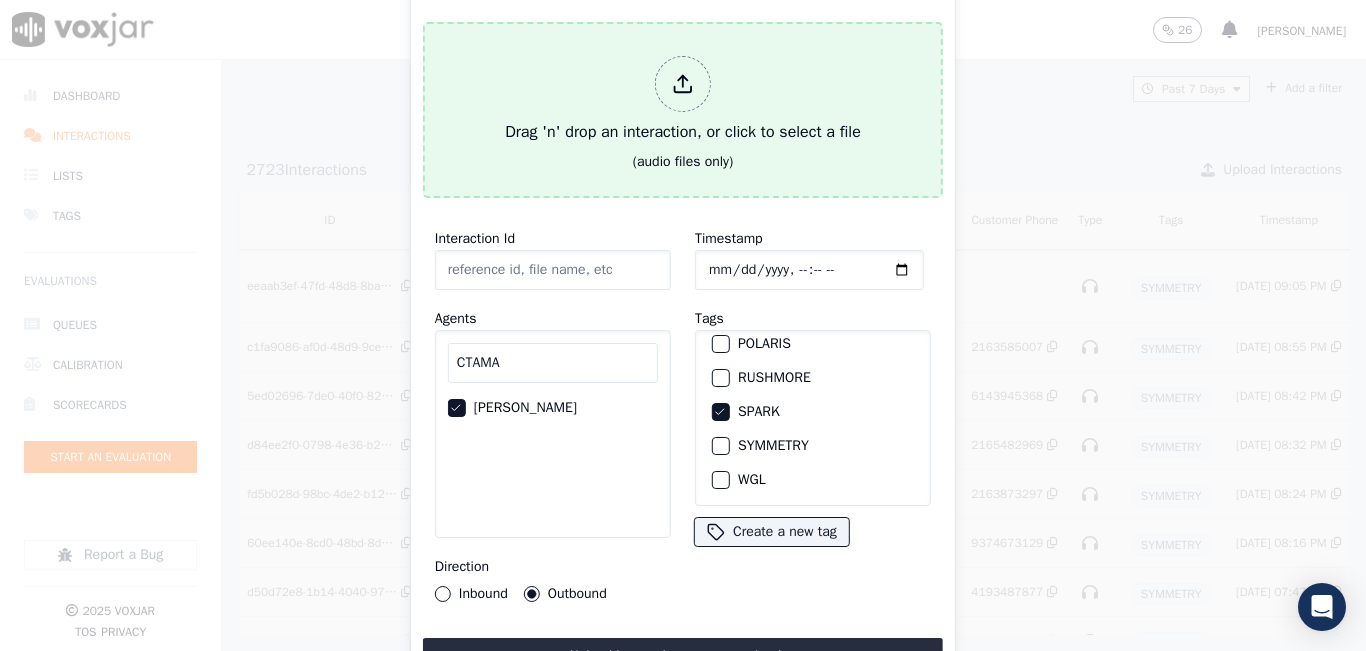 click on "Drag 'n' drop an interaction, or click to select a file" at bounding box center (683, 100) 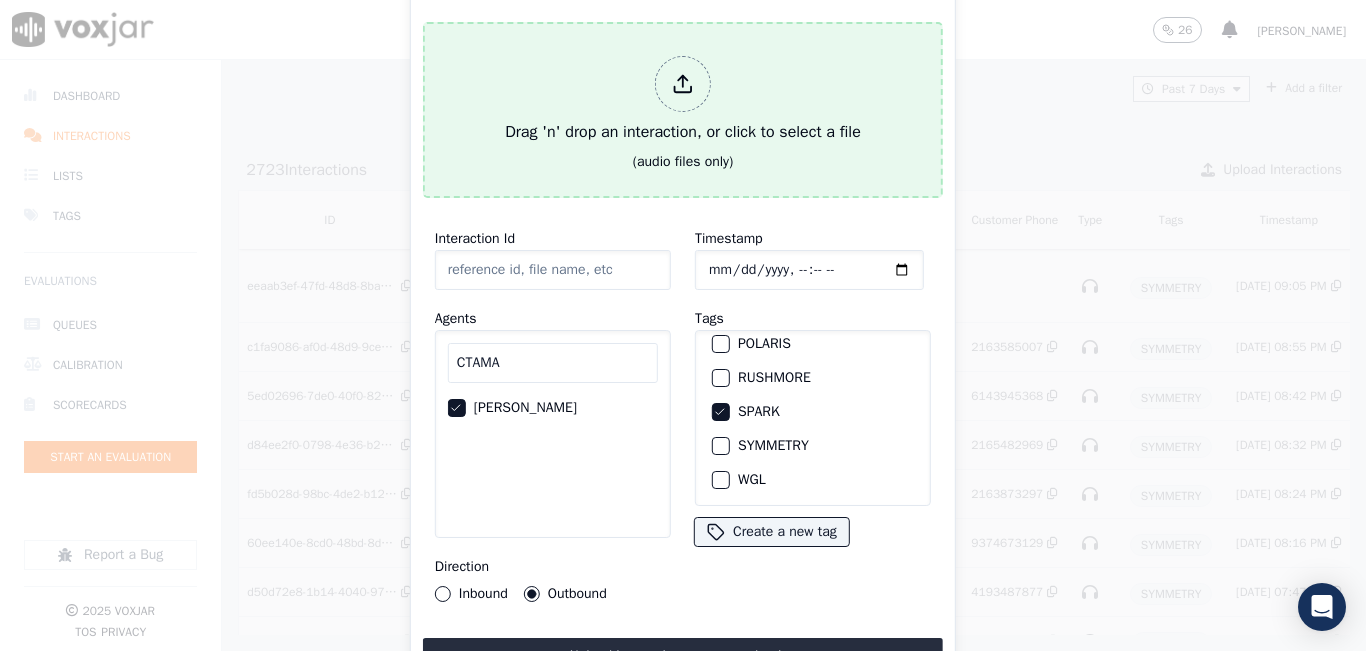 type on "20250729-170414_8575058238-all.mp3" 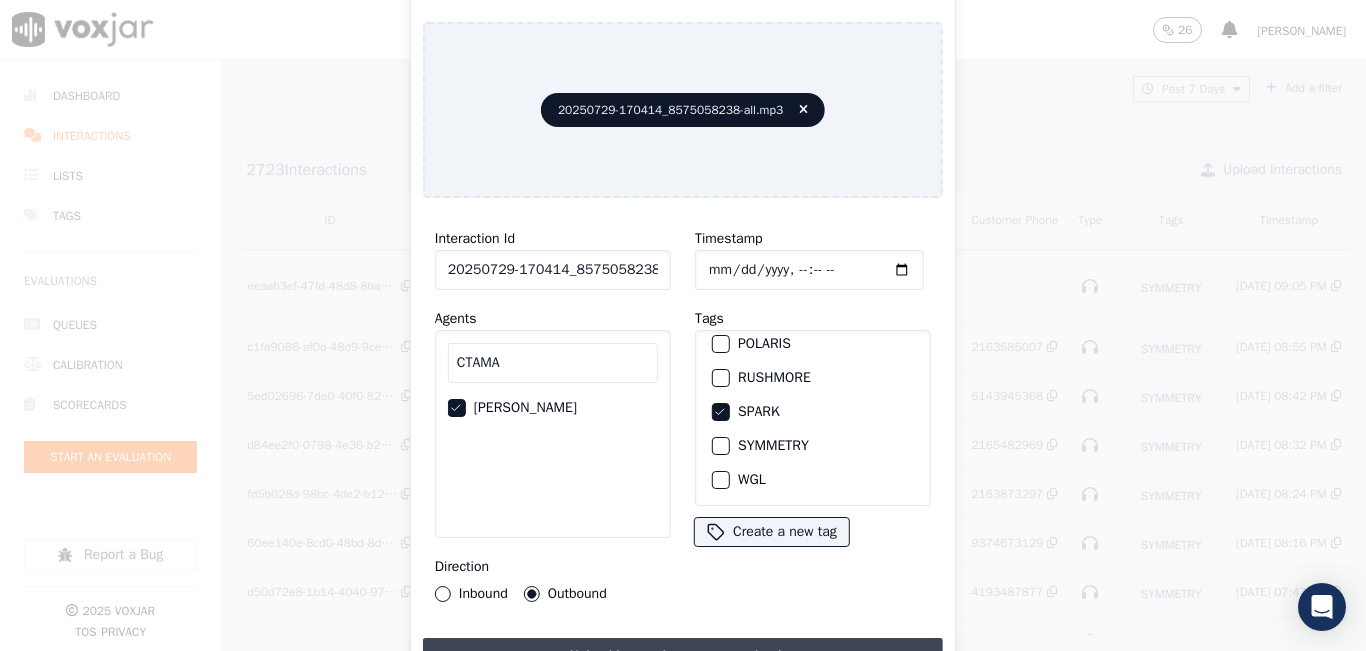 click on "Upload interaction to start evaluation" at bounding box center (683, 656) 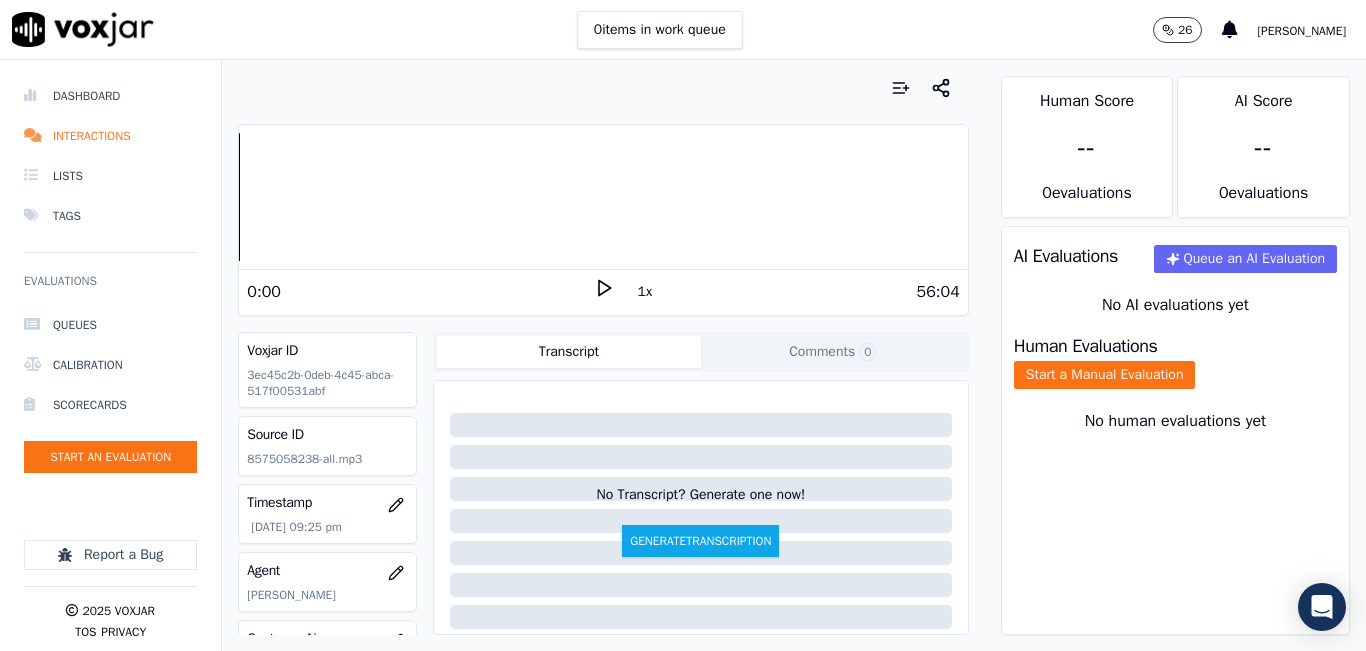 click on "Source ID   8575058238-all.mp3" at bounding box center (327, 446) 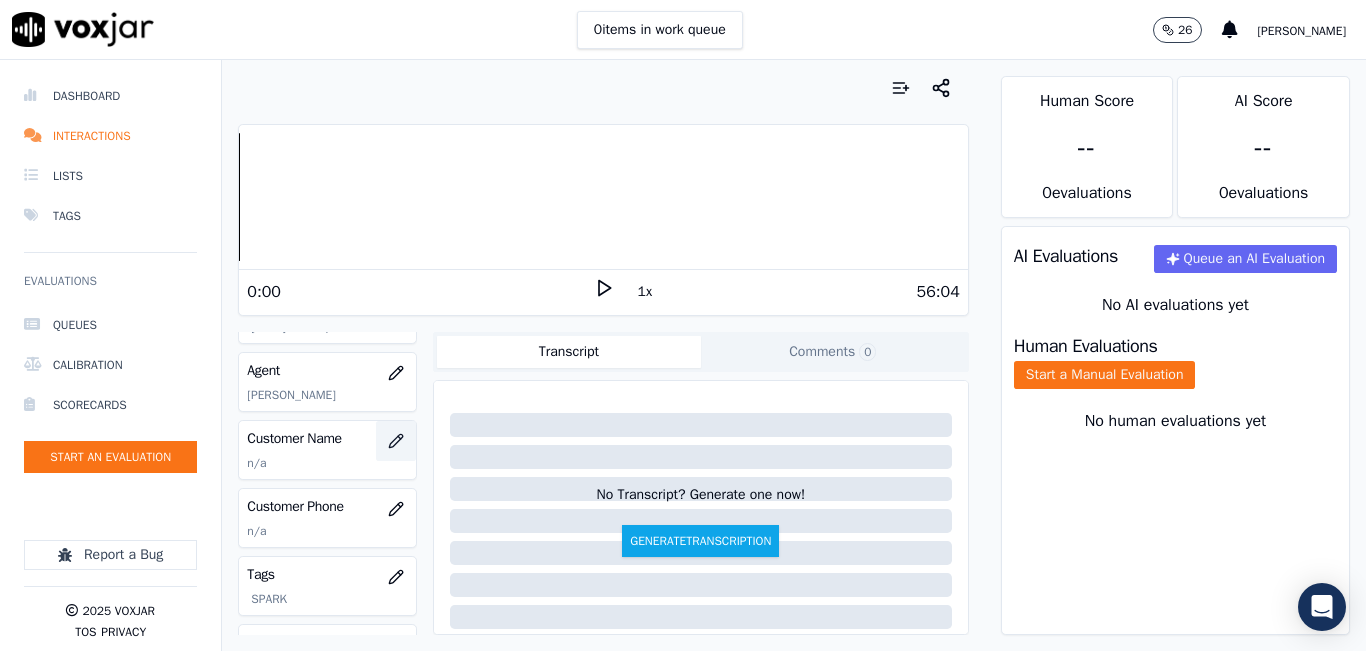 click 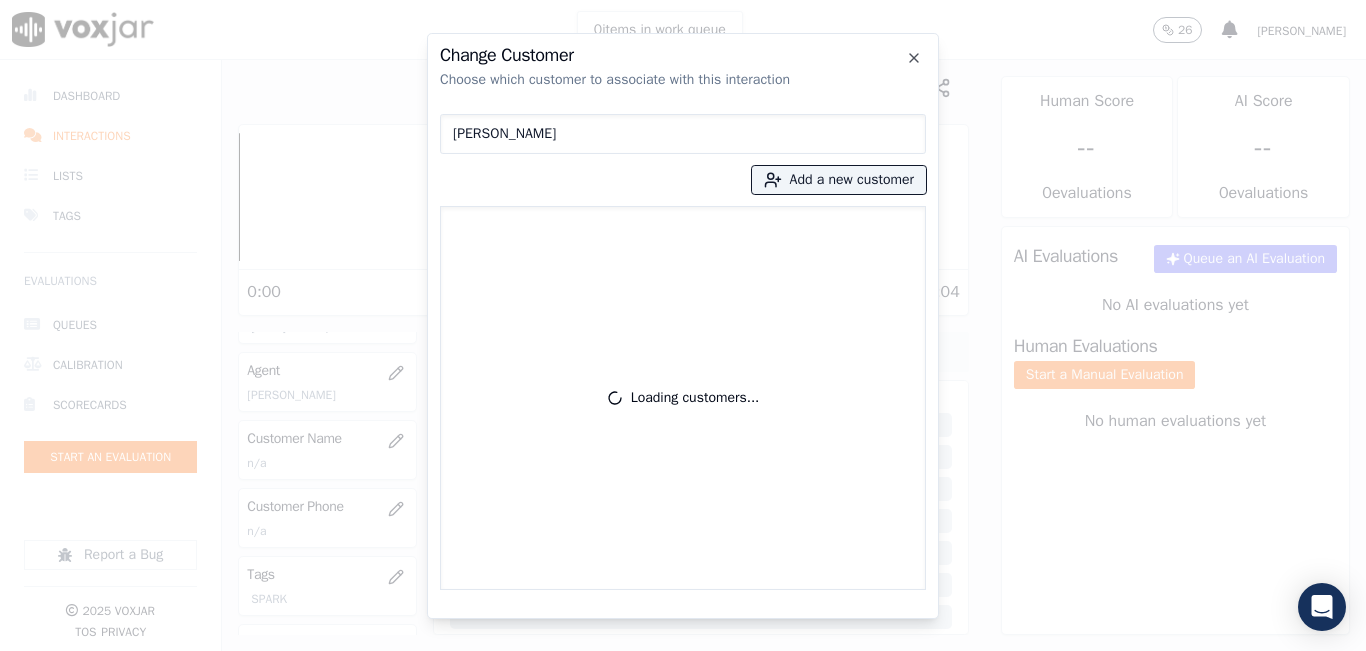type on "CLAUDIA VERONICA AYALA" 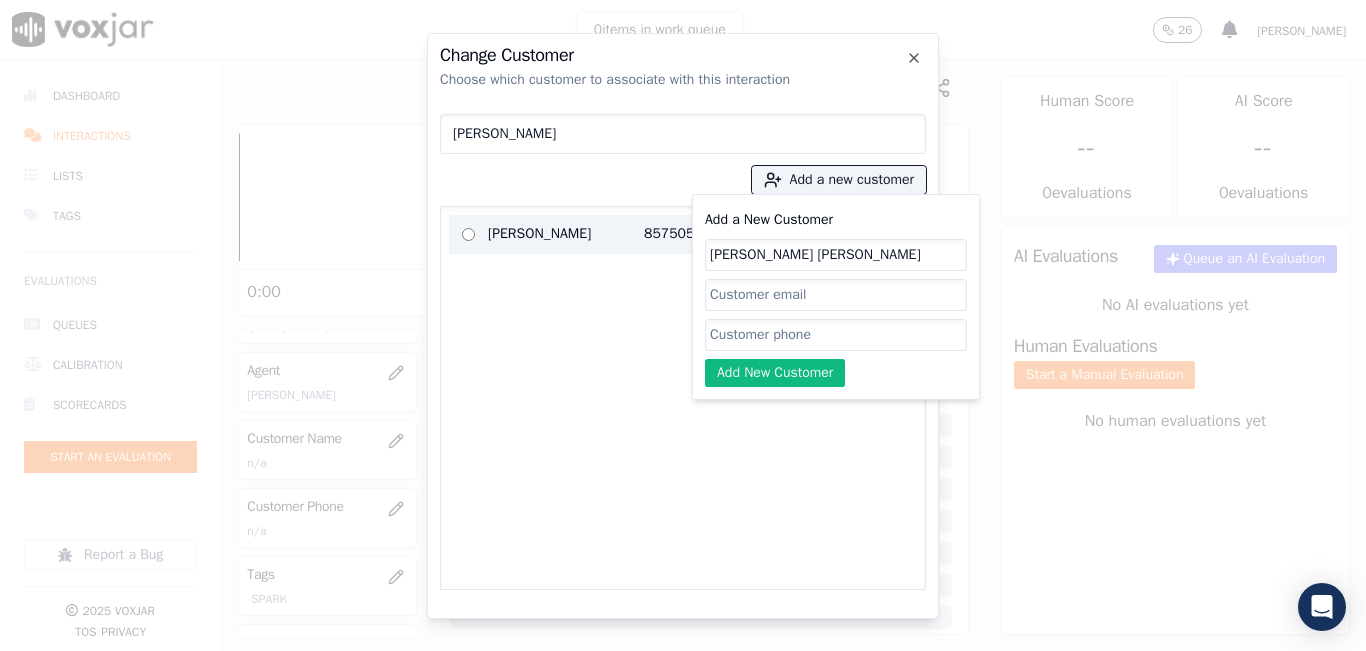 click on "CLAUDIA VERONICA AYALA" at bounding box center (566, 234) 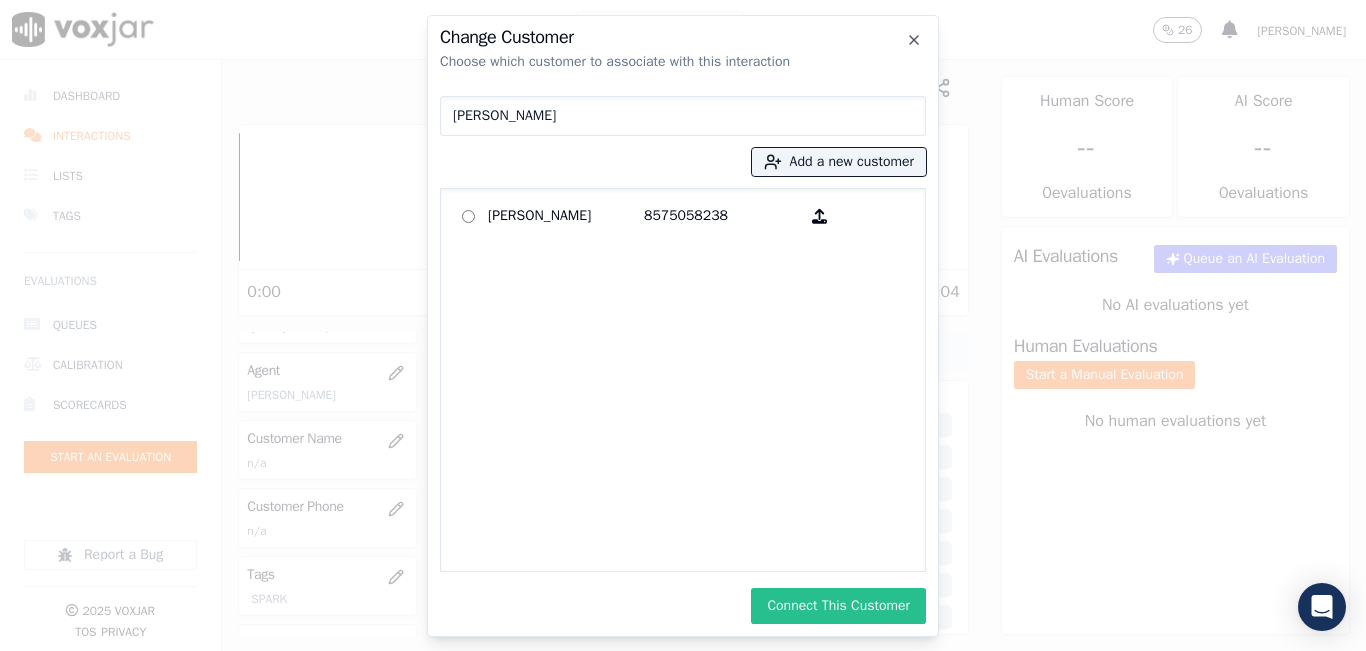 click on "Connect This Customer" at bounding box center [838, 606] 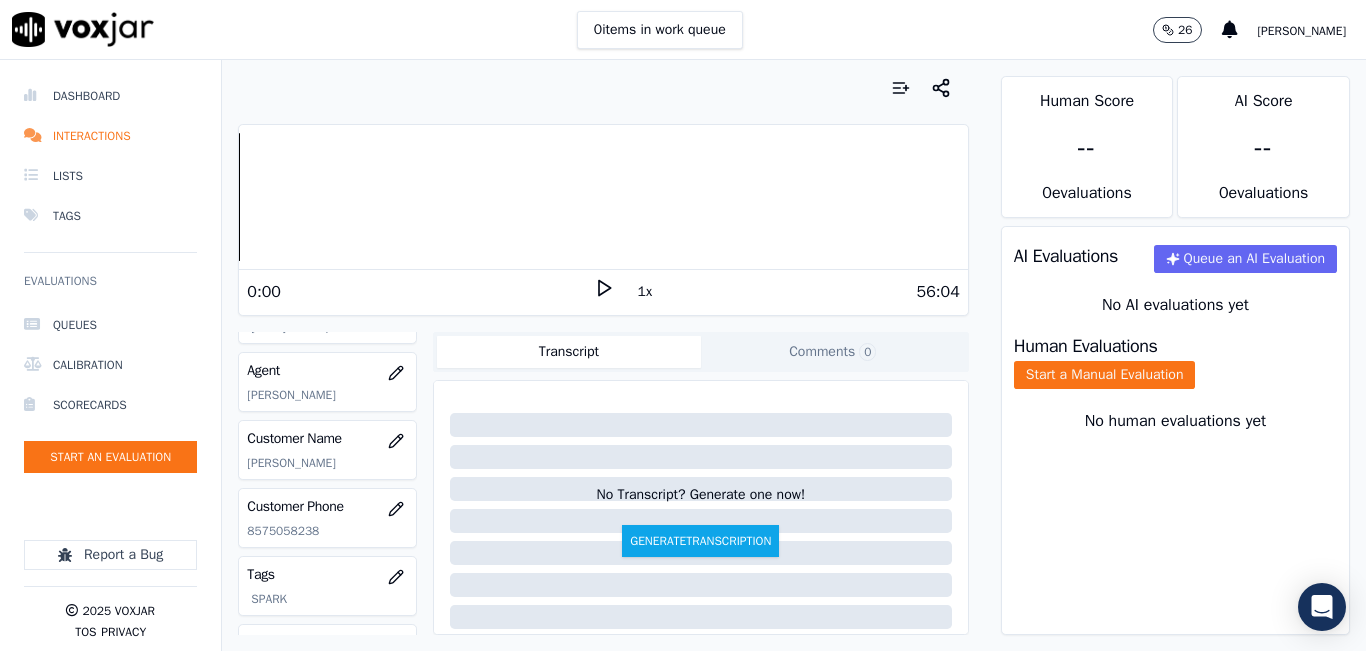 click on "Start an Evaluation" 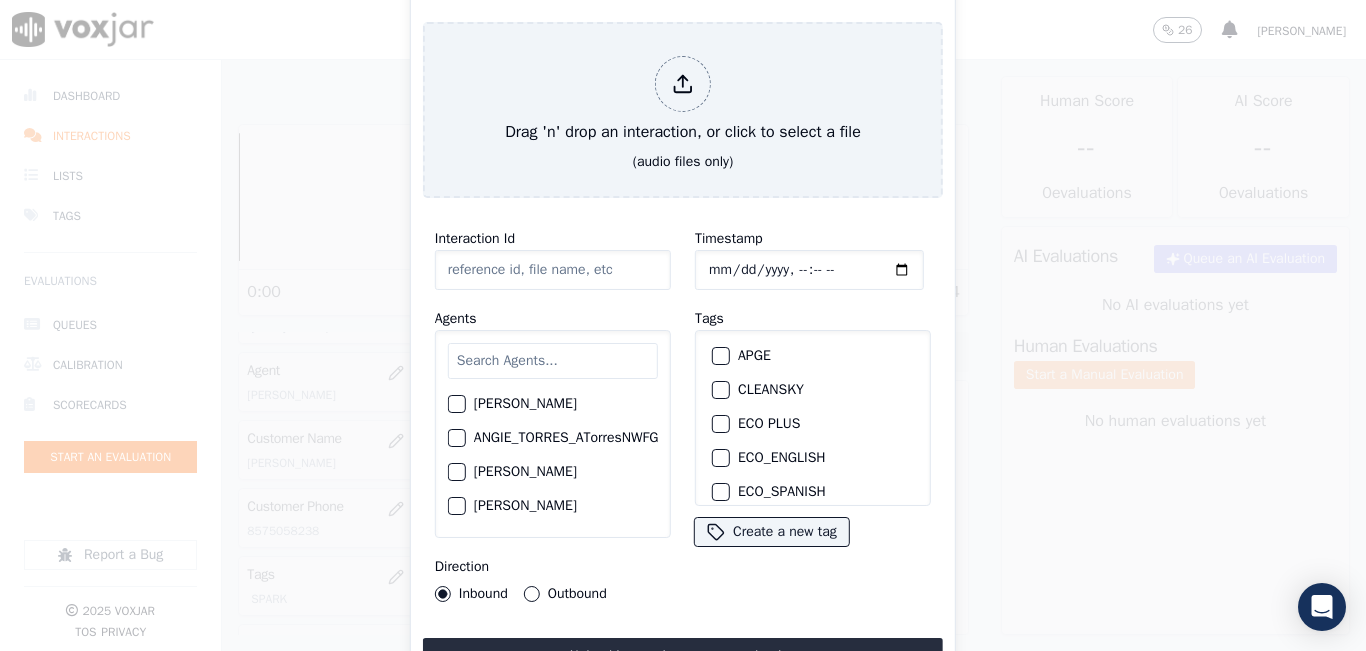 click at bounding box center [553, 361] 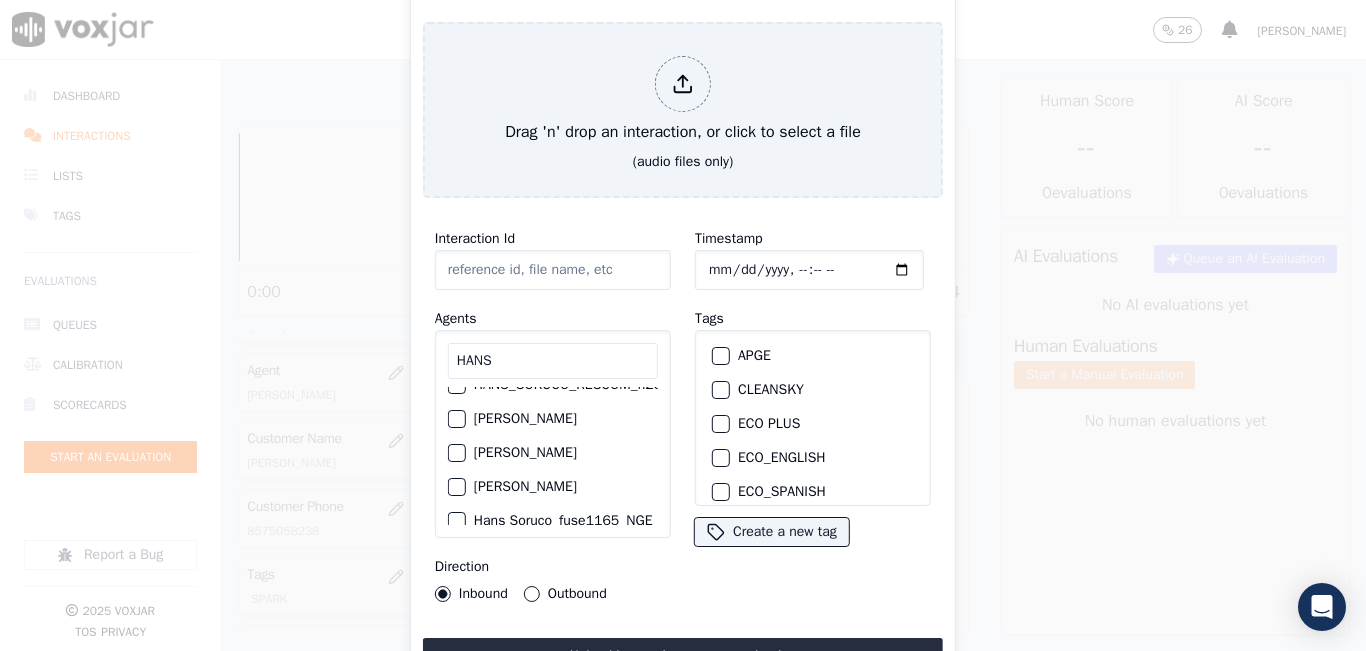 scroll, scrollTop: 0, scrollLeft: 0, axis: both 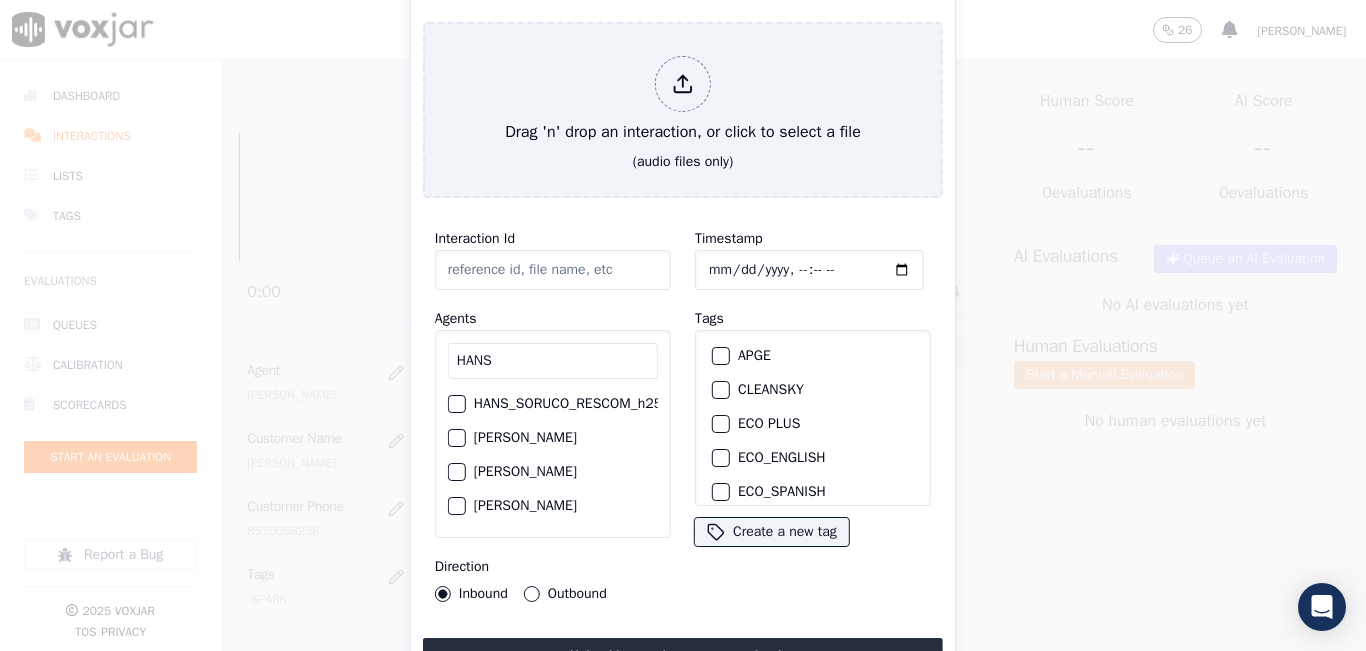 type on "HANS" 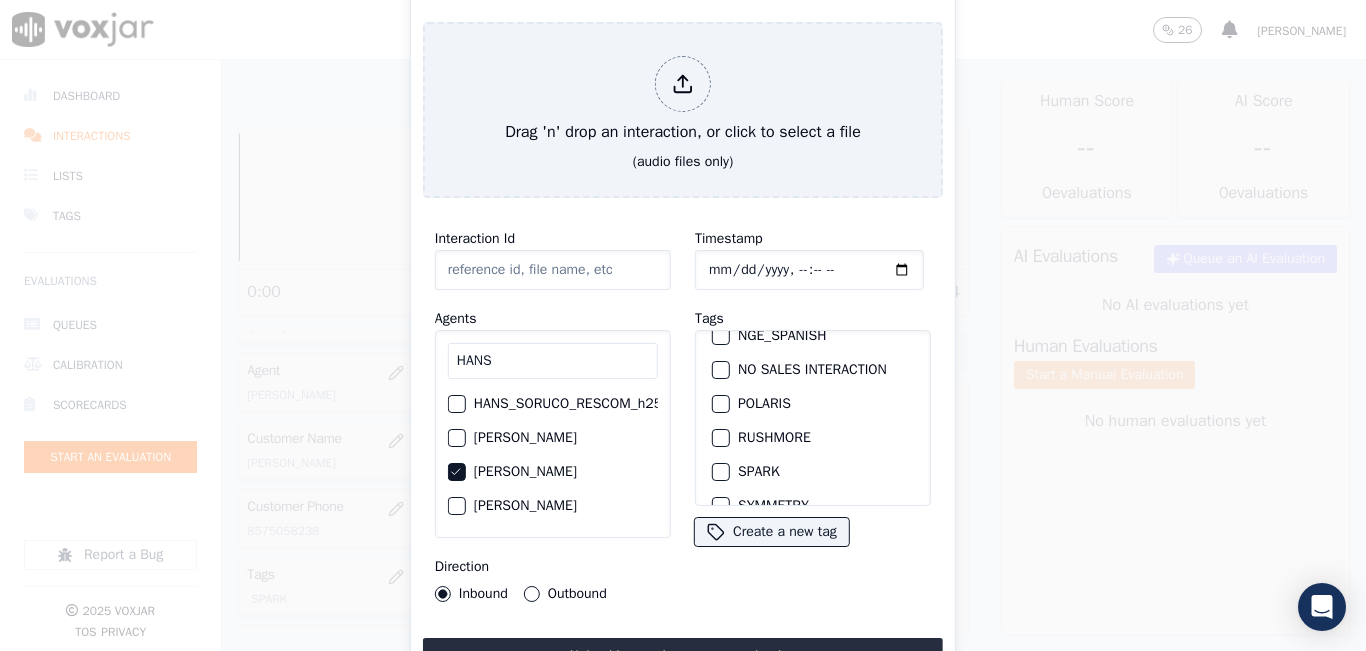scroll, scrollTop: 400, scrollLeft: 0, axis: vertical 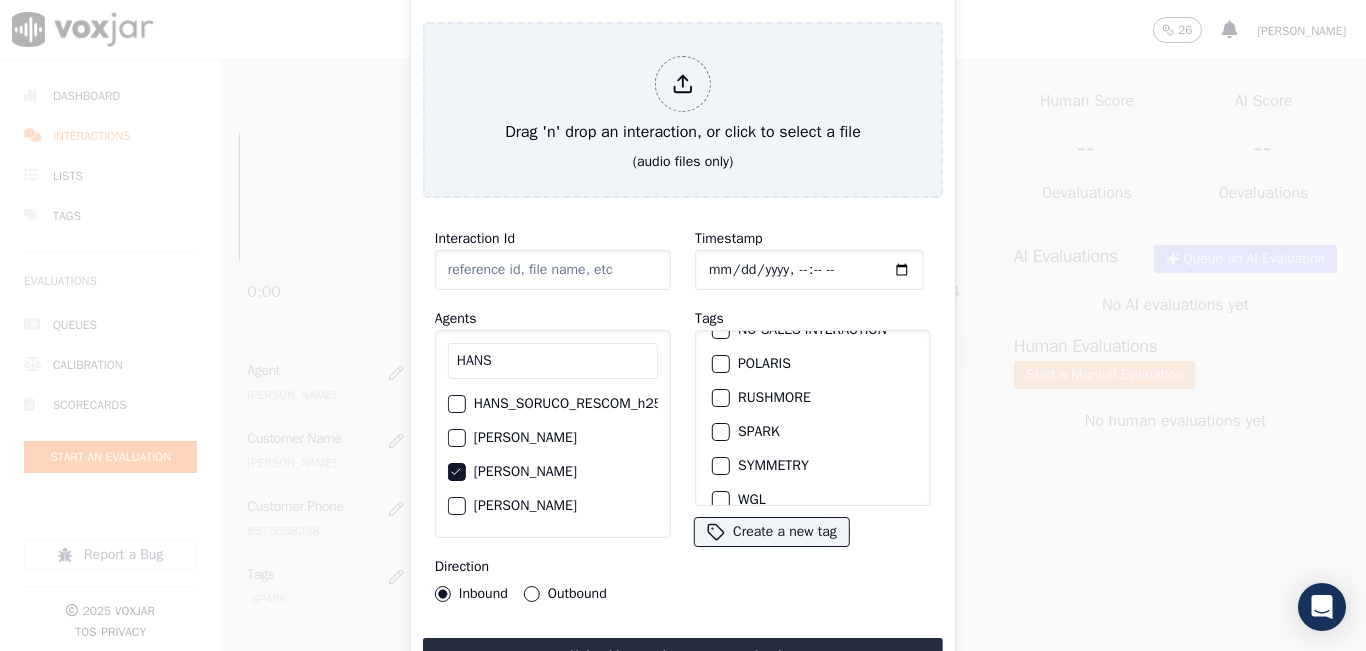 click at bounding box center (720, 432) 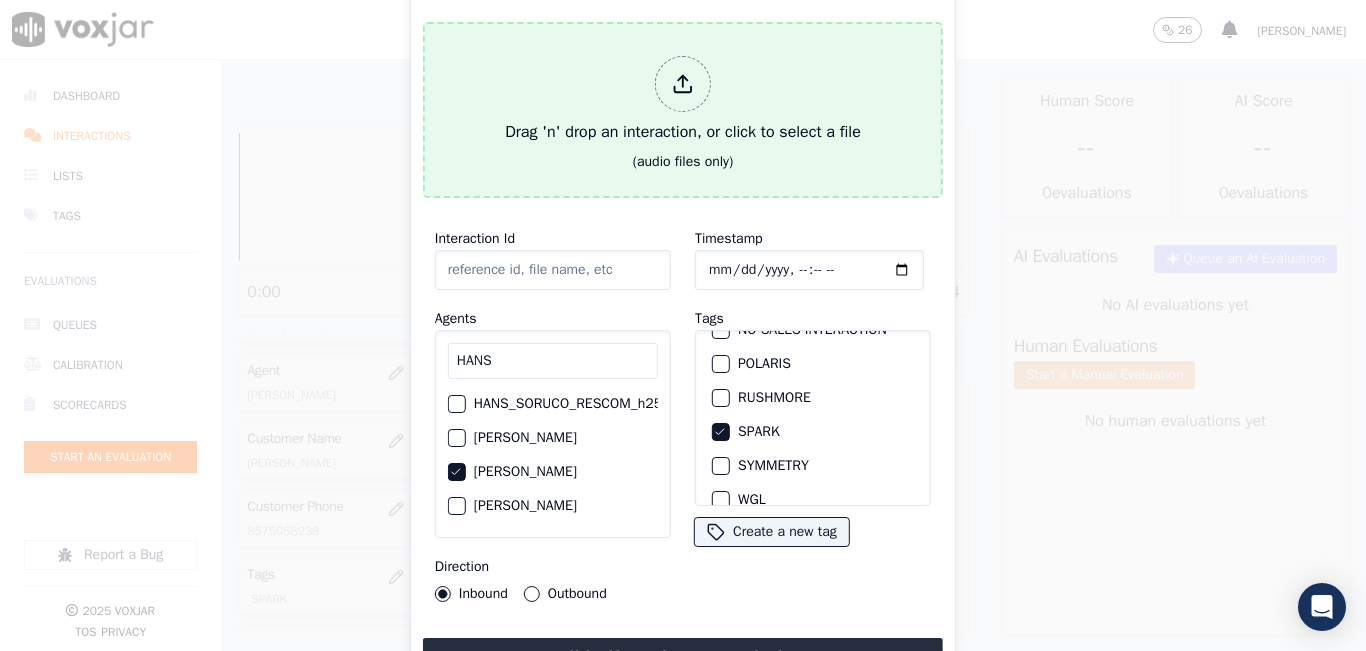 click on "Drag 'n' drop an interaction, or click to select a file" at bounding box center [683, 100] 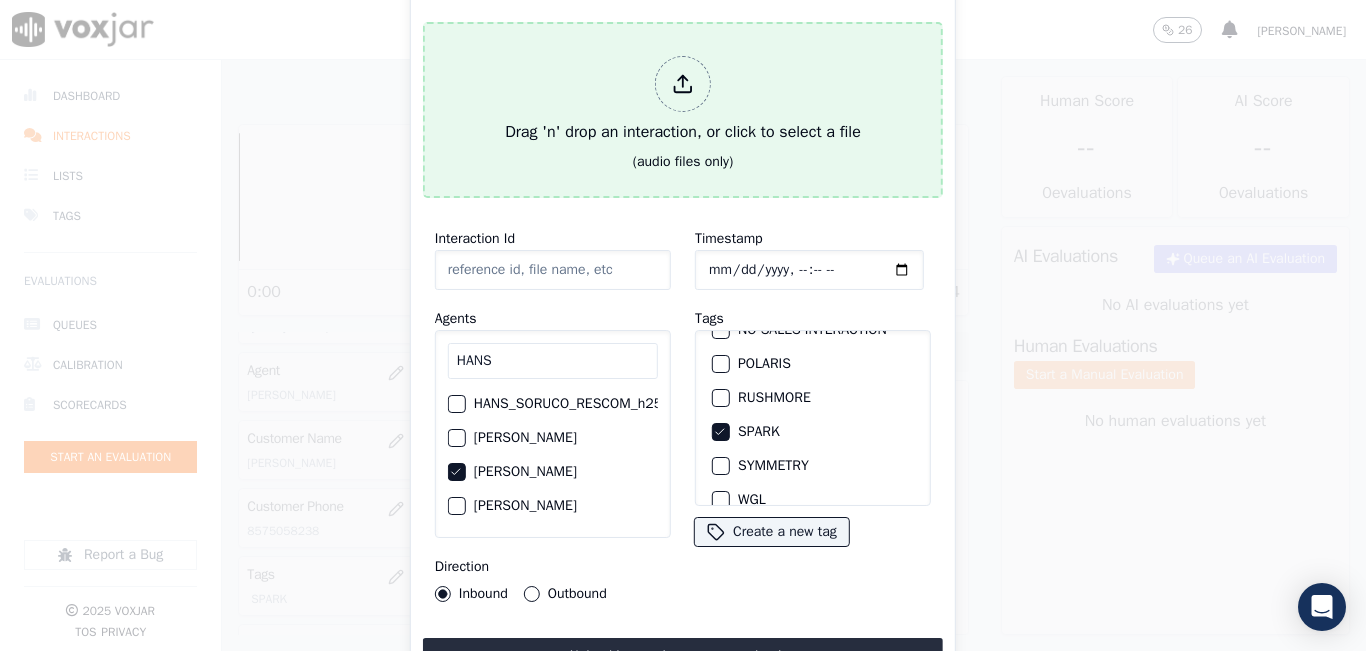 type on "20250729-105902_9855038429-all.mp3" 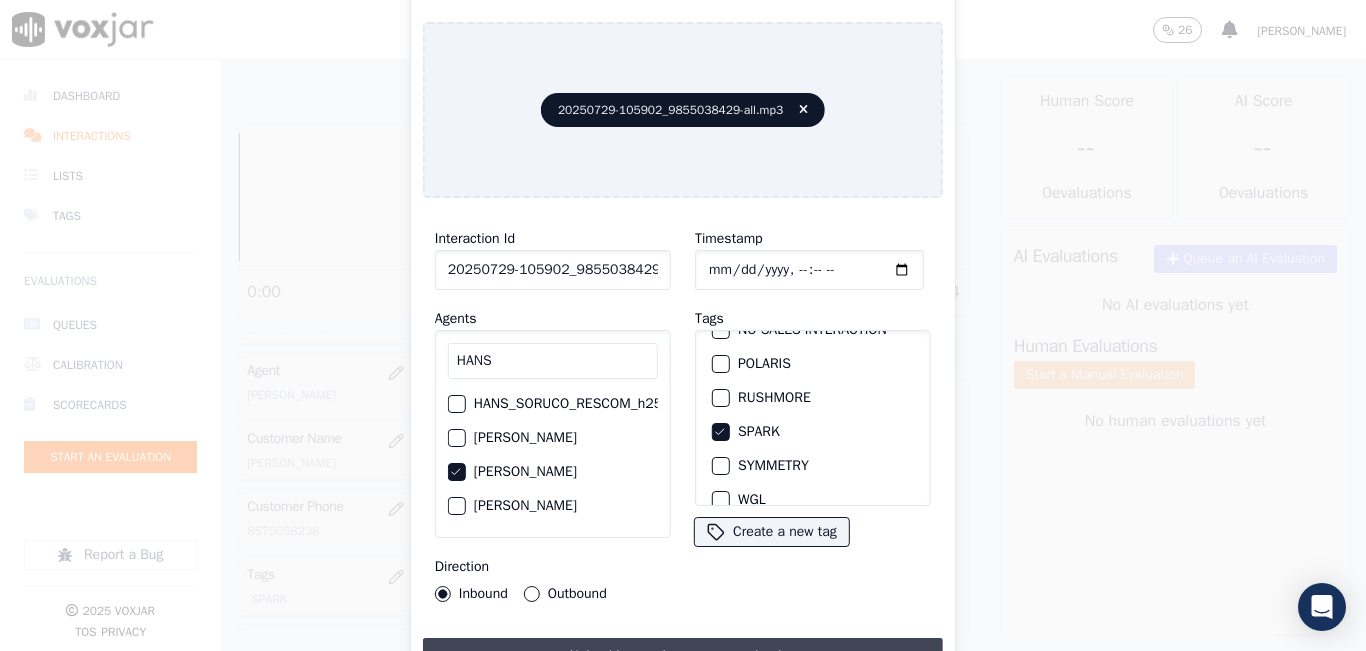 click on "Upload interaction to start evaluation" at bounding box center [683, 656] 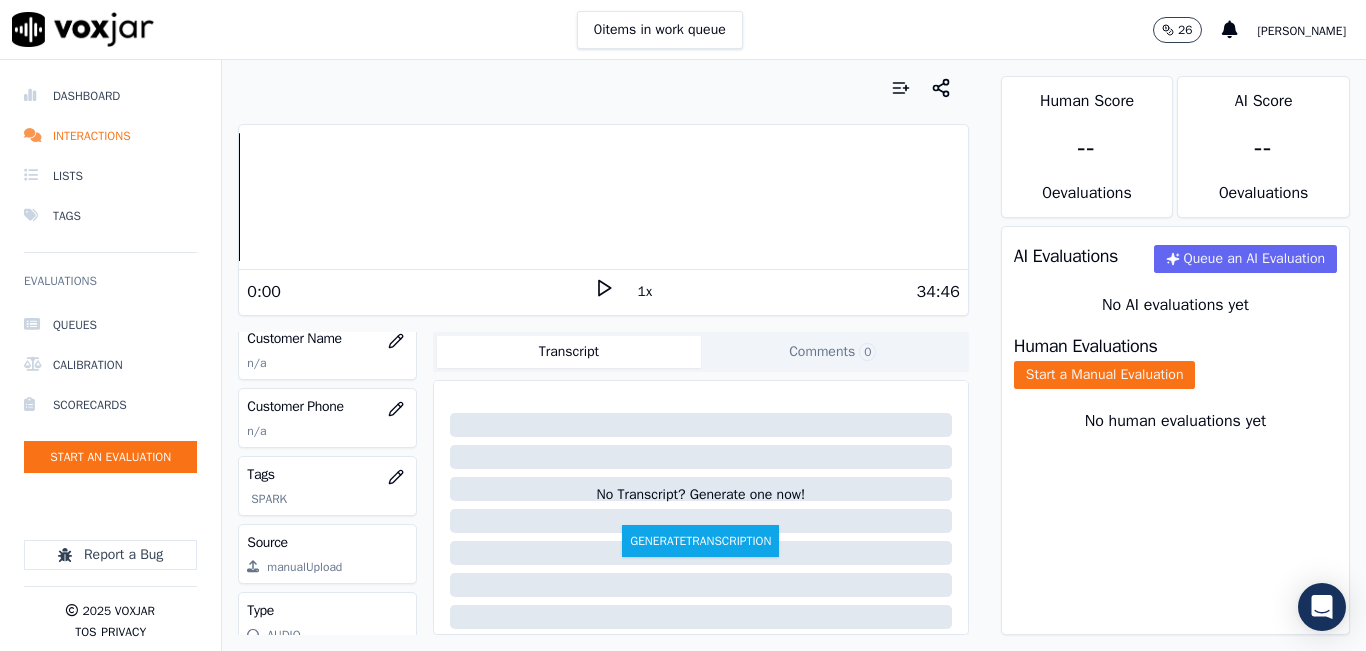 scroll, scrollTop: 200, scrollLeft: 0, axis: vertical 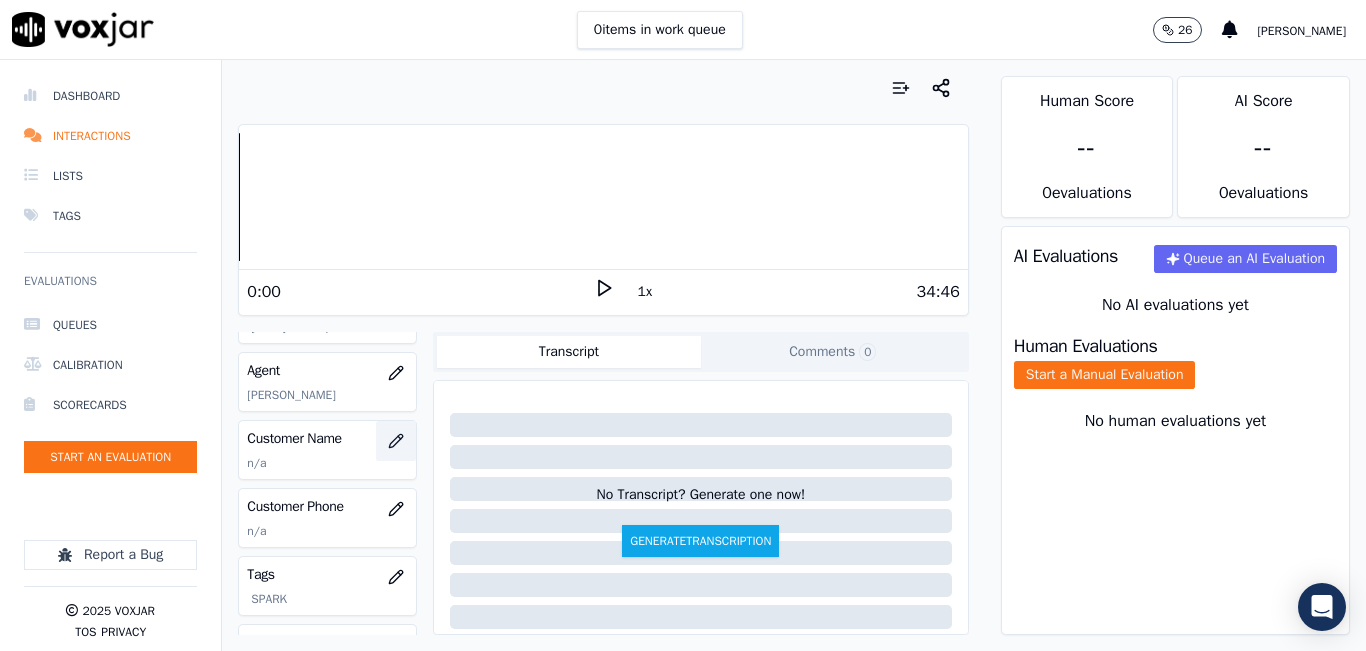 click 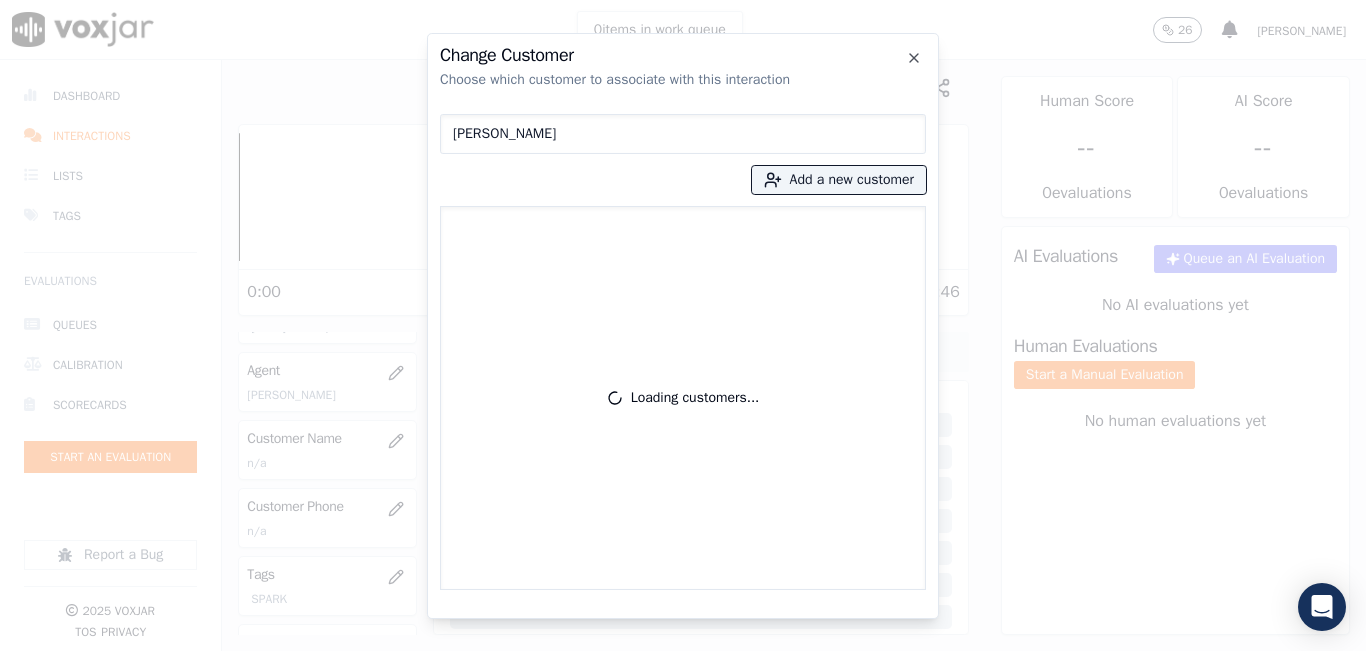 type on "MARIA CUZ" 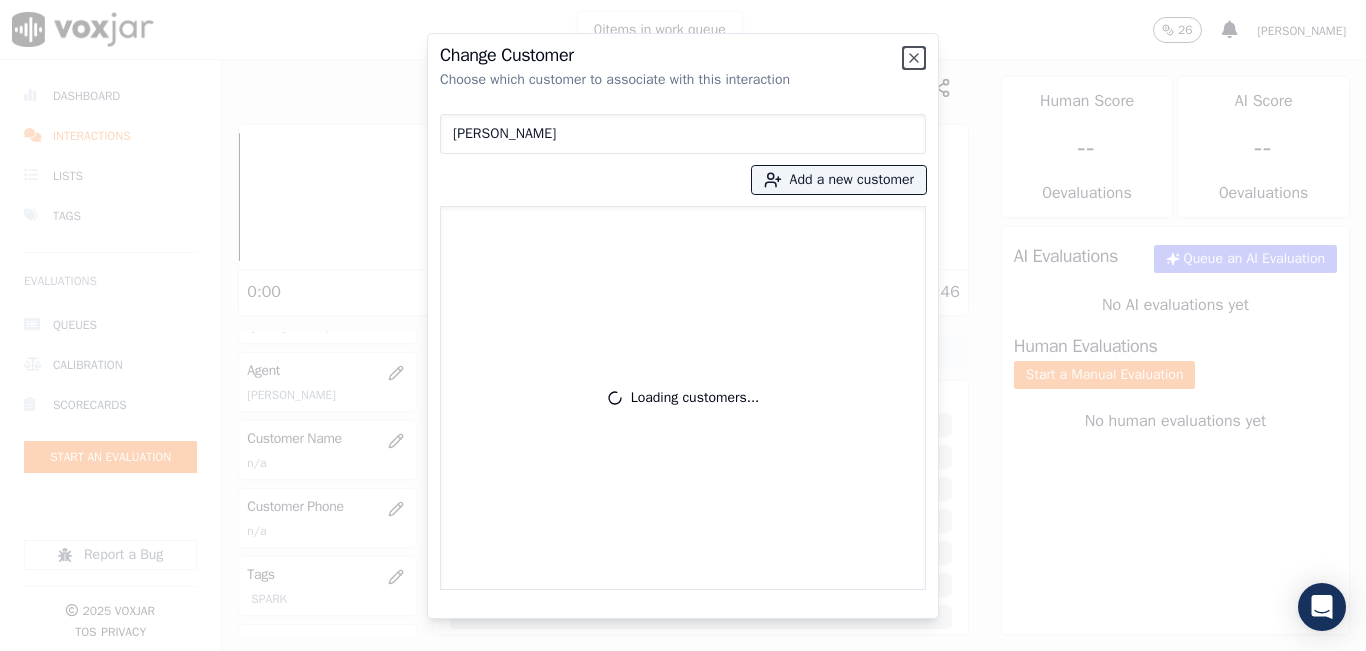 type 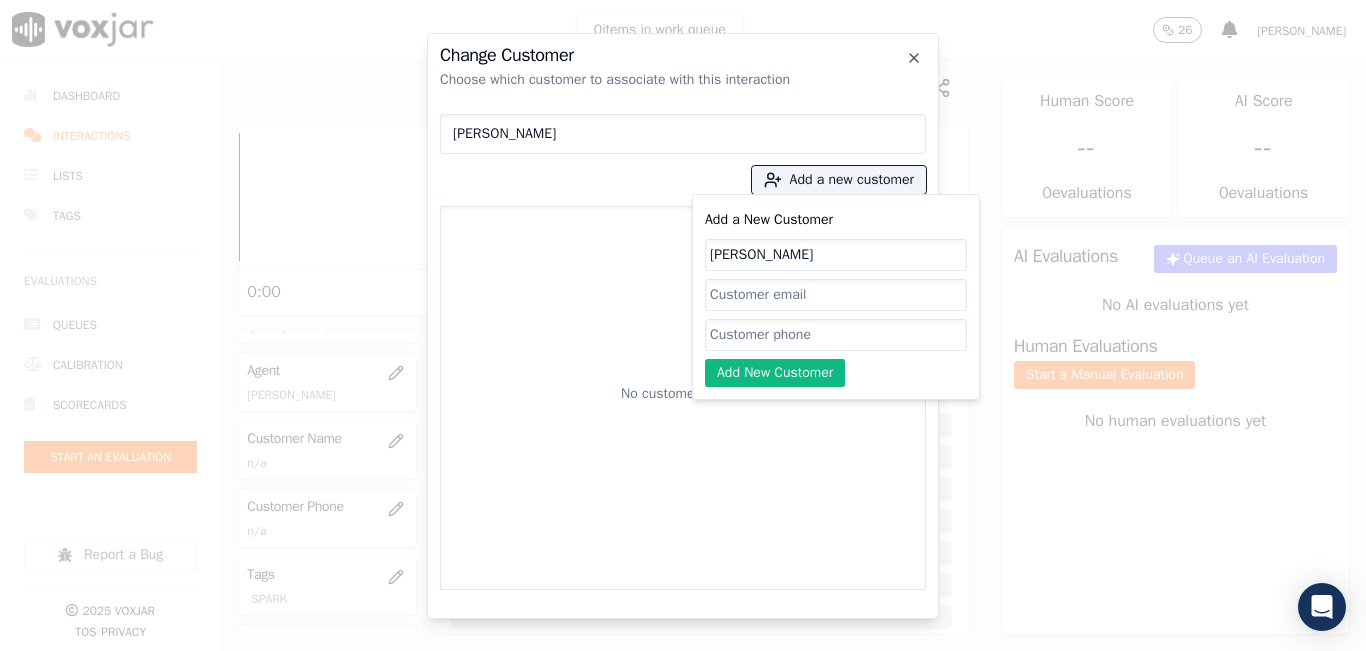 type on "MARIA CUZ" 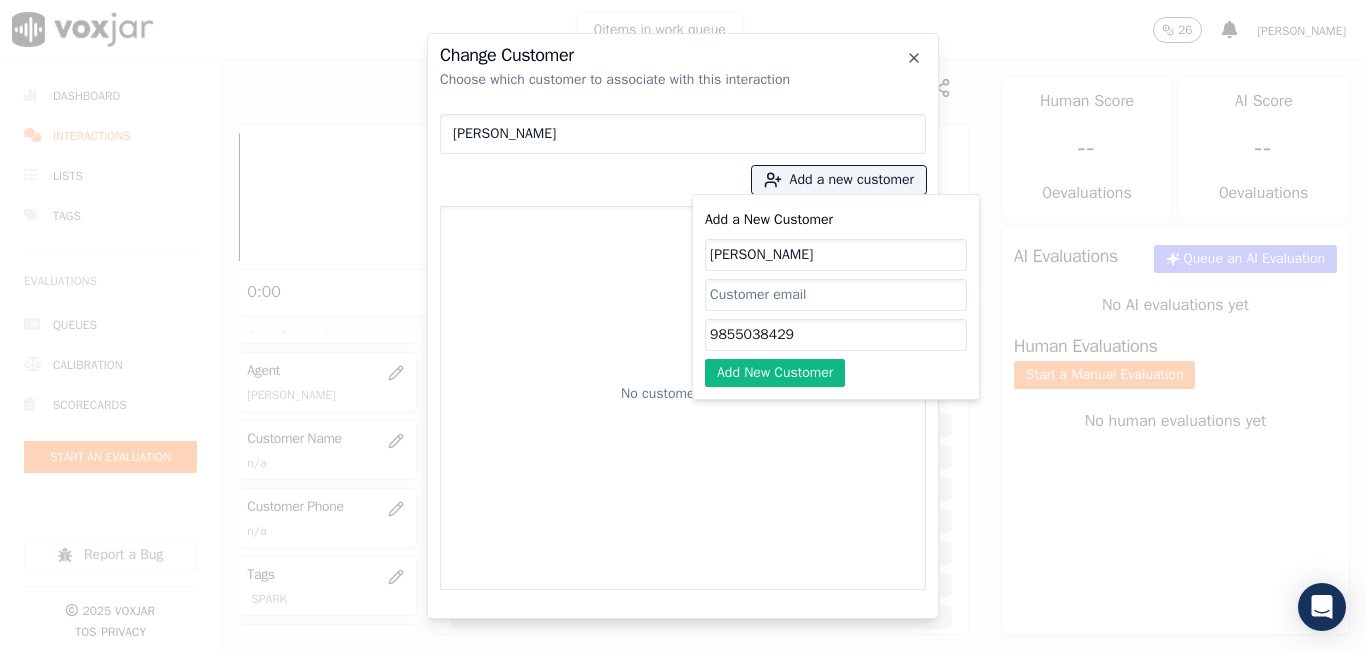 type on "9855038429" 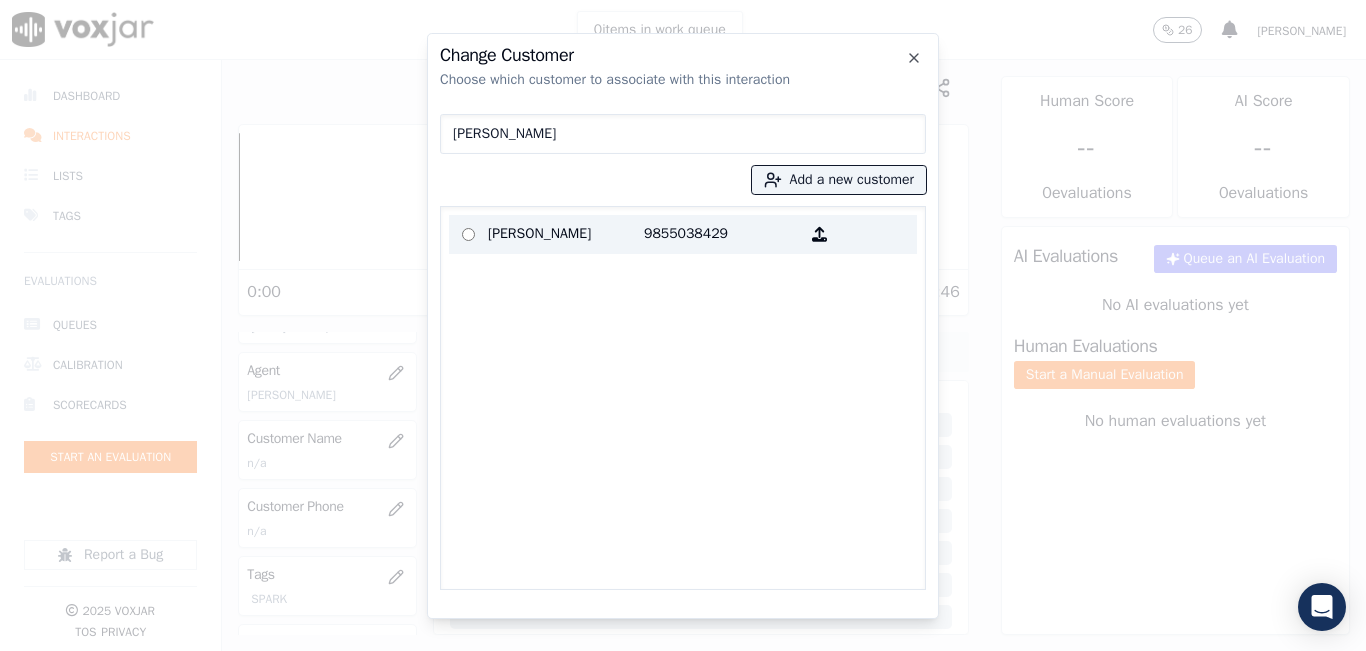 click on "MARIA CUZ" at bounding box center [566, 234] 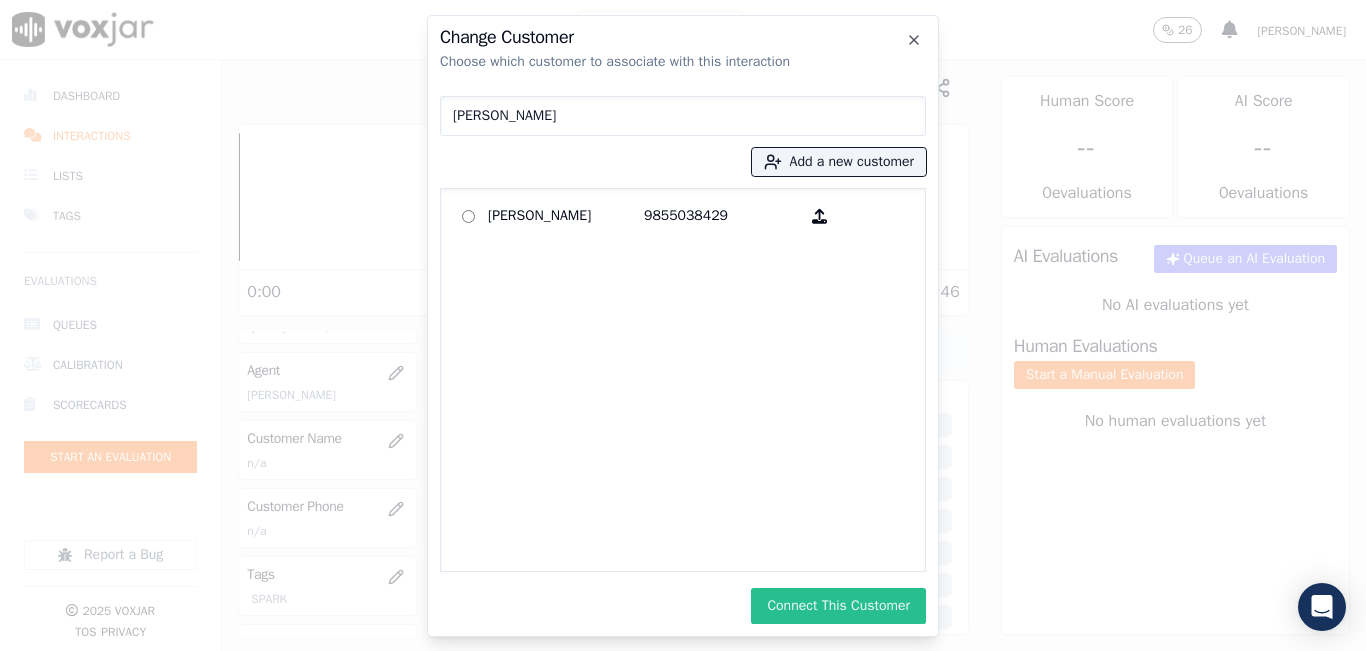 click on "Connect This Customer" at bounding box center (838, 606) 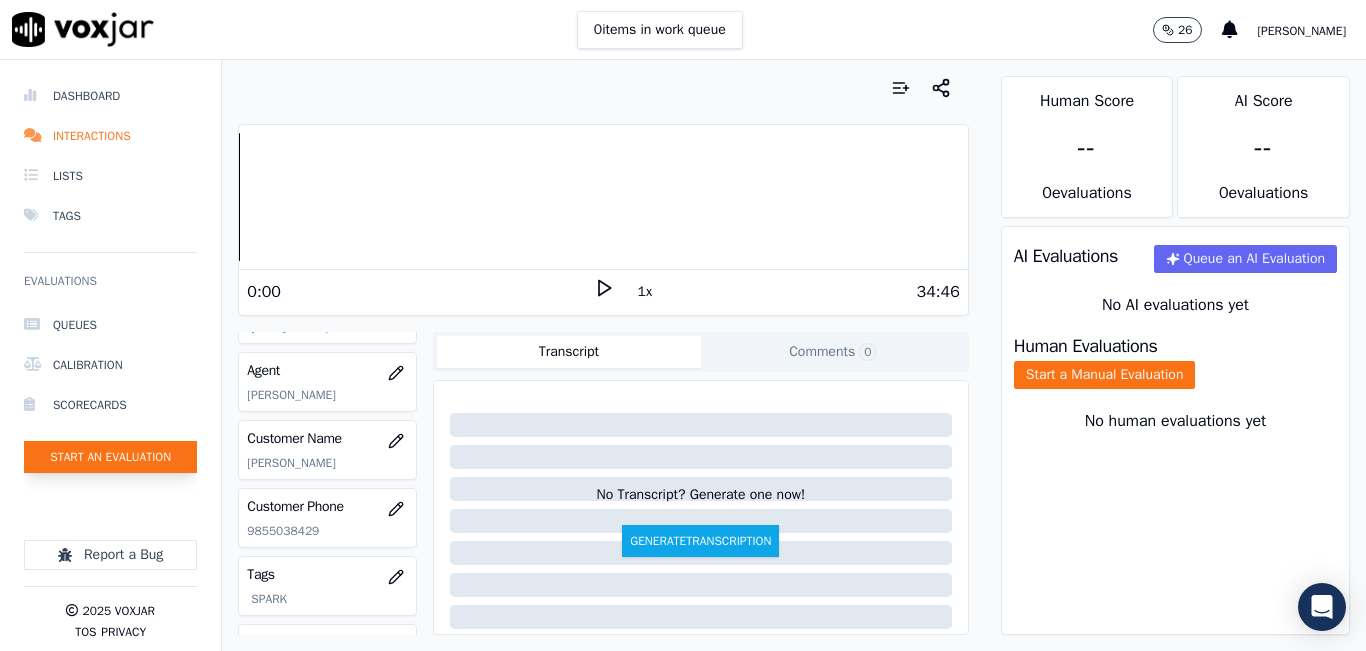 click on "Start an Evaluation" 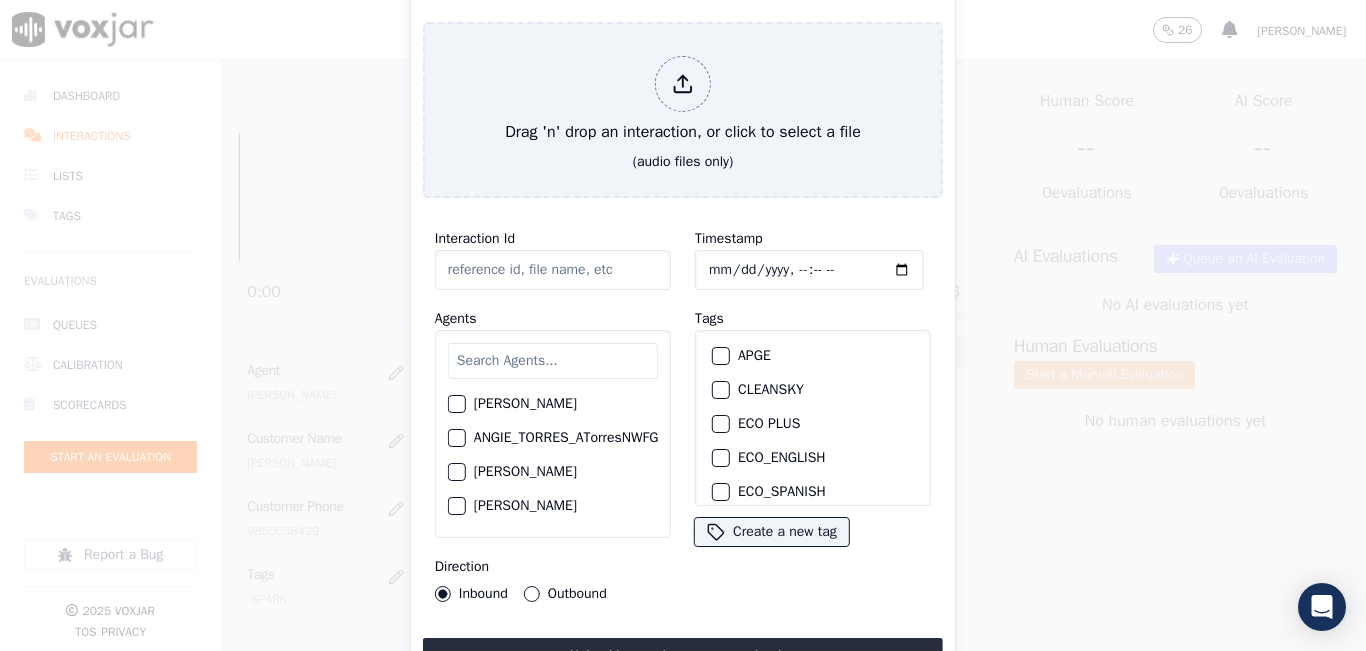 click at bounding box center [553, 361] 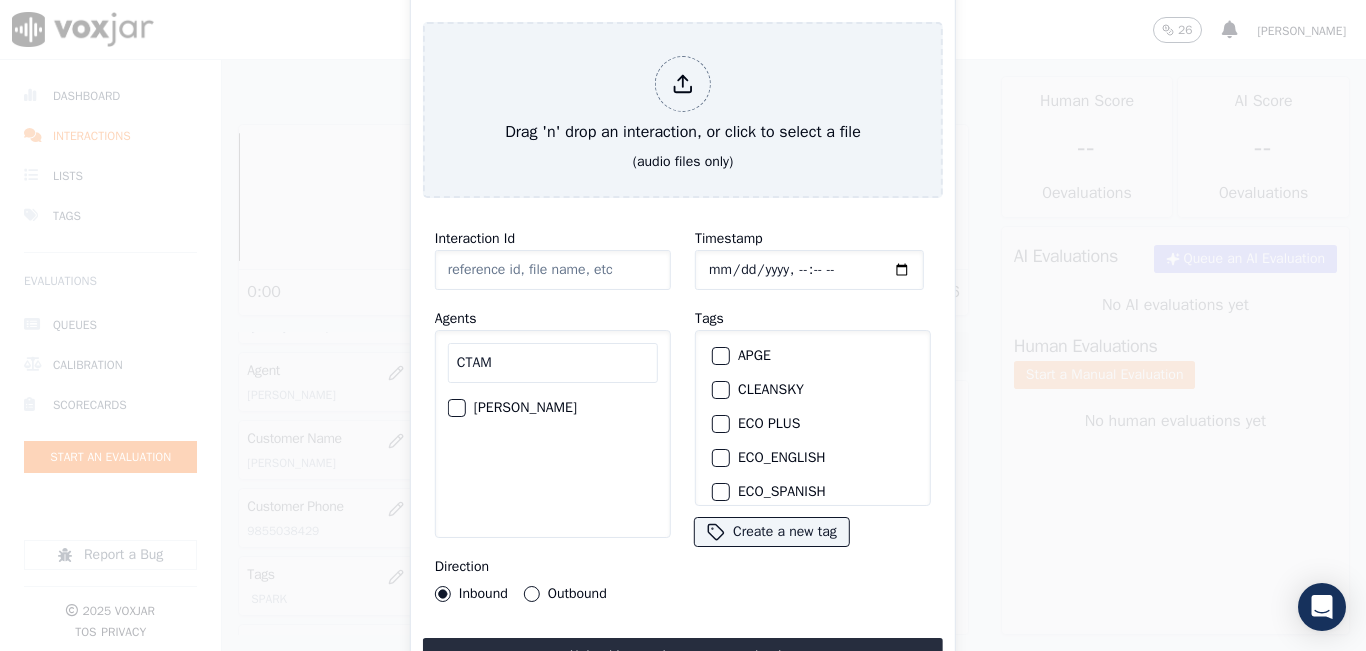 type on "CTAM" 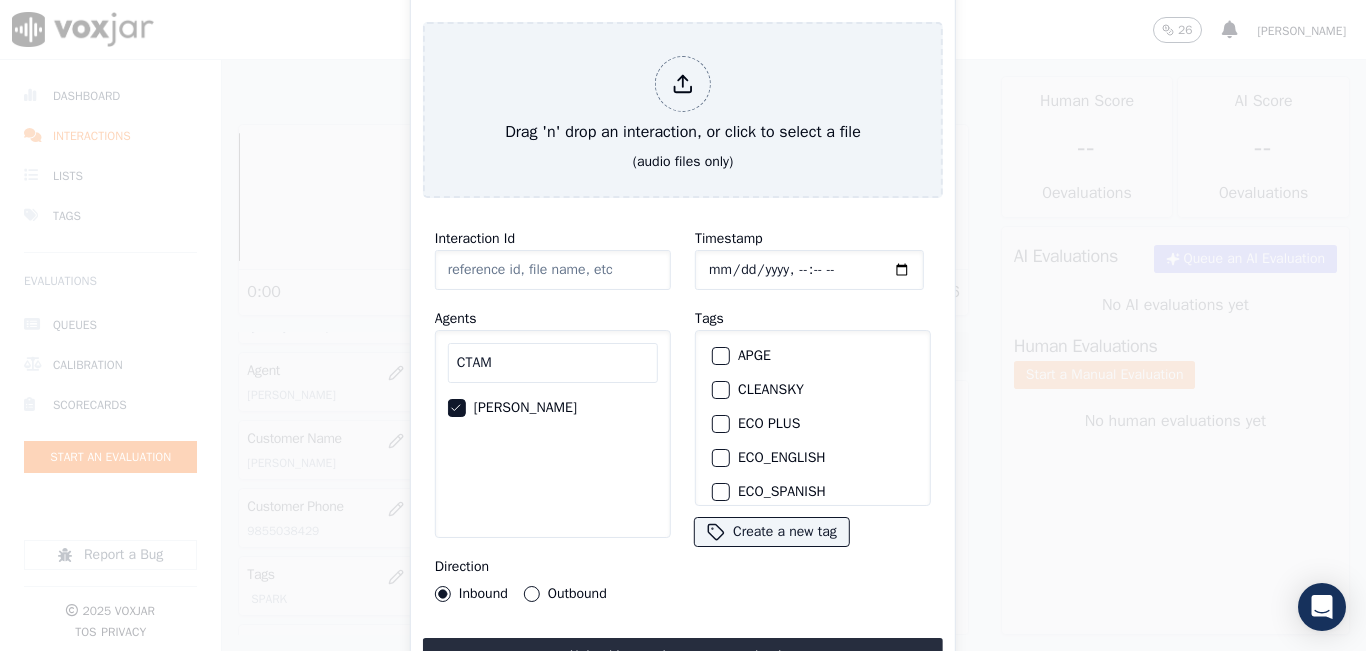 click on "Outbound" at bounding box center (565, 594) 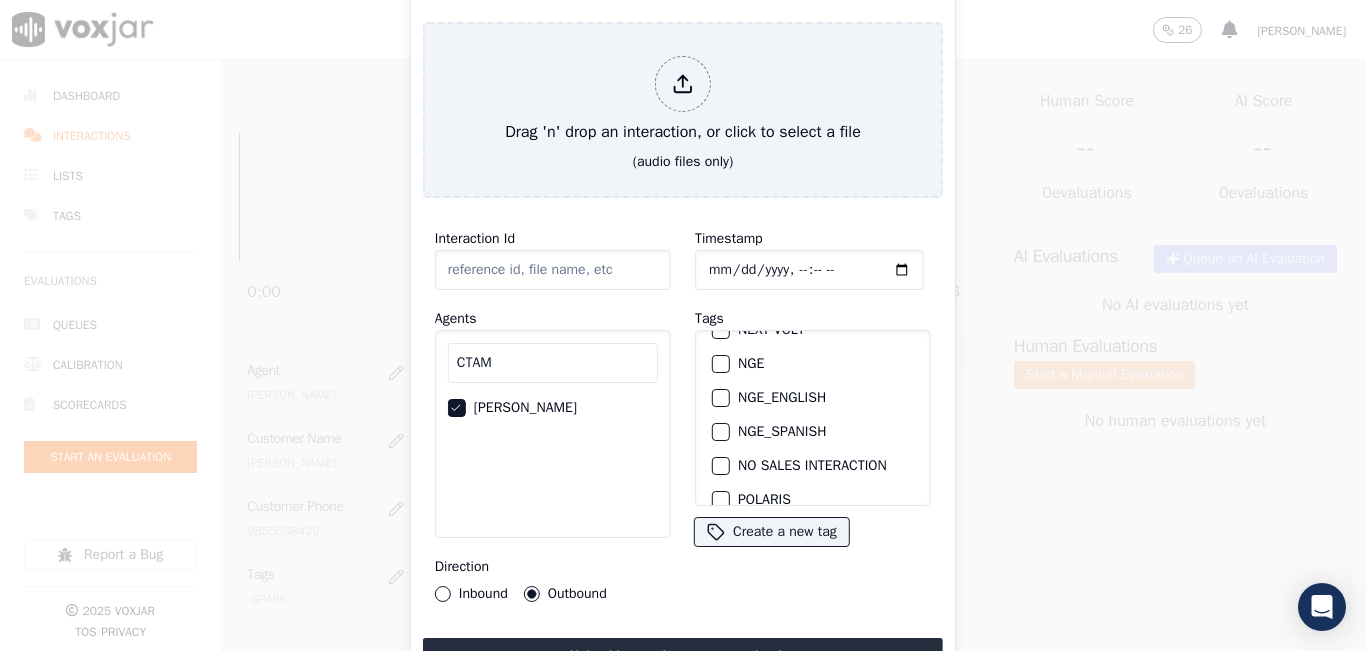 scroll, scrollTop: 400, scrollLeft: 0, axis: vertical 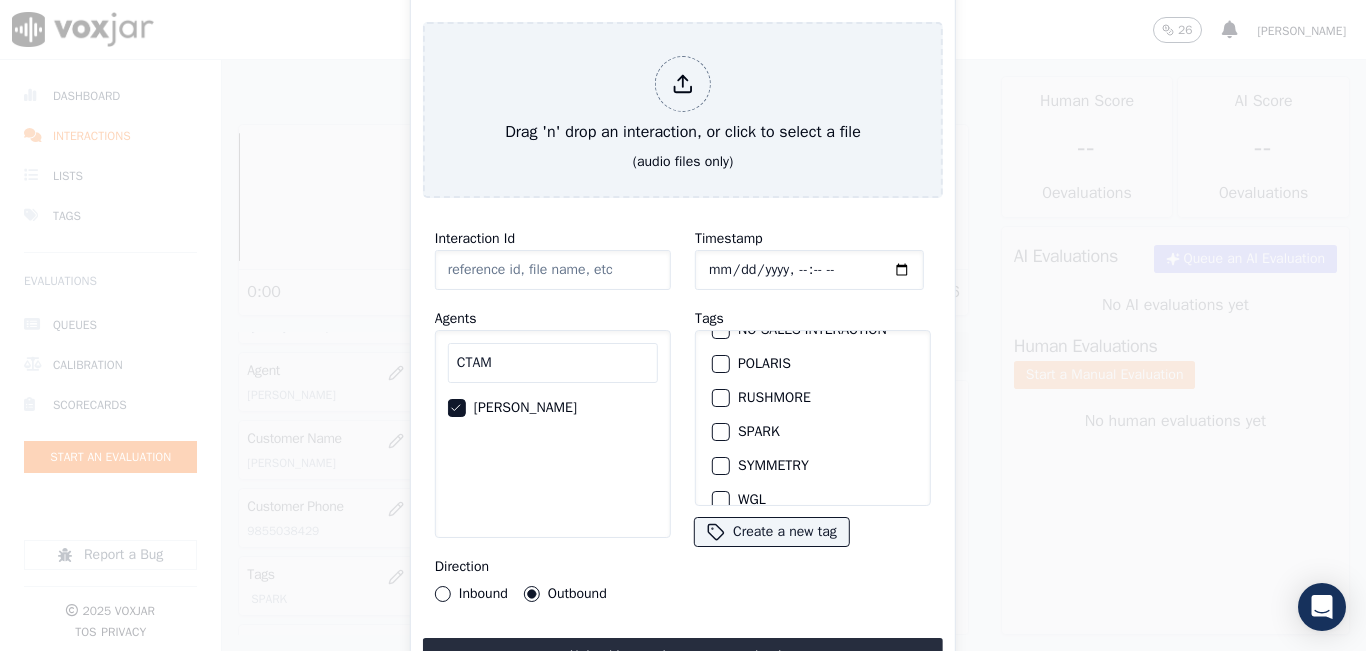 click on "SPARK" at bounding box center [721, 432] 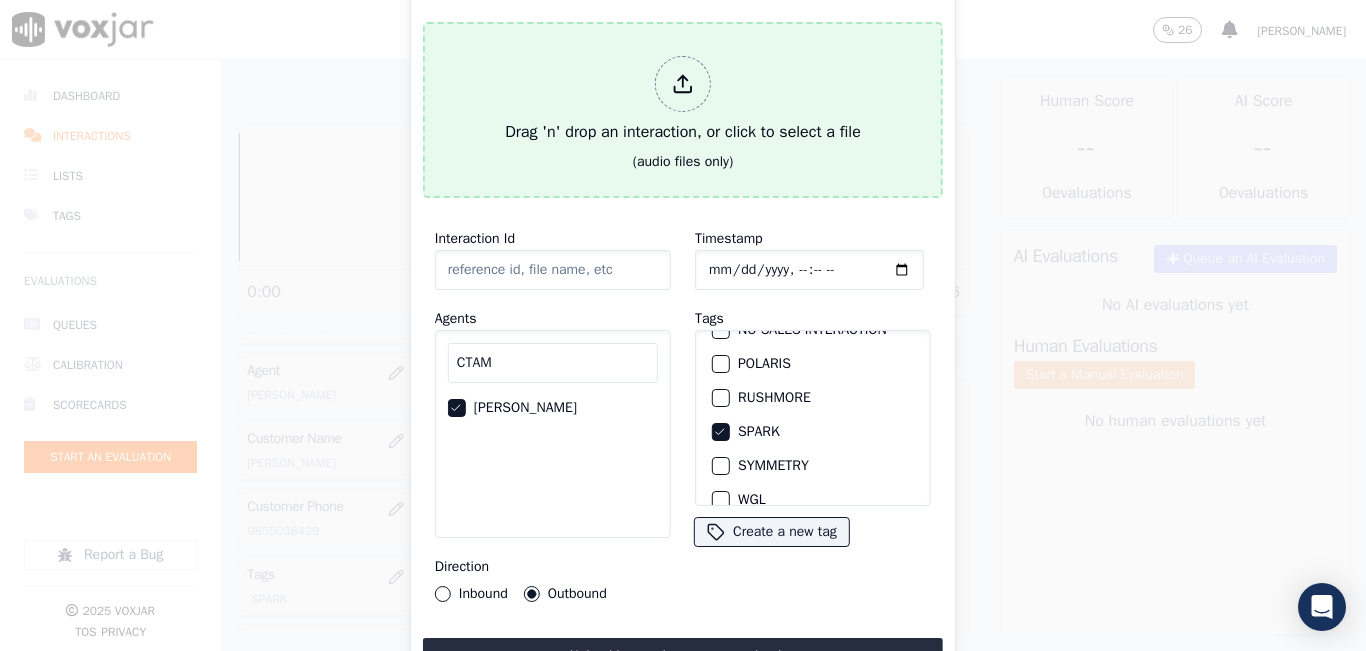 click at bounding box center [683, 84] 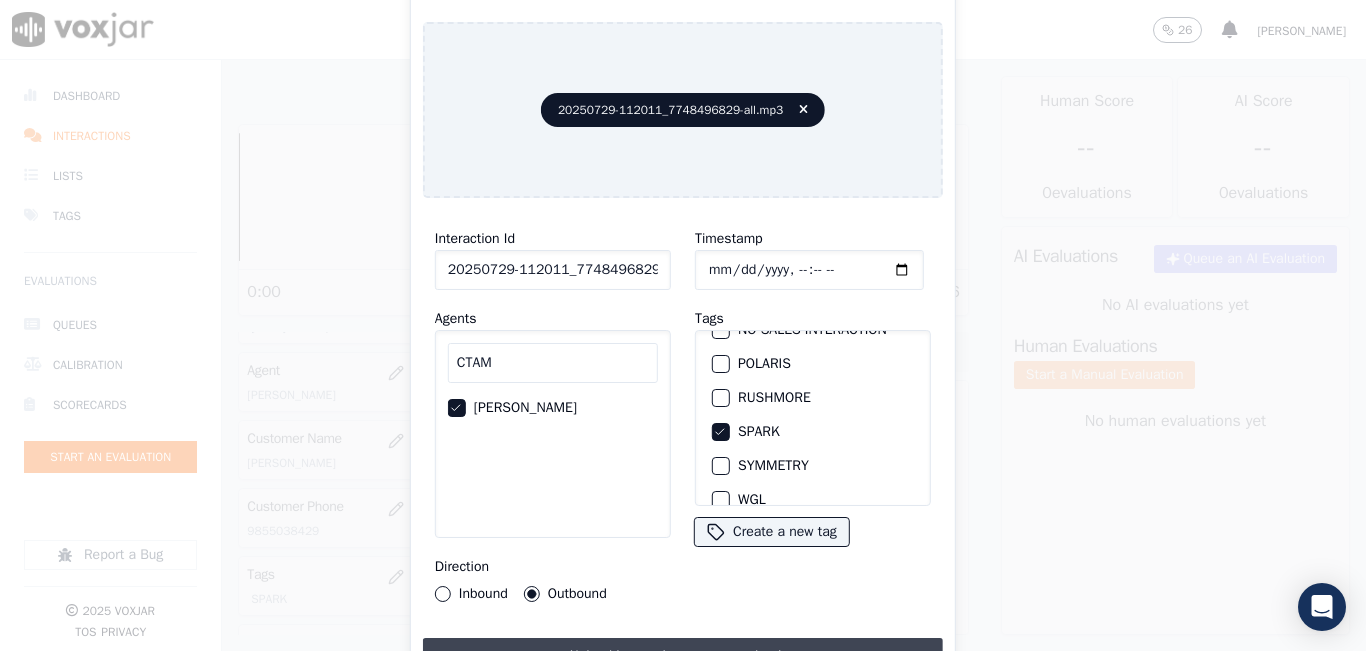 click on "Upload interaction to start evaluation" at bounding box center [683, 656] 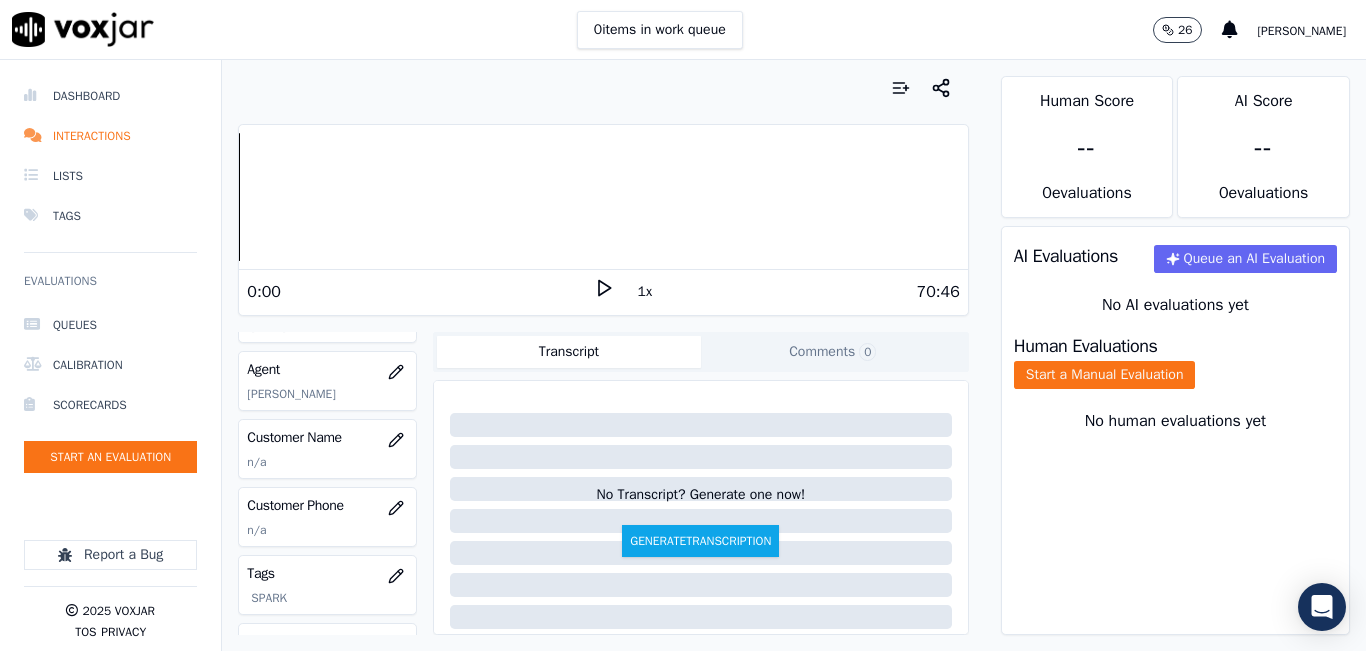 scroll, scrollTop: 200, scrollLeft: 0, axis: vertical 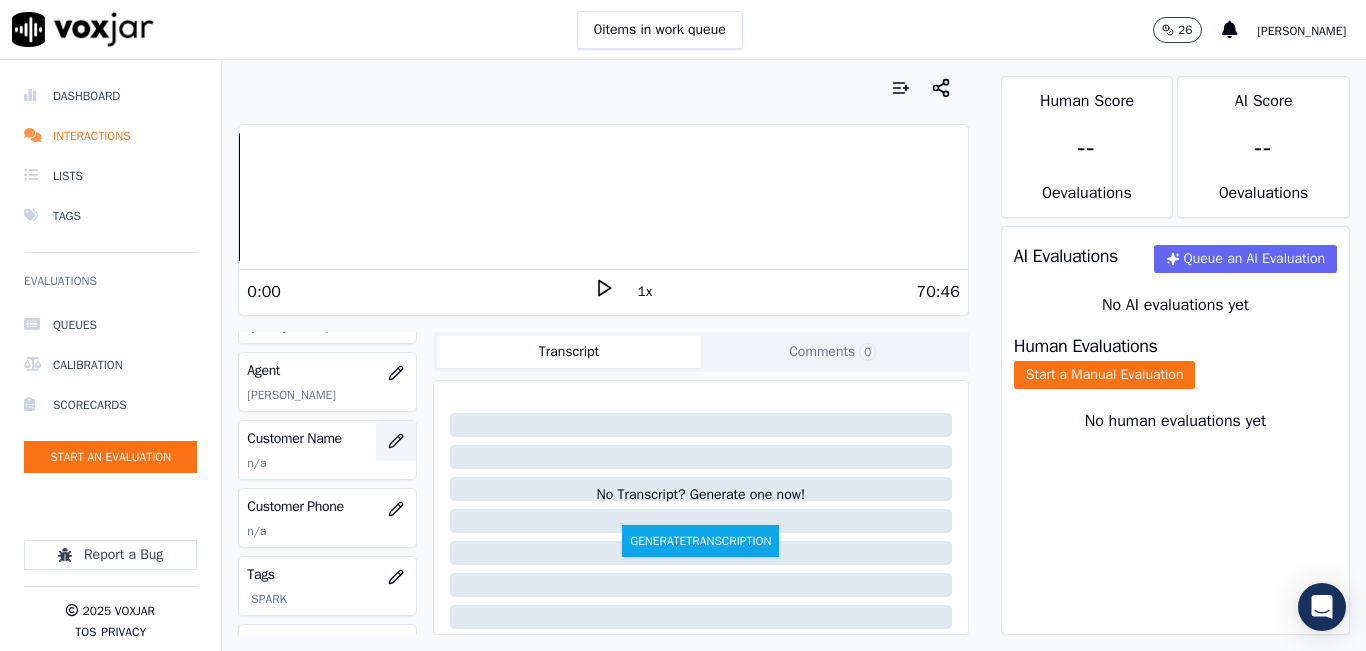 click 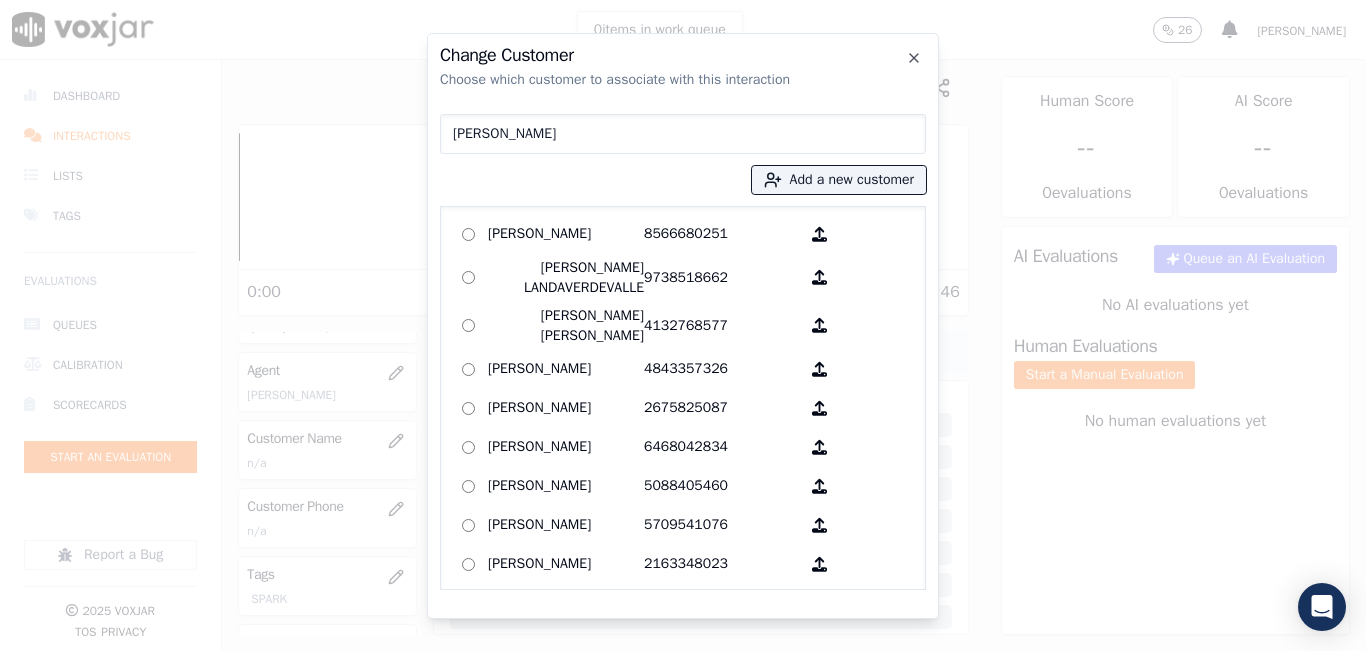 type on "AWILDA ORTIZ" 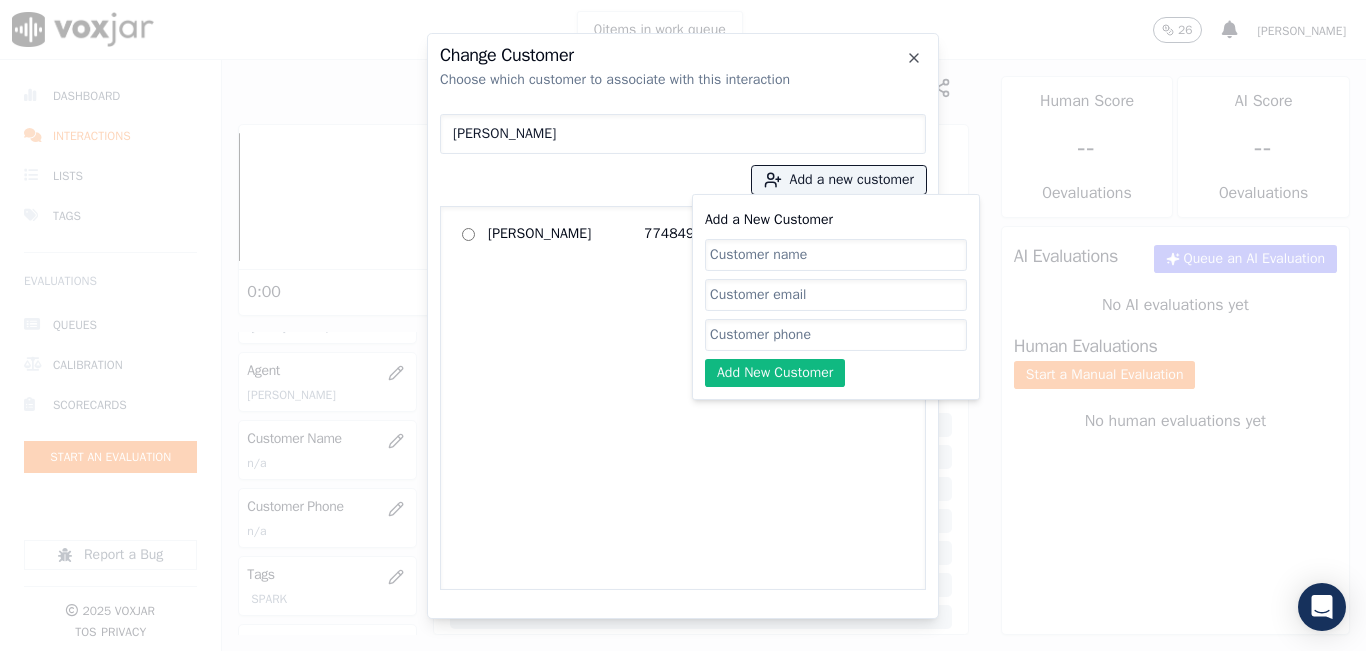type 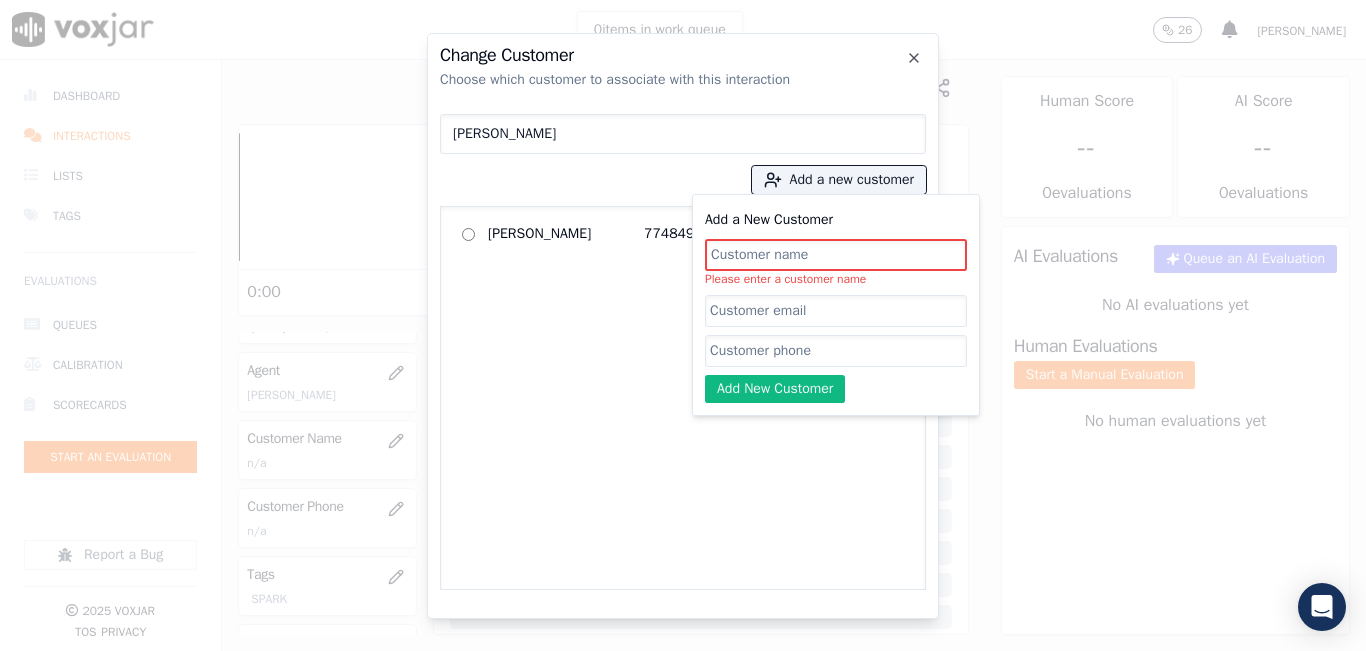 click on "AWILDA ORTIZ" at bounding box center [683, 134] 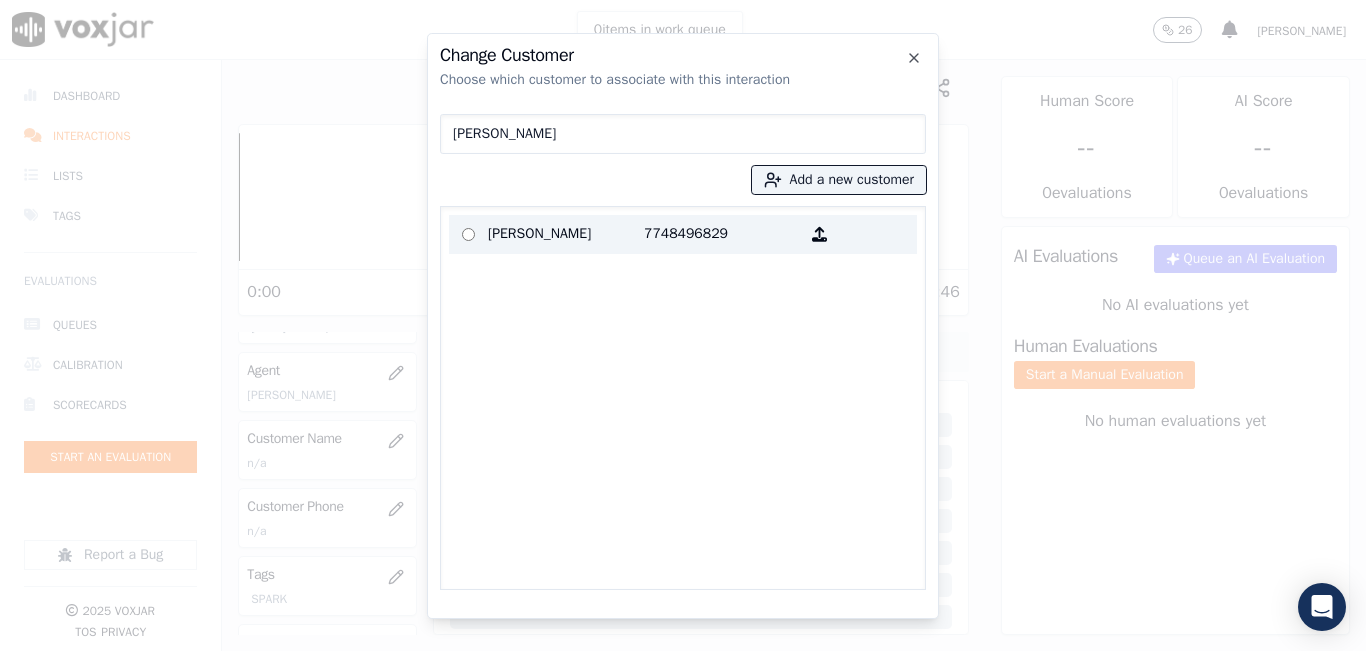 drag, startPoint x: 535, startPoint y: 237, endPoint x: 744, endPoint y: 343, distance: 234.34377 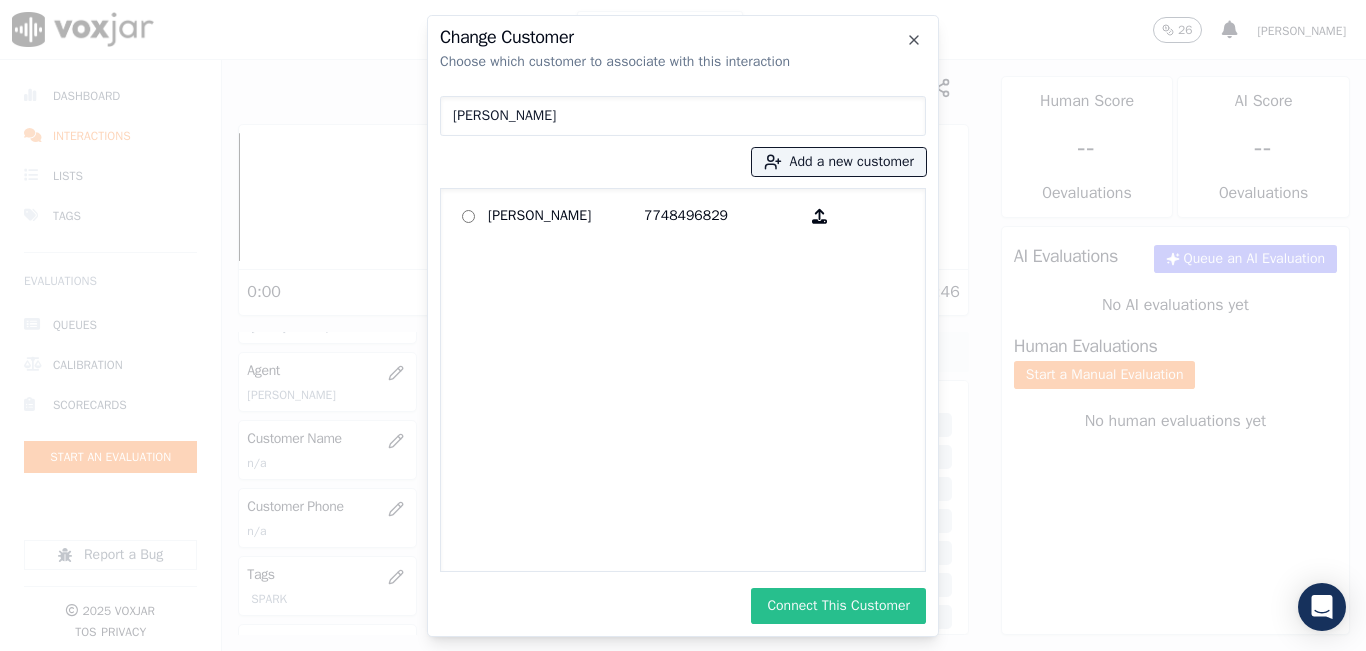 click on "Connect This Customer" at bounding box center [838, 606] 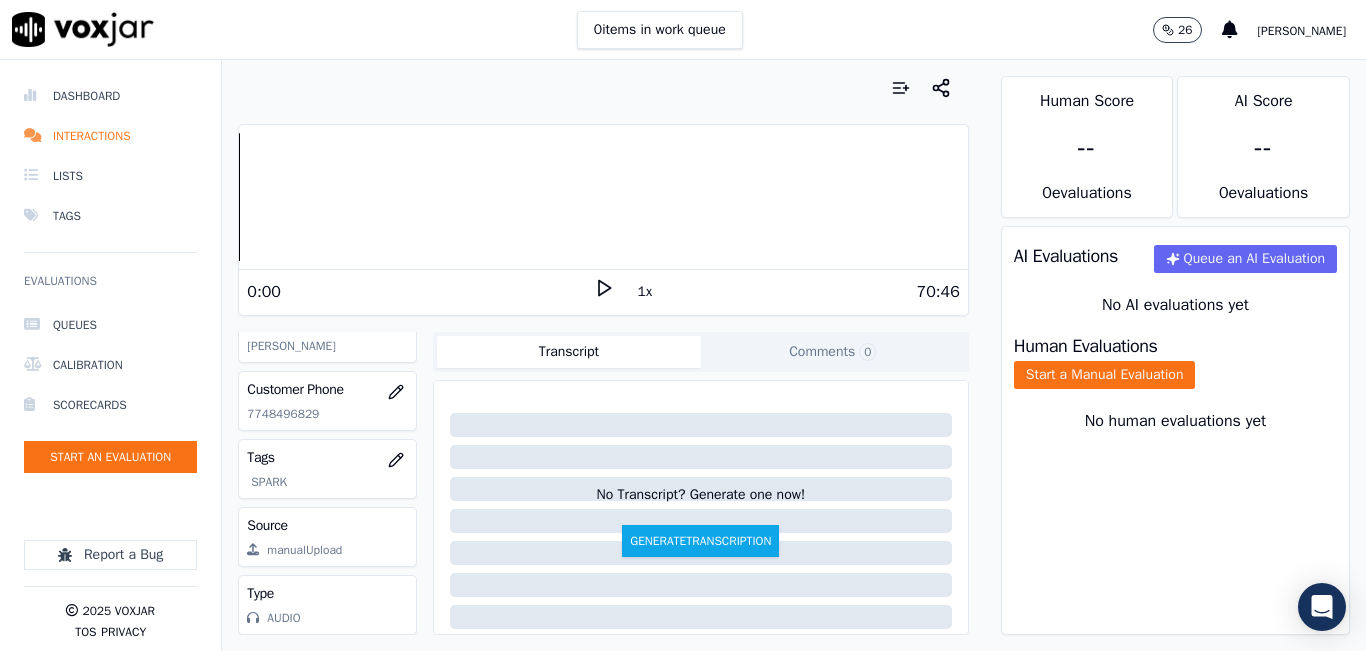 scroll, scrollTop: 278, scrollLeft: 0, axis: vertical 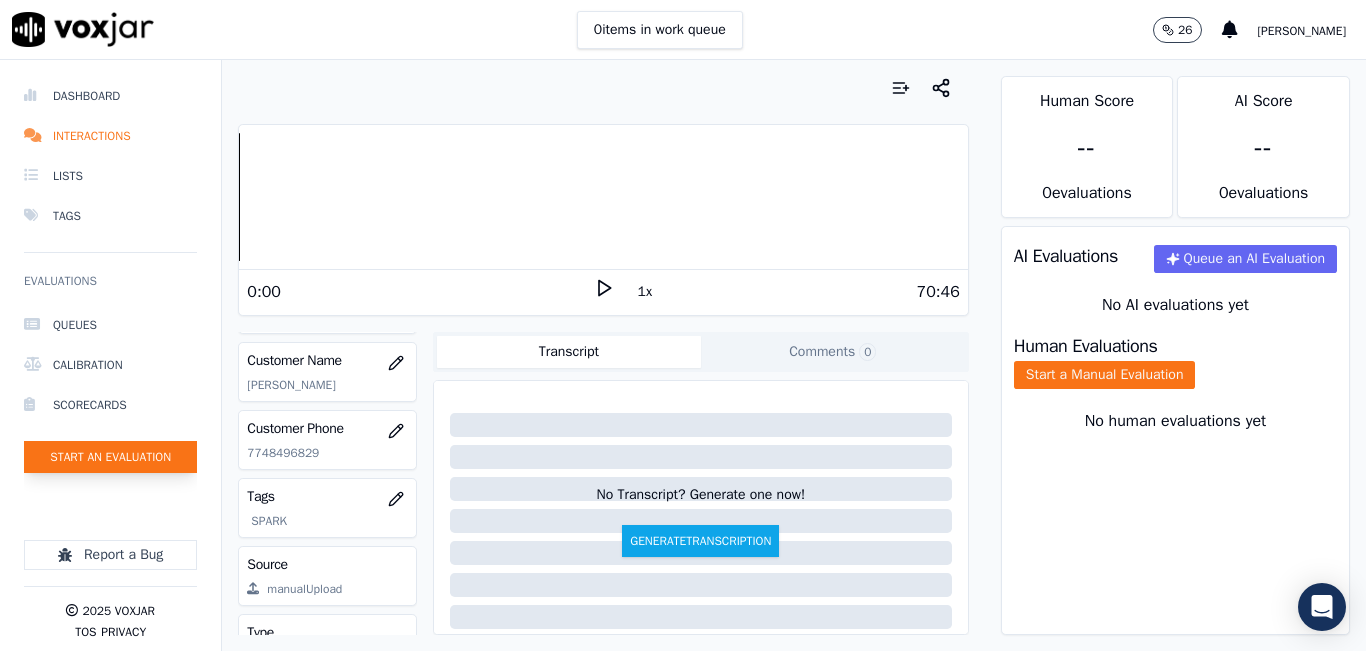 click on "Start an Evaluation" 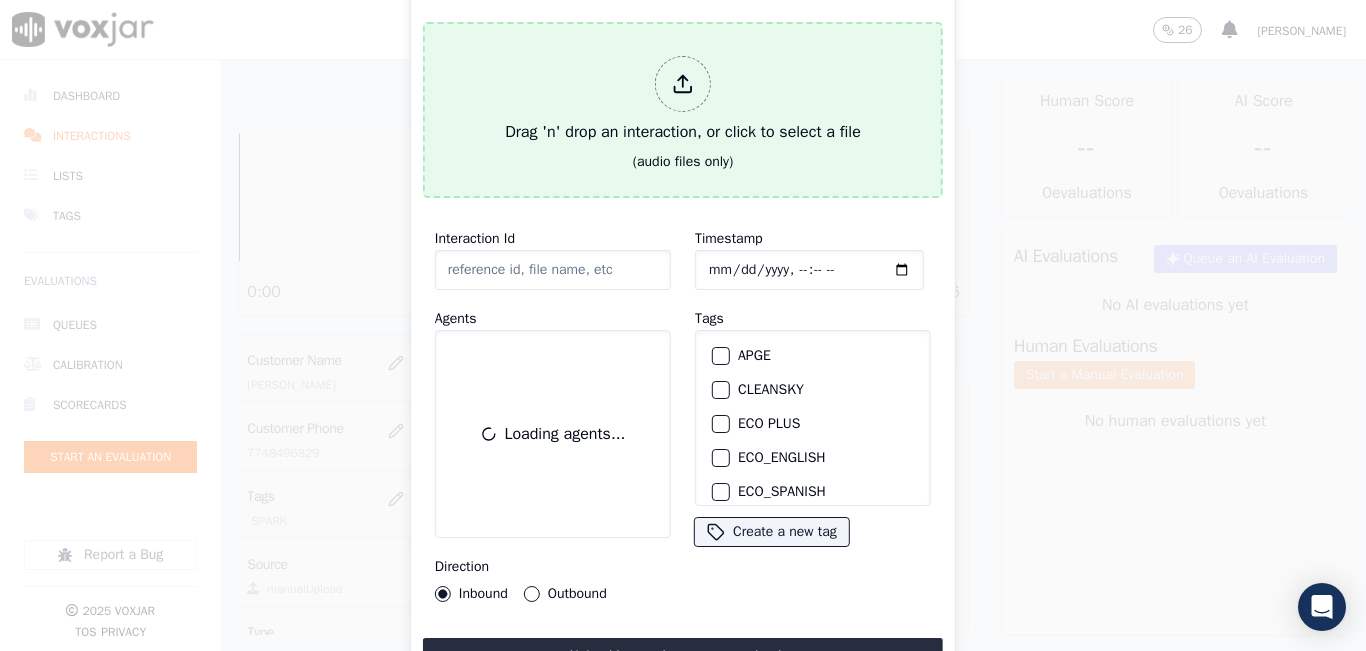 click on "Drag 'n' drop an interaction, or click to select a file" at bounding box center (683, 100) 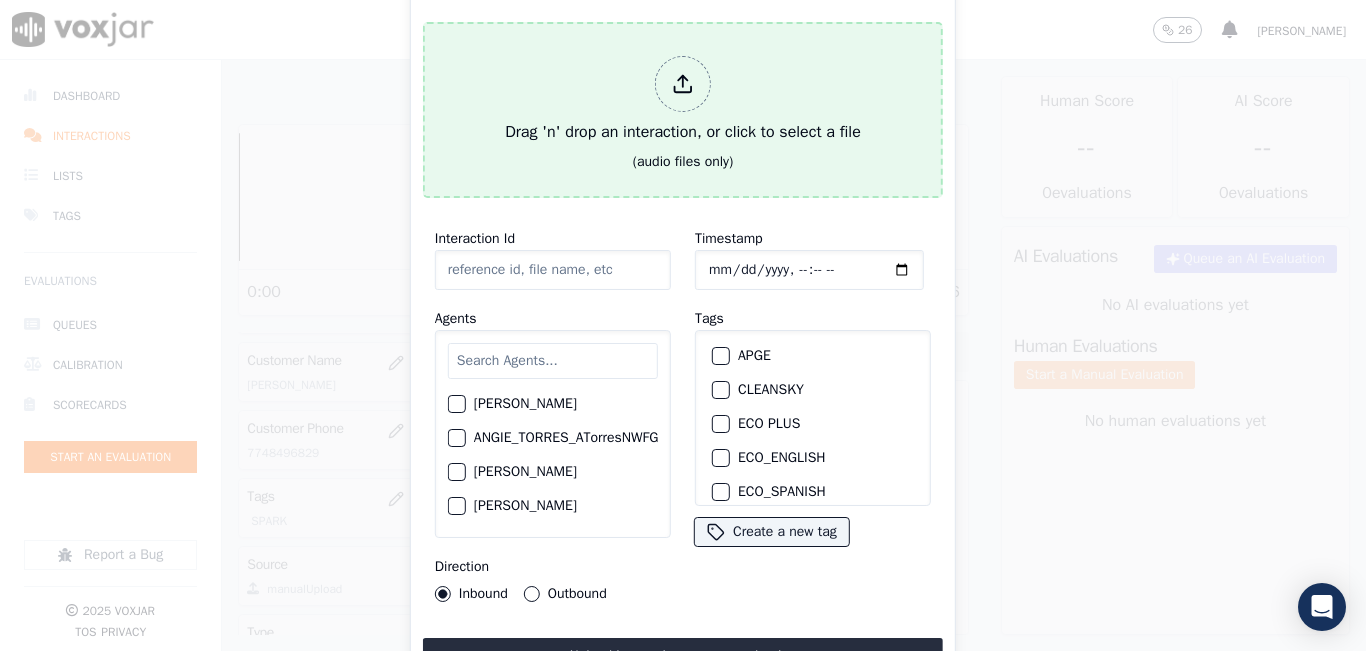 type on "20250729-111050_4013904482-all.mp3" 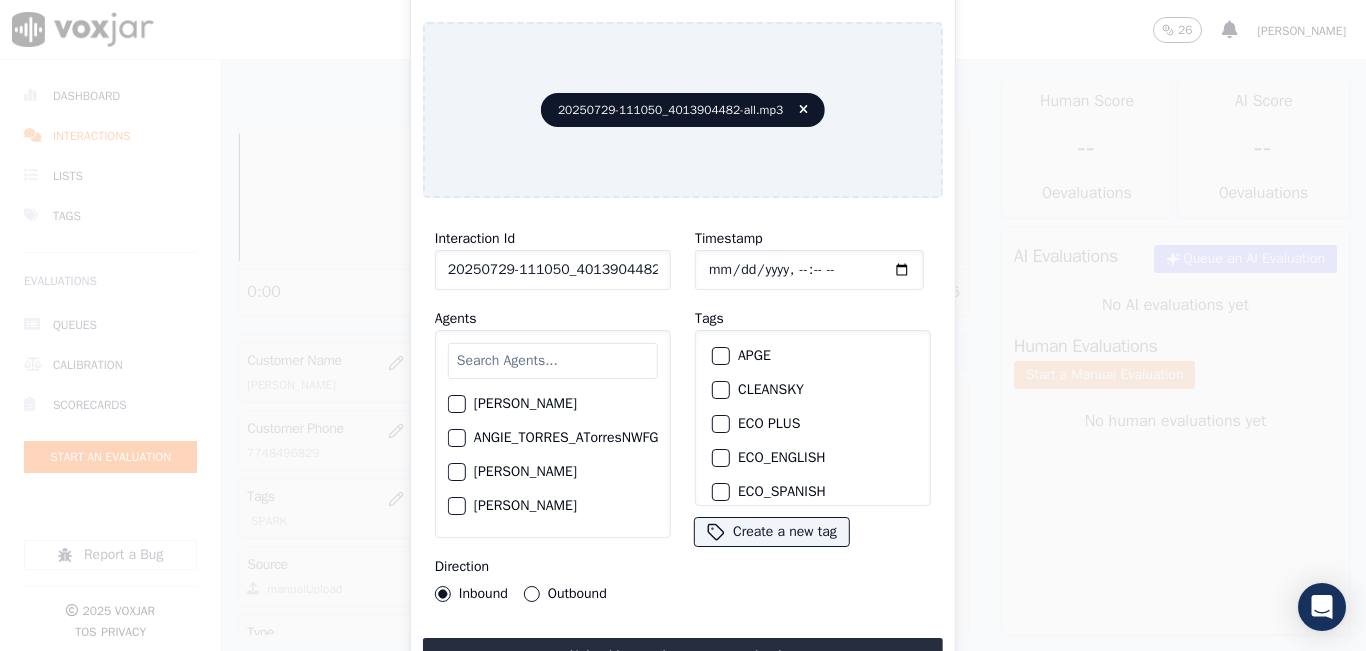 click at bounding box center [553, 361] 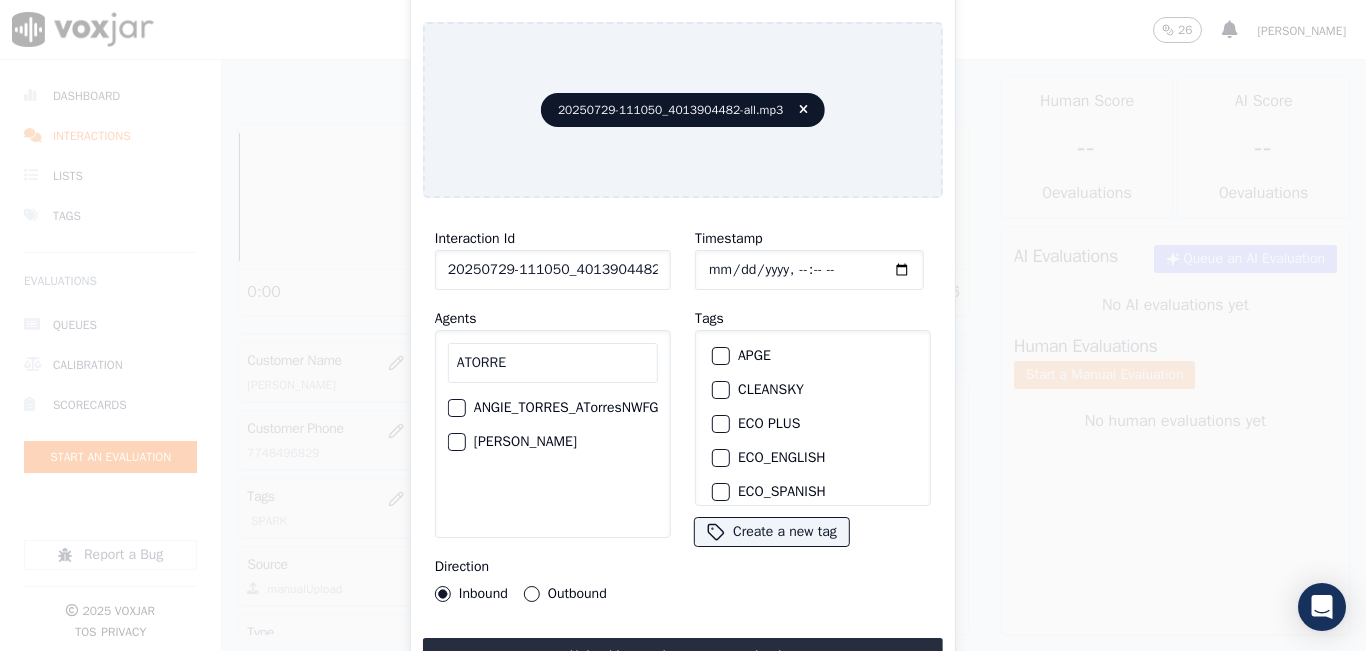 type on "ATORRE" 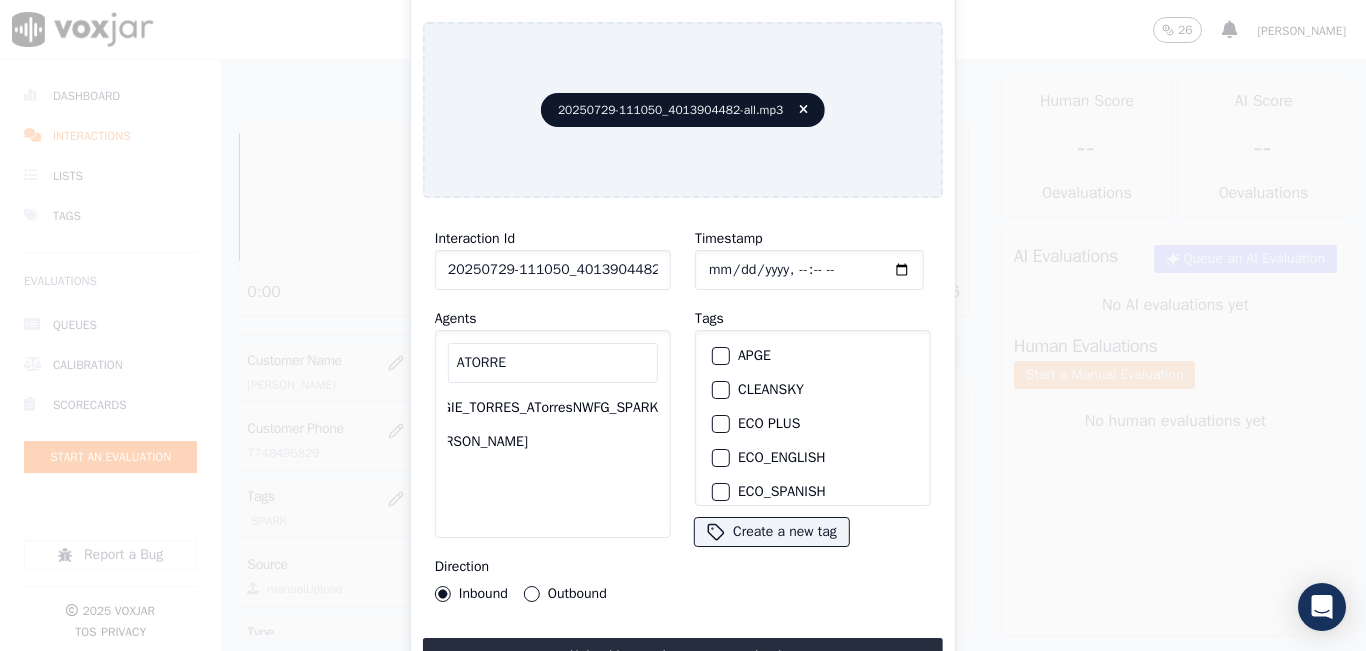 scroll, scrollTop: 0, scrollLeft: 76, axis: horizontal 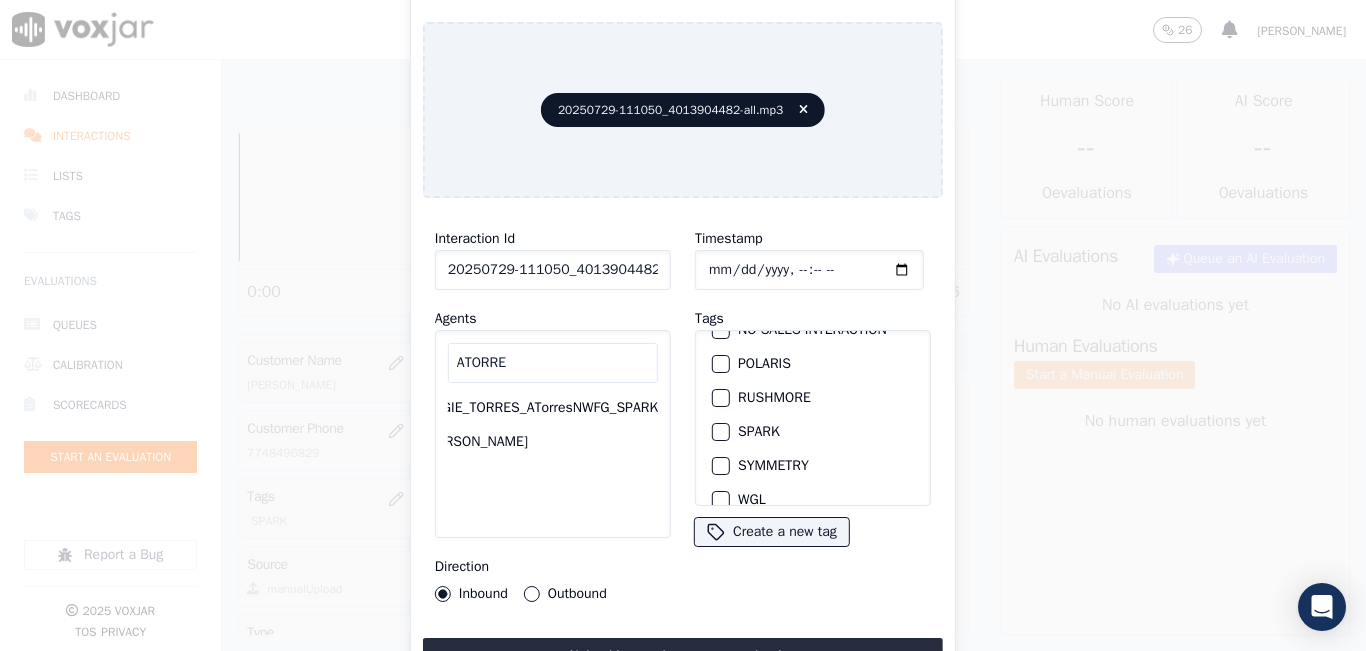 click at bounding box center [720, 432] 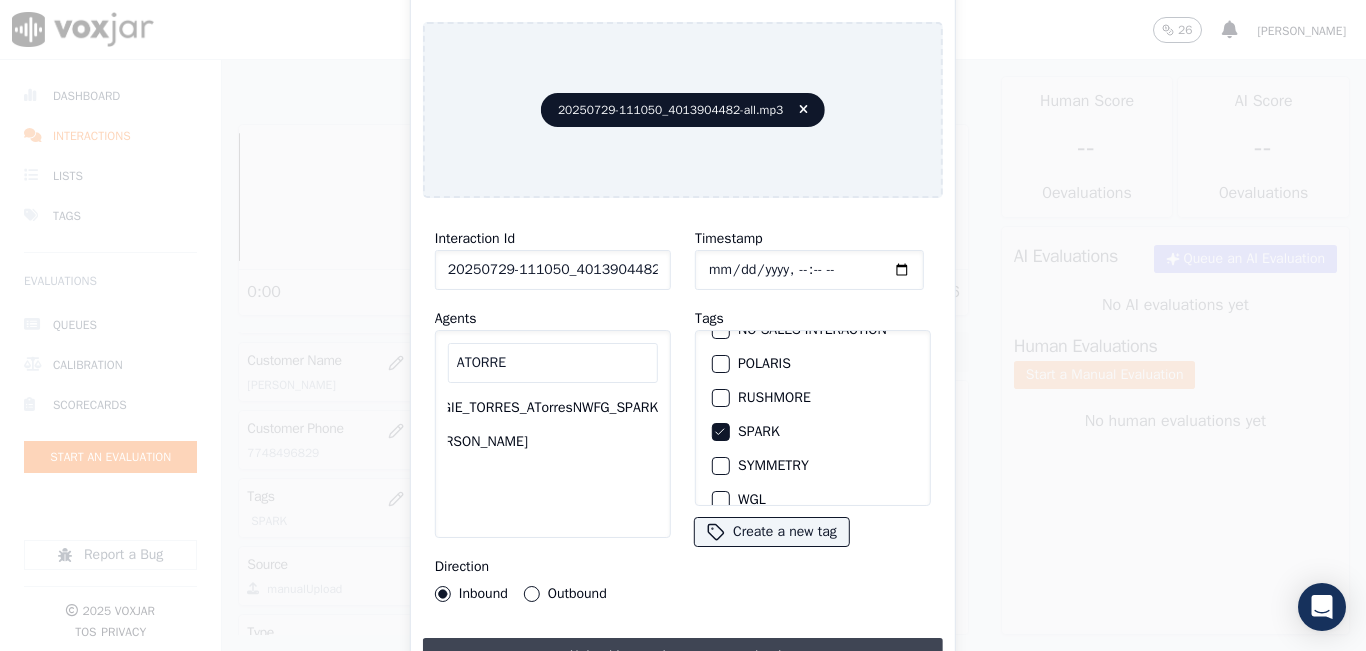 click on "Upload interaction to start evaluation" at bounding box center [683, 656] 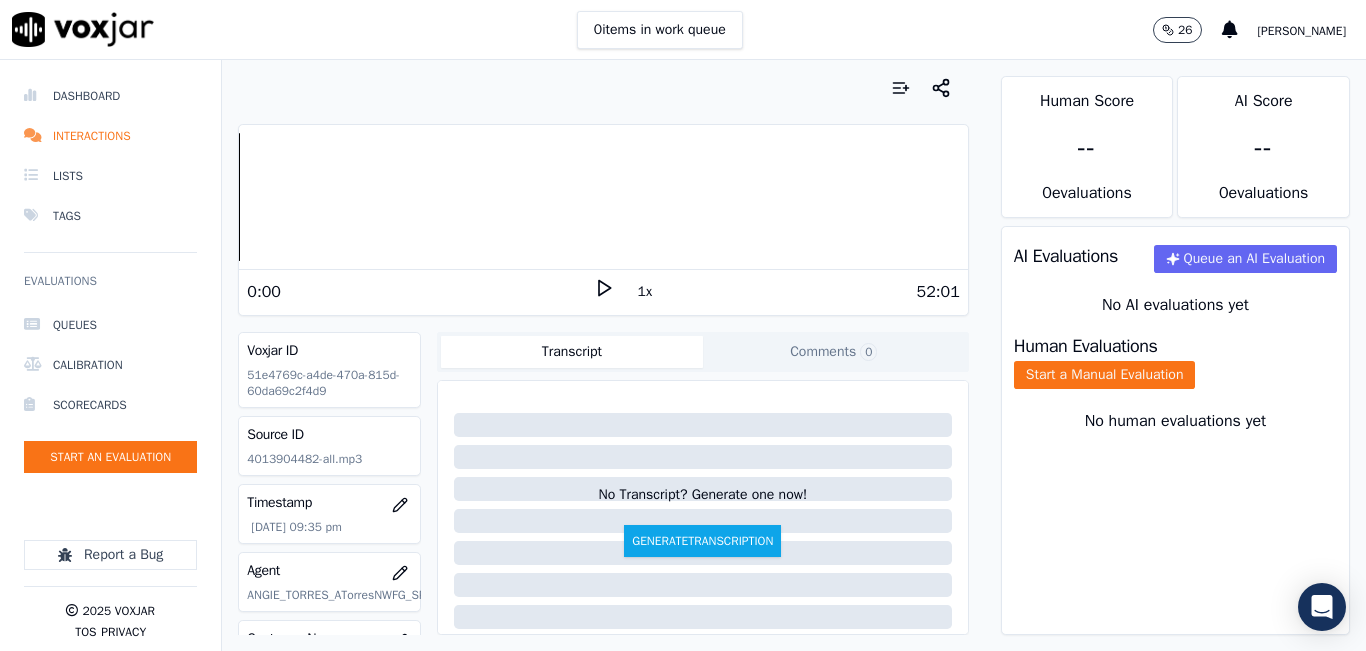 scroll, scrollTop: 200, scrollLeft: 0, axis: vertical 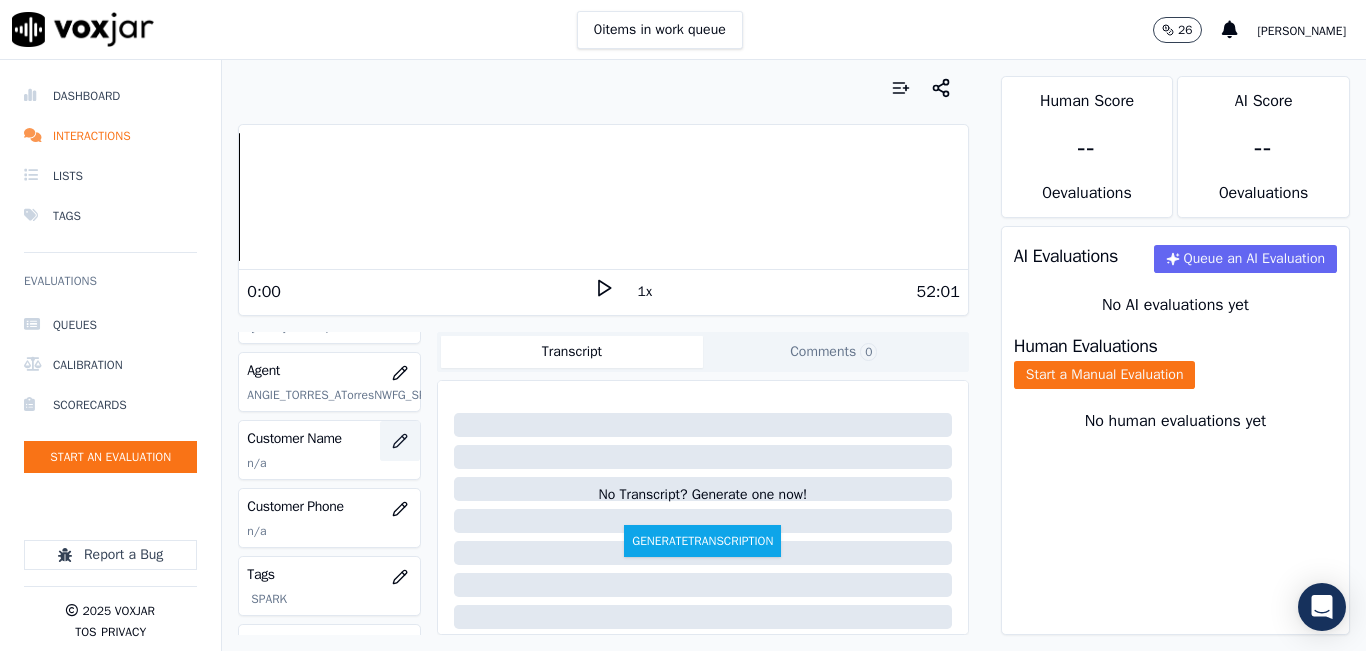 click at bounding box center (400, 441) 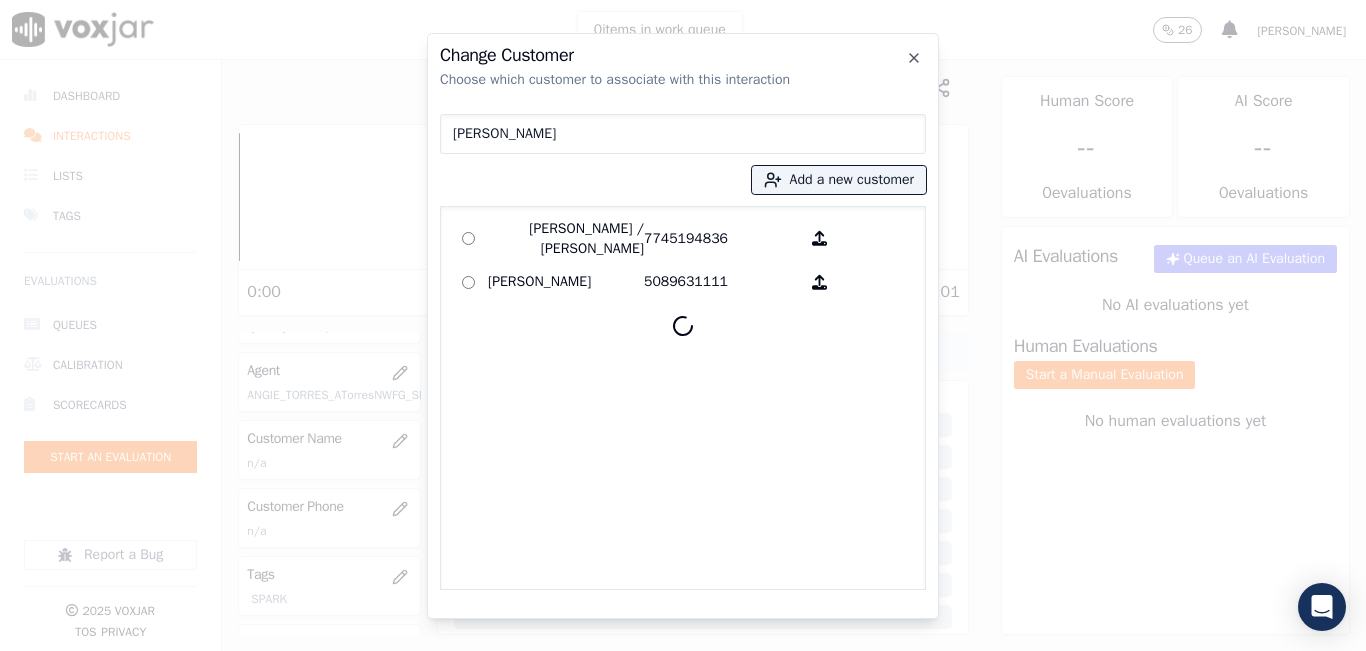 type on "RAMON GARCES" 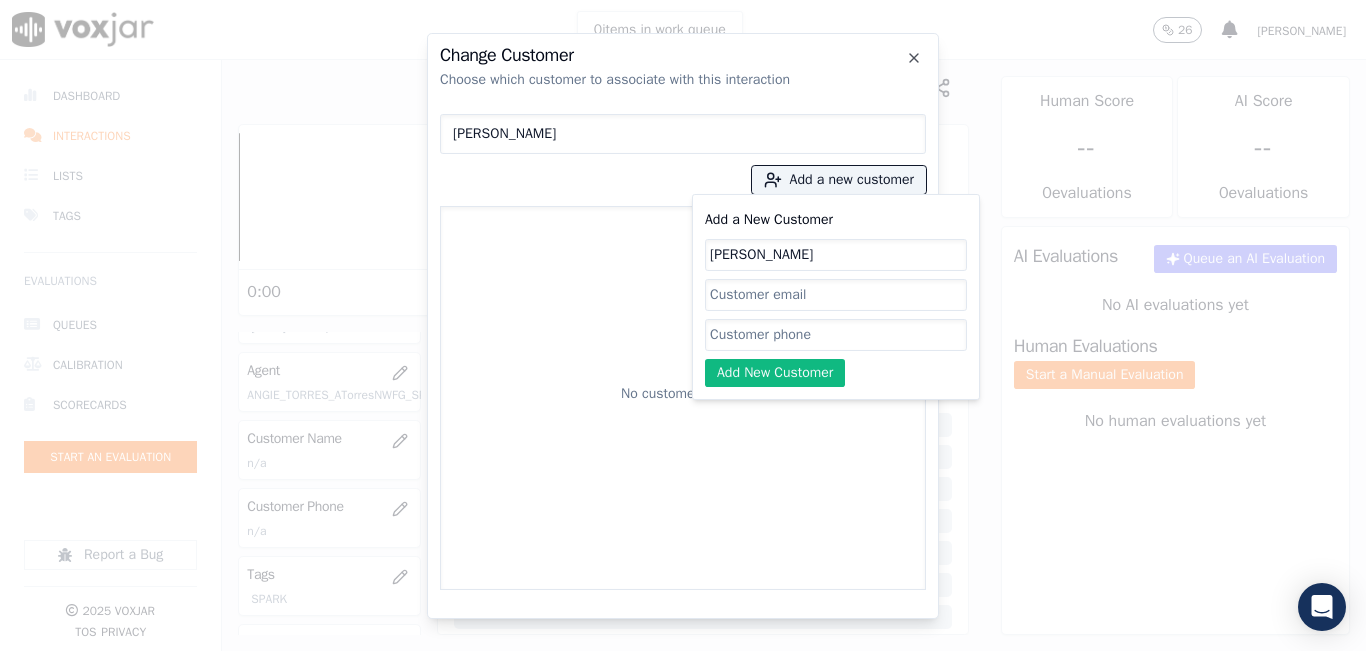 type on "RAMON GARCES" 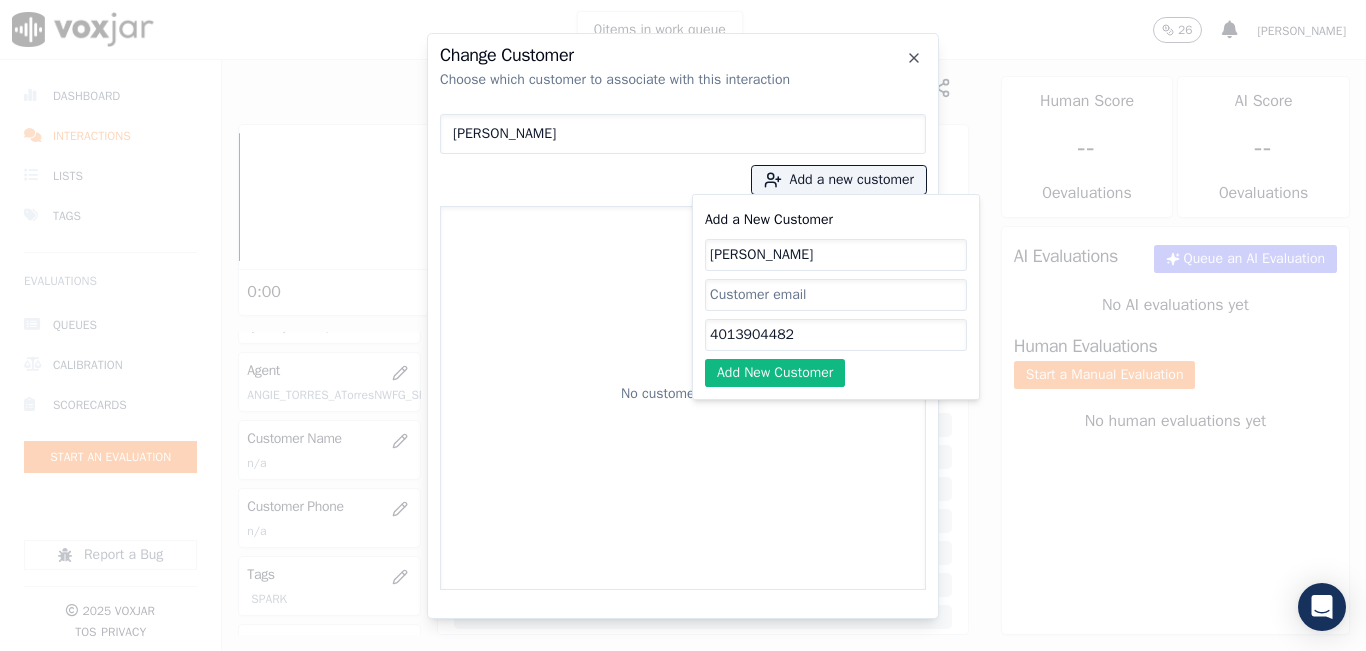 type on "4013904482" 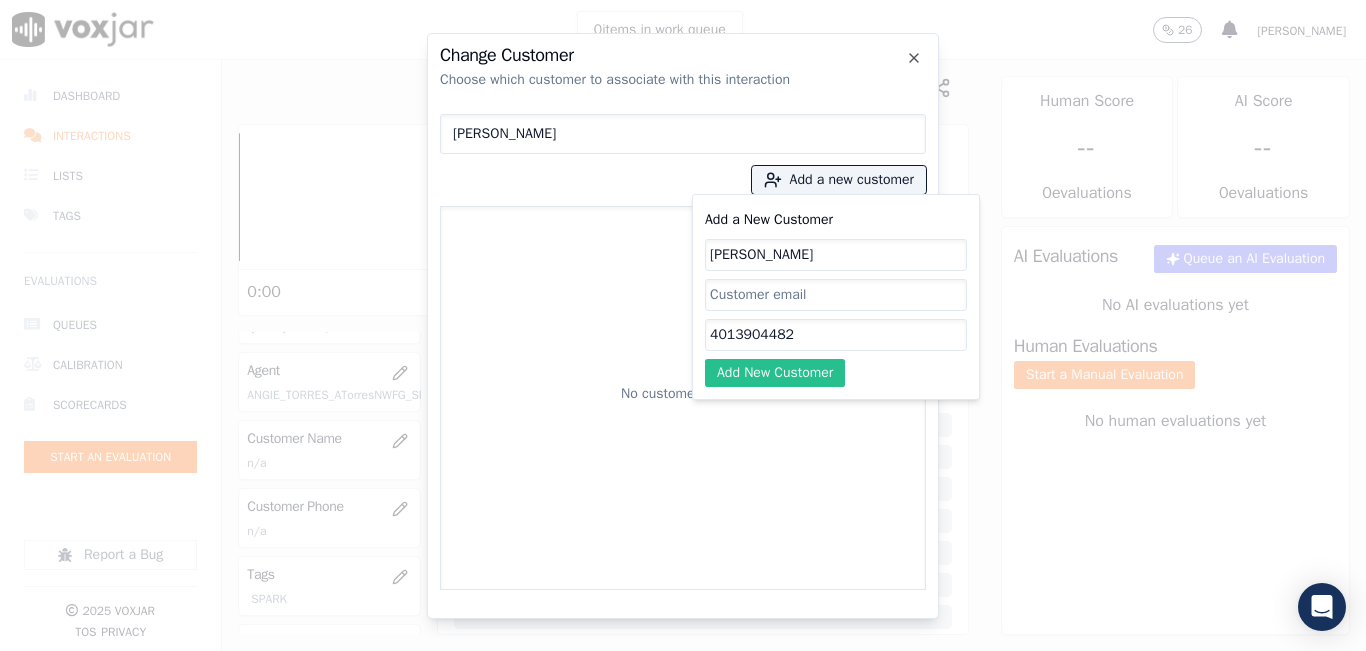 click on "Add New Customer" 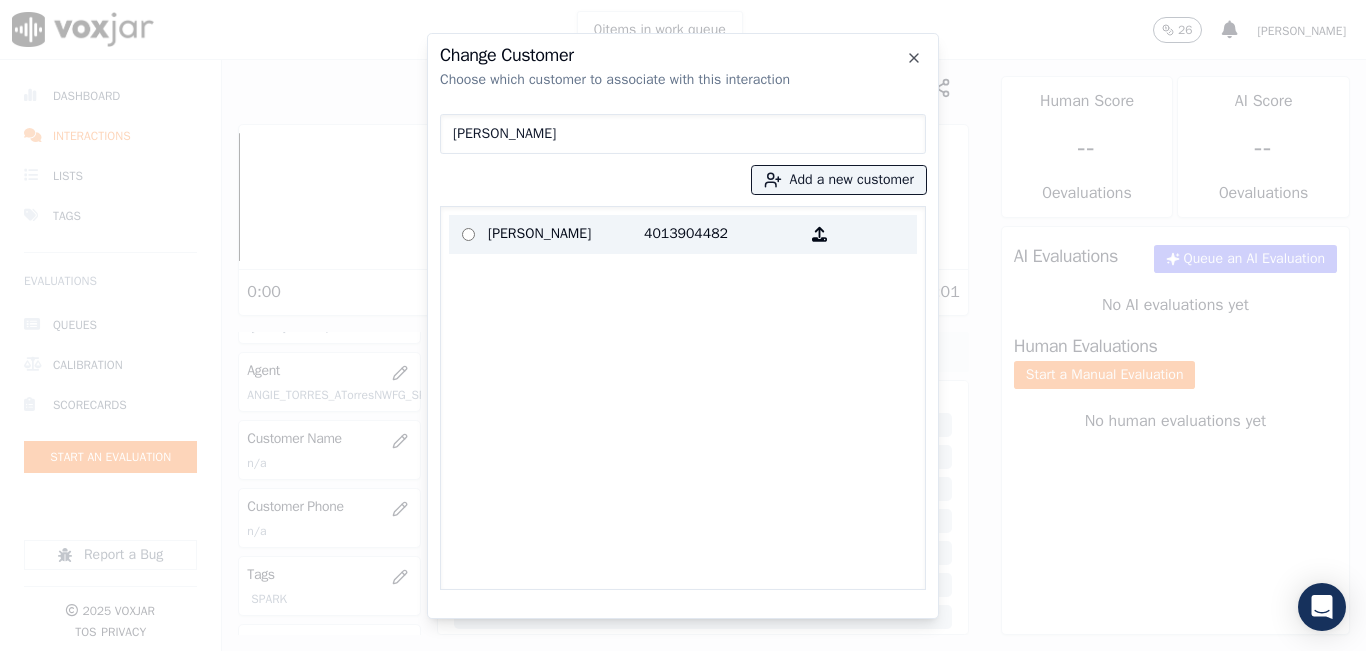 click on "RAMON GARCES" at bounding box center [566, 234] 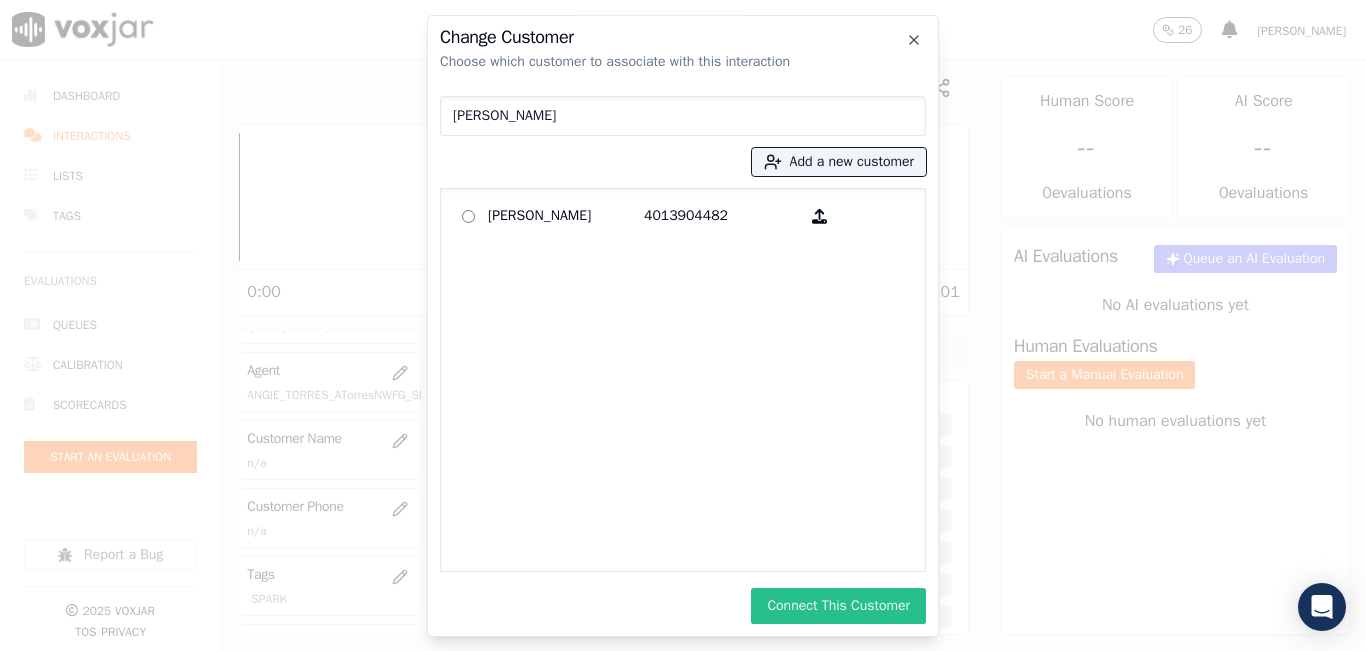 click on "Connect This Customer" at bounding box center [838, 606] 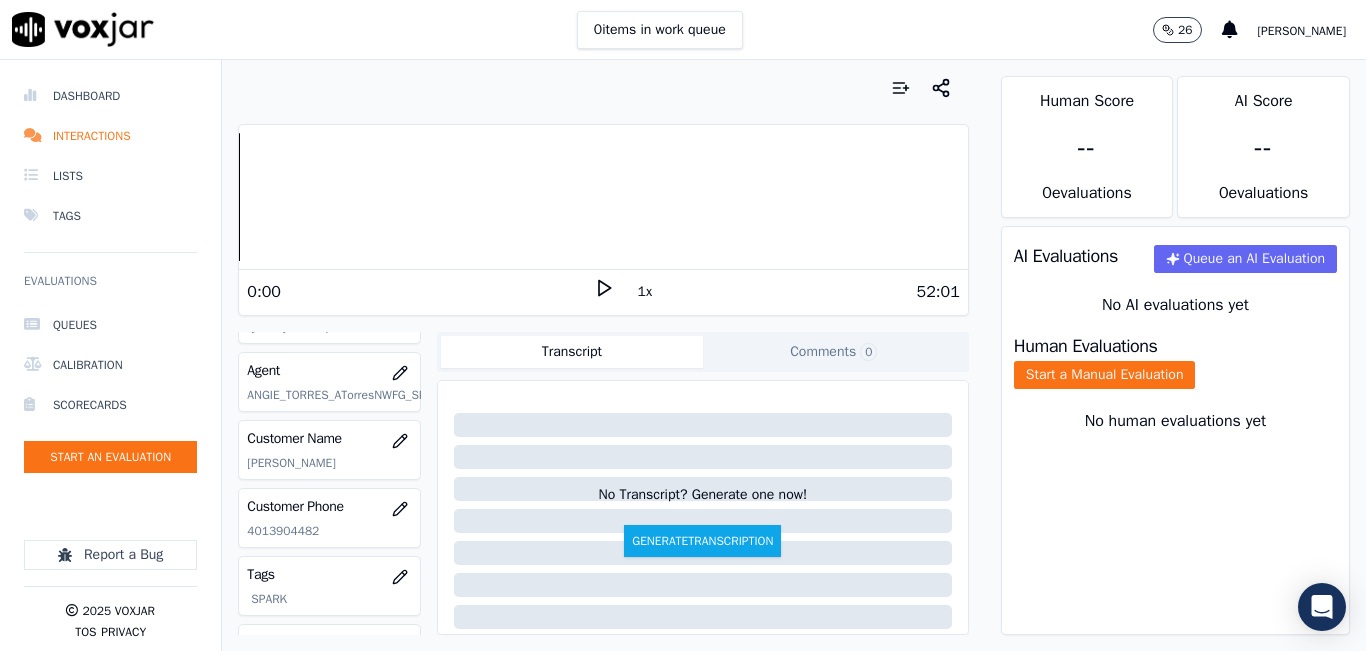 scroll, scrollTop: 300, scrollLeft: 0, axis: vertical 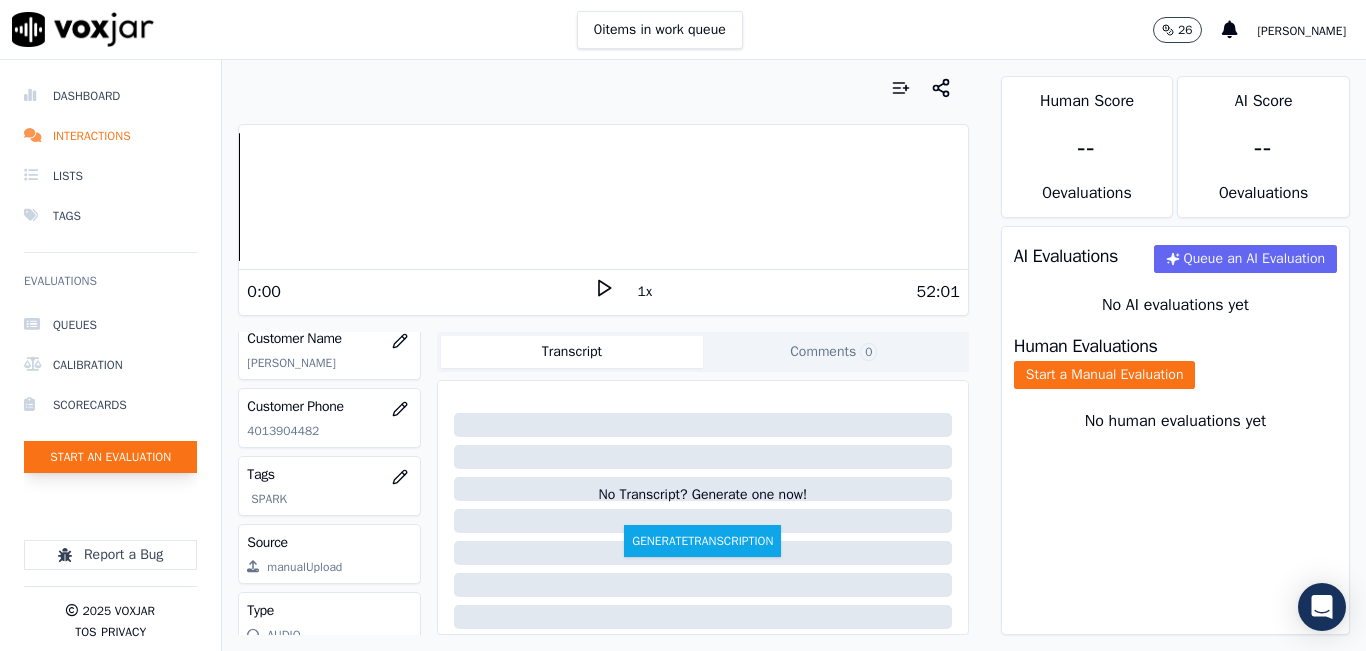 click on "Start an Evaluation" 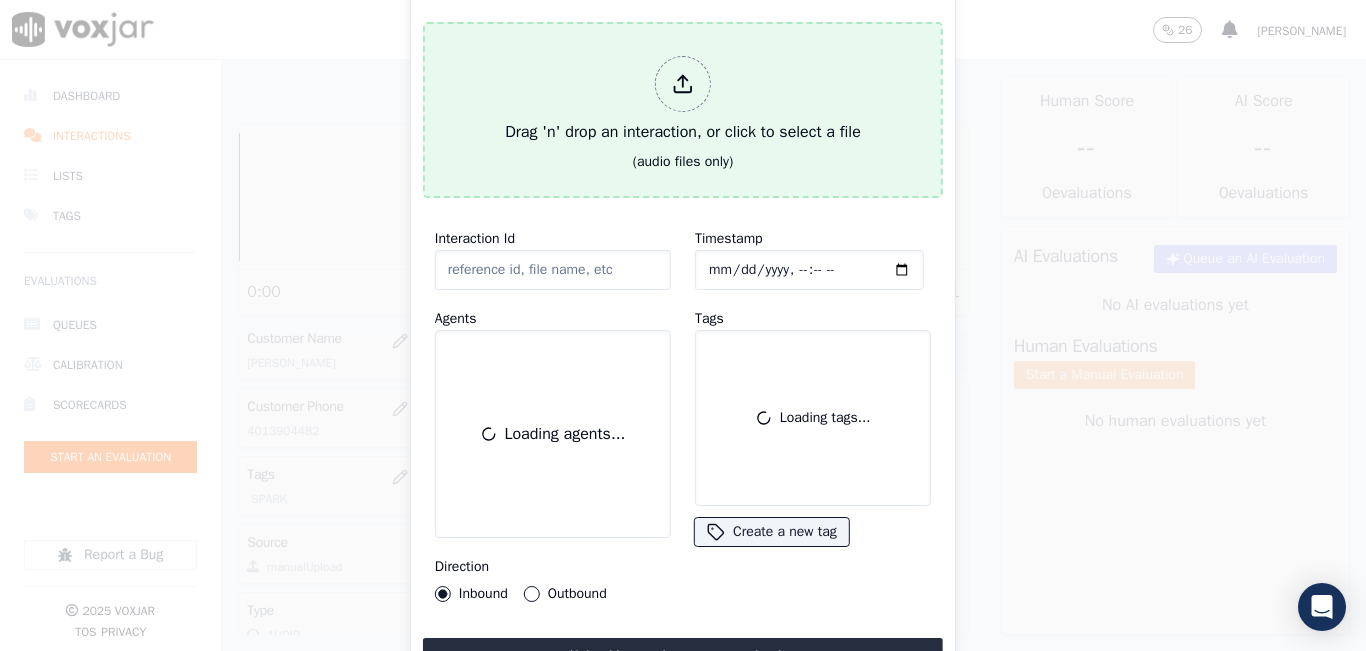 click on "Drag 'n' drop an interaction, or click to select a file   (audio files only)" at bounding box center (683, 110) 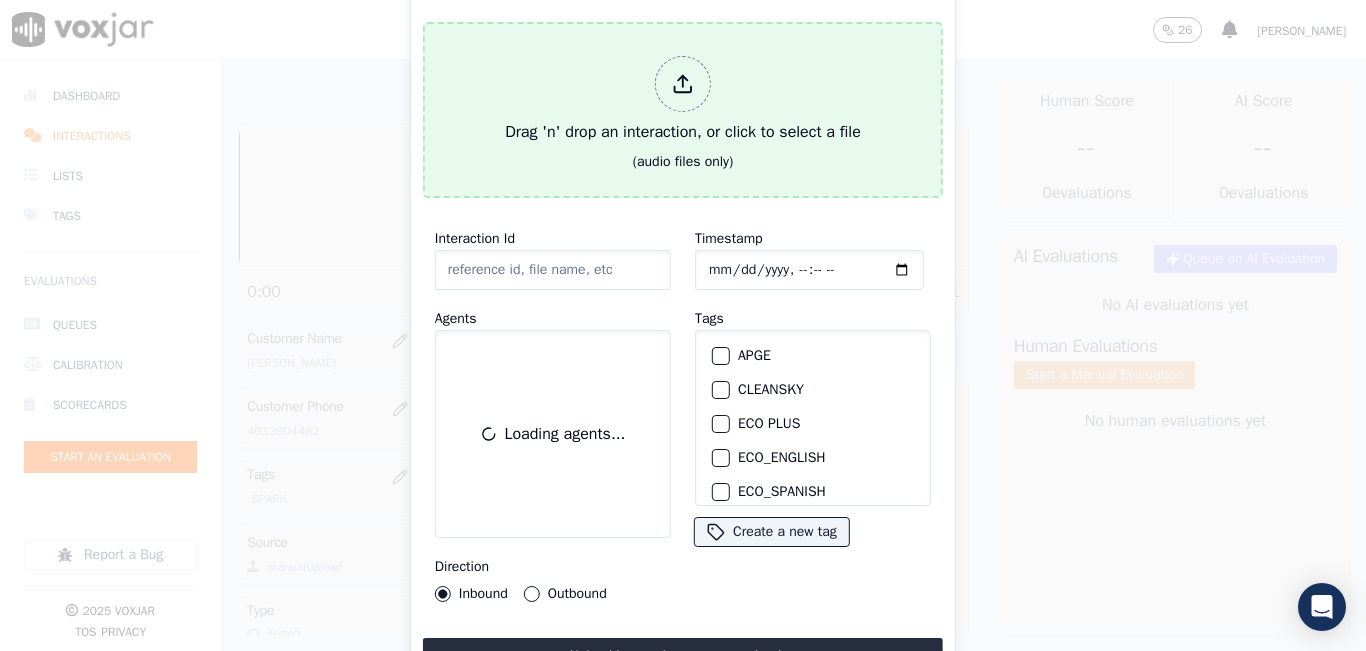 type on "20250729-170854_5717079163-all.mp3" 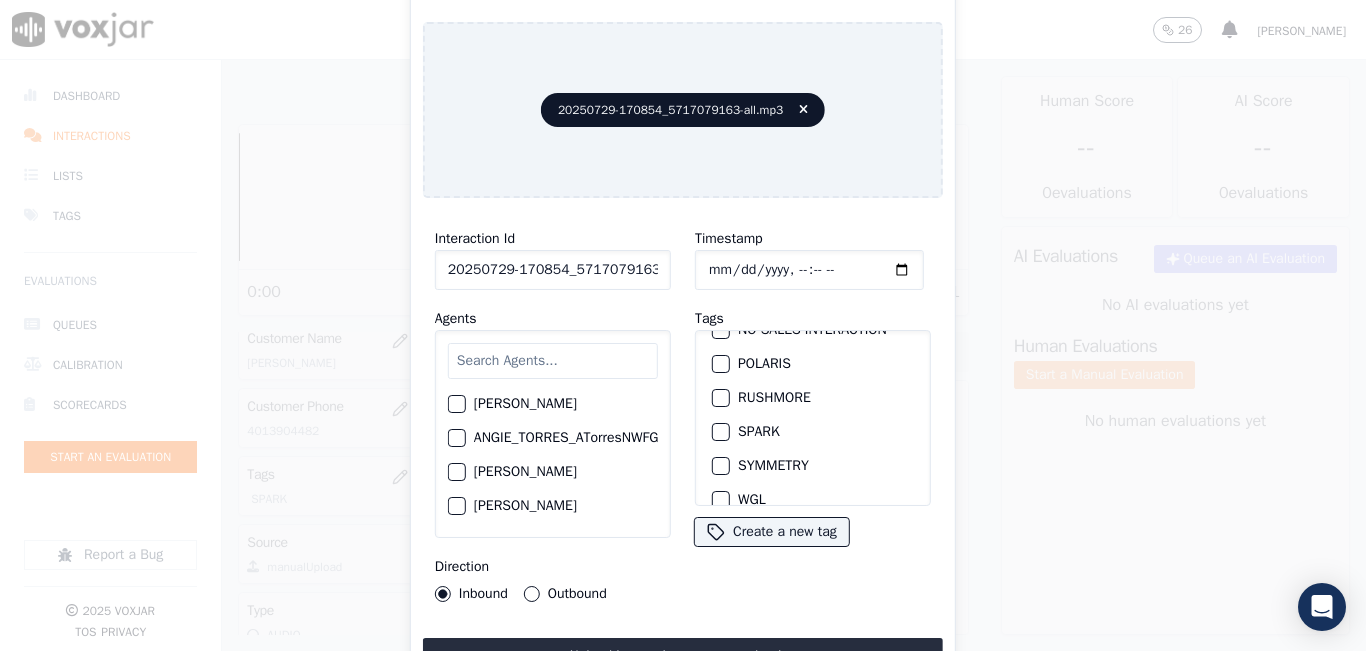 scroll, scrollTop: 445, scrollLeft: 0, axis: vertical 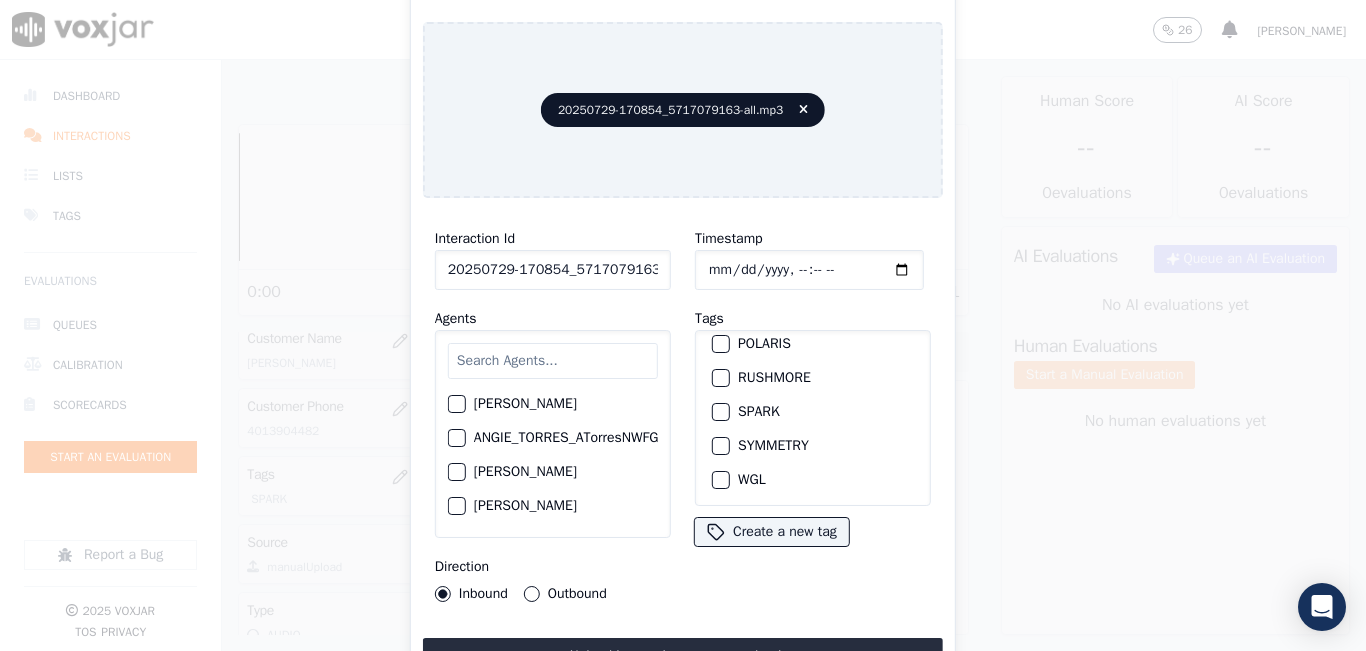 click at bounding box center (720, 412) 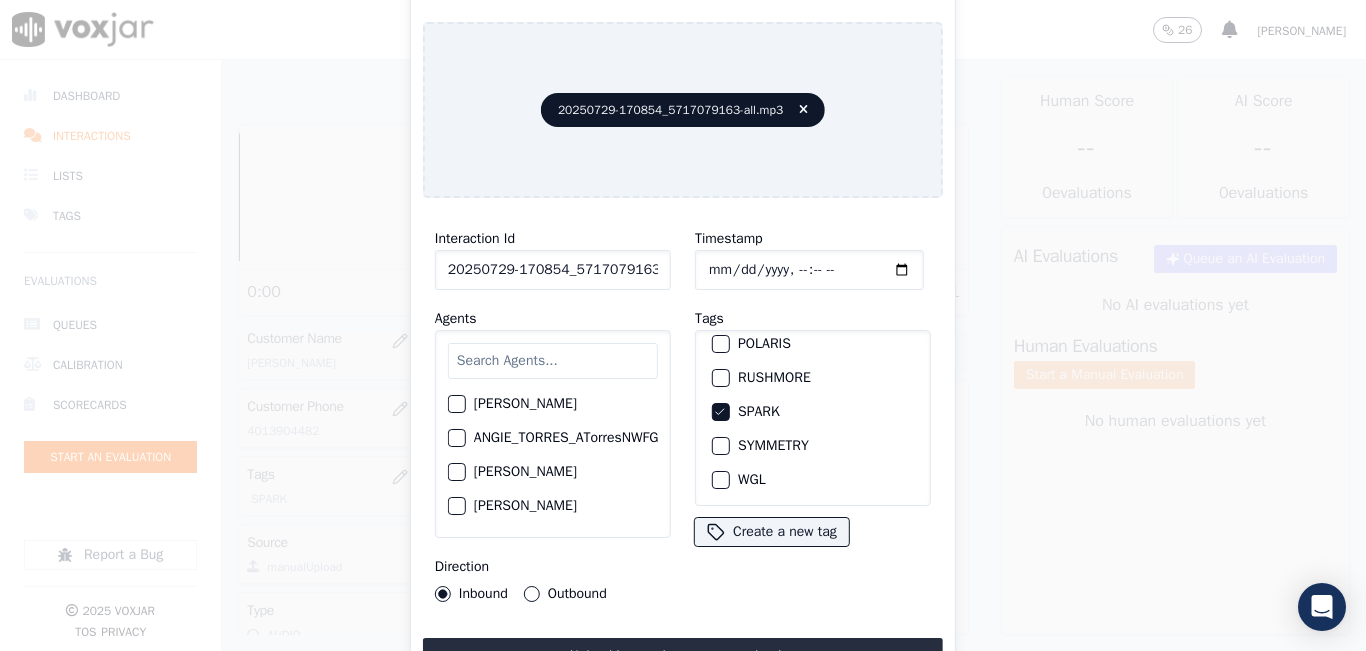 click at bounding box center (553, 361) 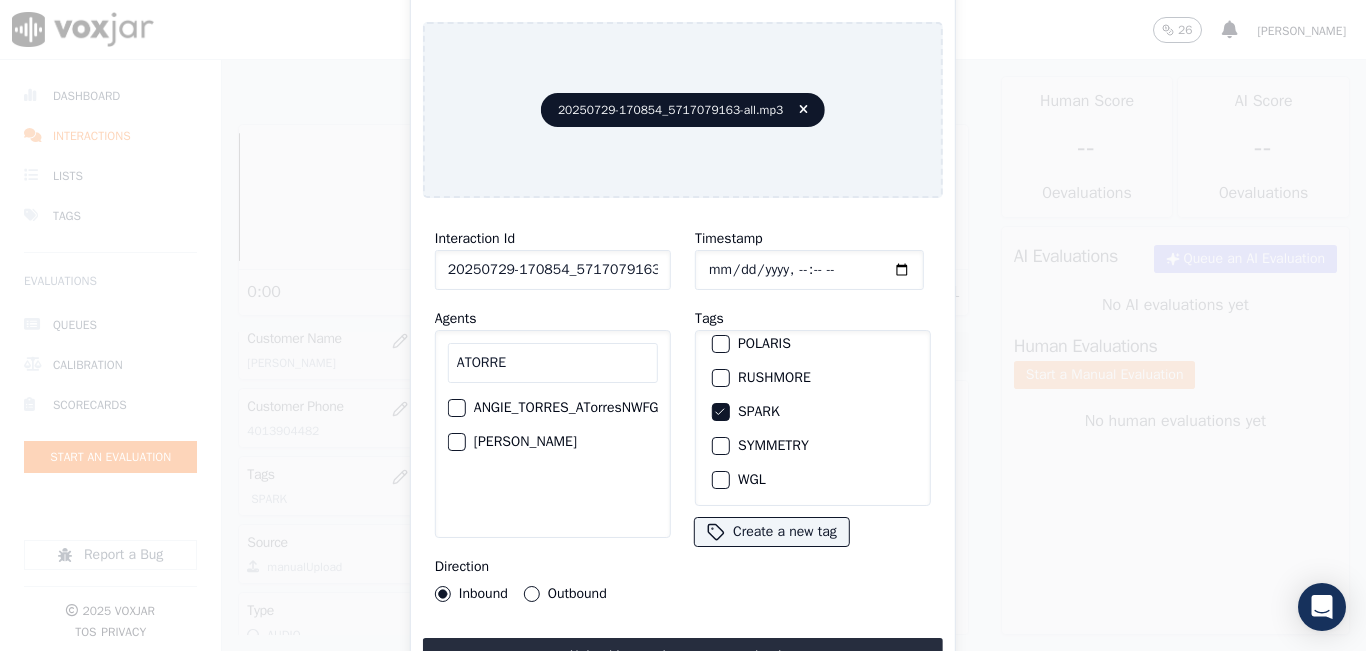 type on "ATORRE" 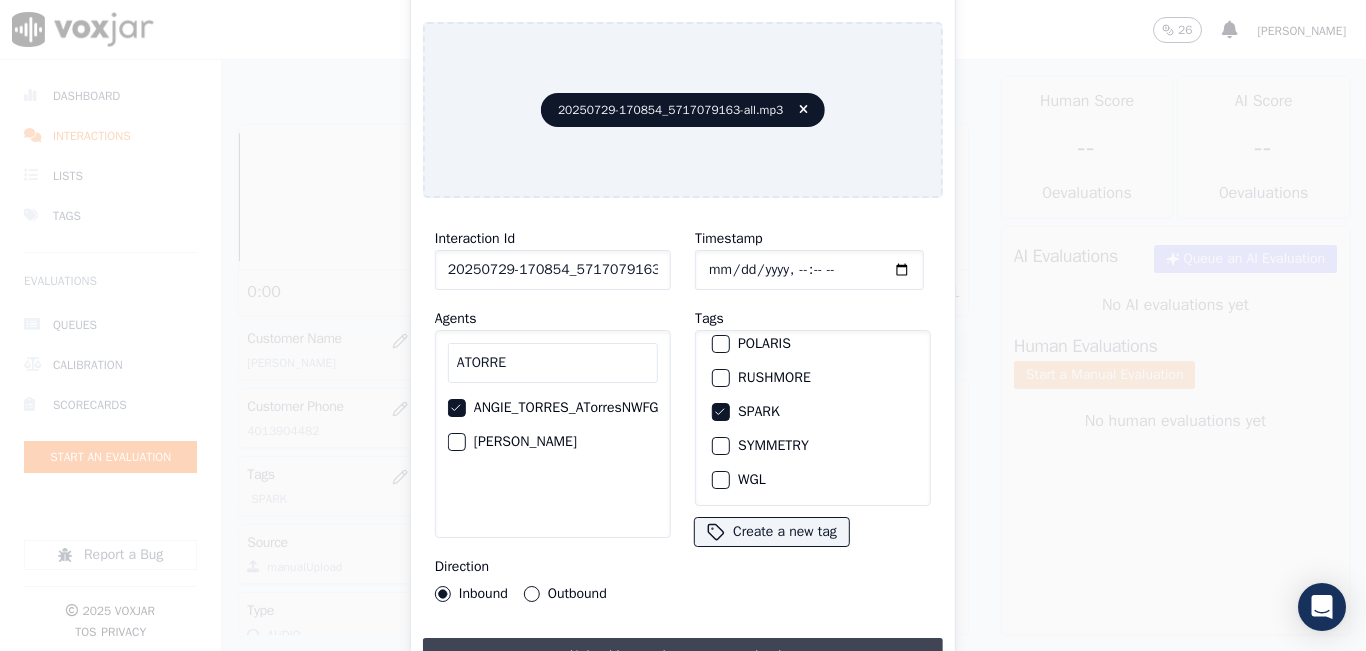 click on "Upload interaction to start evaluation" at bounding box center [683, 656] 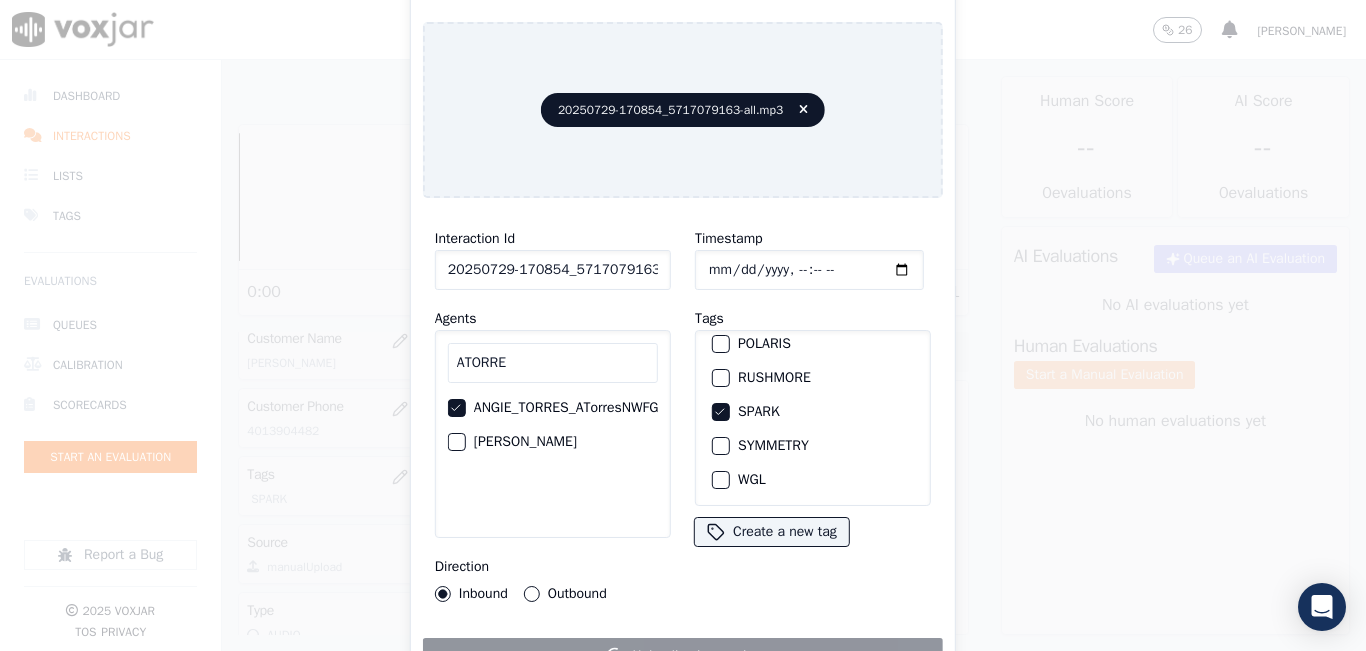 click on "Interaction Id   20250729-170854_5717079163-all.mp3     Agents   ATORRE     ANGIE_TORRES_ATorresNWFG_SPARK     Angie Torres_ATorresNWFG     Direction     Inbound     Outbound" at bounding box center (553, 414) 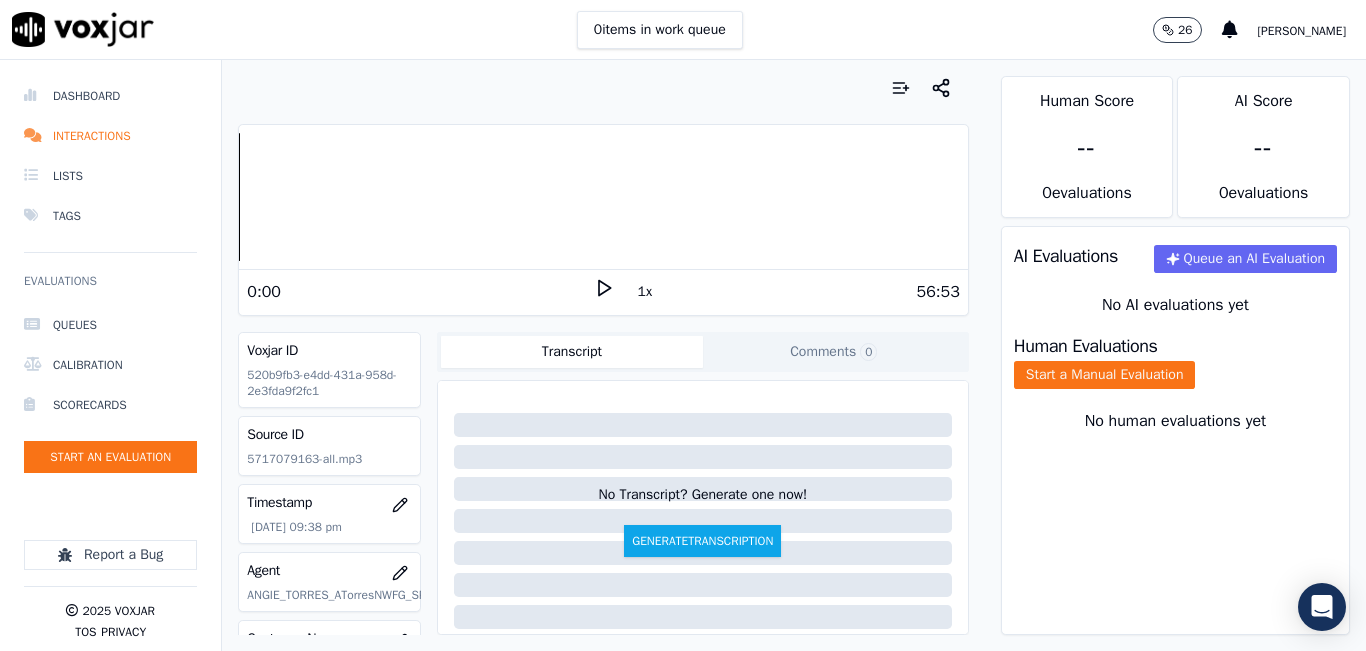 click at bounding box center (603, 88) 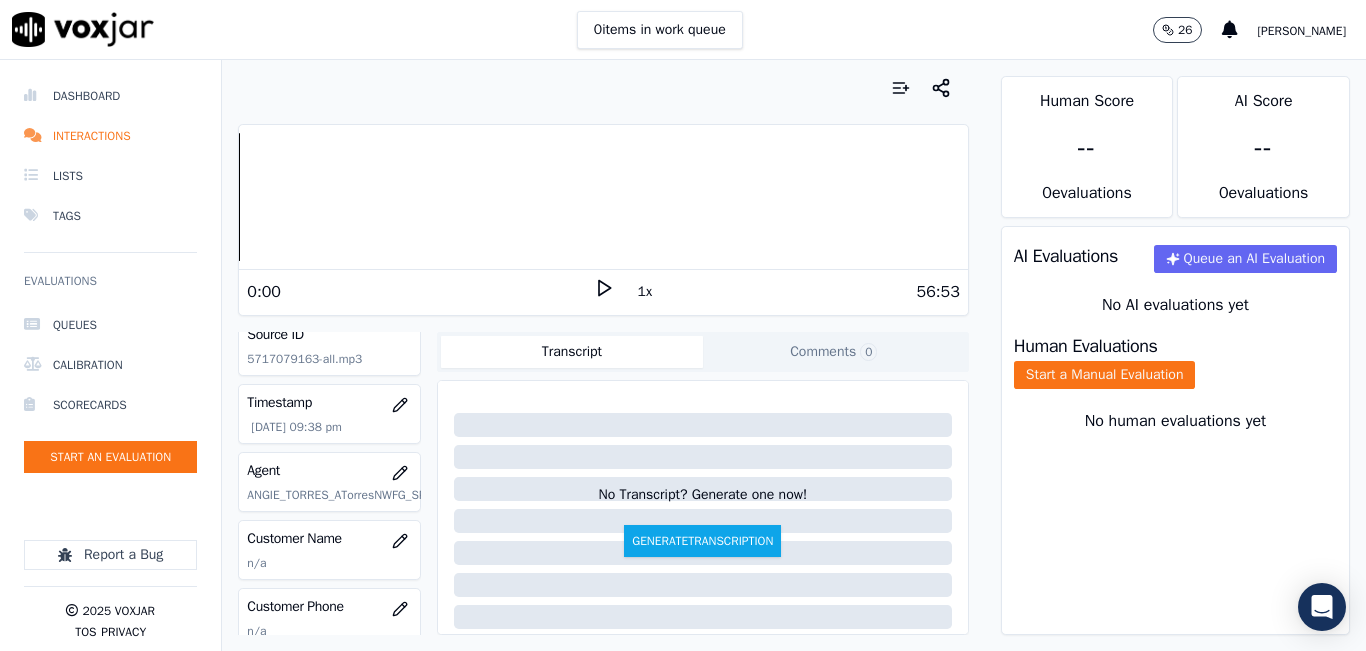 scroll, scrollTop: 200, scrollLeft: 0, axis: vertical 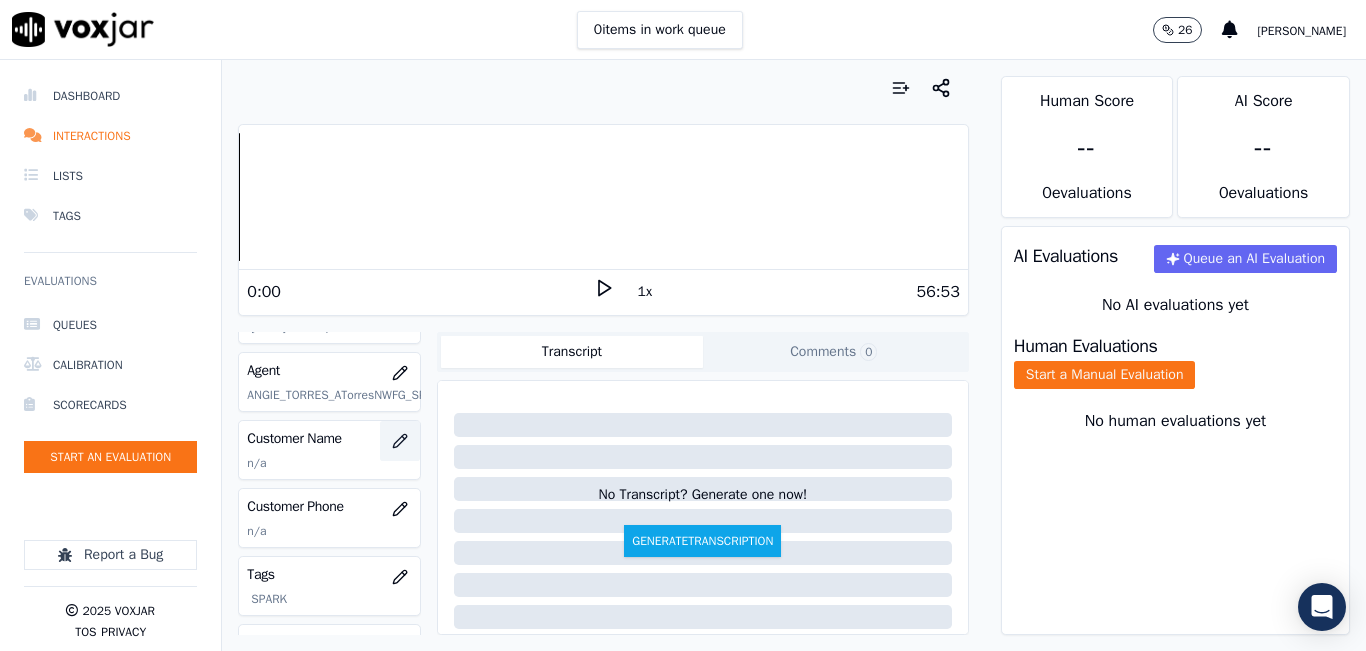 click at bounding box center (400, 441) 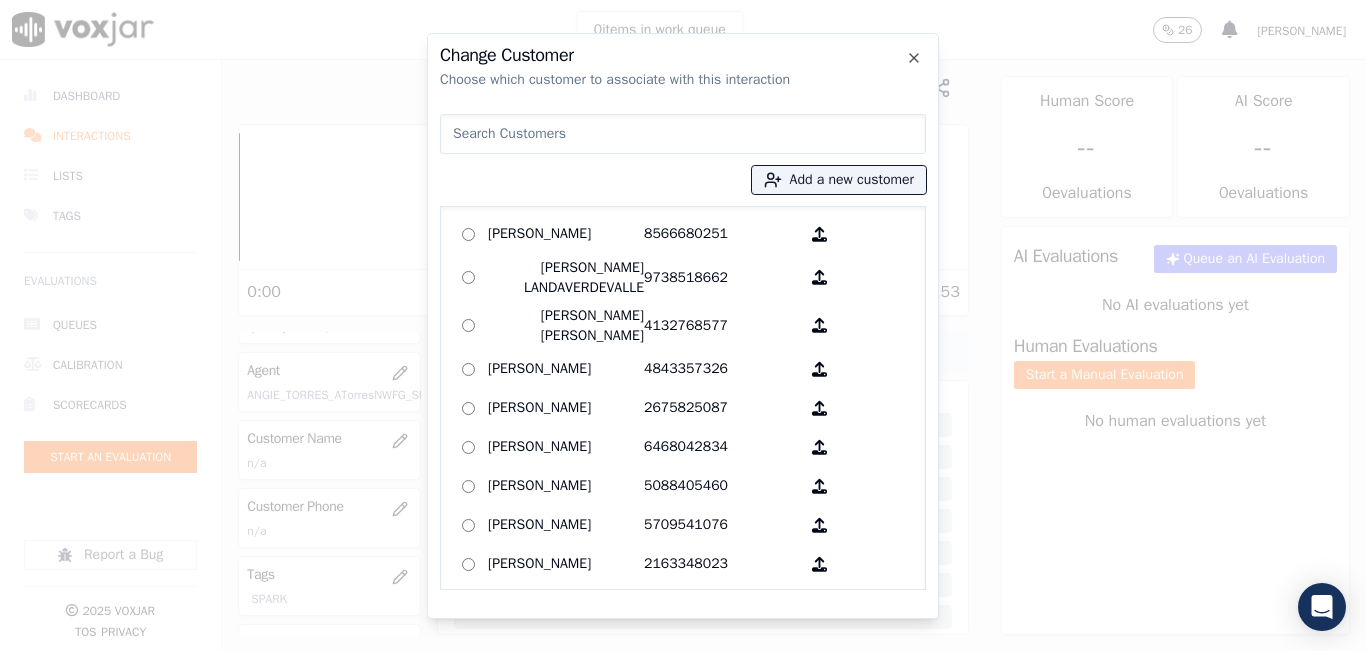 click at bounding box center [683, 134] 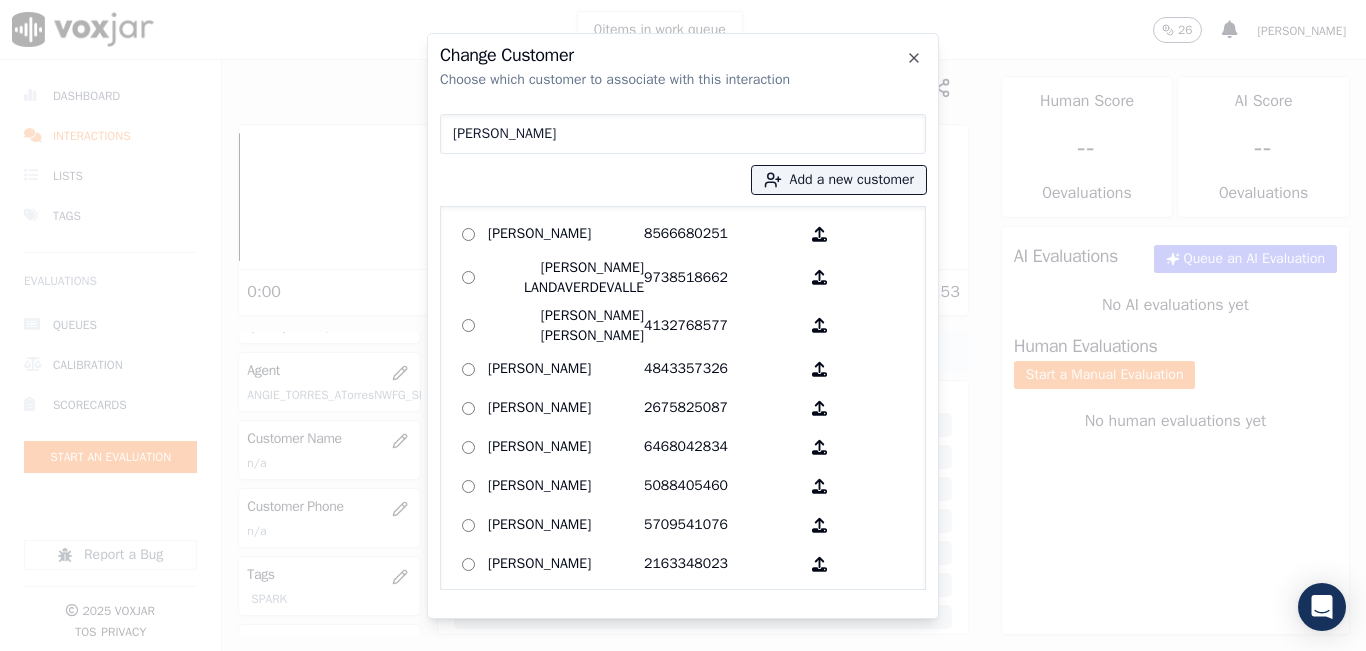 type on "BRANDON CRUZ" 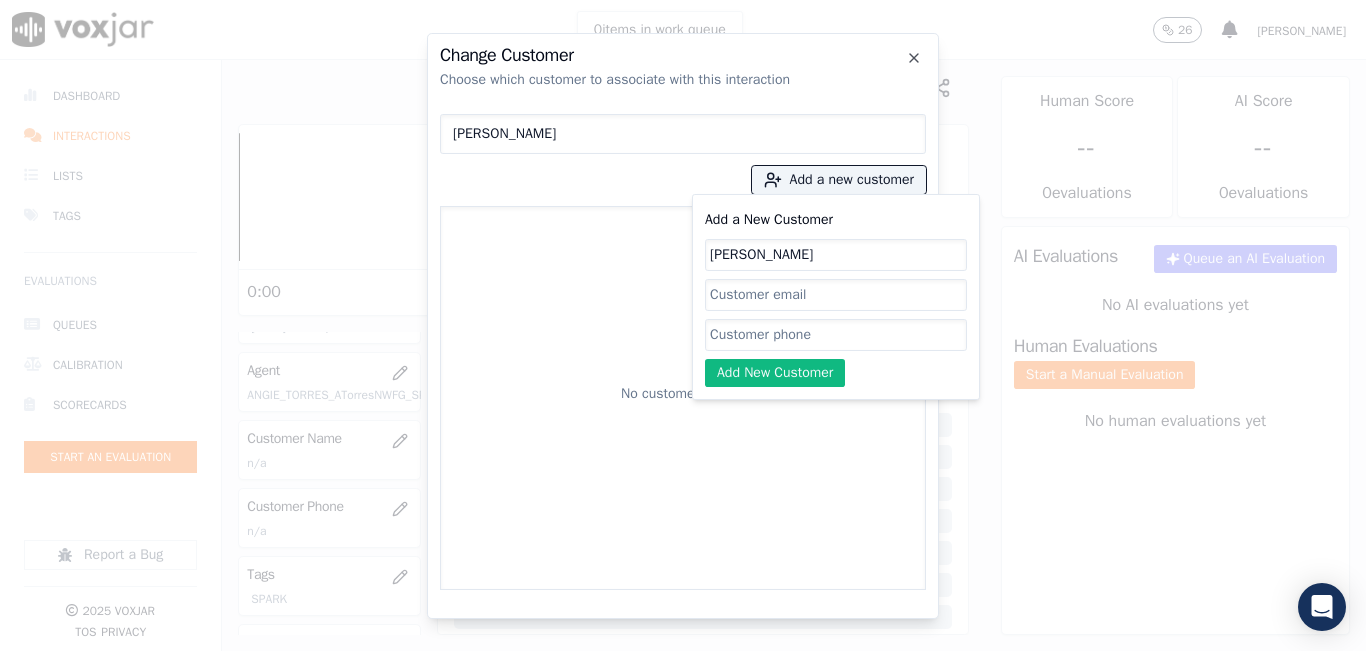 type on "BRANDON CRUZ" 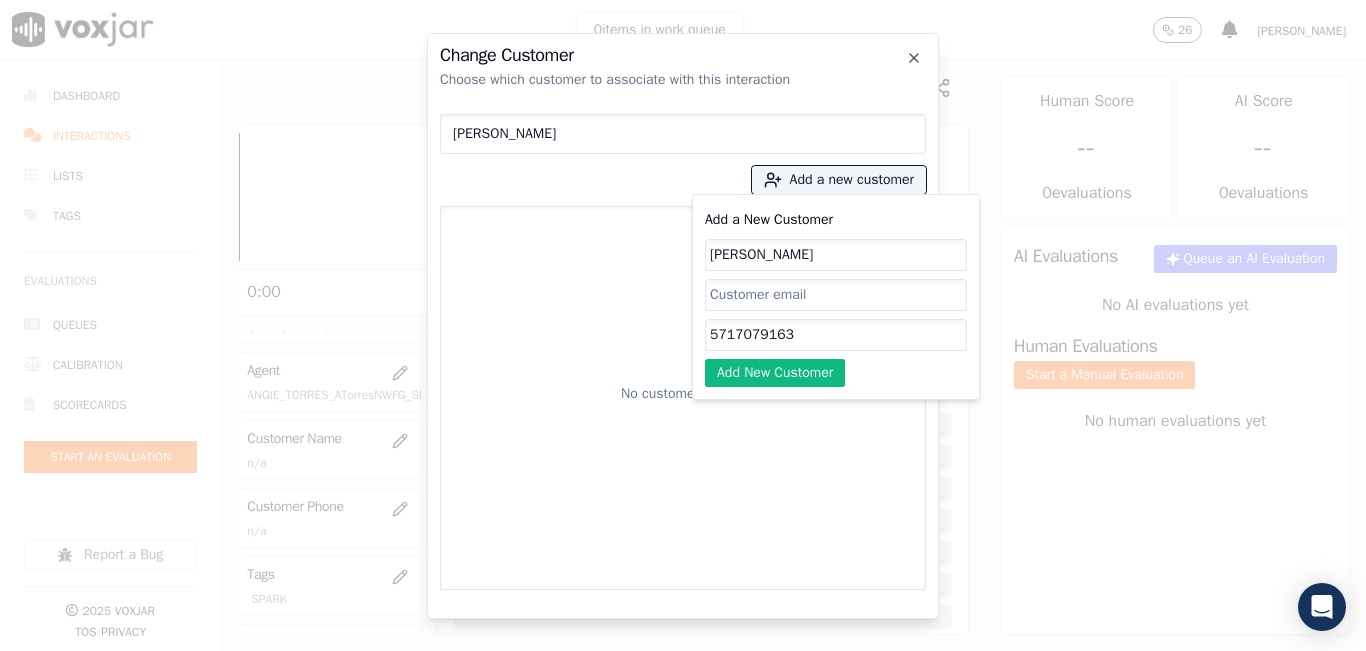 type on "5717079163" 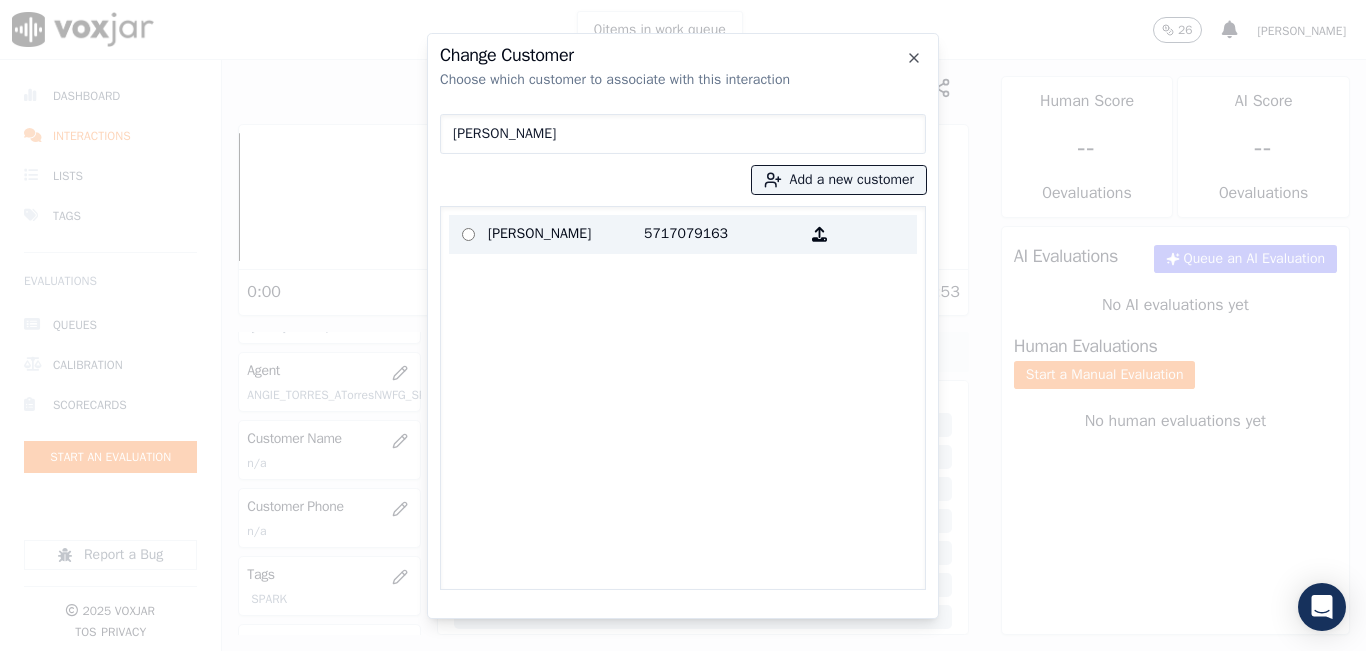 click on "5717079163" at bounding box center [722, 234] 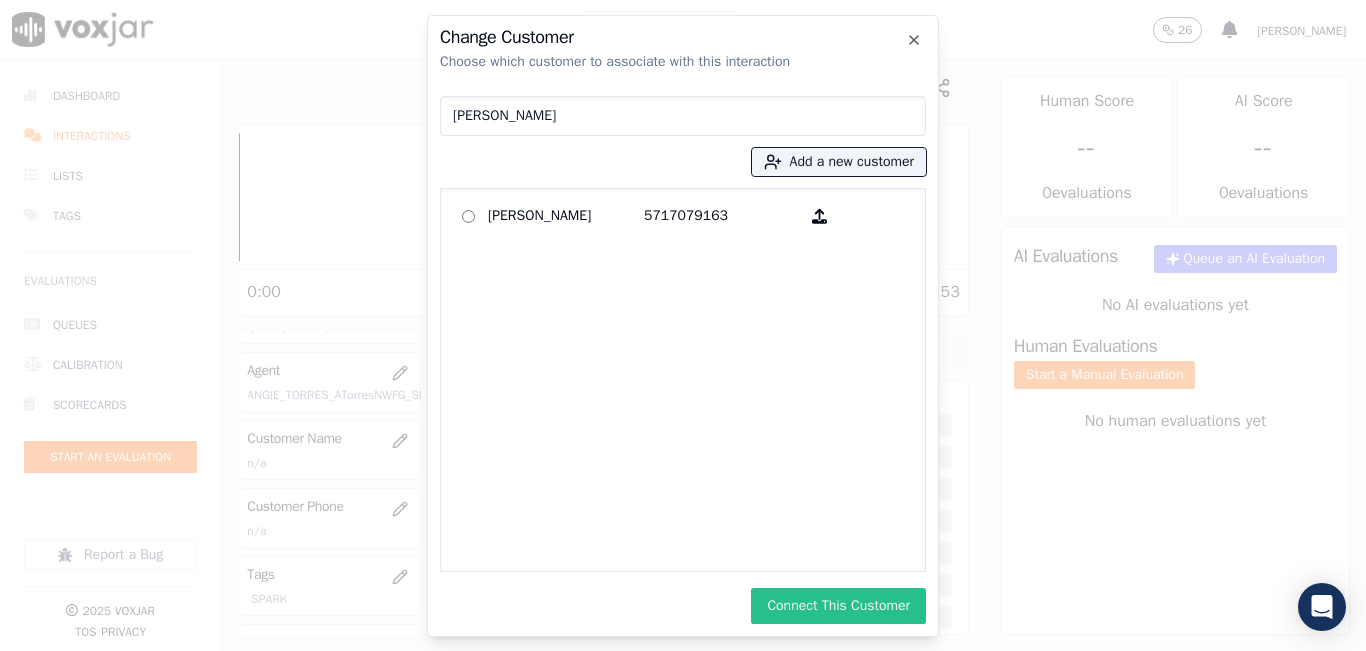 click on "Connect This Customer" at bounding box center (838, 606) 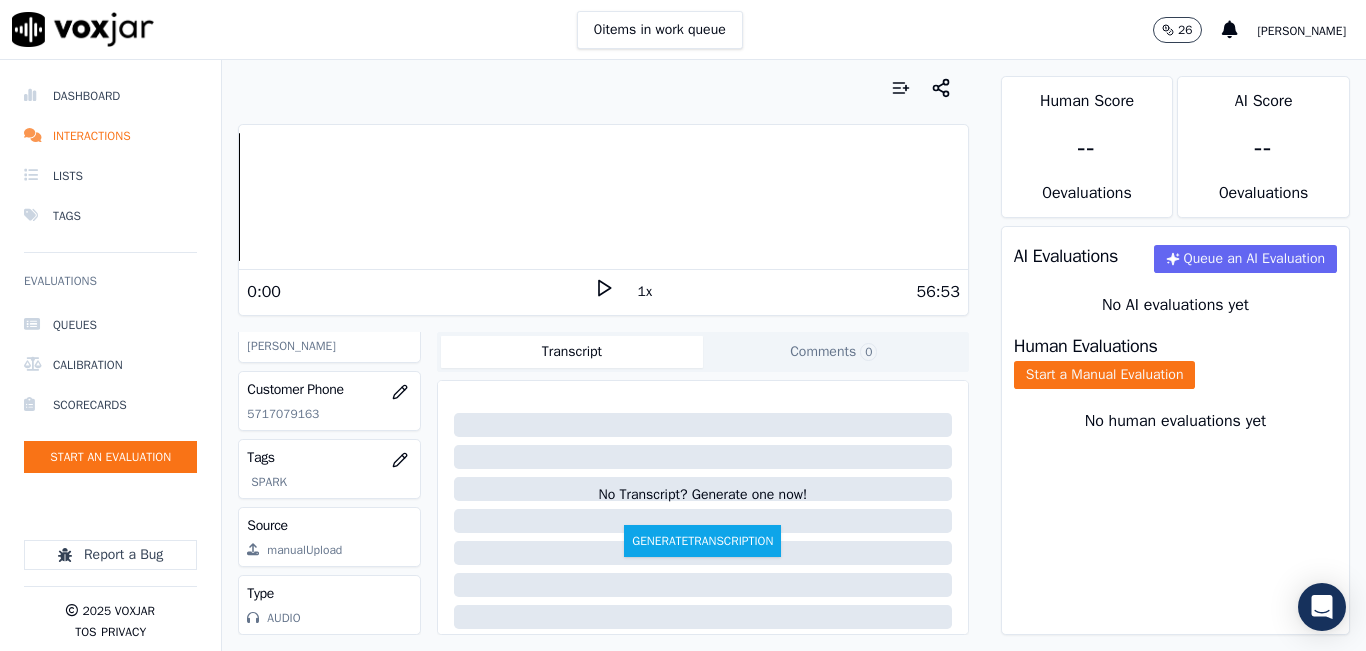 scroll, scrollTop: 262, scrollLeft: 0, axis: vertical 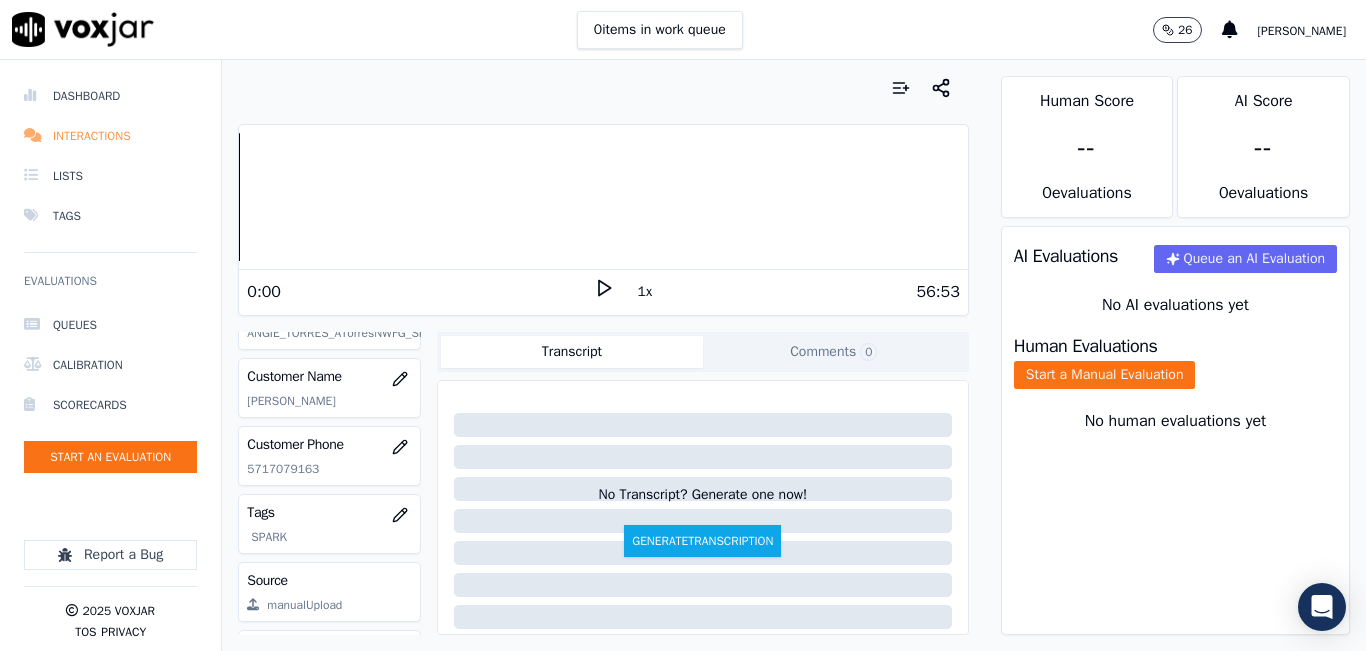 click on "Interactions" at bounding box center [110, 136] 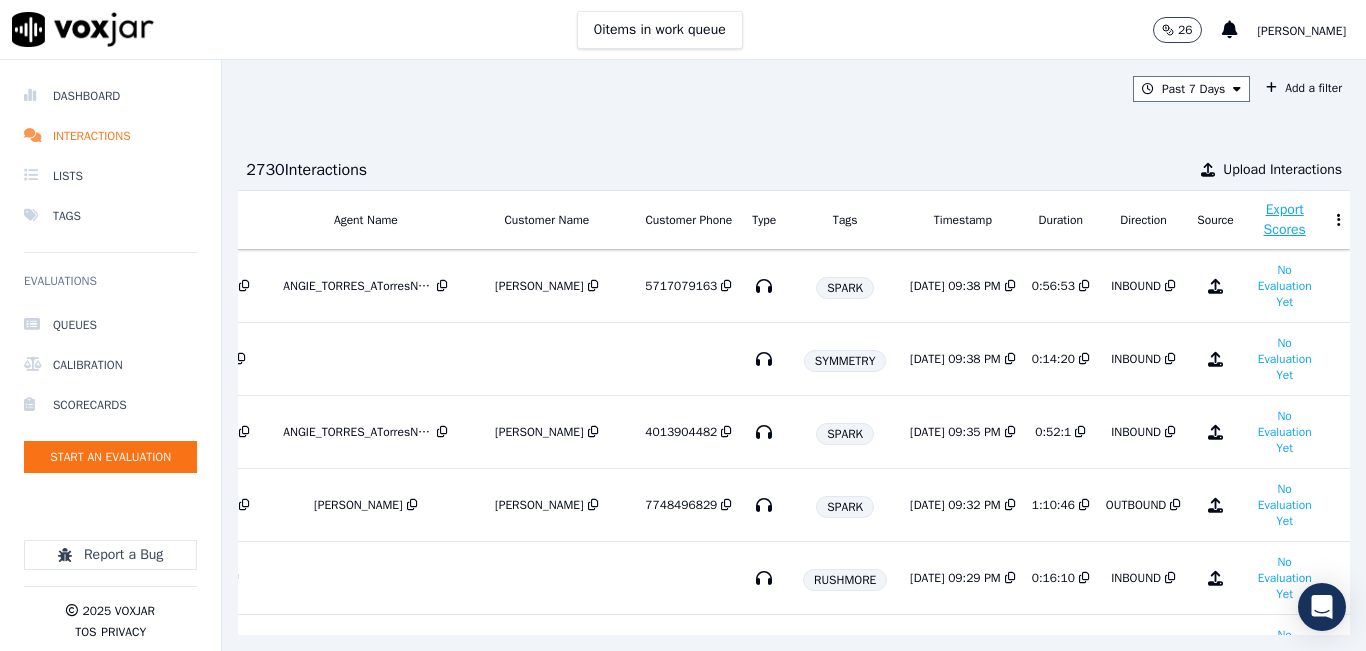 scroll, scrollTop: 0, scrollLeft: 365, axis: horizontal 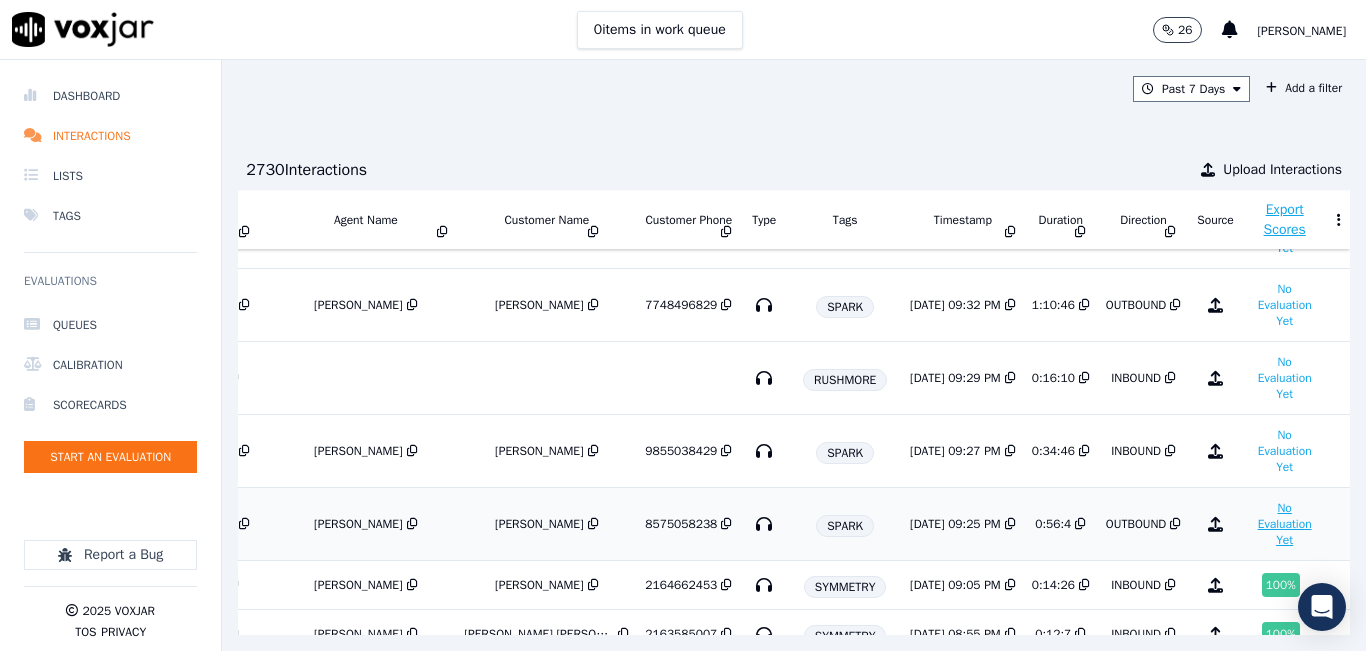 click on "No Evaluation Yet" at bounding box center [1285, 524] 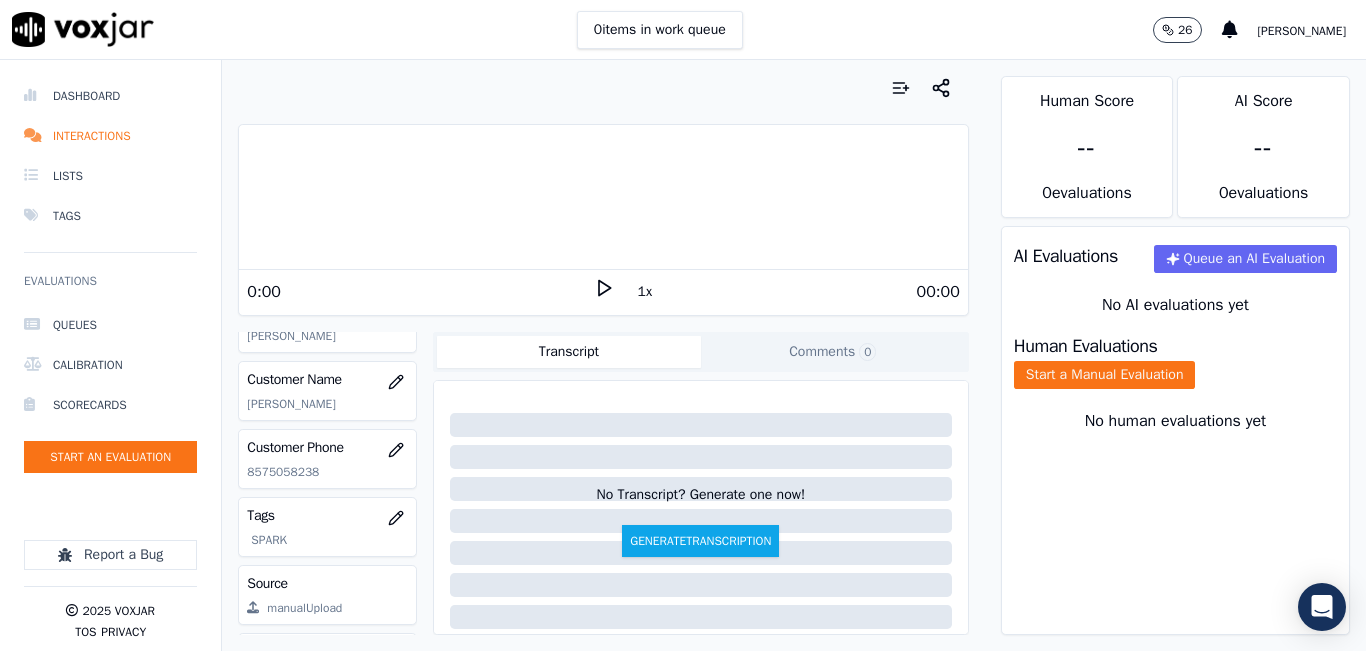 scroll, scrollTop: 300, scrollLeft: 0, axis: vertical 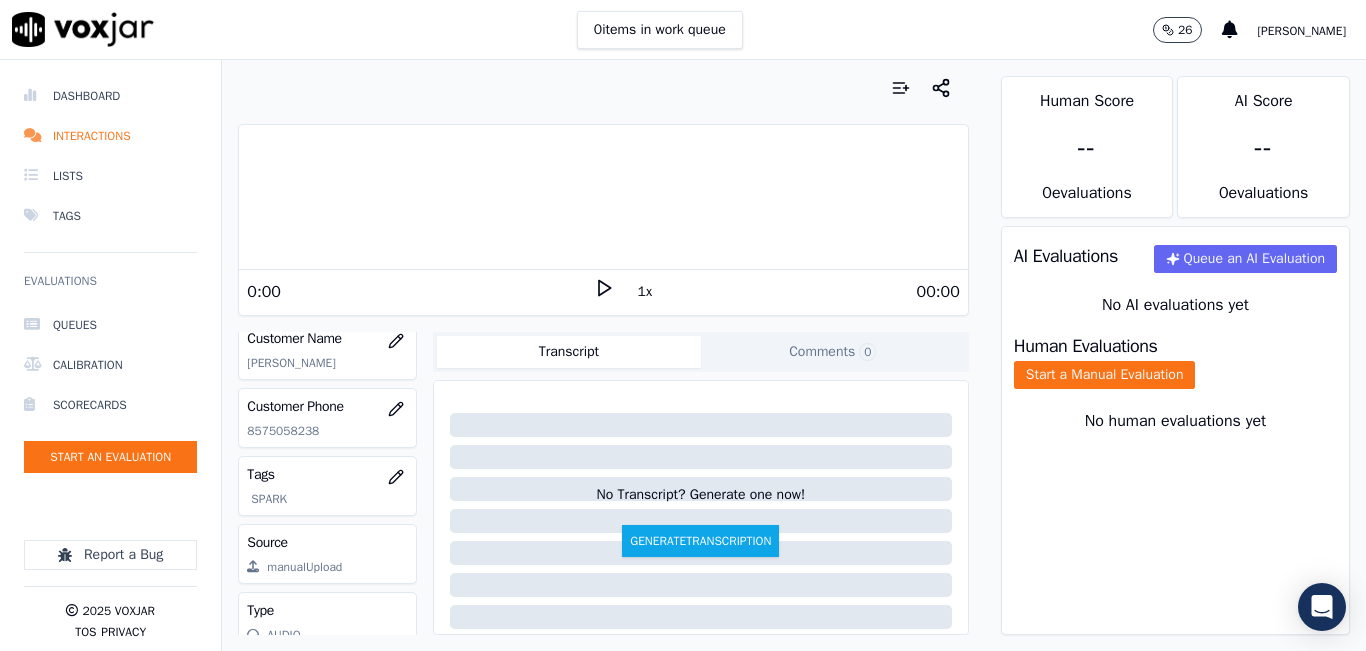 click on "8575058238" 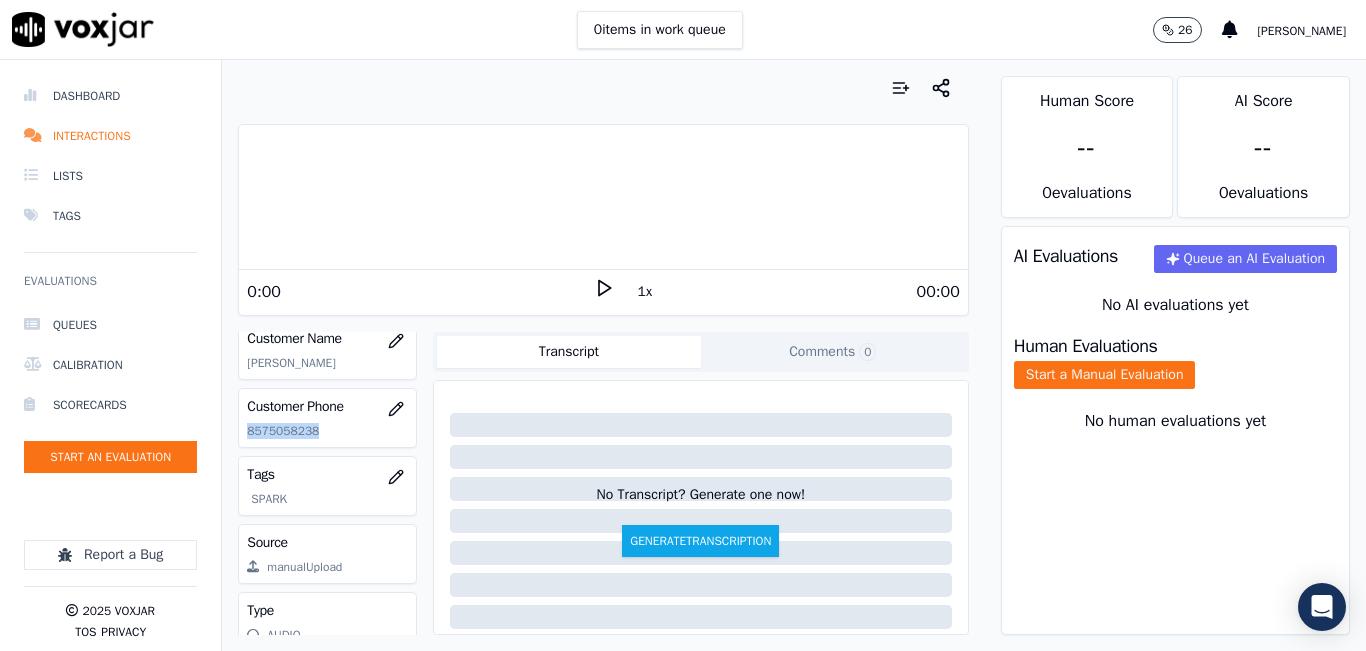 click on "8575058238" 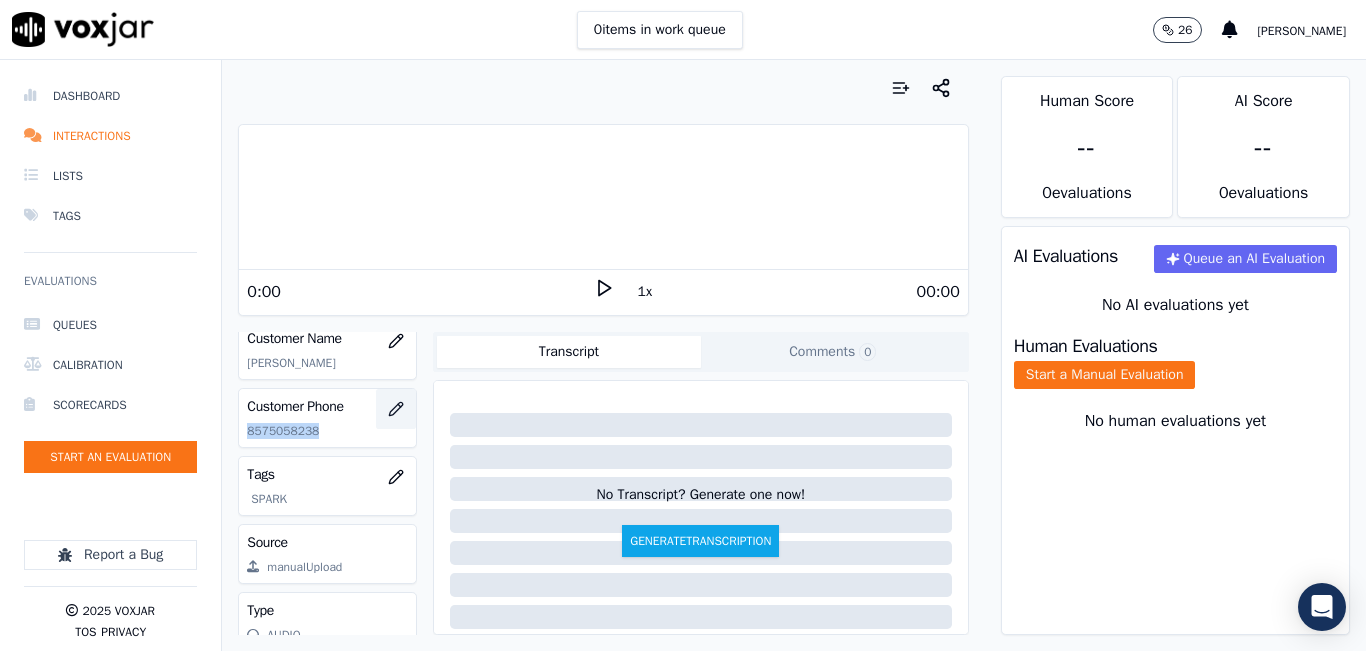 copy on "8575058238" 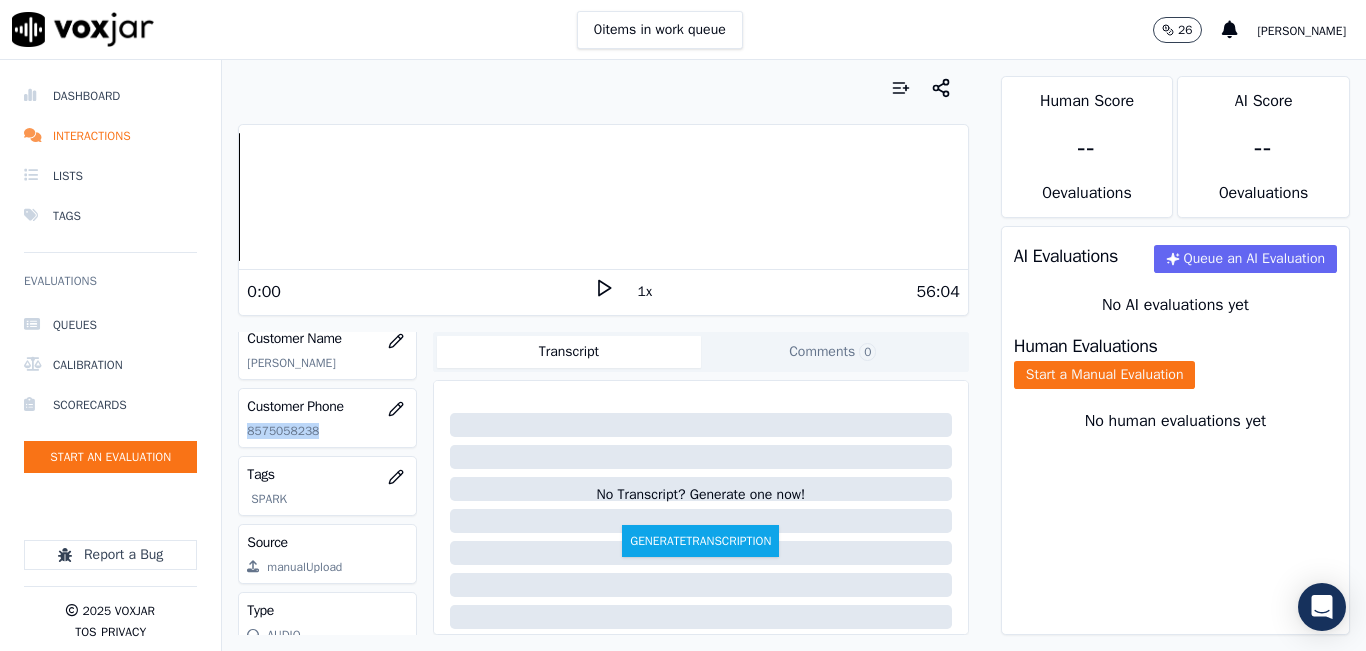 click on "8575058238" 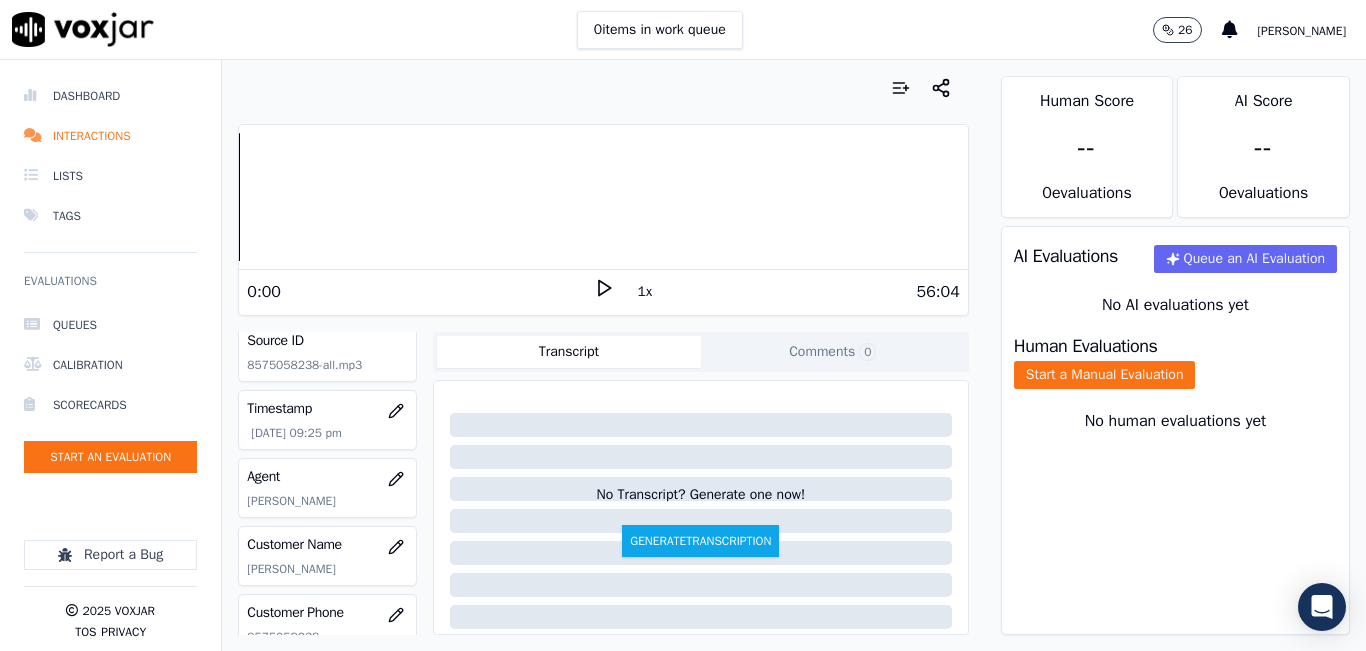 scroll, scrollTop: 0, scrollLeft: 0, axis: both 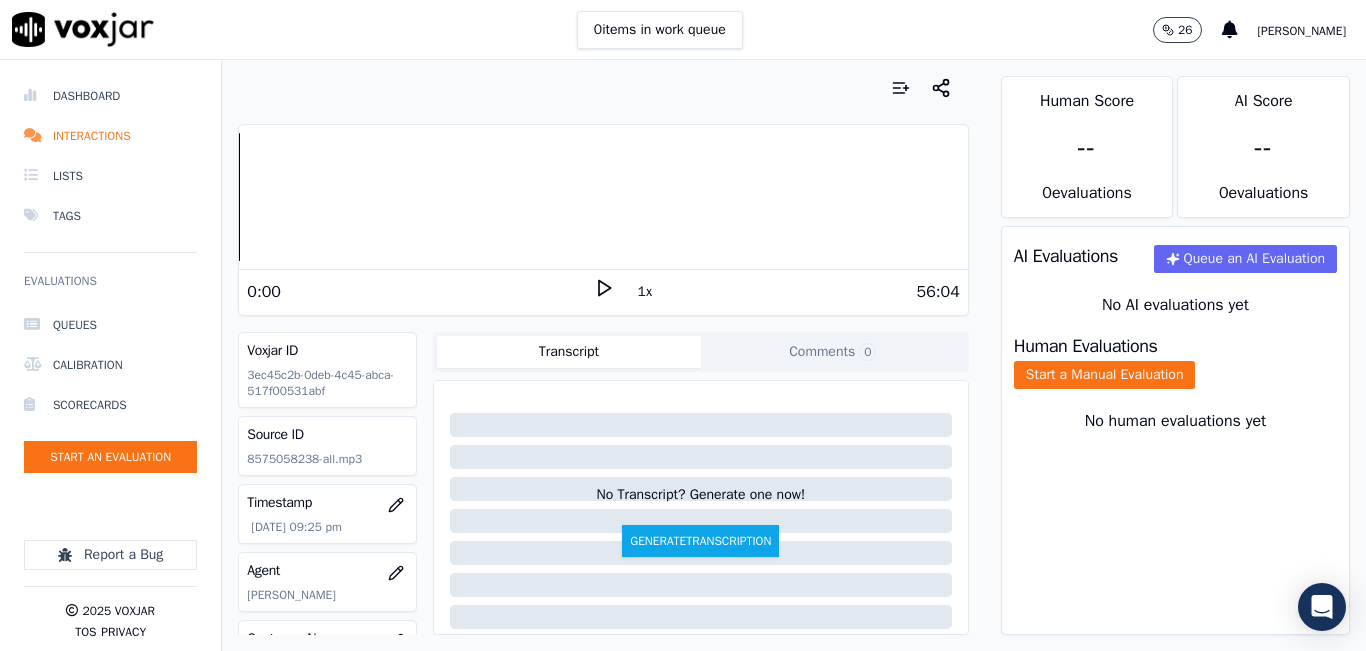 click 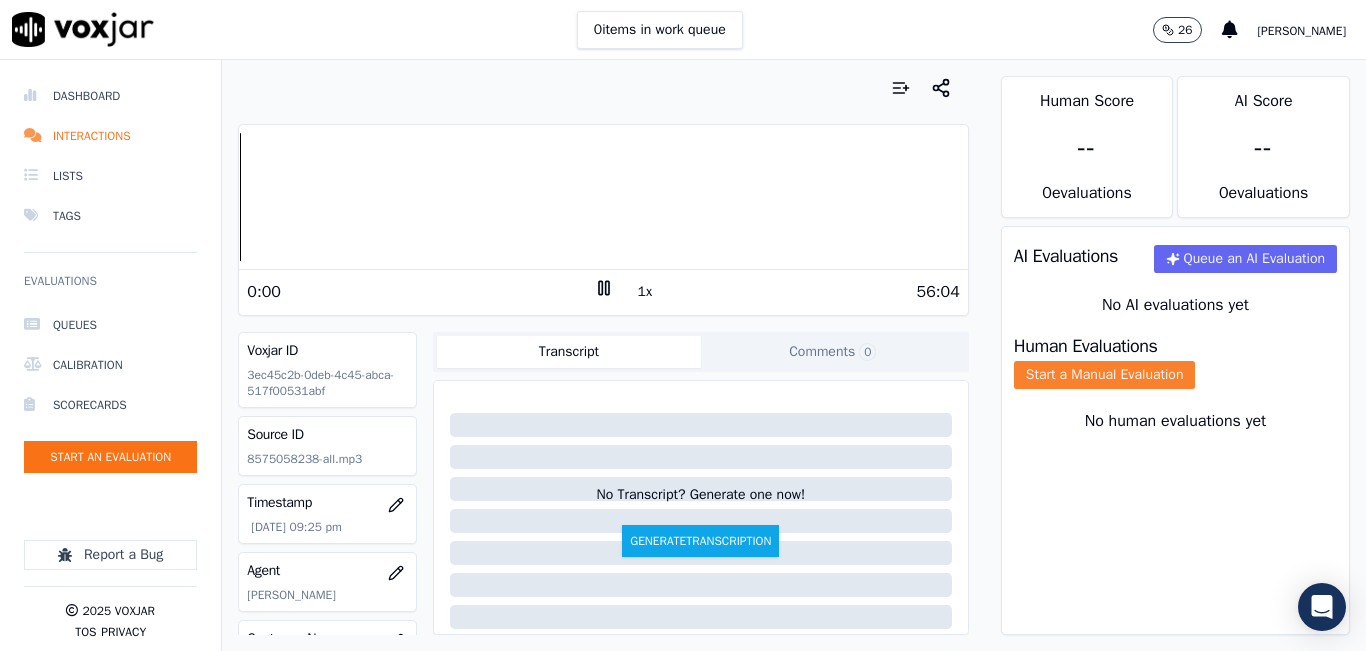 click on "Start a Manual Evaluation" 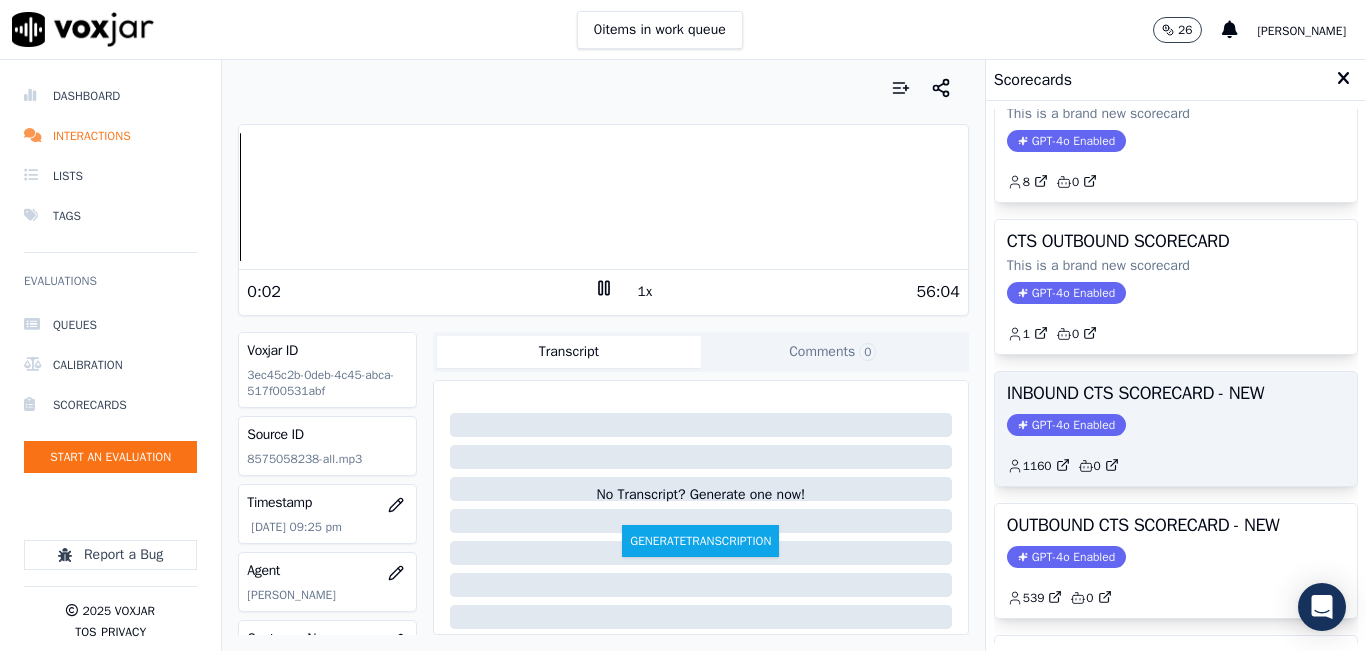 scroll, scrollTop: 100, scrollLeft: 0, axis: vertical 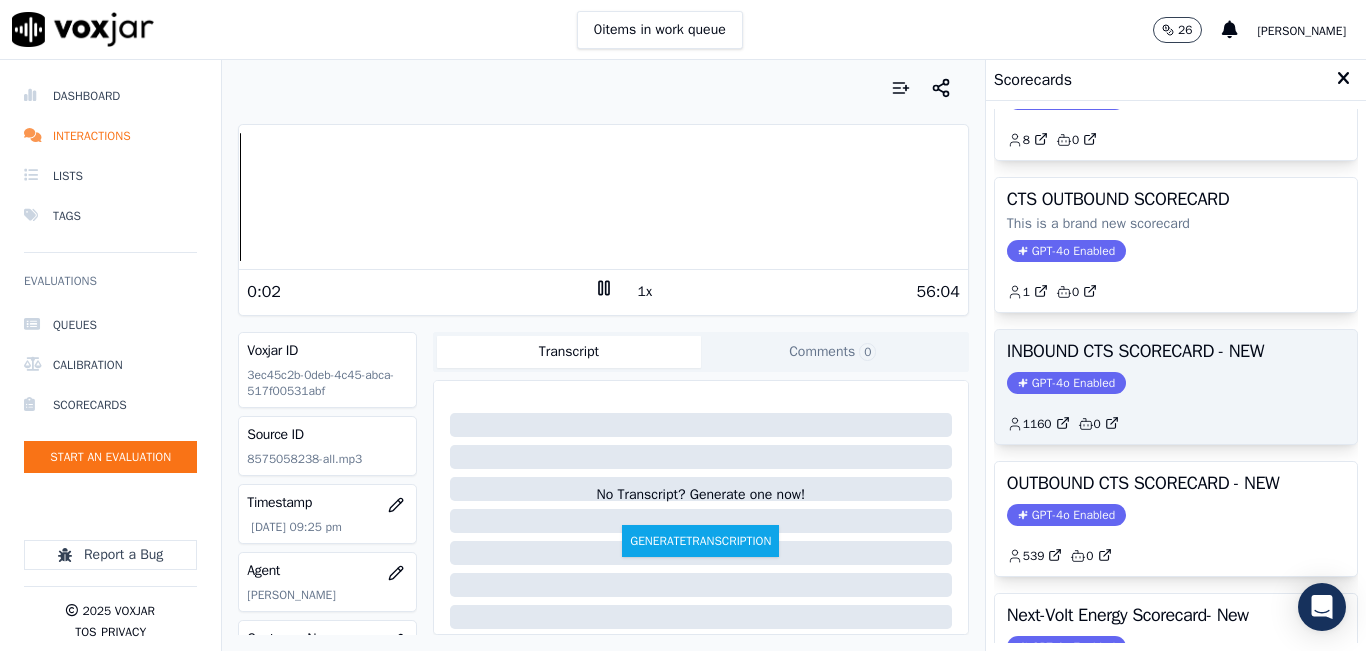 click on "OUTBOUND CTS SCORECARD - NEW        GPT-4o Enabled       539         0" at bounding box center [1176, 519] 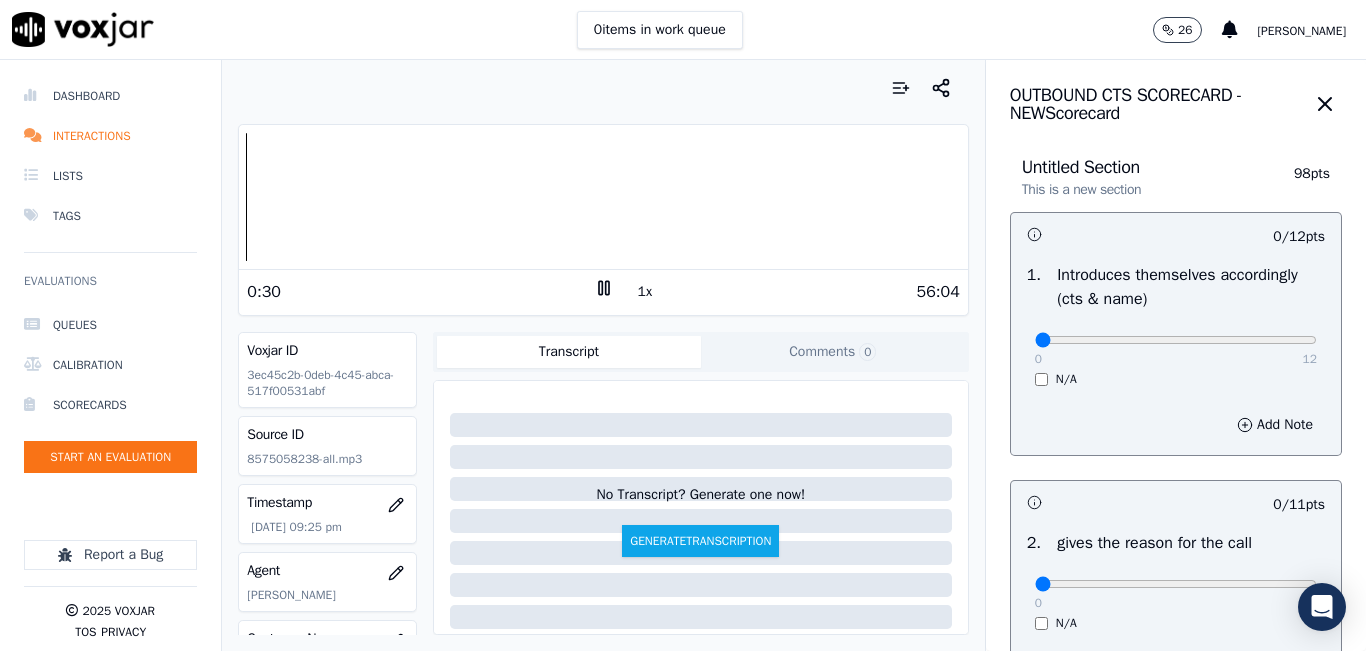 click 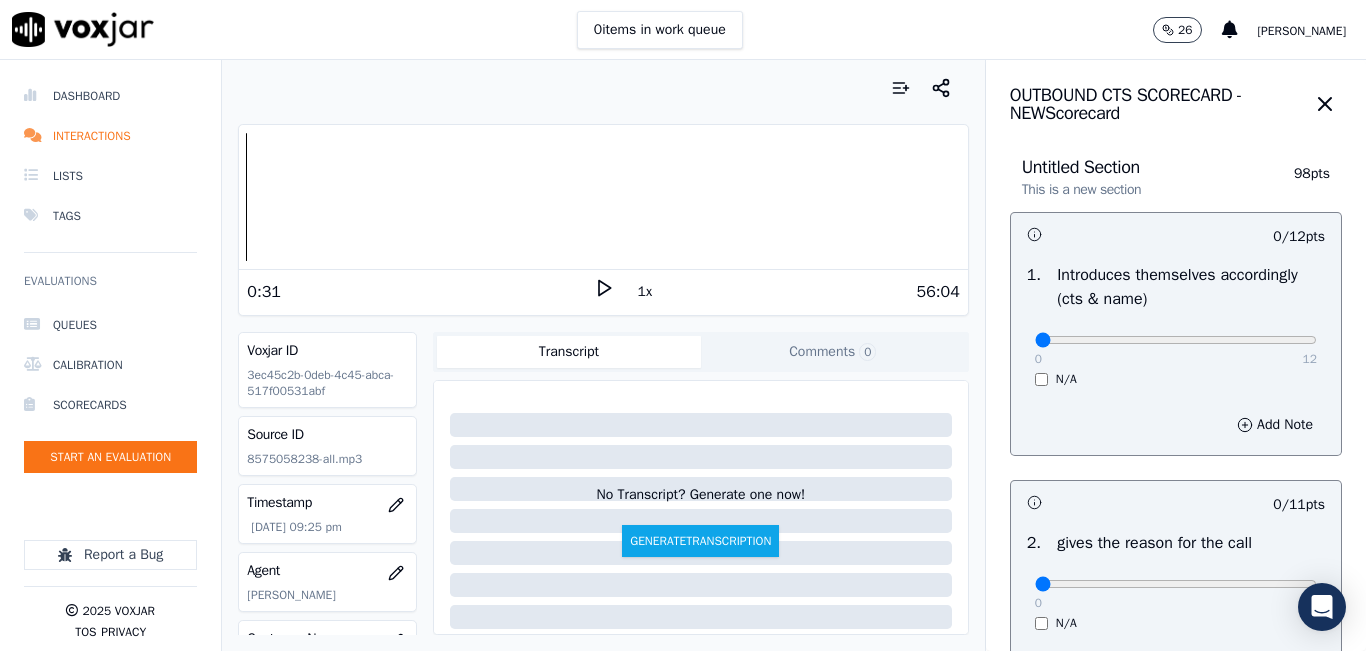 click 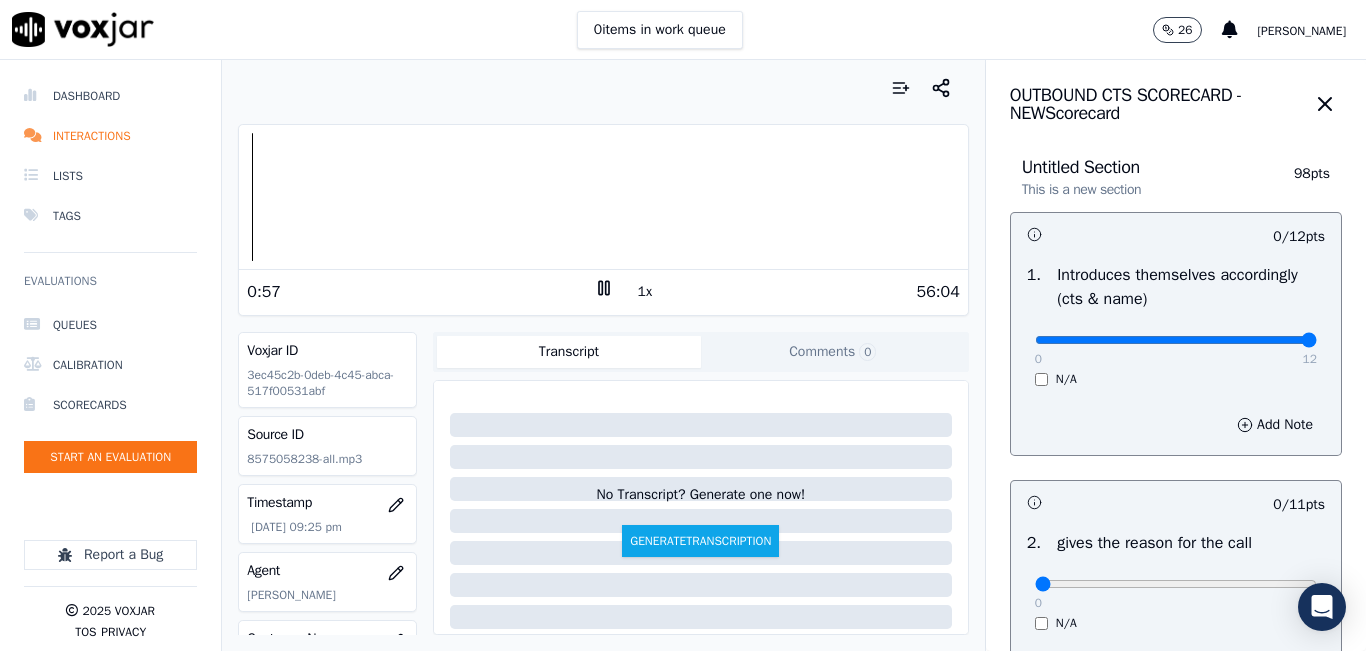 drag, startPoint x: 1252, startPoint y: 338, endPoint x: 1313, endPoint y: 338, distance: 61 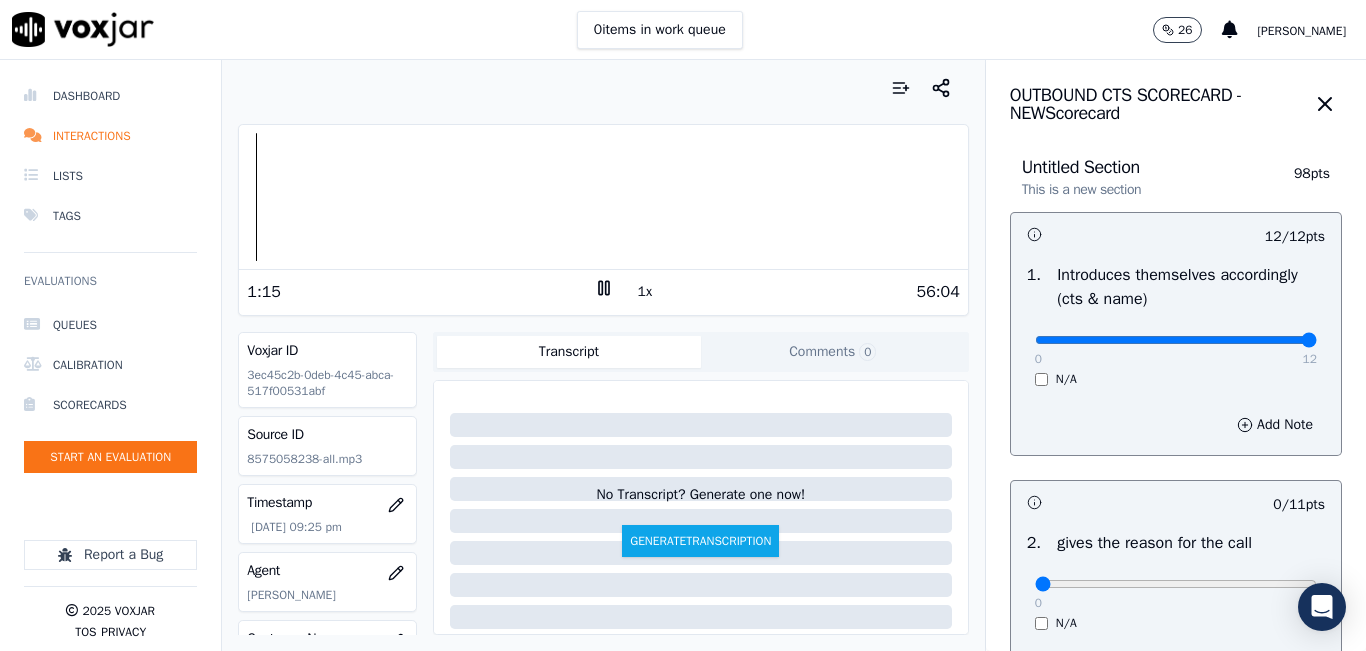 click at bounding box center (603, 88) 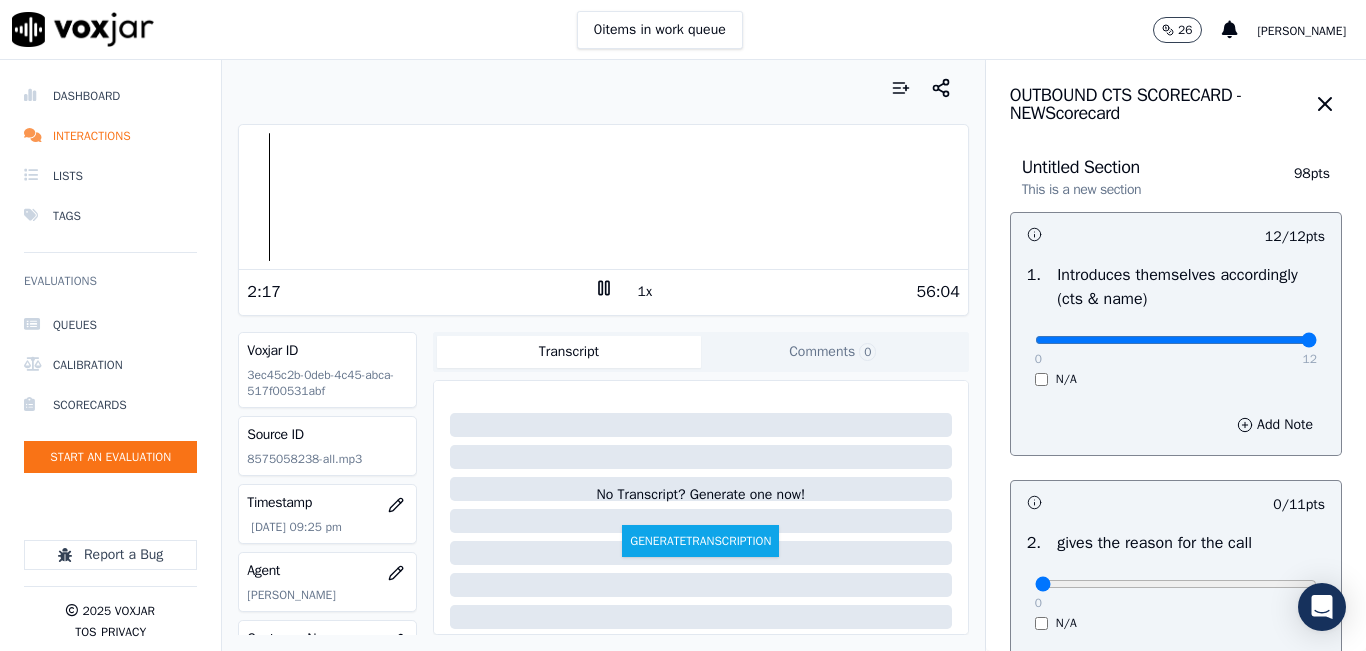 click at bounding box center (603, 88) 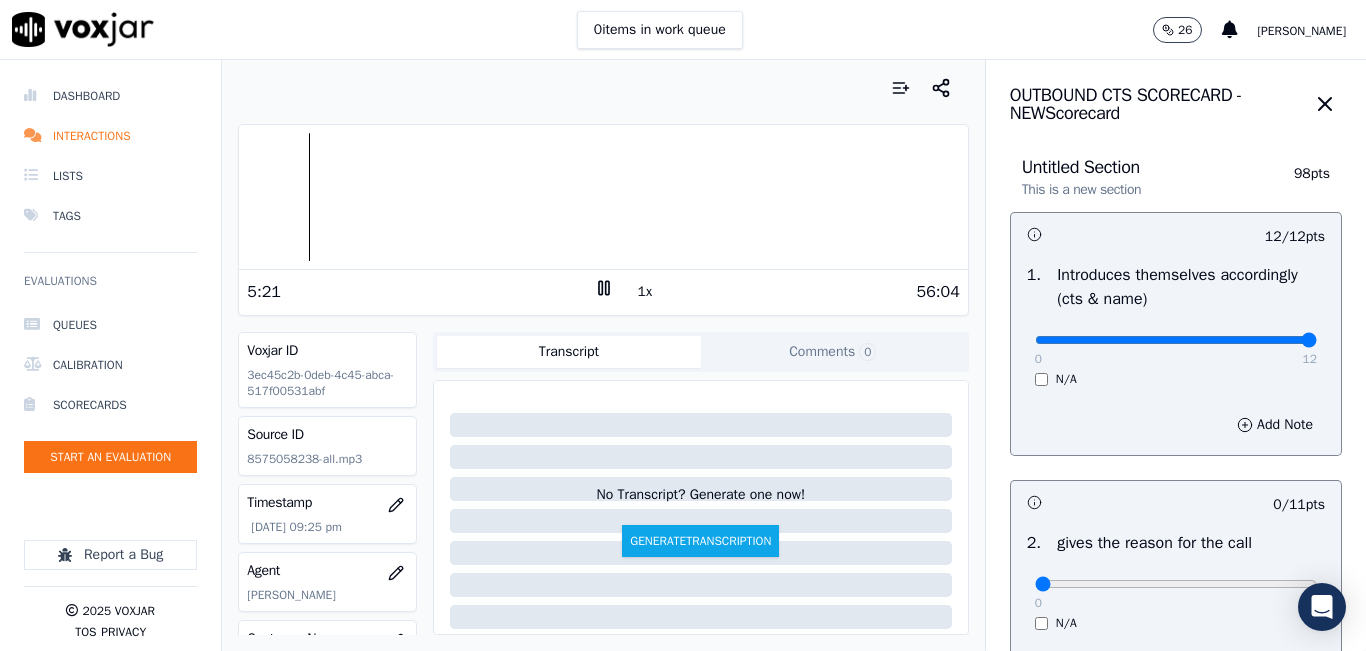 click at bounding box center (603, 88) 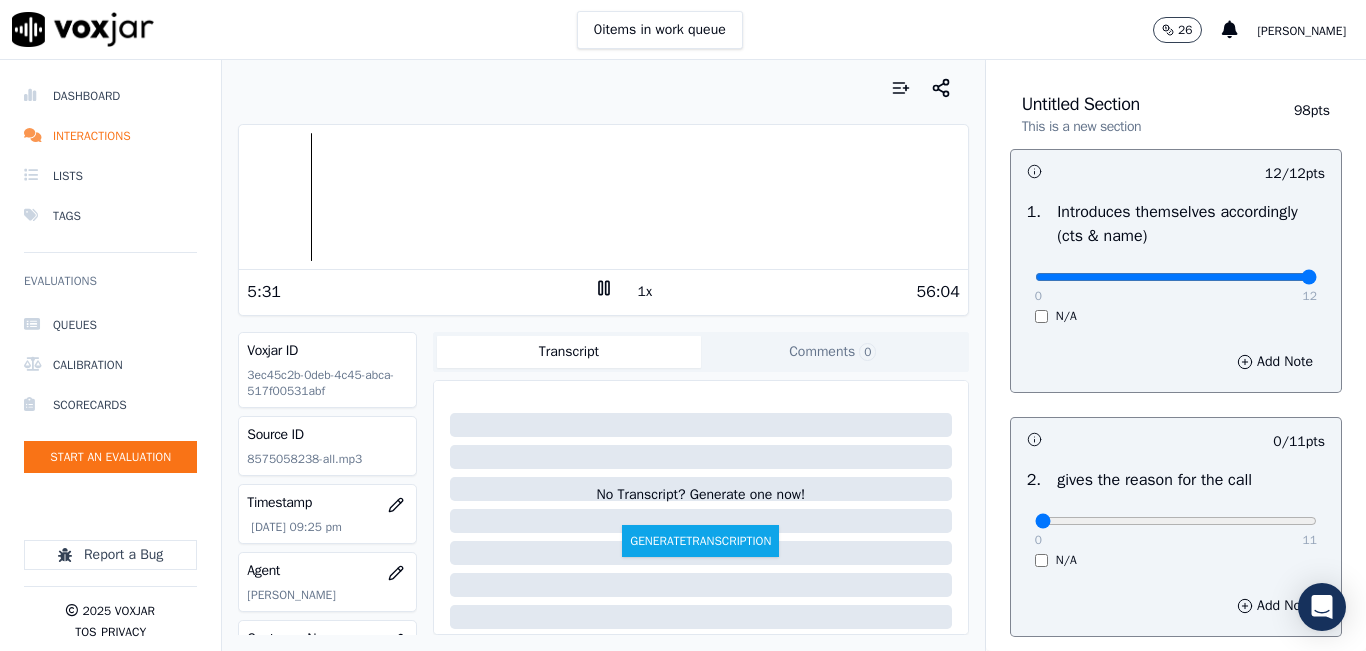 scroll, scrollTop: 100, scrollLeft: 0, axis: vertical 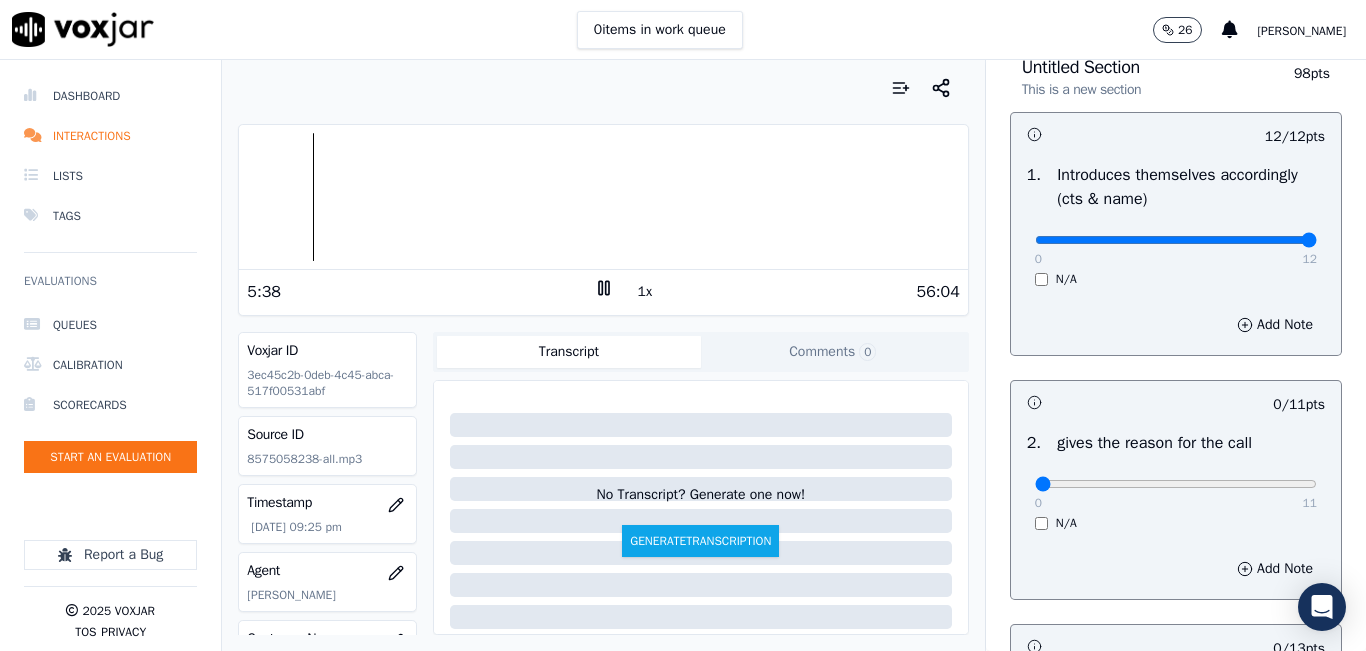click on "1x" at bounding box center [645, 292] 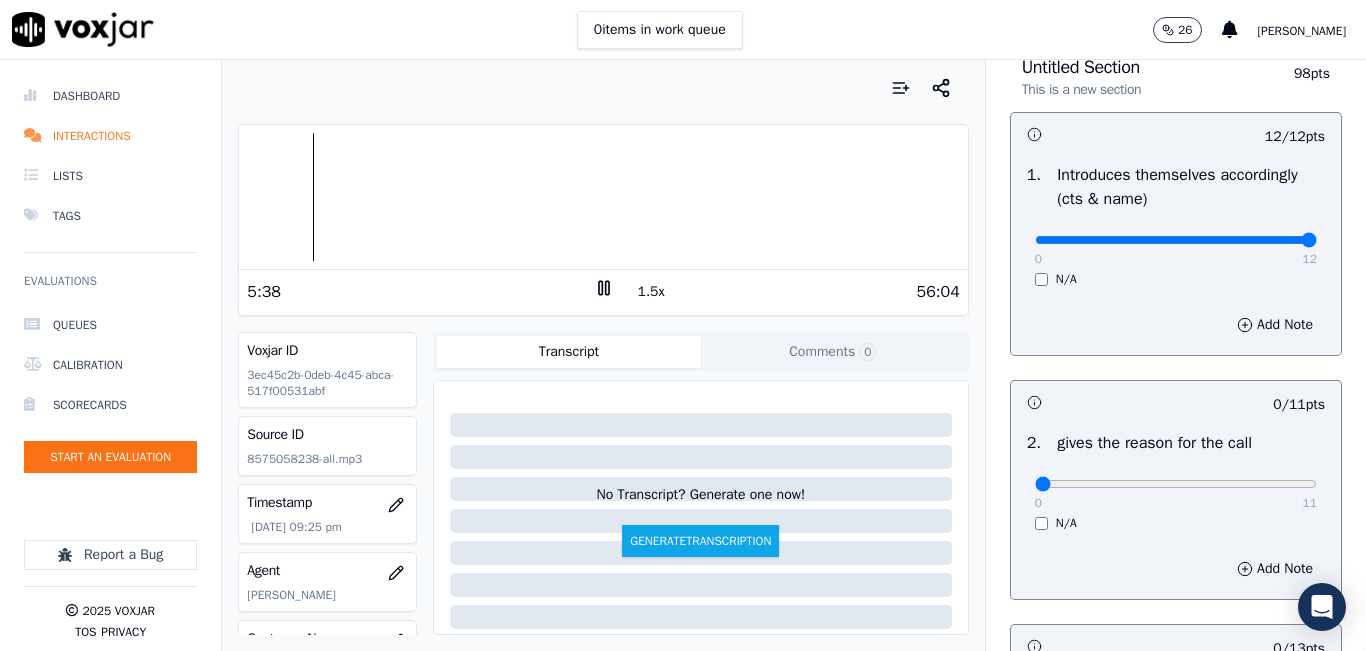 click on "1.5x" at bounding box center [651, 292] 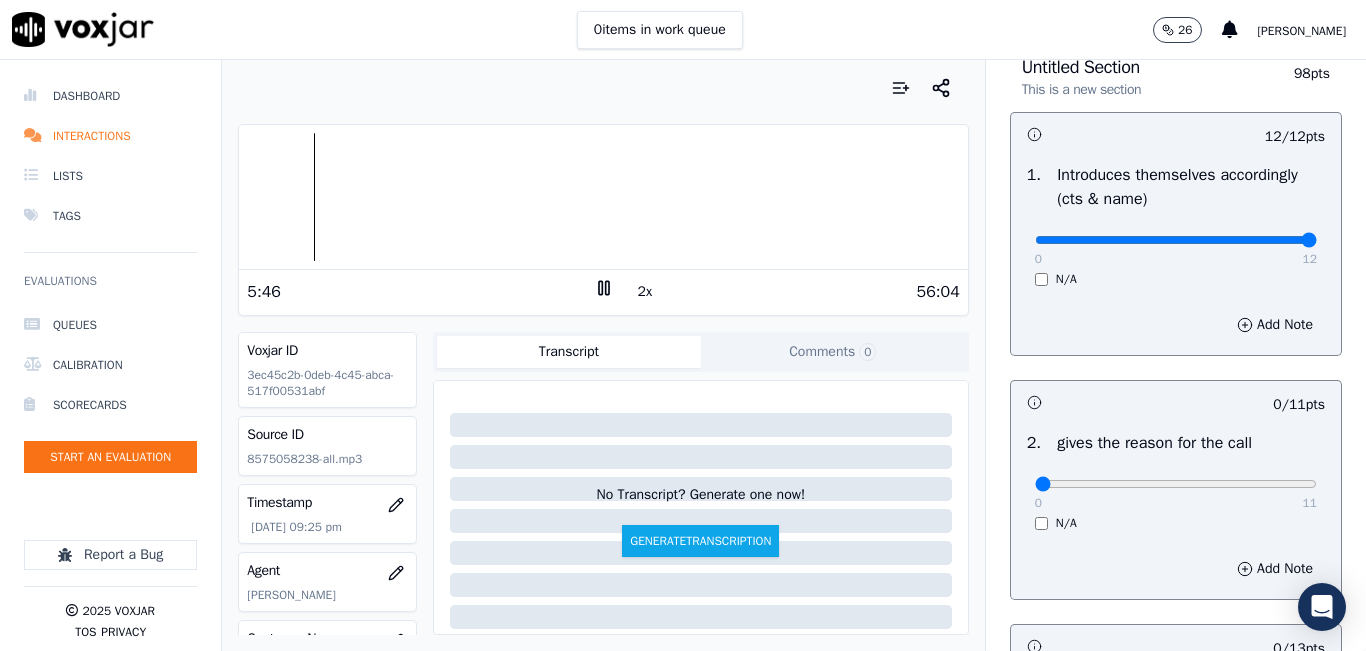click at bounding box center (603, 88) 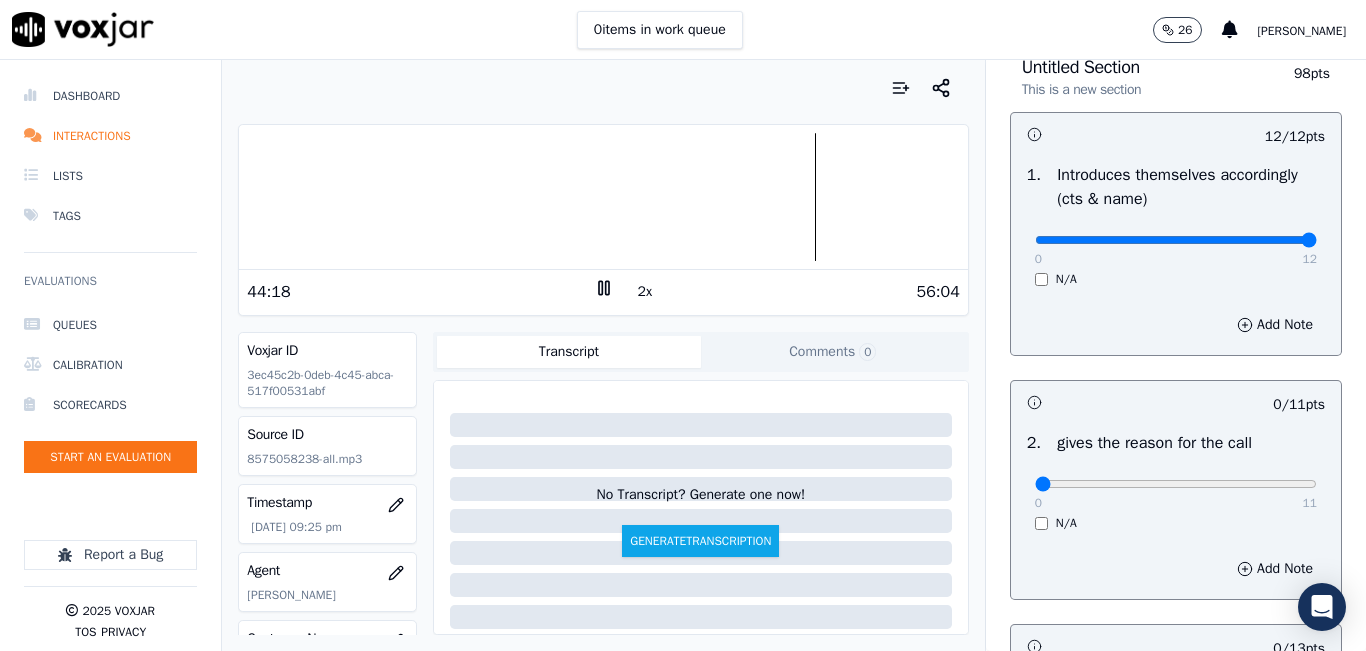 click at bounding box center [603, 197] 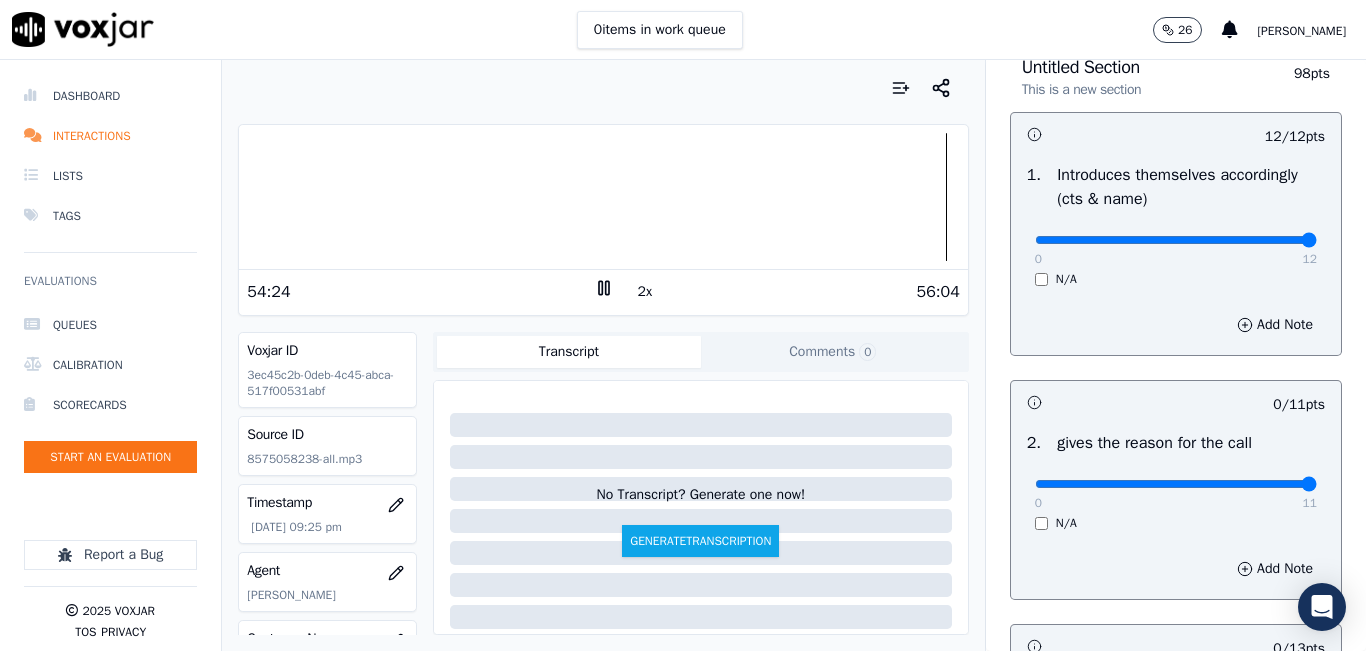 type on "11" 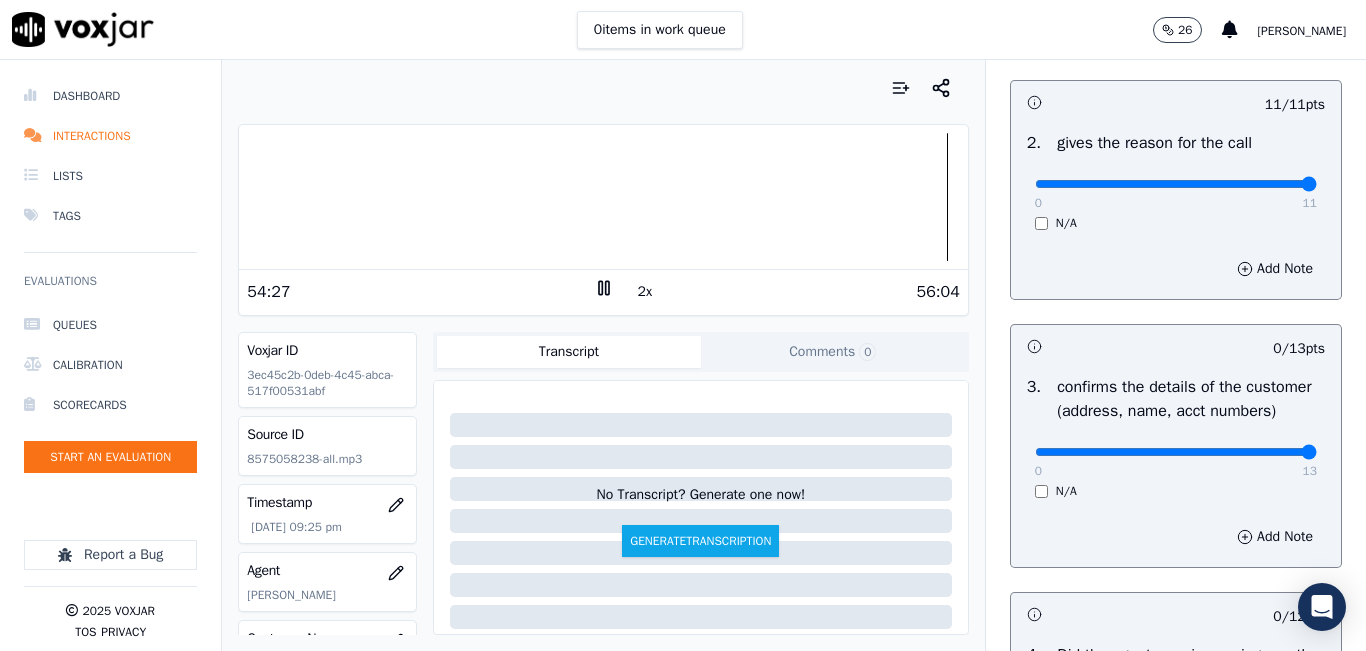 type on "13" 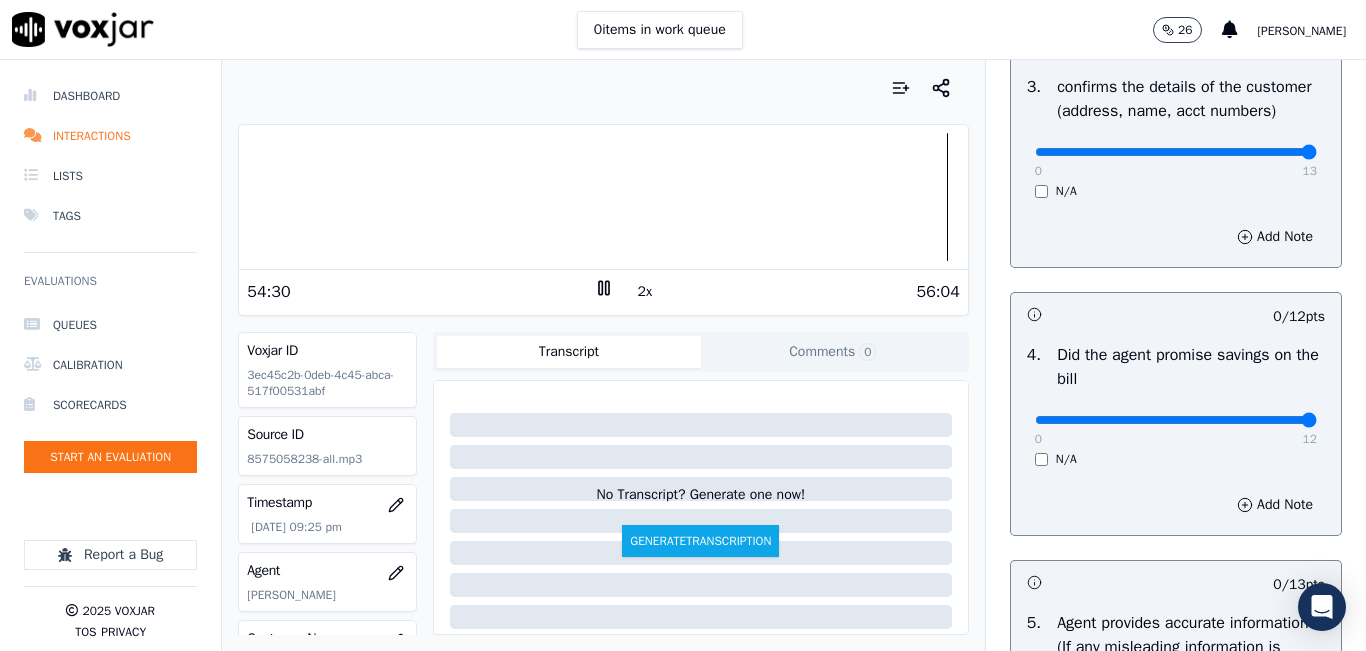 type on "12" 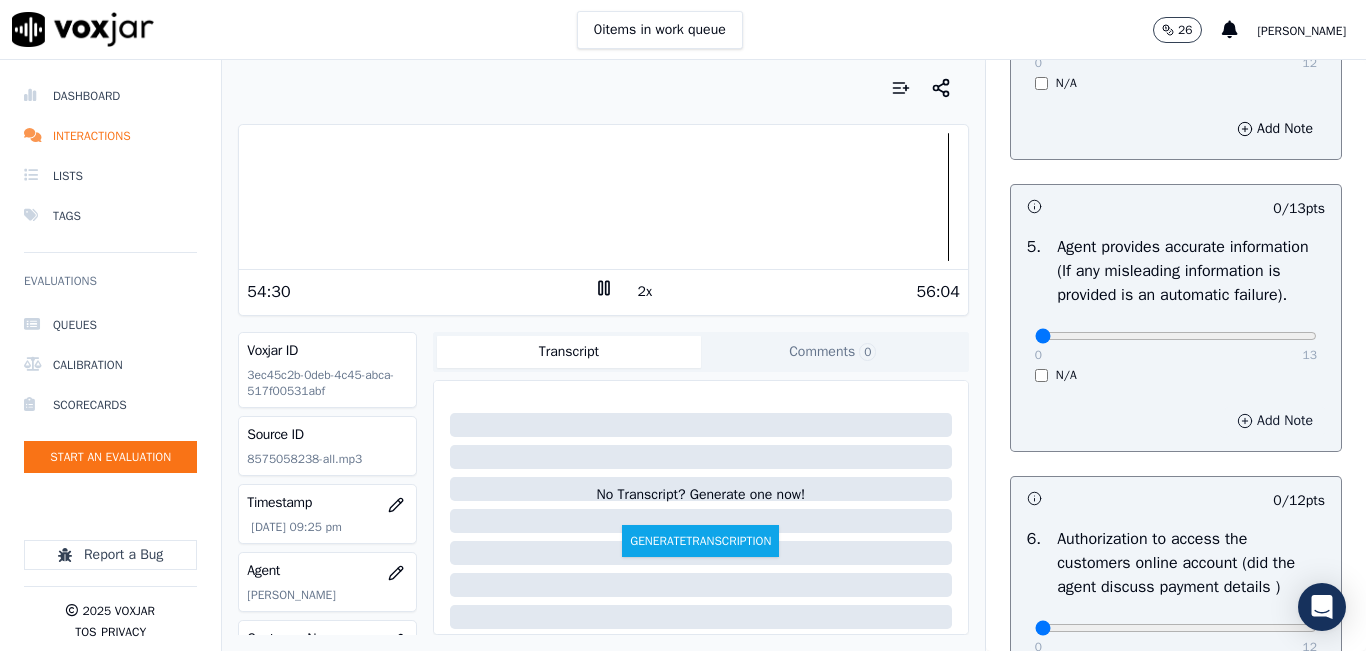 scroll, scrollTop: 1100, scrollLeft: 0, axis: vertical 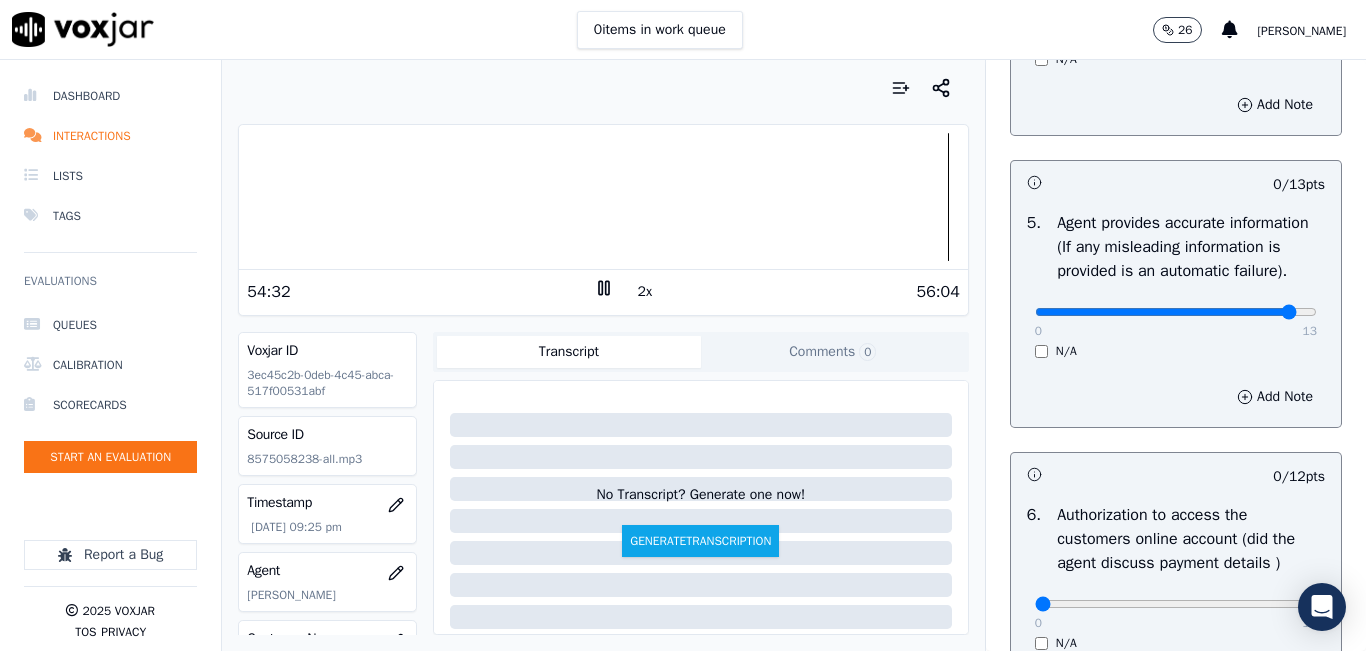 click at bounding box center (1176, -760) 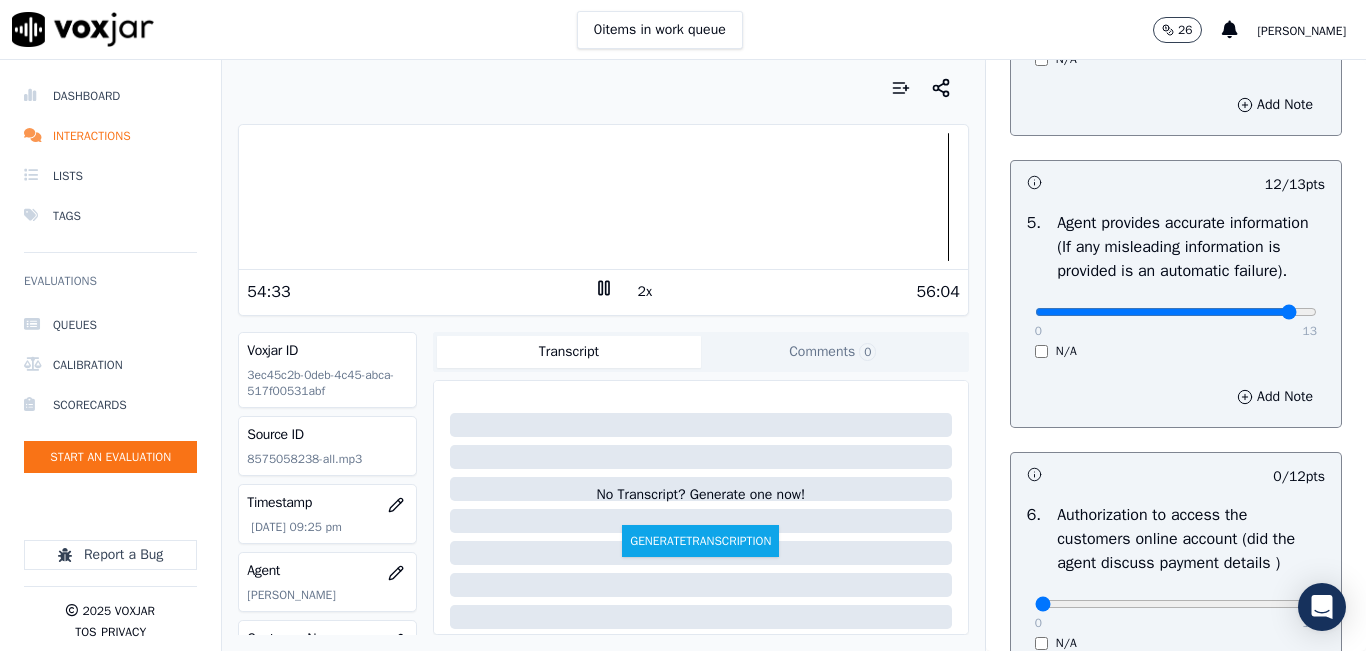 scroll, scrollTop: 1200, scrollLeft: 0, axis: vertical 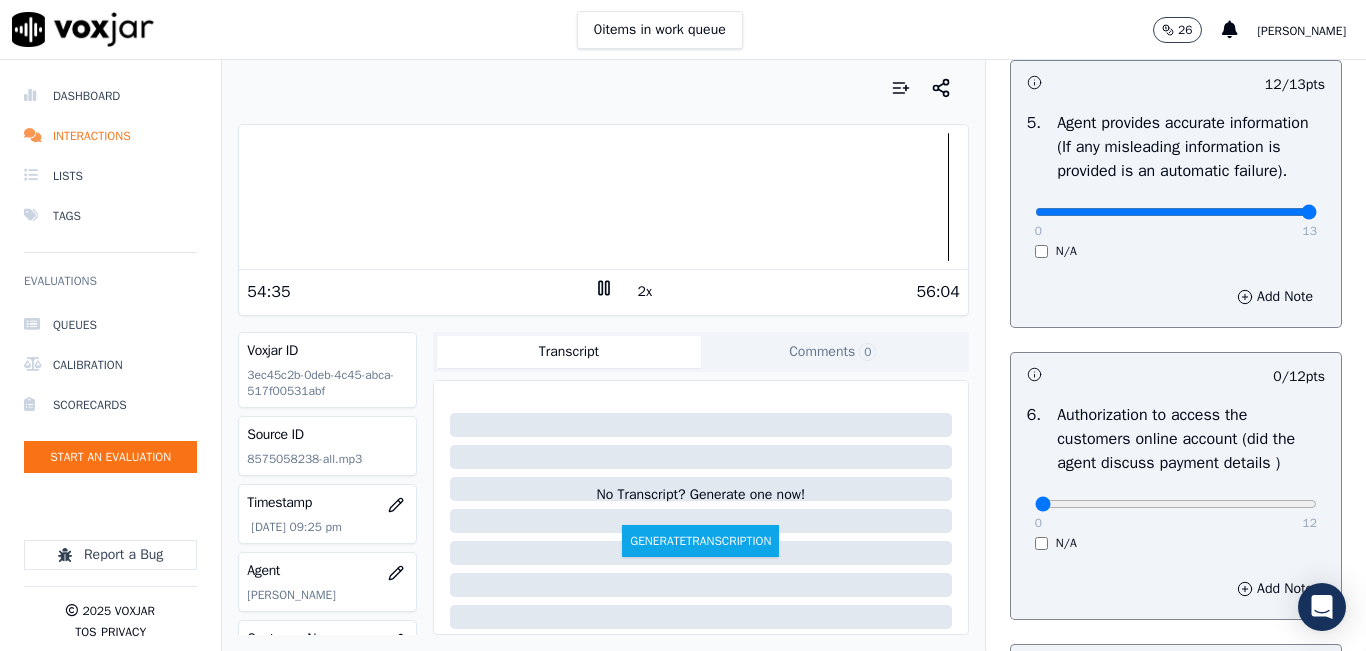 type on "13" 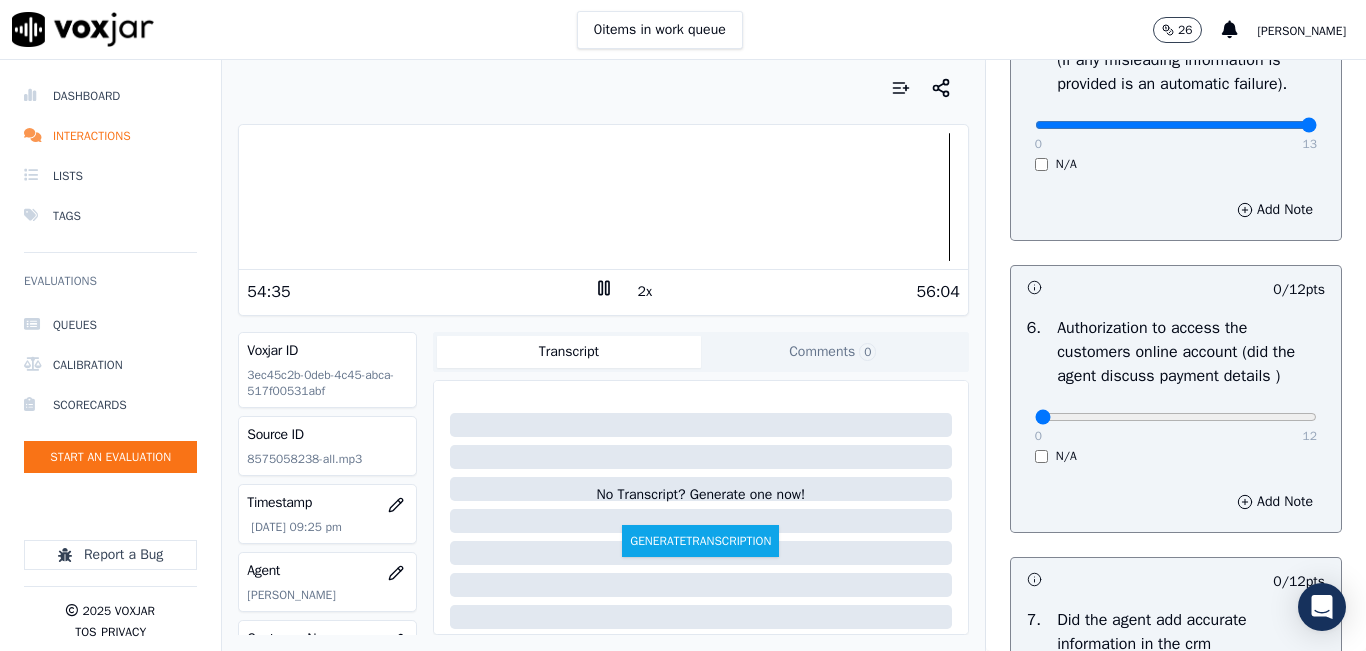 scroll, scrollTop: 1400, scrollLeft: 0, axis: vertical 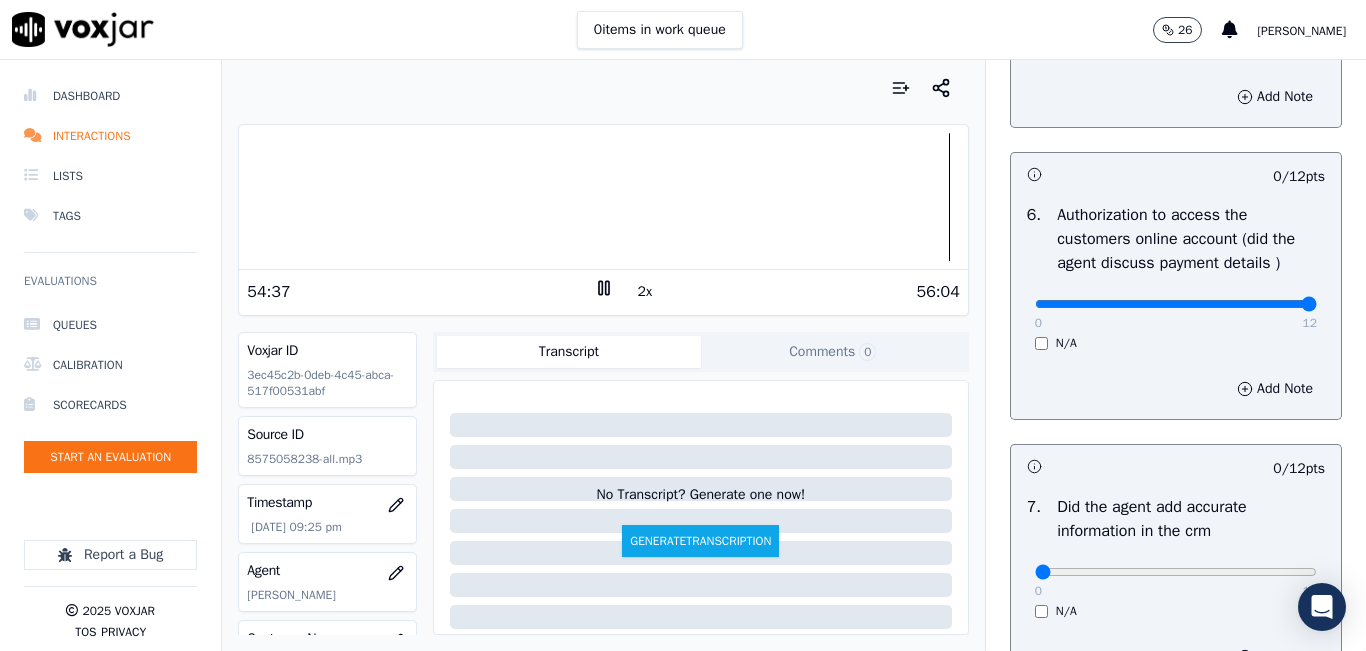 type on "12" 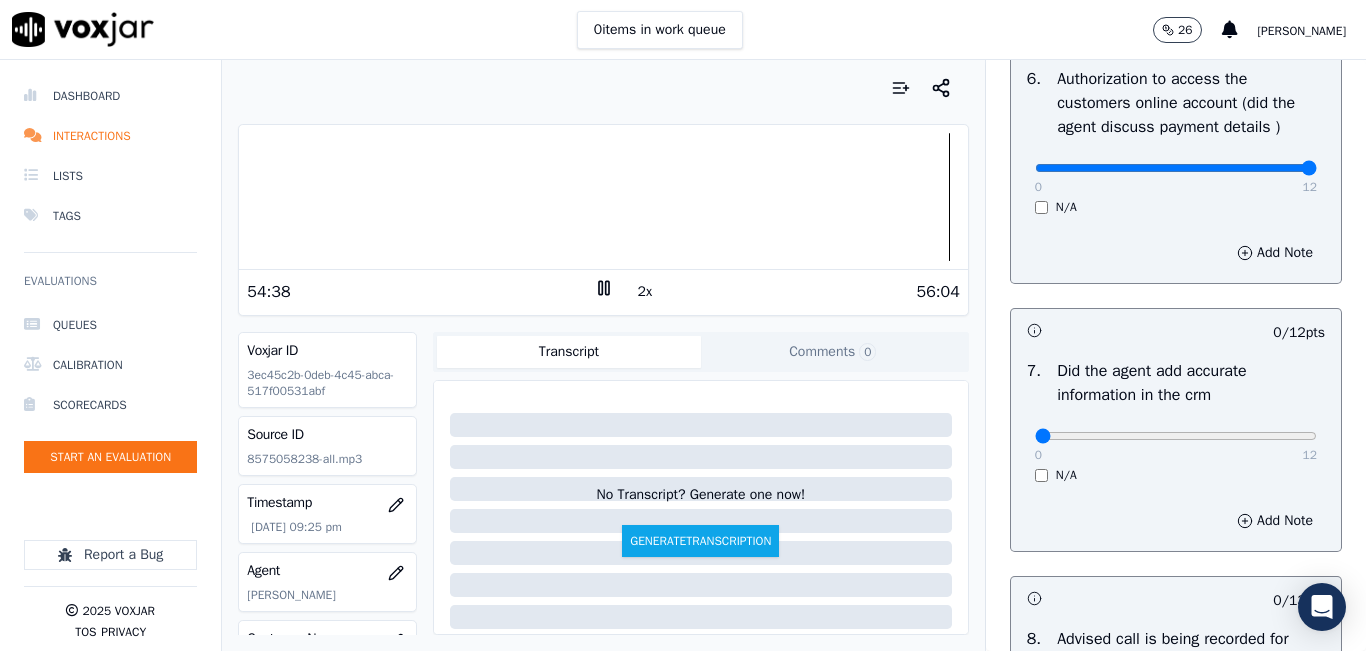 scroll, scrollTop: 1700, scrollLeft: 0, axis: vertical 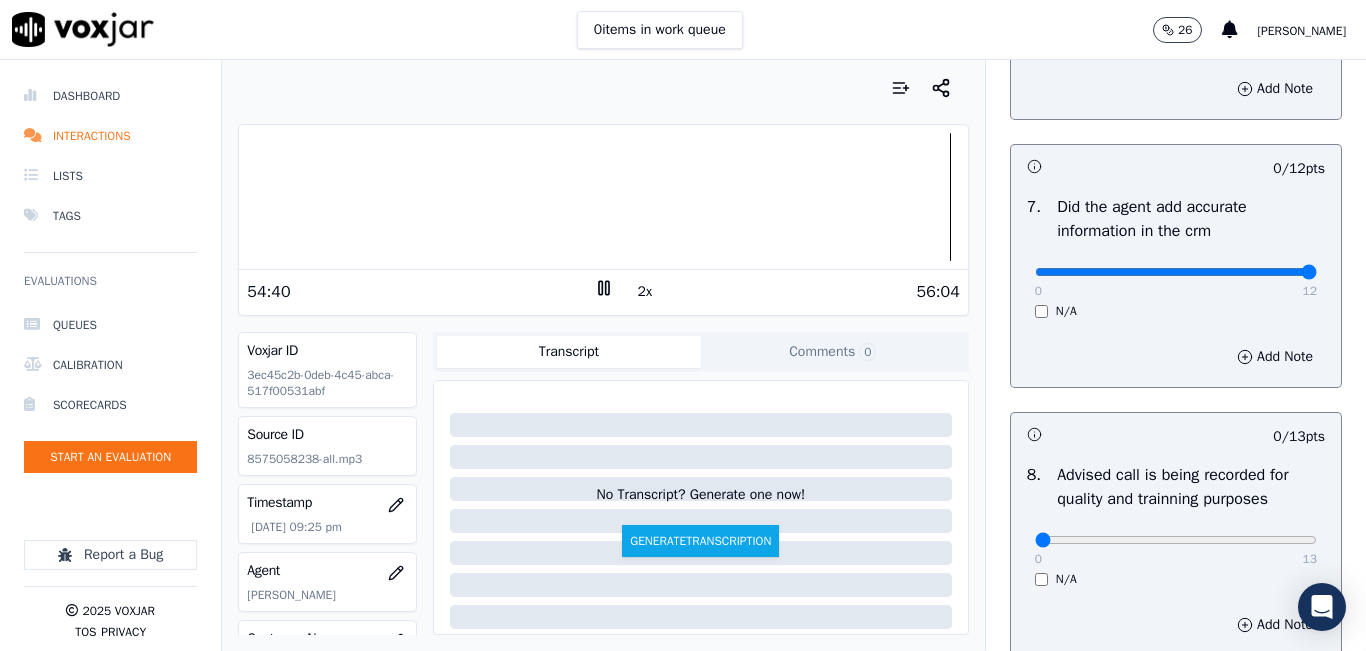 type on "12" 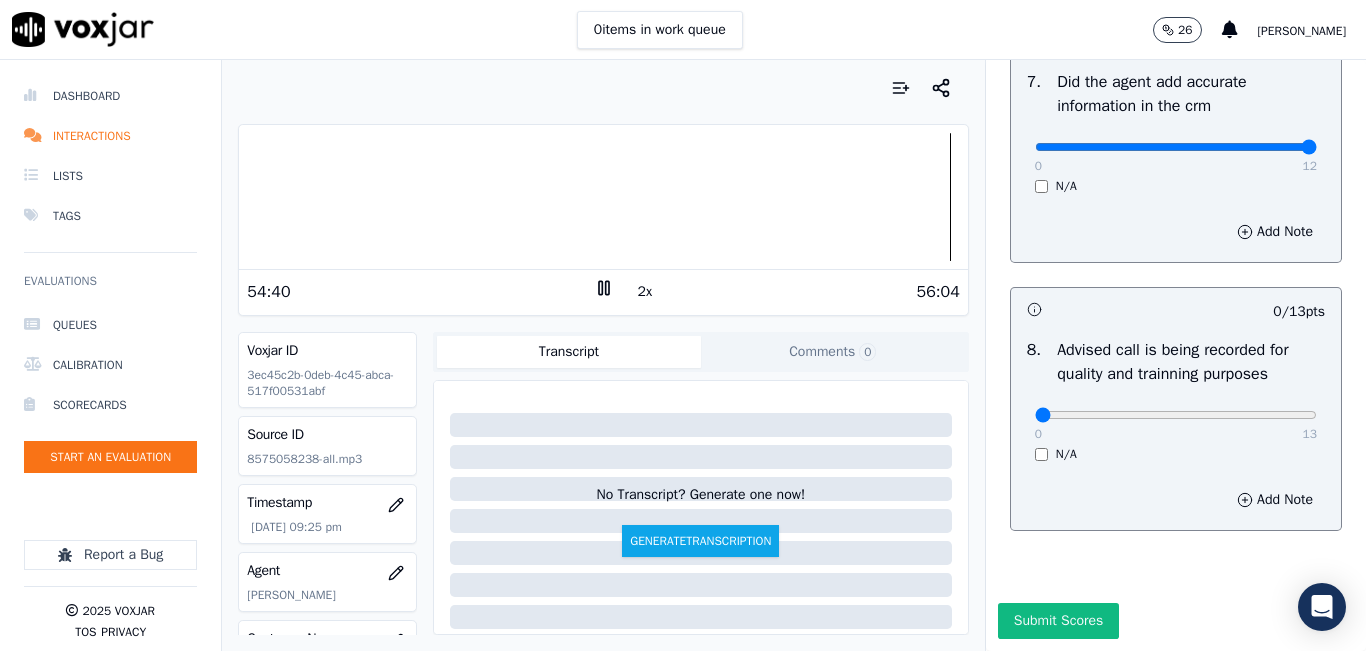 scroll, scrollTop: 1900, scrollLeft: 0, axis: vertical 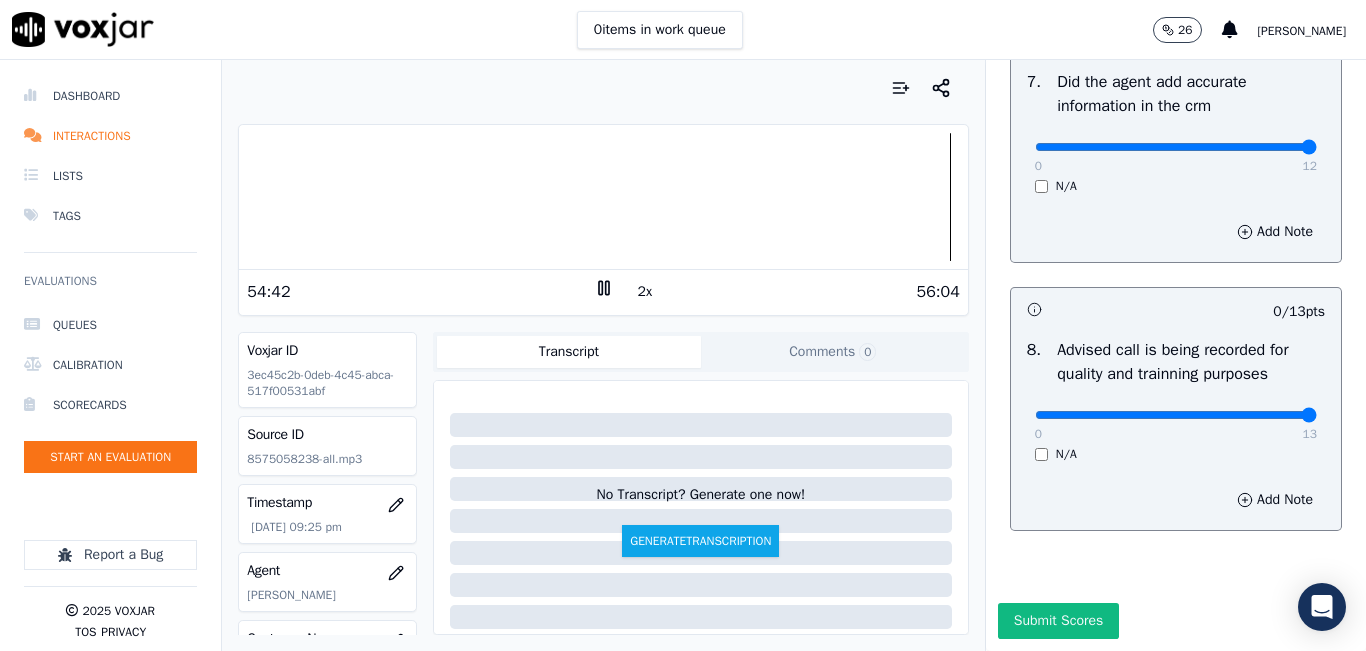 type on "13" 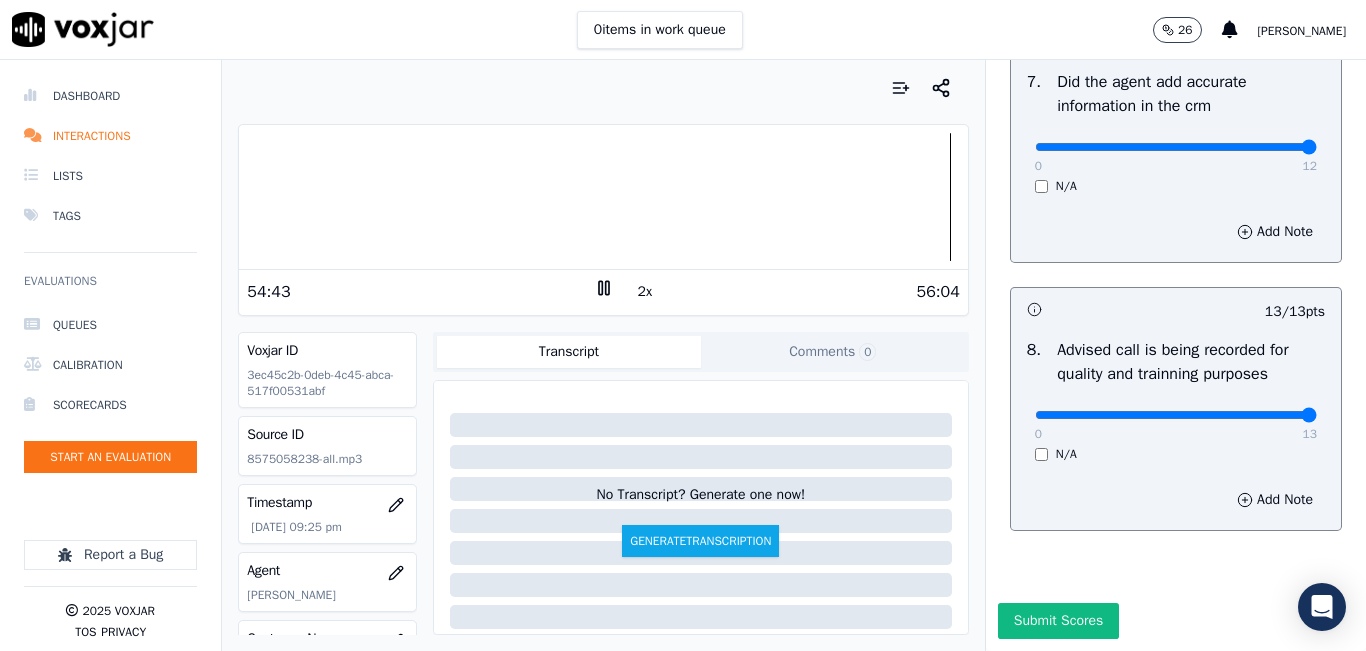 scroll, scrollTop: 1918, scrollLeft: 0, axis: vertical 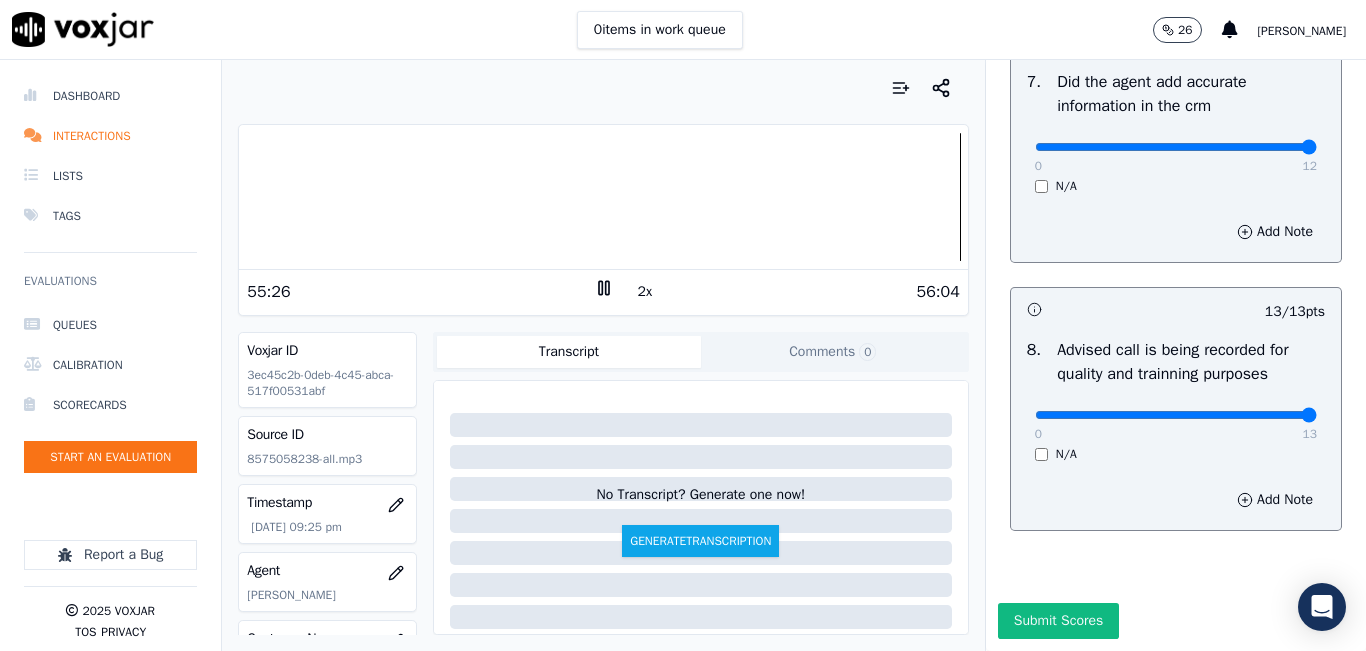 click 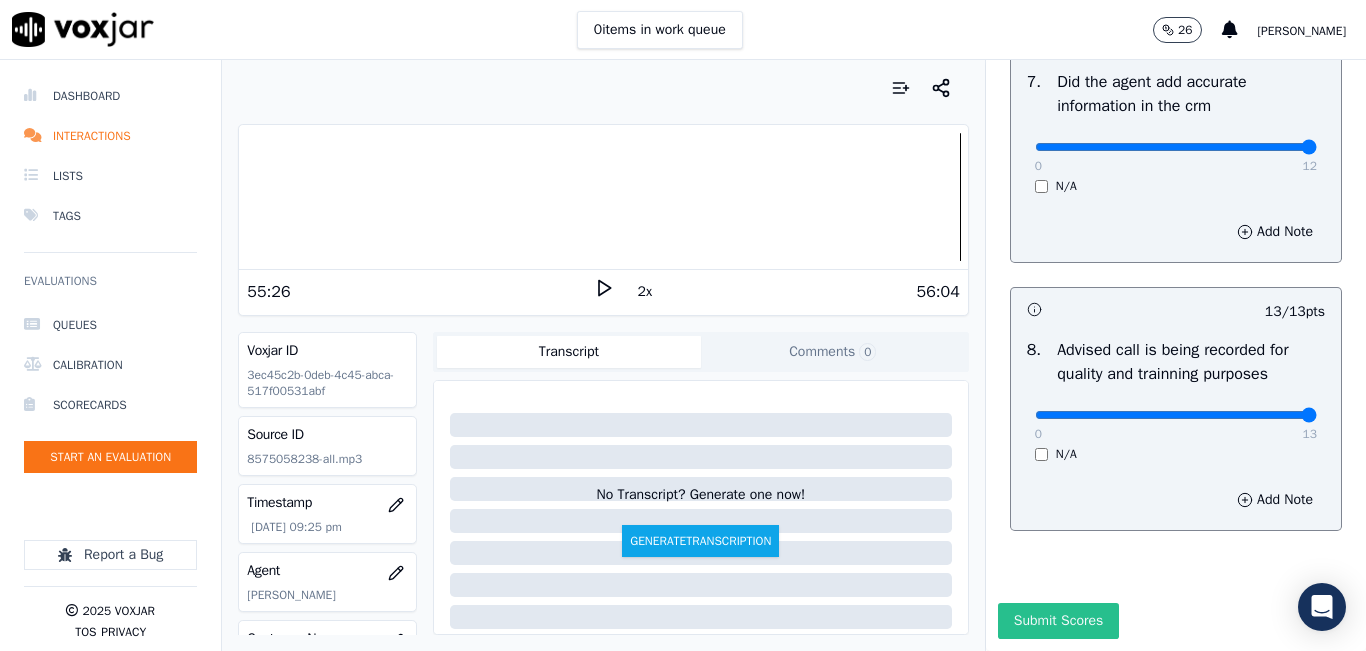 click on "Submit Scores" at bounding box center (1058, 621) 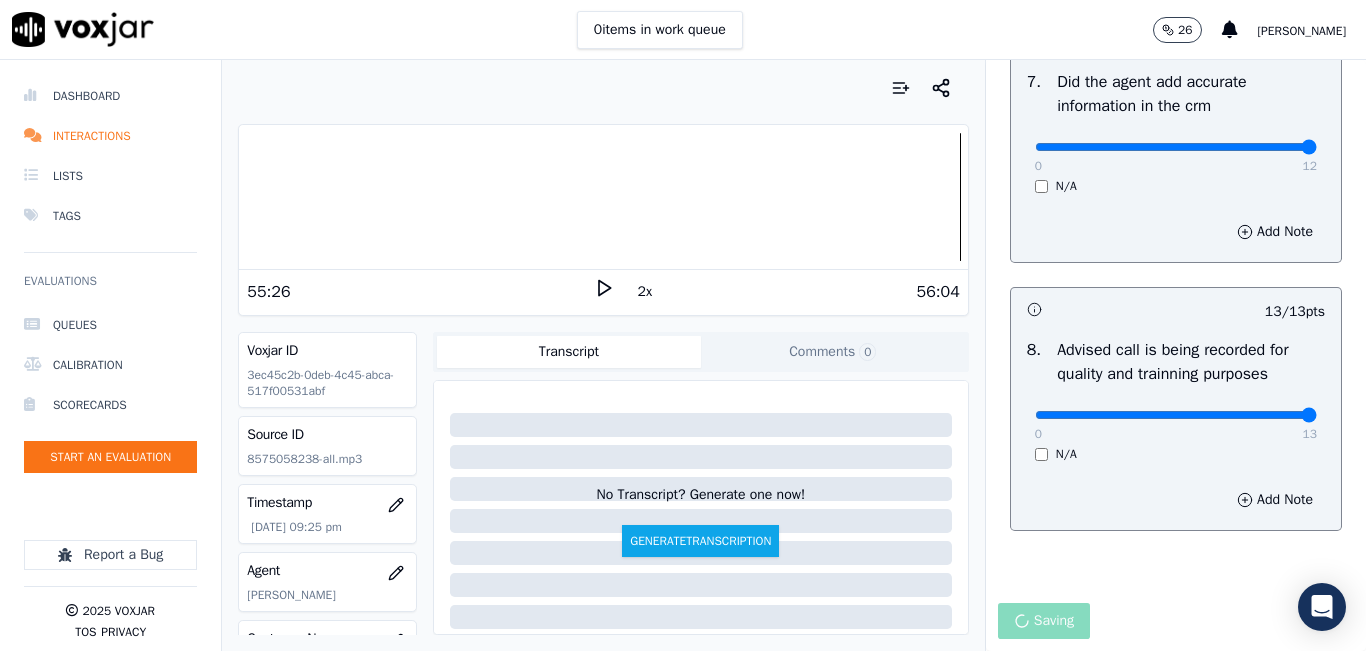 click on "Untitled Section   This is a new section   98  pts                 12 / 12  pts     1 .   Introduces themselves accordingly (cts & name)     0   12     N/A      Add Note                           11 / 11  pts     2 .   gives the reason for the call      0   11     N/A      Add Note                           13 / 13  pts     3 .   confirms the details of the customer (address, name, acct numbers)     0   13     N/A      Add Note                           12 / 12  pts     4 .   Did the agent promise savings on the bill     0   12     N/A      Add Note                           13 / 13  pts     5 .   Agent provides accurate information  (If any misleading information is provided is an automatic failure).     0   13     N/A      Add Note                           12 / 12  pts     6 .   Authorization to access the customers online account (did the agent discuss payment details )     0   12     N/A      Add Note                           12 / 12  pts     7 .   Did the agent add accurate information in the crm" at bounding box center [1176, -546] 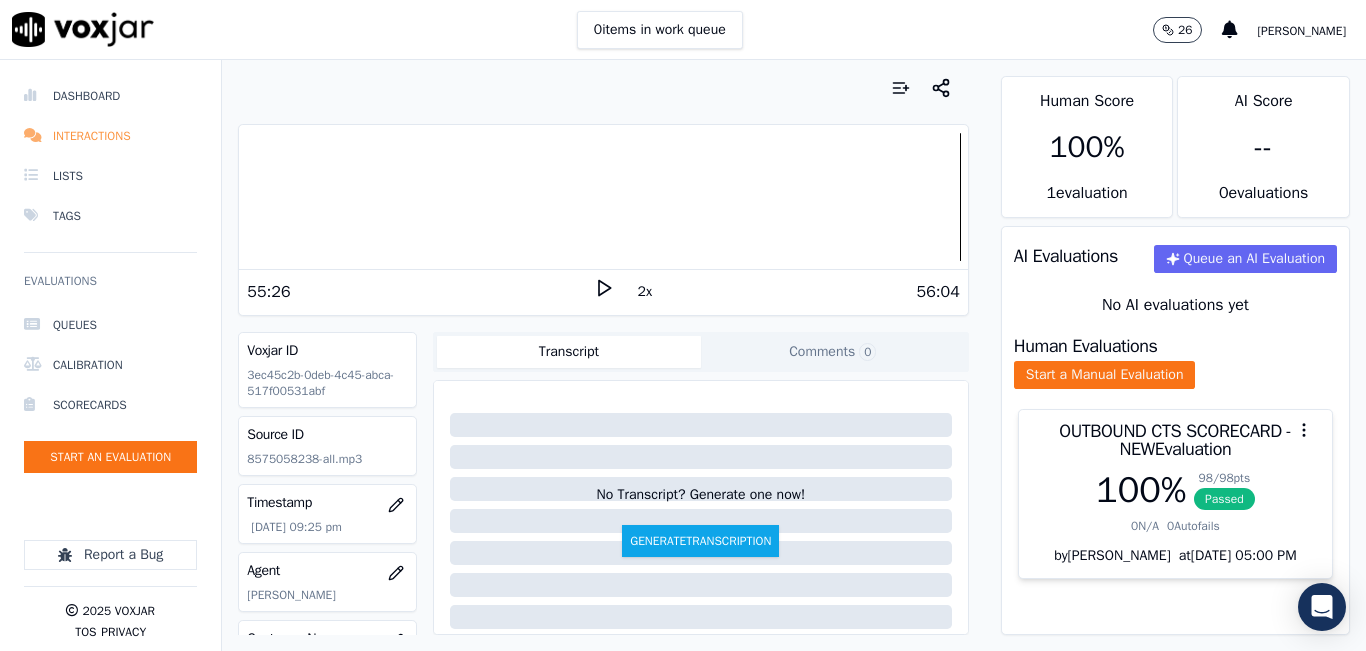 click on "Interactions" at bounding box center [110, 136] 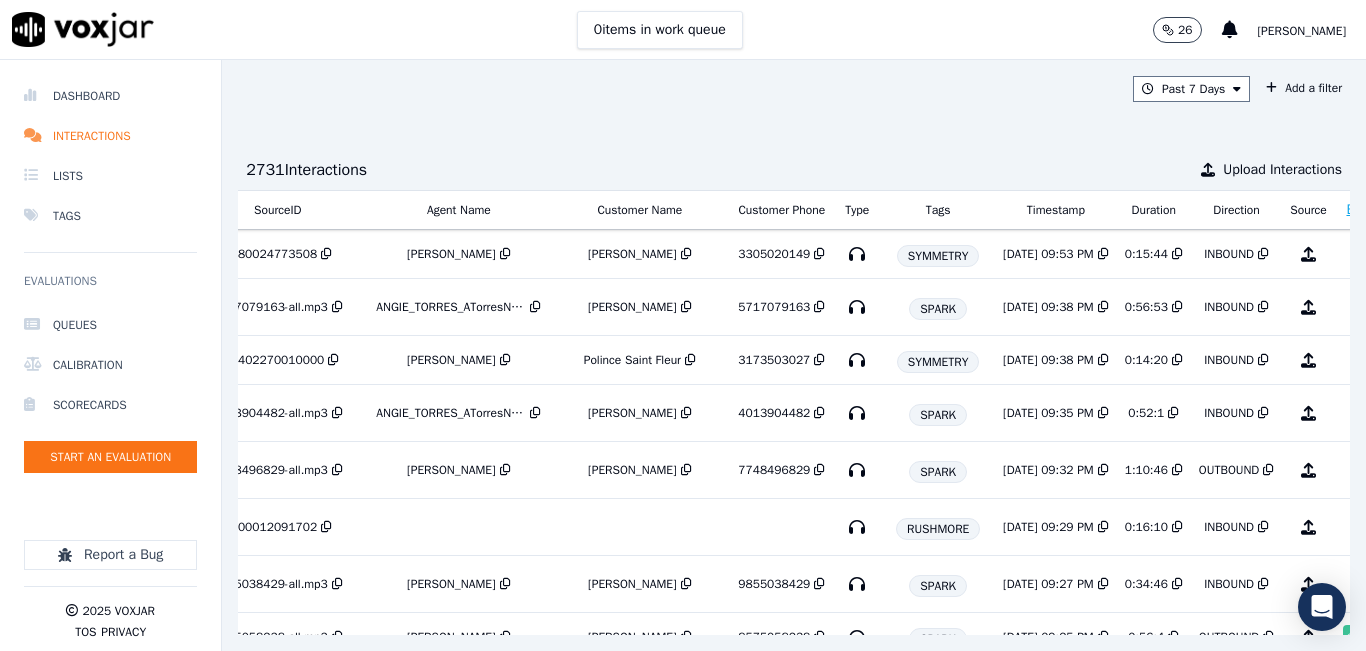 scroll, scrollTop: 0, scrollLeft: 402, axis: horizontal 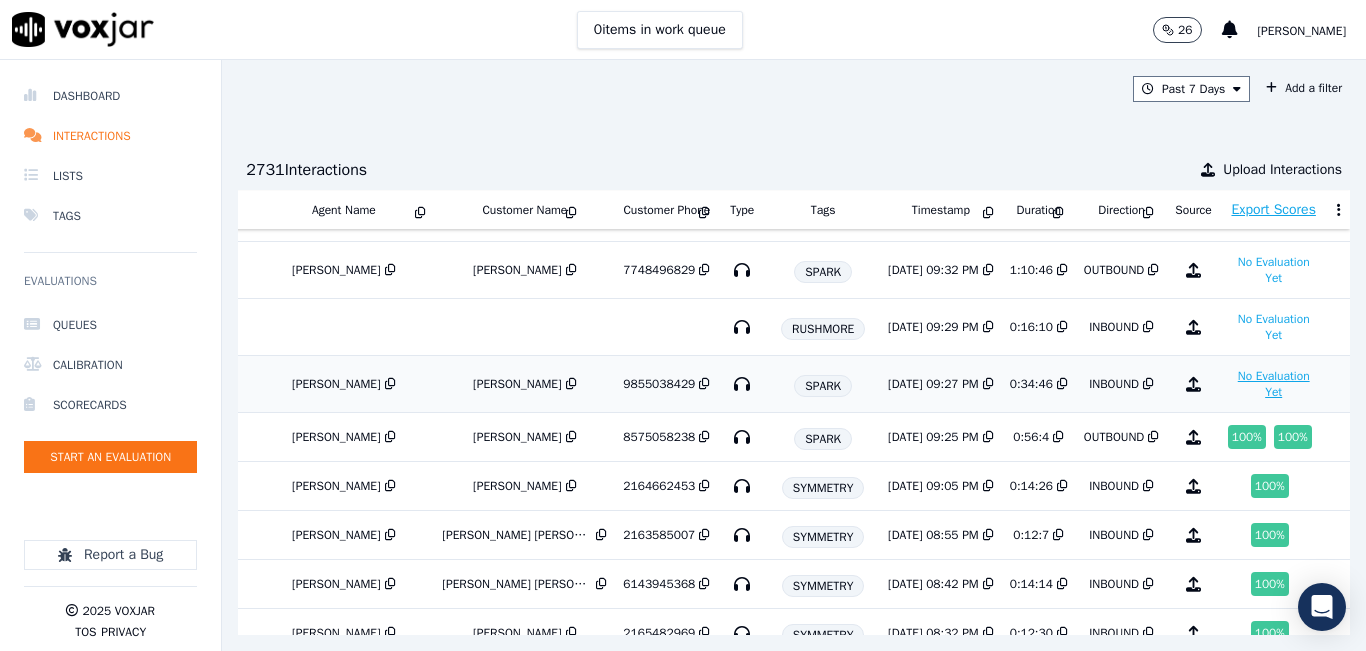 click on "No Evaluation Yet" at bounding box center [1274, 384] 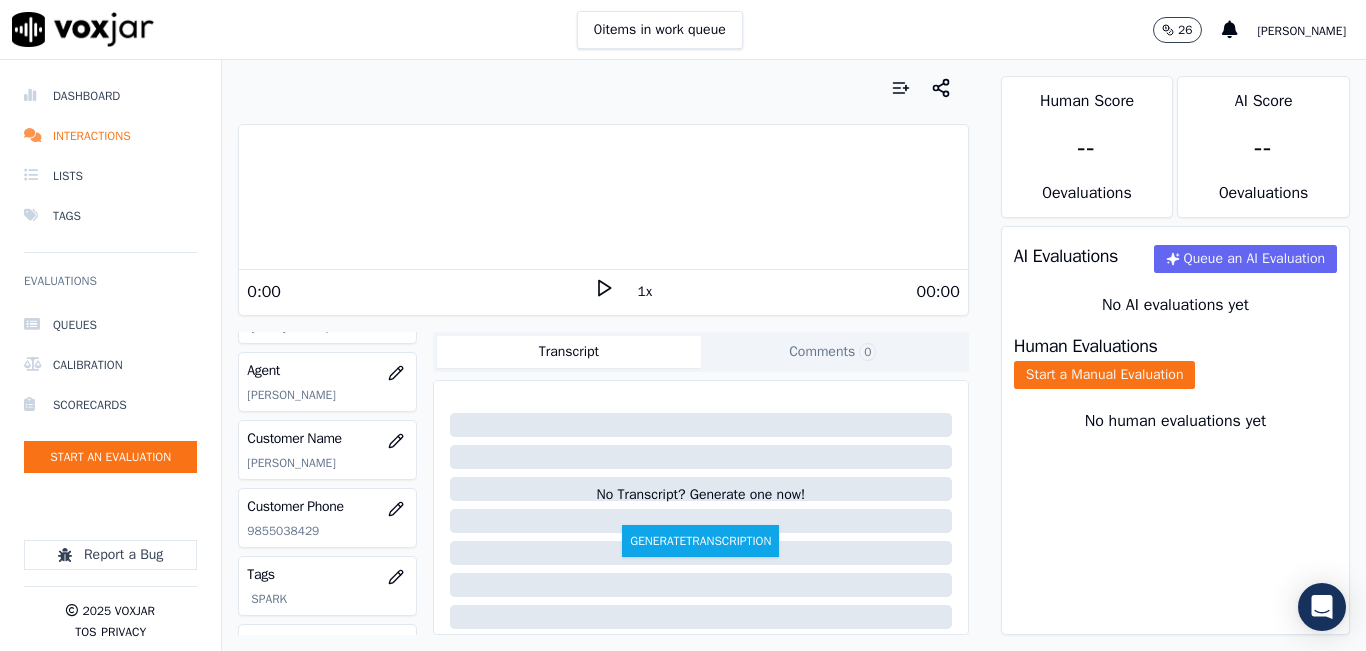 scroll, scrollTop: 300, scrollLeft: 0, axis: vertical 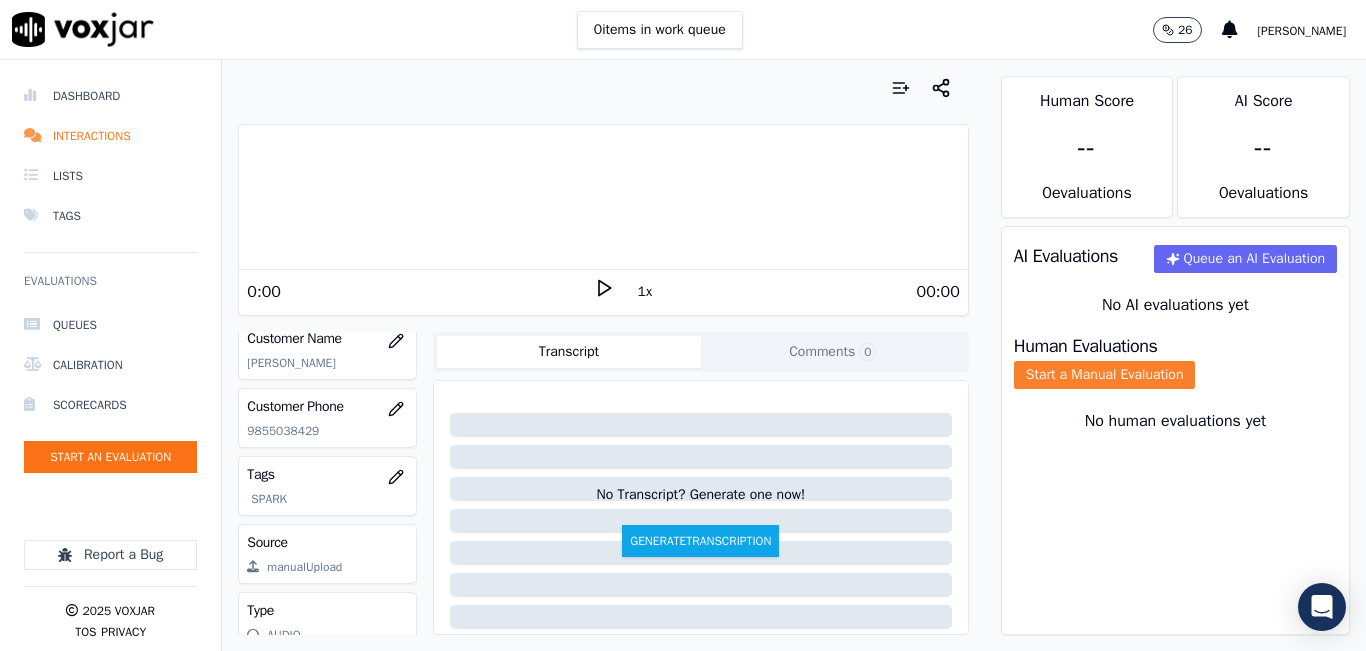 click on "Start a Manual Evaluation" 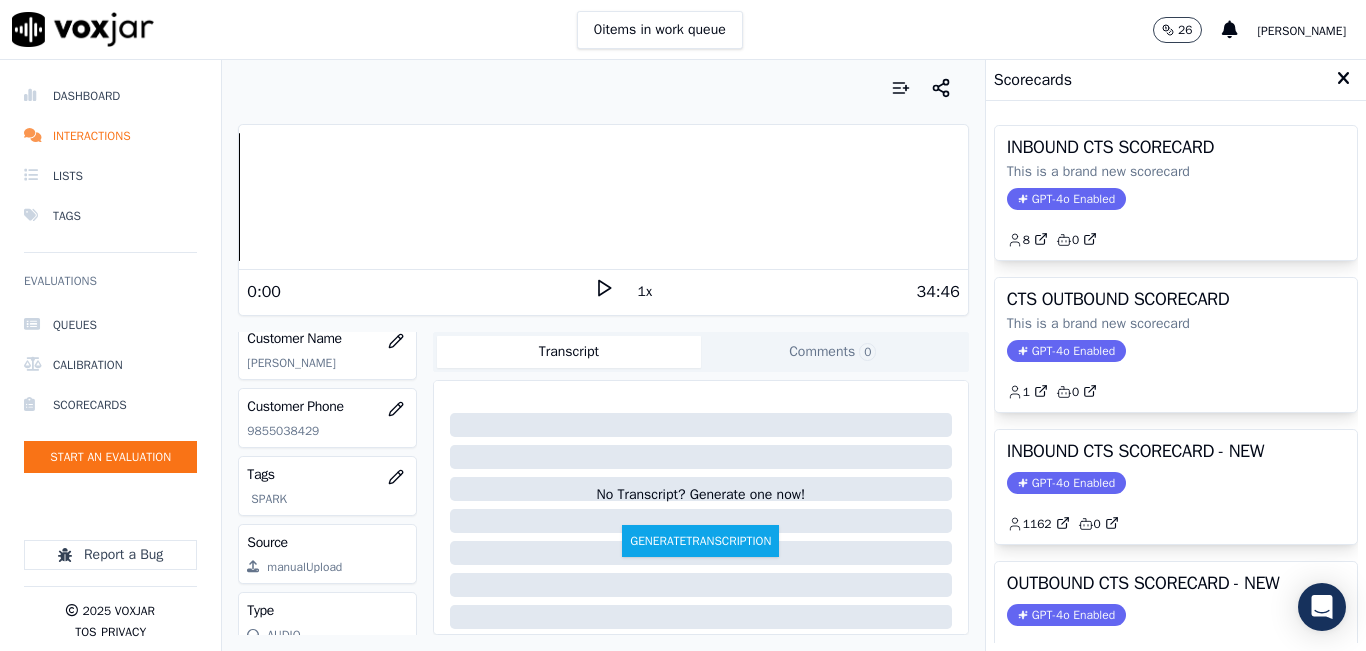 click 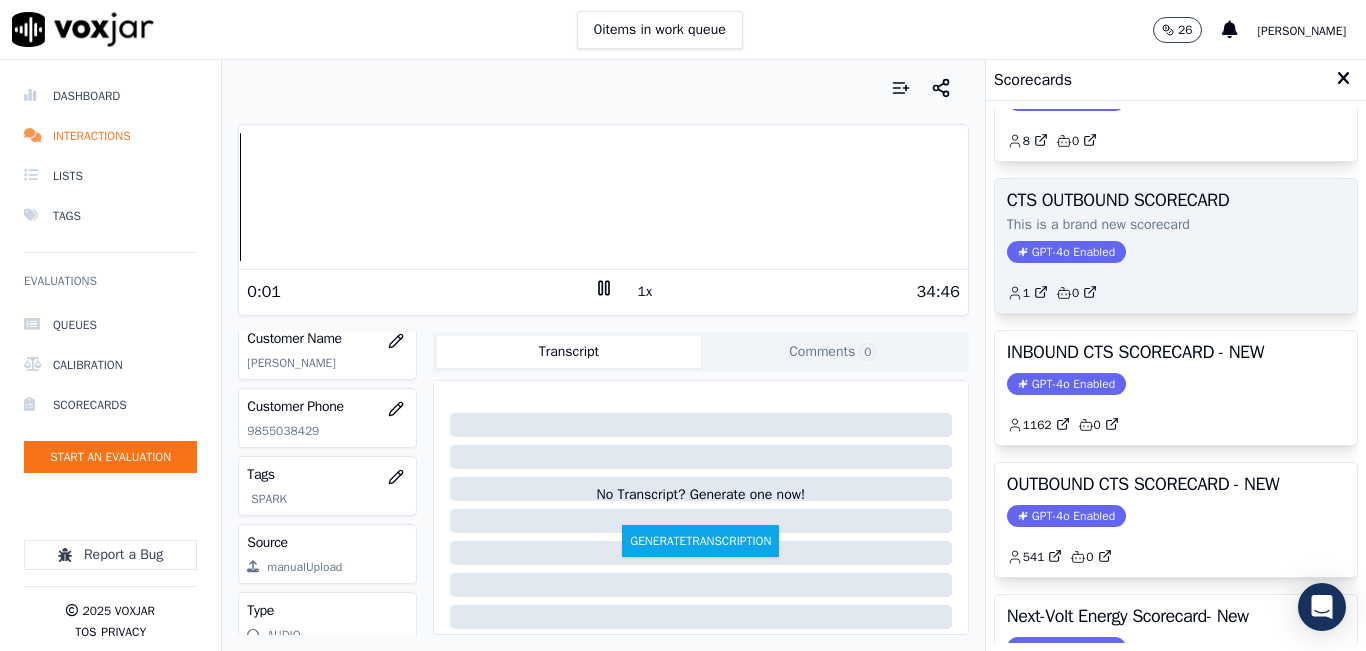 scroll, scrollTop: 100, scrollLeft: 0, axis: vertical 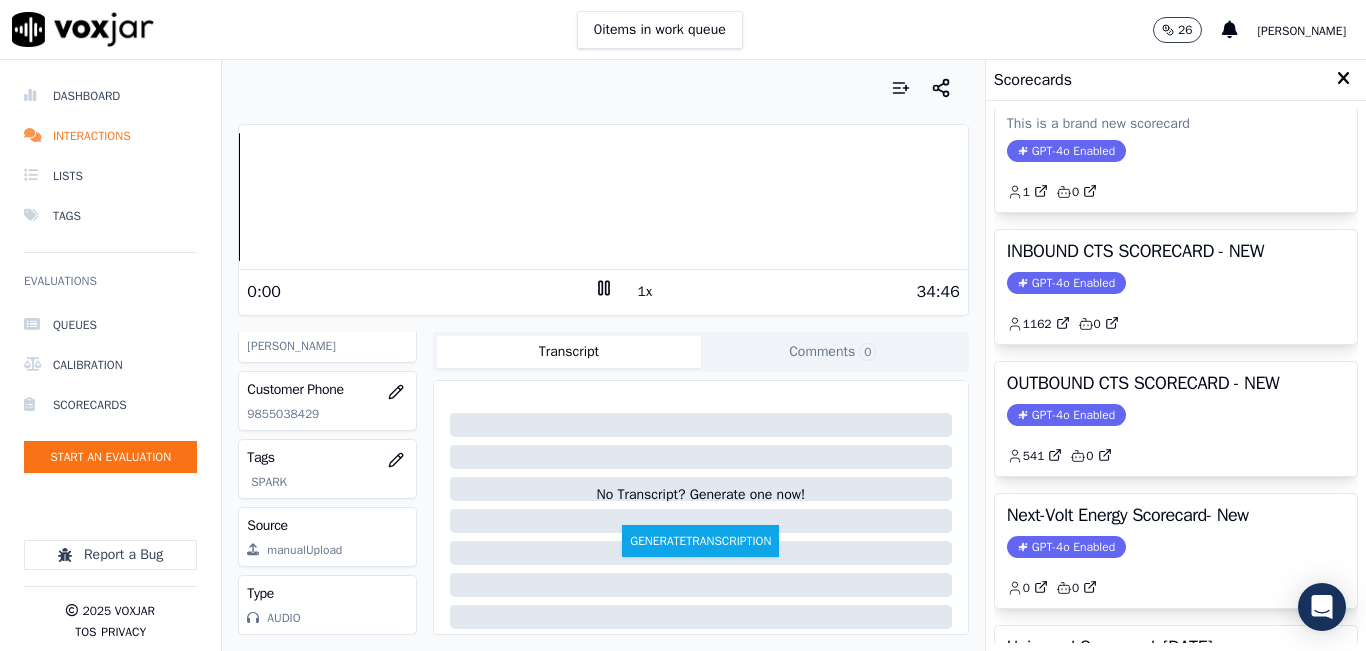 click on "Dashboard   Interactions   Lists   Tags       Evaluations     Queues   Calibration   Scorecards   Start an Evaluation
Report a Bug       2025   Voxjar   TOS   Privacy             Your browser does not support the audio element.   0:00     1x   34:46   Voxjar ID   4db0a2de-e031-4dc6-993d-c44c8abf1c62   Source ID   9855038429-all.mp3   Timestamp
07/30/2025 09:27 pm     Agent
Hans Soruco_HSorucoNWFG     Customer Name     MARIA CUZ     Customer Phone     9855038429     Tags
SPARK     Source     manualUpload   Type     AUDIO       Transcript   Comments  0   No Transcript? Generate one now!   Generate  Transcription         Add Comment   Scores   Transcript   Metadata   Comments         Human Score   --   0  evaluation s   AI Score   --   0  evaluation s     AI Evaluations
Queue an AI Evaluation   No AI evaluations yet   Human Evaluations   Start a Manual Evaluation   No human evaluations yet         Scorecards
INBOUND CTS SCORECARD             8" at bounding box center (683, 355) 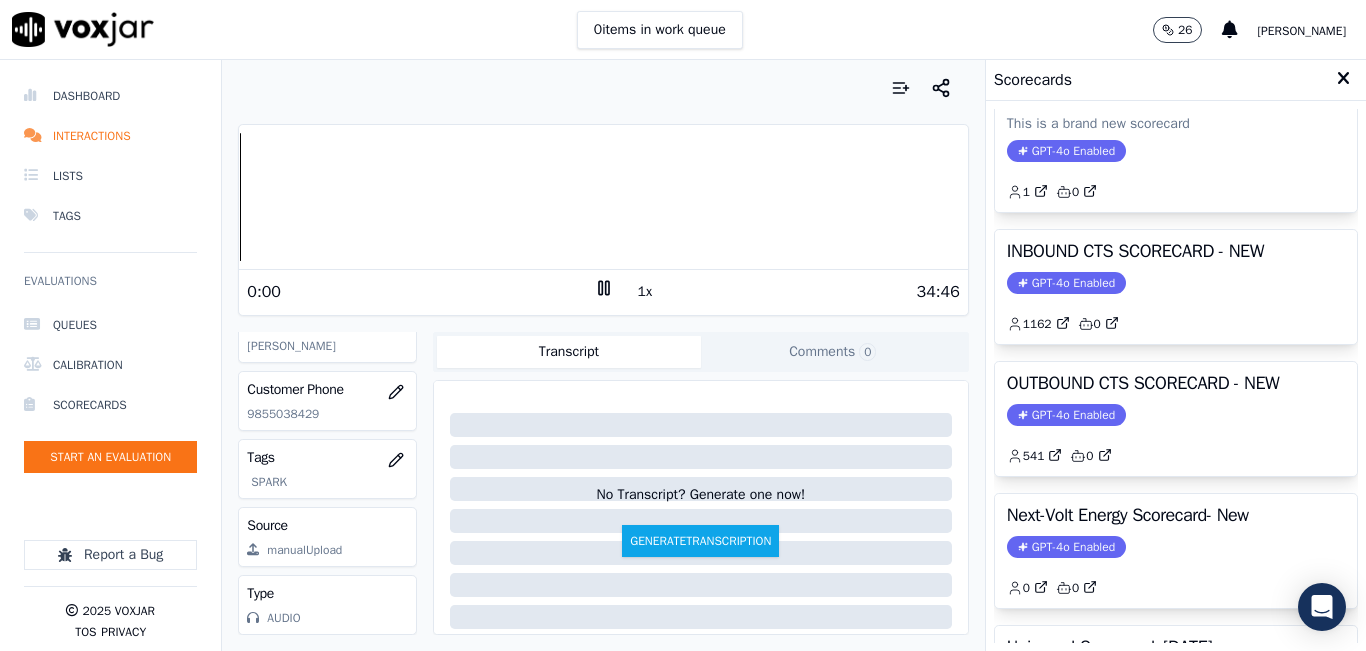 click at bounding box center (603, 88) 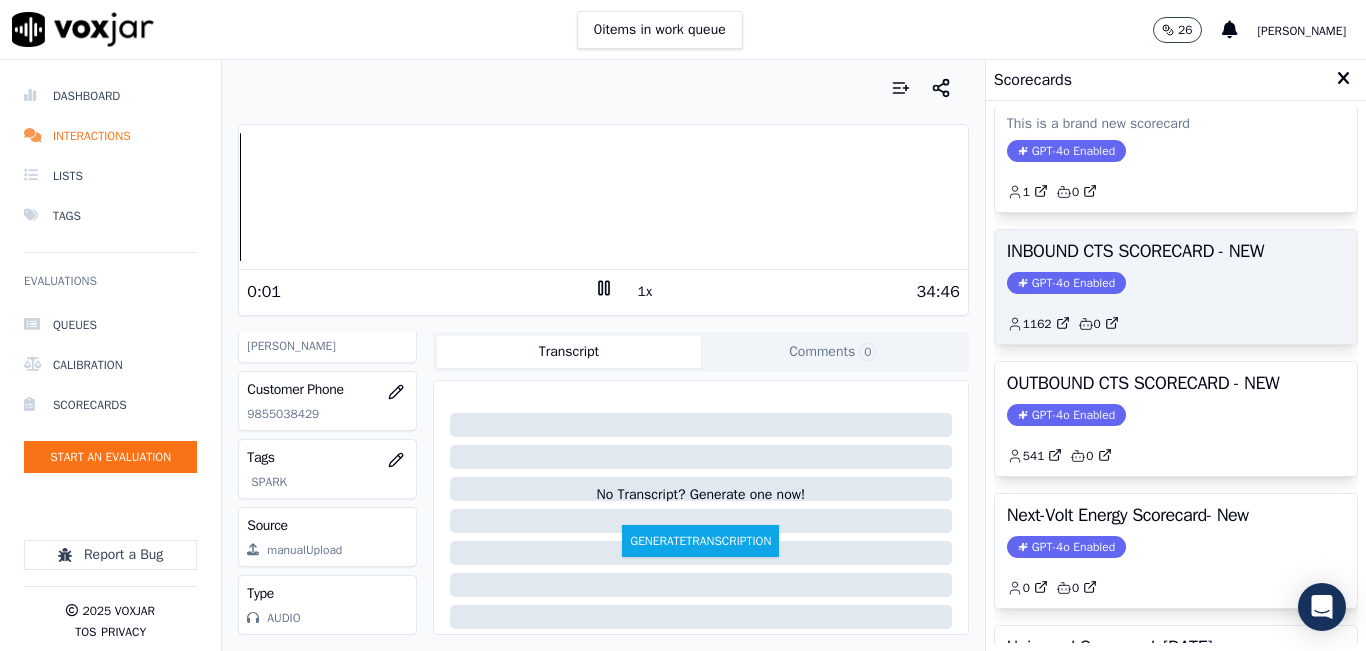 click on "INBOUND CTS SCORECARD - NEW" at bounding box center [1176, 251] 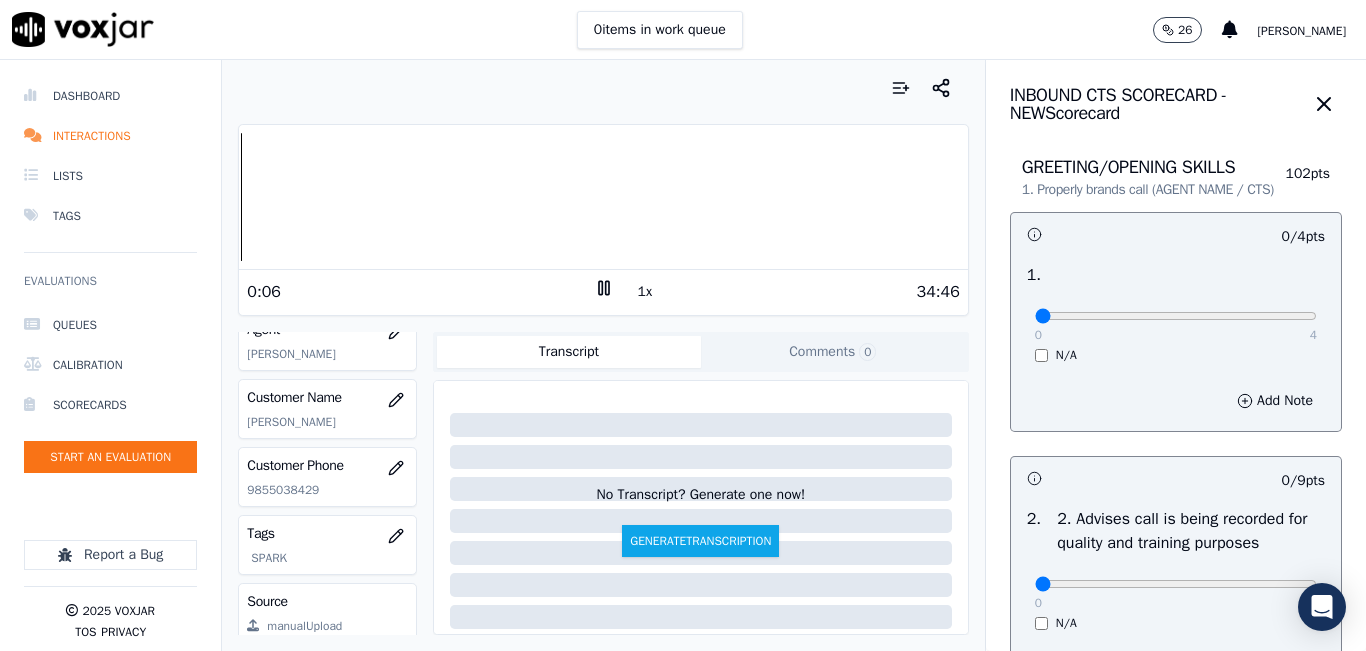 scroll, scrollTop: 178, scrollLeft: 0, axis: vertical 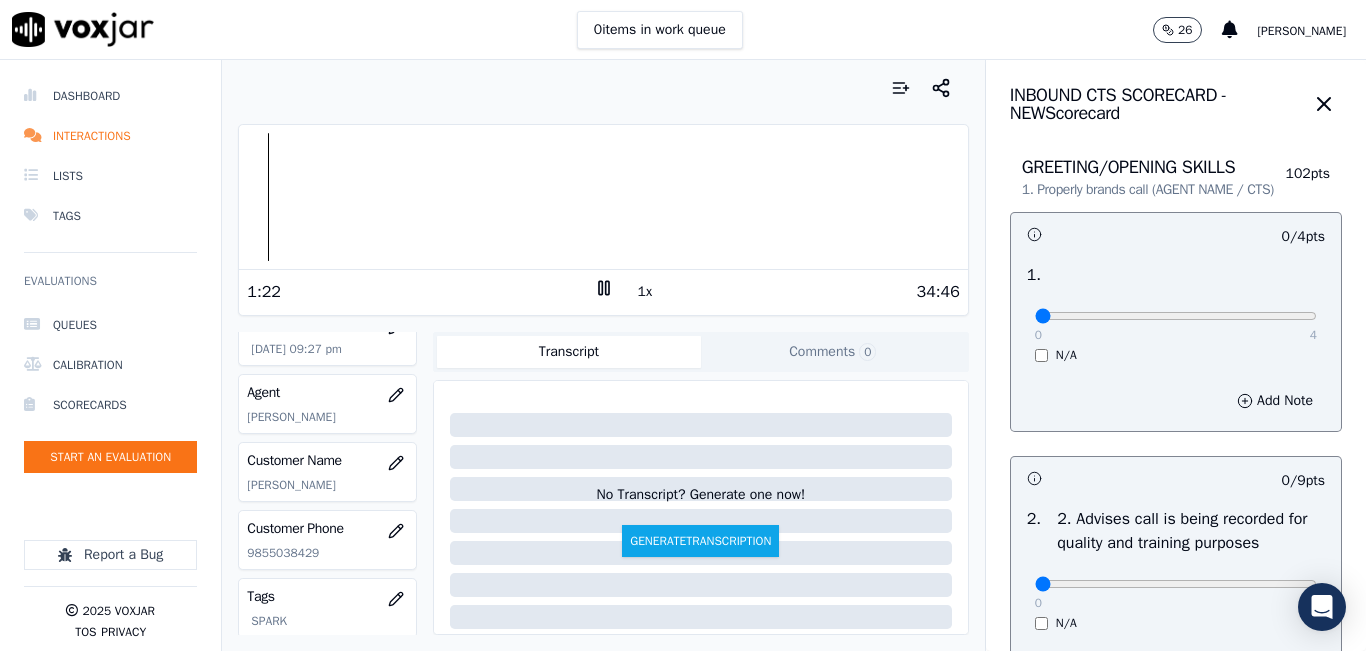 click on "1x" at bounding box center (645, 292) 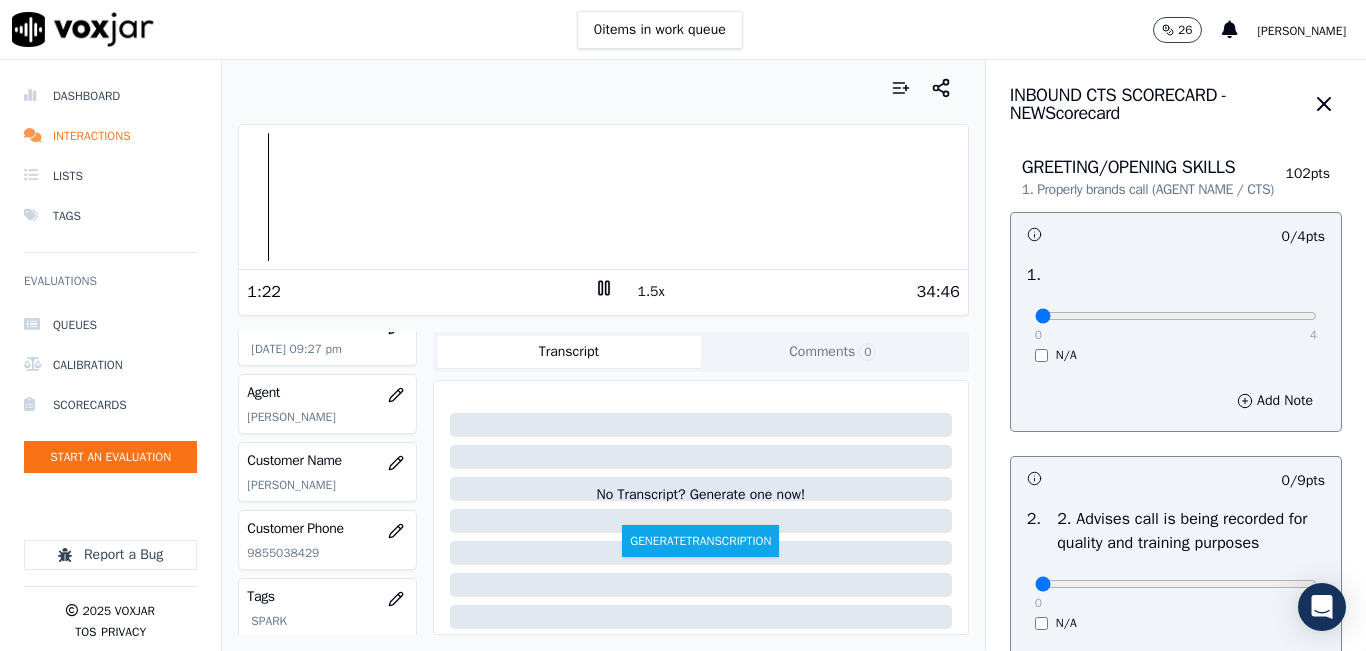 click on "1.5x" at bounding box center [651, 292] 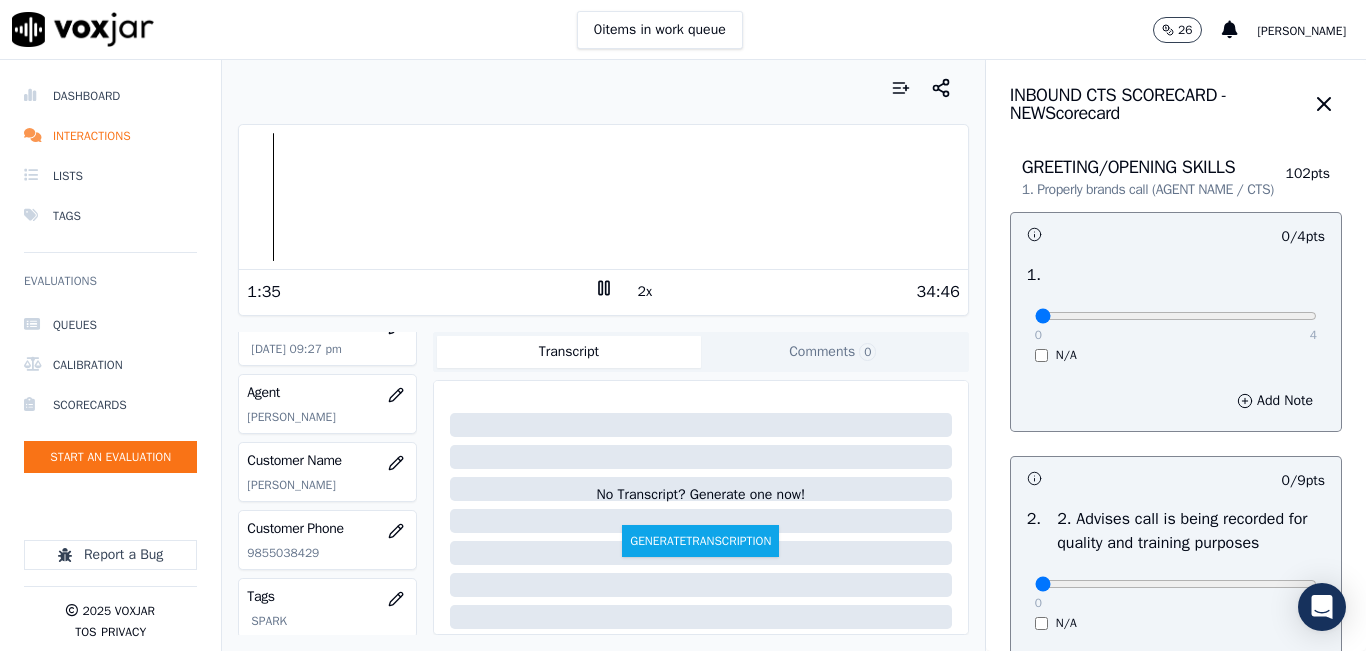 click on "Your browser does not support the audio element.   1:35     2x   34:46   Voxjar ID   4db0a2de-e031-4dc6-993d-c44c8abf1c62   Source ID   9855038429-all.mp3   Timestamp
07/30/2025 09:27 pm     Agent
Hans Soruco_HSorucoNWFG     Customer Name     MARIA CUZ     Customer Phone     9855038429     Tags
SPARK     Source     manualUpload   Type     AUDIO       Transcript   Comments  0   No Transcript? Generate one now!   Generate  Transcription         Add Comment" at bounding box center (603, 355) 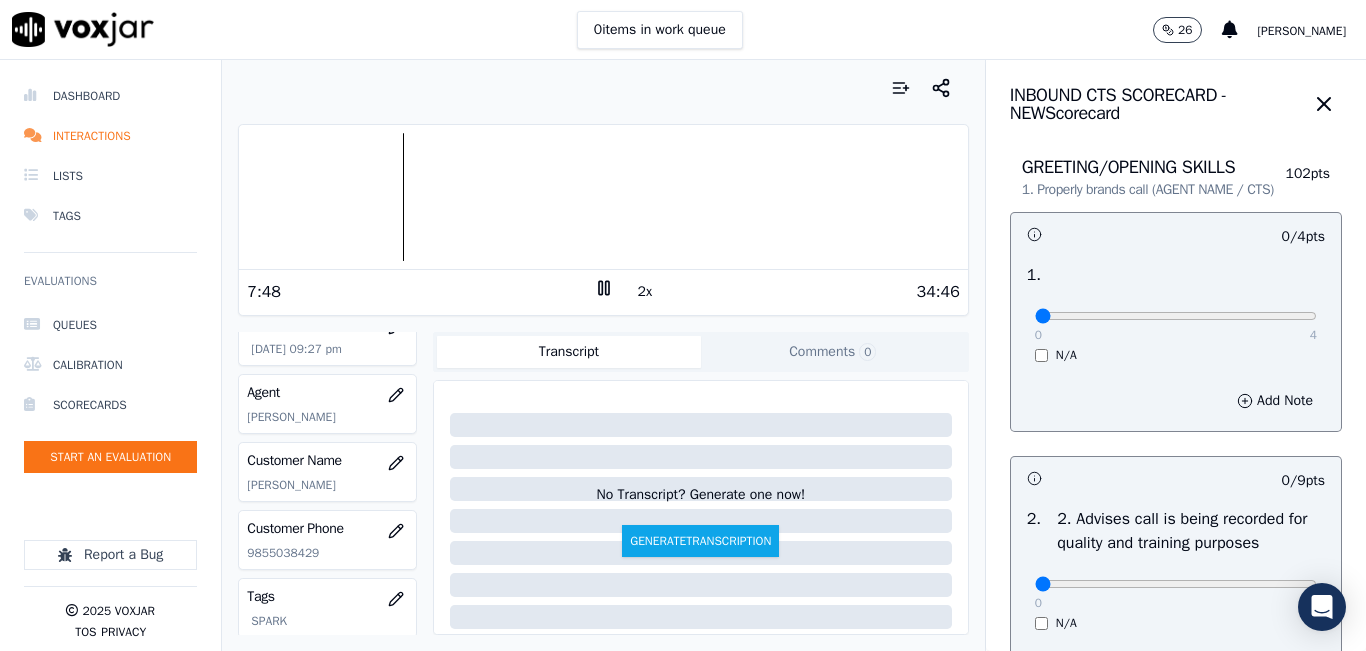 scroll, scrollTop: 378, scrollLeft: 0, axis: vertical 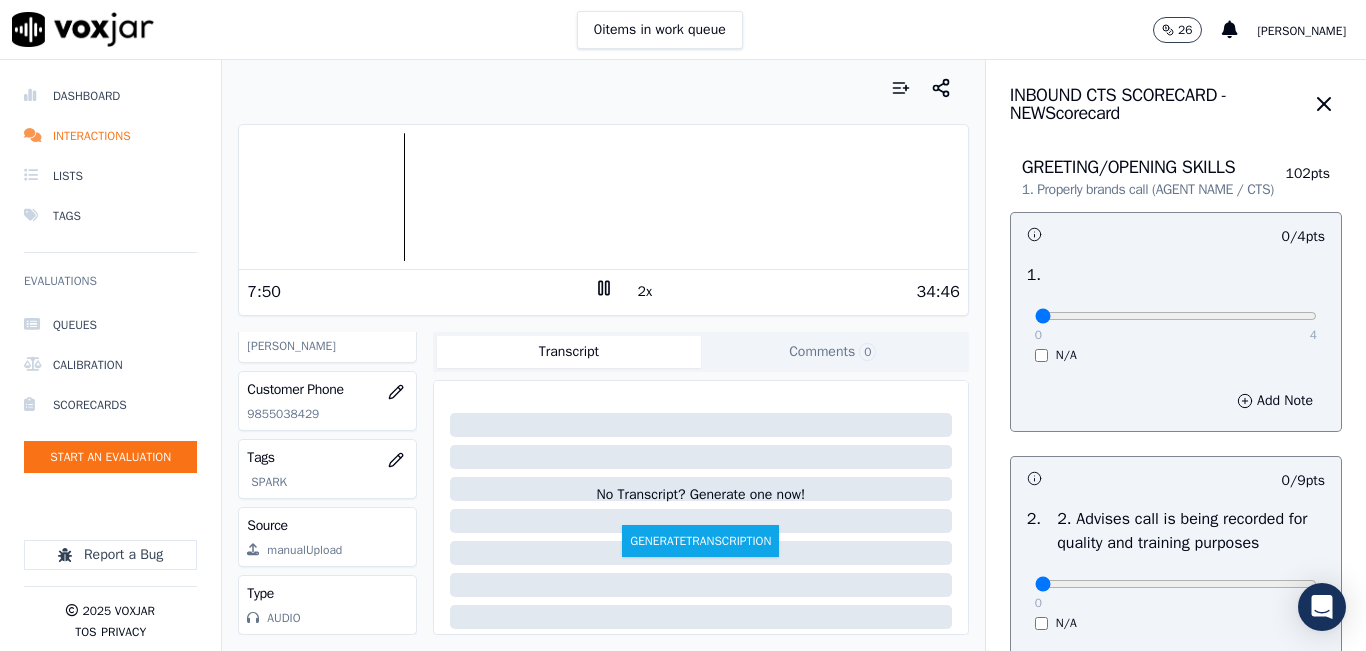 click on "9855038429" 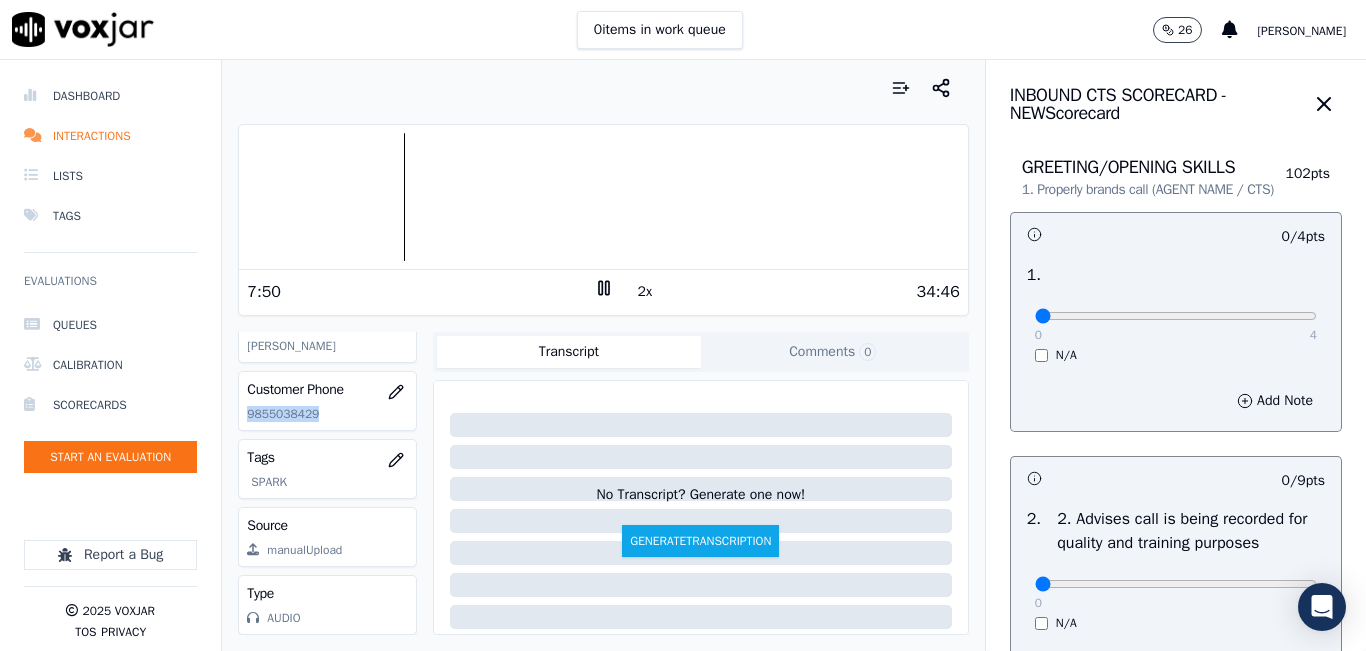 click on "9855038429" 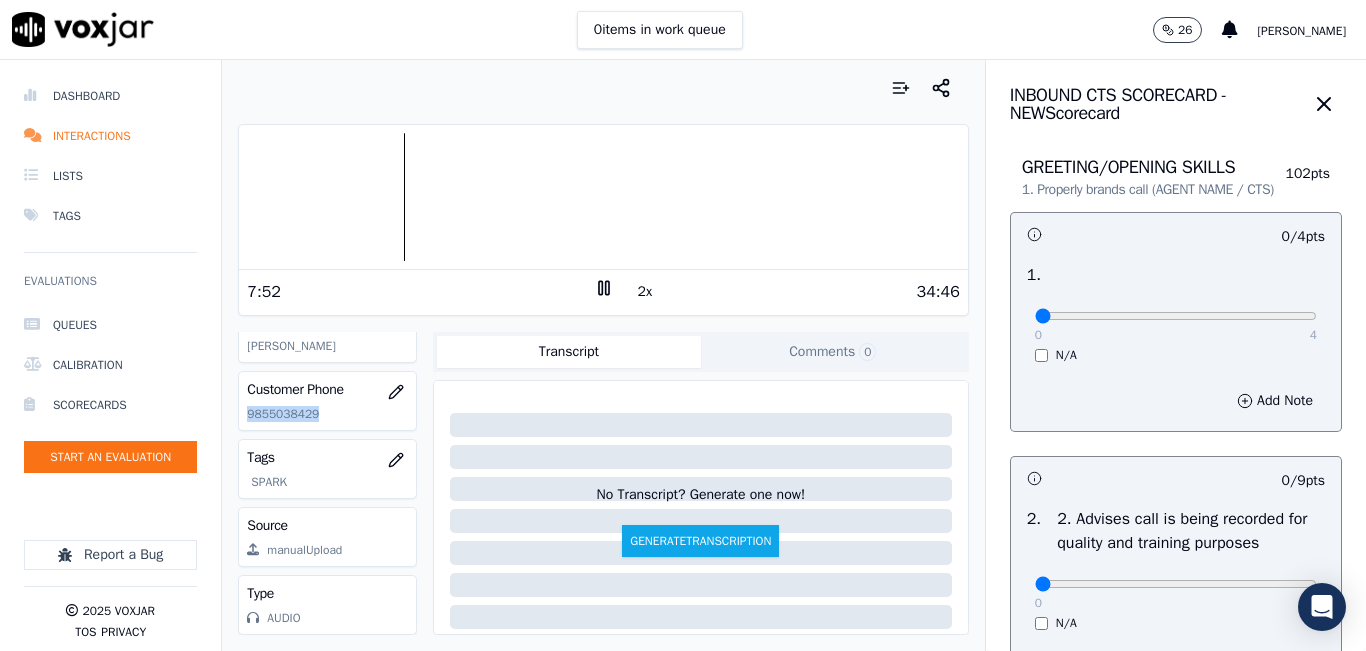 copy on "9855038429" 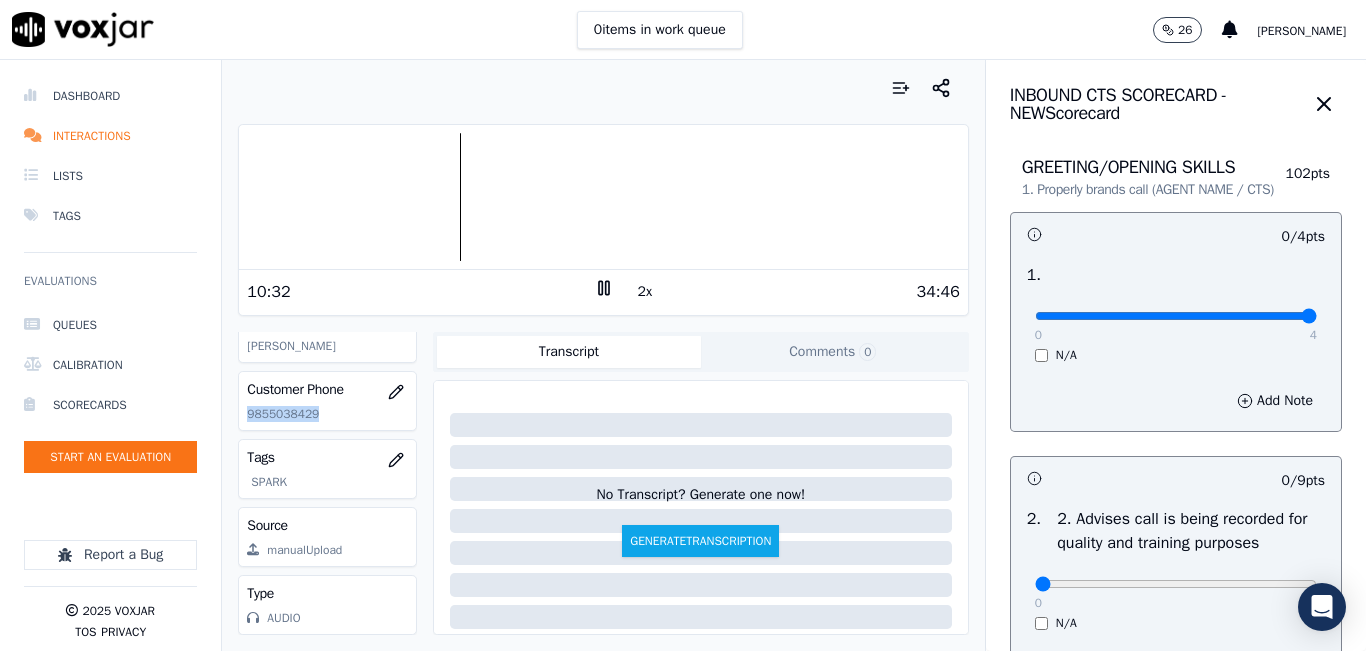 click at bounding box center (1176, 316) 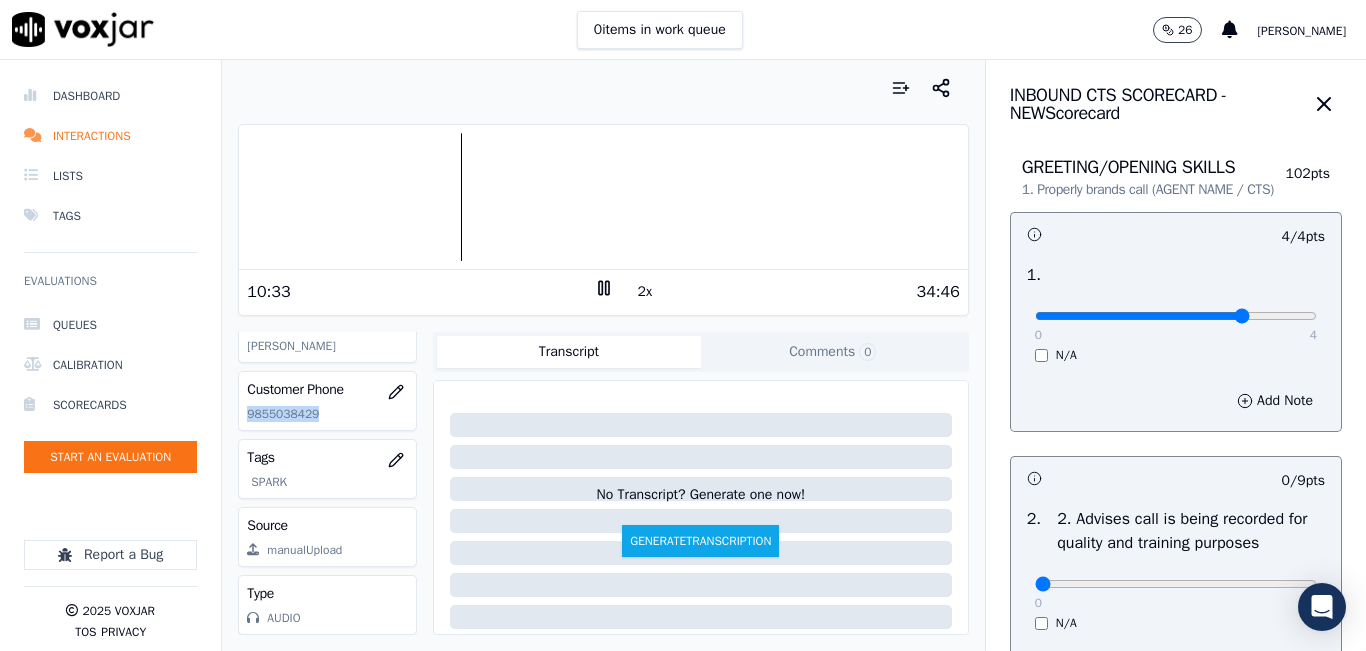 type on "3" 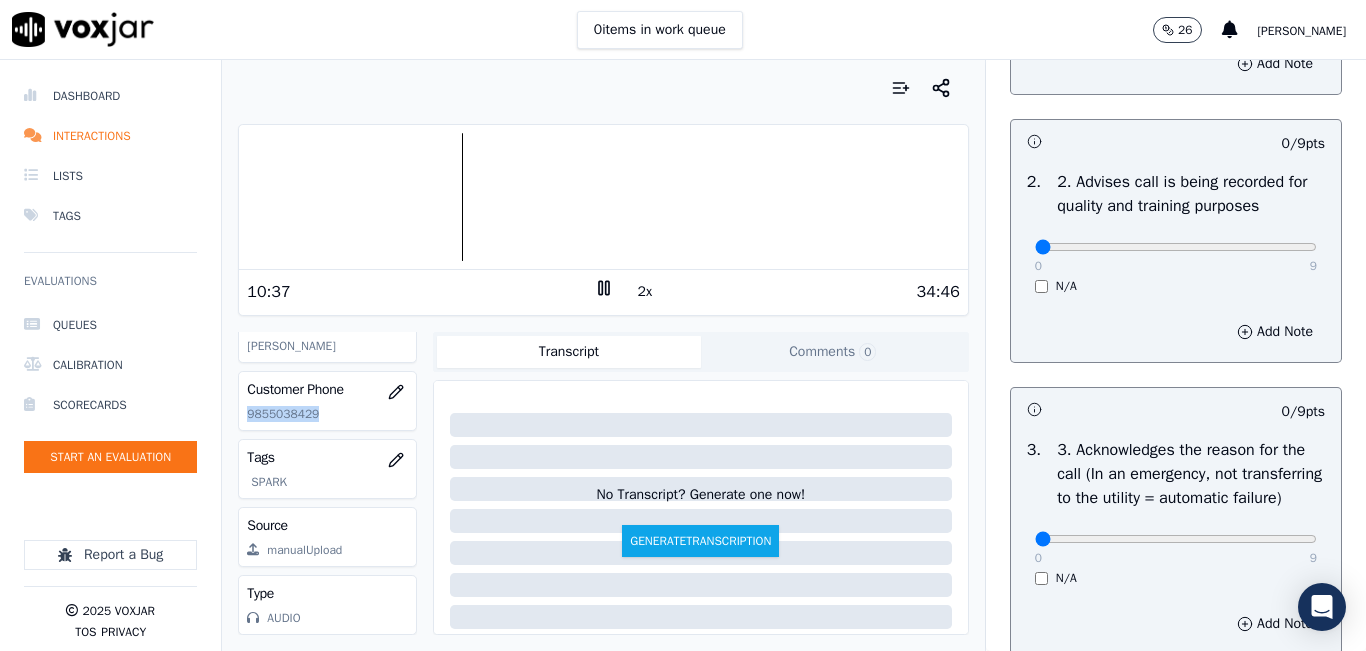 scroll, scrollTop: 300, scrollLeft: 0, axis: vertical 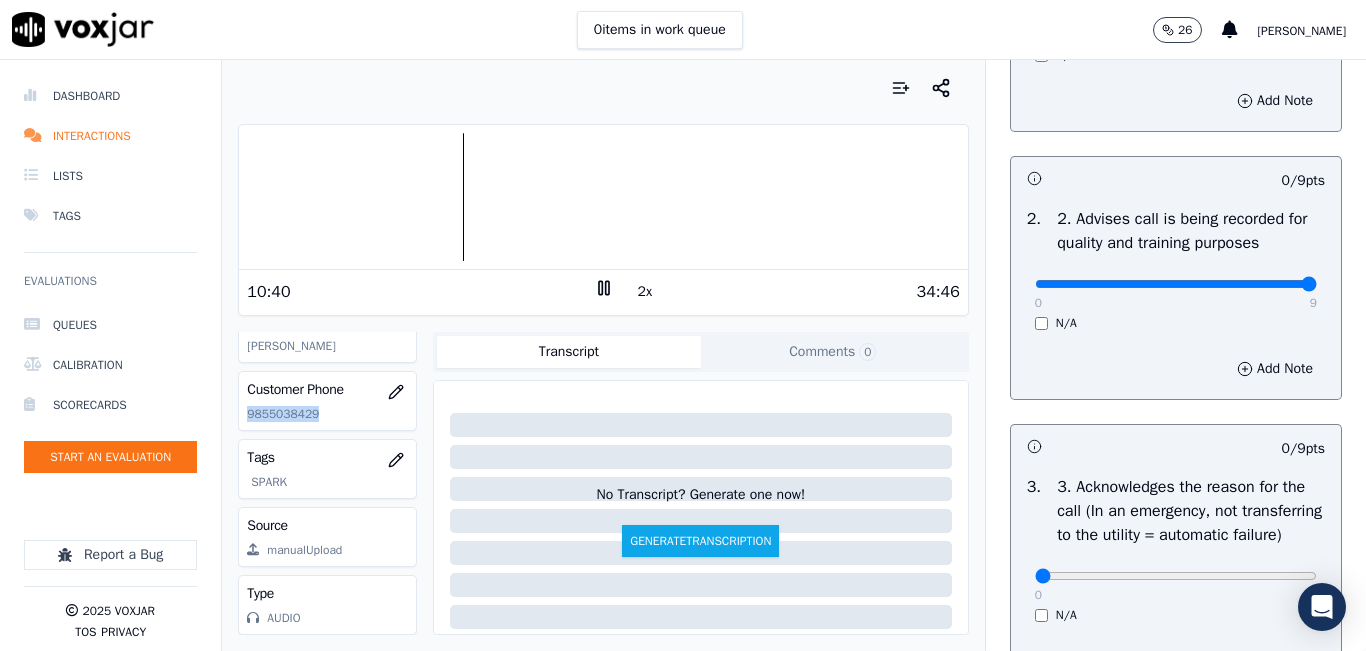 type on "9" 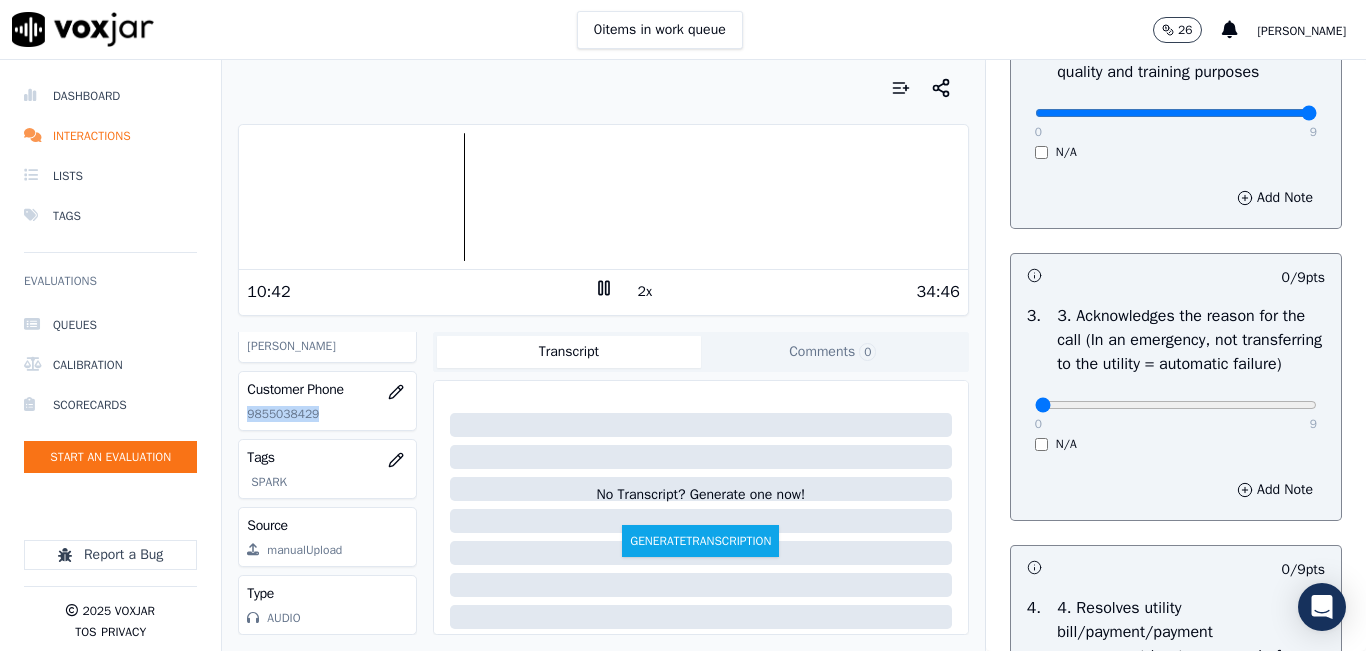scroll, scrollTop: 500, scrollLeft: 0, axis: vertical 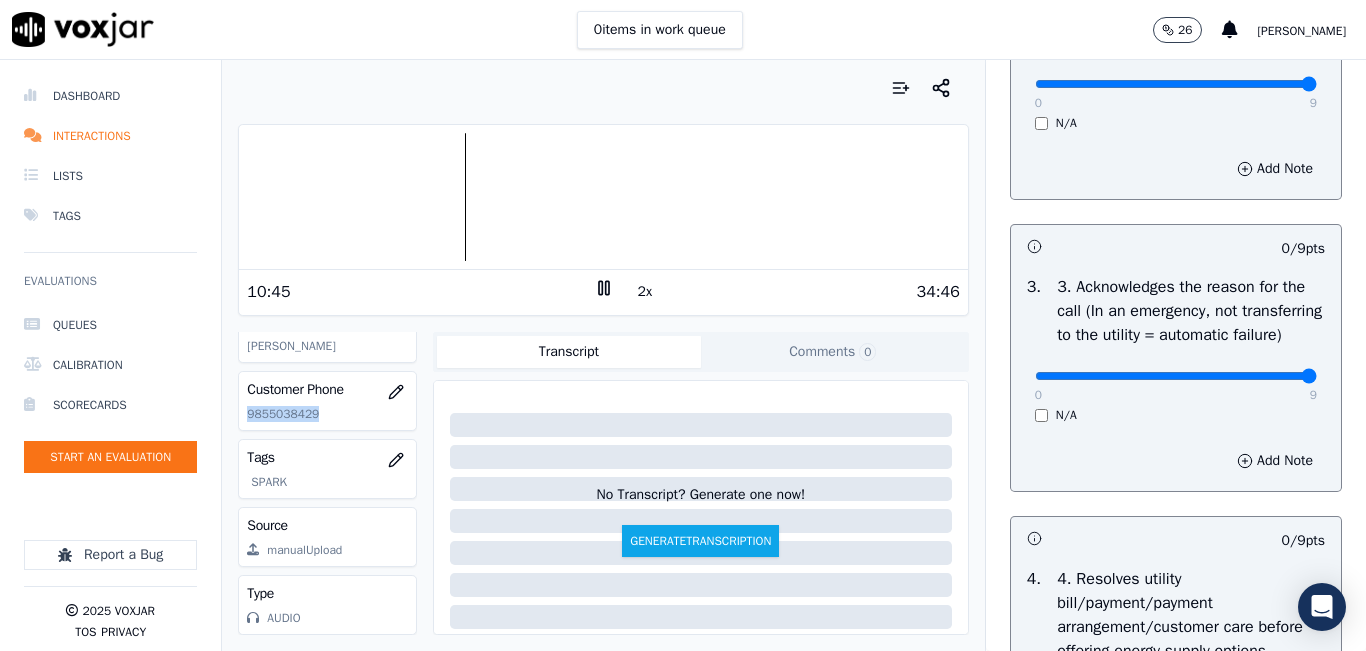type on "9" 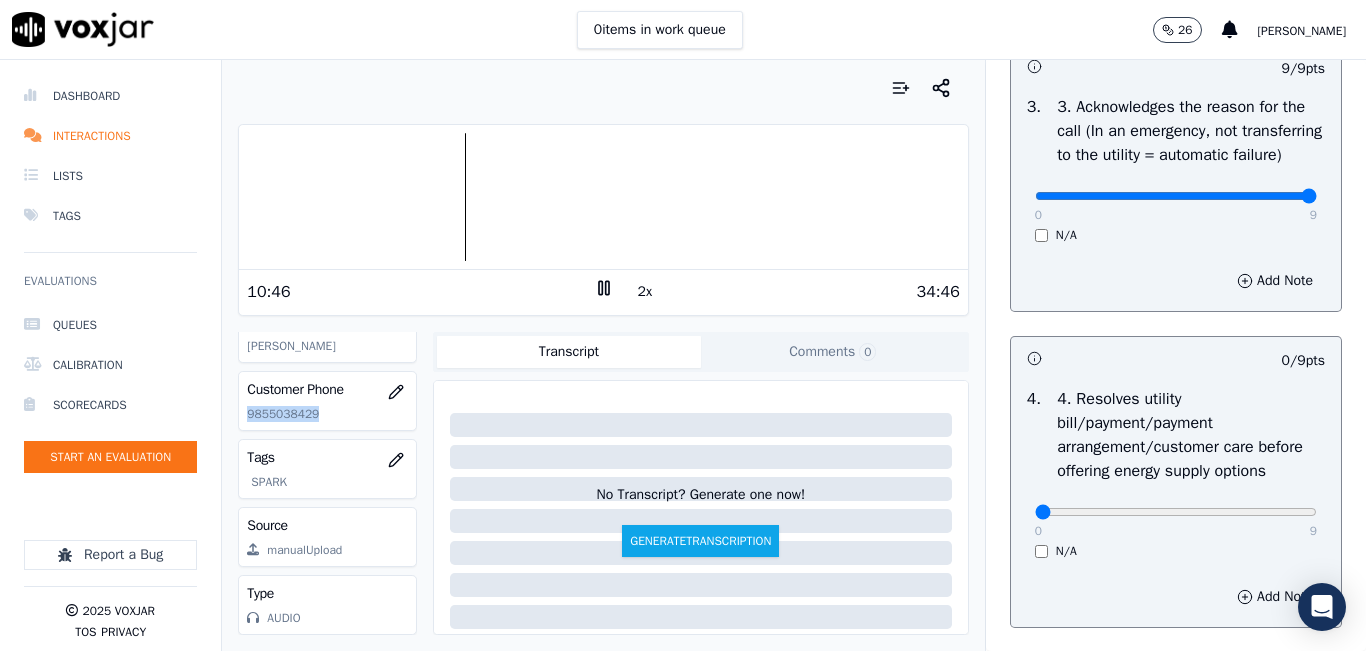 scroll, scrollTop: 900, scrollLeft: 0, axis: vertical 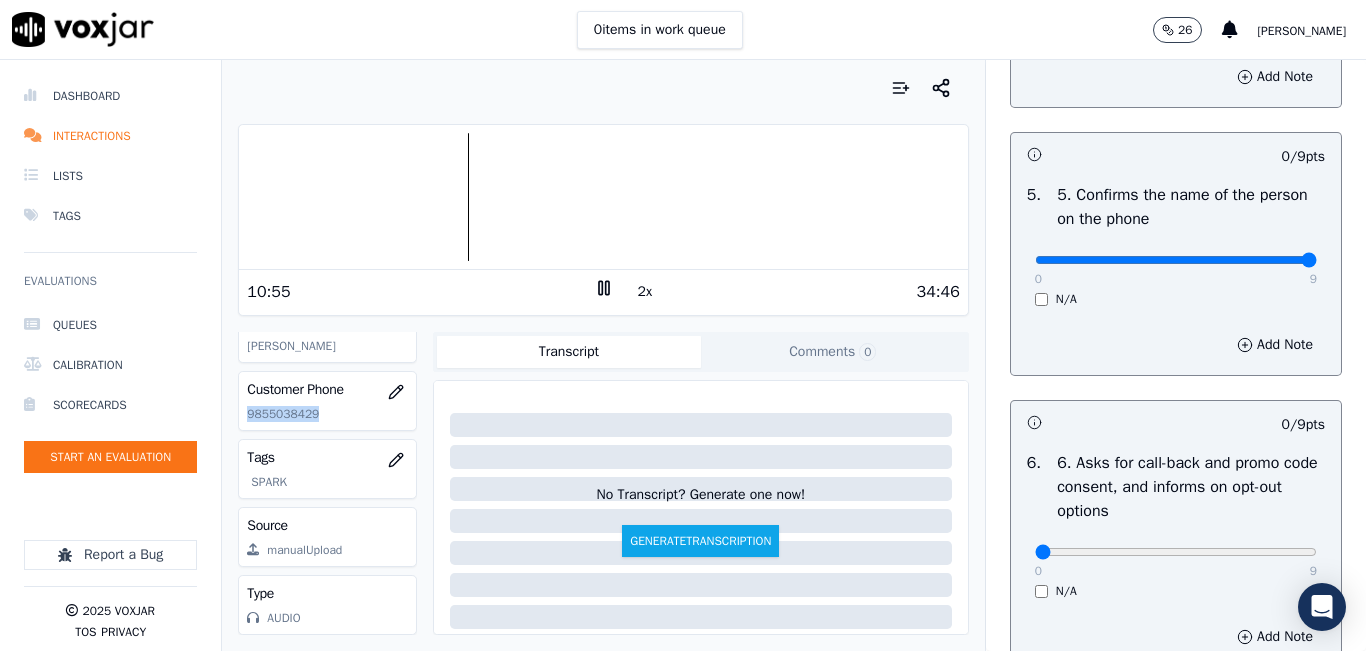 type on "9" 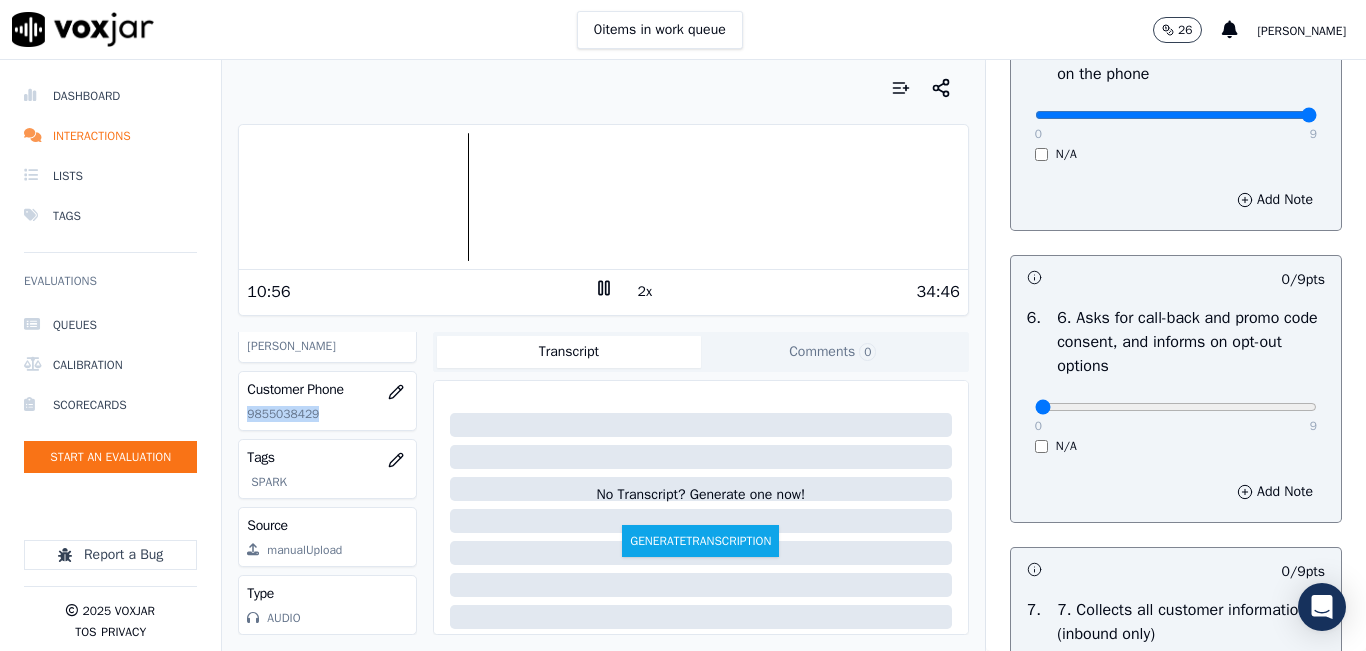 scroll, scrollTop: 1500, scrollLeft: 0, axis: vertical 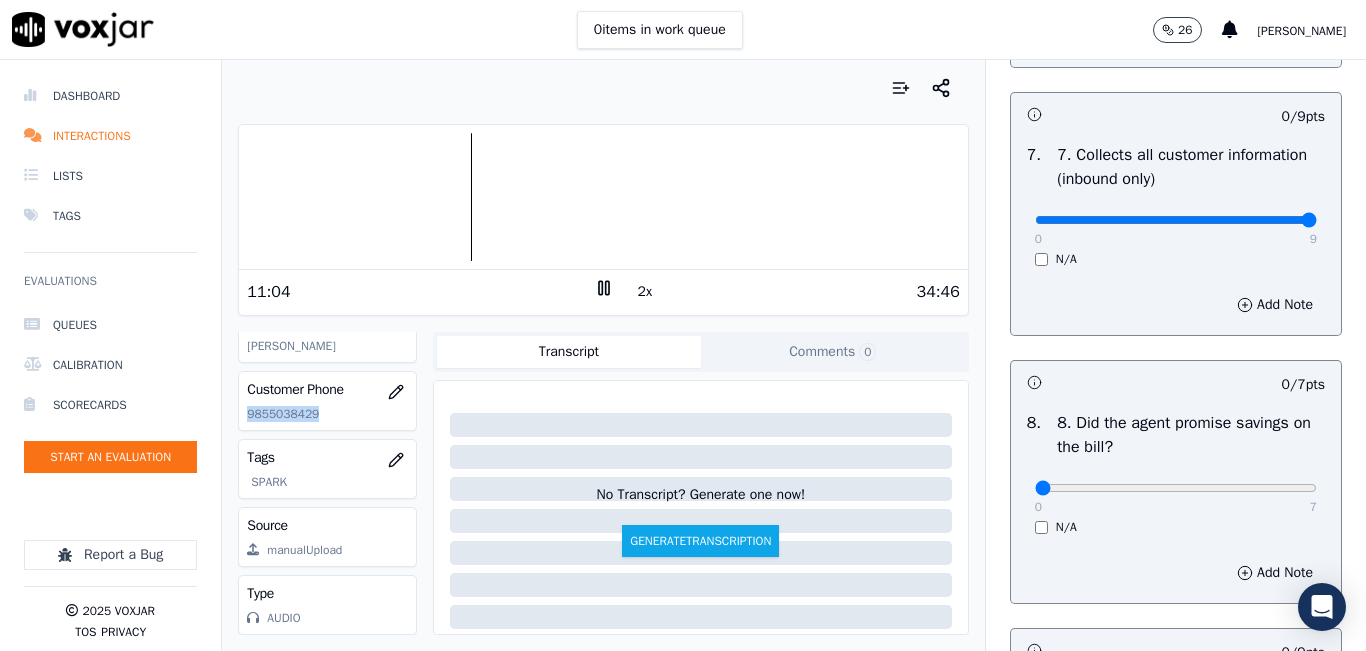 type on "9" 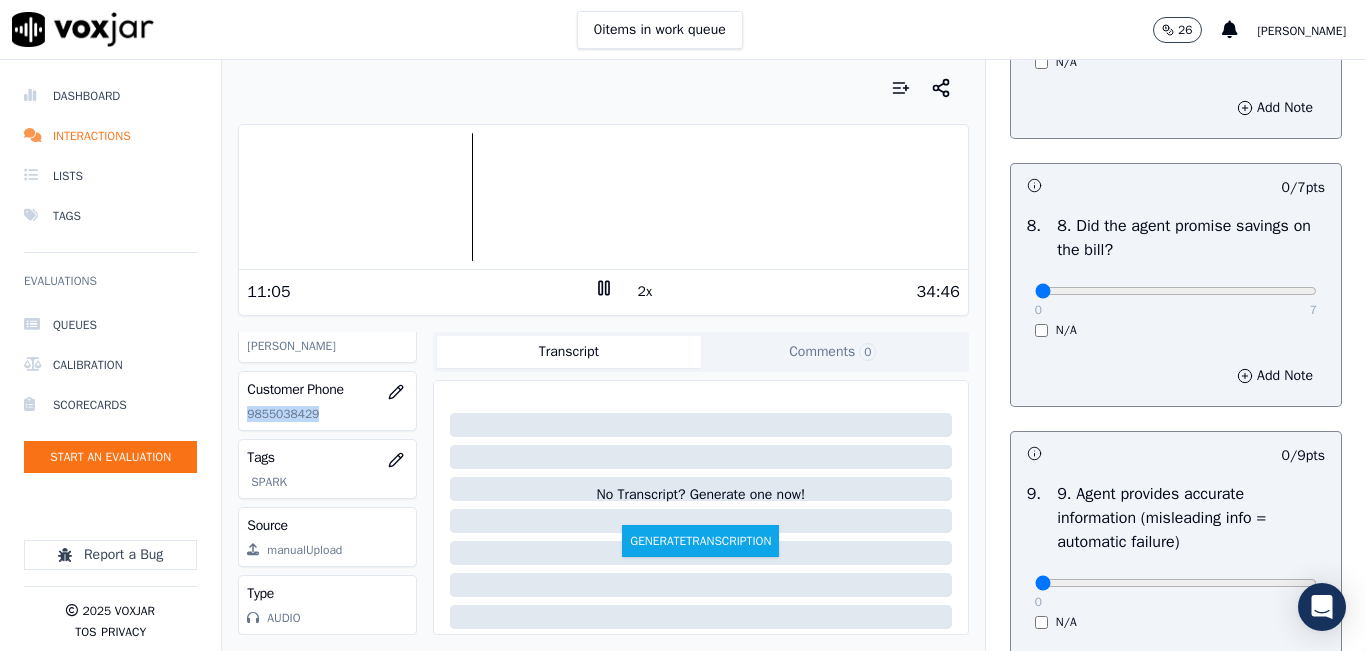 scroll, scrollTop: 2000, scrollLeft: 0, axis: vertical 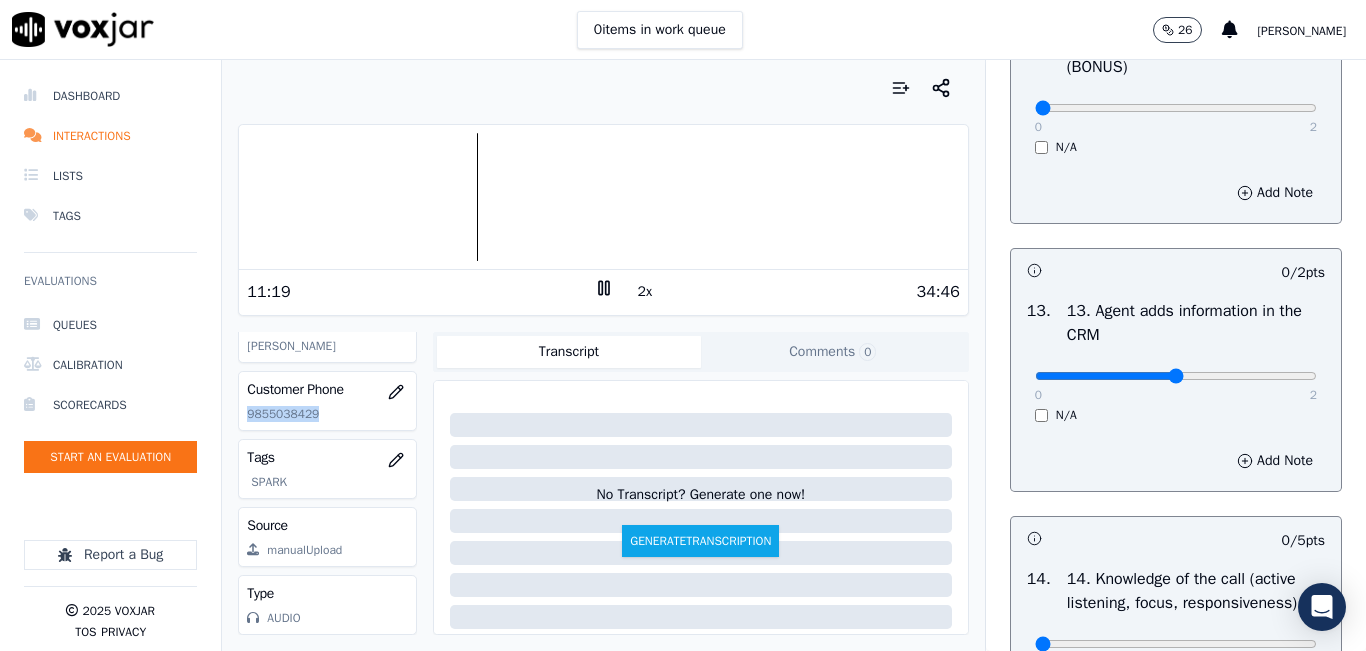 type on "1" 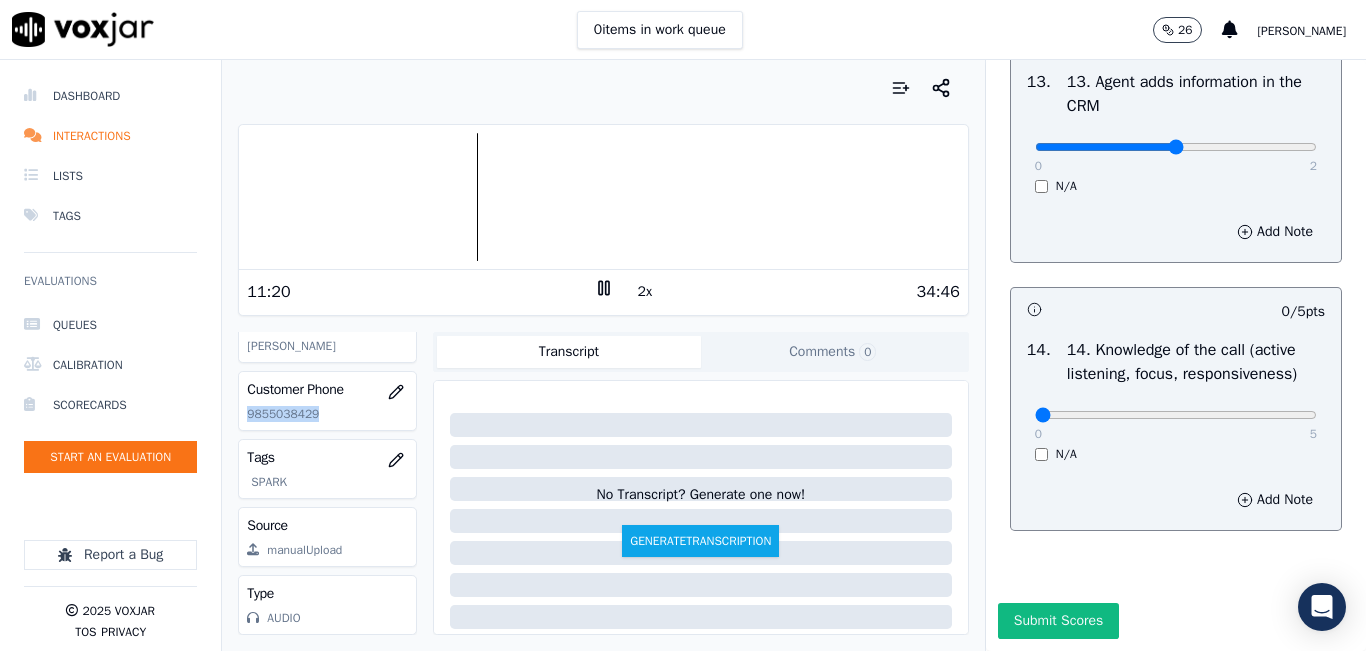 scroll, scrollTop: 3642, scrollLeft: 0, axis: vertical 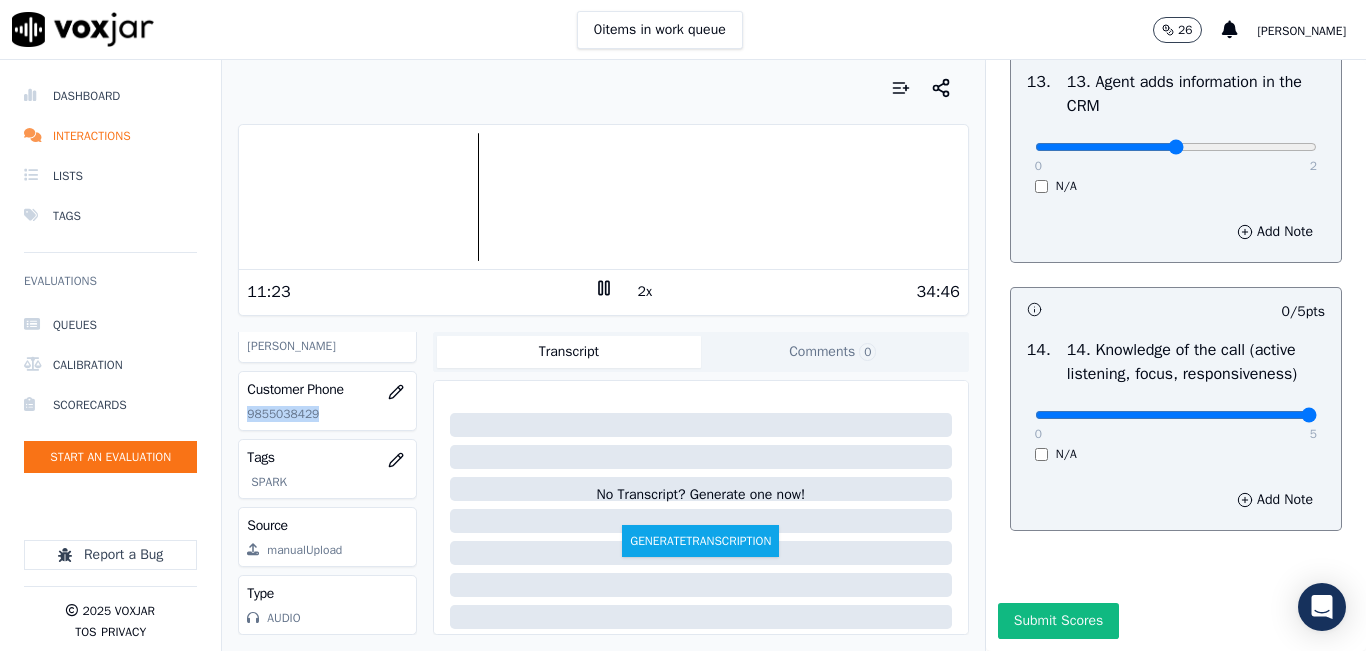 type on "5" 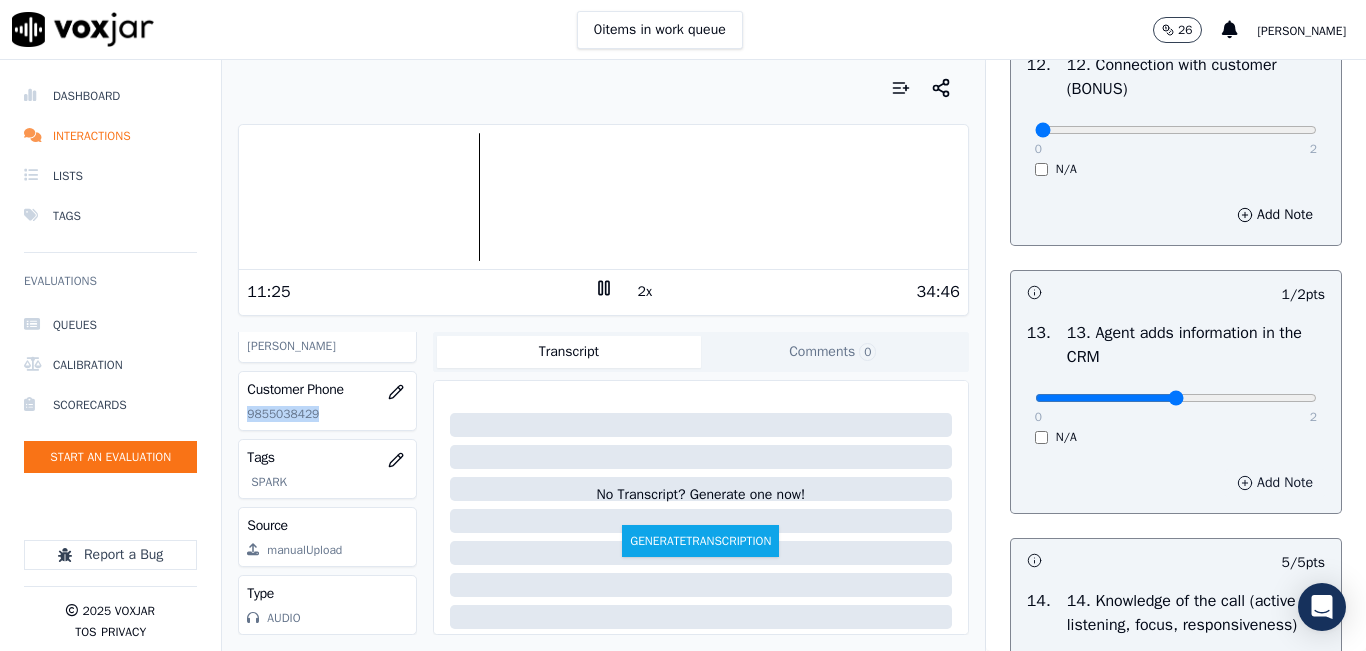 scroll, scrollTop: 3242, scrollLeft: 0, axis: vertical 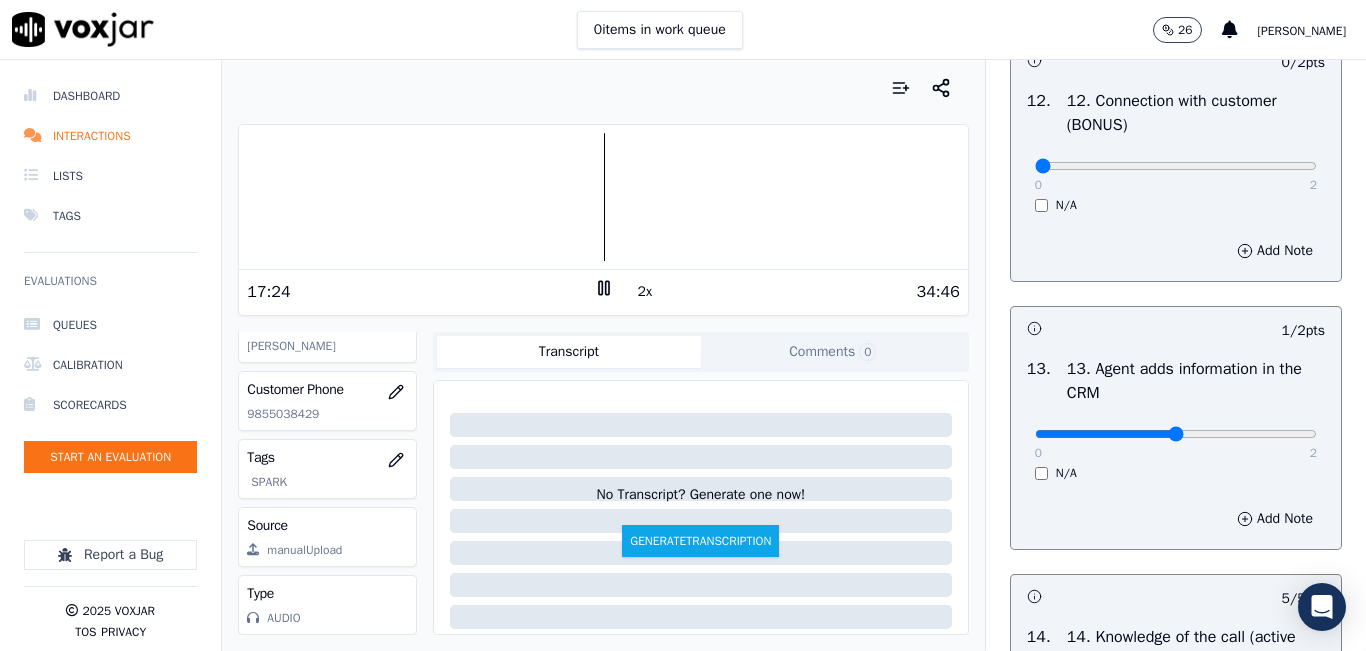 click on "0   2" at bounding box center [1176, 165] 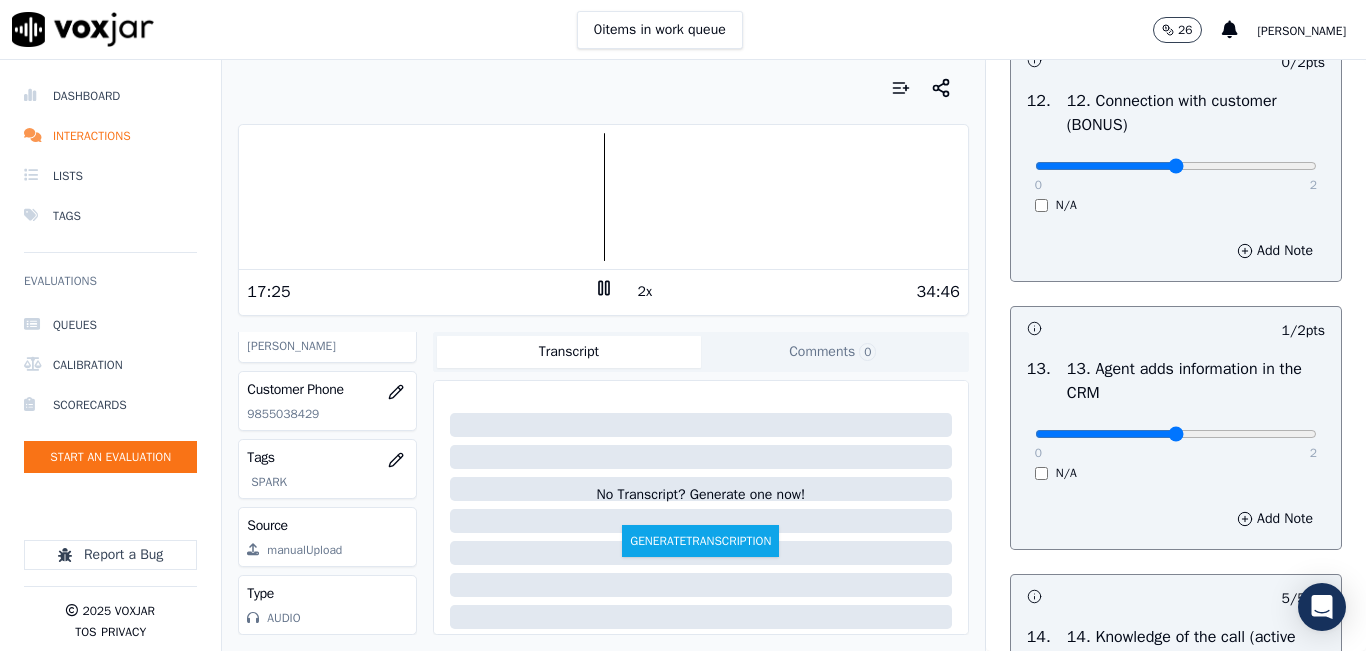 type on "1" 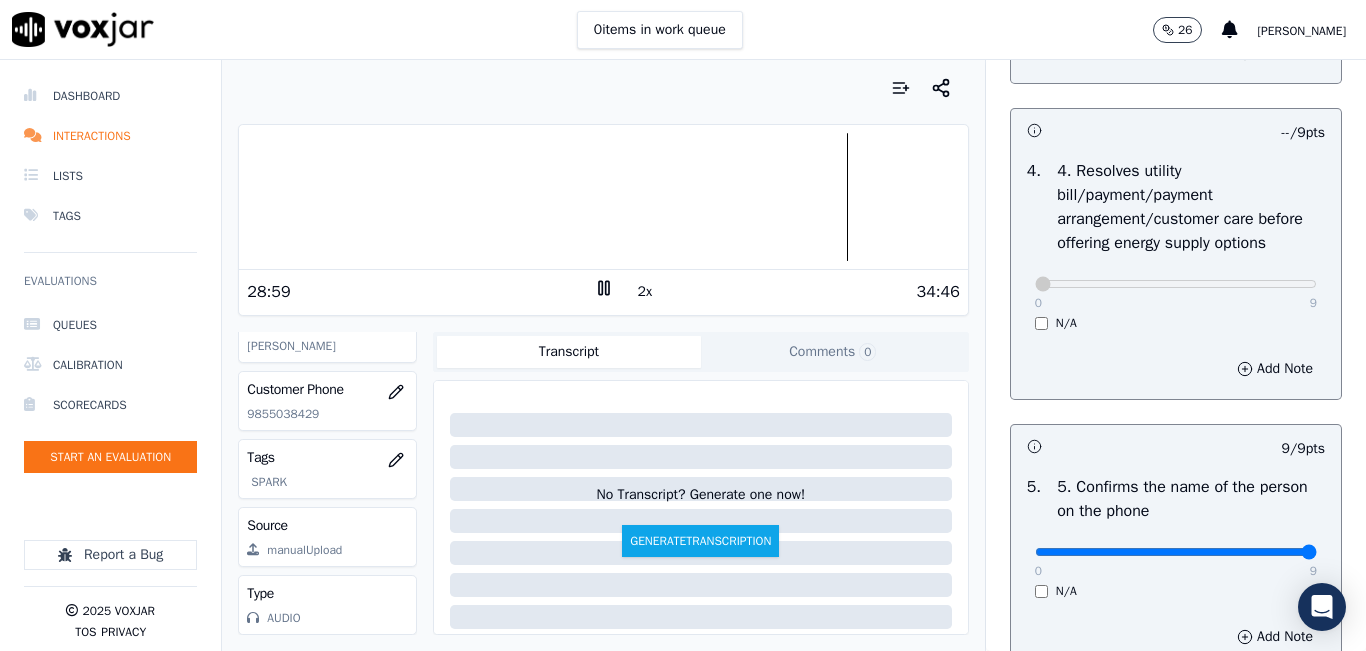 scroll, scrollTop: 842, scrollLeft: 0, axis: vertical 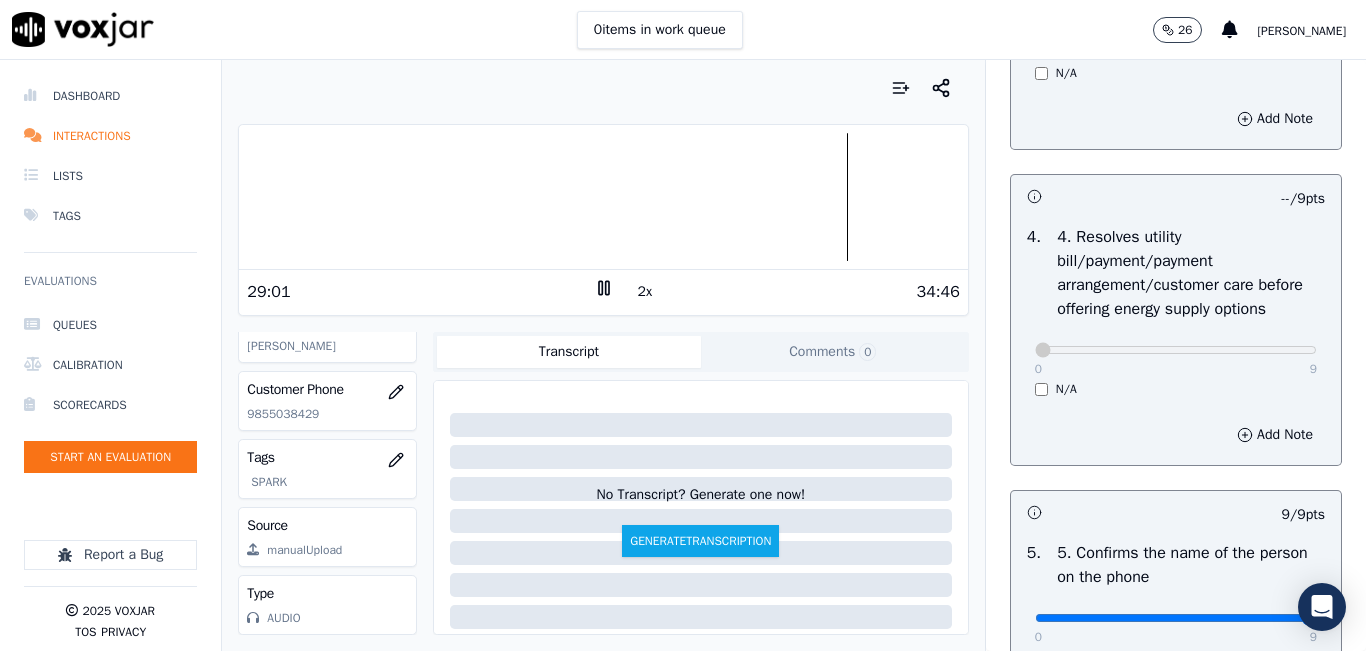 click on "N/A" at bounding box center [1176, 389] 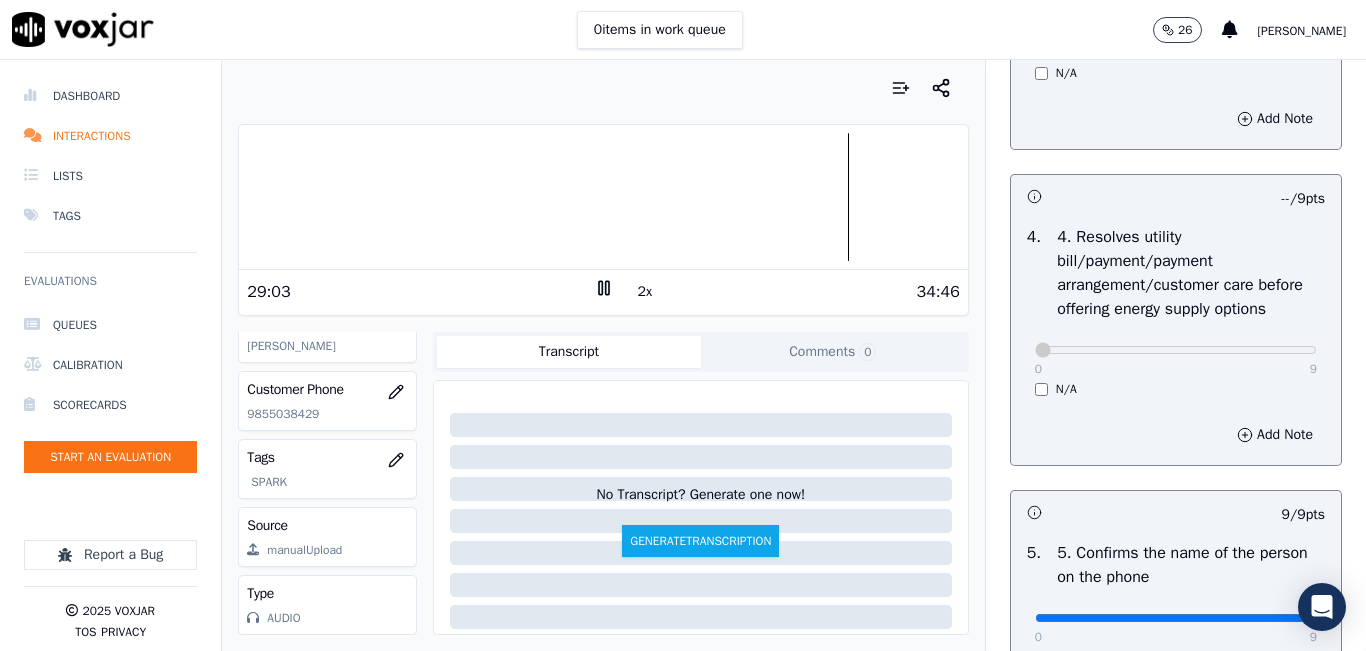 click on "N/A" at bounding box center (1176, 389) 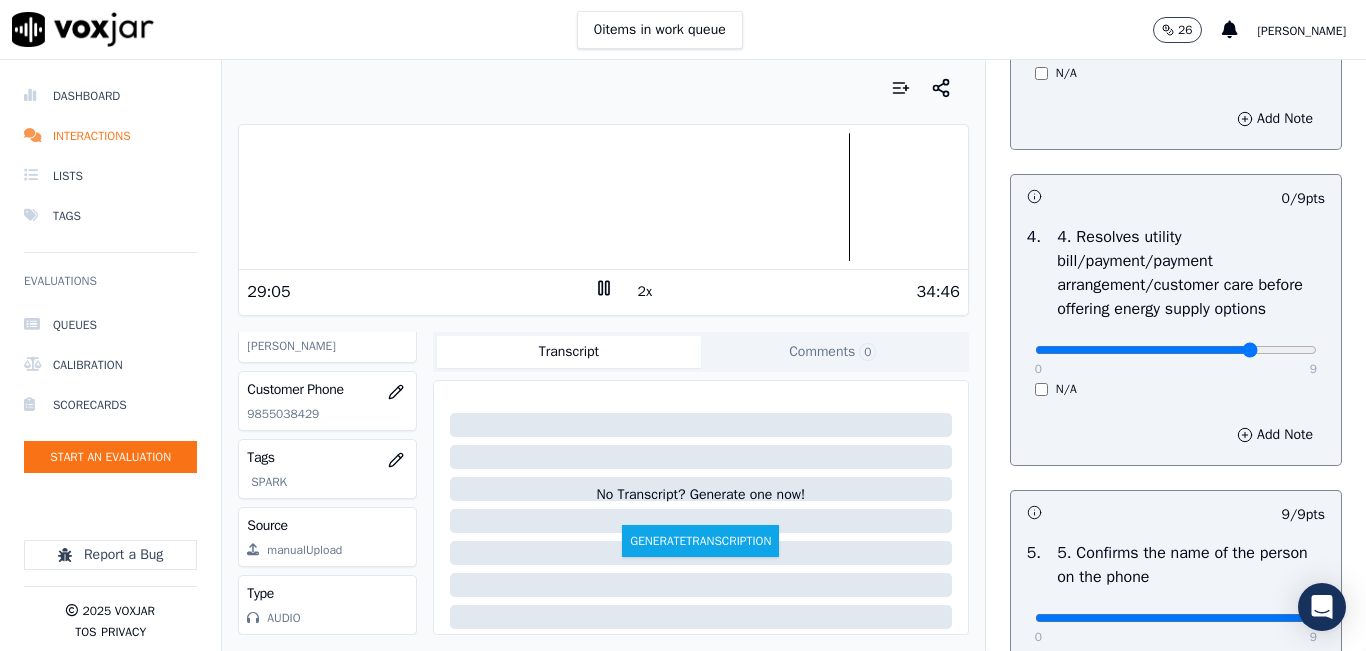 type on "7" 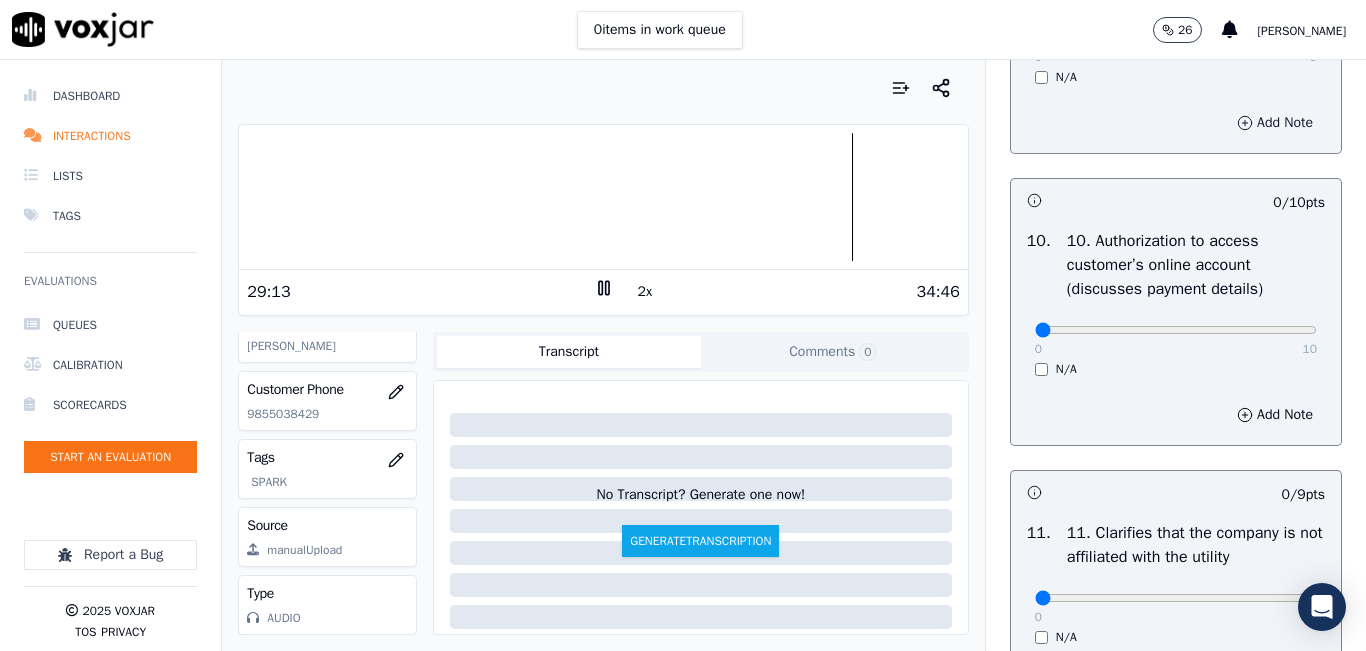 scroll, scrollTop: 2442, scrollLeft: 0, axis: vertical 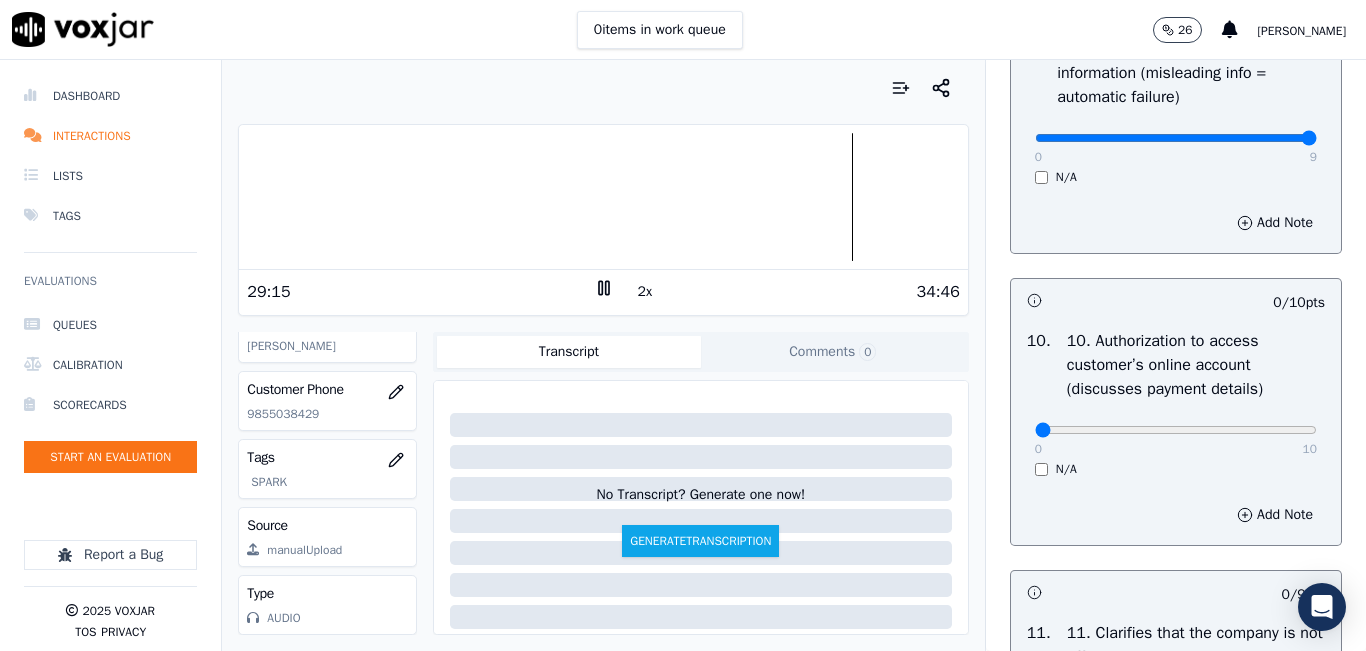 drag, startPoint x: 1241, startPoint y: 207, endPoint x: 1278, endPoint y: 202, distance: 37.336308 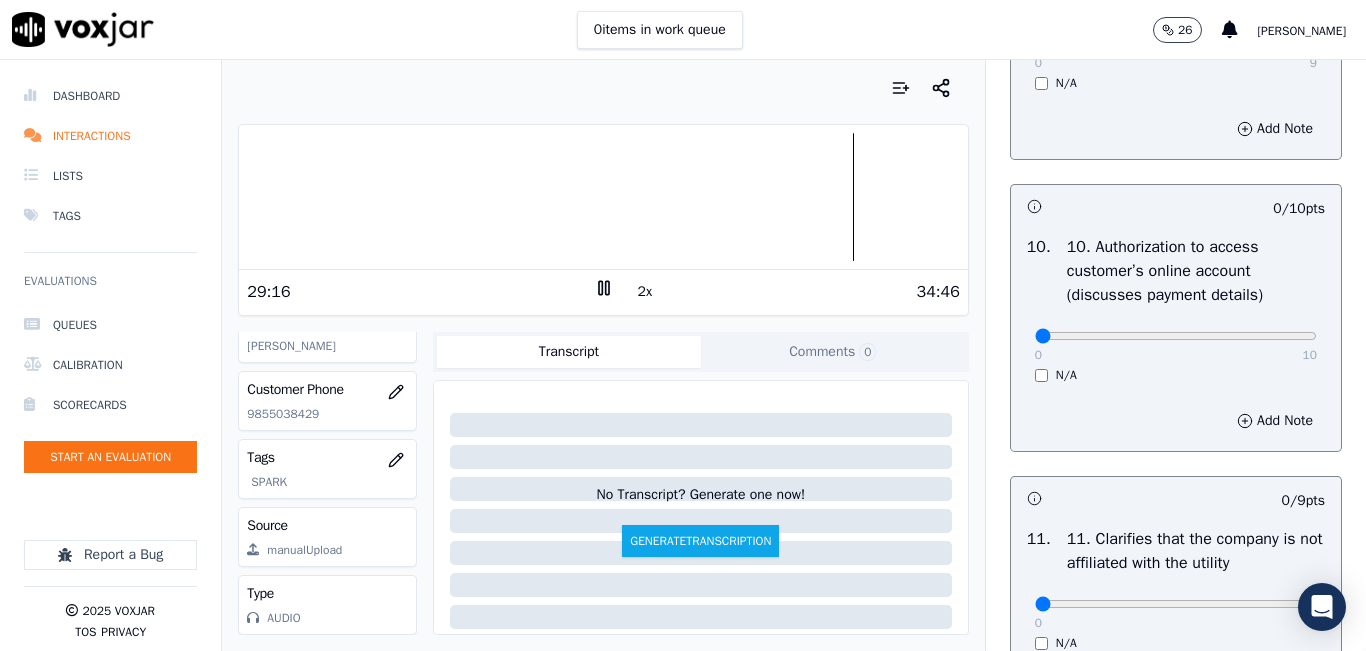 scroll, scrollTop: 2642, scrollLeft: 0, axis: vertical 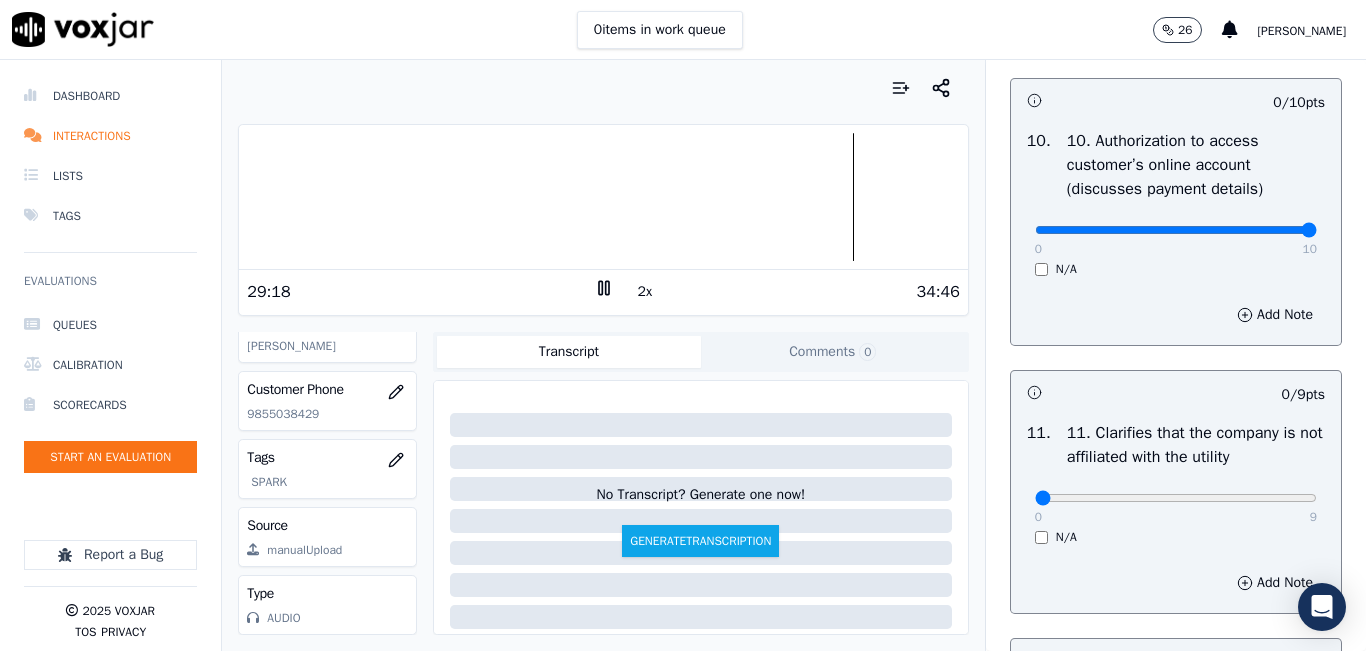 type on "10" 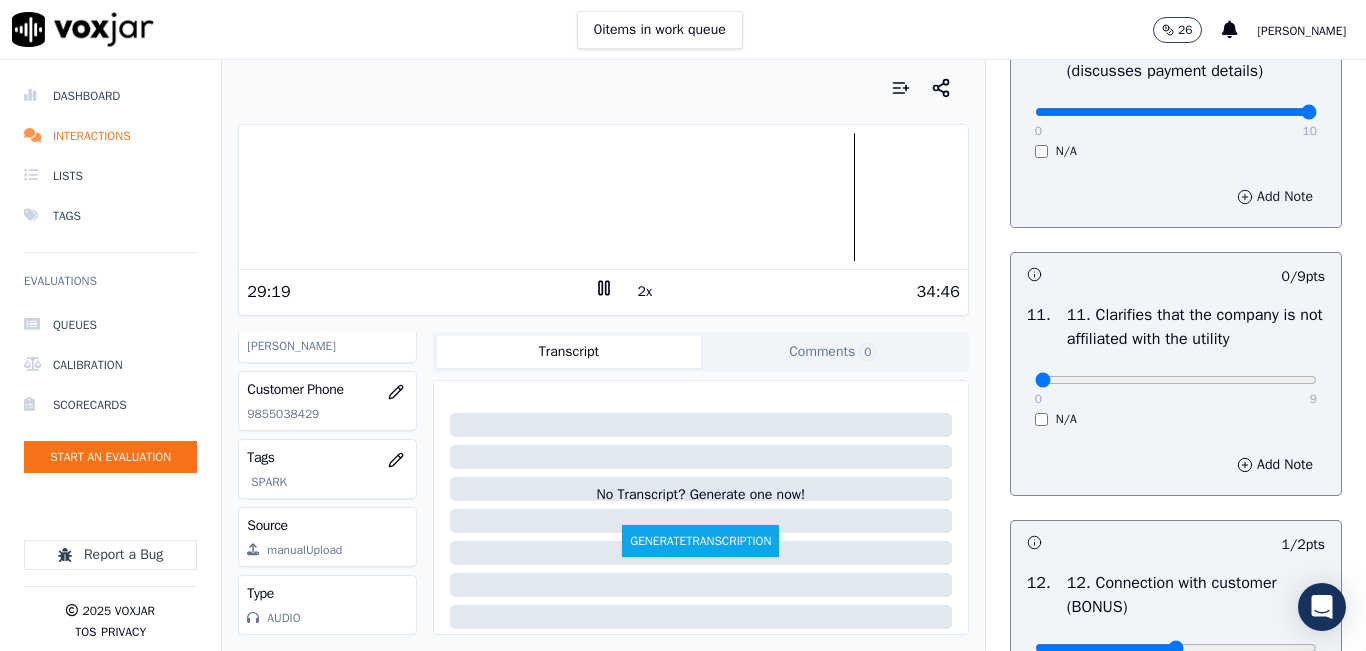 scroll, scrollTop: 2942, scrollLeft: 0, axis: vertical 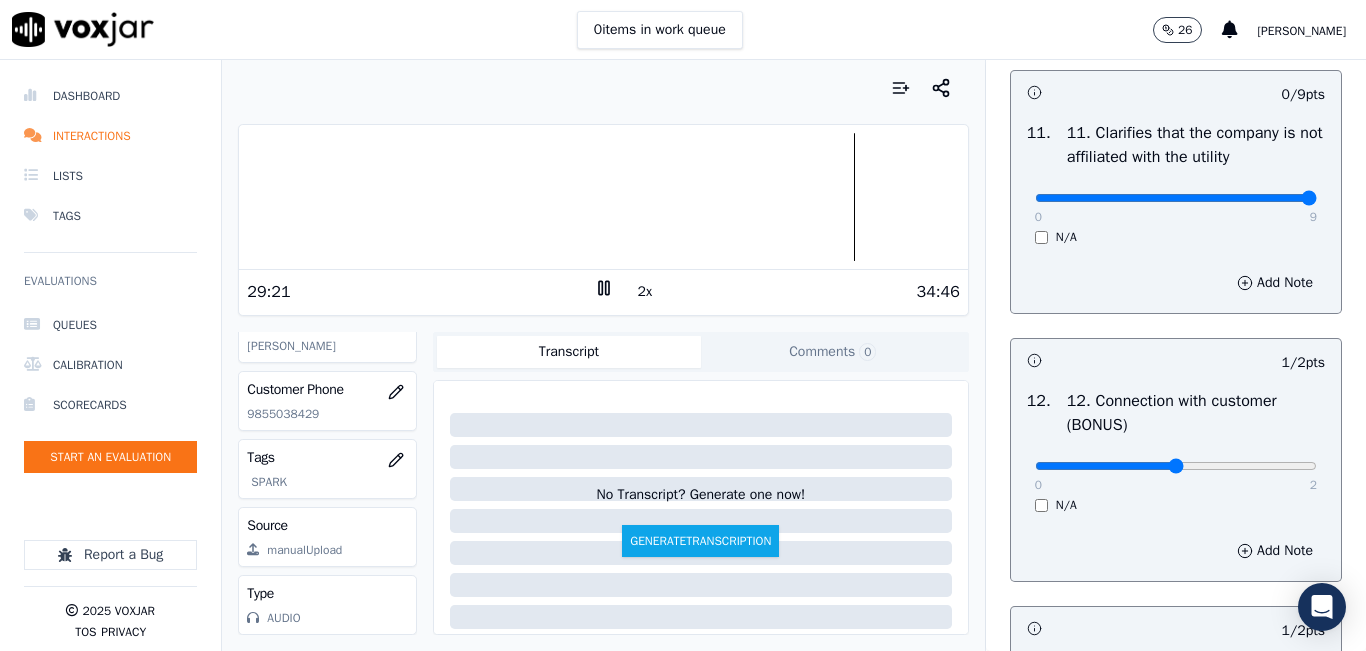 type on "9" 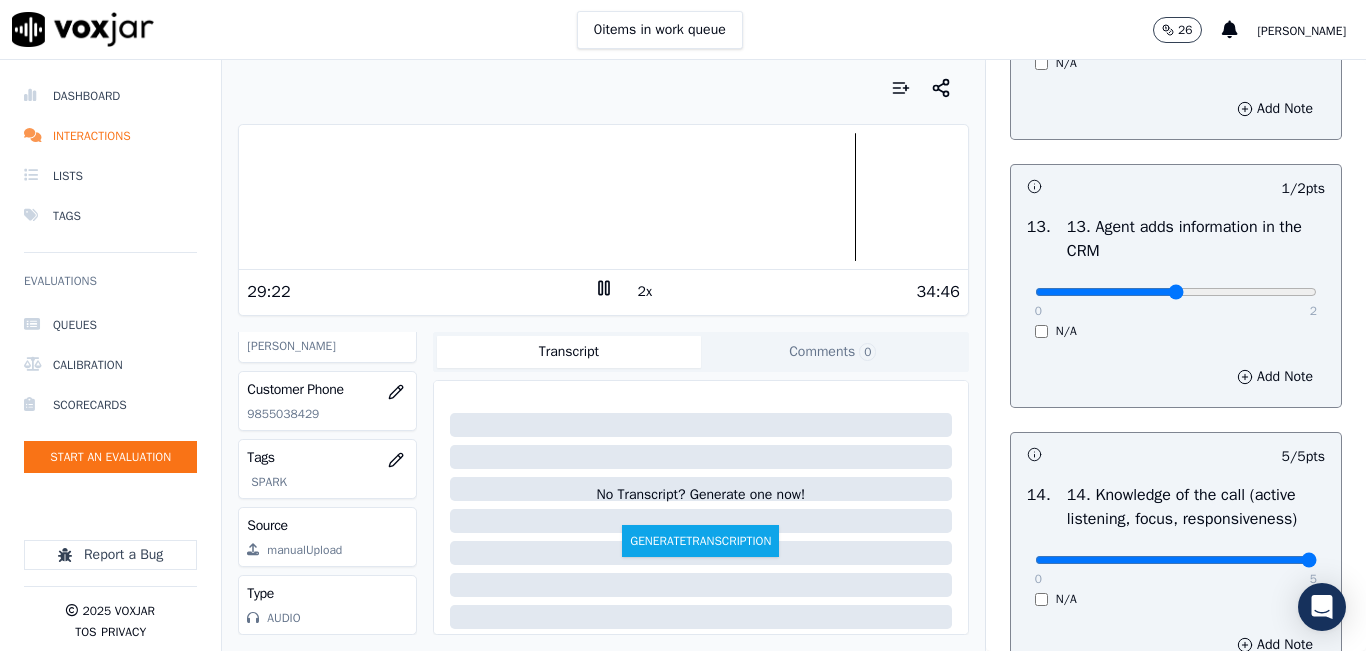 scroll, scrollTop: 3642, scrollLeft: 0, axis: vertical 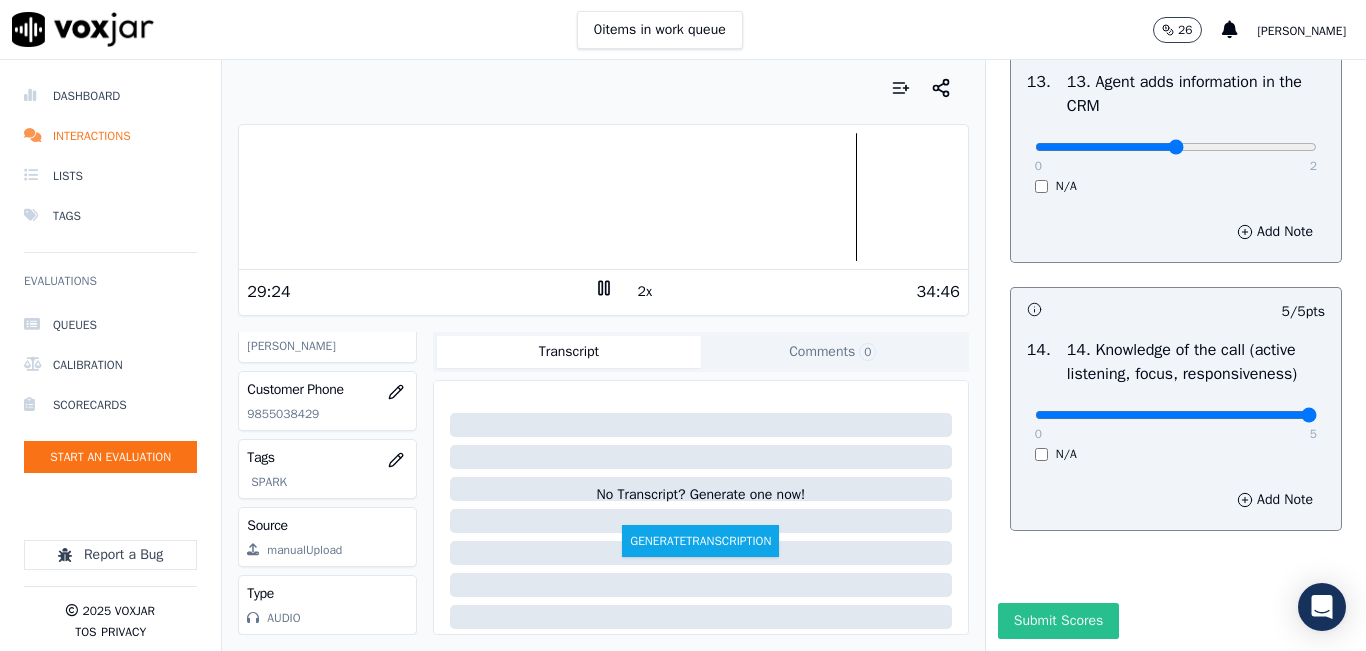 click on "Submit Scores" at bounding box center [1058, 621] 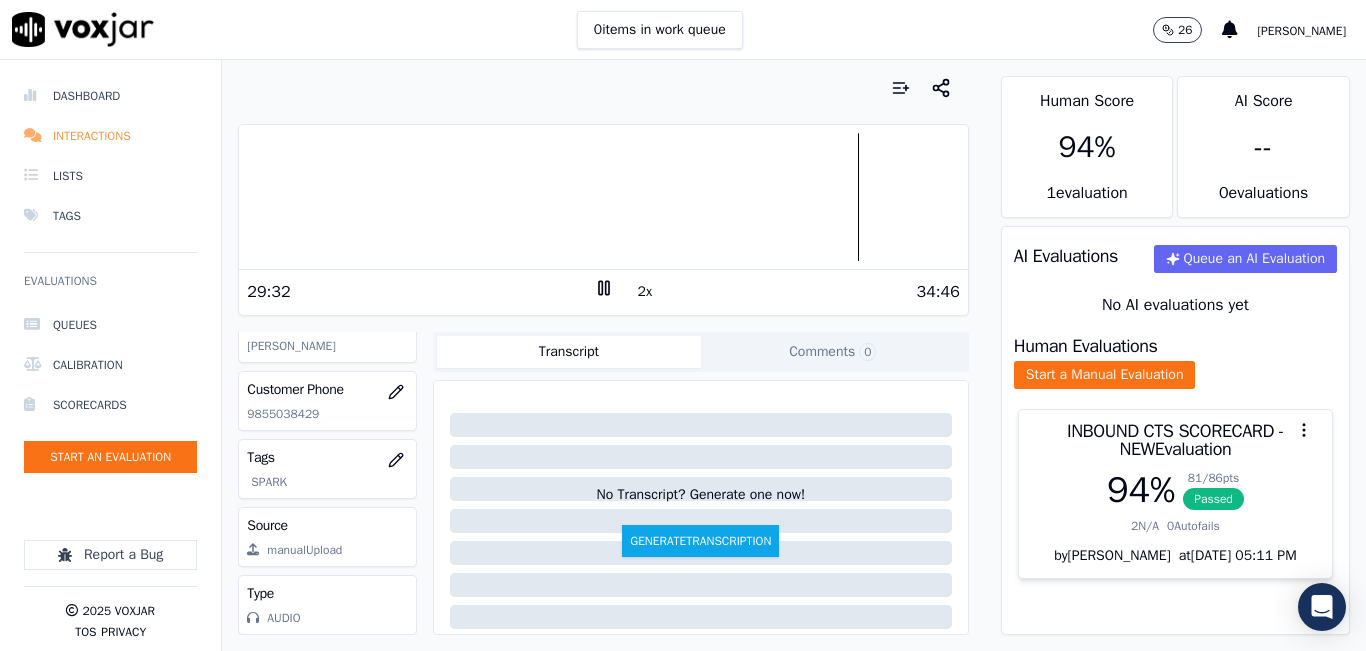 click on "Interactions" at bounding box center [110, 136] 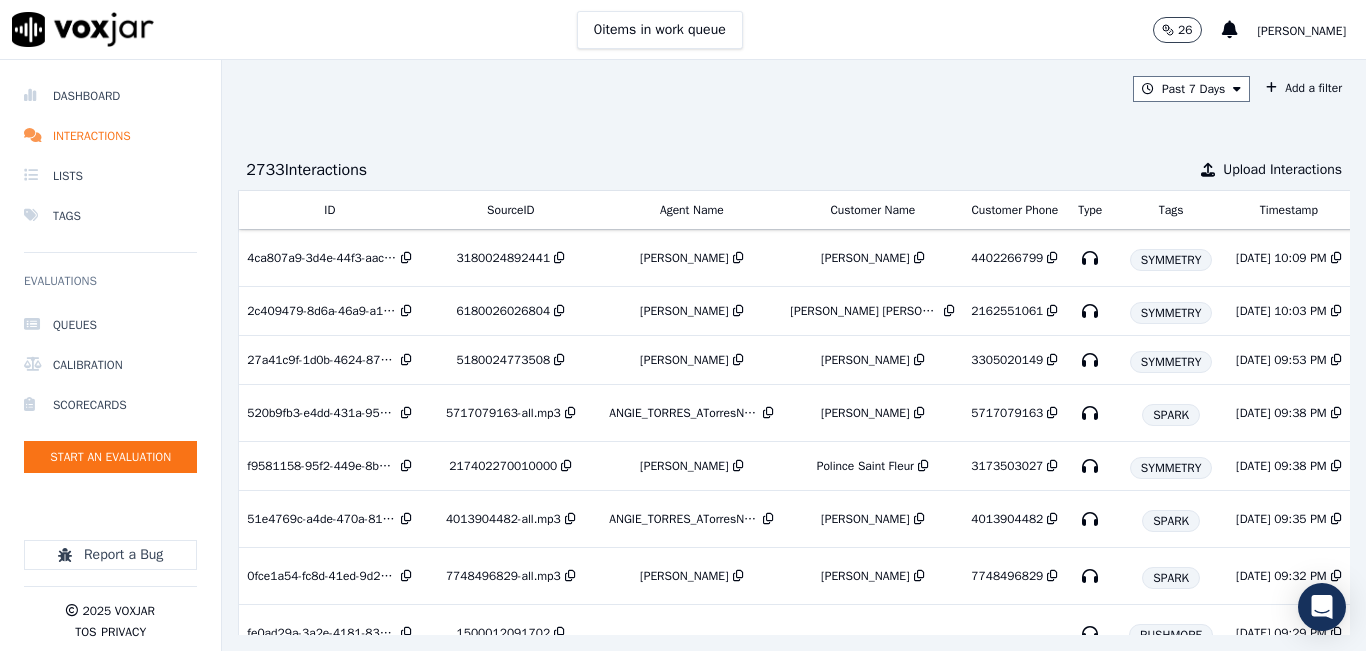 scroll, scrollTop: 0, scrollLeft: 402, axis: horizontal 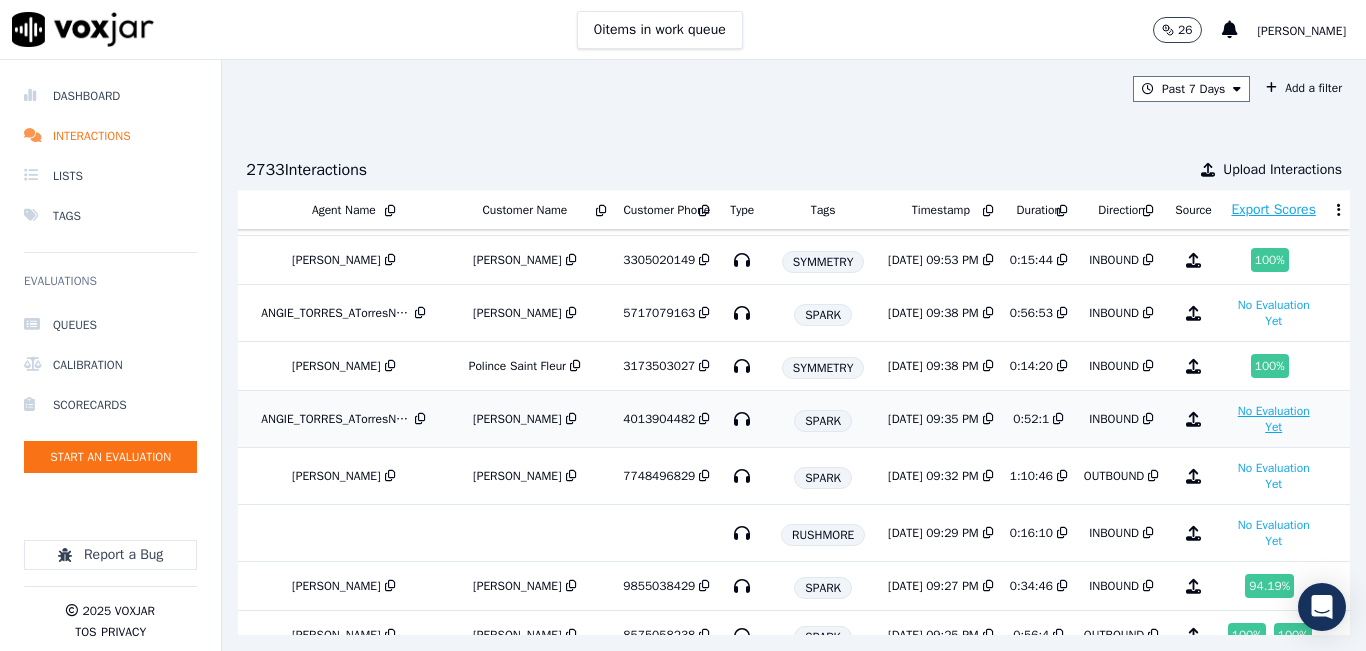 click on "No Evaluation Yet" at bounding box center (1274, 419) 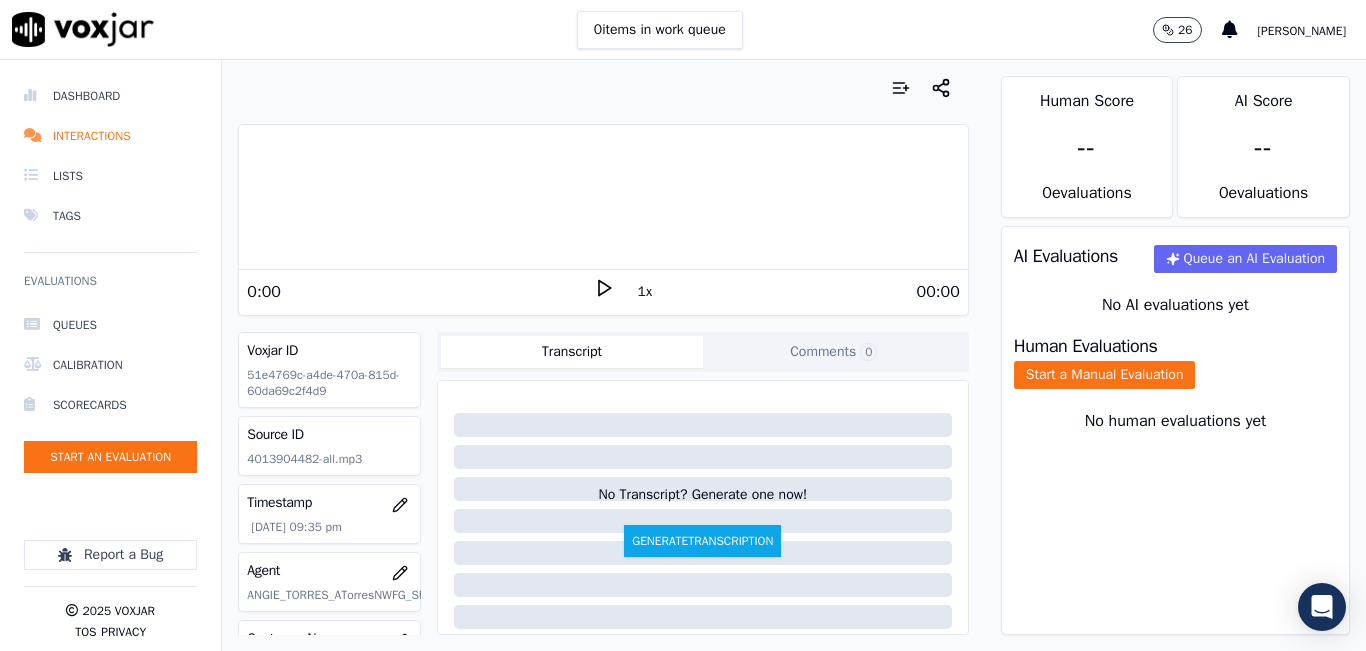click 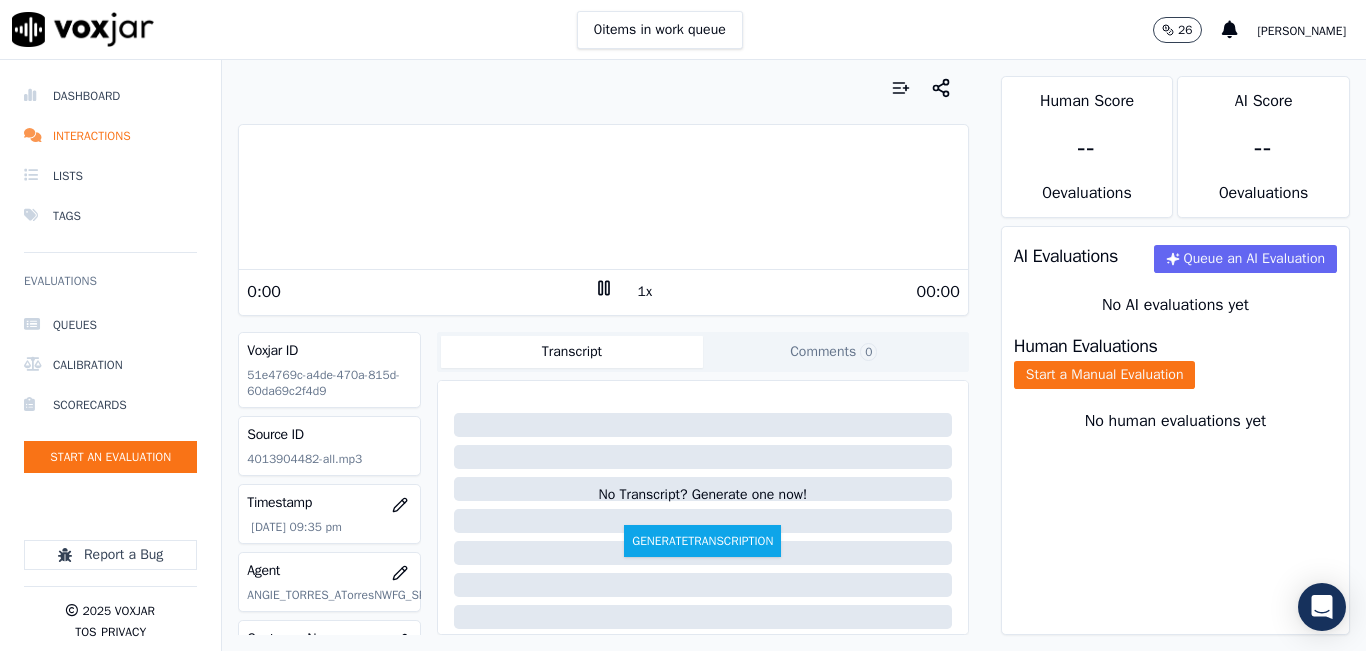 click on "1x" at bounding box center (645, 292) 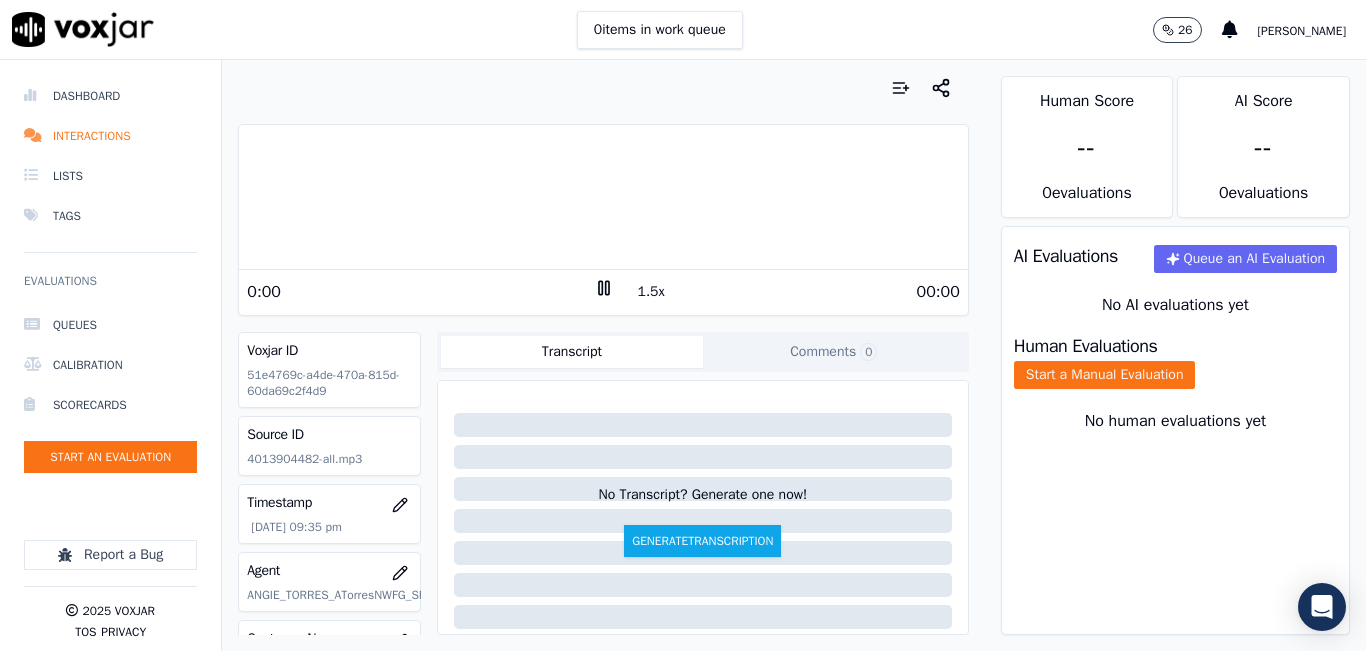 click on "1.5x" at bounding box center [651, 292] 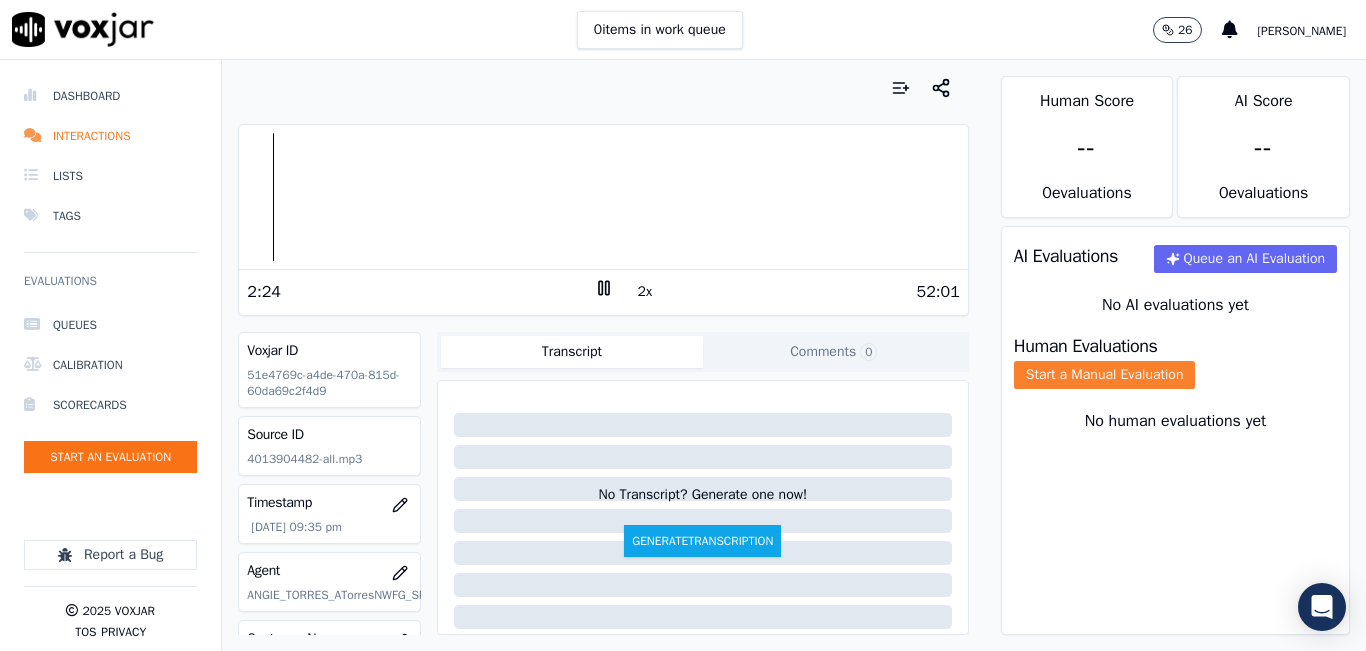 click on "Start a Manual Evaluation" 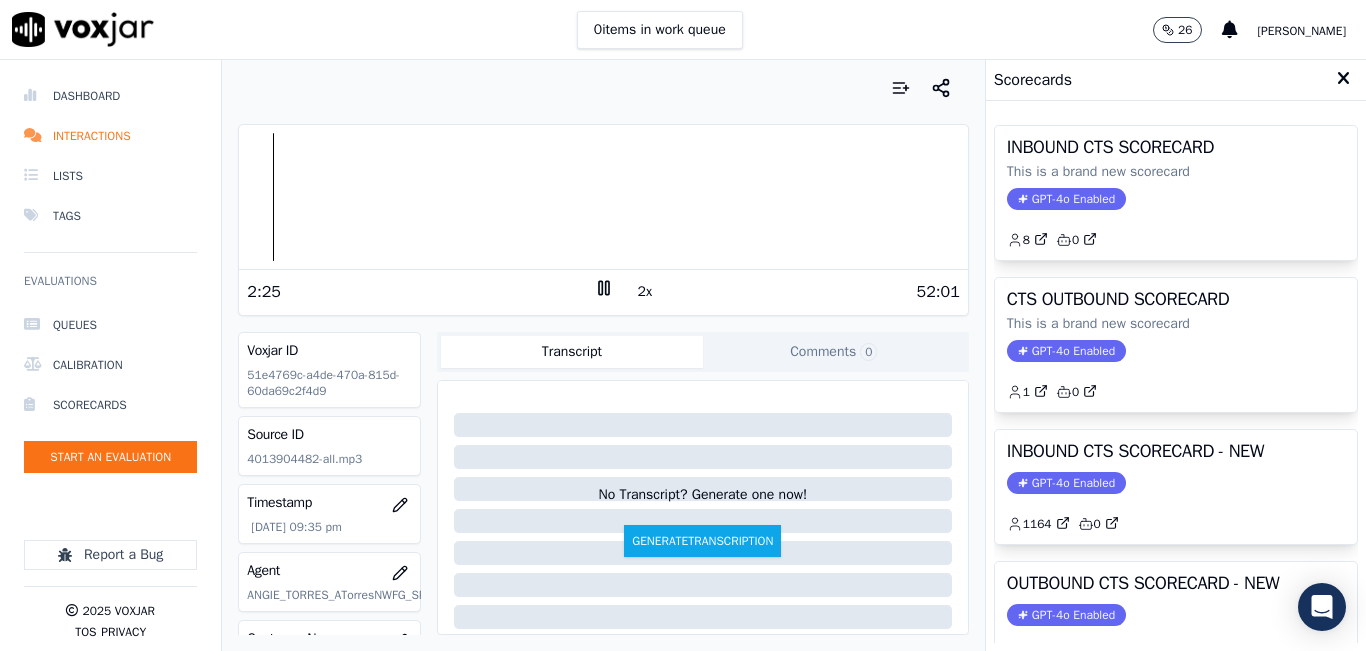 scroll, scrollTop: 100, scrollLeft: 0, axis: vertical 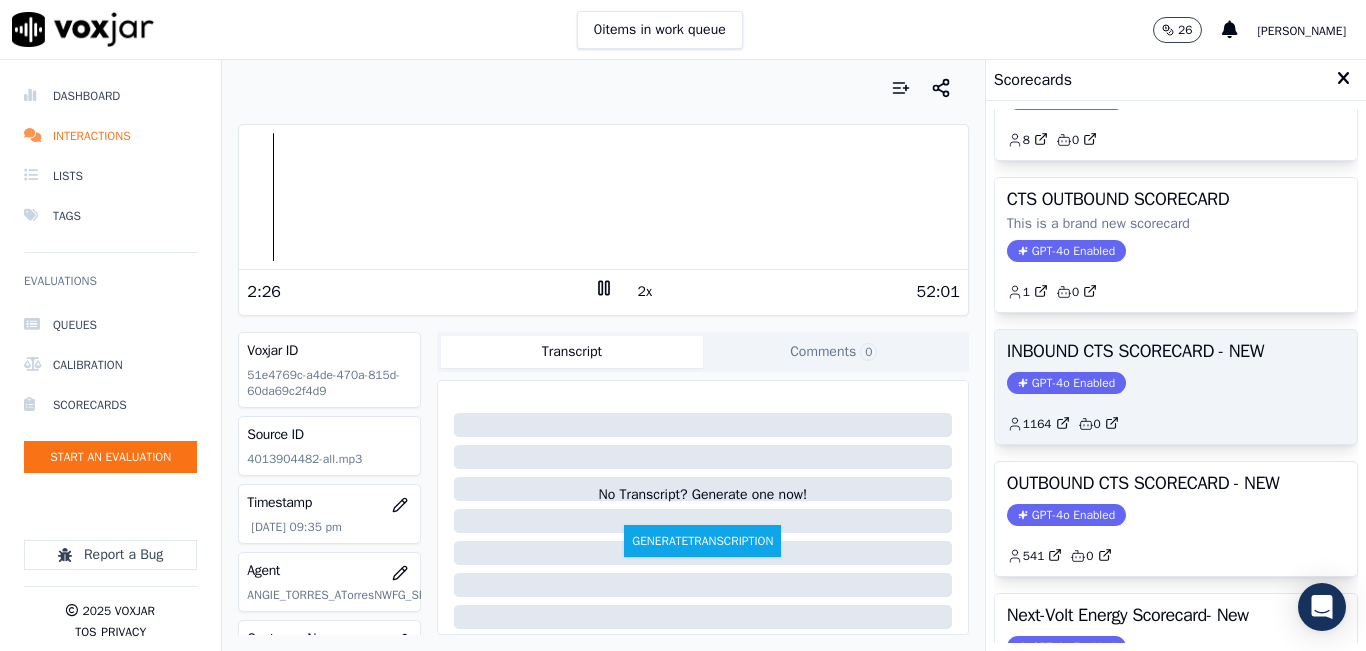 click on "INBOUND CTS SCORECARD - NEW        GPT-4o Enabled       1164         0" at bounding box center [1176, 387] 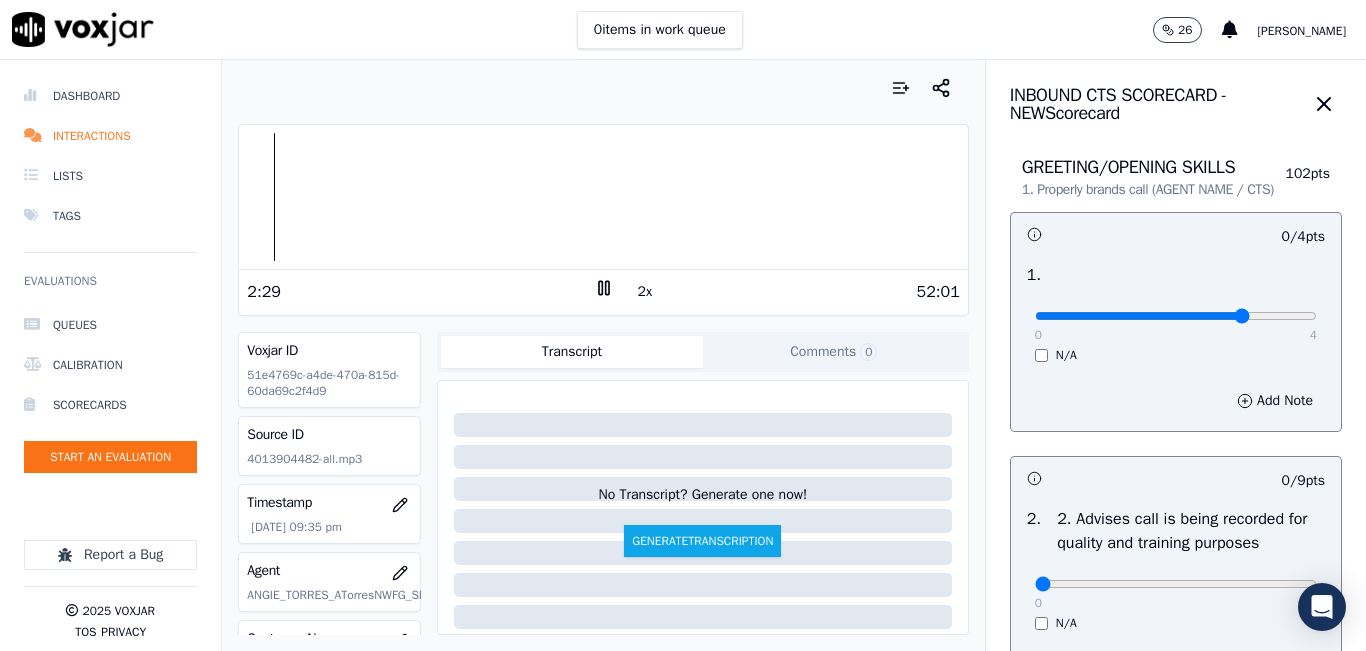 drag, startPoint x: 1198, startPoint y: 330, endPoint x: 1242, endPoint y: 342, distance: 45.607018 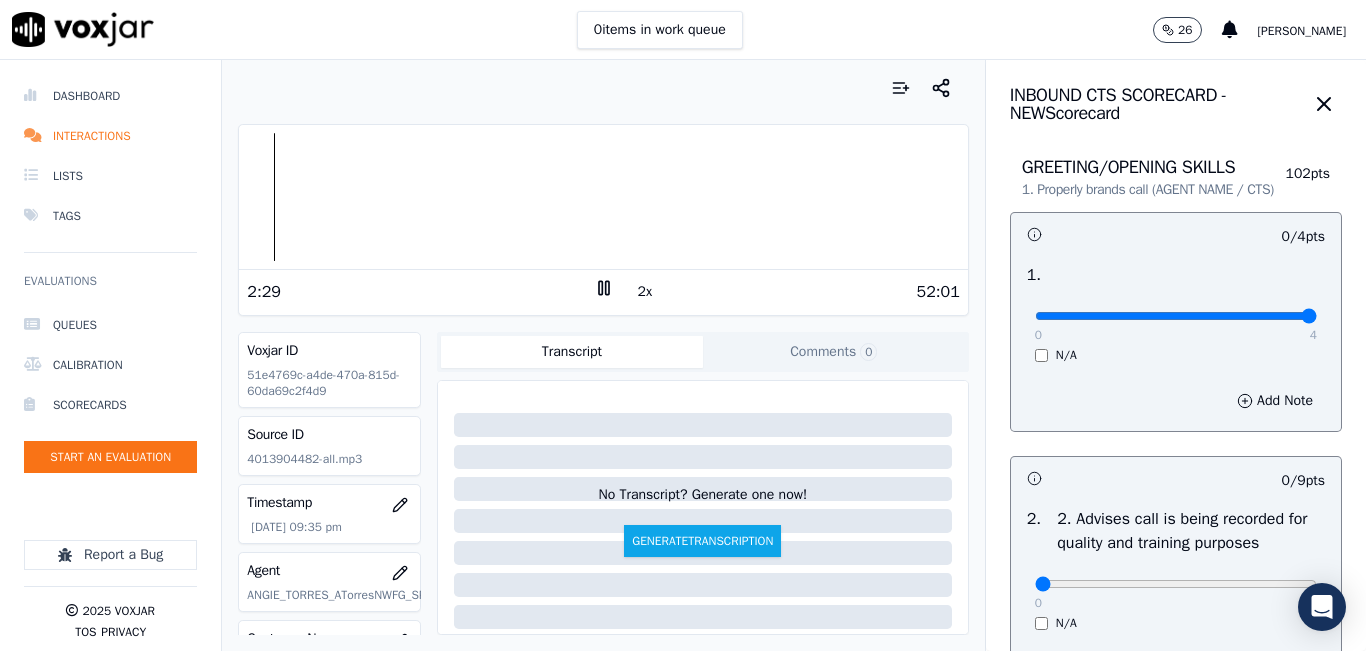 click at bounding box center [1176, 316] 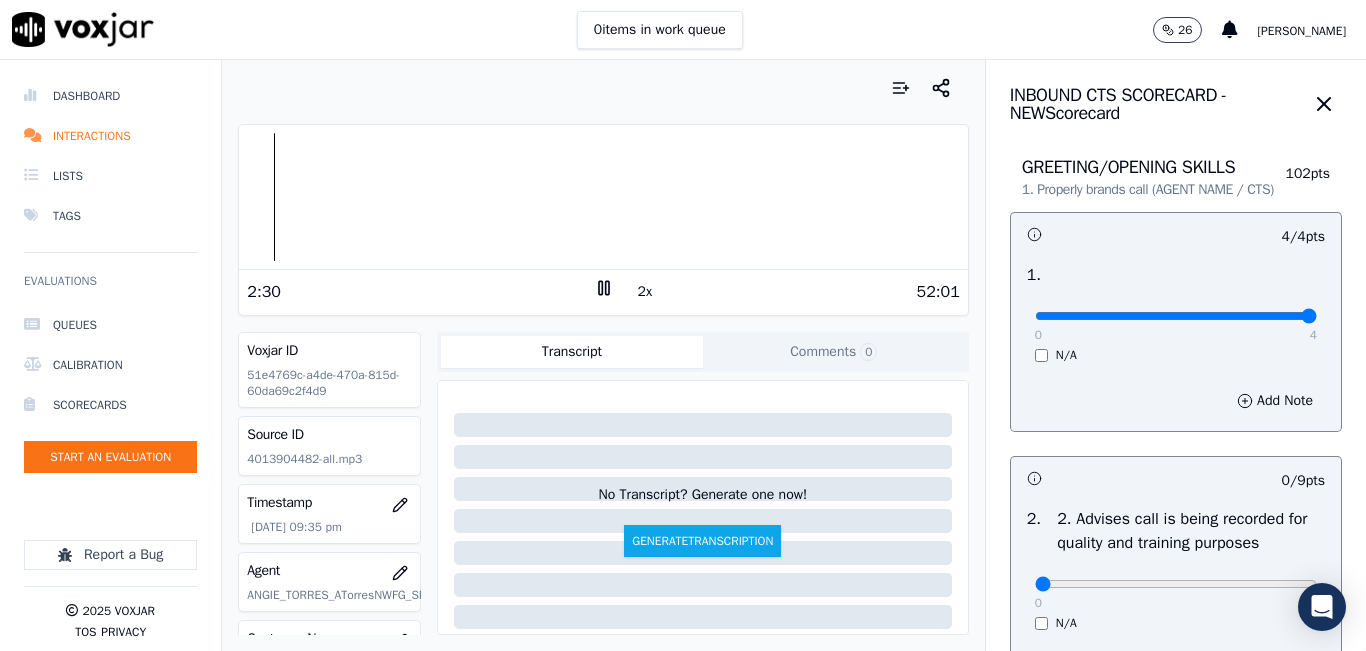 drag, startPoint x: 1242, startPoint y: 342, endPoint x: 1290, endPoint y: 334, distance: 48.6621 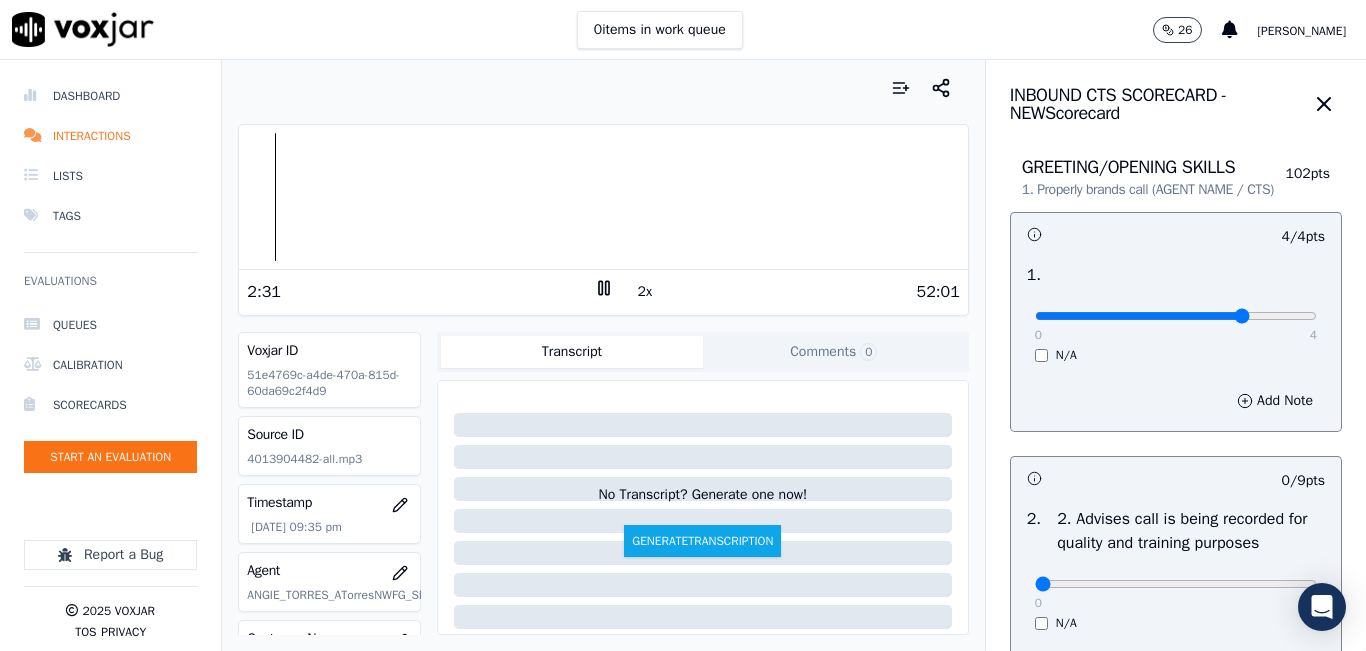 type on "3" 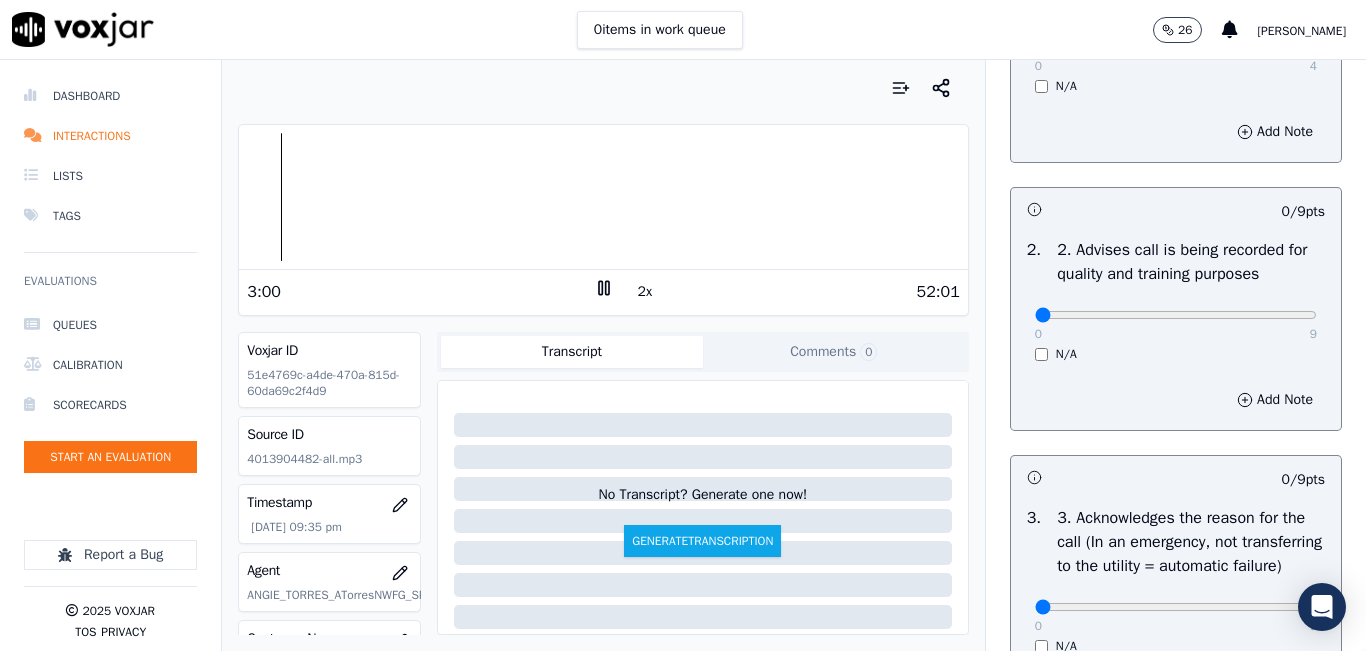 scroll, scrollTop: 400, scrollLeft: 0, axis: vertical 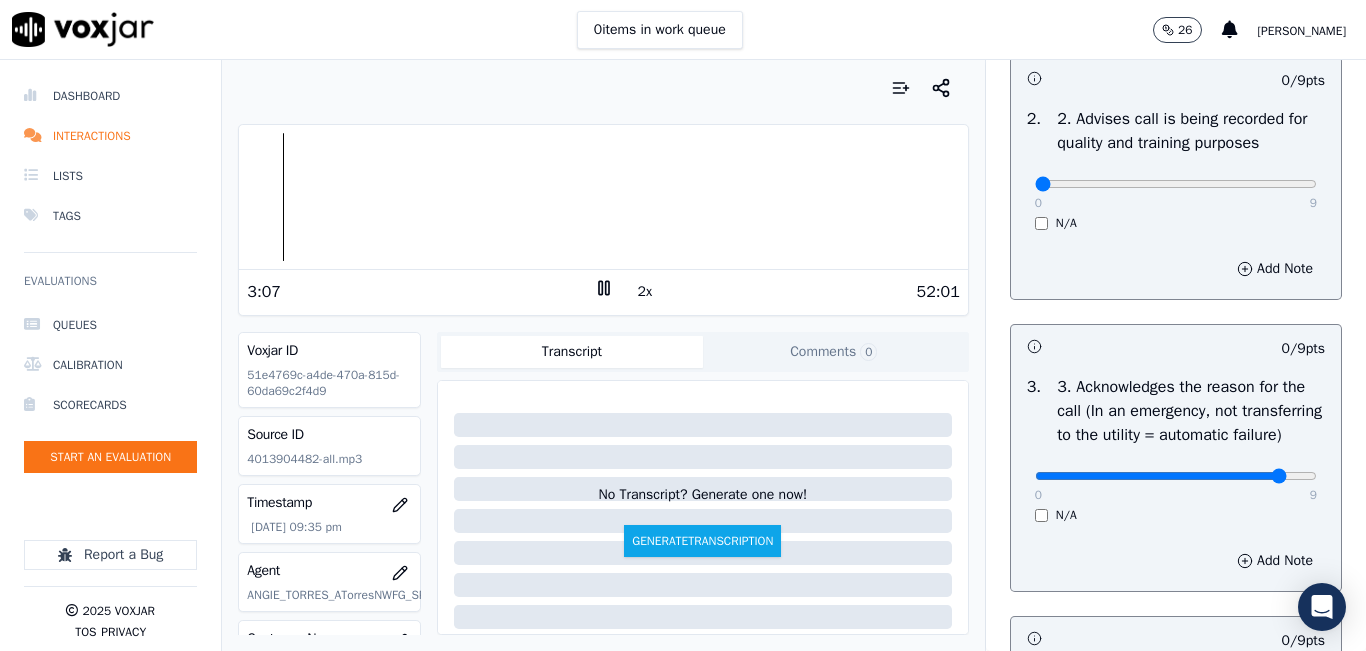 click at bounding box center (1176, -84) 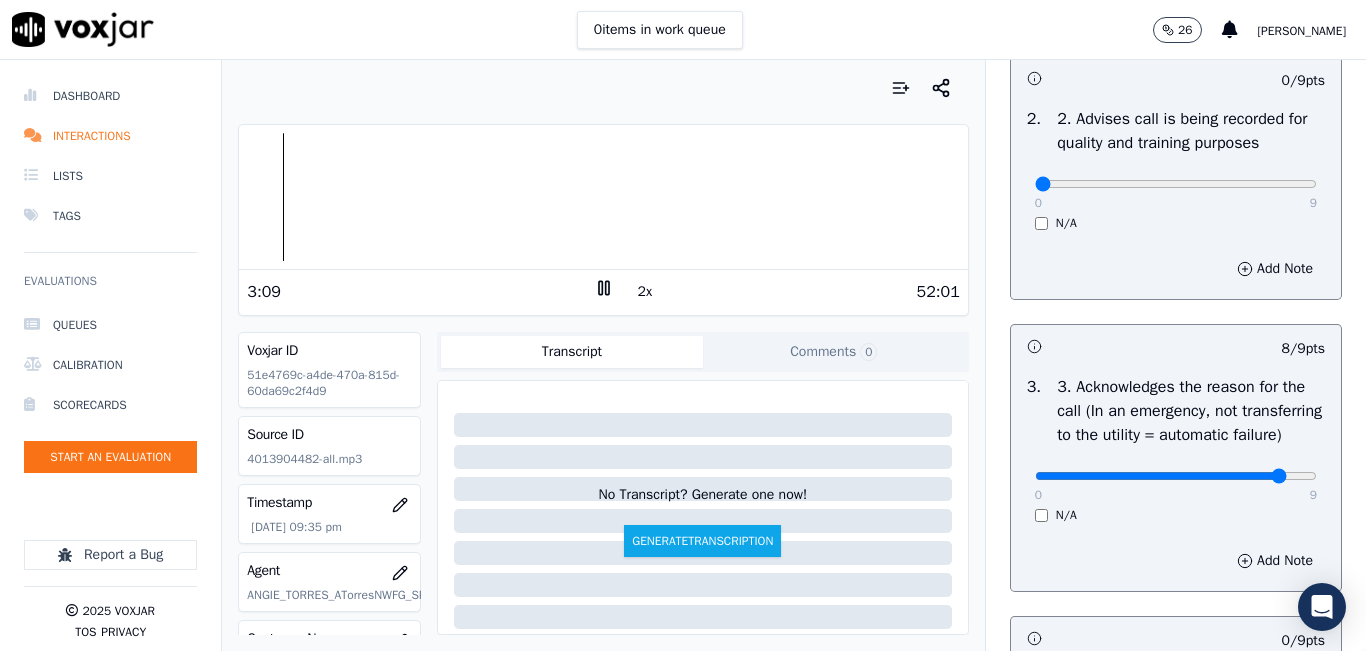click on "0   9     N/A" at bounding box center (1176, 485) 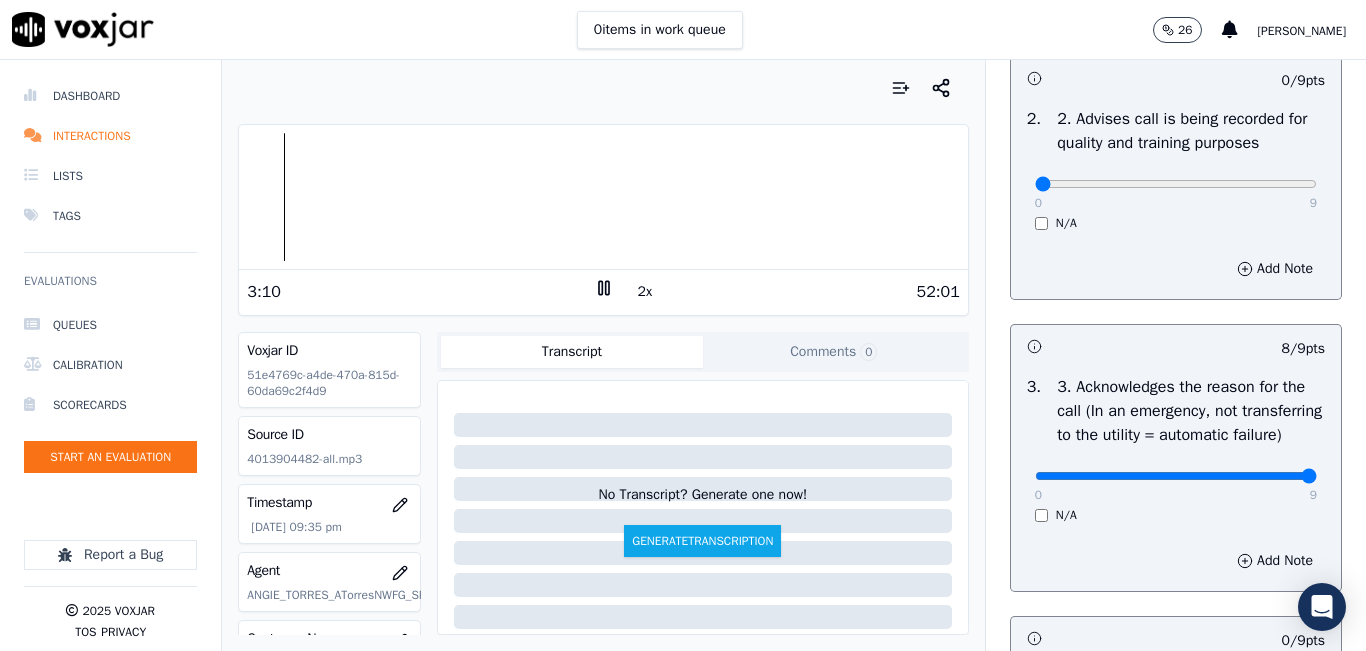 type on "9" 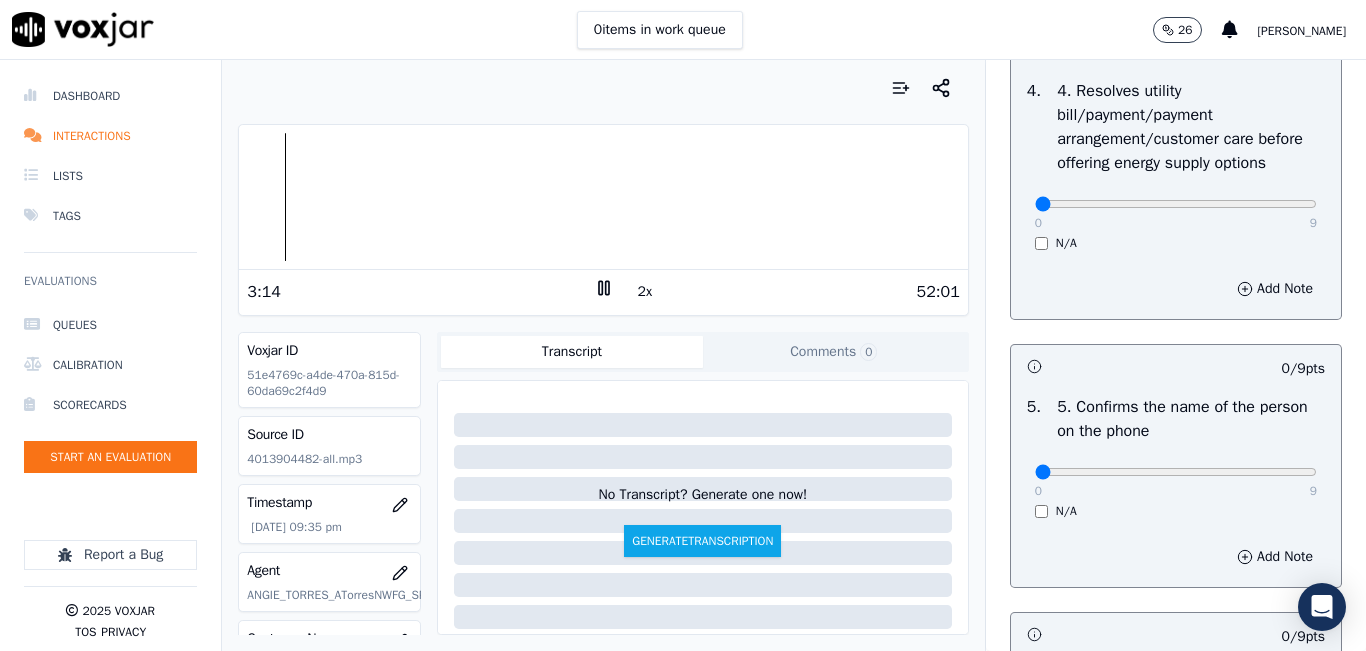 scroll, scrollTop: 1100, scrollLeft: 0, axis: vertical 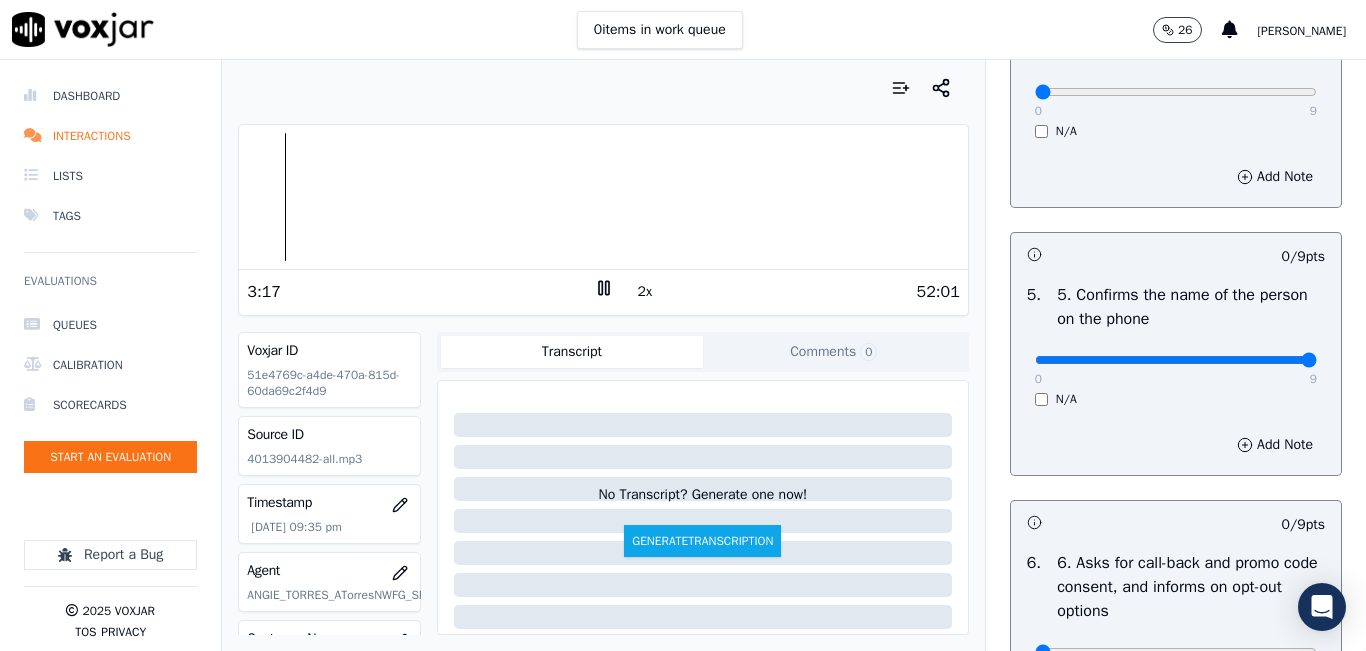 type on "9" 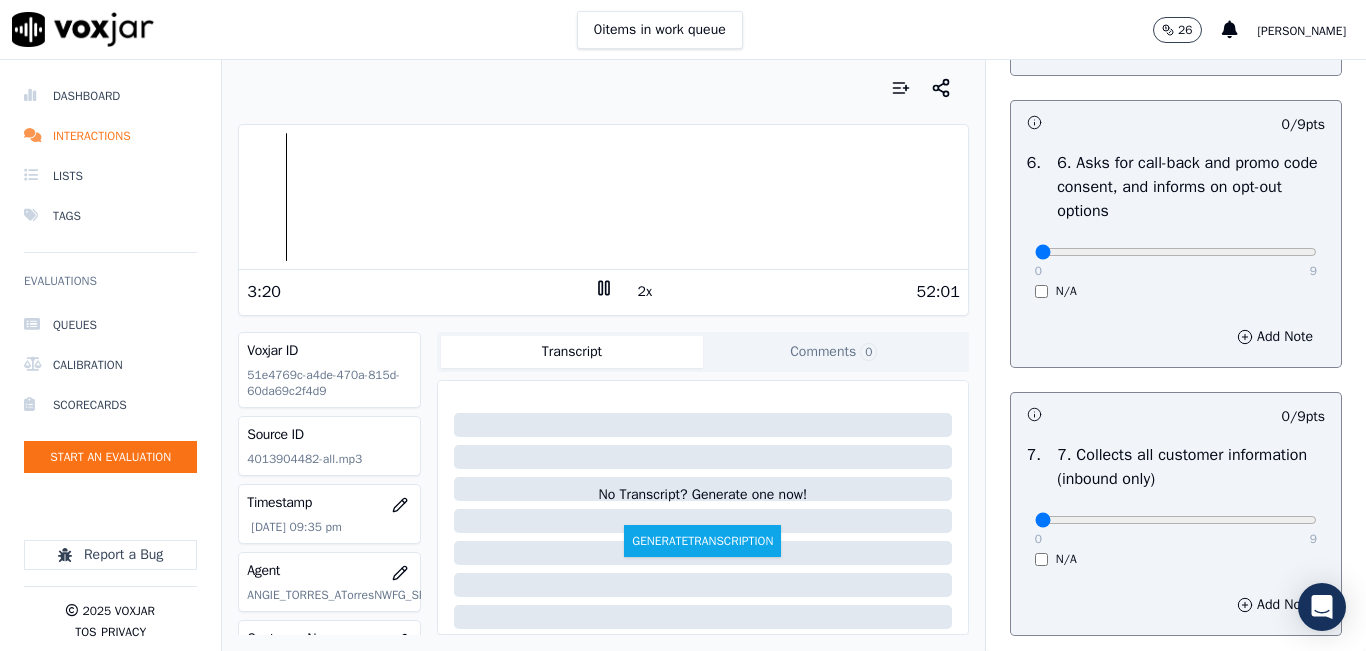 scroll, scrollTop: 1600, scrollLeft: 0, axis: vertical 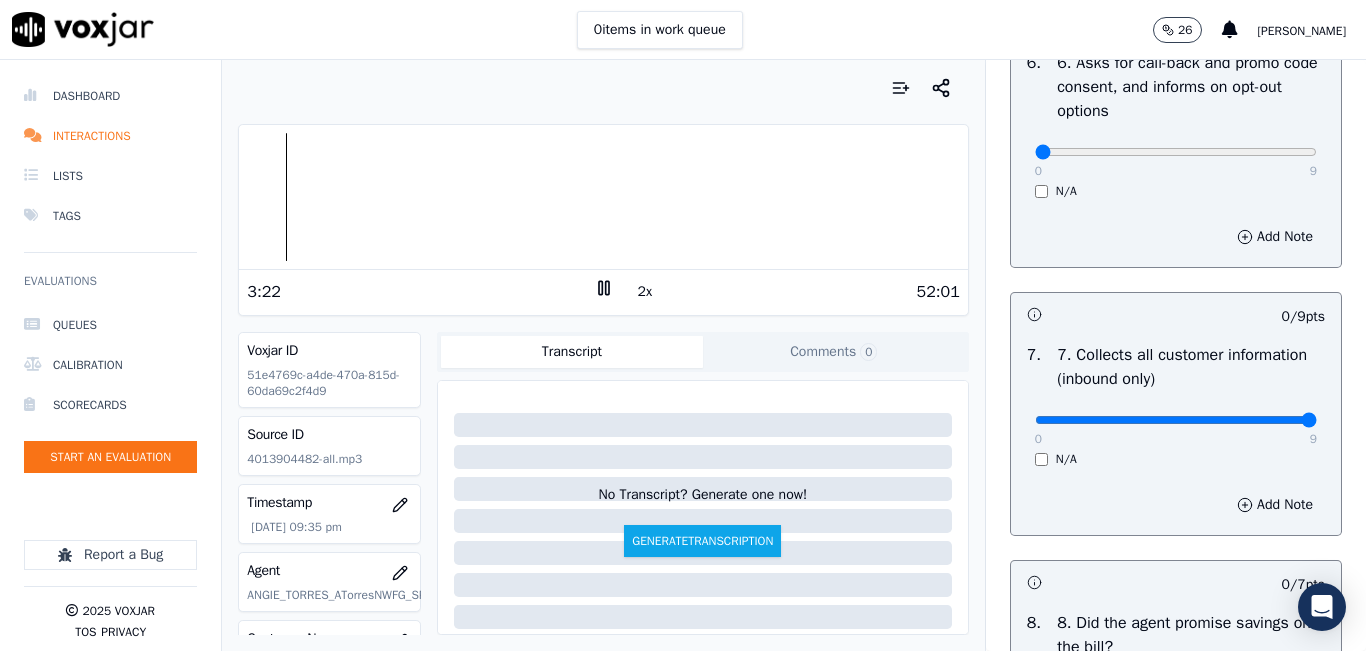 type on "9" 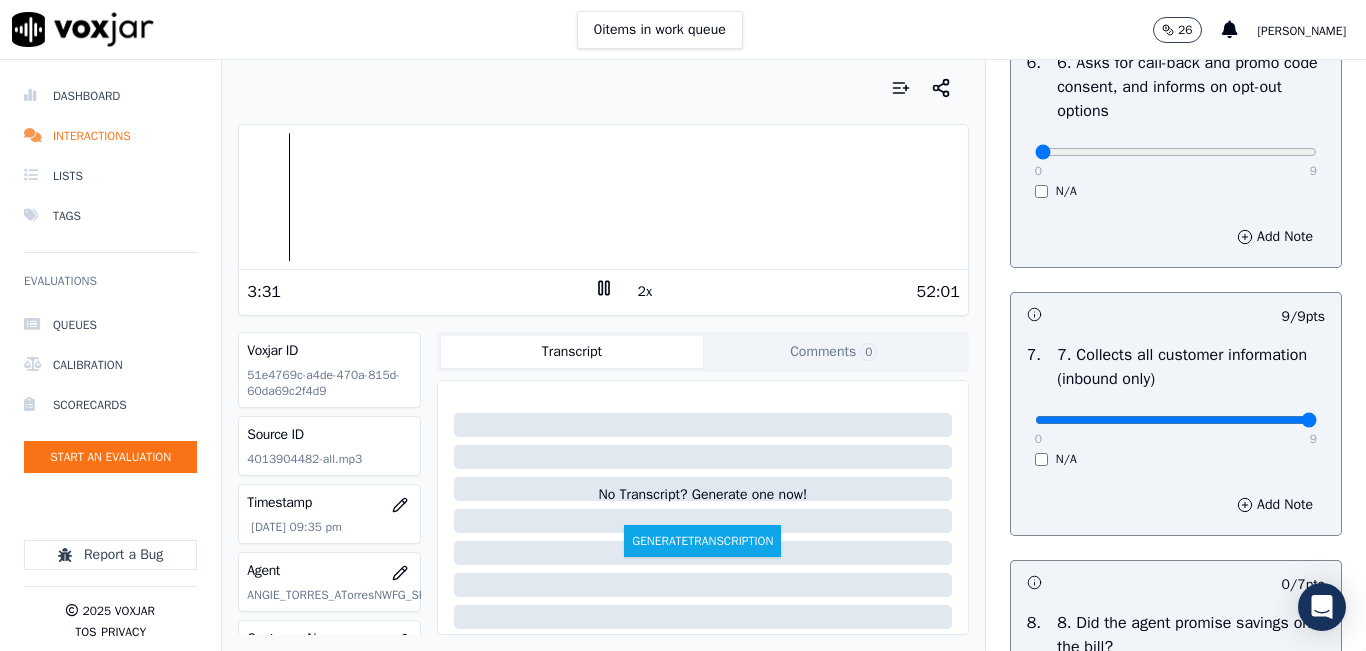 click at bounding box center (603, 88) 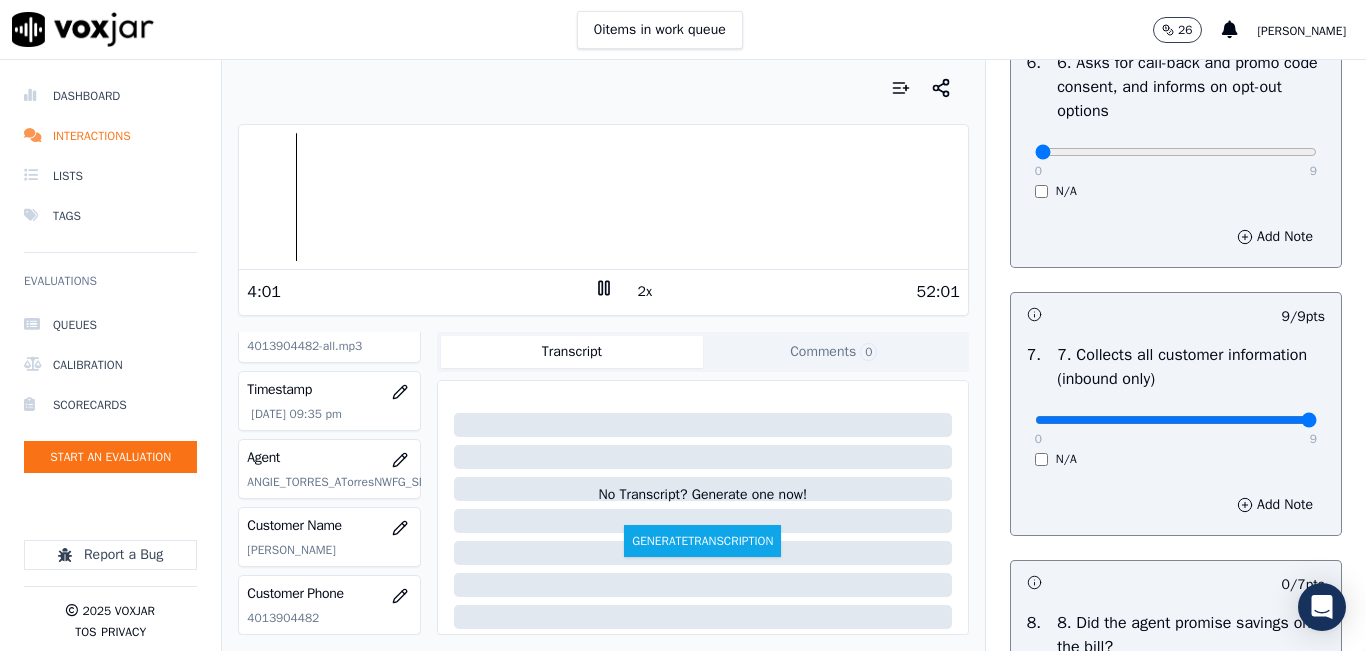 scroll, scrollTop: 300, scrollLeft: 0, axis: vertical 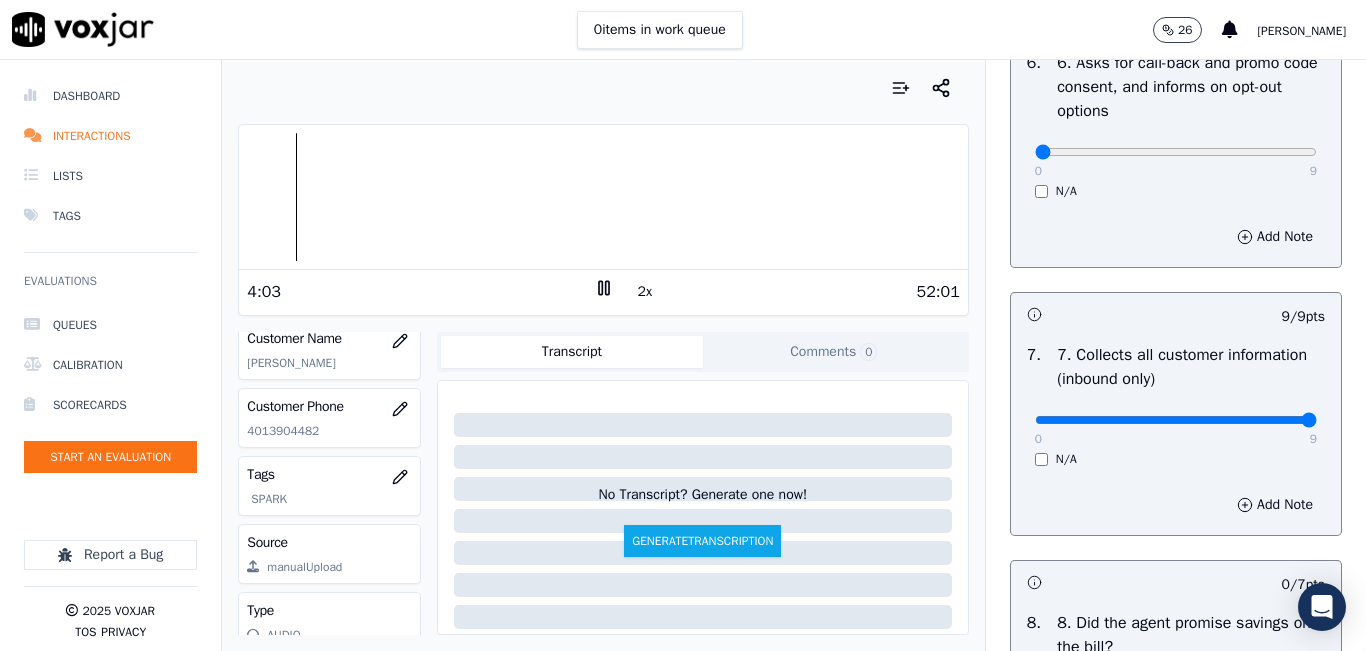 click on "4013904482" 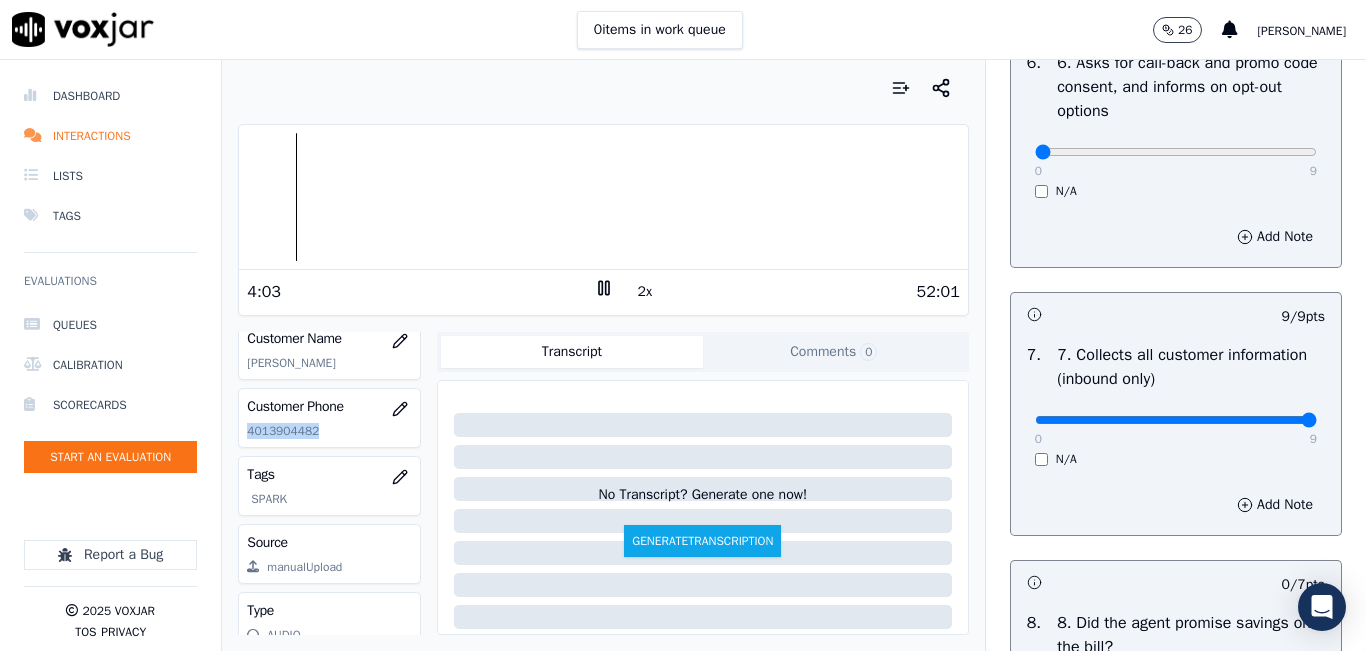 click on "4013904482" 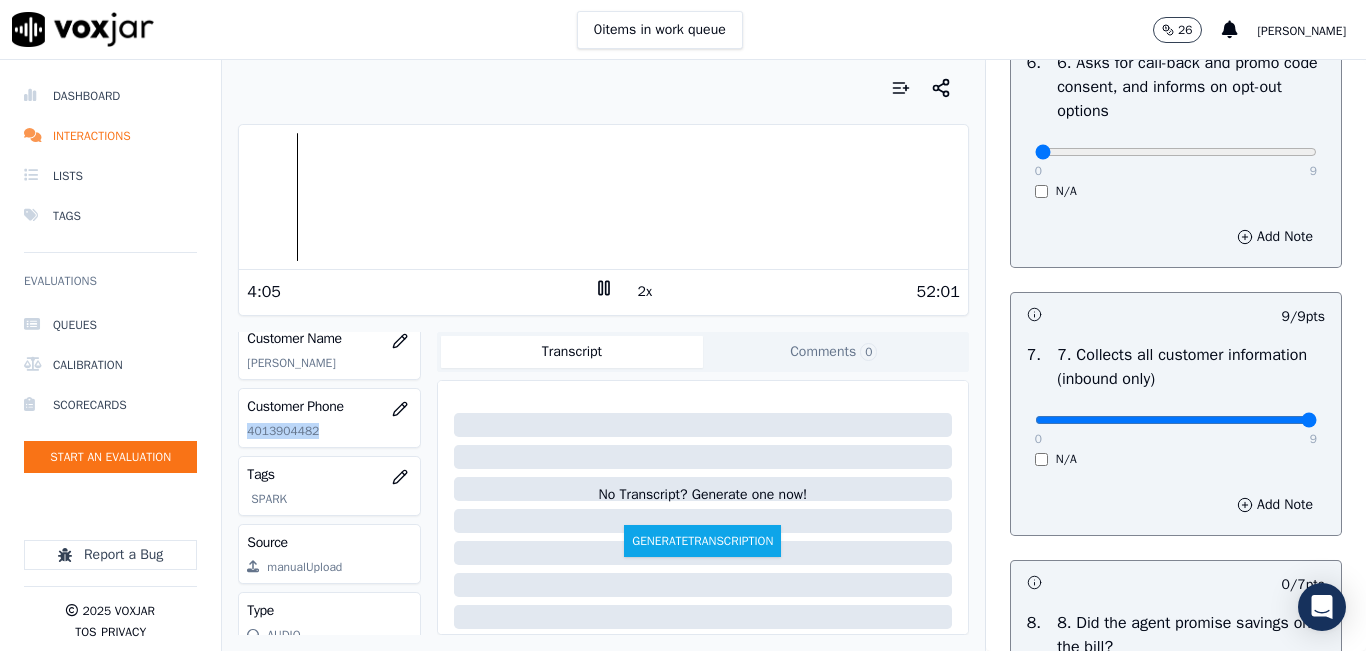 copy on "4013904482" 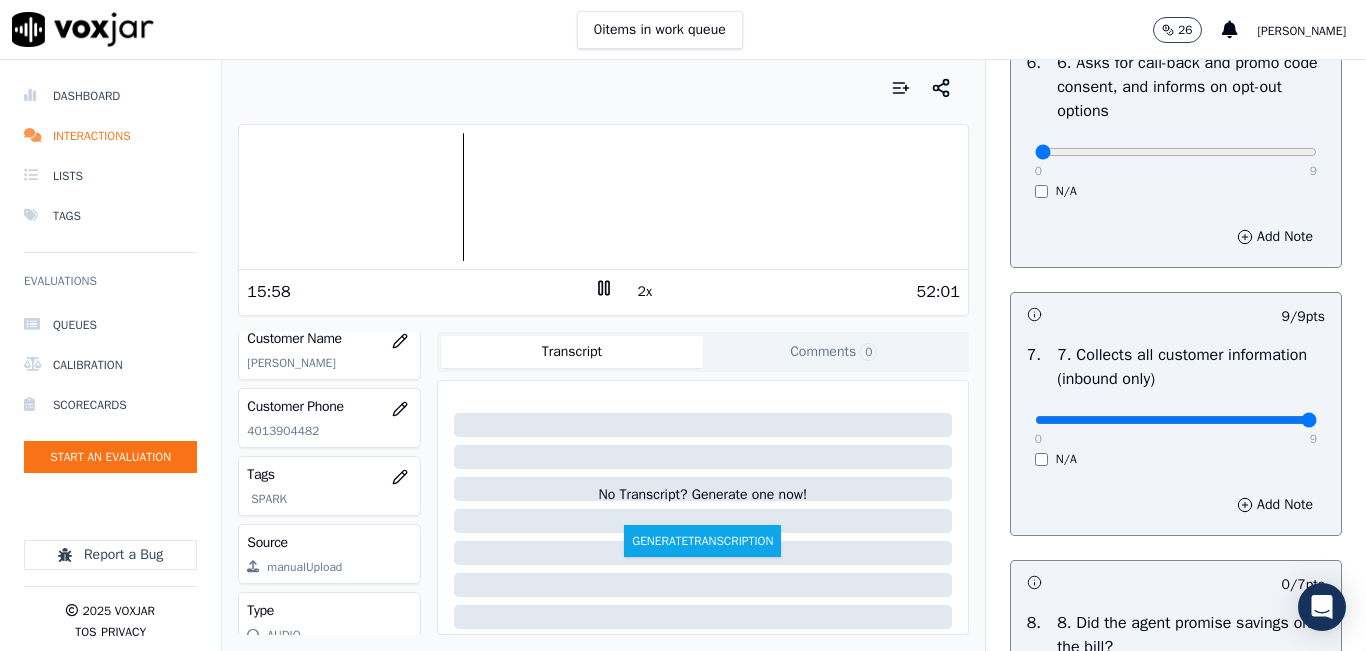 click at bounding box center (603, 88) 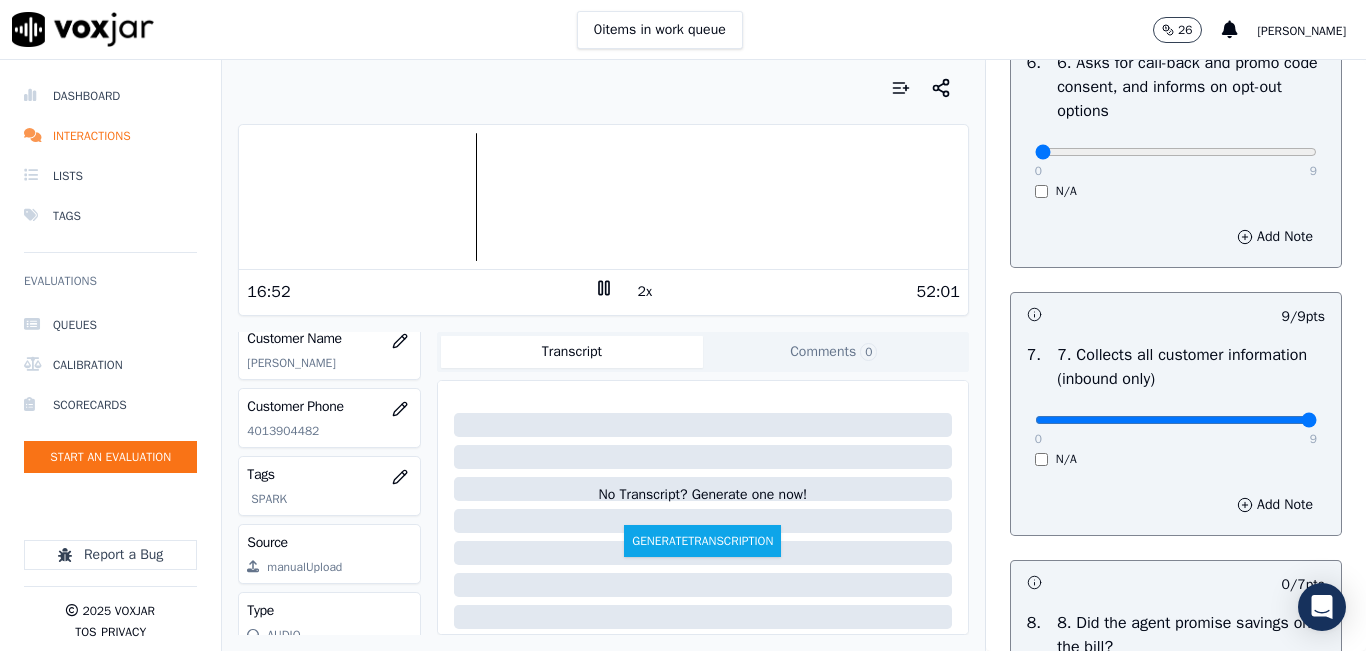 drag, startPoint x: 732, startPoint y: 83, endPoint x: 582, endPoint y: 100, distance: 150.96027 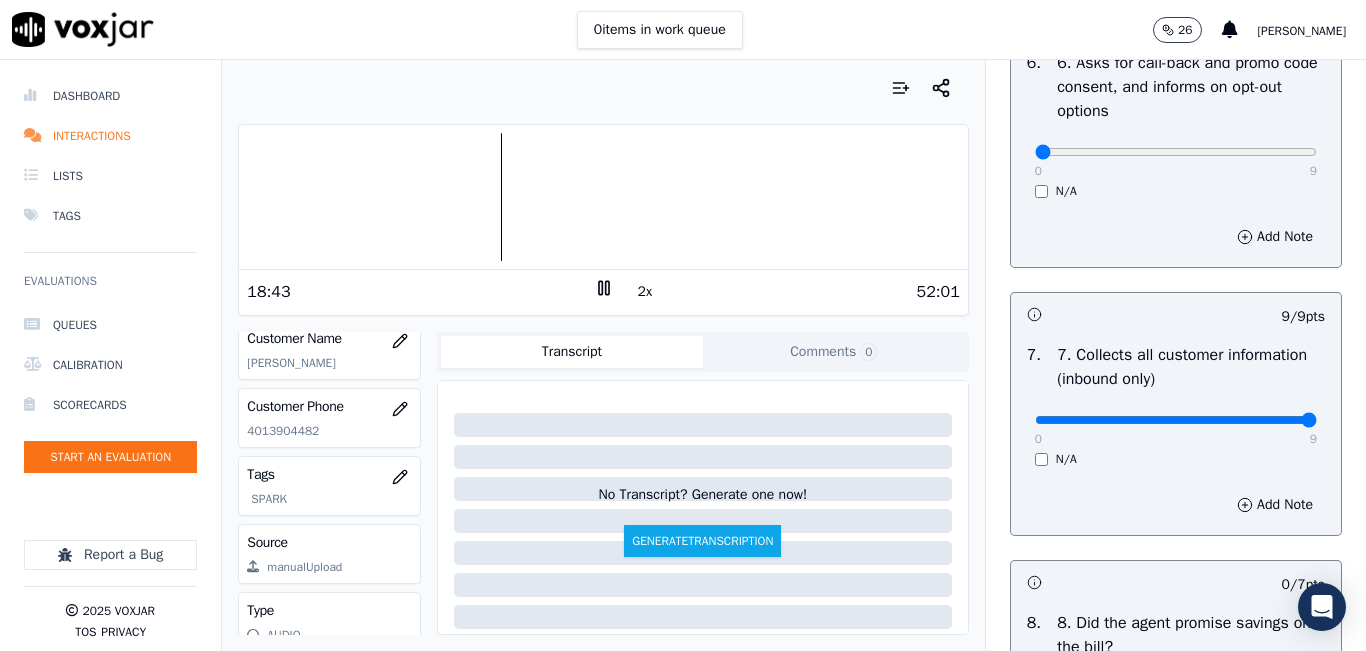 click at bounding box center [603, 197] 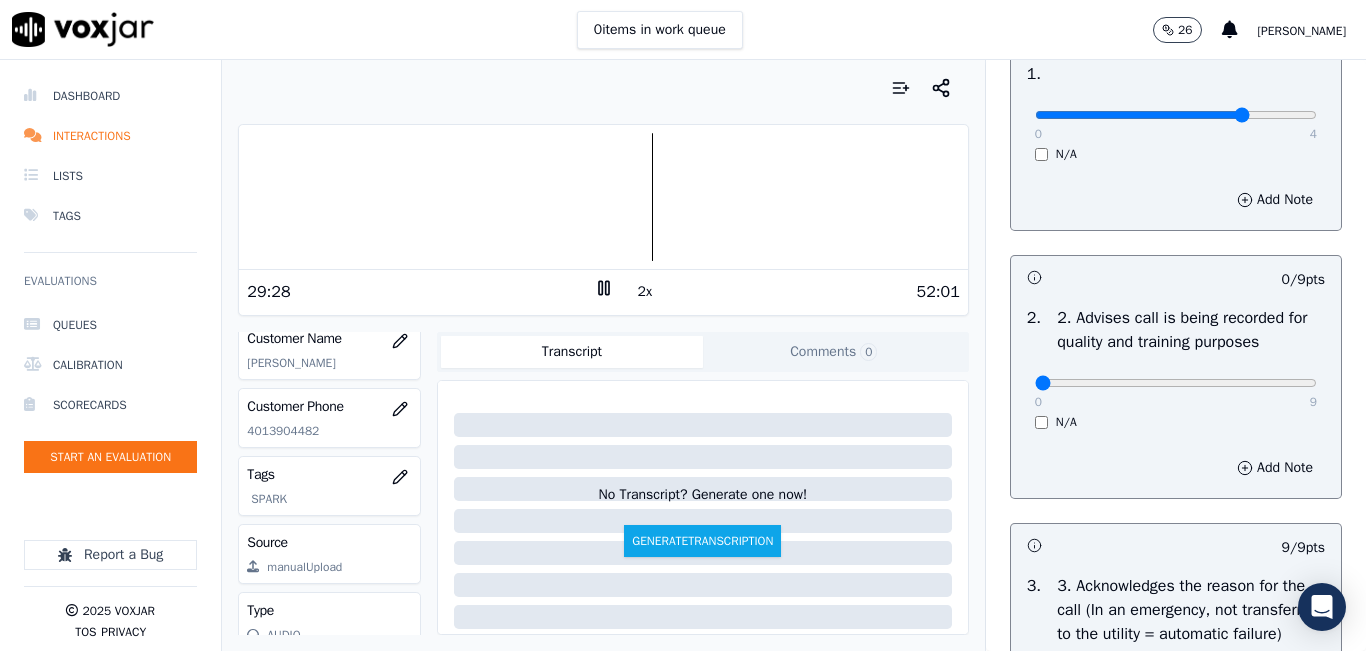 scroll, scrollTop: 200, scrollLeft: 0, axis: vertical 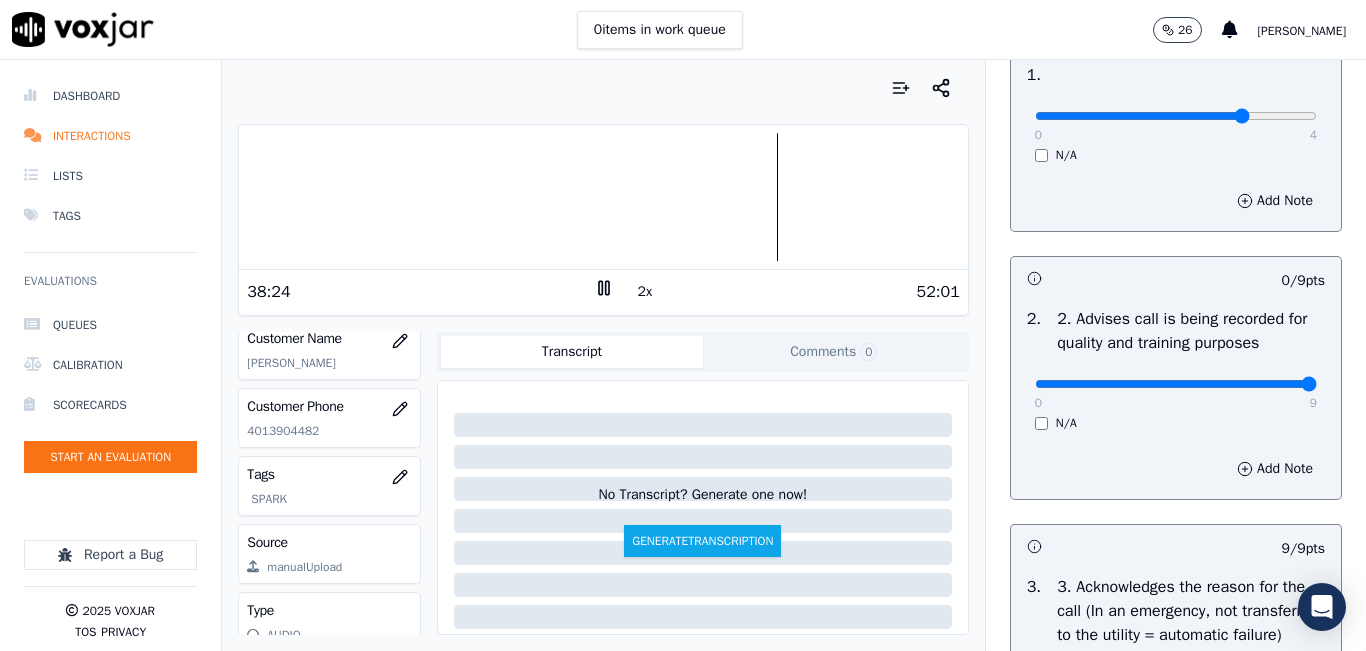 type on "9" 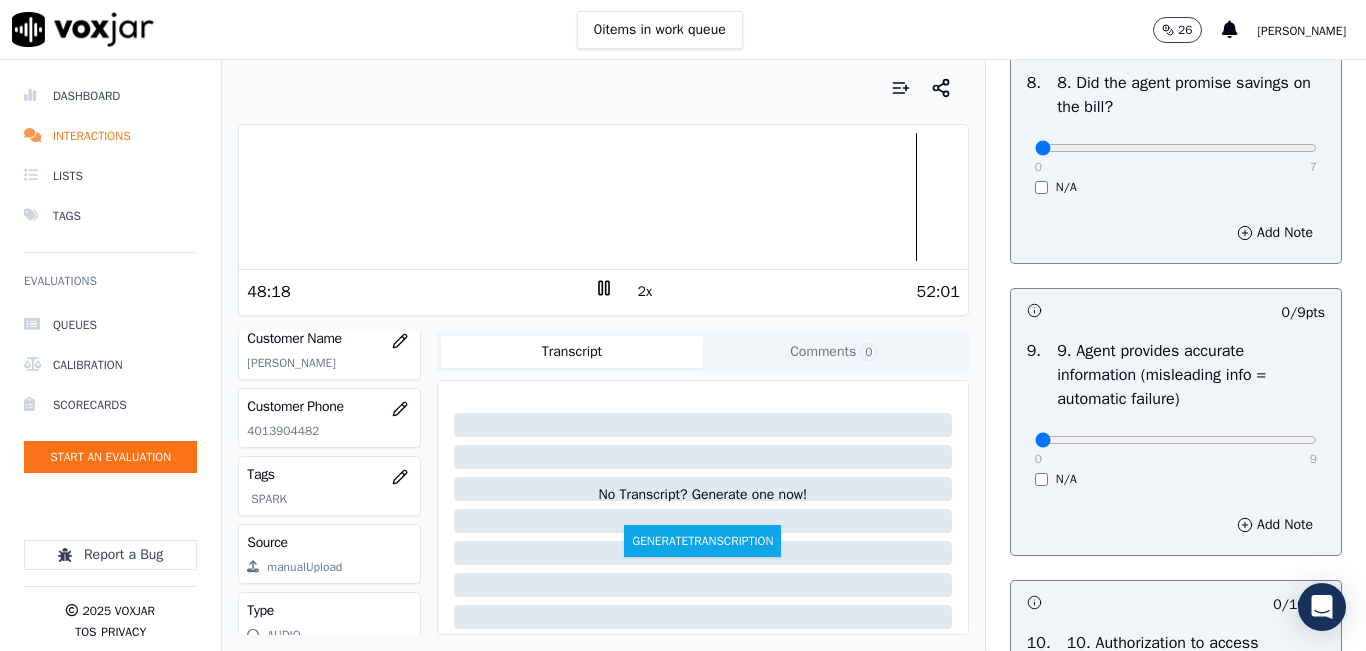 scroll, scrollTop: 2100, scrollLeft: 0, axis: vertical 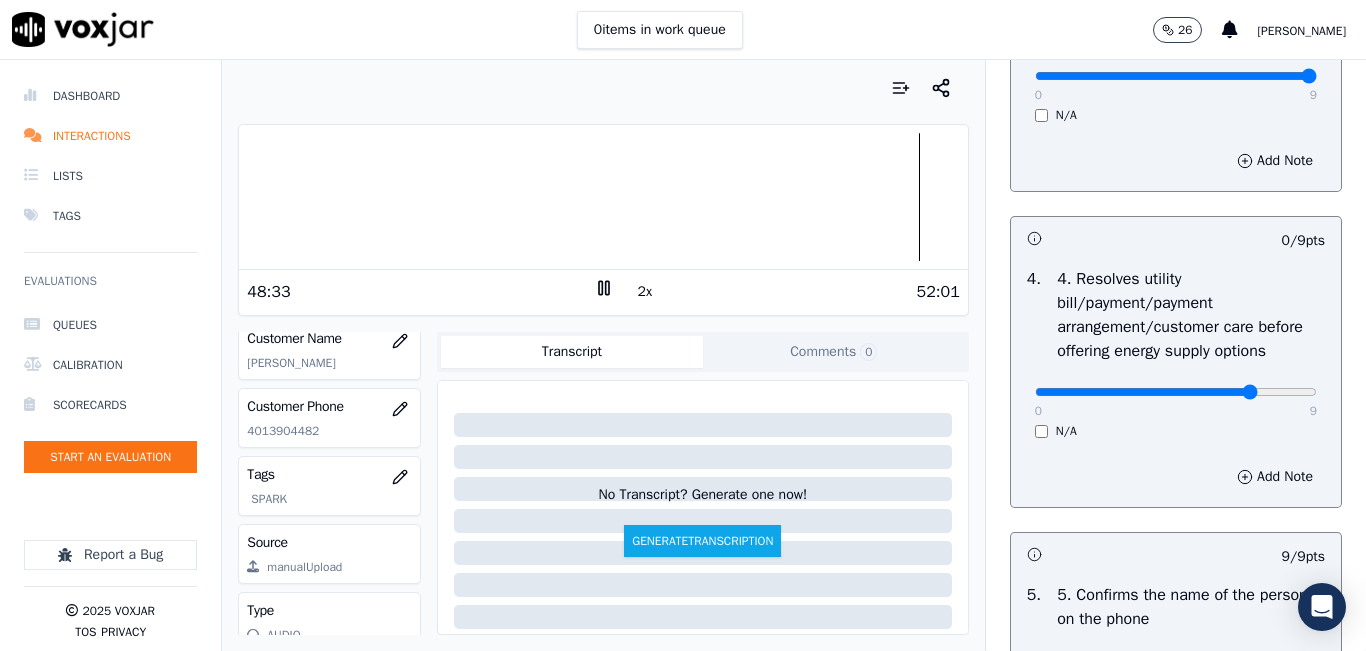 type on "7" 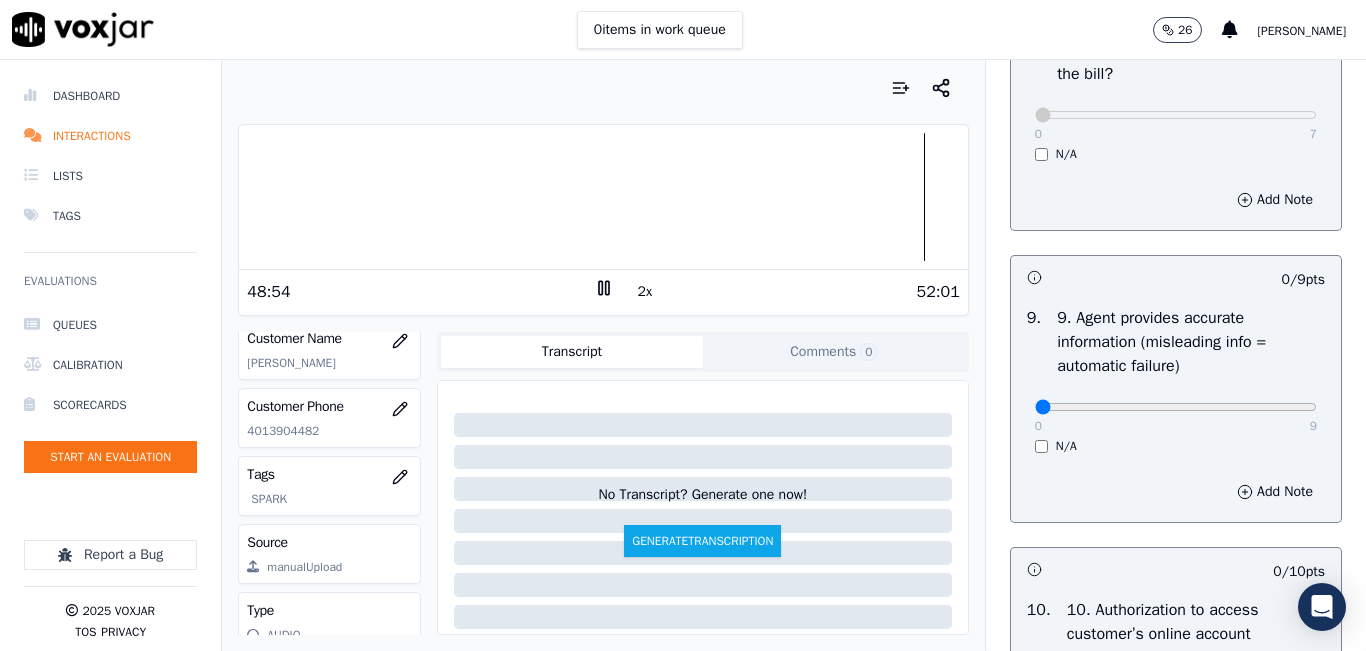 scroll, scrollTop: 2400, scrollLeft: 0, axis: vertical 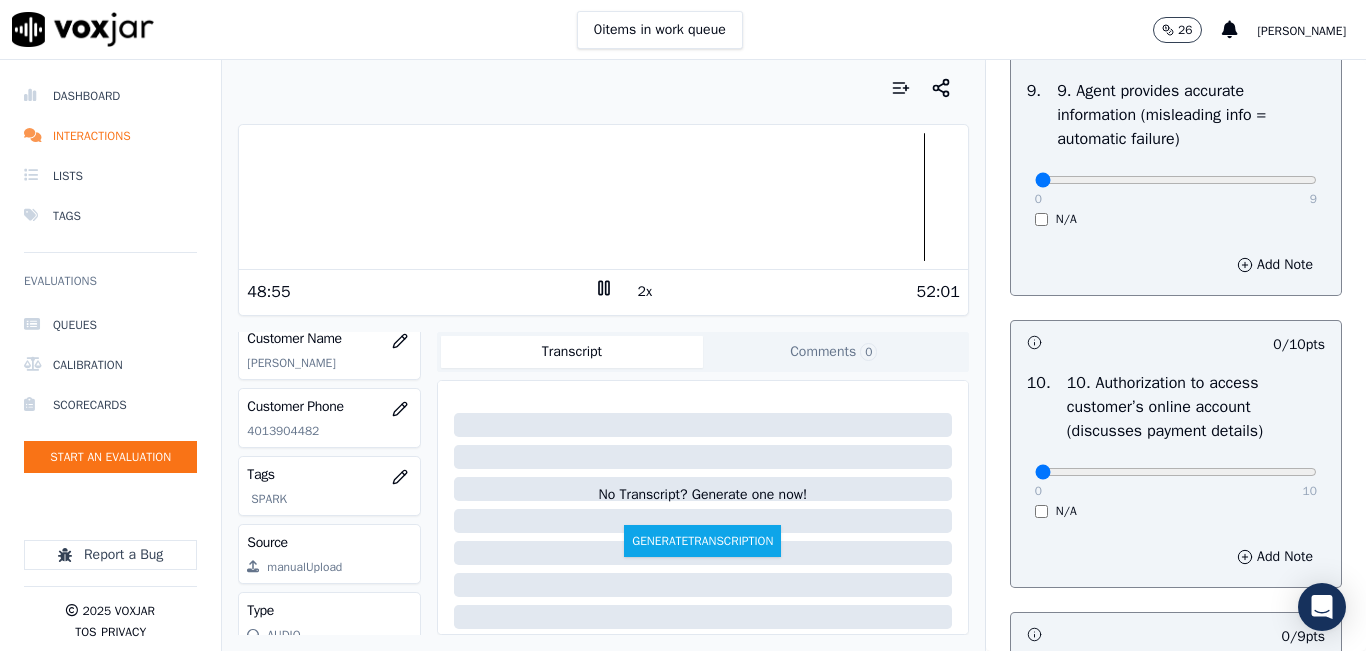 click on "0   9     N/A" at bounding box center (1176, 189) 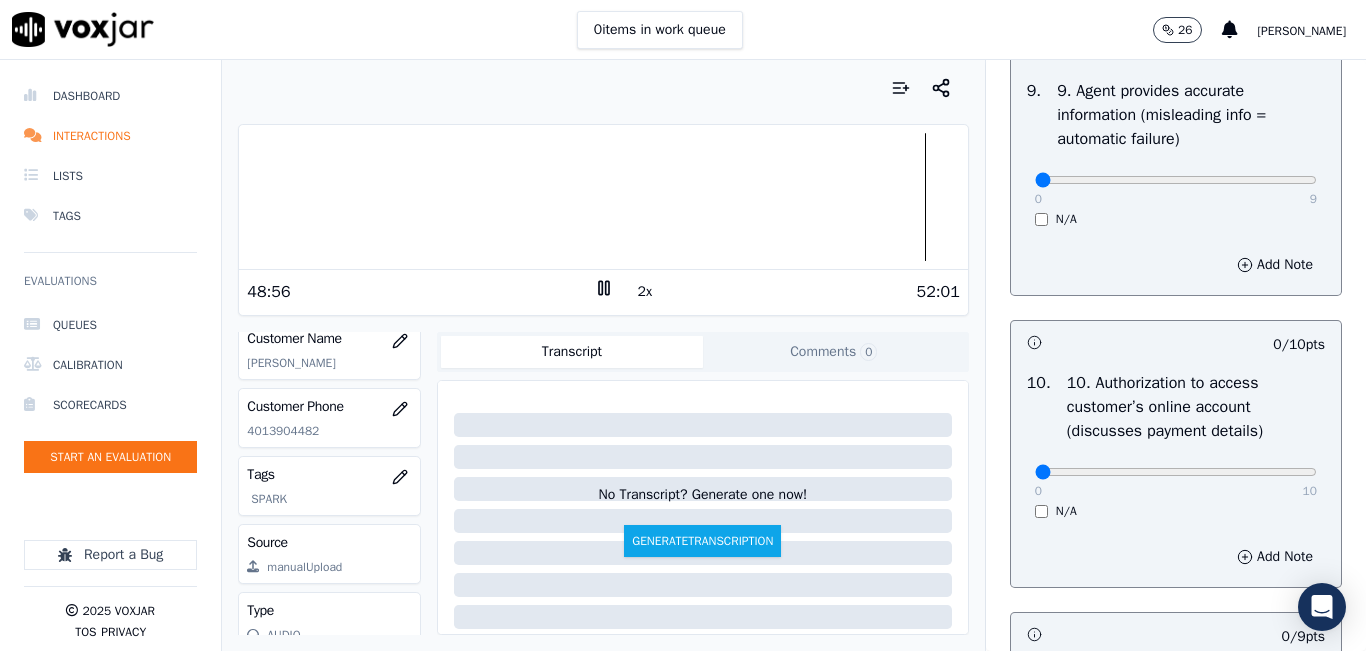 click on "0   9     N/A" at bounding box center [1176, 189] 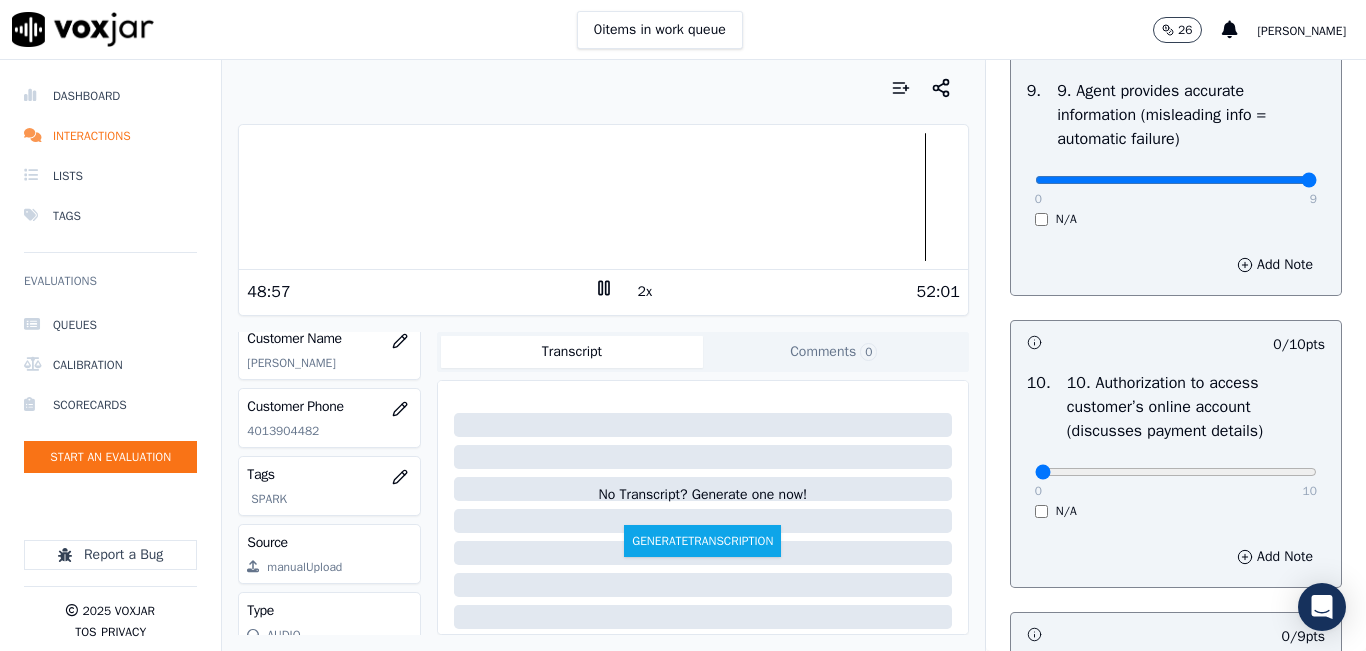 type on "9" 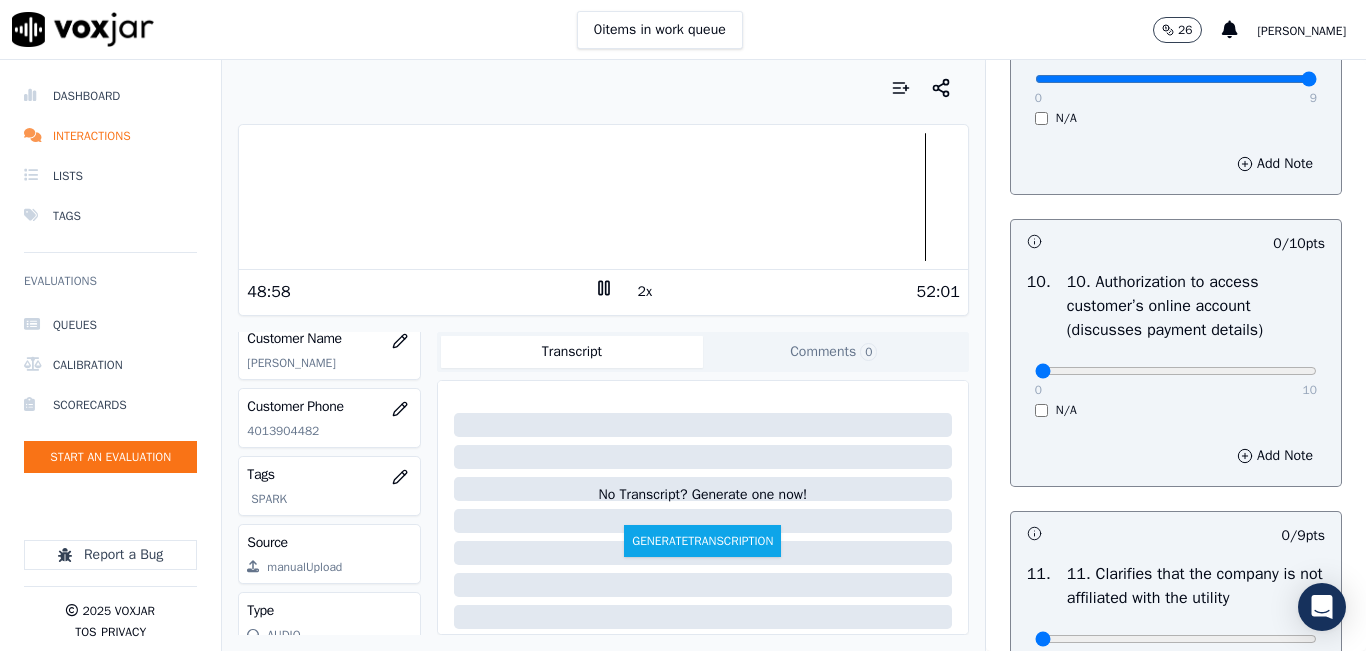 scroll, scrollTop: 2600, scrollLeft: 0, axis: vertical 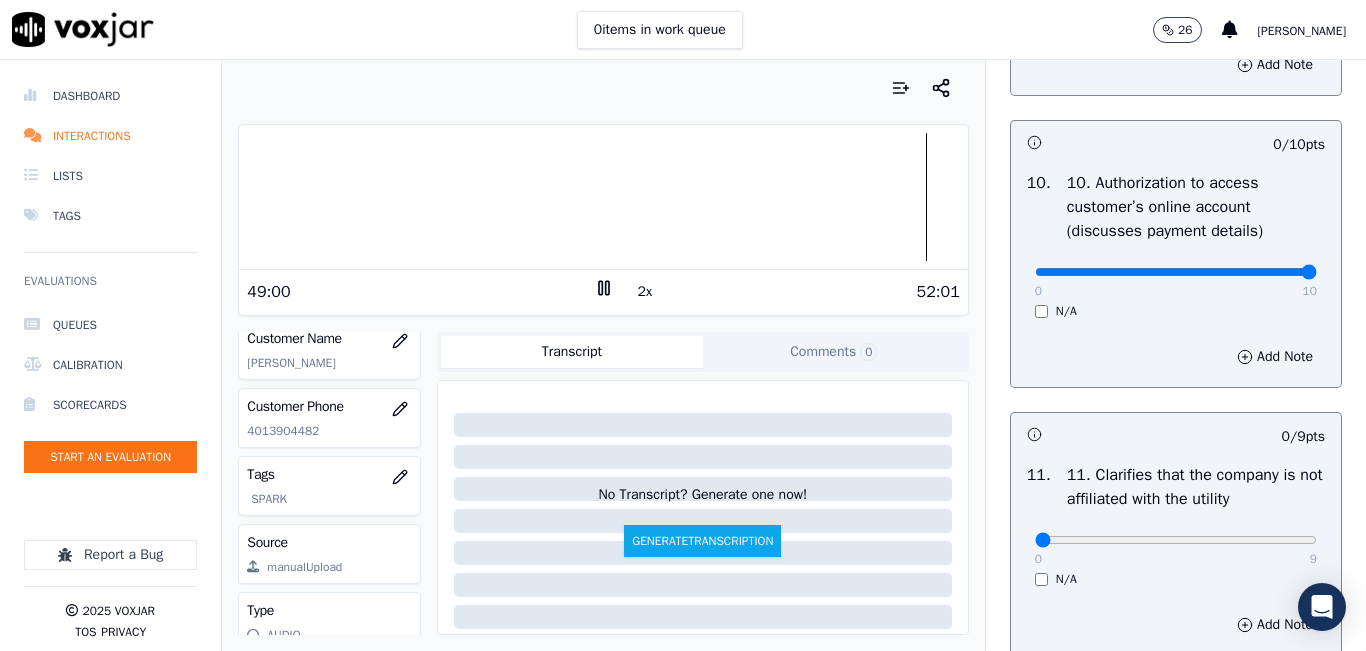 type on "10" 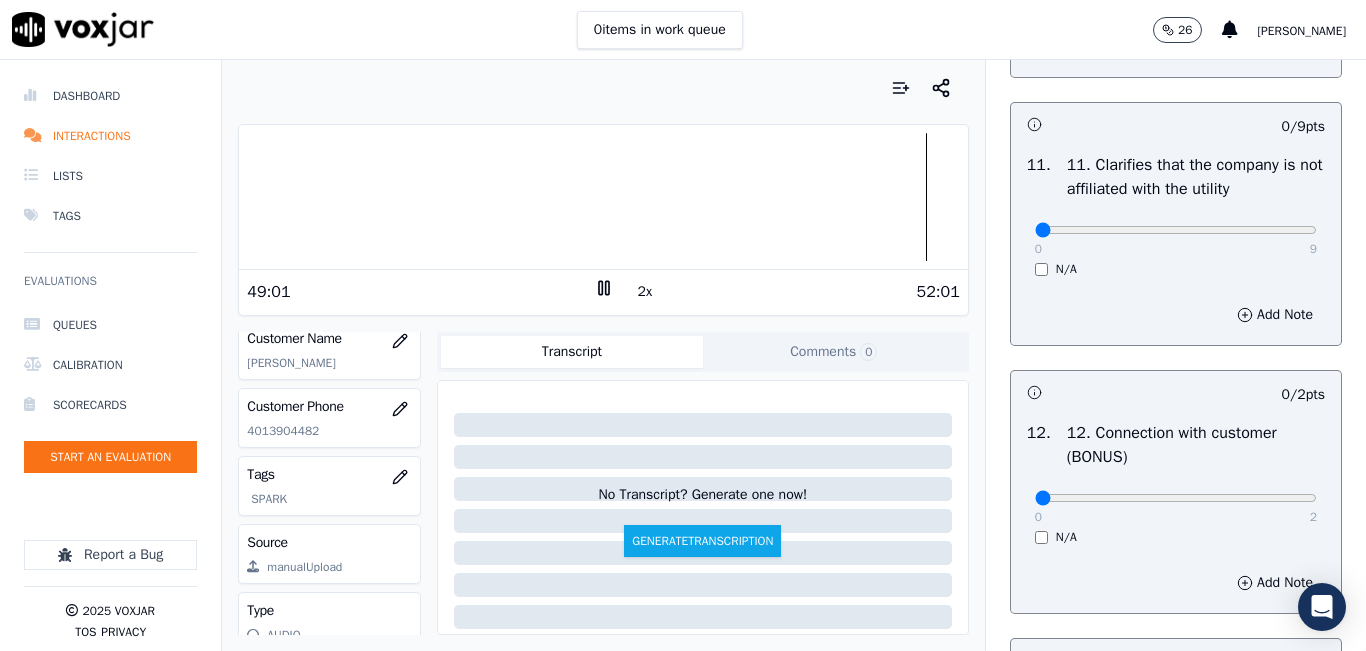 scroll, scrollTop: 3000, scrollLeft: 0, axis: vertical 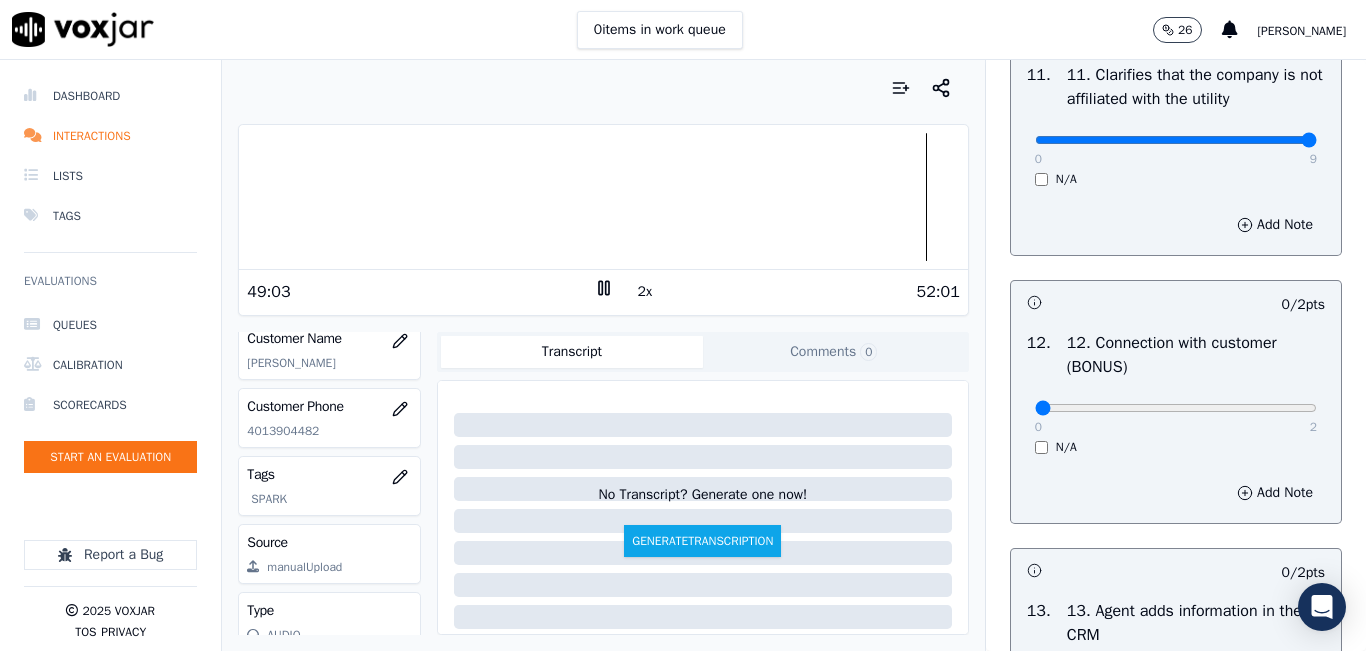 type on "9" 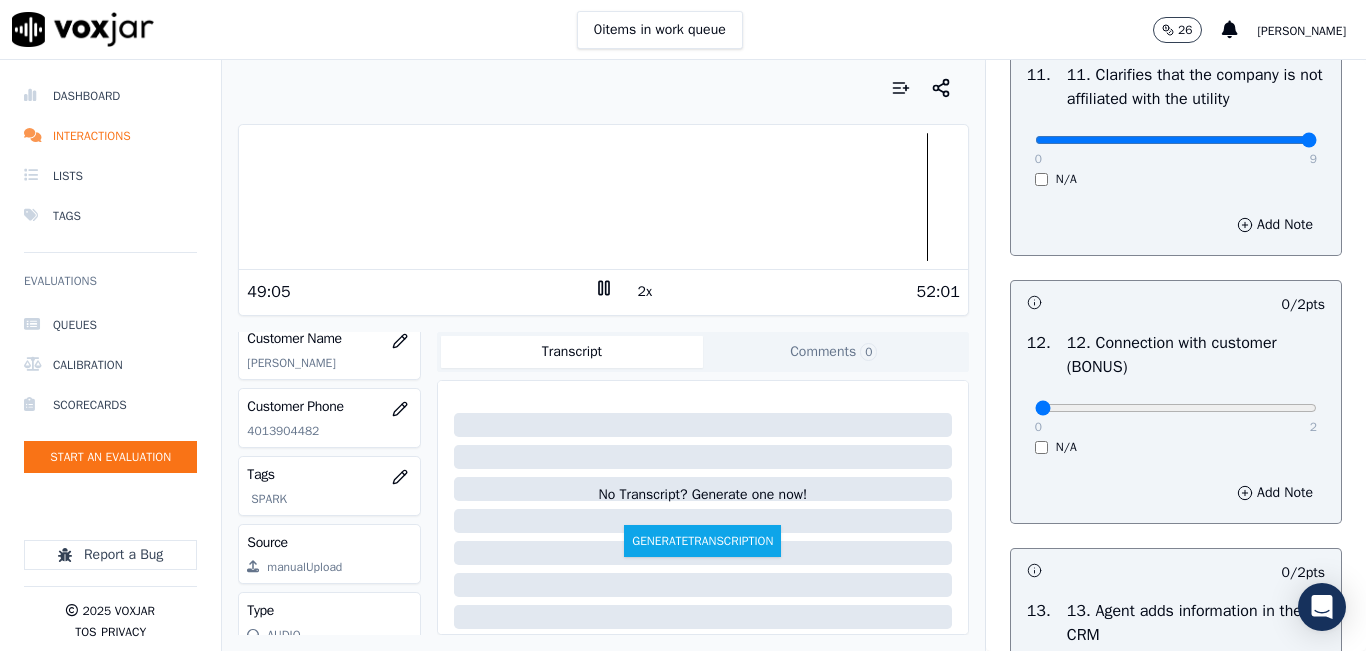 scroll, scrollTop: 3100, scrollLeft: 0, axis: vertical 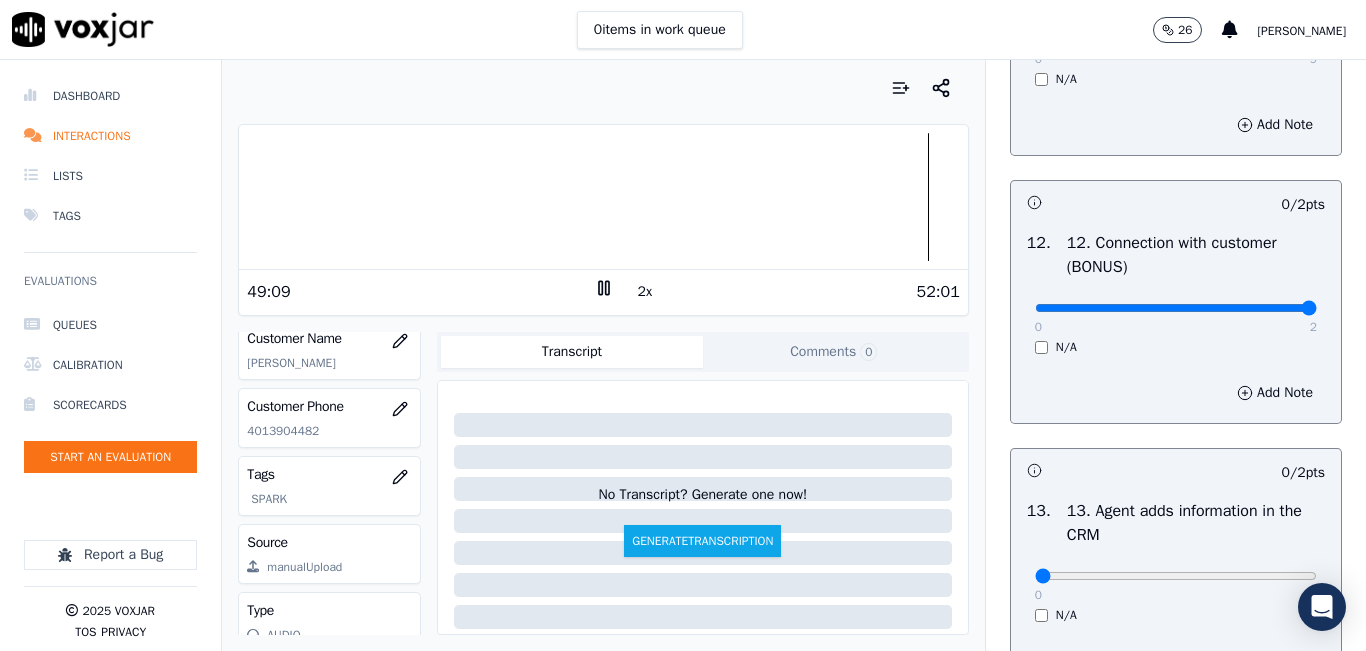 type on "2" 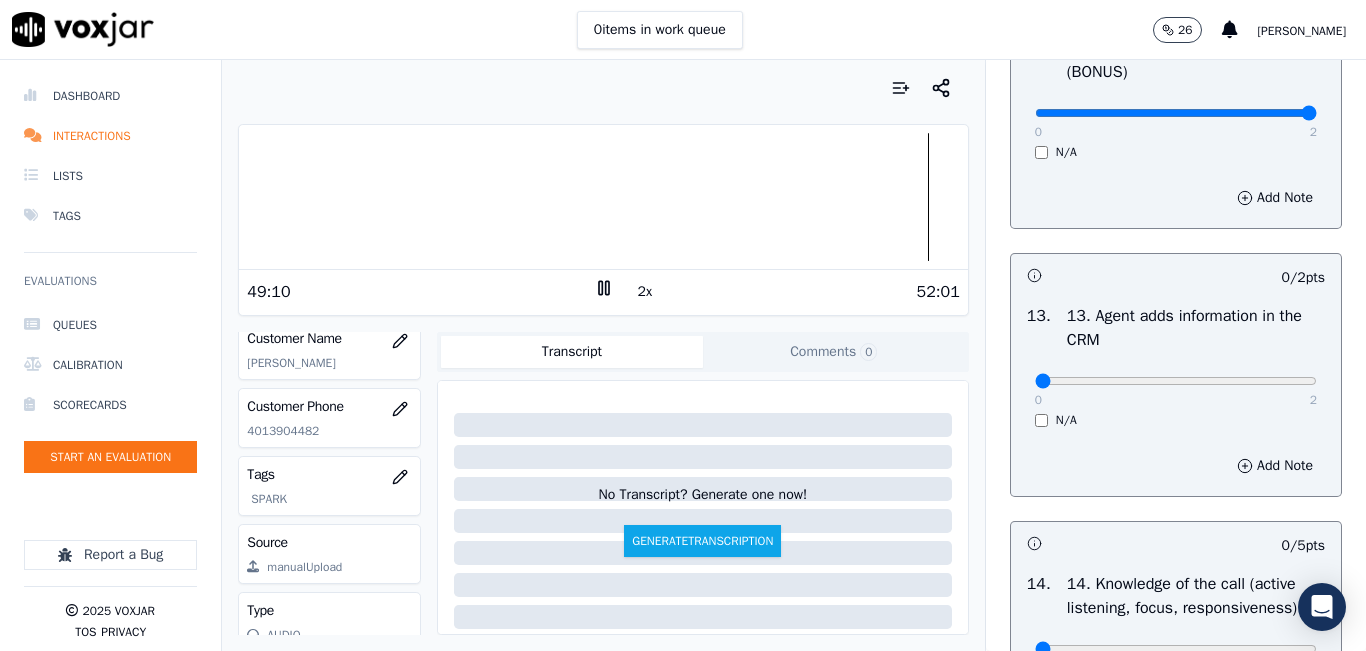 scroll, scrollTop: 3300, scrollLeft: 0, axis: vertical 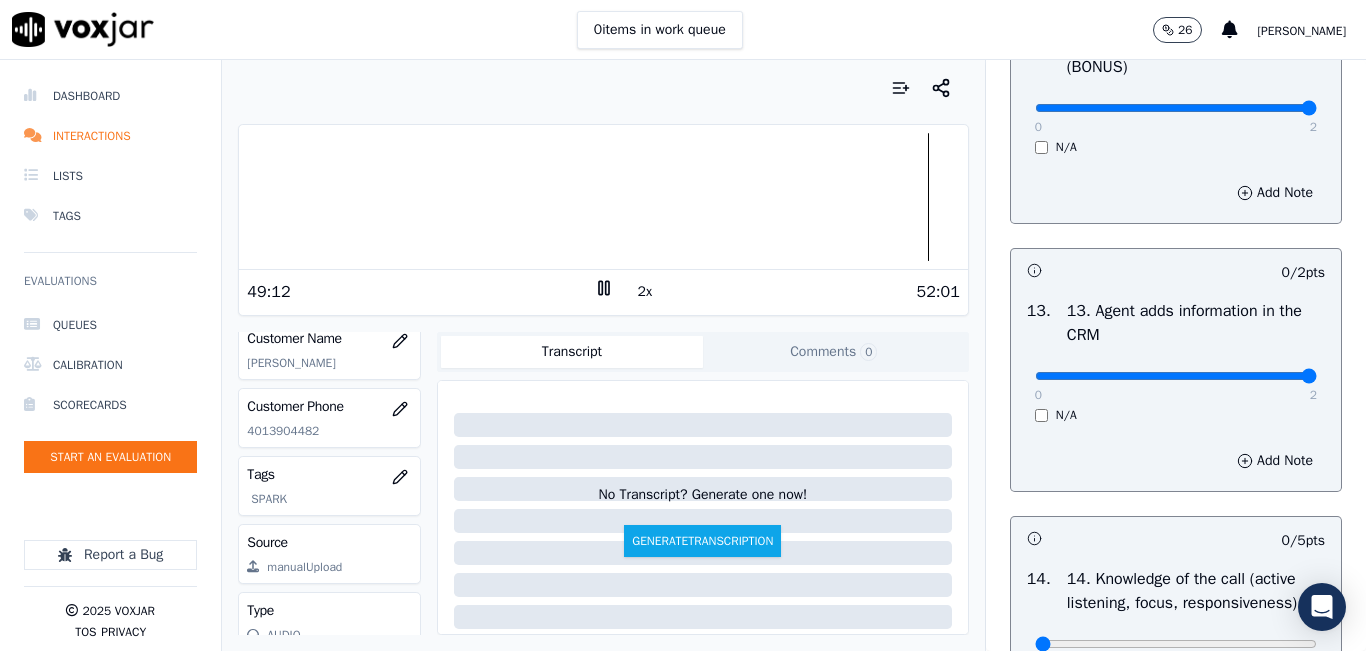 type on "2" 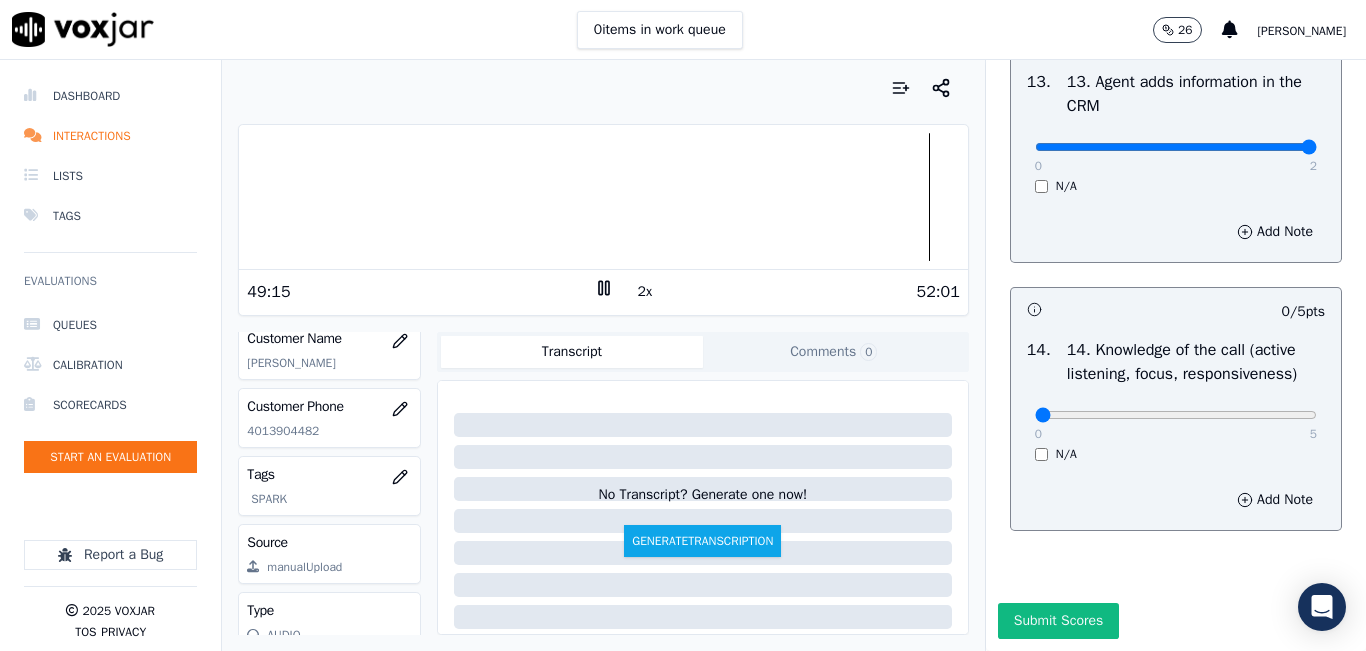 scroll, scrollTop: 3600, scrollLeft: 0, axis: vertical 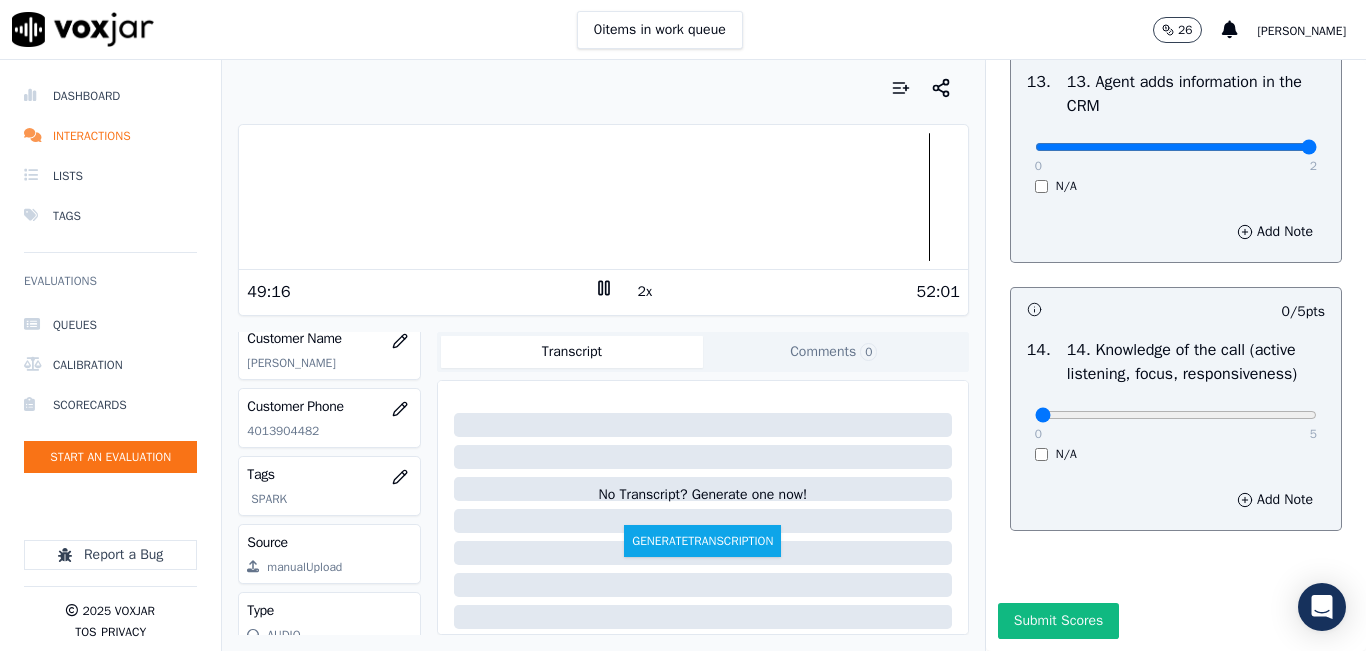 click on "0   5" at bounding box center (1176, 414) 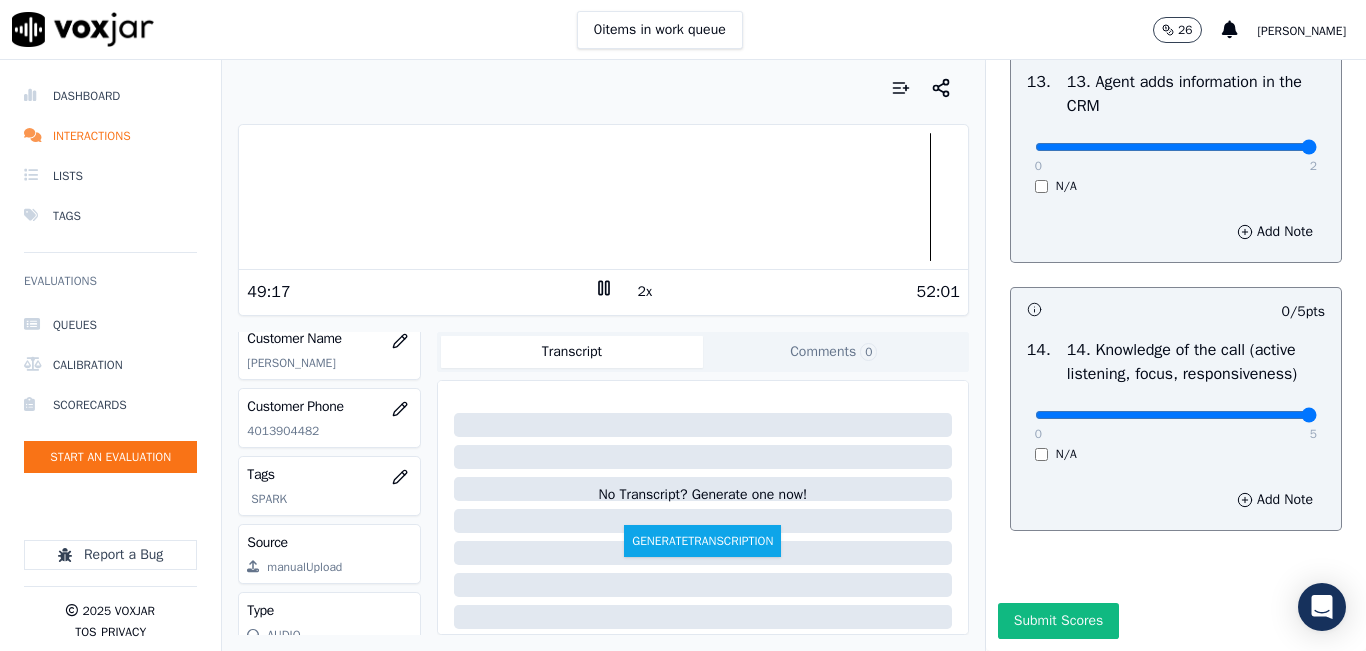 type on "5" 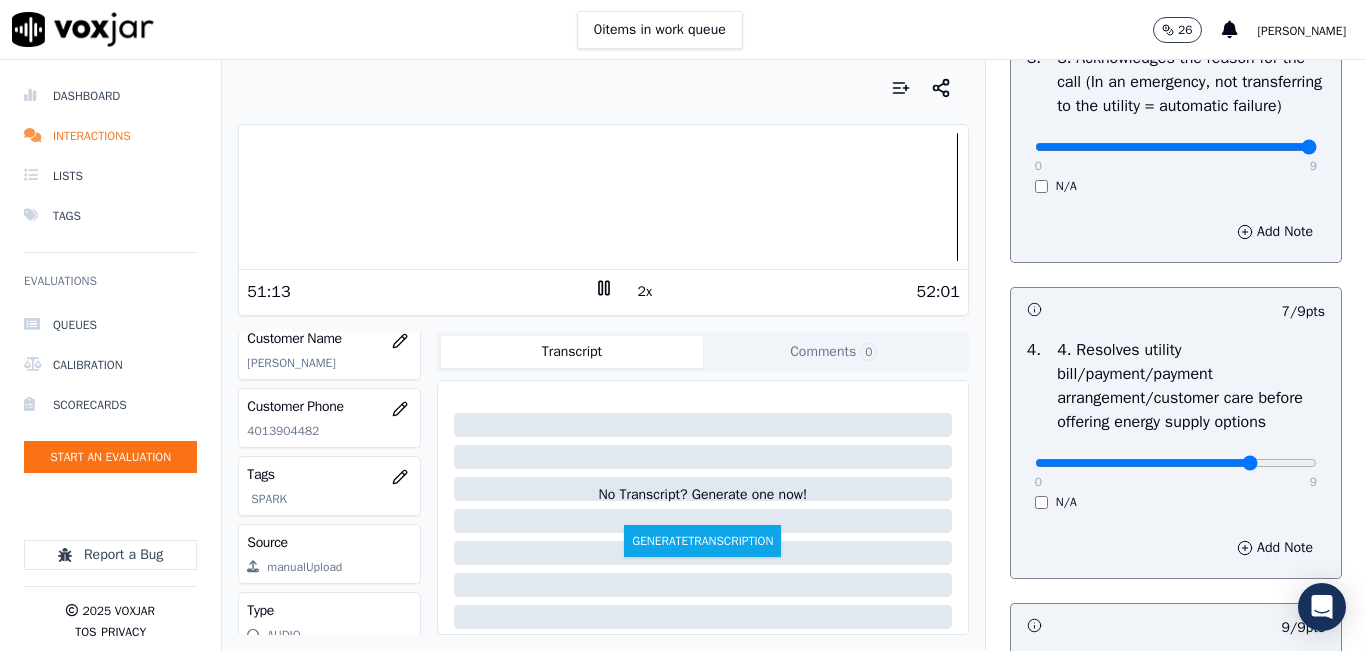scroll, scrollTop: 728, scrollLeft: 0, axis: vertical 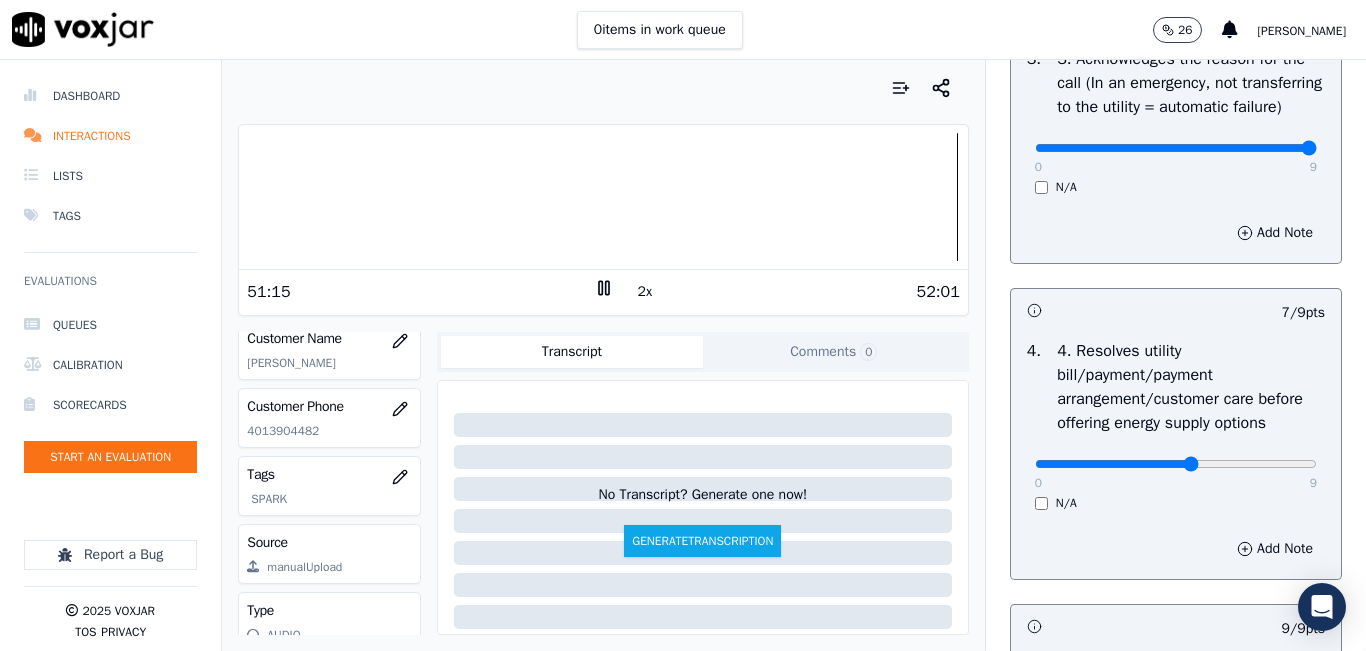 click at bounding box center (1176, -412) 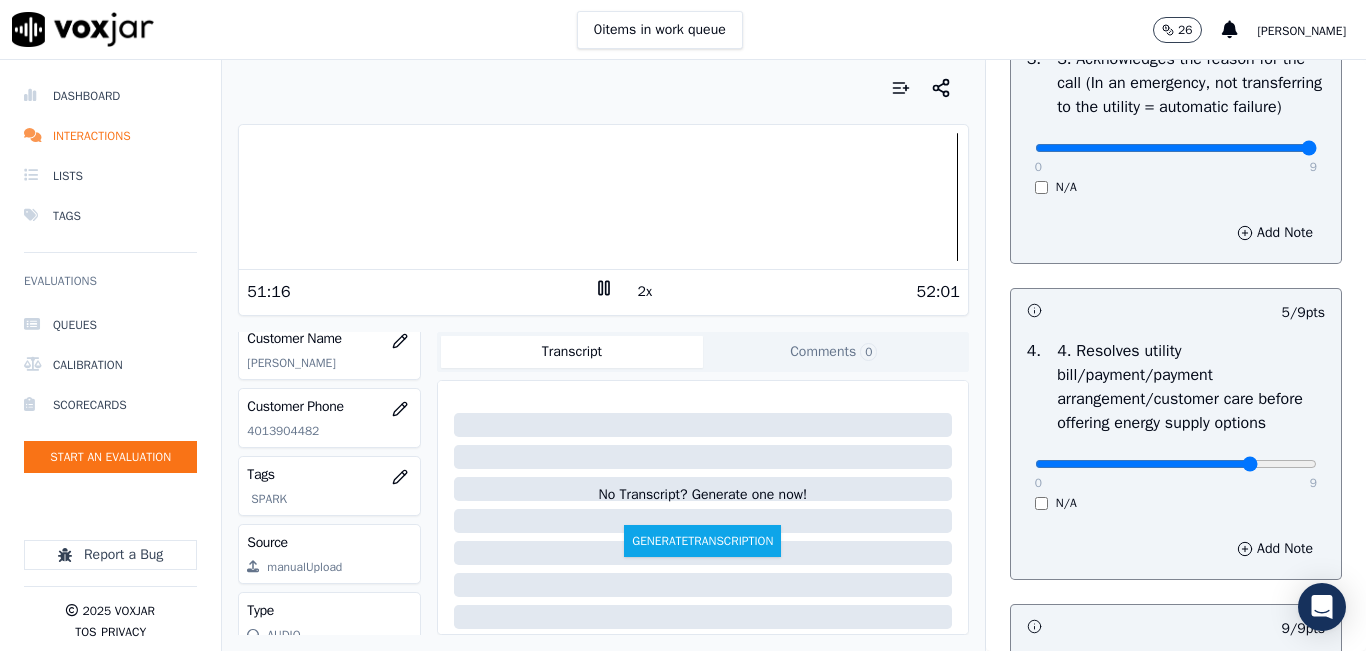 click at bounding box center (1176, -412) 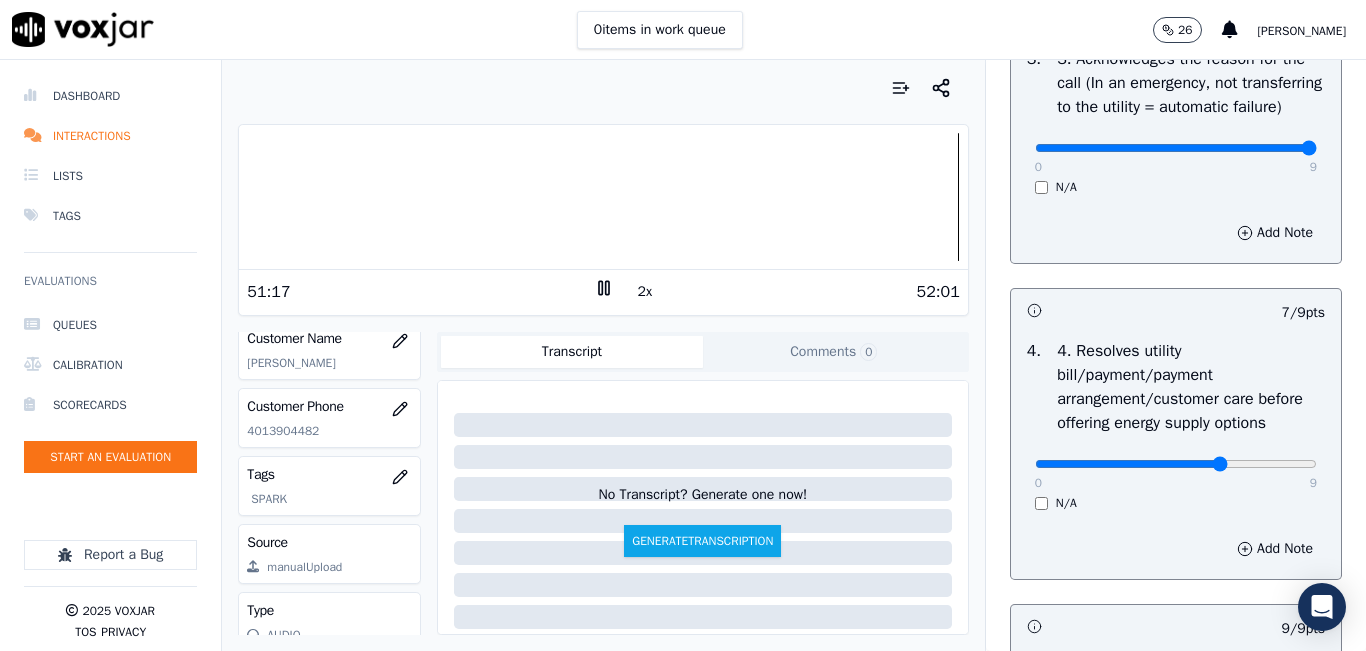 click at bounding box center (1176, -412) 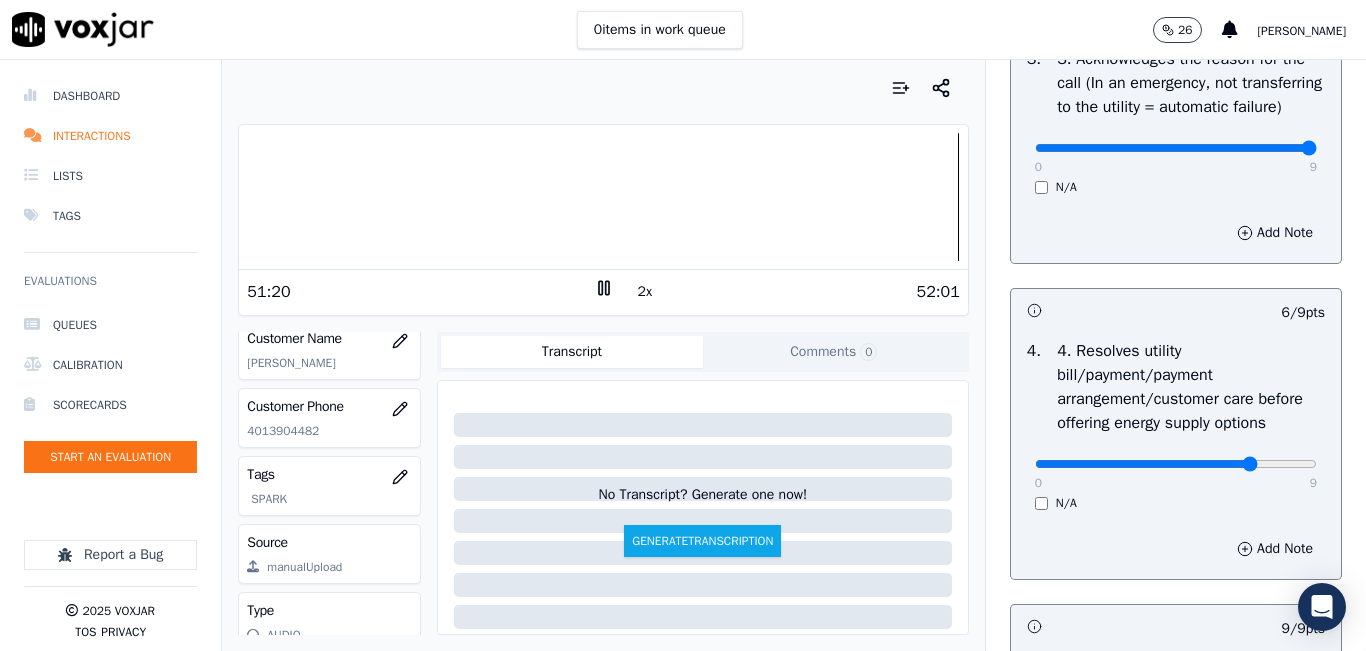 type on "7" 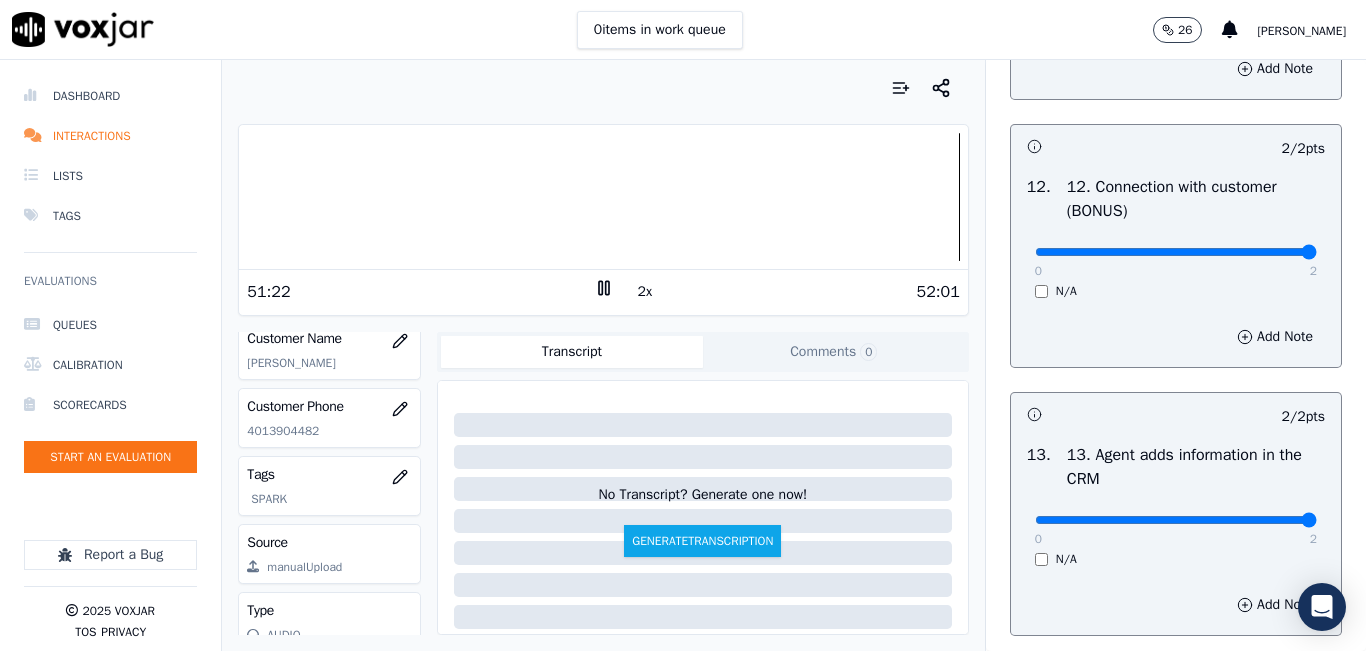 scroll, scrollTop: 3642, scrollLeft: 0, axis: vertical 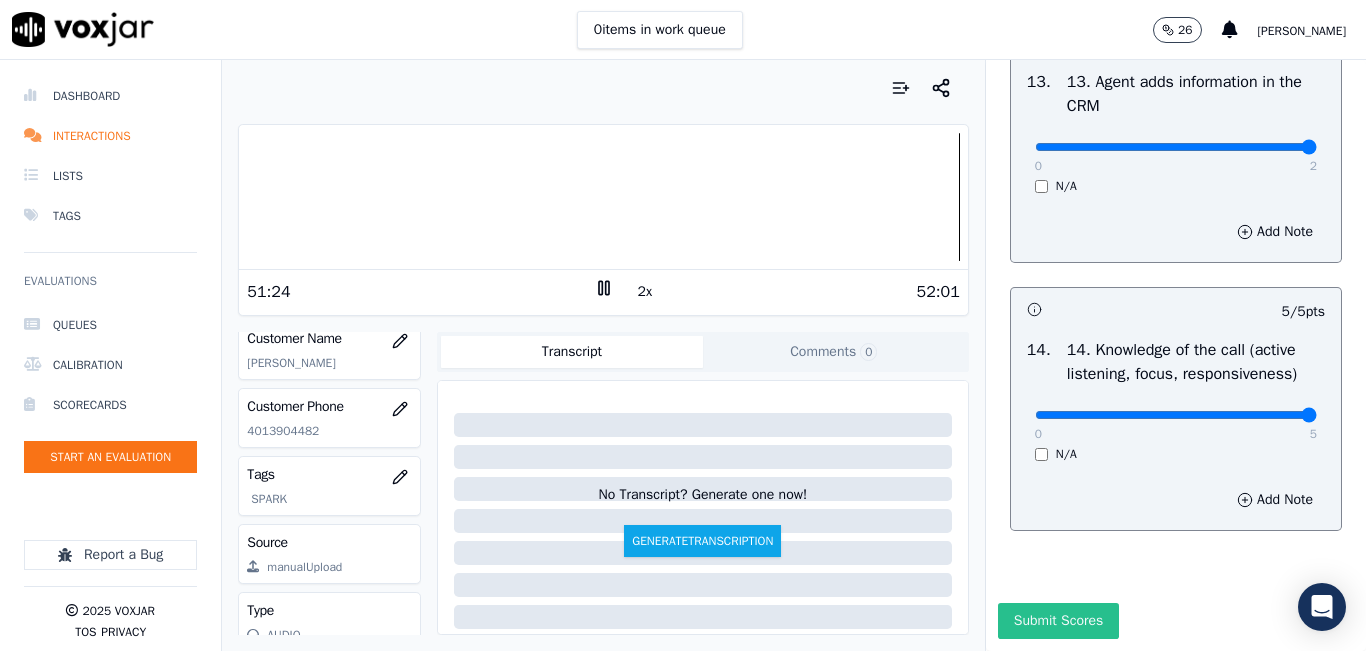 click on "Submit Scores" at bounding box center (1058, 621) 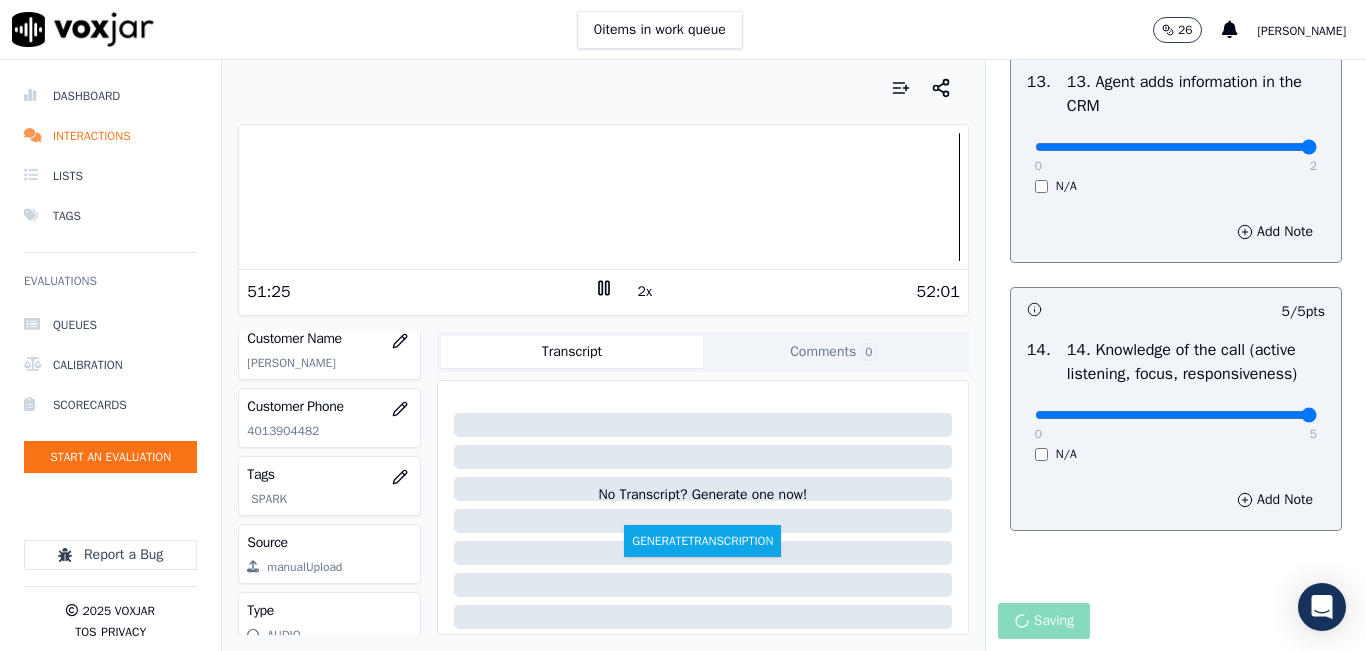 click on "2x" at bounding box center (604, 291) 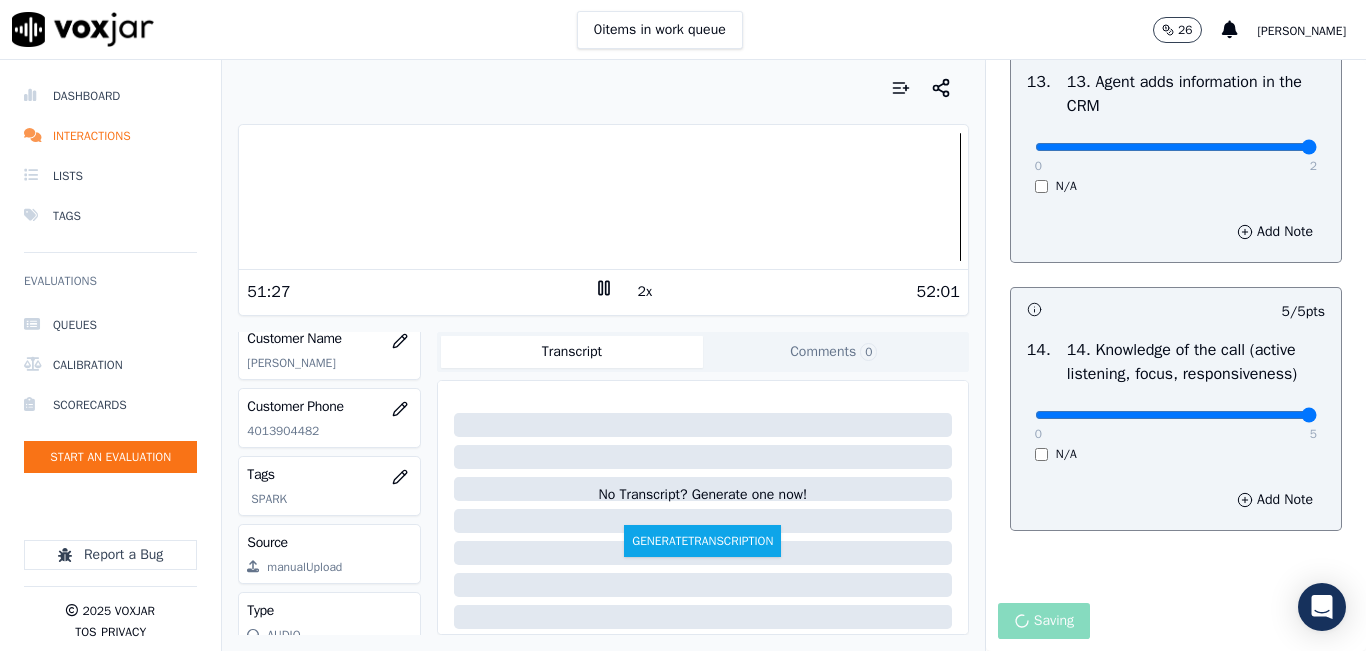 click 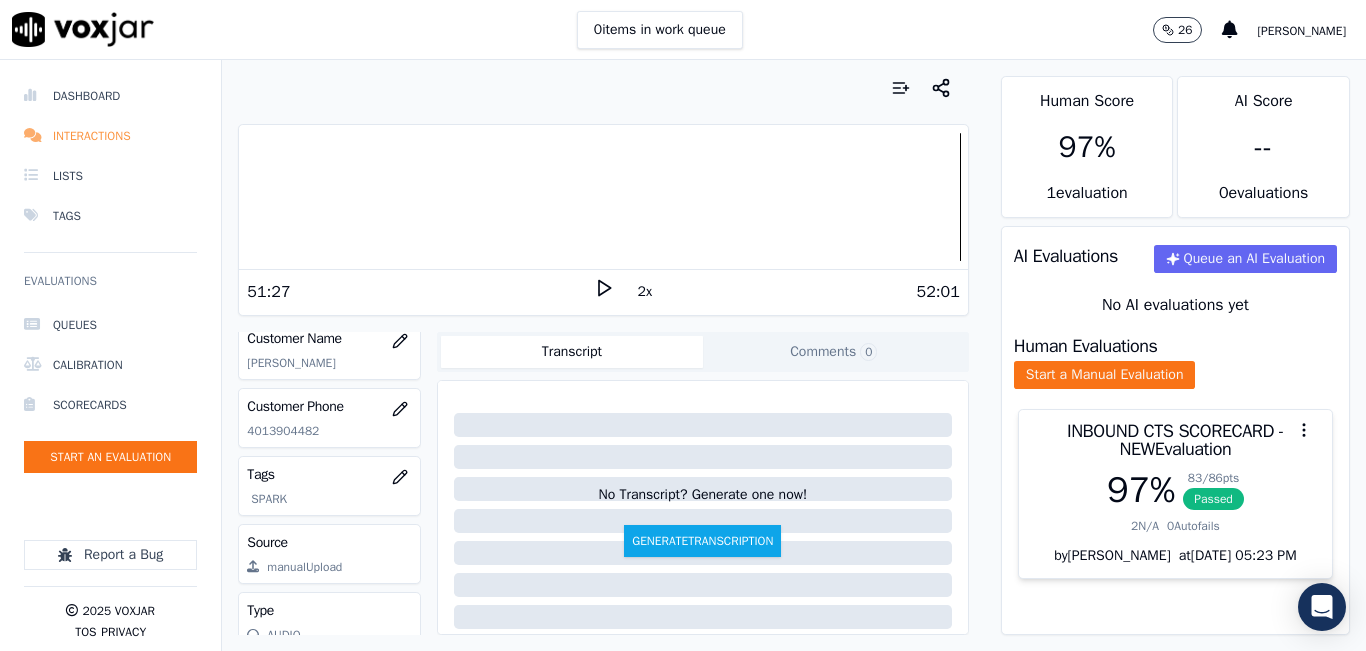 click on "Interactions" at bounding box center (110, 136) 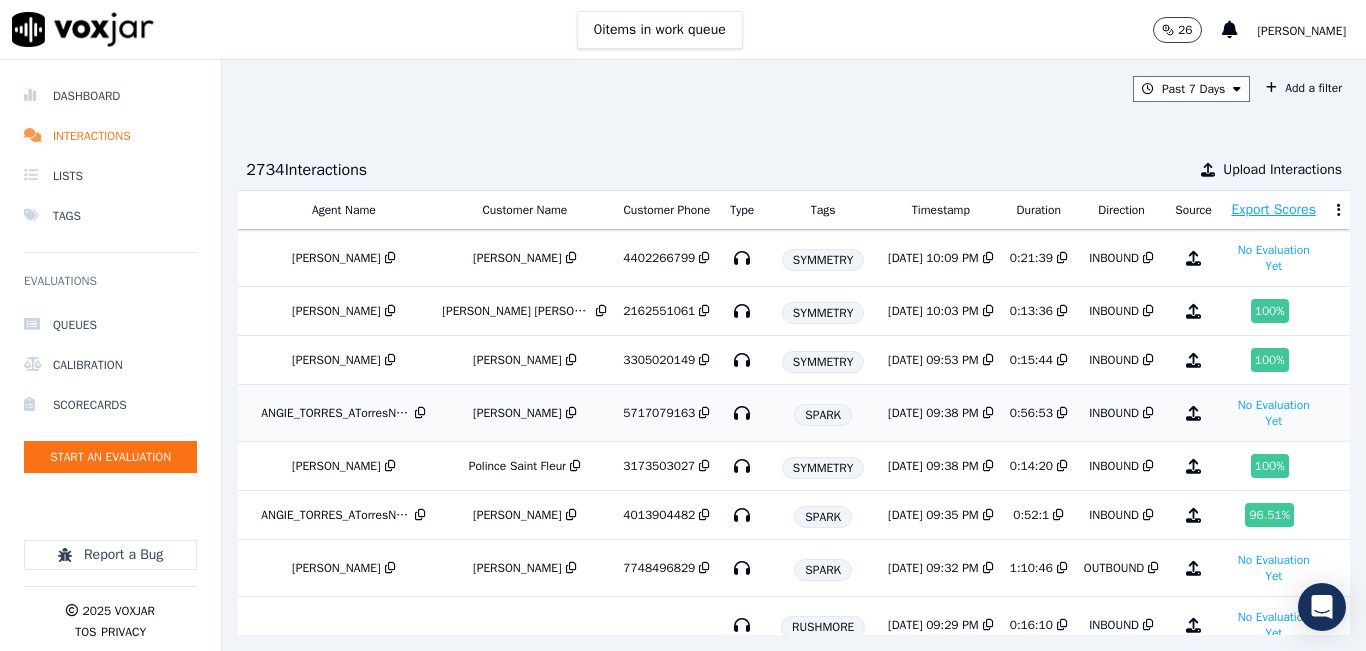 scroll, scrollTop: 100, scrollLeft: 402, axis: both 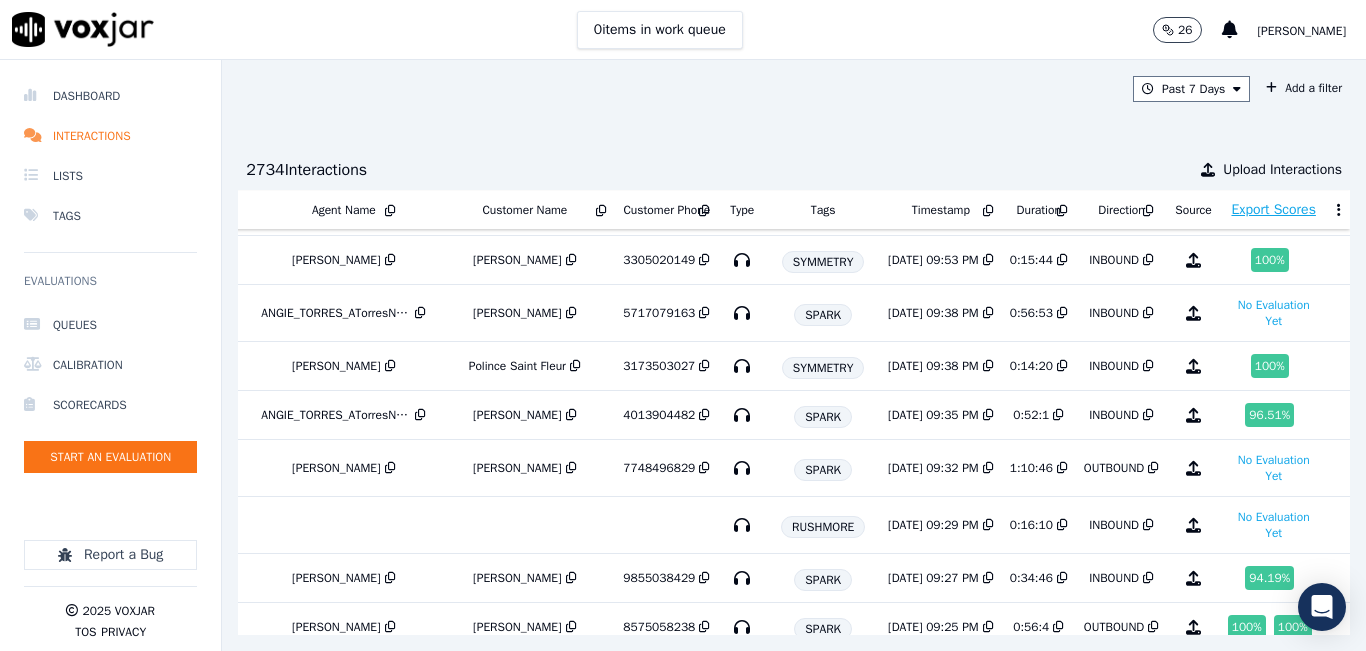click on "No Evaluation Yet" at bounding box center (1274, 468) 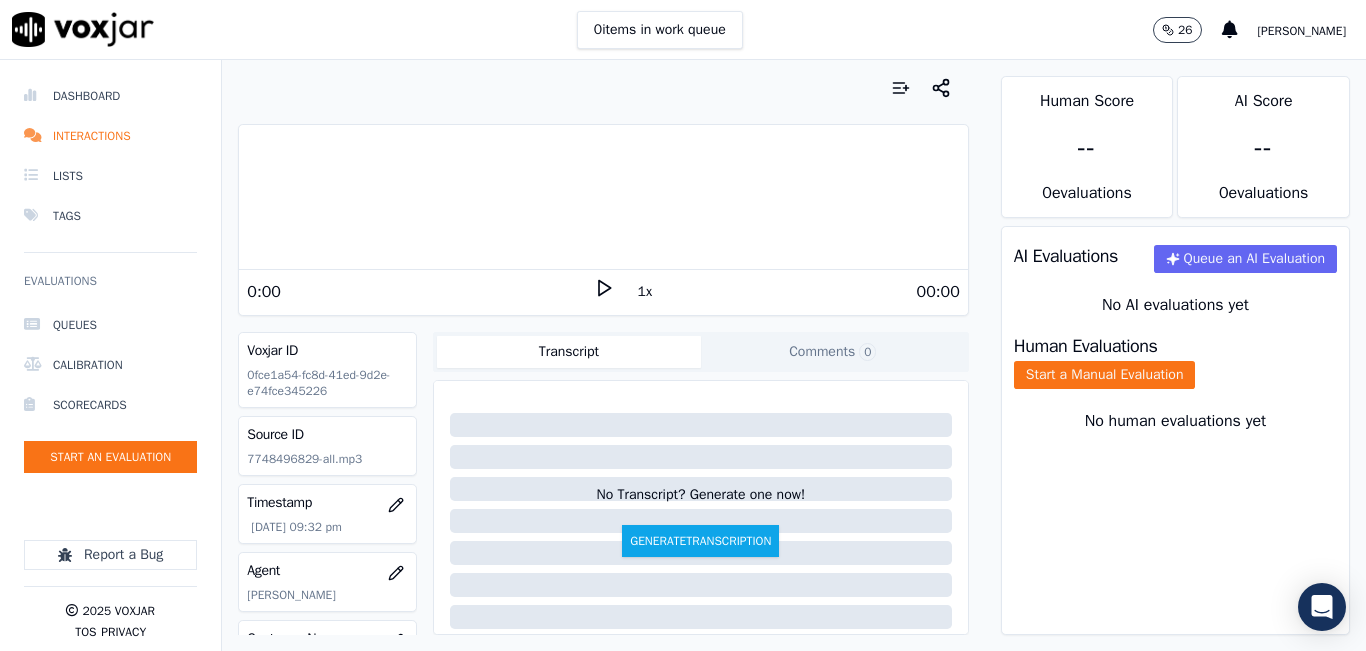 click on "1x" at bounding box center [645, 292] 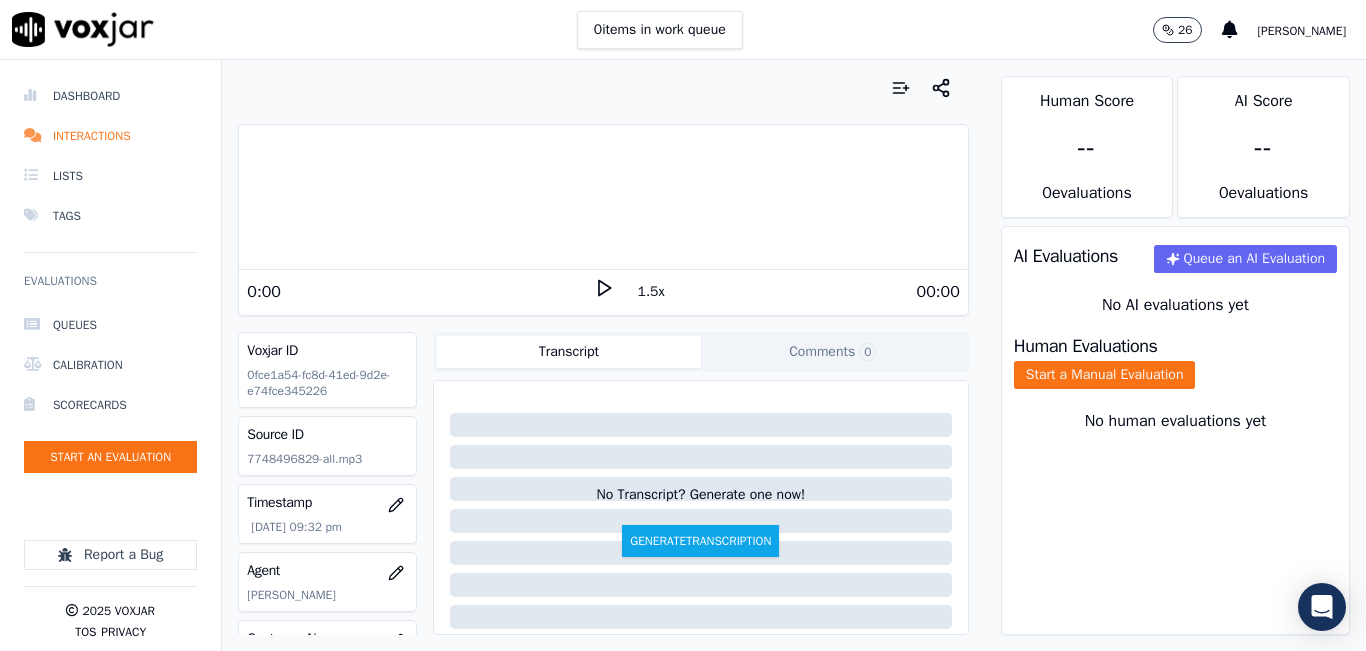 click on "1.5x" at bounding box center [651, 292] 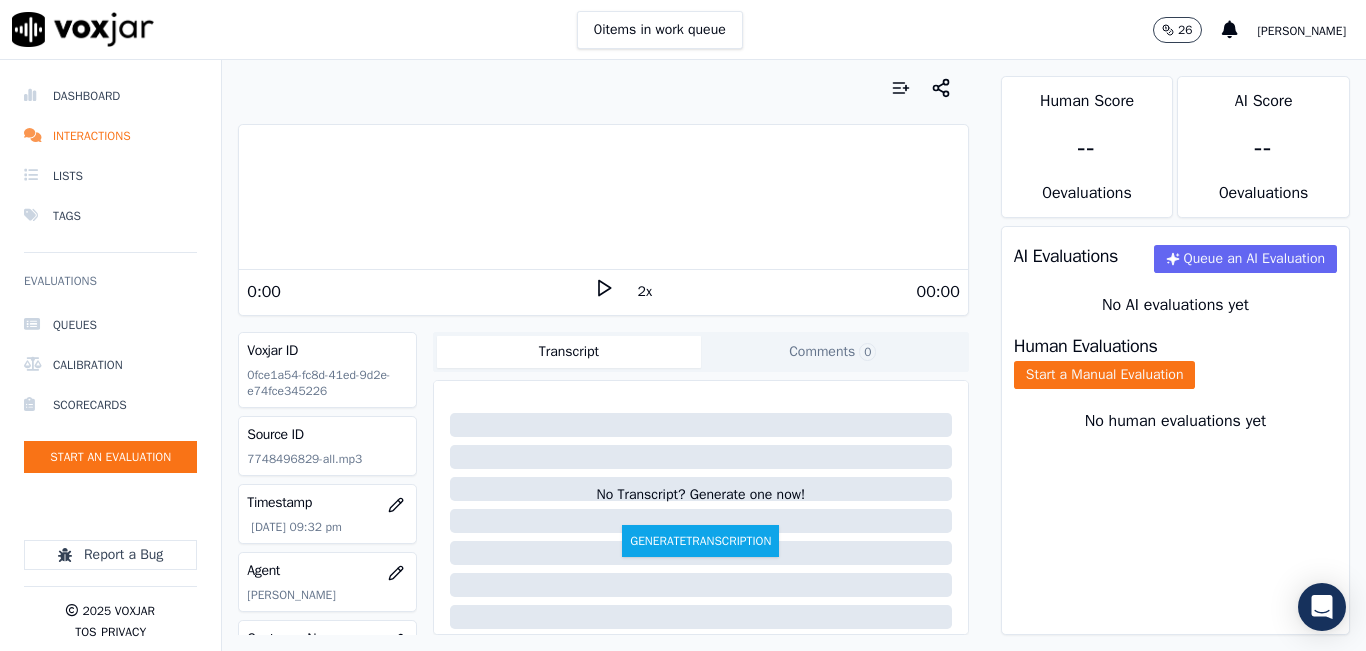 click 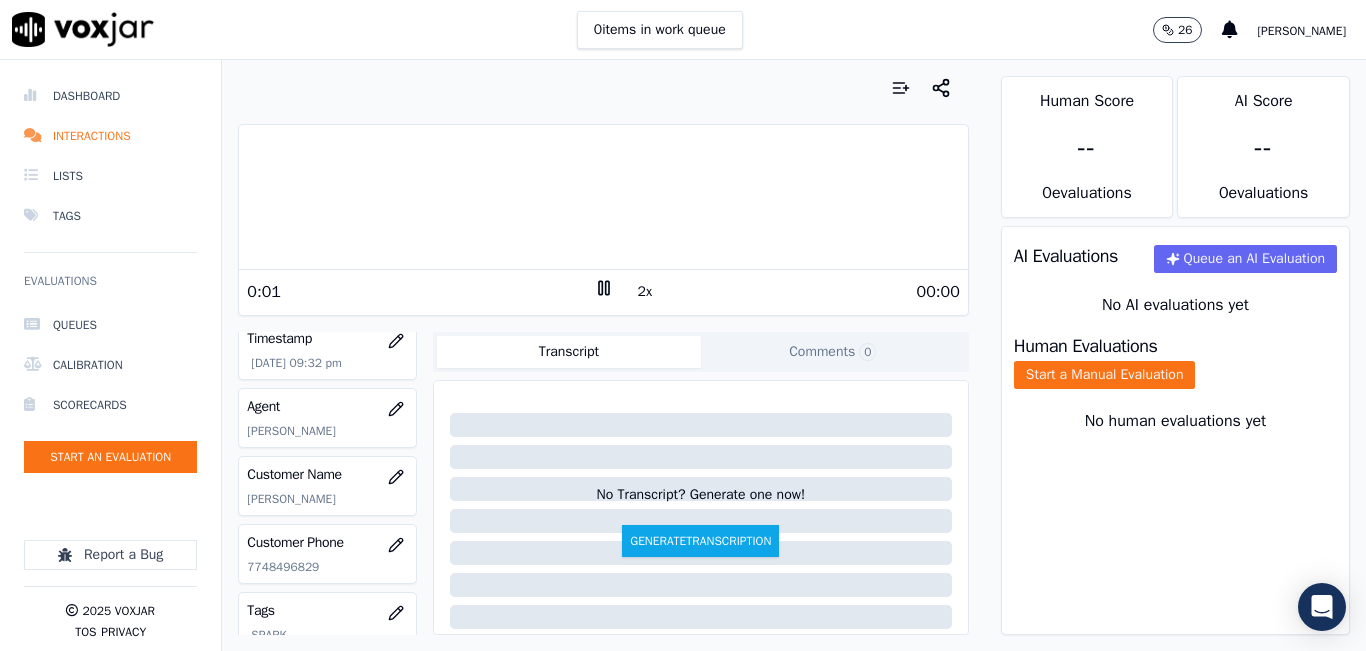 scroll, scrollTop: 200, scrollLeft: 0, axis: vertical 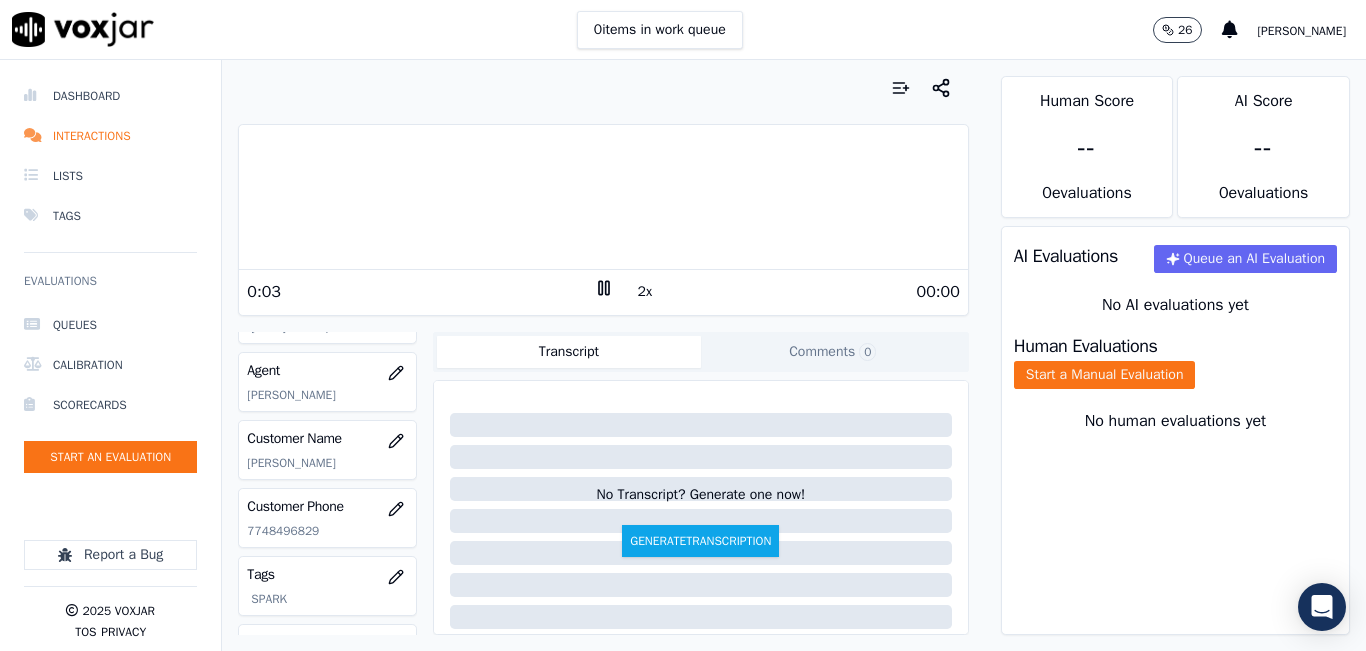 click on "7748496829" 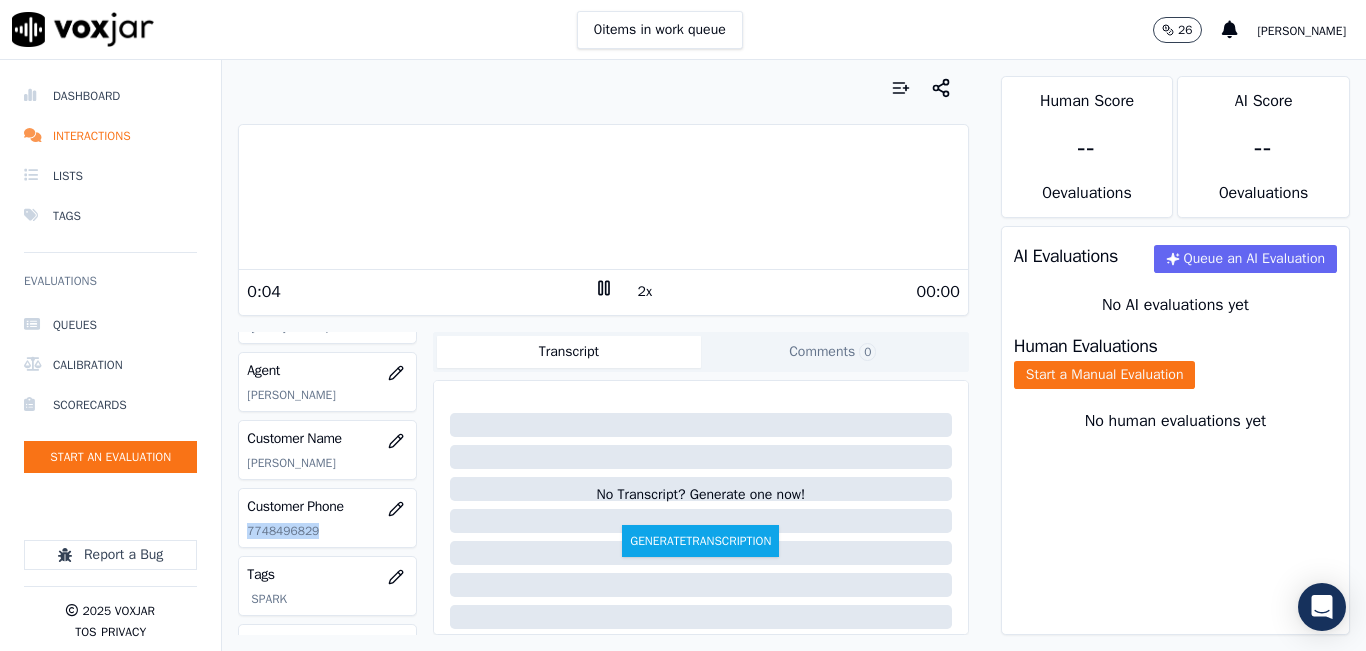 click on "7748496829" 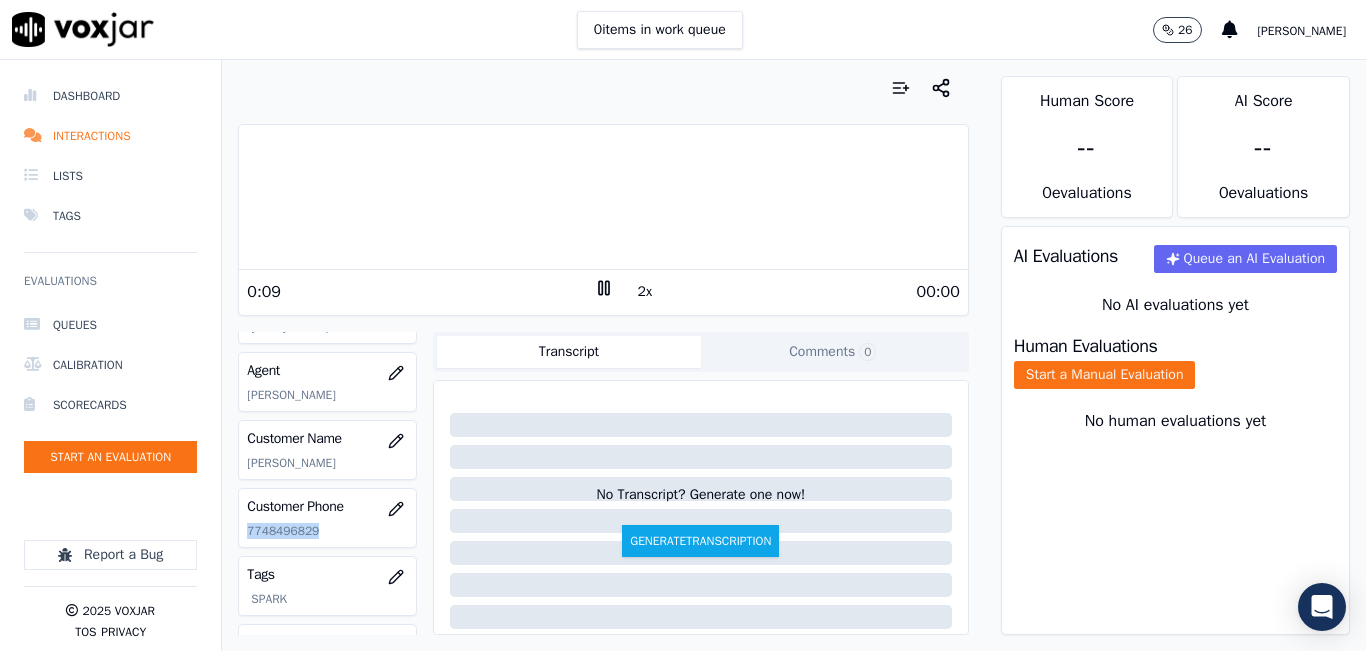 copy on "7748496829" 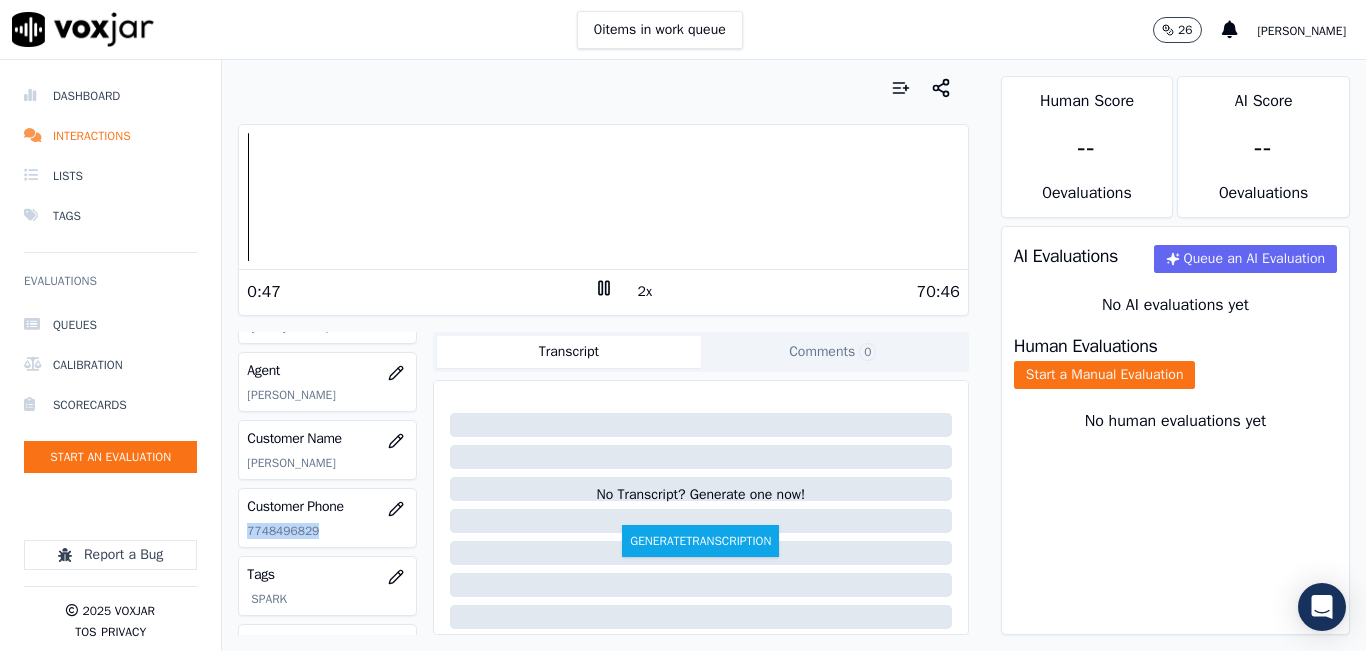 click 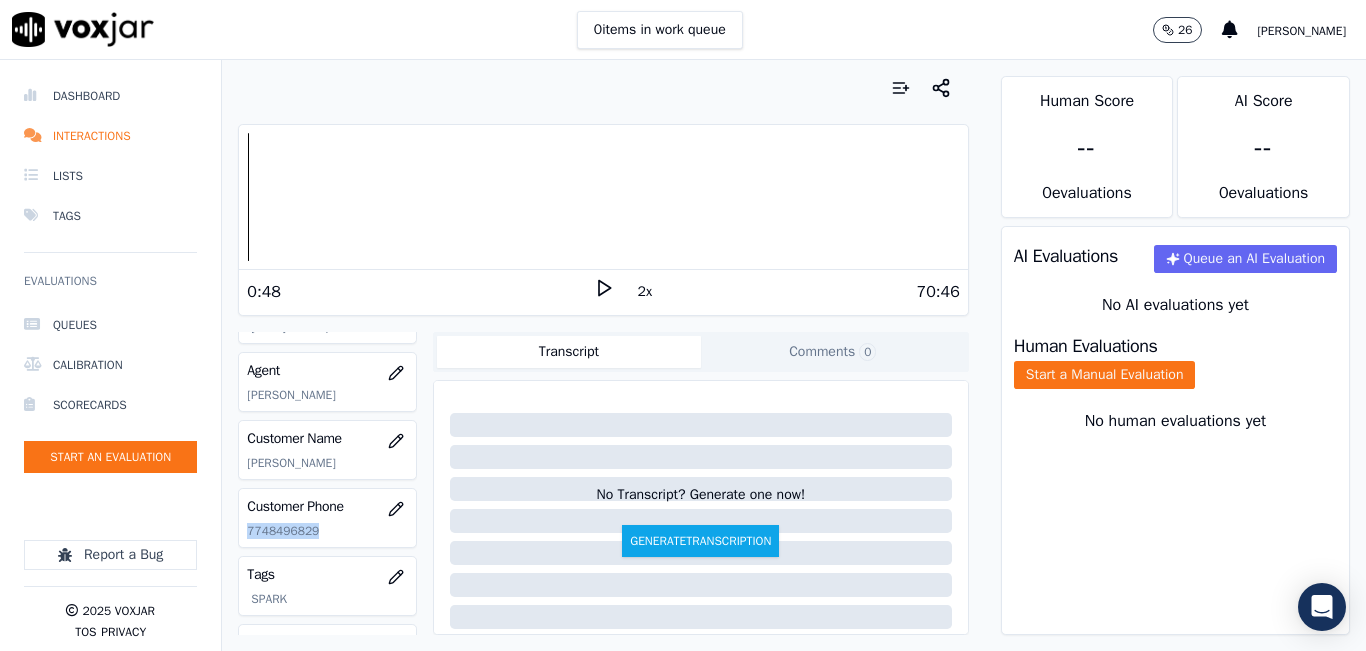click 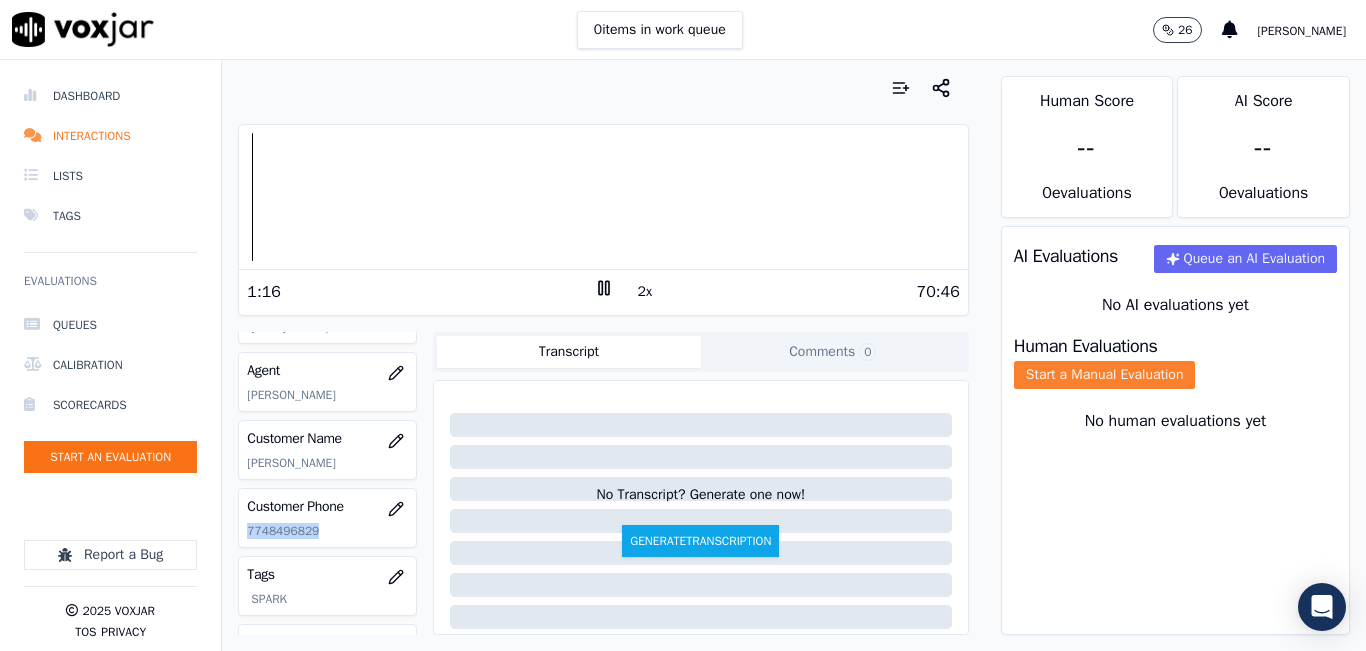 click on "Start a Manual Evaluation" 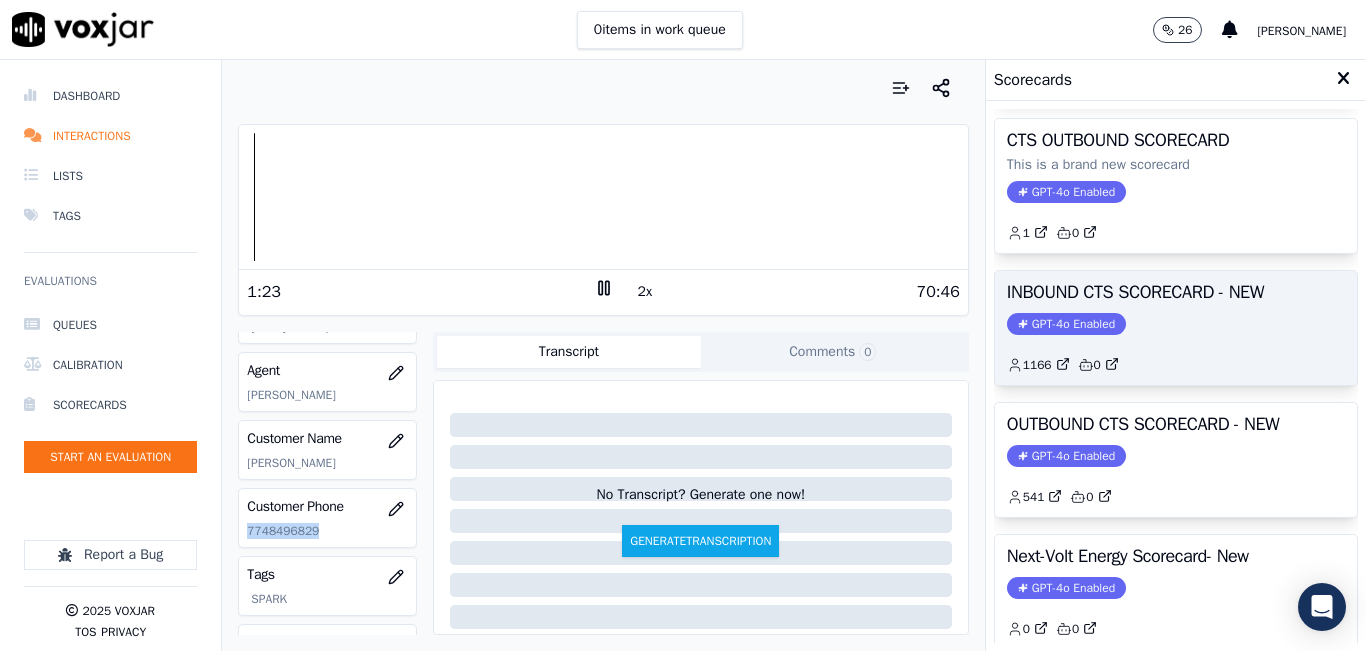 scroll, scrollTop: 200, scrollLeft: 0, axis: vertical 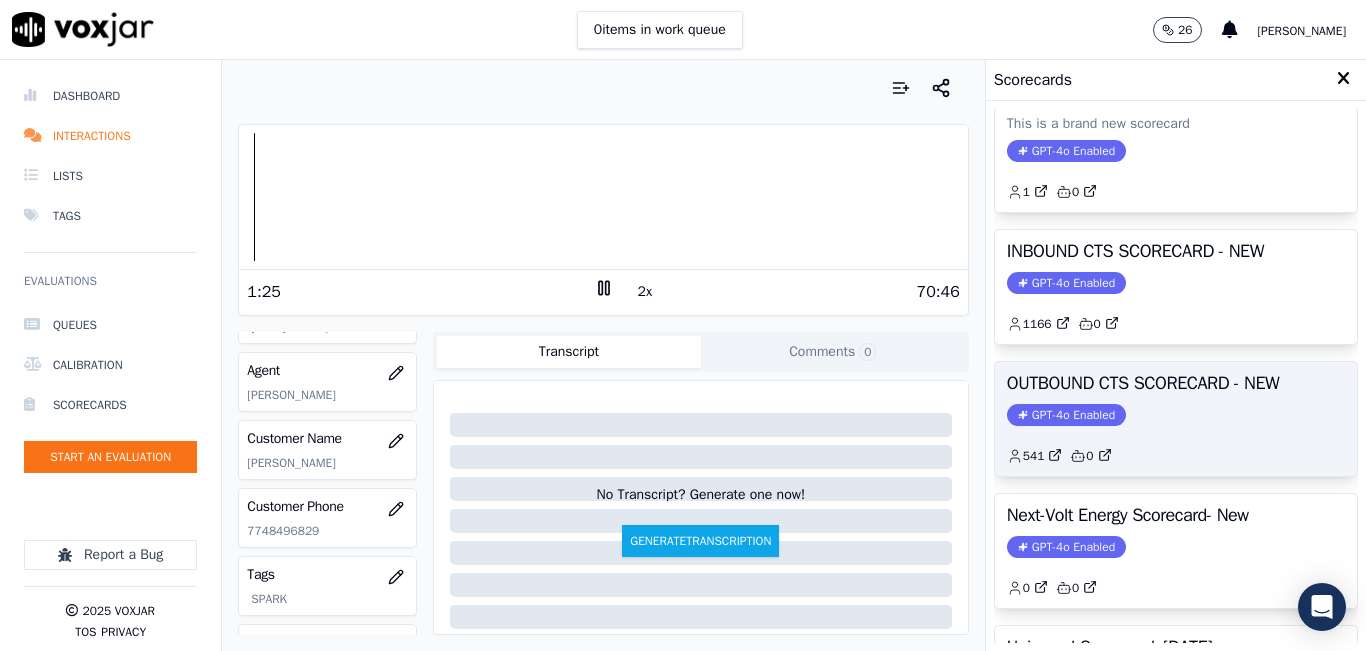 click on "OUTBOUND CTS SCORECARD - NEW" at bounding box center [1176, 383] 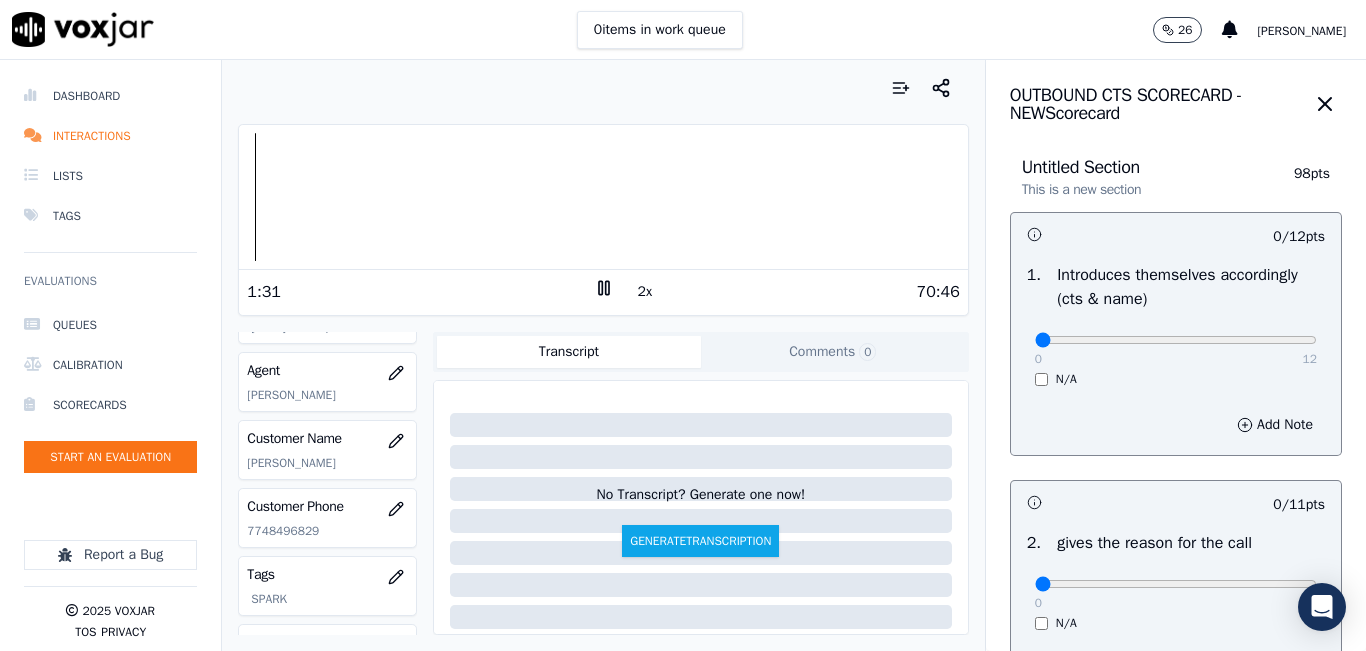 drag, startPoint x: 1217, startPoint y: 348, endPoint x: 1237, endPoint y: 348, distance: 20 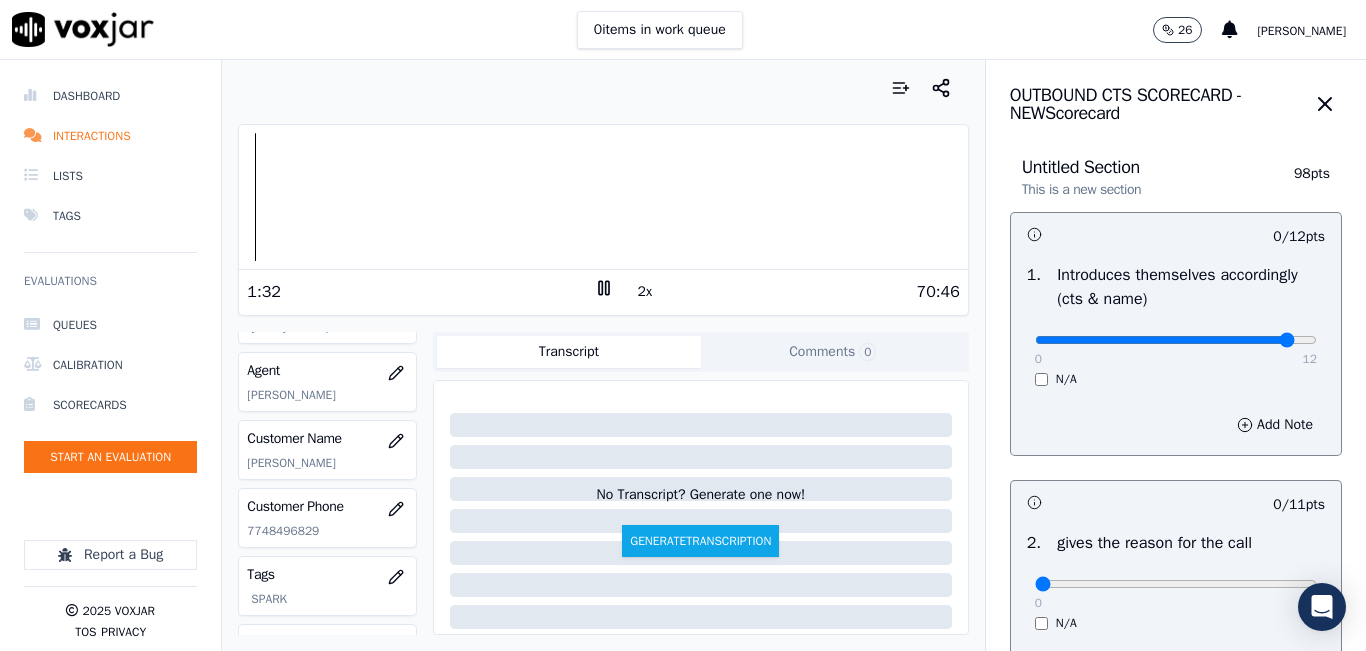 click at bounding box center [1176, 340] 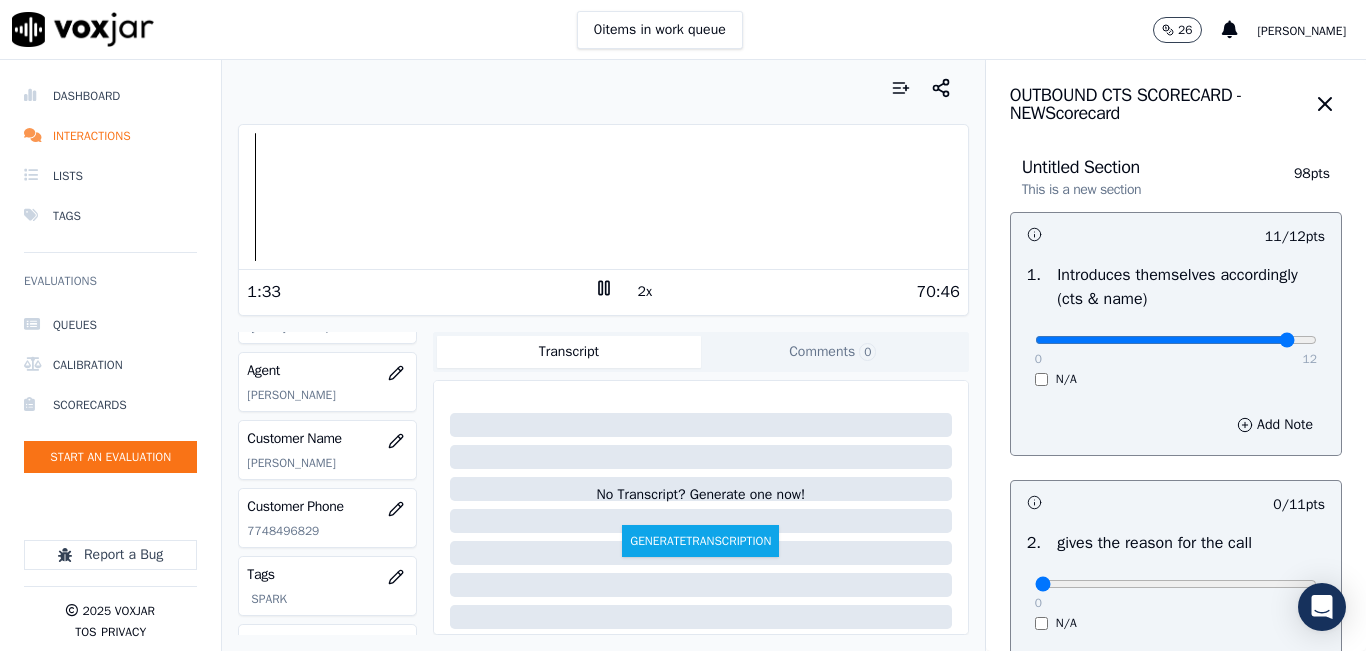 click at bounding box center (1176, 340) 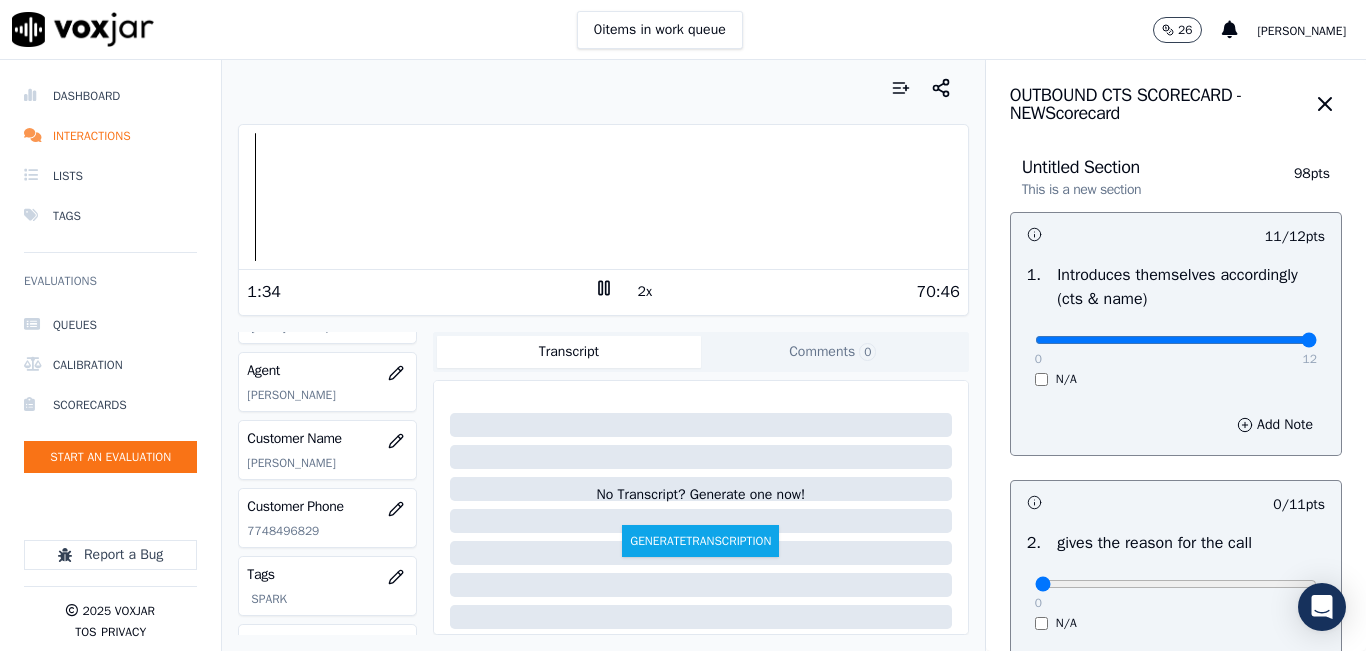 type on "12" 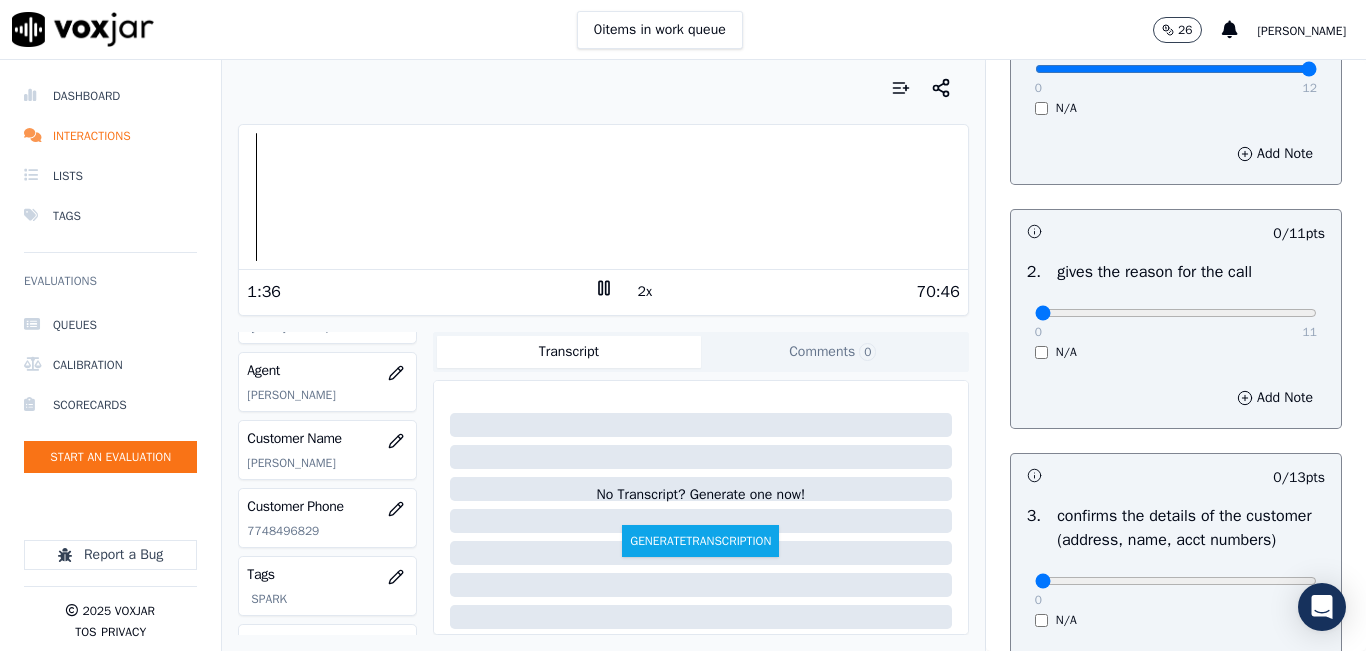 scroll, scrollTop: 300, scrollLeft: 0, axis: vertical 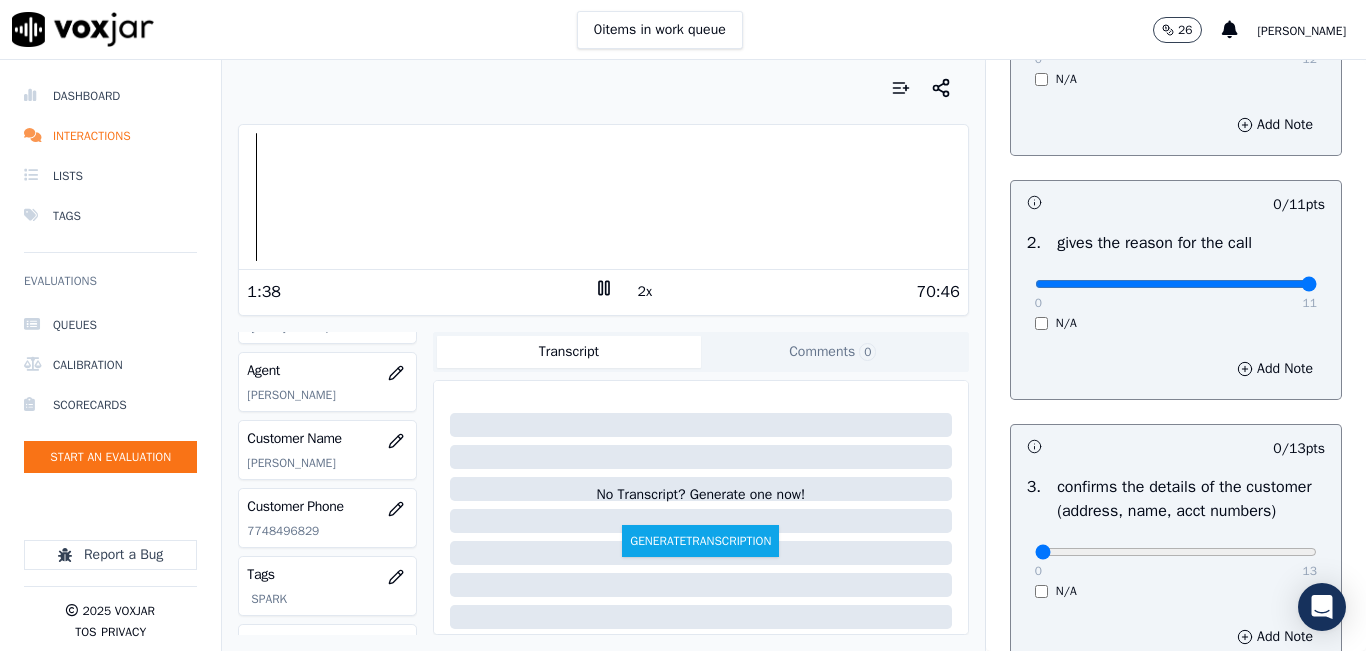 drag, startPoint x: 1264, startPoint y: 284, endPoint x: 1297, endPoint y: 282, distance: 33.06055 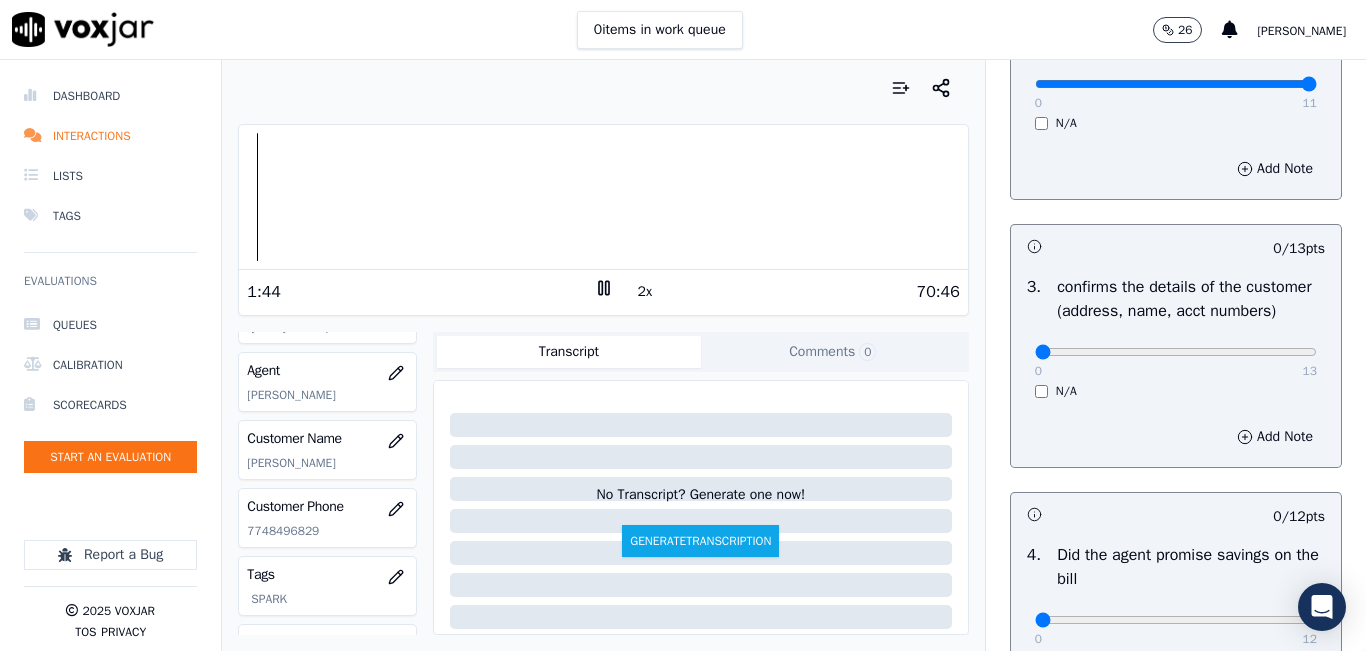 scroll, scrollTop: 800, scrollLeft: 0, axis: vertical 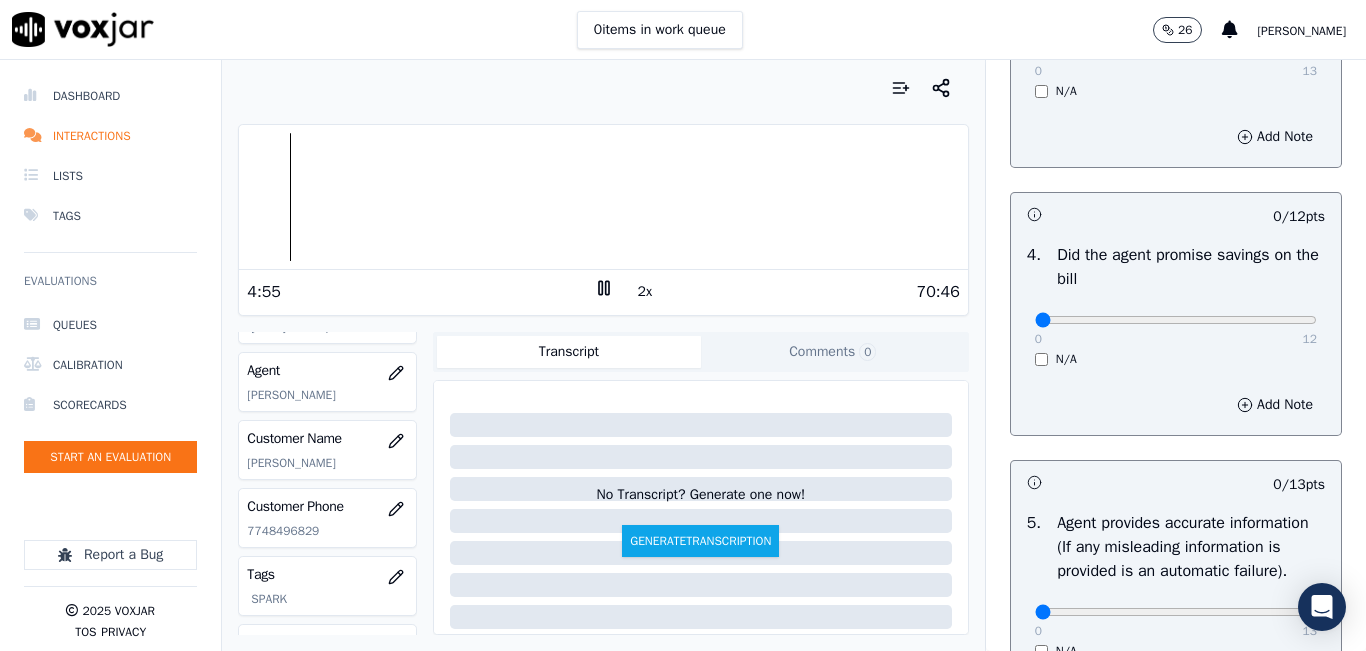 click on "Your browser does not support the audio element.   4:55     2x   70:46   Voxjar ID   0fce1a54-fc8d-41ed-9d2e-e74fce345226   Source ID   7748496829-all.mp3   Timestamp
07/30/2025 09:32 pm     Agent
Camilo Tamayo_CTamayoNWFG     Customer Name     AWILDA ORTIZ     Customer Phone     7748496829     Tags
SPARK     Source     manualUpload   Type     AUDIO       Transcript   Comments  0   No Transcript? Generate one now!   Generate  Transcription         Add Comment" at bounding box center [603, 355] 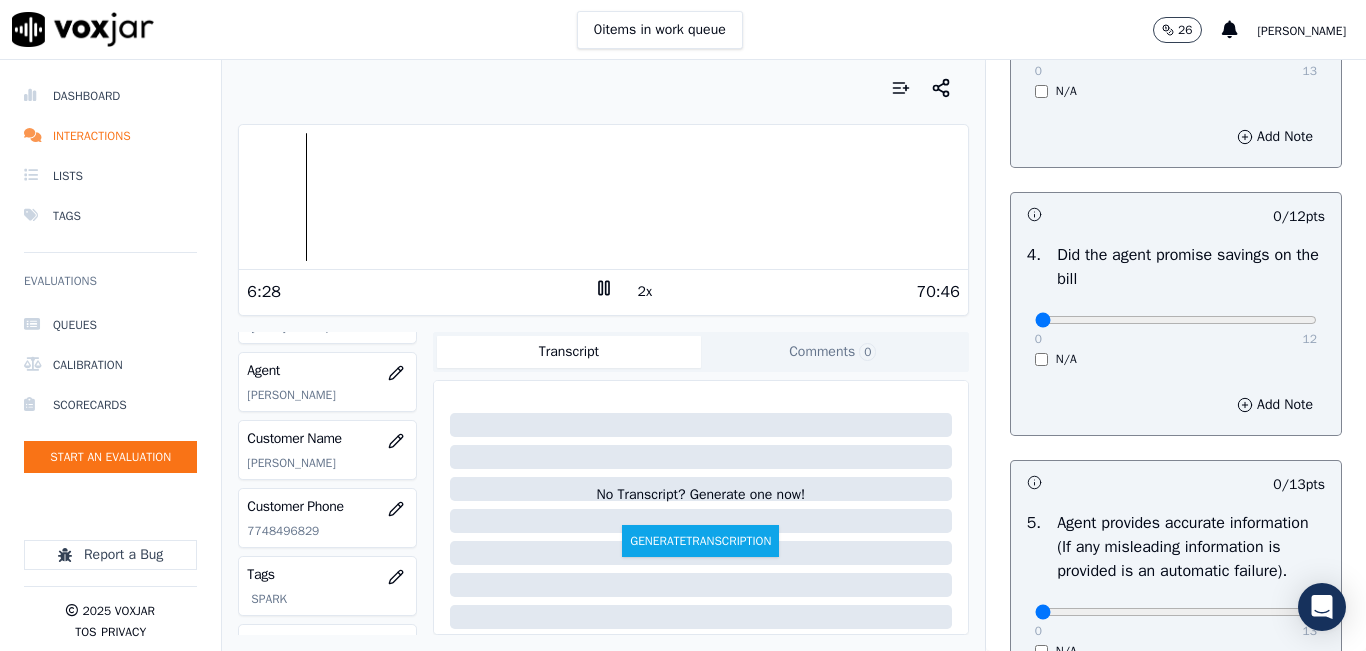 click on "Your browser does not support the audio element.   6:28     2x   70:46   Voxjar ID   0fce1a54-fc8d-41ed-9d2e-e74fce345226   Source ID   7748496829-all.mp3   Timestamp
07/30/2025 09:32 pm     Agent
Camilo Tamayo_CTamayoNWFG     Customer Name     AWILDA ORTIZ     Customer Phone     7748496829     Tags
SPARK     Source     manualUpload   Type     AUDIO       Transcript   Comments  0   No Transcript? Generate one now!   Generate  Transcription         Add Comment" at bounding box center [603, 355] 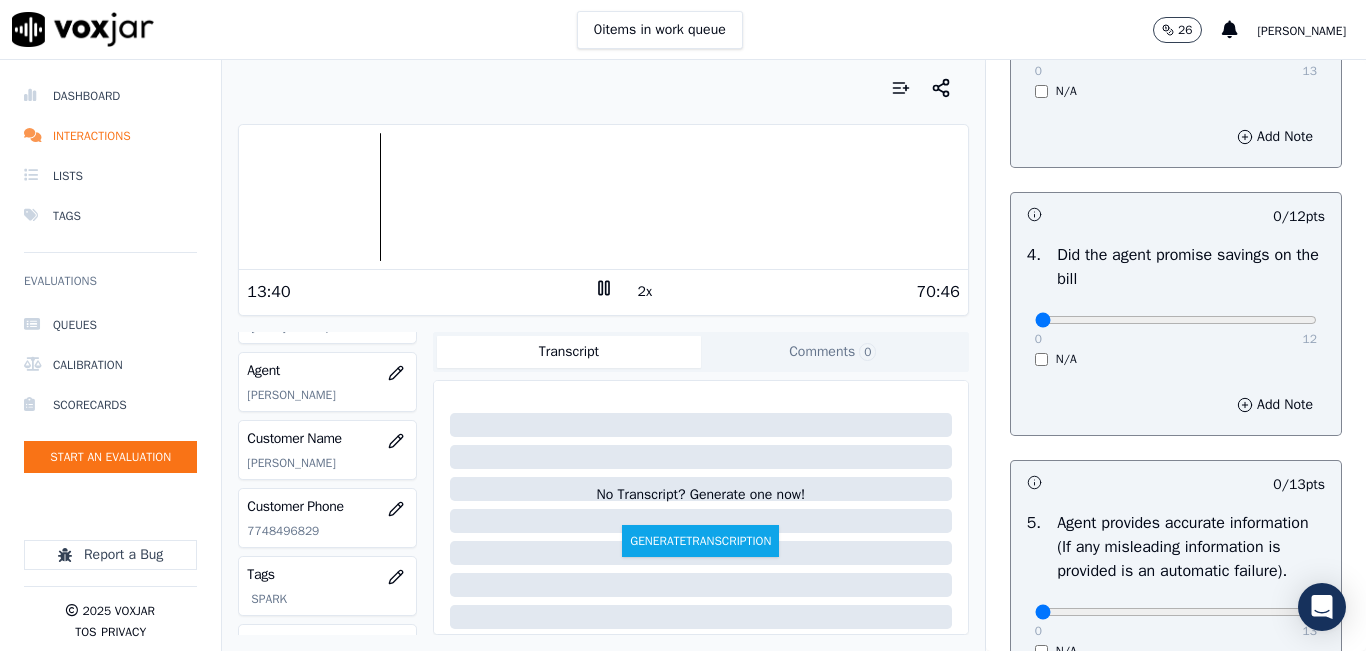 click on "OUTBOUND CTS SCORECARD - NEW   Scorecard       Untitled Section   This is a new section   98  pts                 12 / 12  pts     1 .   Introduces themselves accordingly (cts & name)     0   12     N/A      Add Note                           11 / 11  pts     2 .   gives the reason for the call      0   11     N/A      Add Note                           0 / 13  pts     3 .   confirms the details of the customer (address, name, acct numbers)     0   13     N/A      Add Note                           0 / 12  pts     4 .   Did the agent promise savings on the bill     0   12     N/A      Add Note                           0 / 13  pts     5 .   Agent provides accurate information  (If any misleading information is provided is an automatic failure).     0   13     N/A      Add Note                           0 / 12  pts     6 .   Authorization to access the customers online account (did the agent discuss payment details )     0   12     N/A      Add Note                           0 / 12  pts     7 .       0   12" at bounding box center [1175, 355] 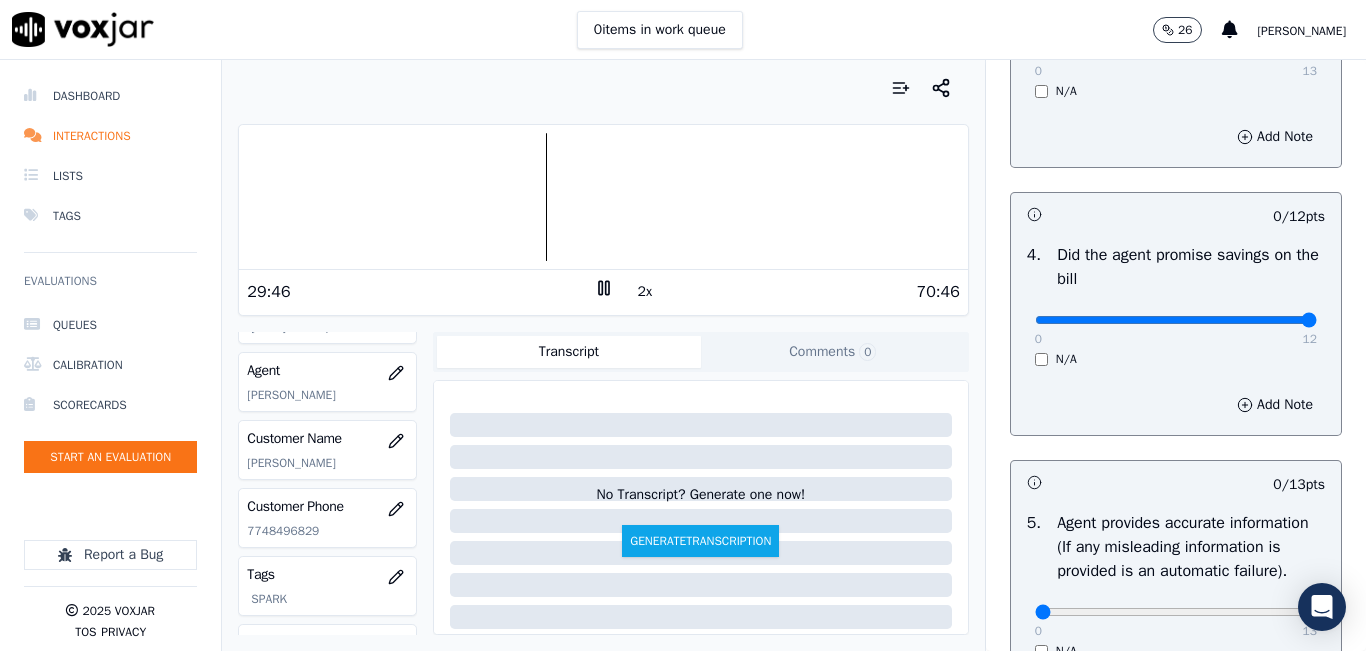 click at bounding box center [1176, -460] 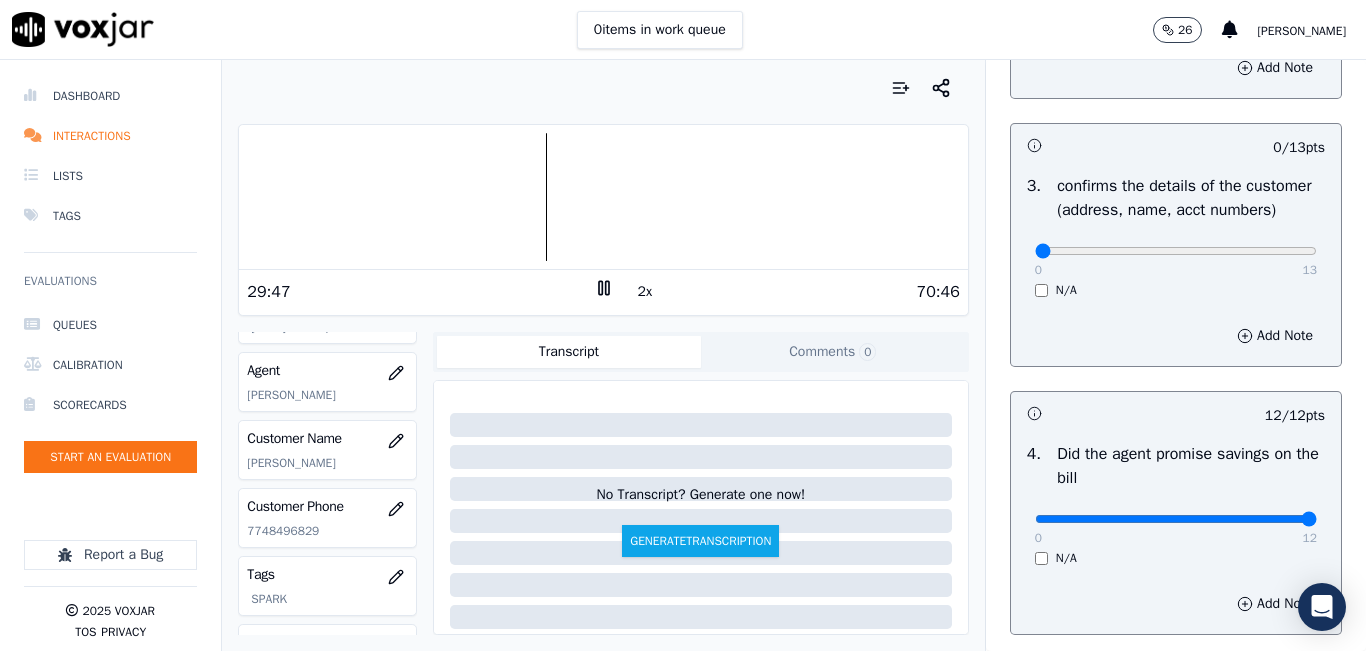 scroll, scrollTop: 600, scrollLeft: 0, axis: vertical 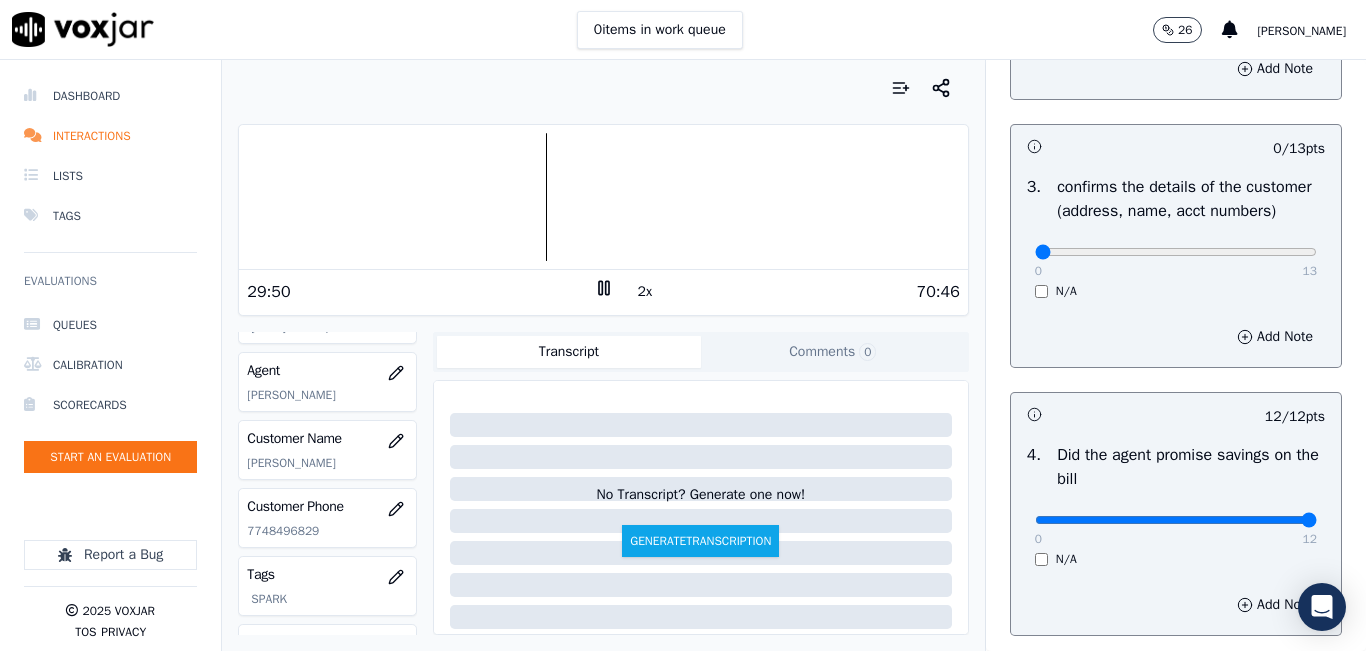 click on "0   12" at bounding box center [1176, 519] 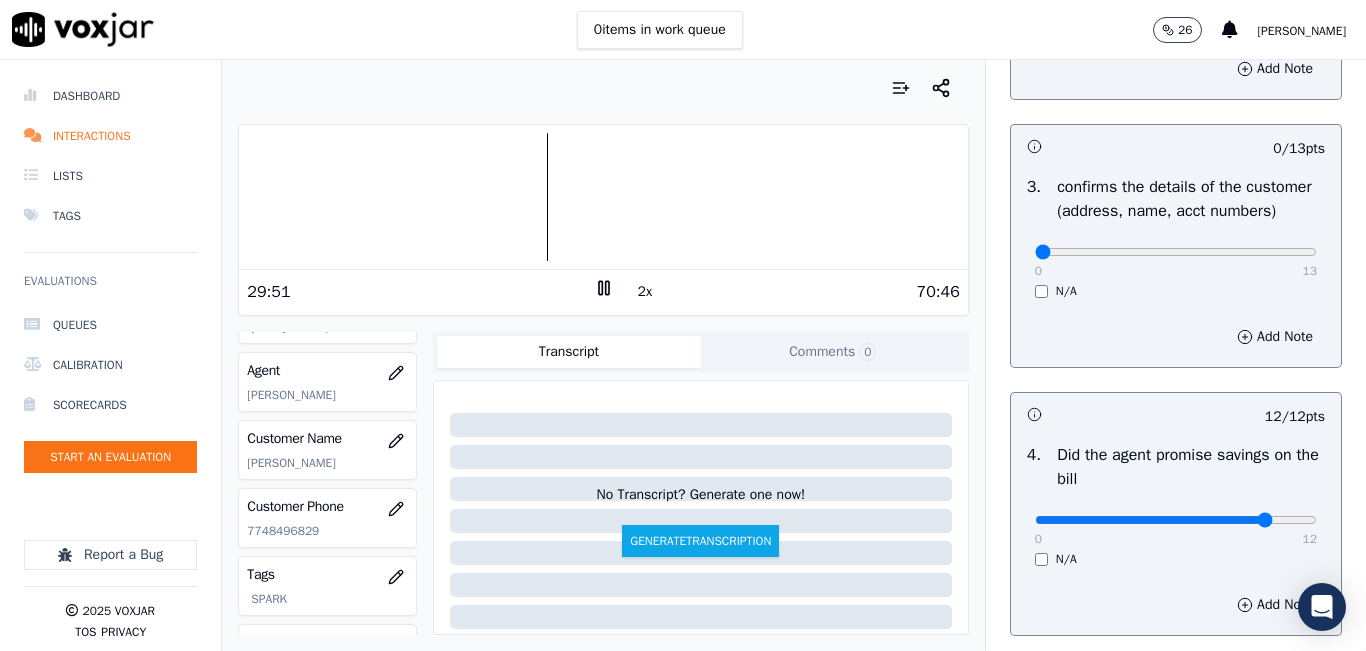 type on "10" 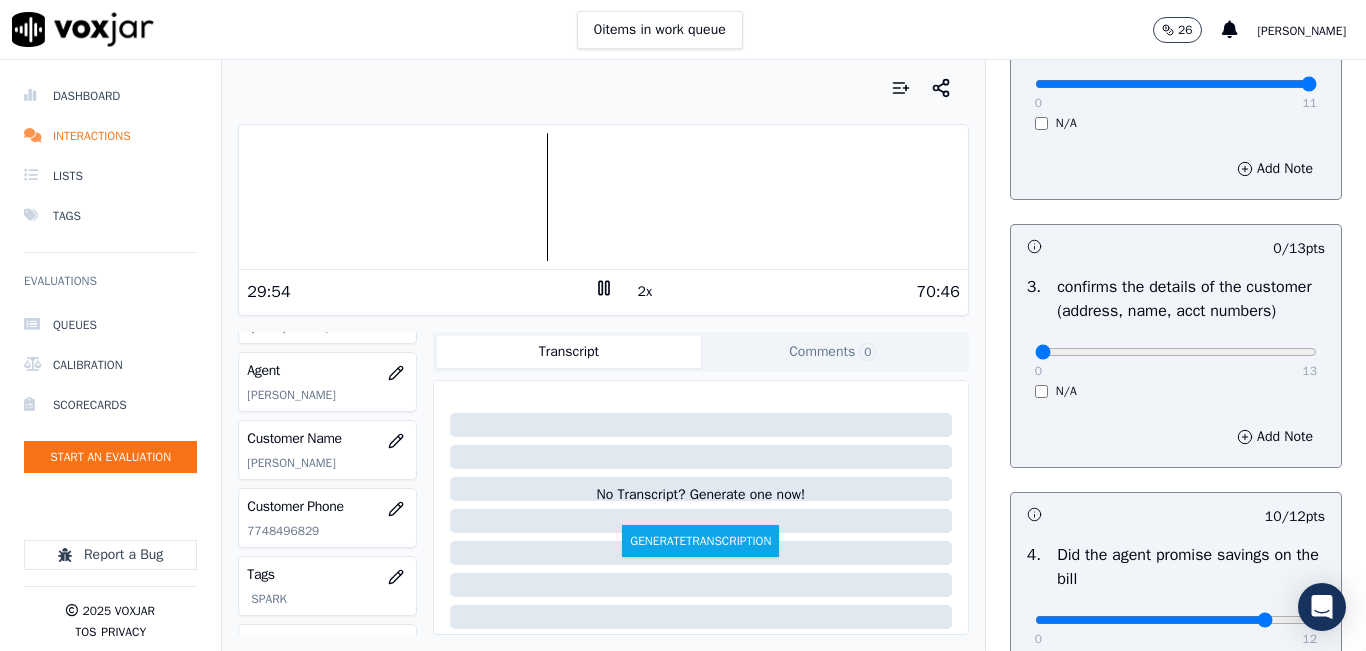 scroll, scrollTop: 400, scrollLeft: 0, axis: vertical 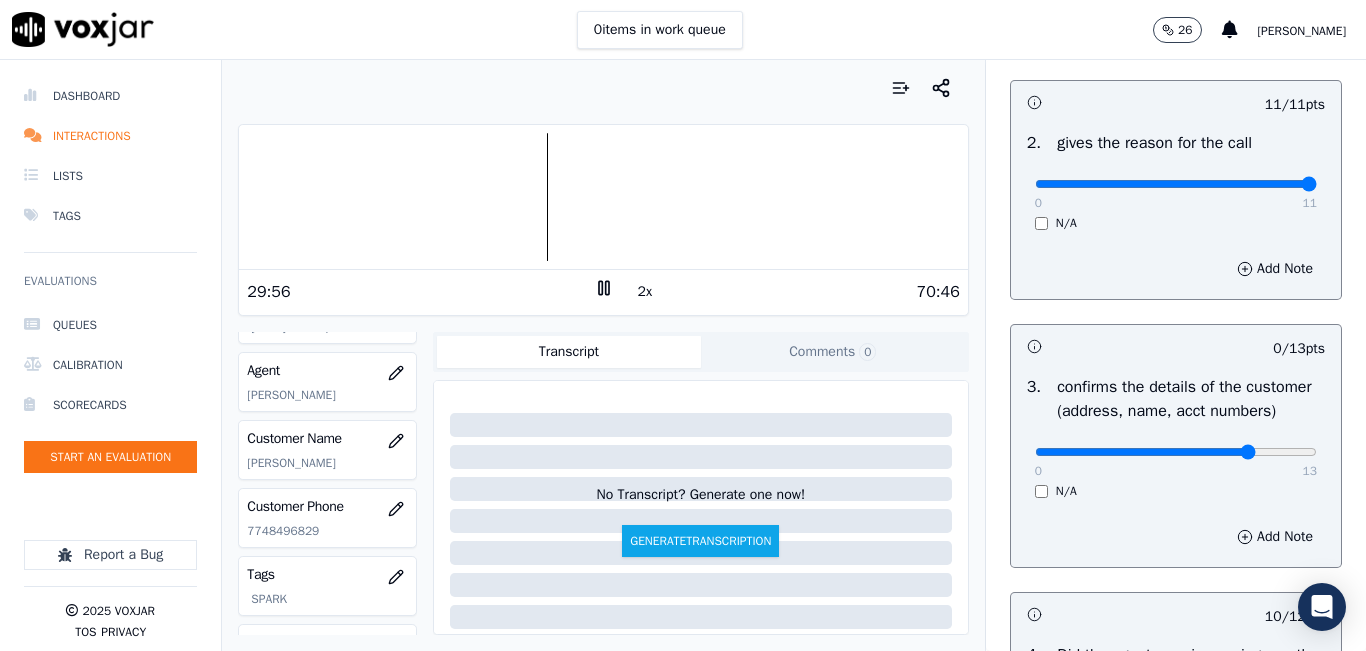 click at bounding box center [1176, -60] 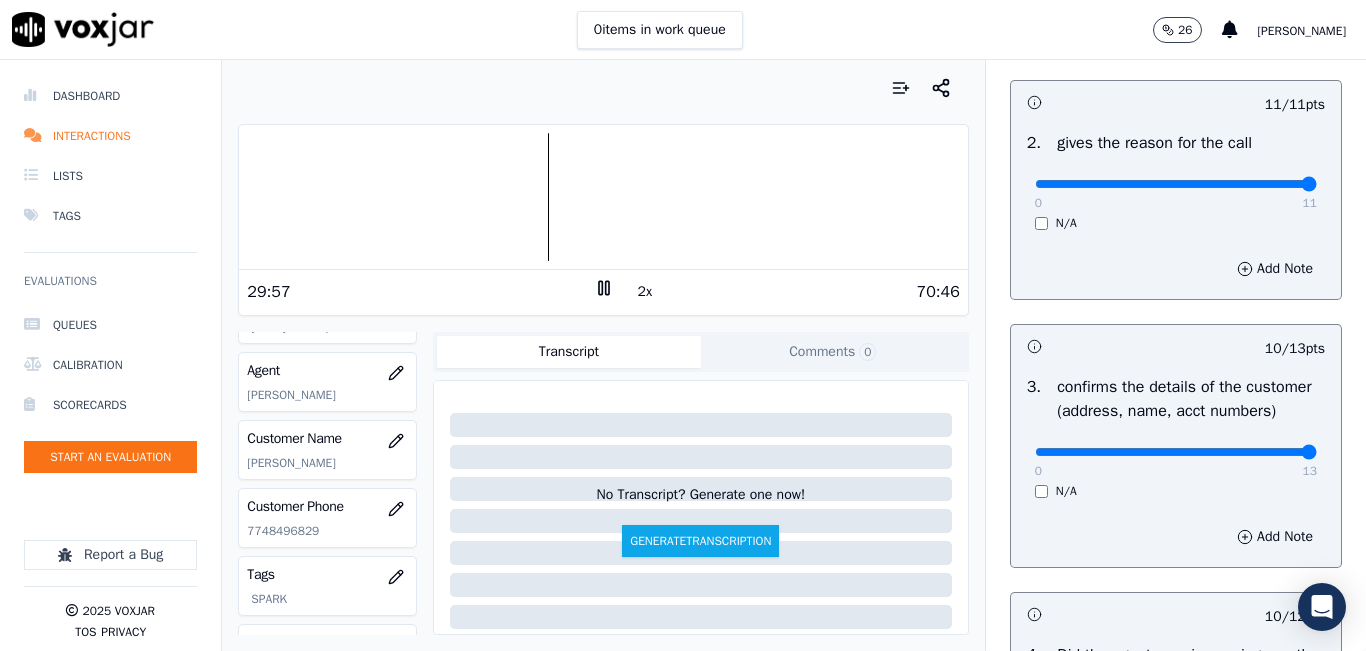 type on "13" 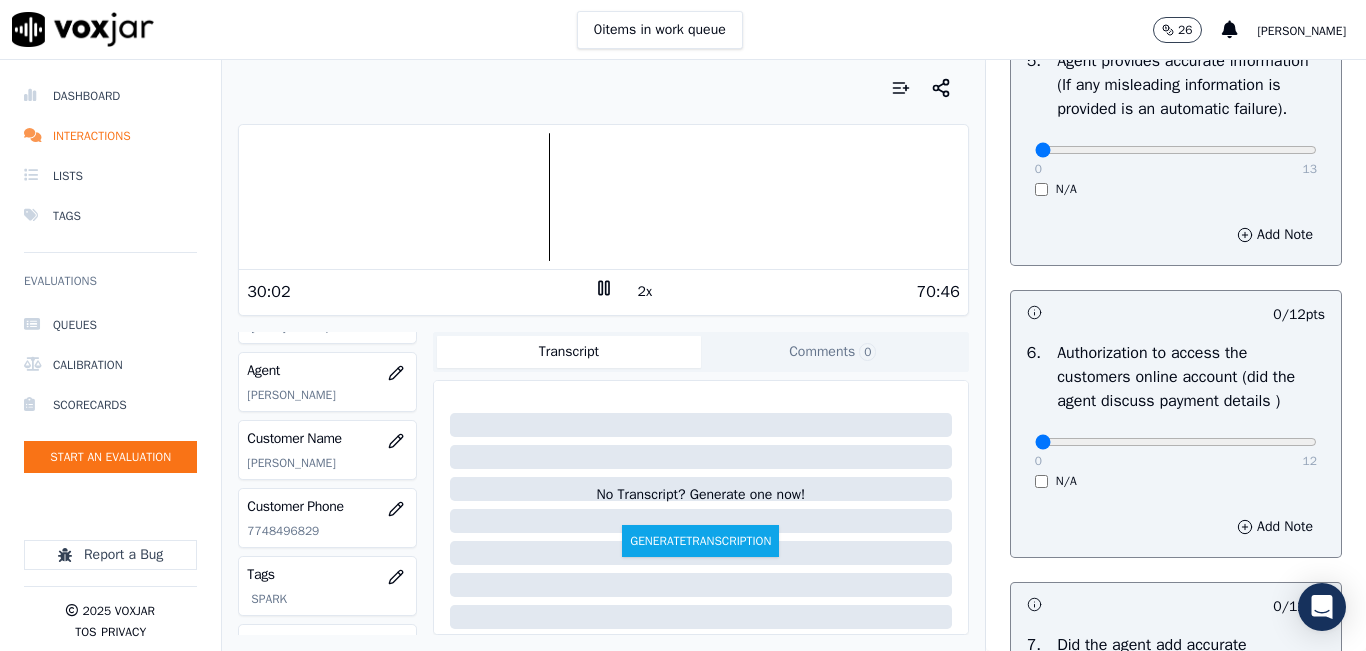 scroll, scrollTop: 1300, scrollLeft: 0, axis: vertical 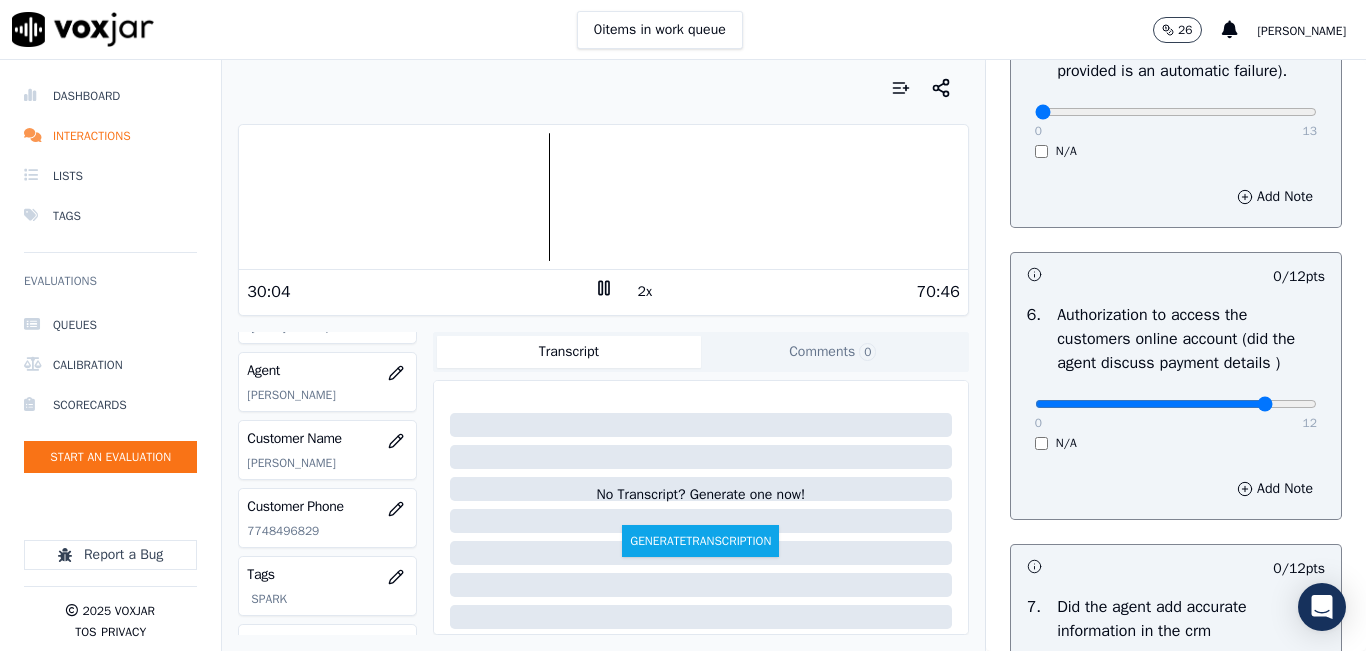 type on "10" 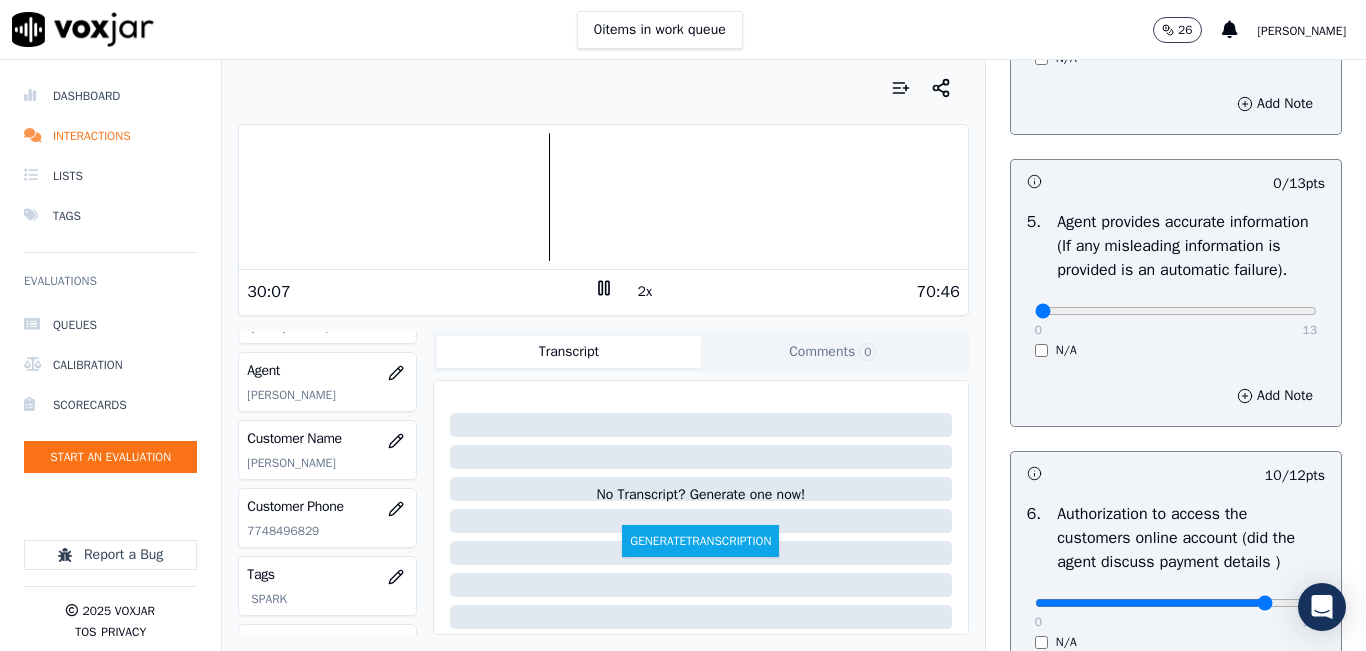 scroll, scrollTop: 1100, scrollLeft: 0, axis: vertical 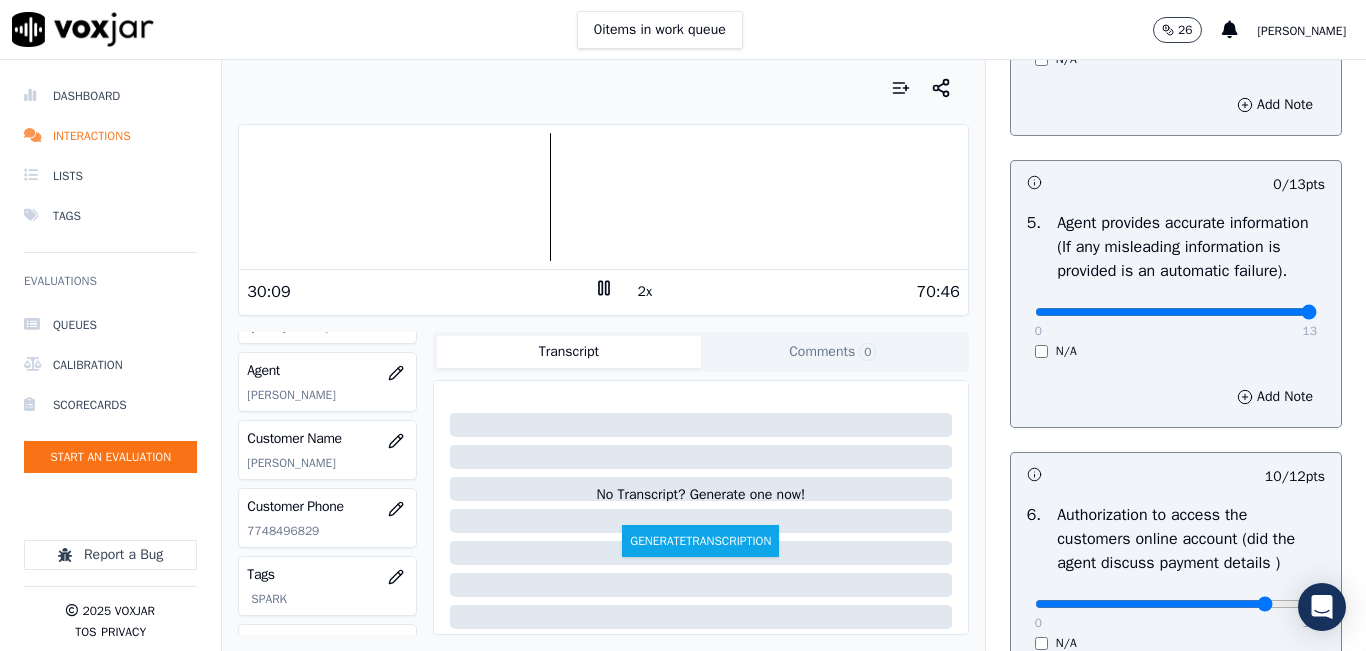 type on "13" 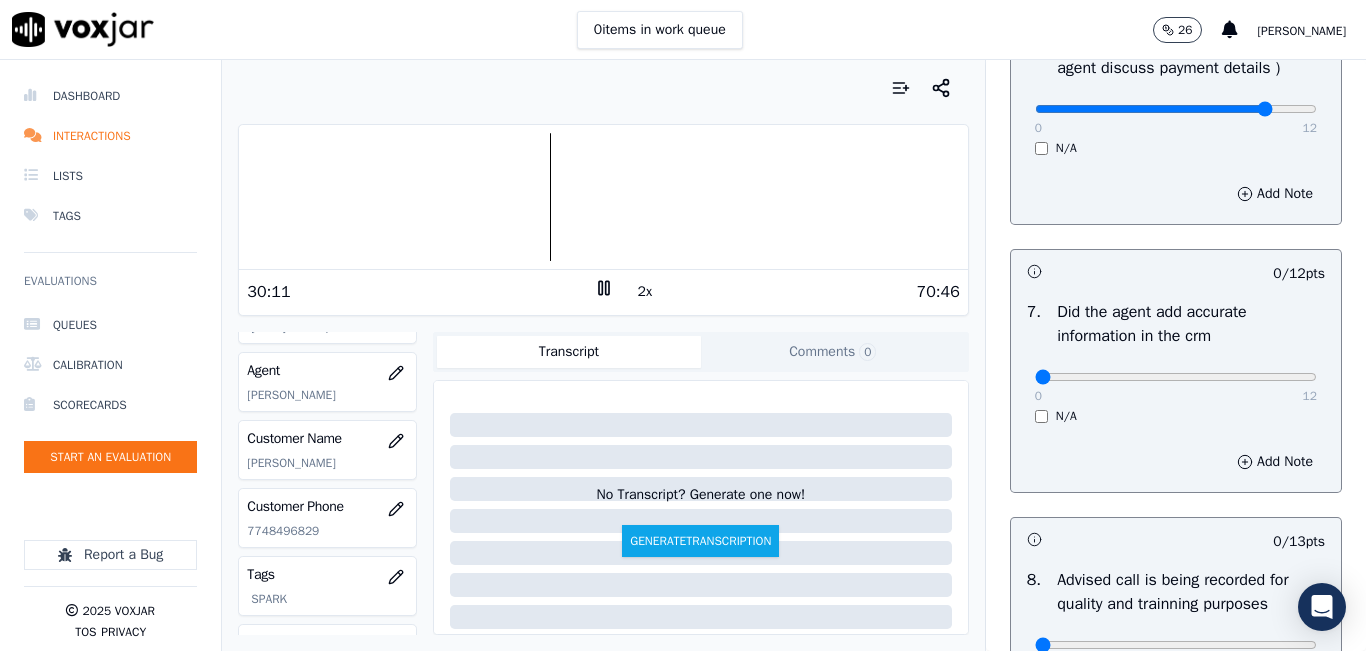 scroll, scrollTop: 1600, scrollLeft: 0, axis: vertical 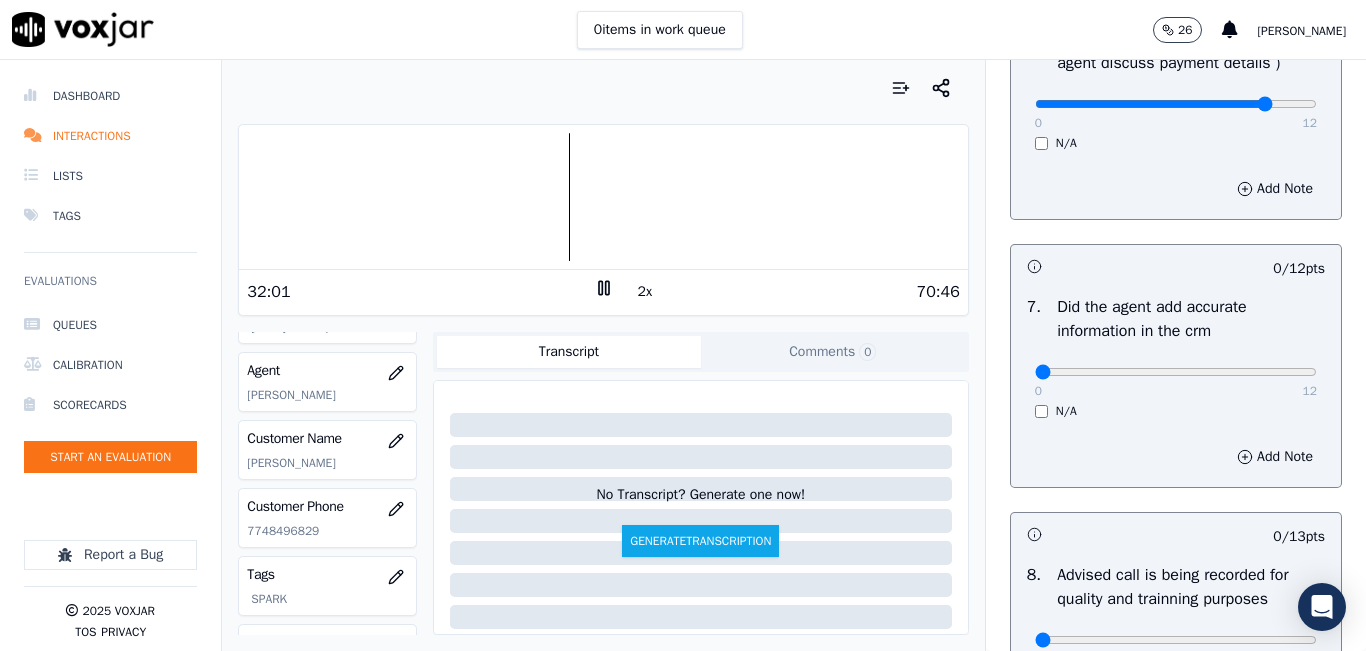 click at bounding box center [603, 197] 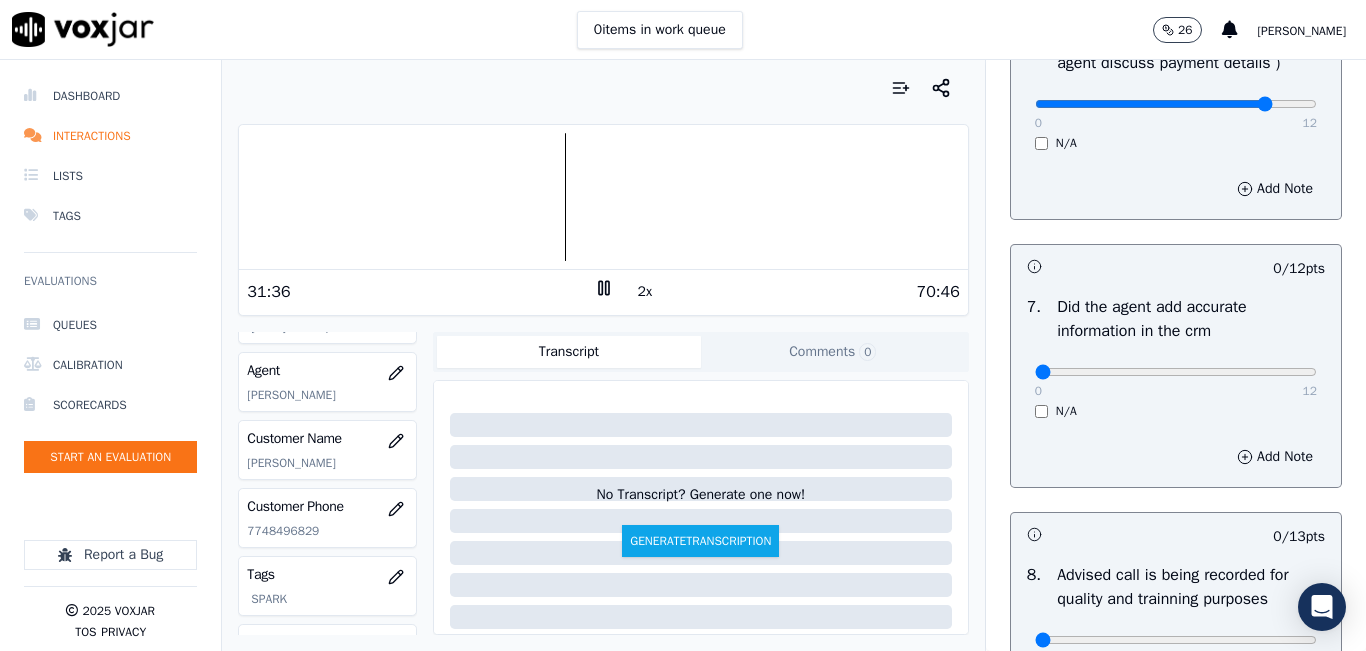 click at bounding box center (603, 197) 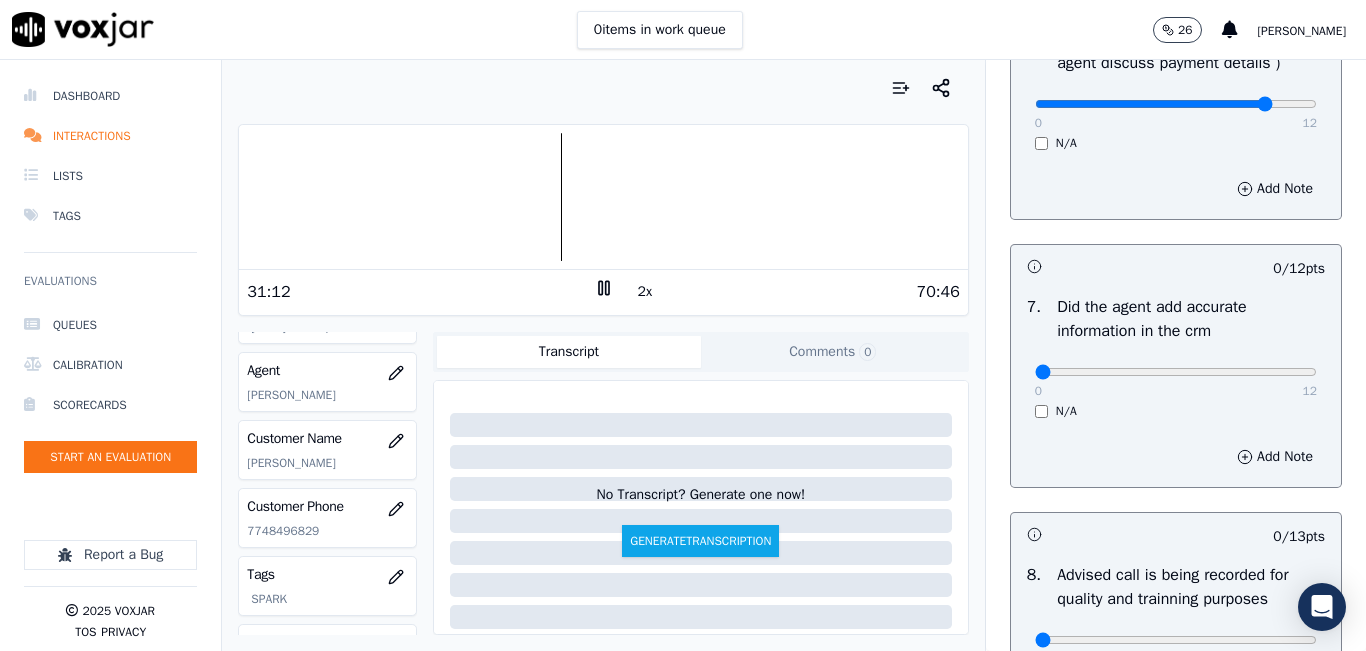 click at bounding box center [603, 197] 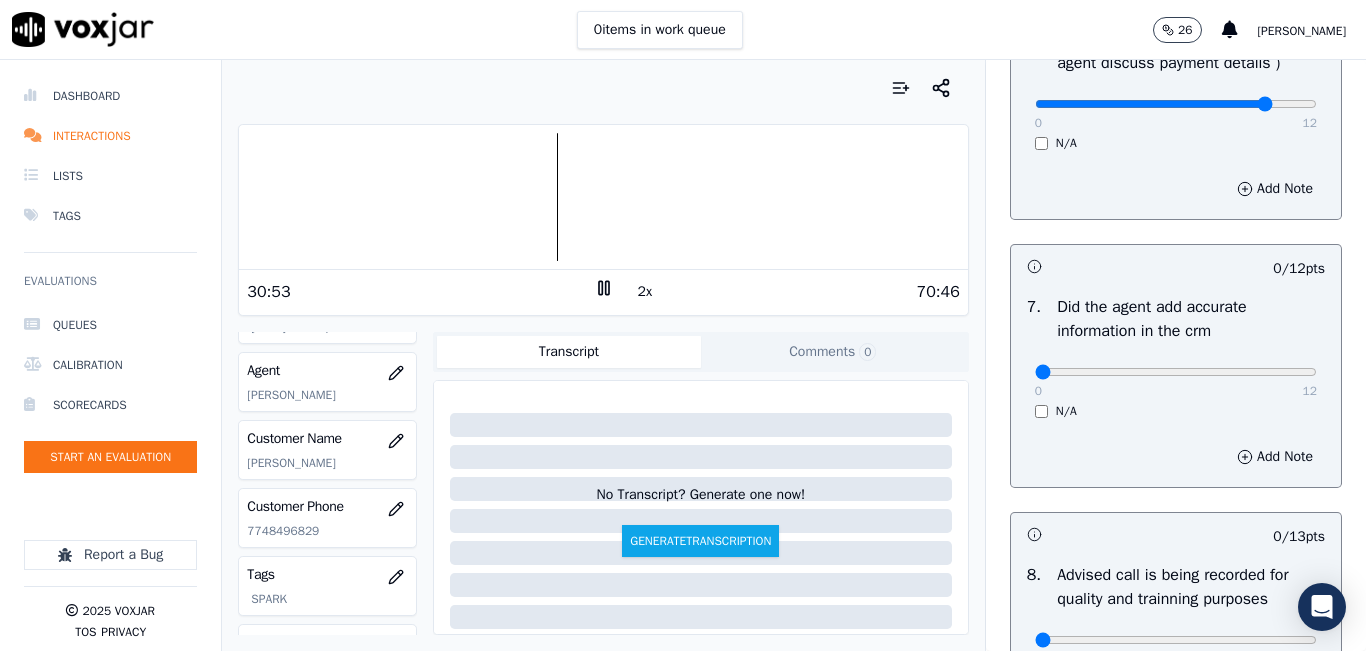 click at bounding box center (603, 197) 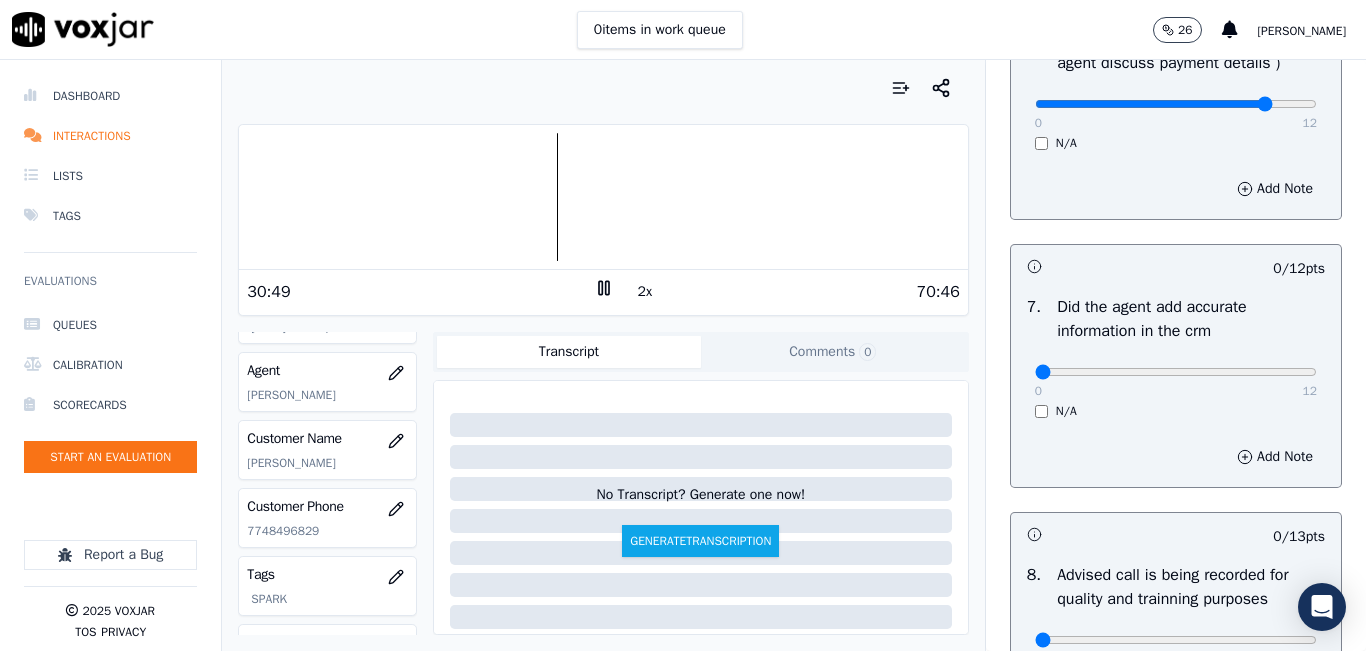 click at bounding box center [603, 197] 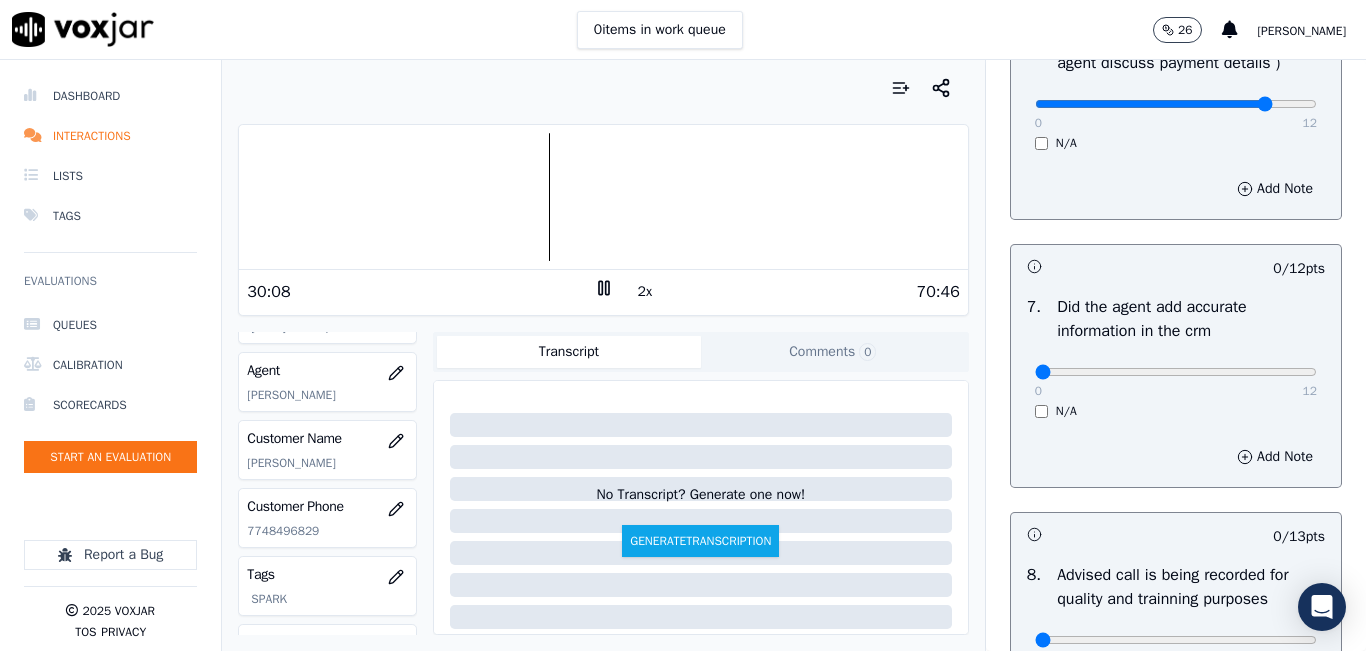 click at bounding box center (603, 197) 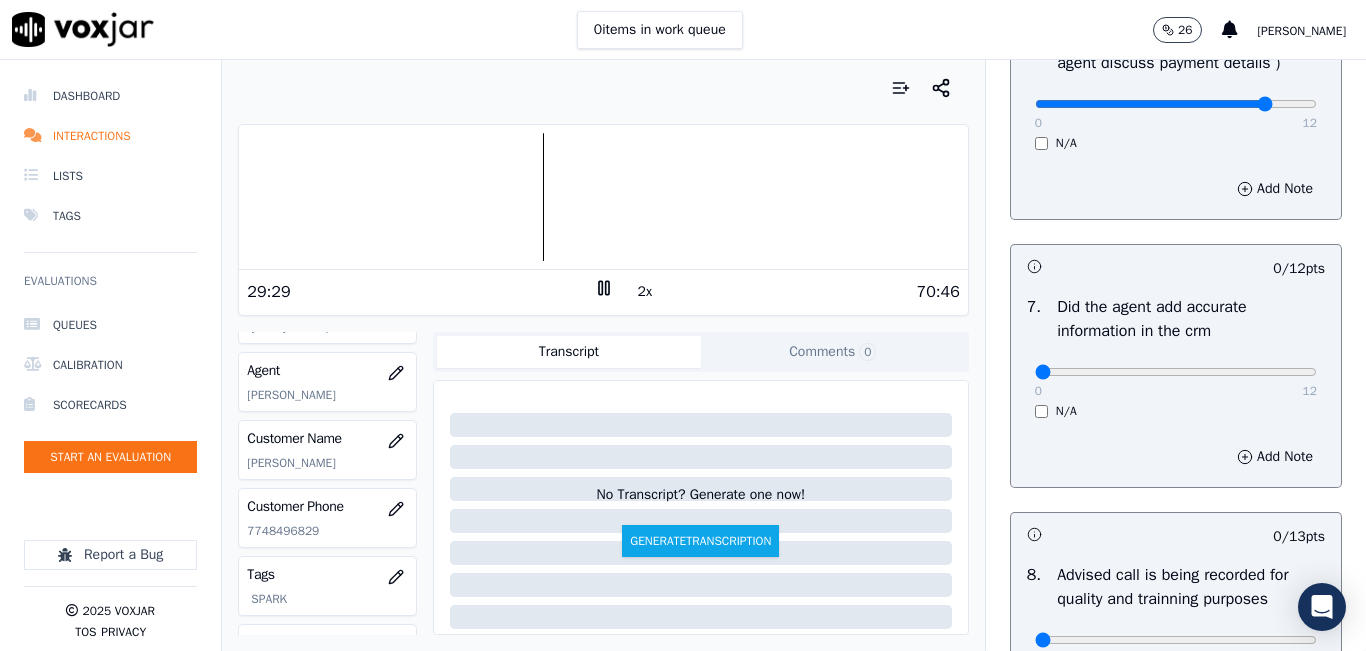 click at bounding box center [603, 197] 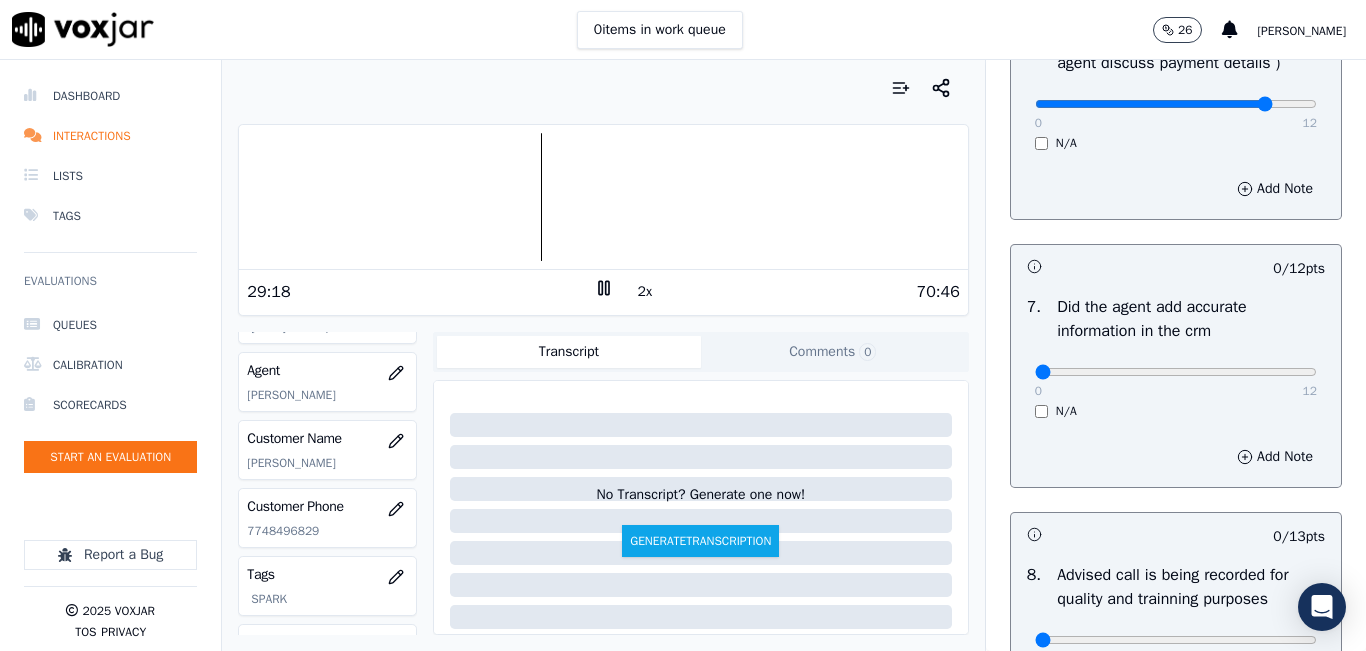 click at bounding box center (603, 197) 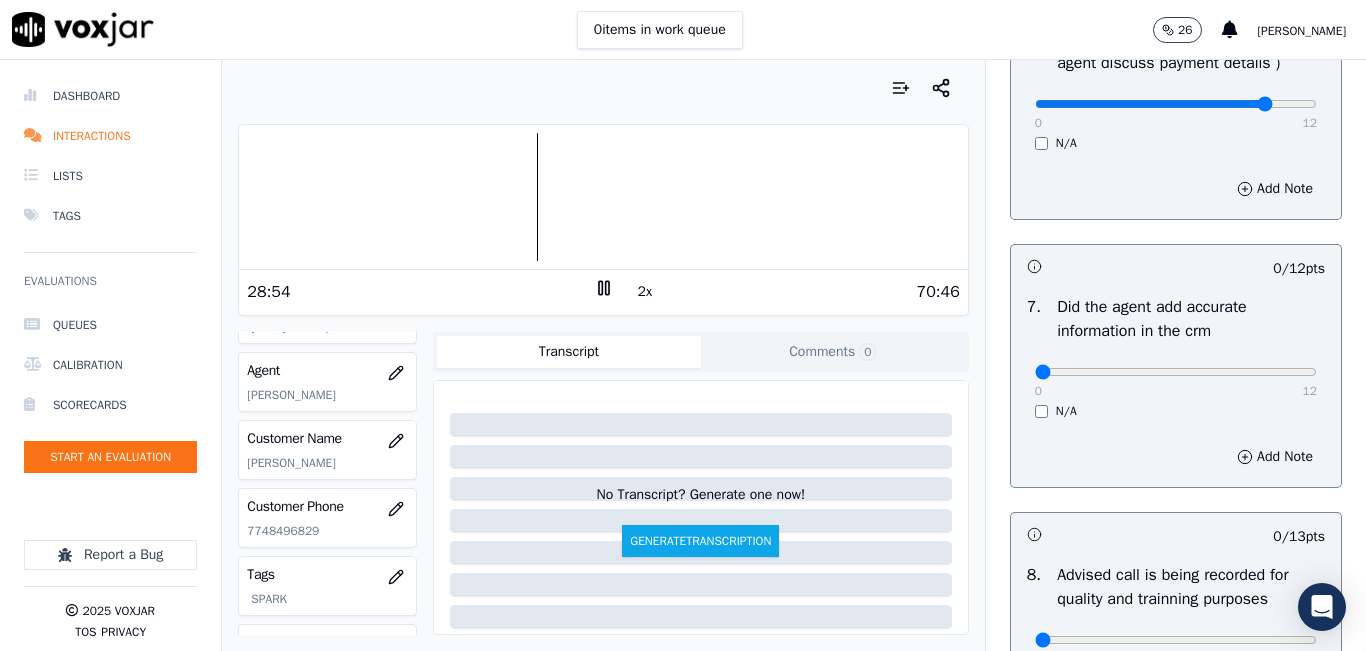 click at bounding box center [603, 197] 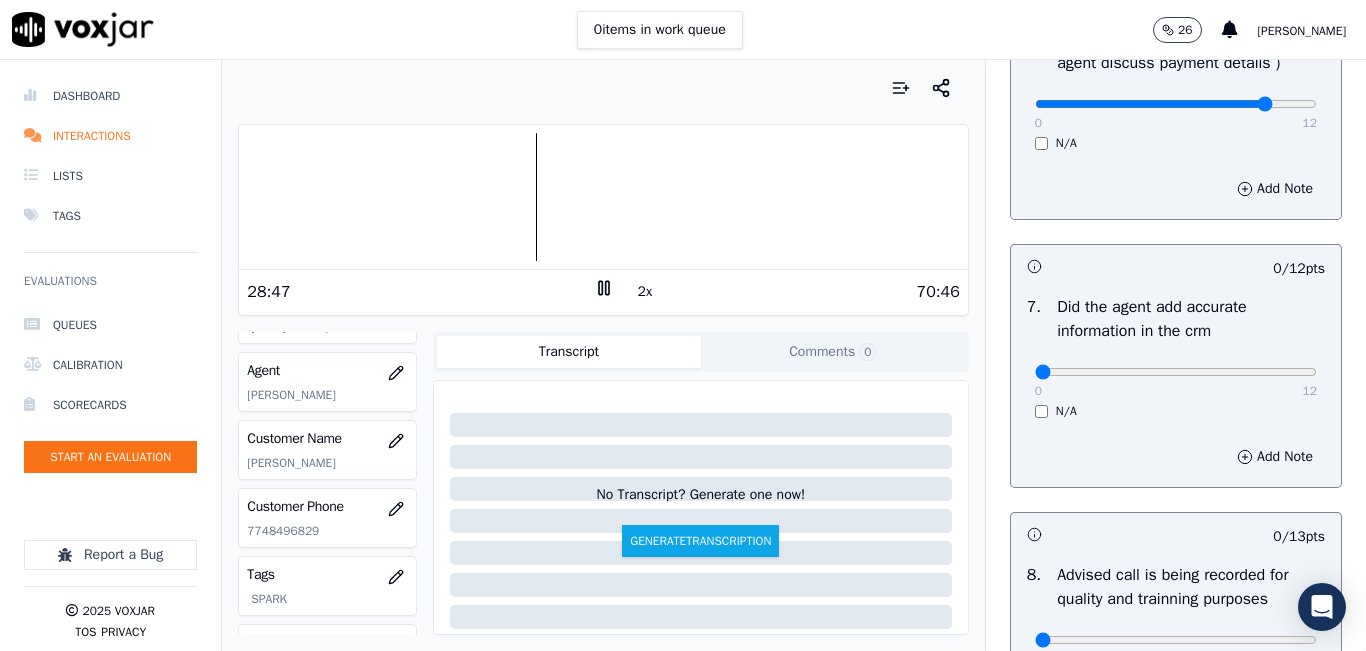 click at bounding box center [603, 197] 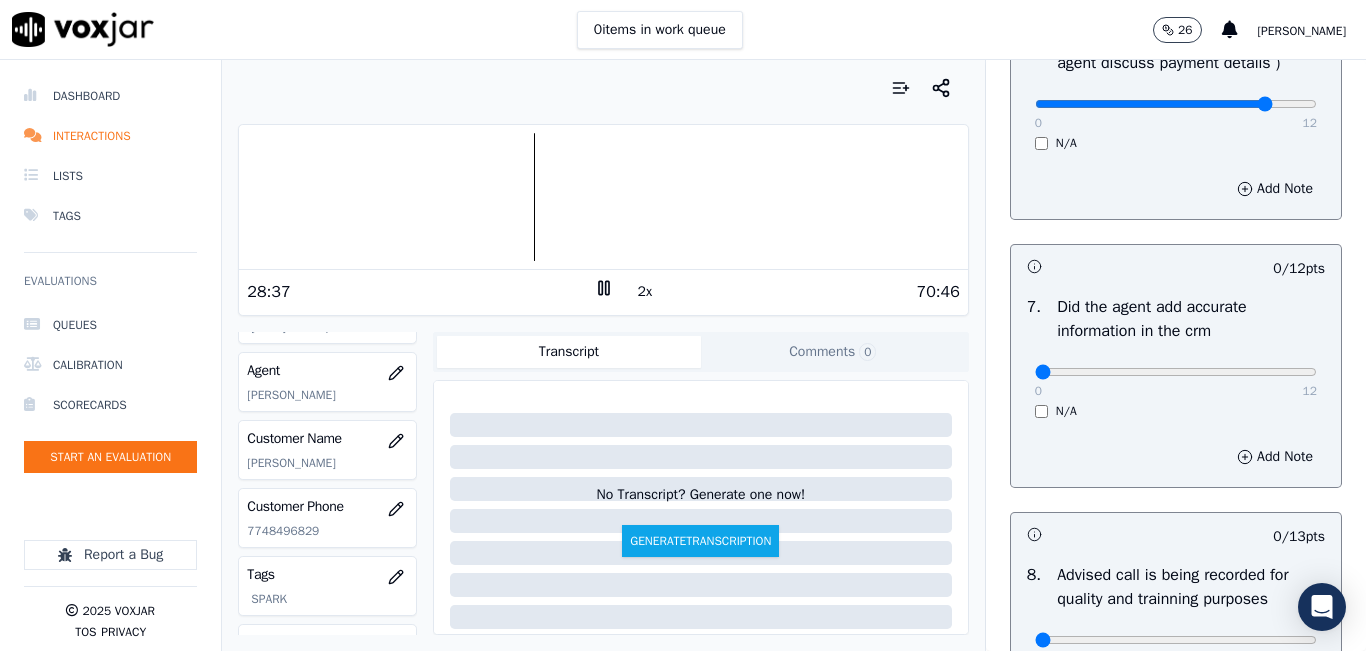click at bounding box center [603, 197] 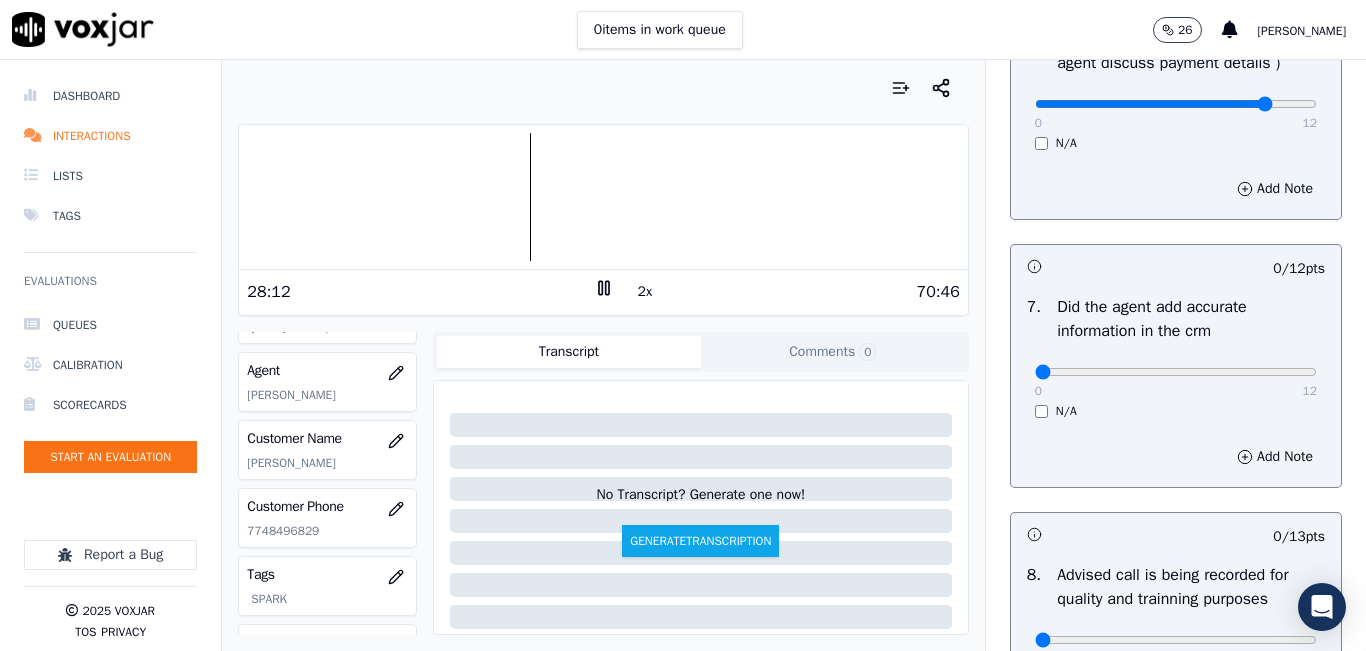 click at bounding box center [603, 197] 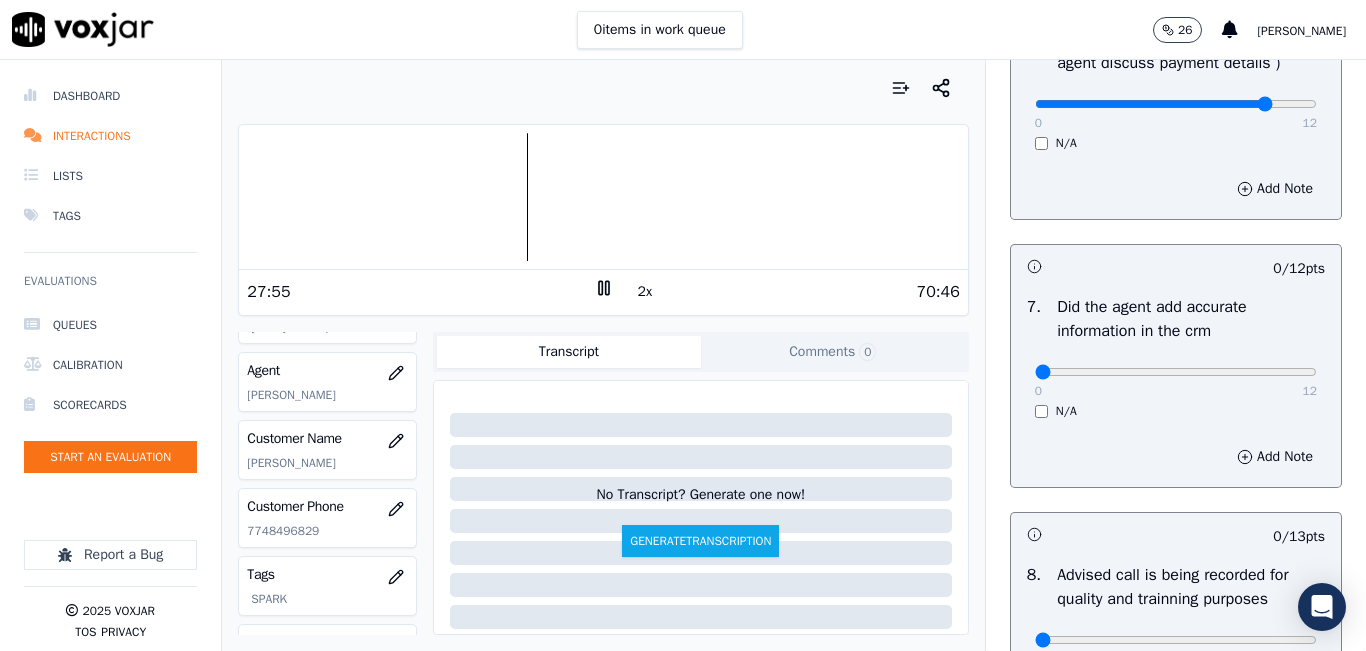 click at bounding box center (603, 197) 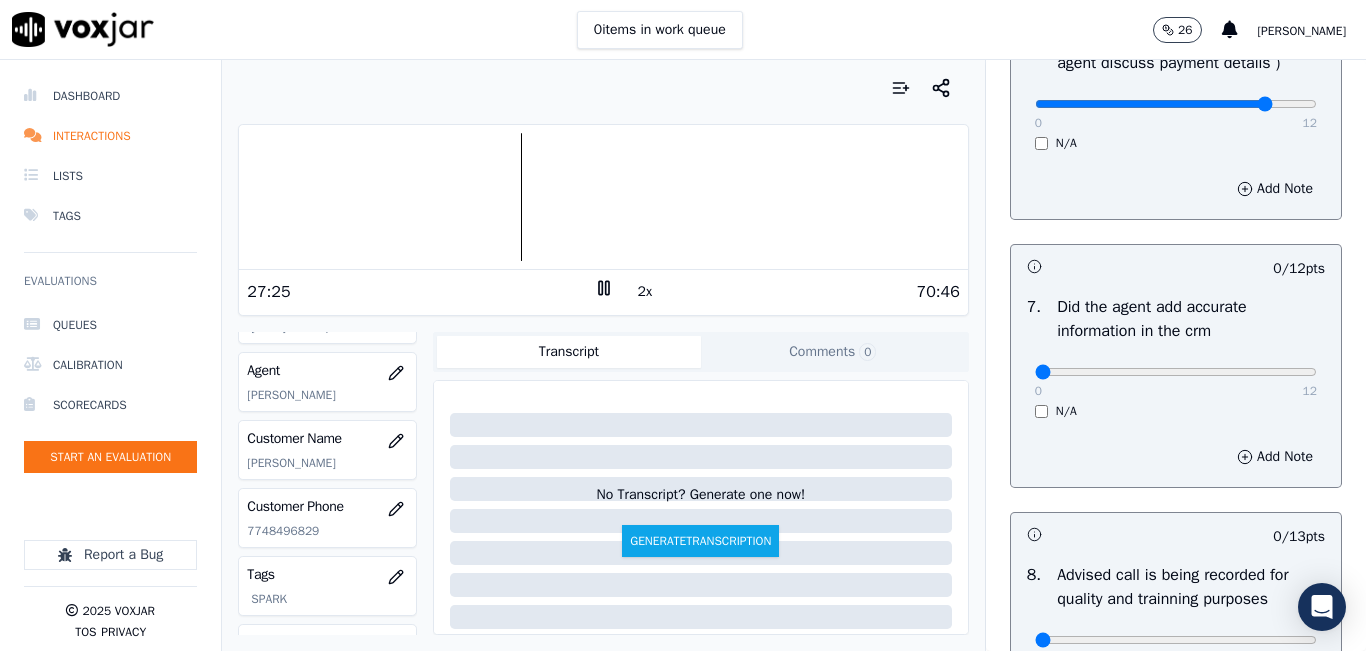 click at bounding box center (603, 197) 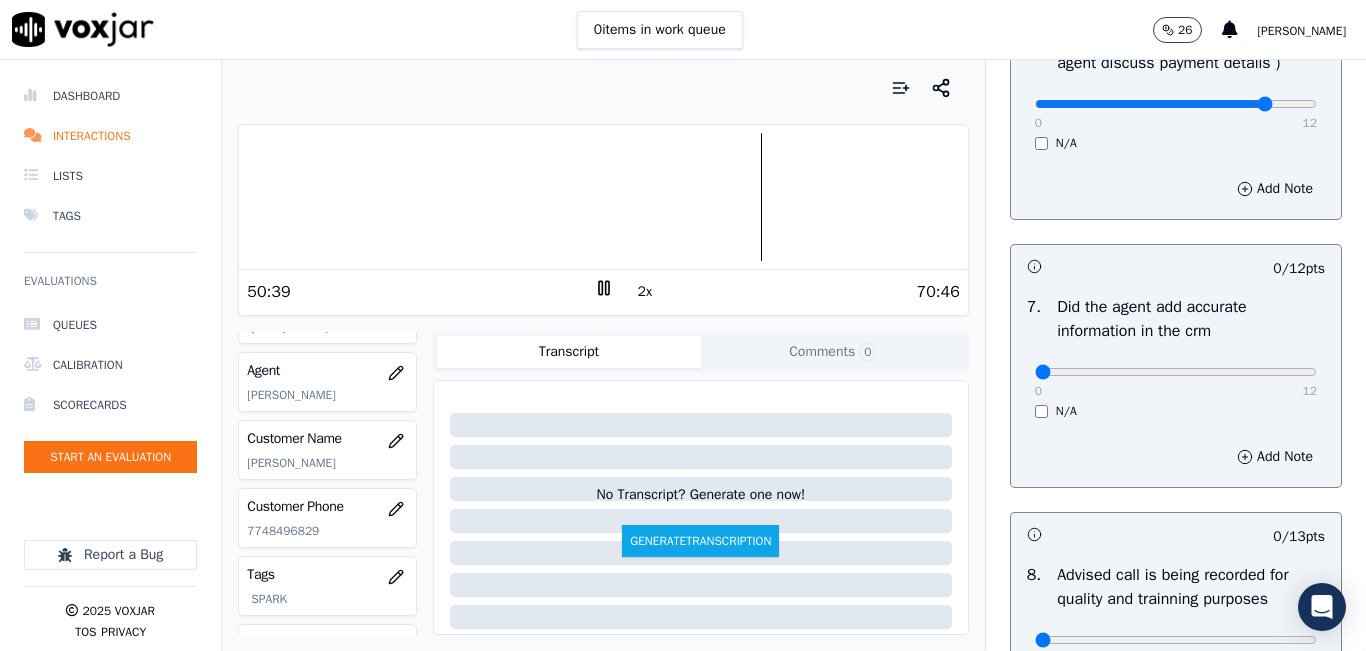 click at bounding box center (603, 197) 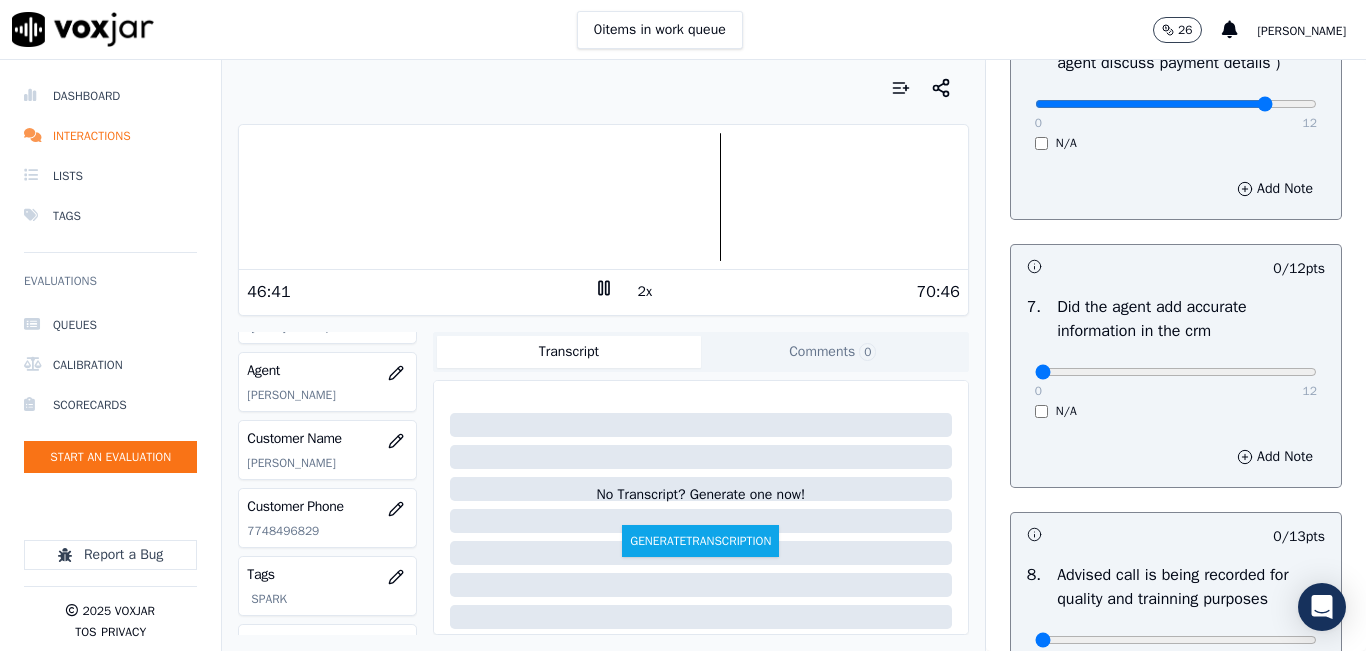 click at bounding box center (603, 197) 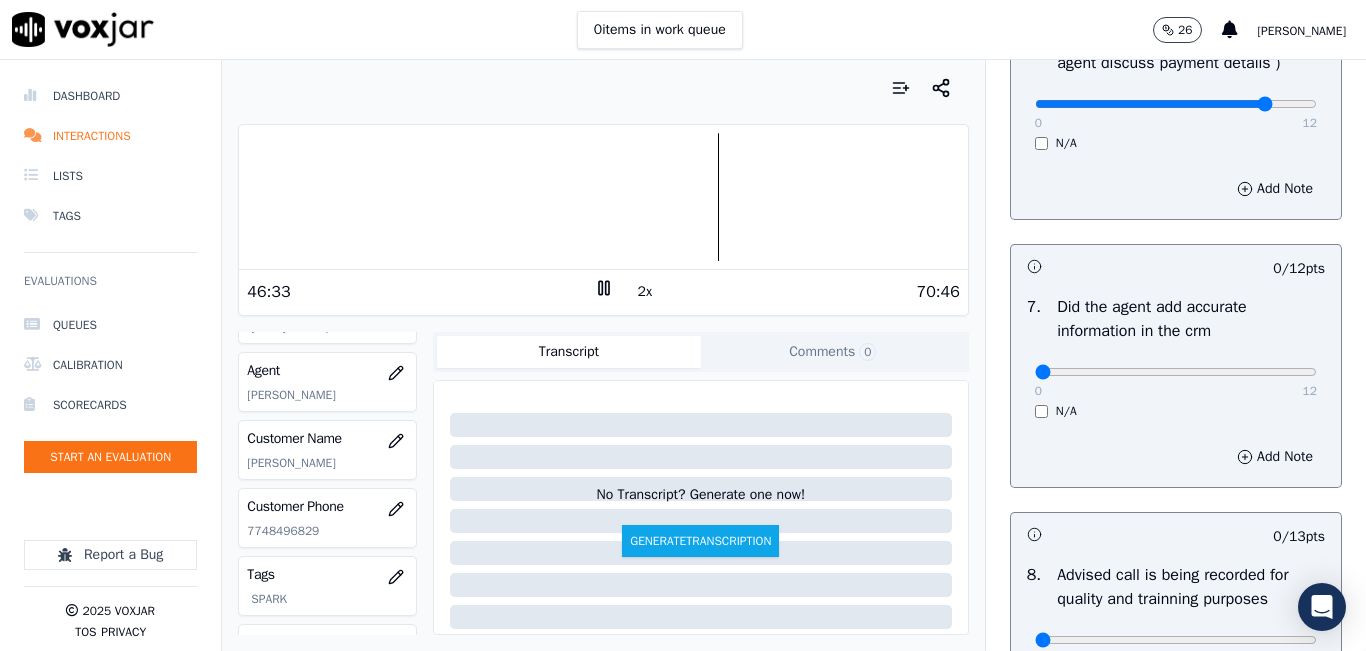 click on "2x" at bounding box center [645, 292] 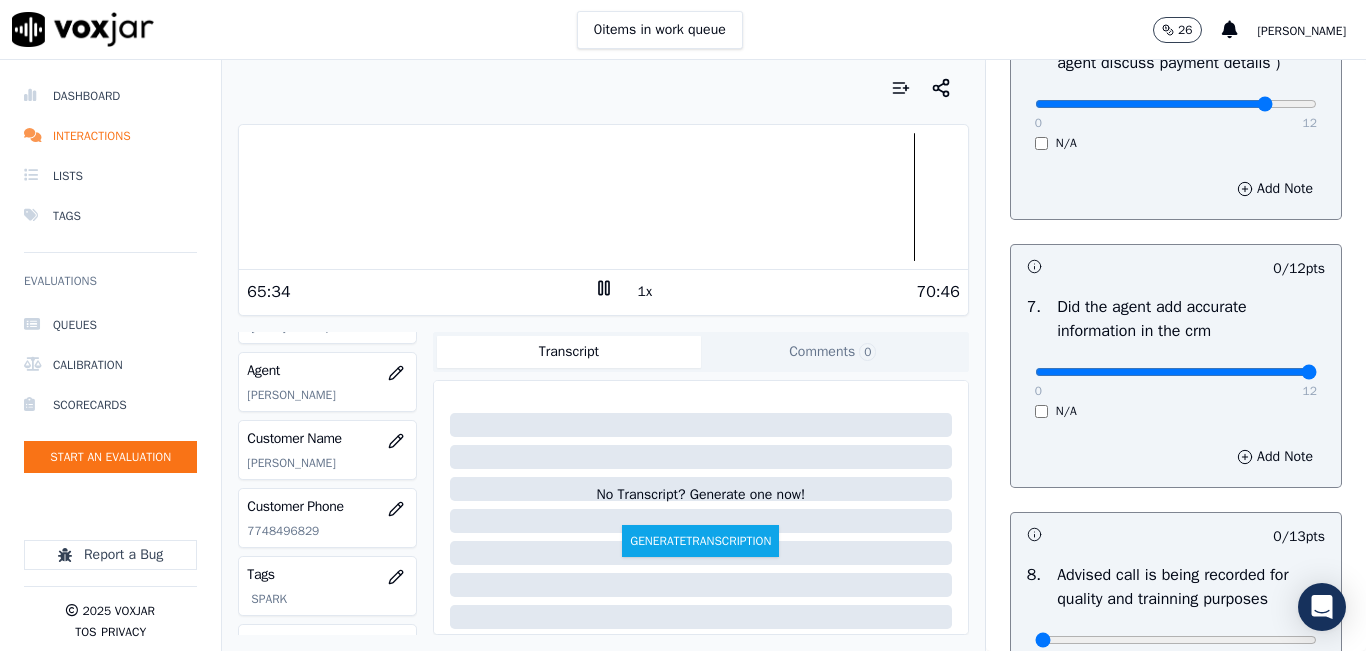 type on "12" 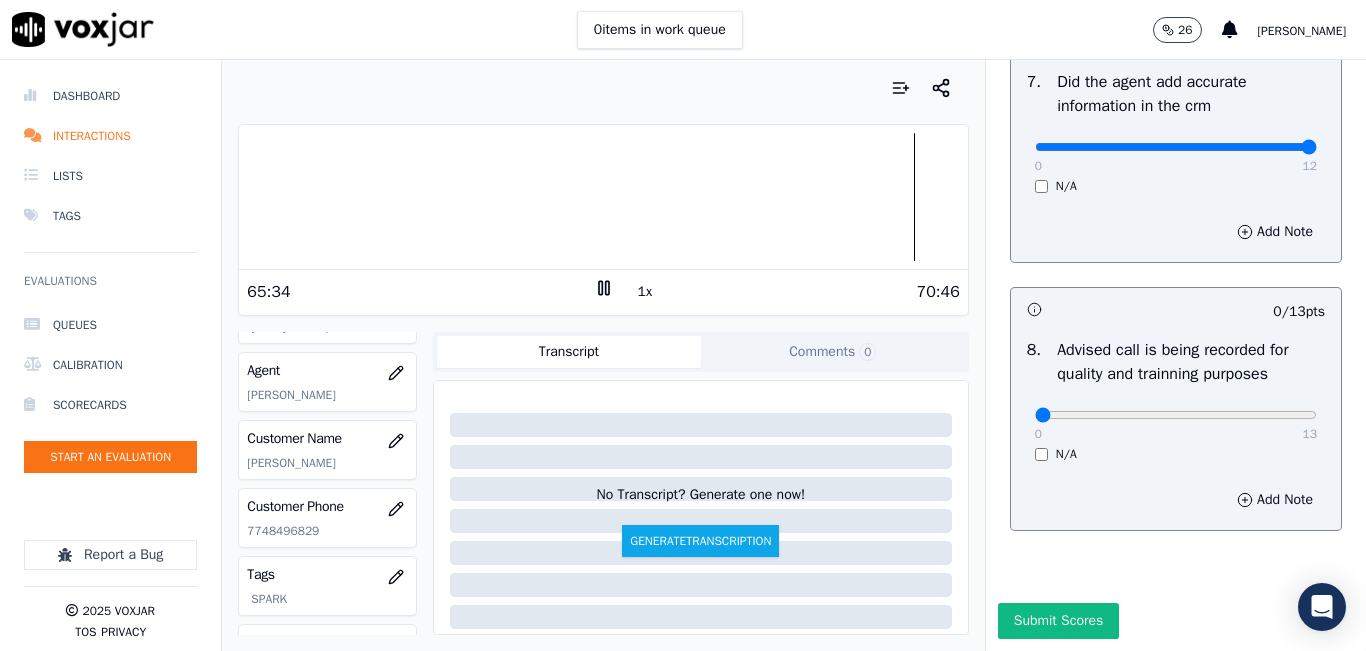 scroll, scrollTop: 1918, scrollLeft: 0, axis: vertical 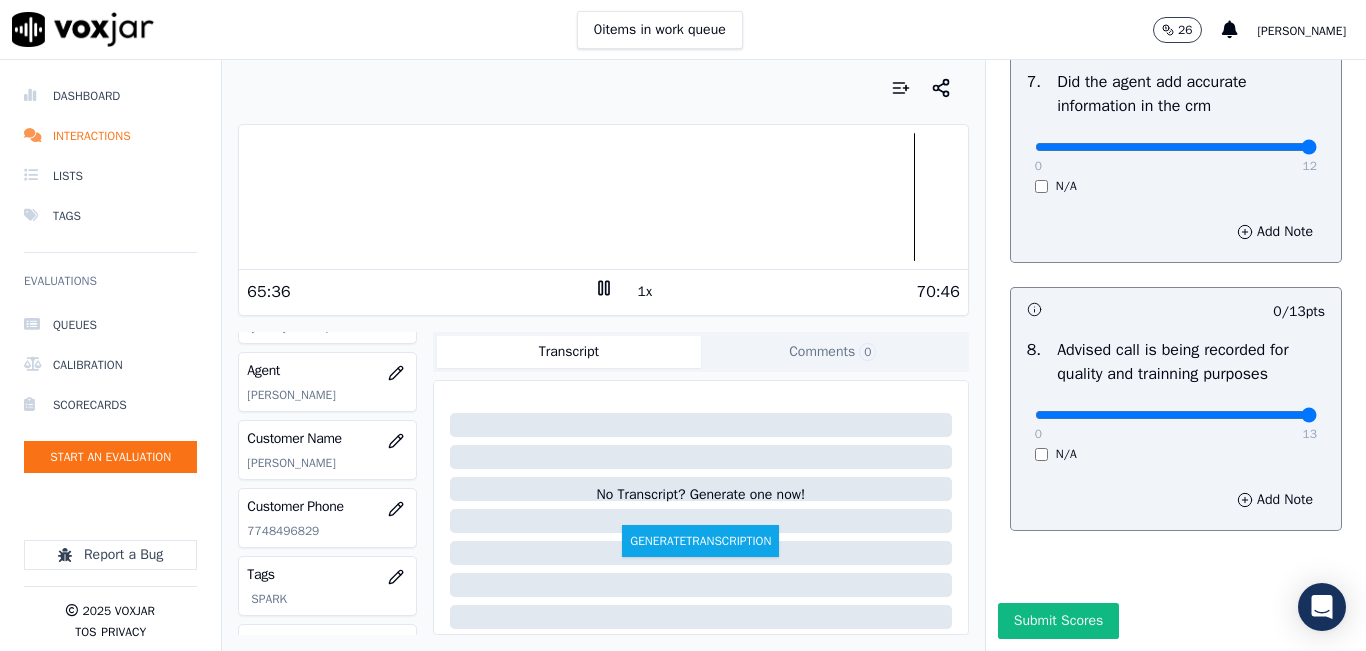 type on "13" 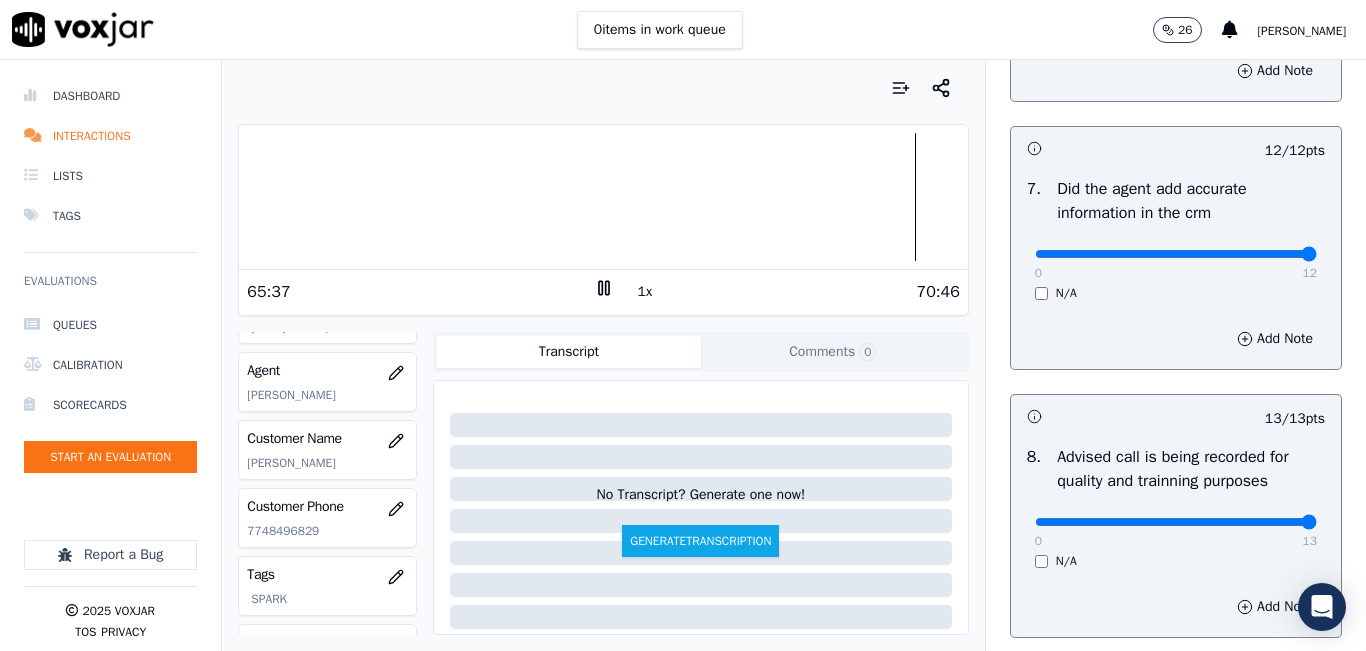 scroll, scrollTop: 1918, scrollLeft: 0, axis: vertical 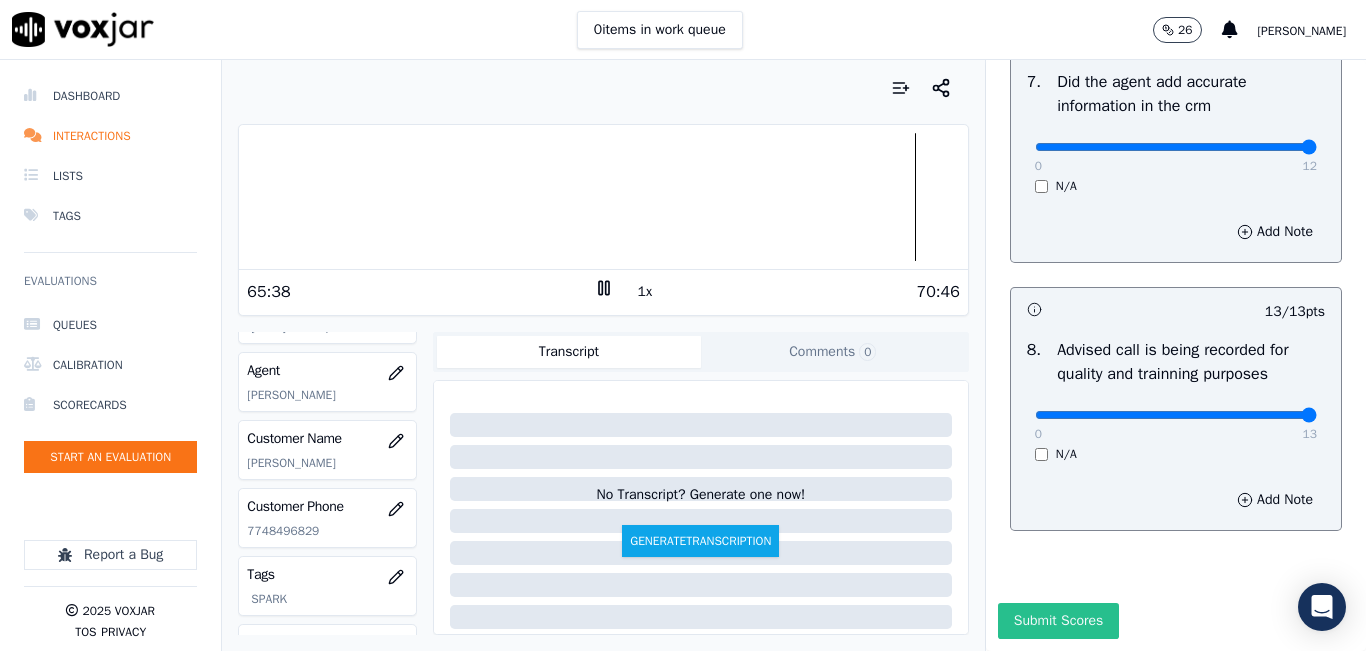 click on "Submit Scores" at bounding box center [1058, 621] 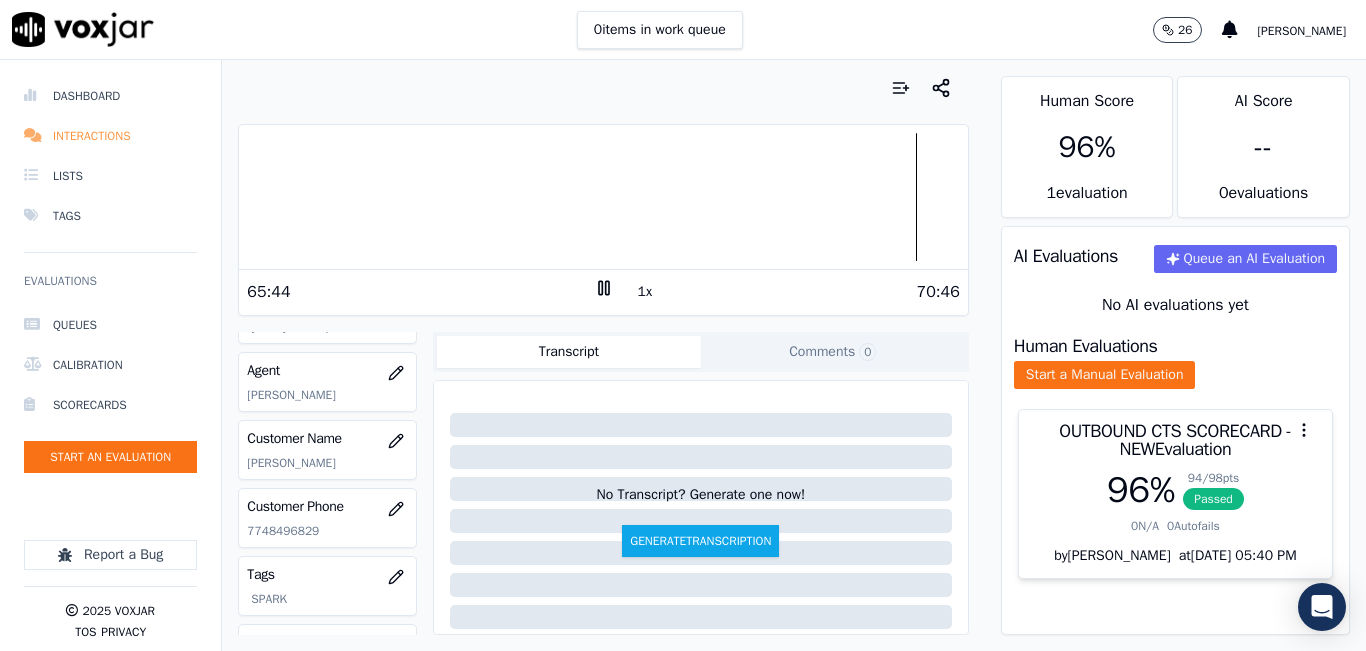 click on "Interactions" at bounding box center [110, 136] 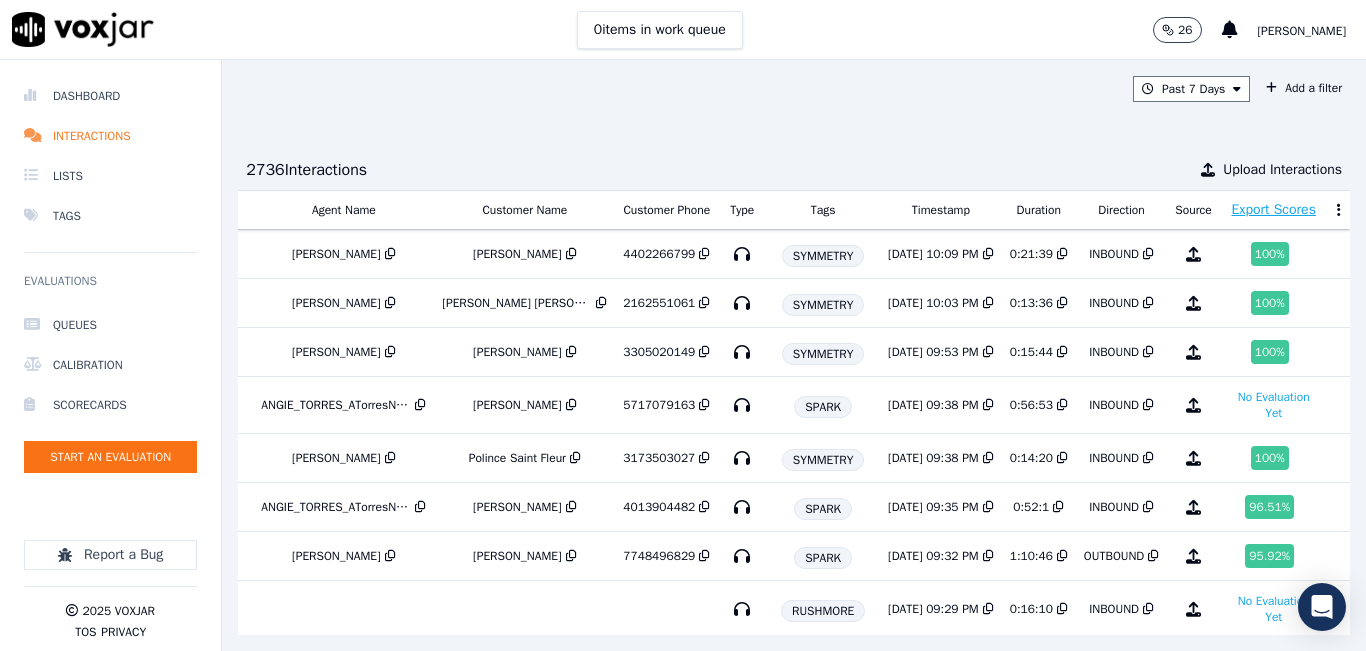 scroll, scrollTop: 0, scrollLeft: 402, axis: horizontal 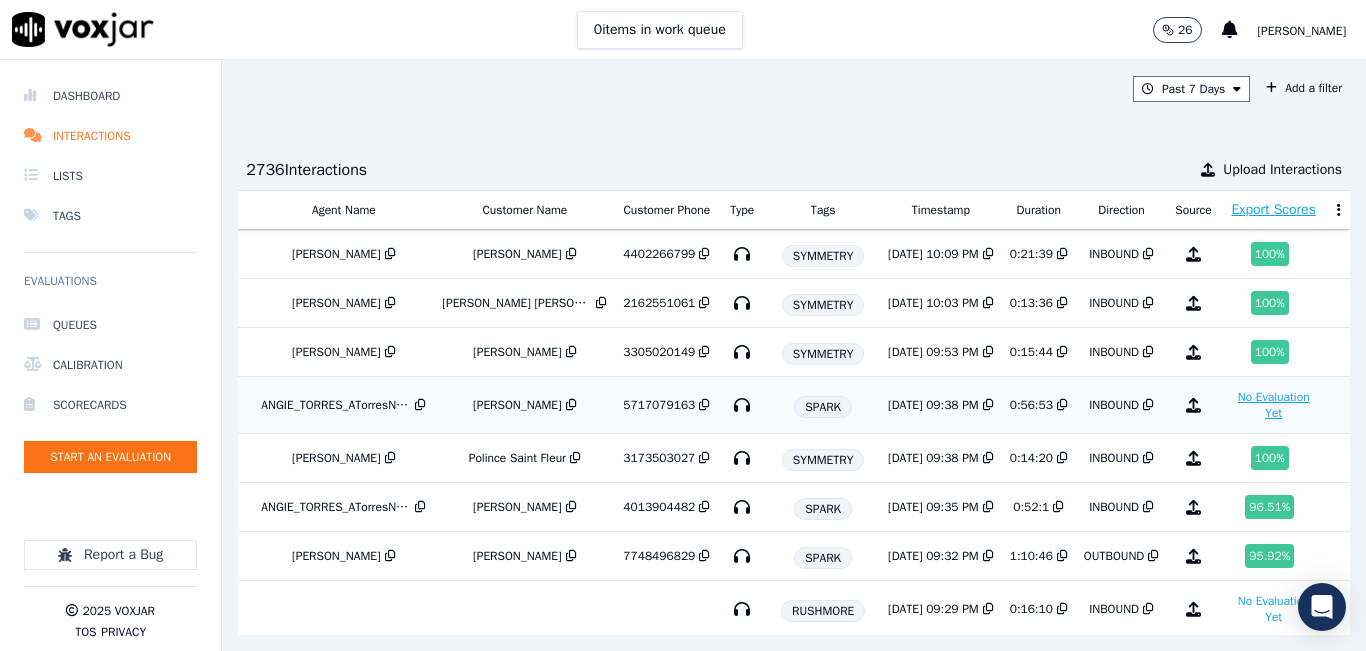 click on "No Evaluation Yet" at bounding box center (1274, 405) 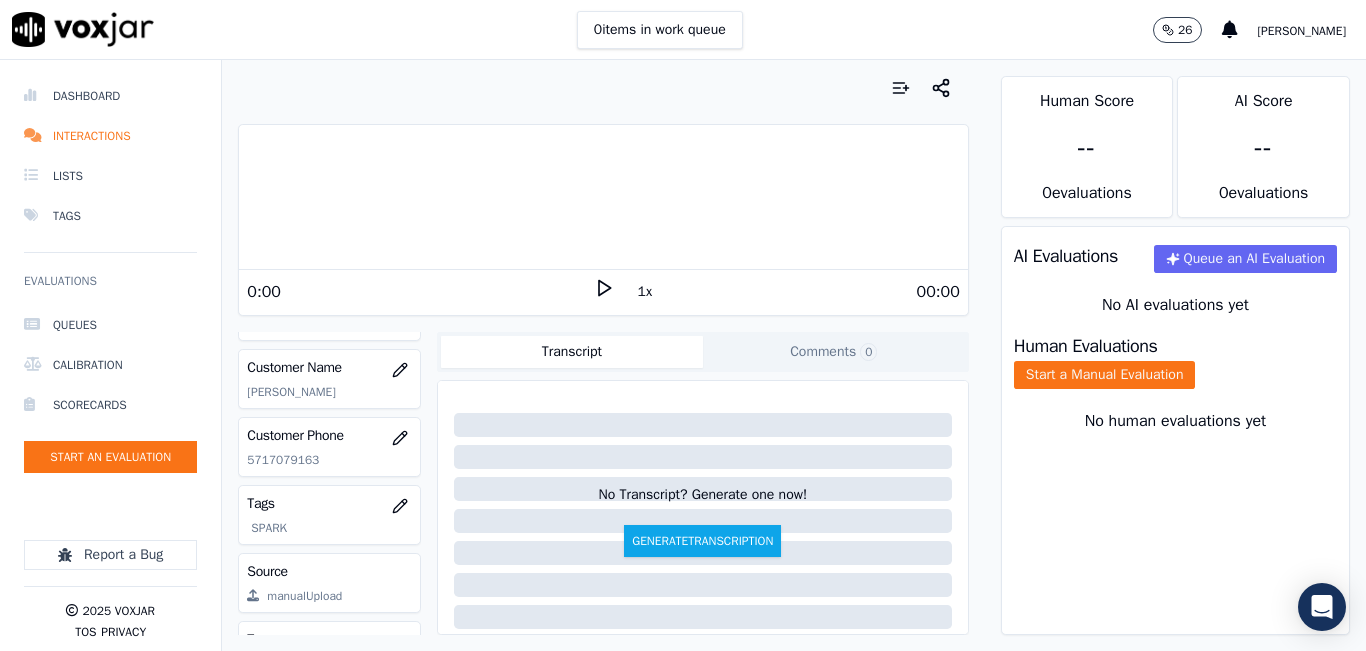 scroll, scrollTop: 300, scrollLeft: 0, axis: vertical 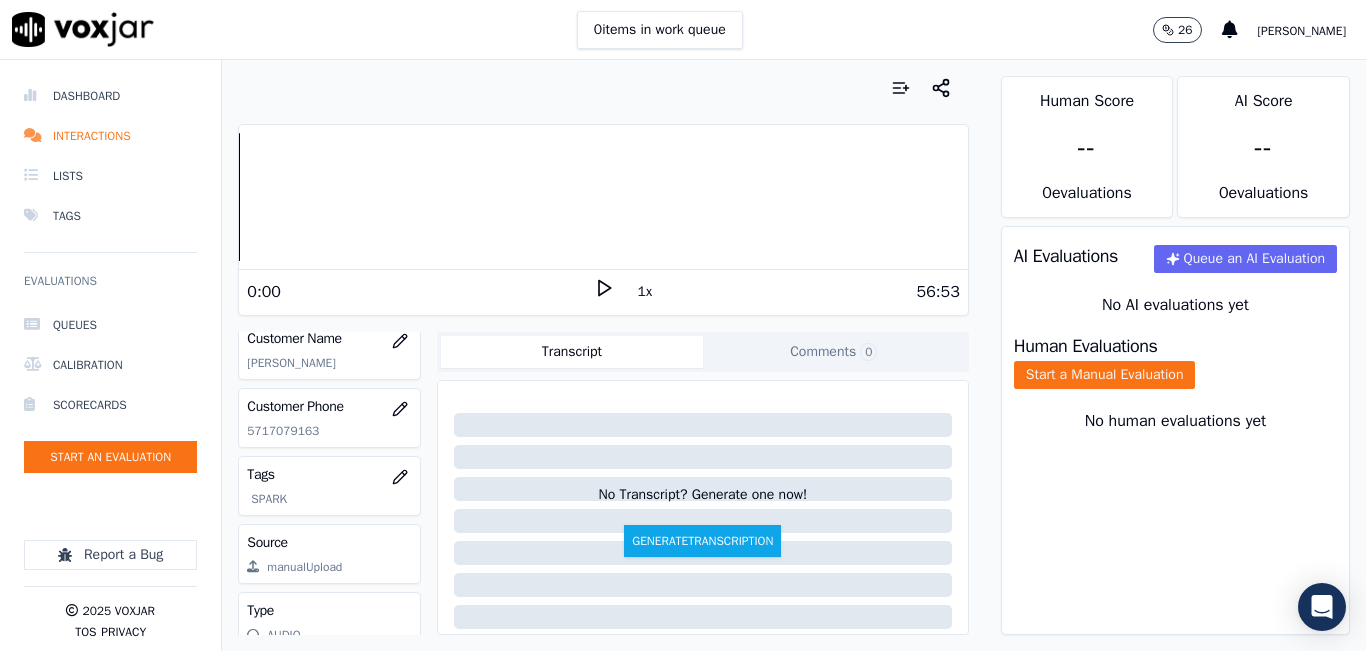 click 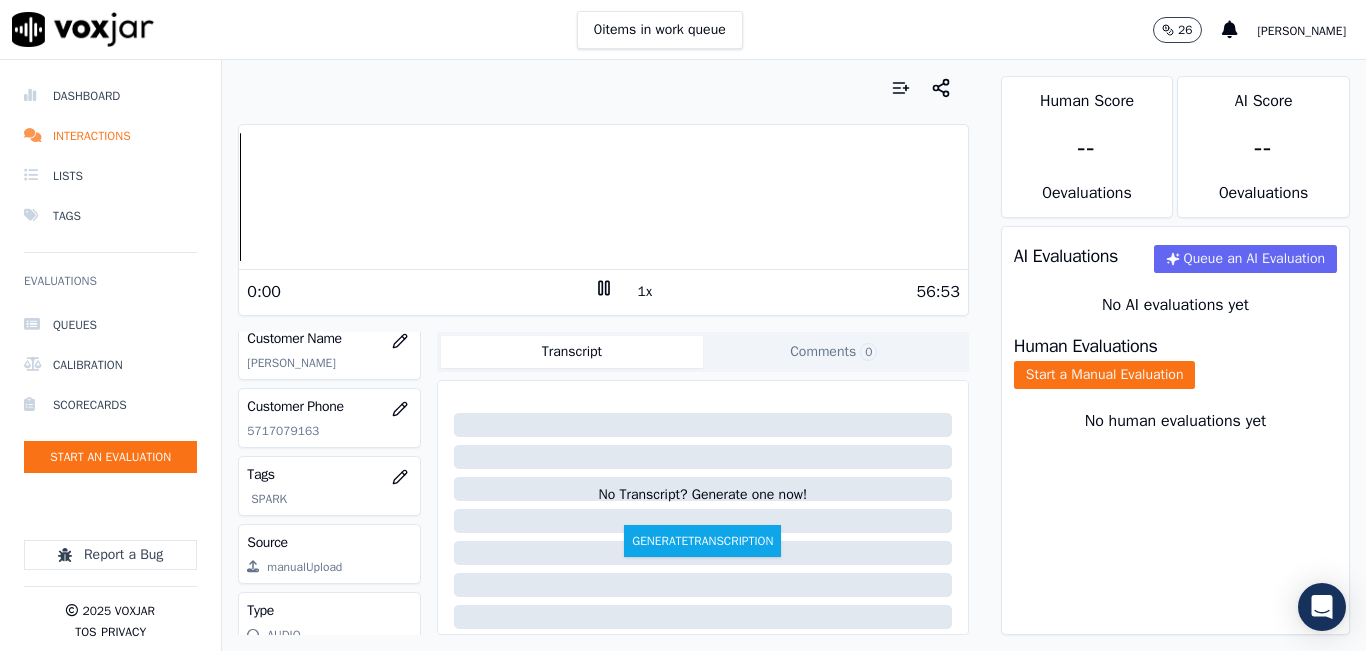 click on "1x" at bounding box center (645, 292) 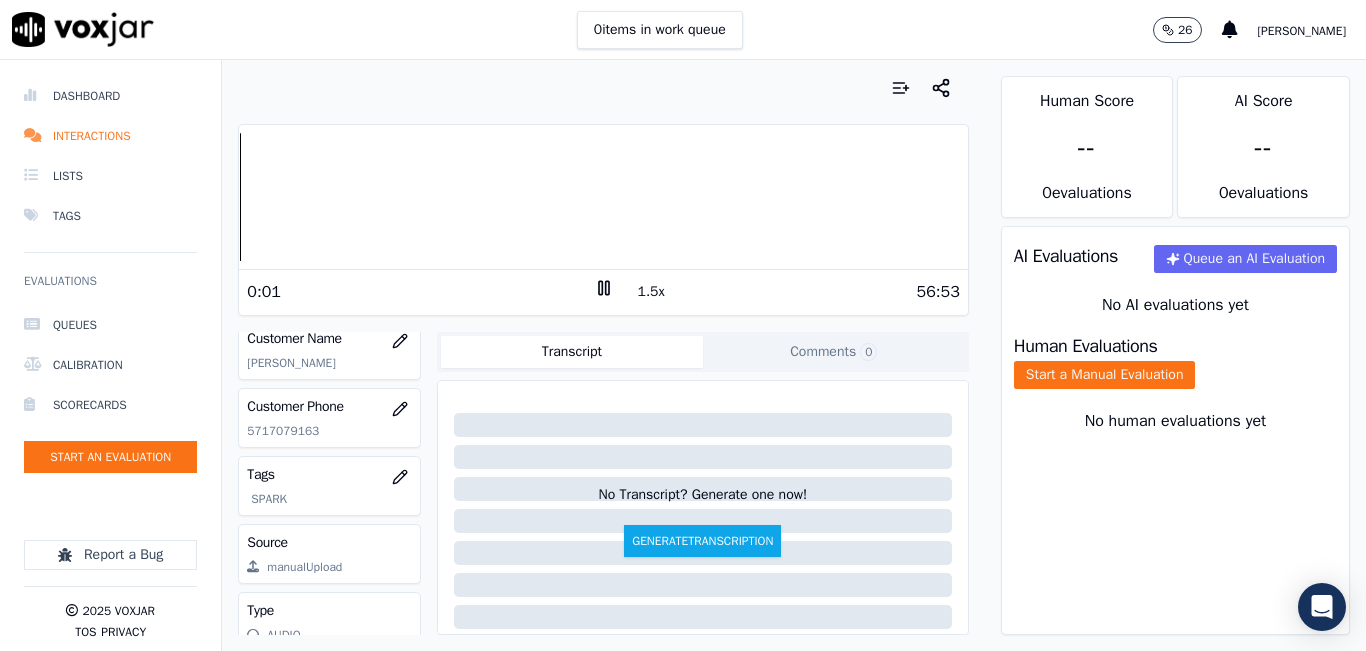 click on "1.5x" at bounding box center (651, 292) 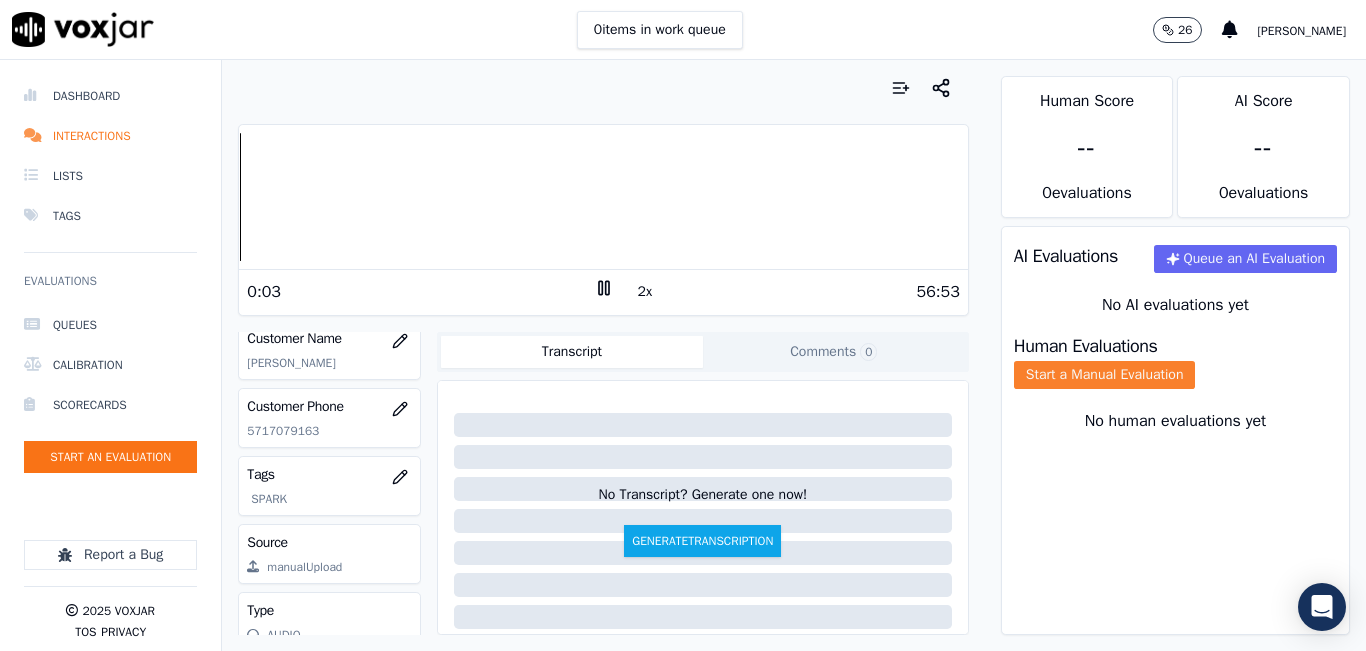 click on "Start a Manual Evaluation" 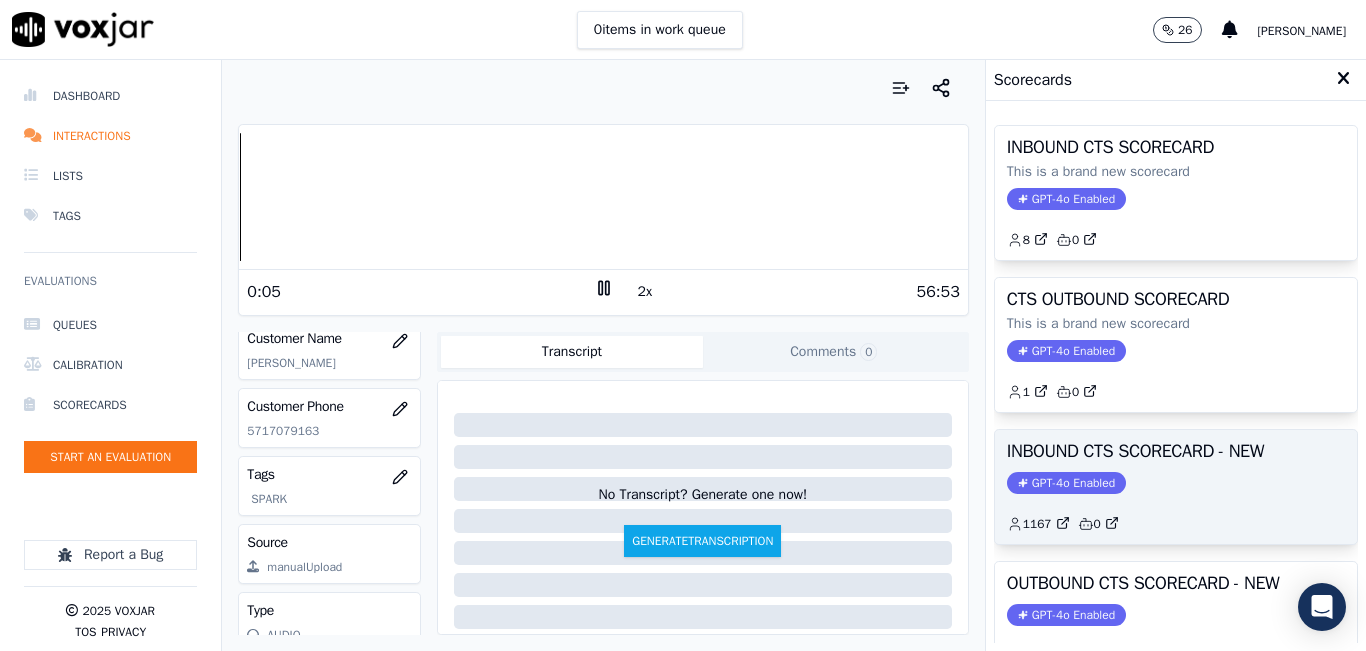 click on "INBOUND CTS SCORECARD - NEW        GPT-4o Enabled       1167         0" at bounding box center (1176, 487) 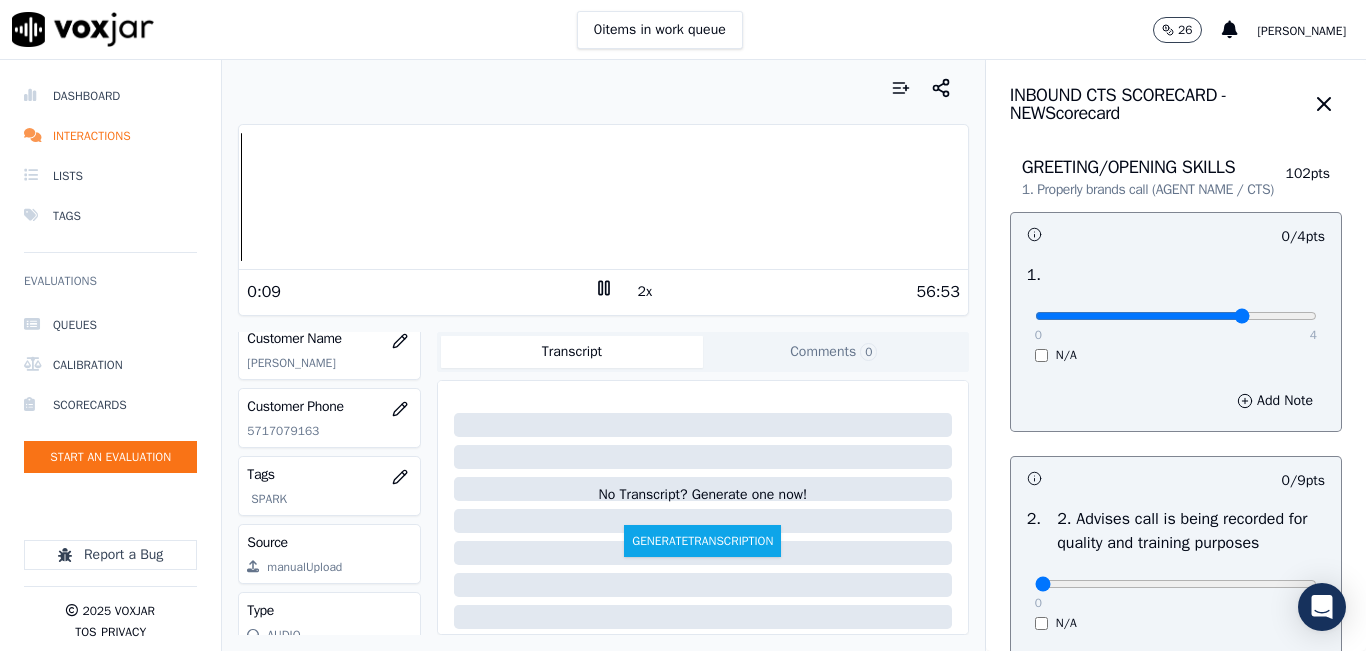 type on "3" 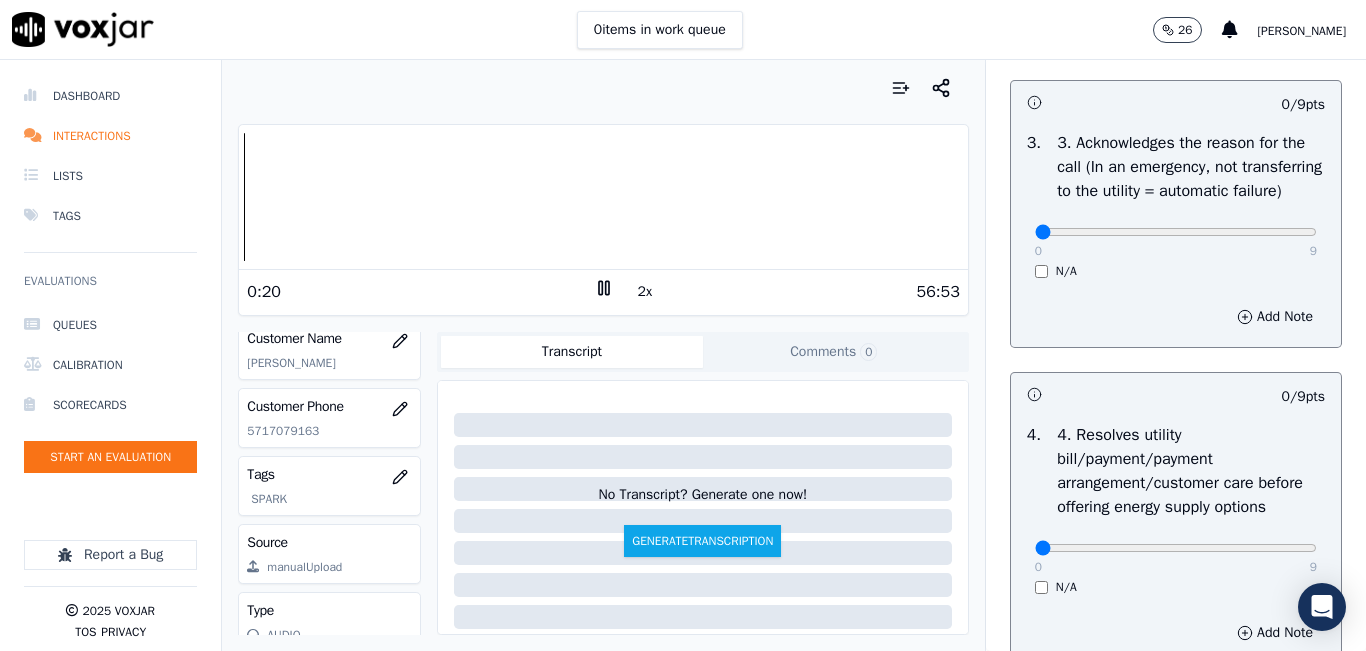scroll, scrollTop: 600, scrollLeft: 0, axis: vertical 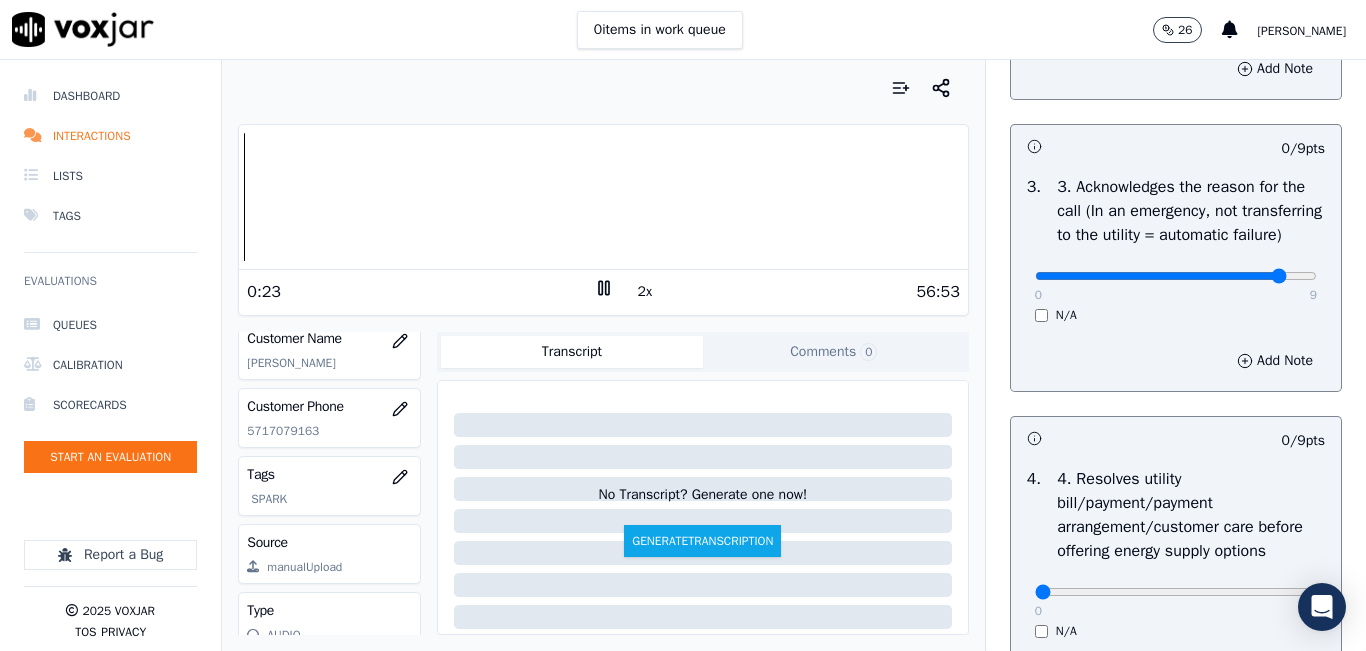 click at bounding box center [1176, -284] 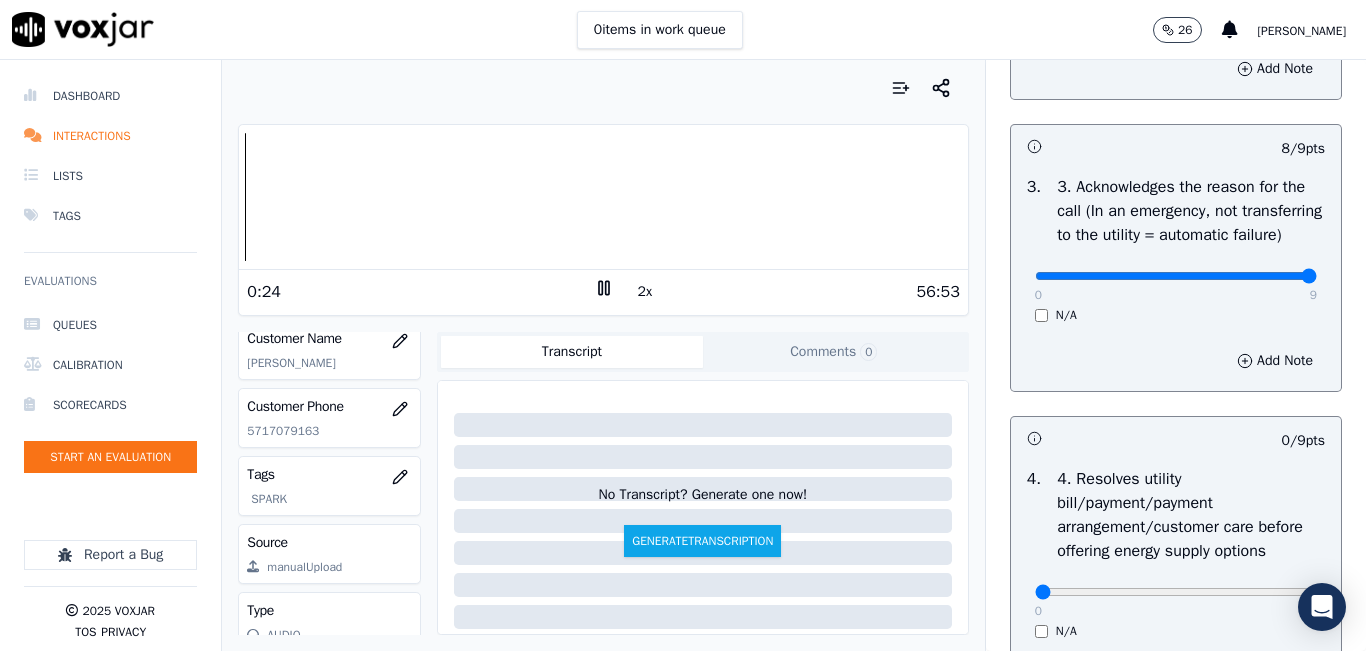 type on "9" 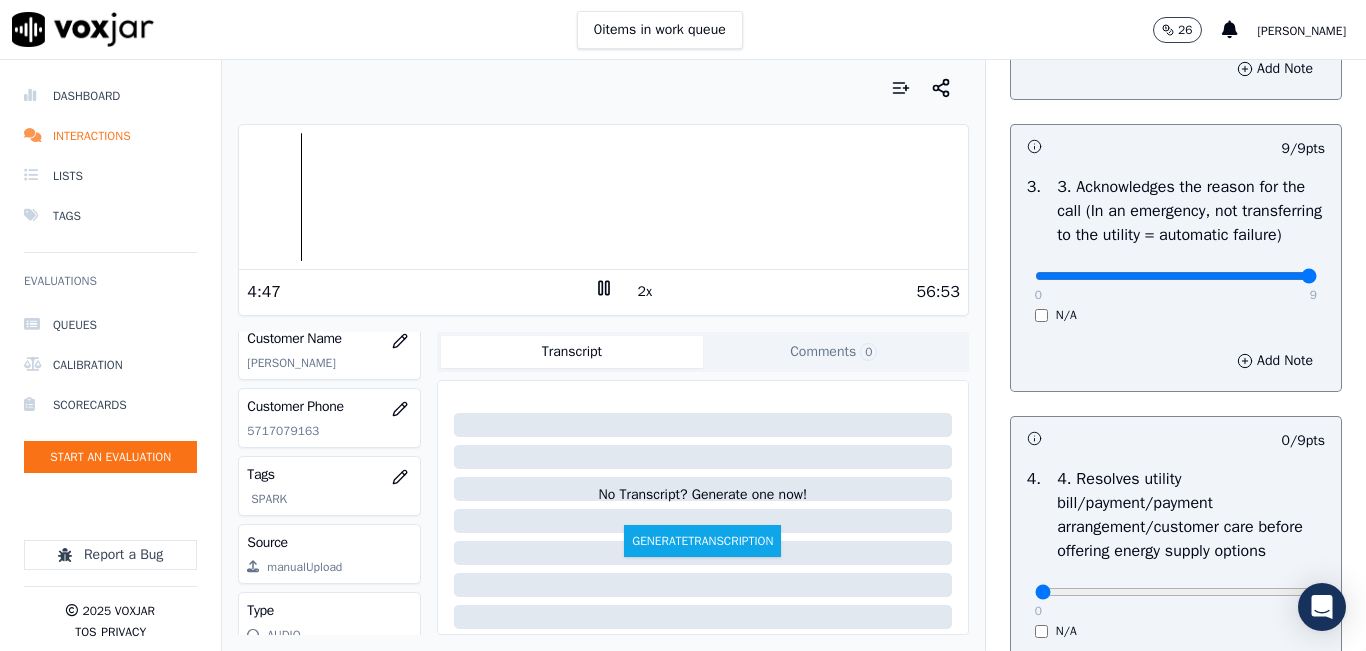 click on "2x" at bounding box center [645, 292] 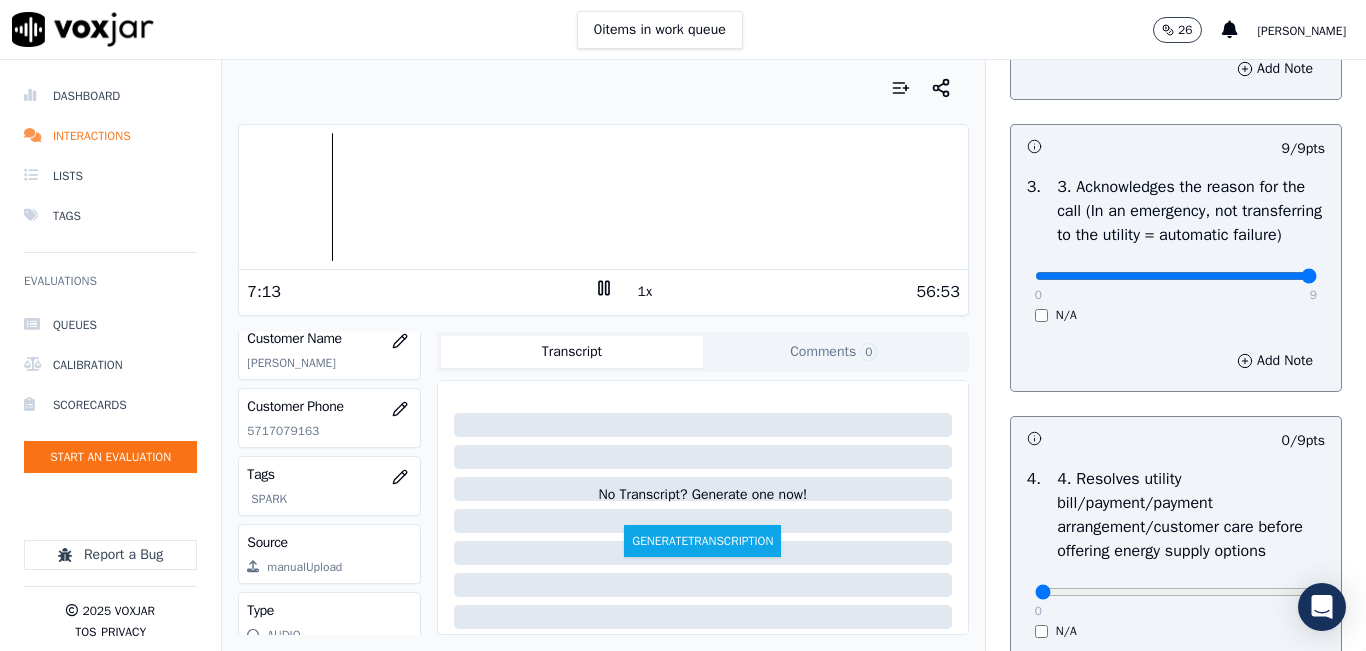 click on "1x" at bounding box center [645, 292] 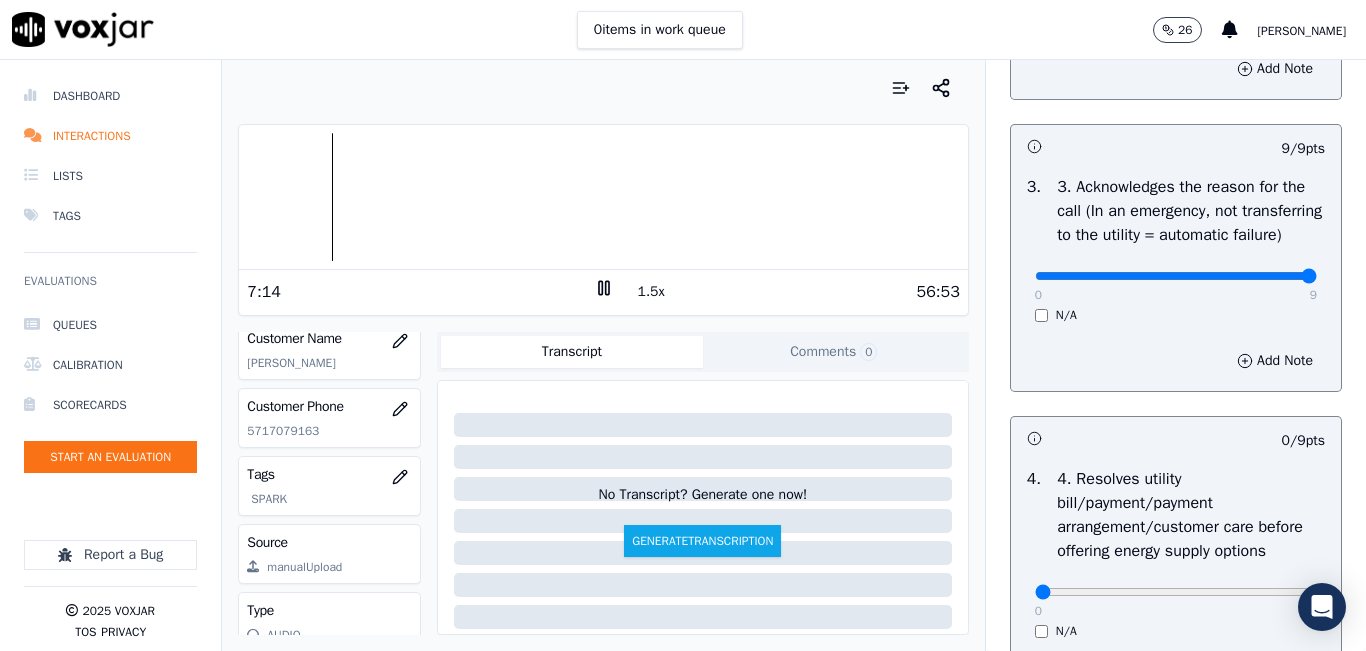 drag, startPoint x: 640, startPoint y: 300, endPoint x: 483, endPoint y: 266, distance: 160.63934 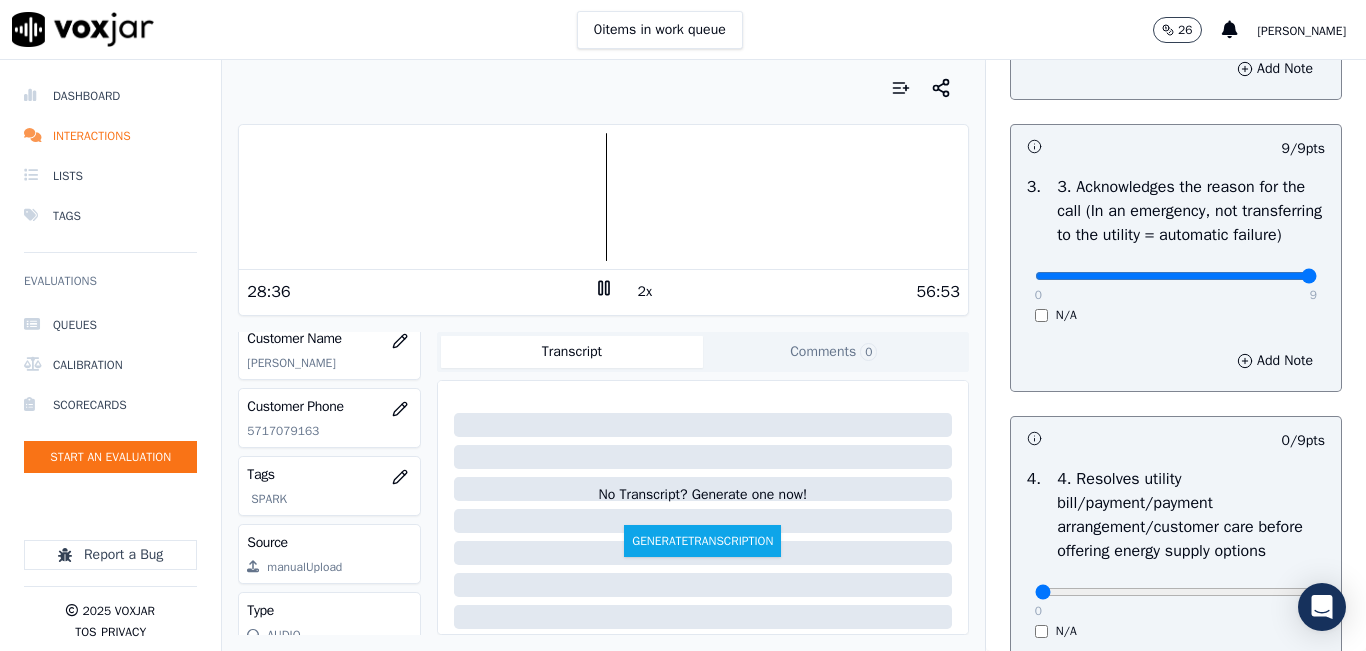click at bounding box center [603, 197] 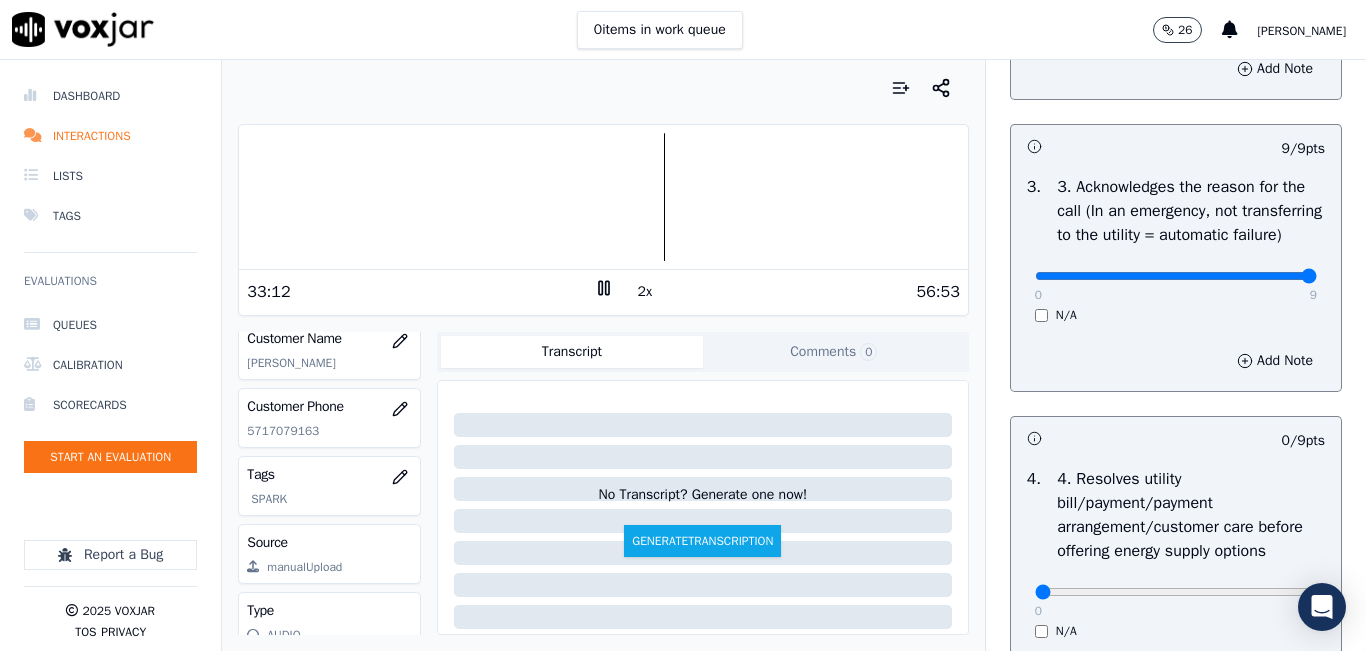 click at bounding box center (603, 197) 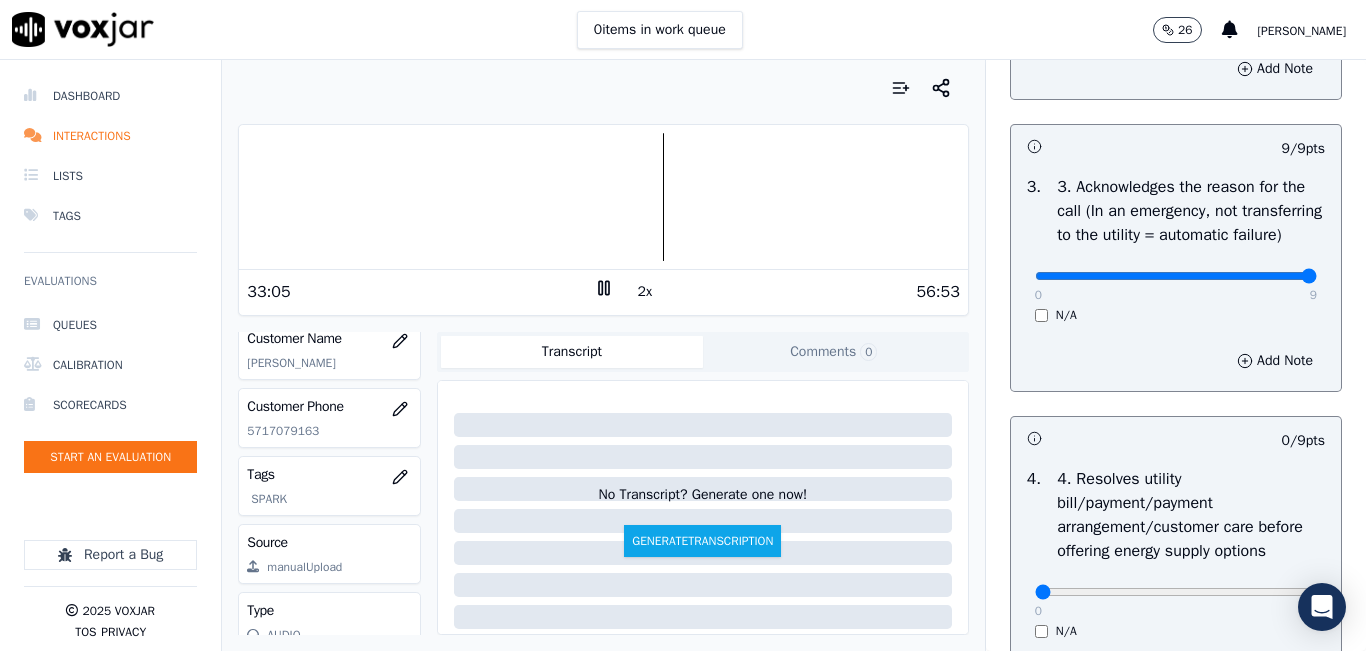 click at bounding box center (603, 88) 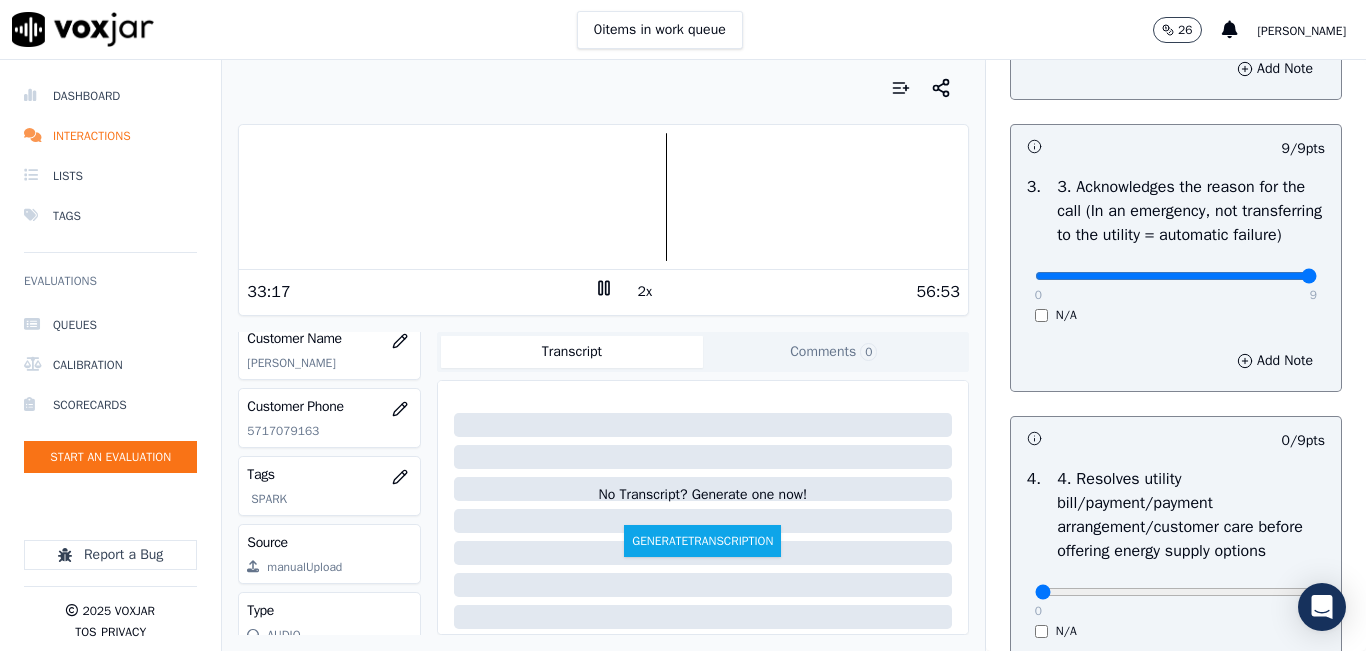 click on "2x" at bounding box center [645, 292] 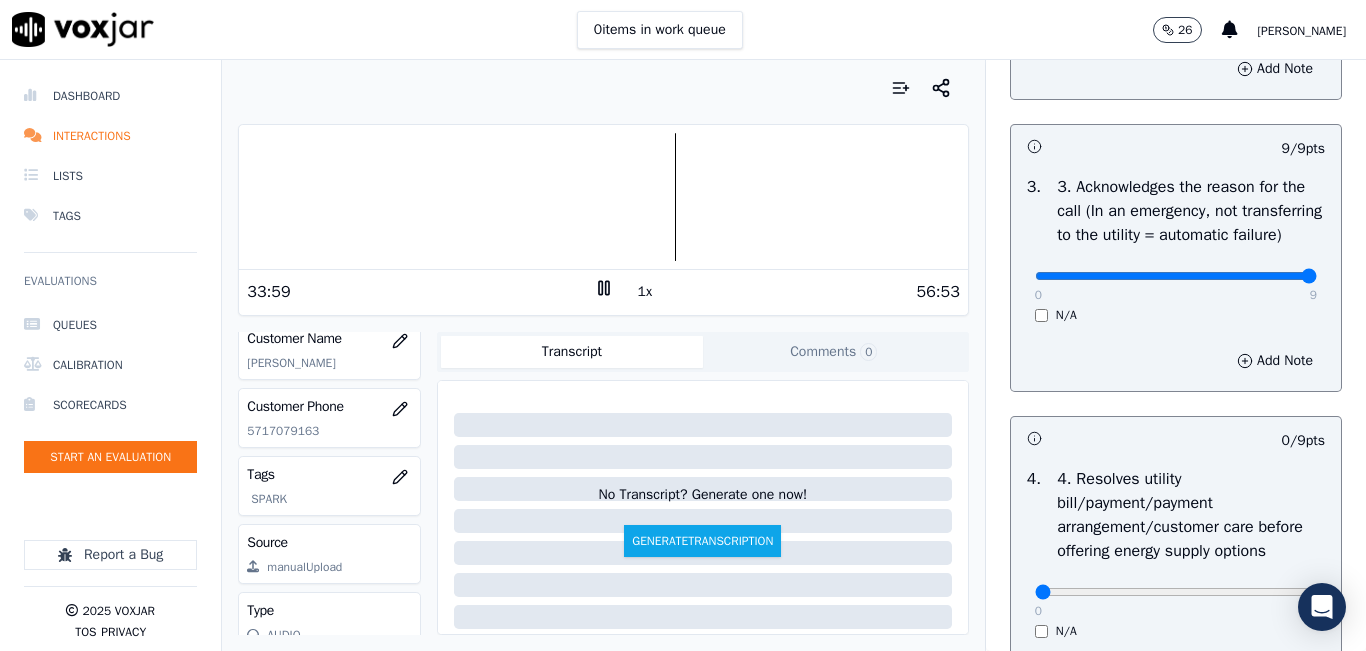 click on "5717079163" 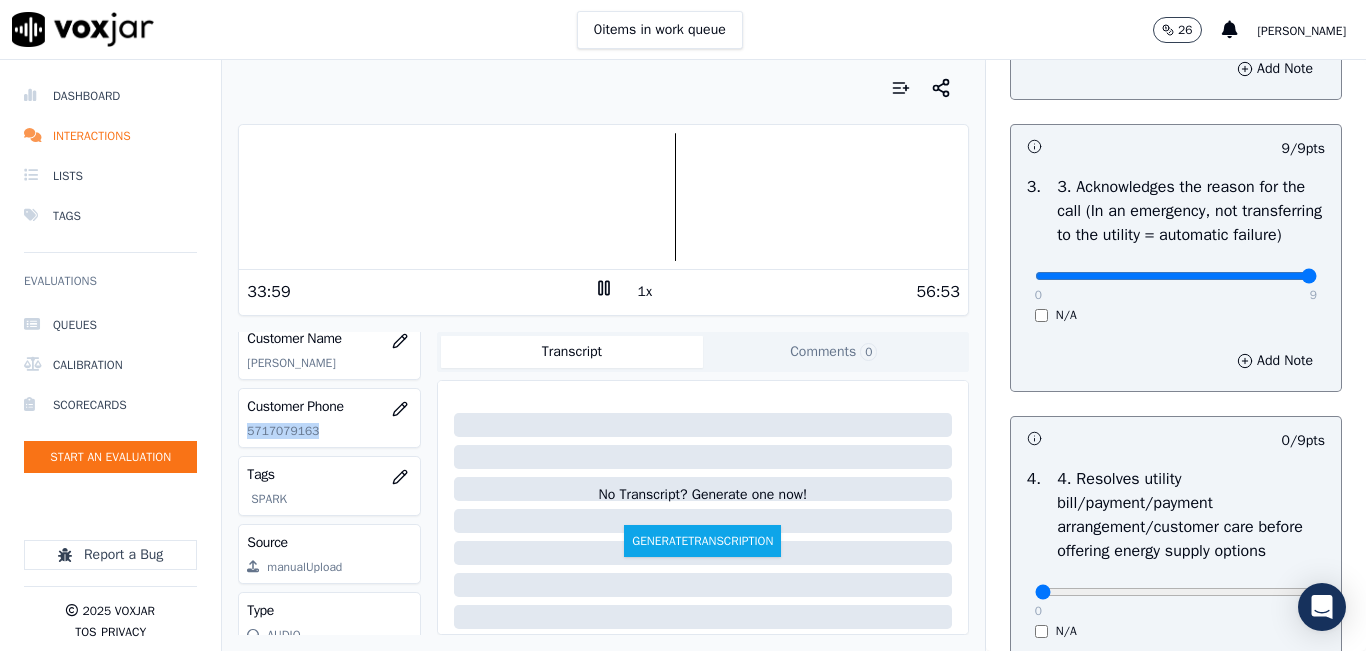 click on "5717079163" 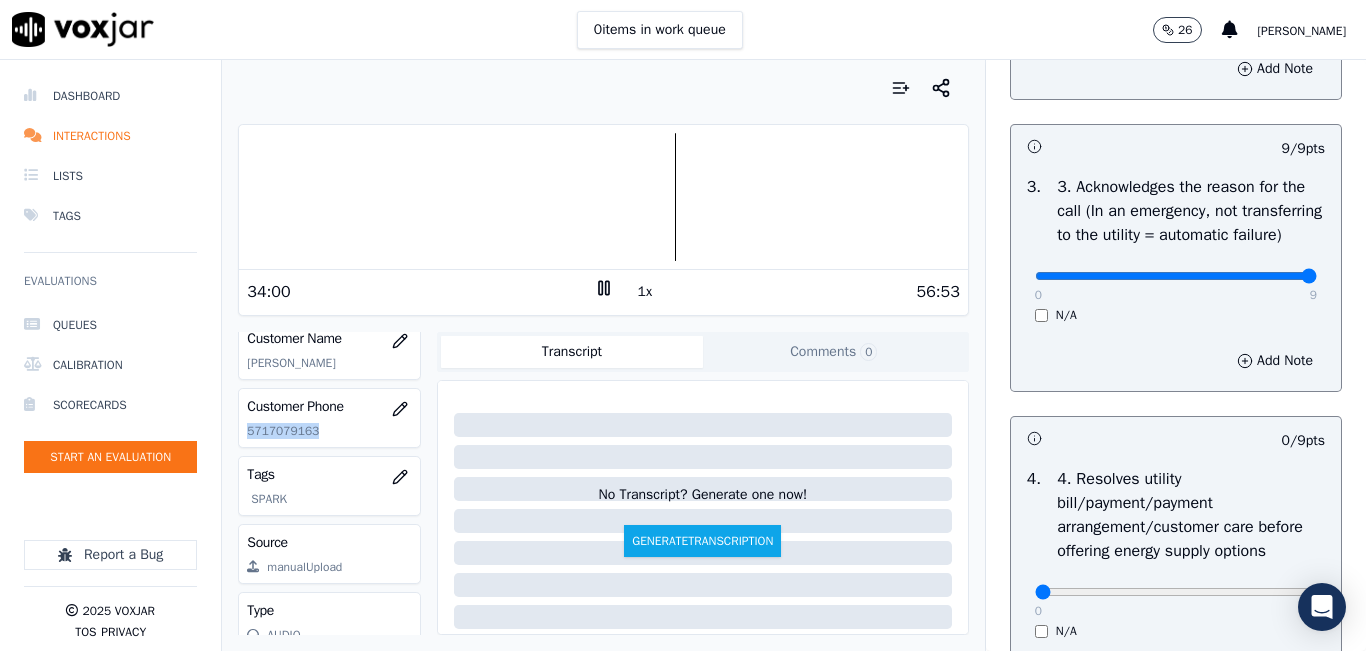 copy on "5717079163" 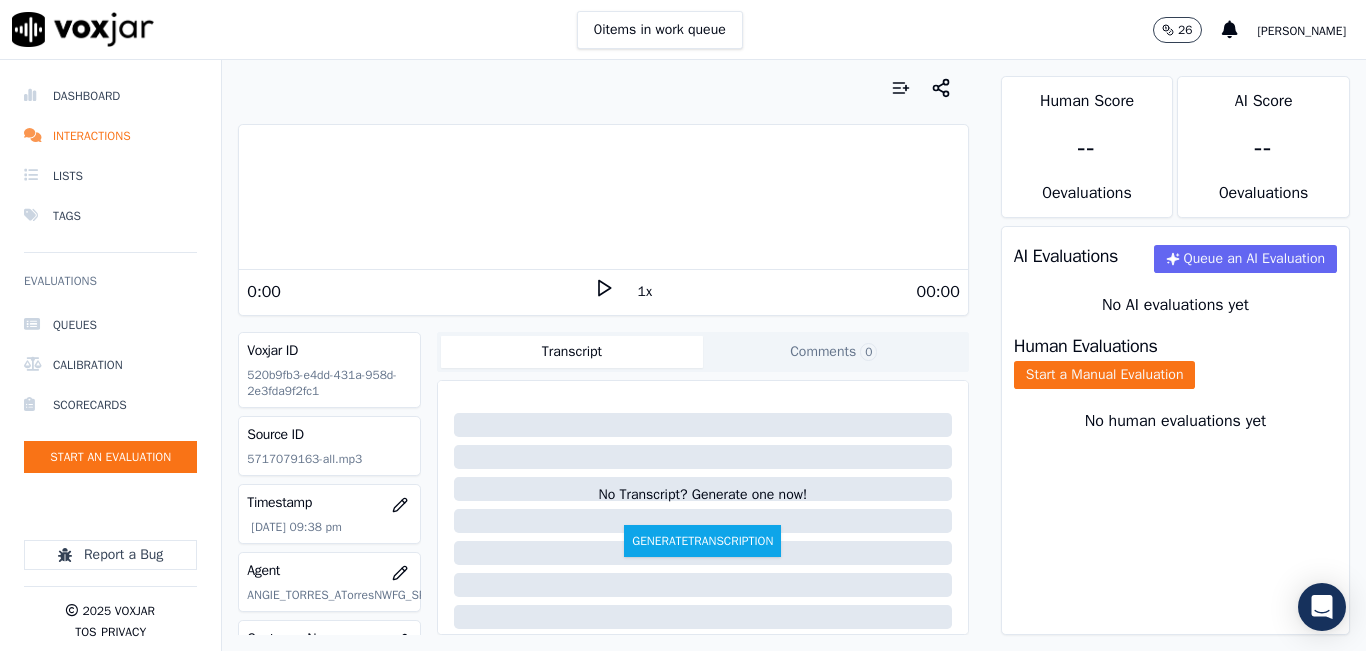click 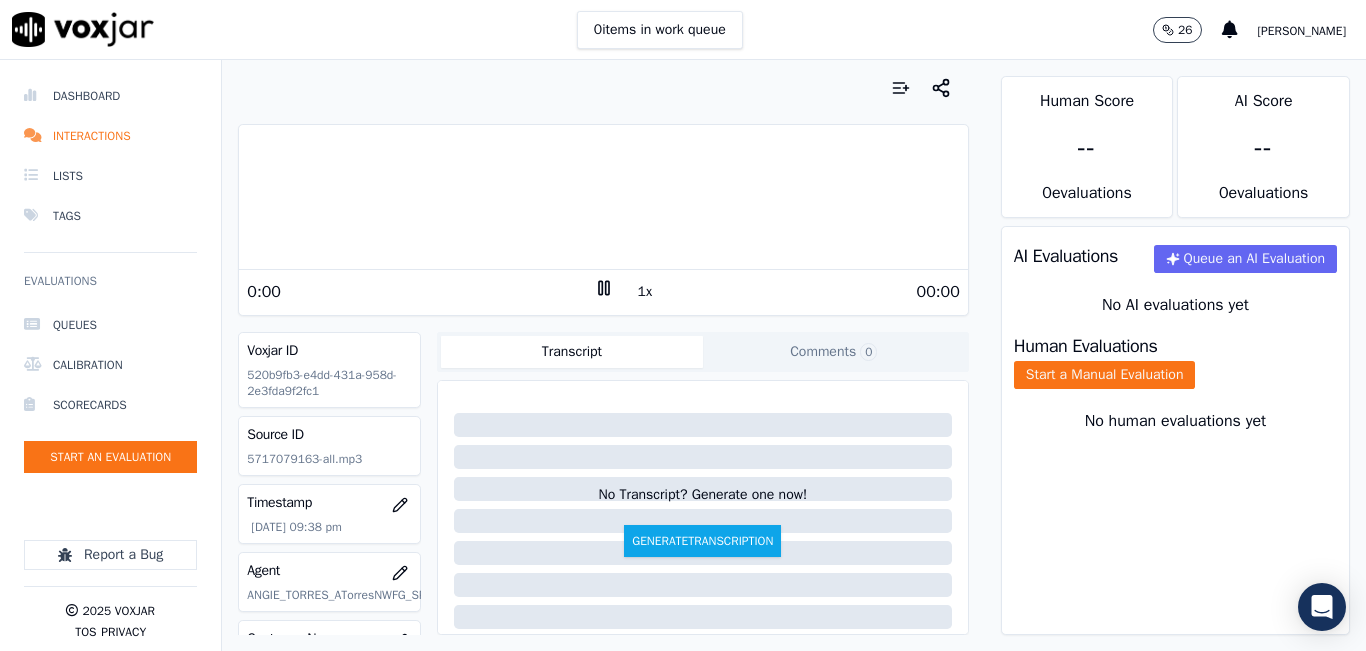 click on "1x" at bounding box center [645, 292] 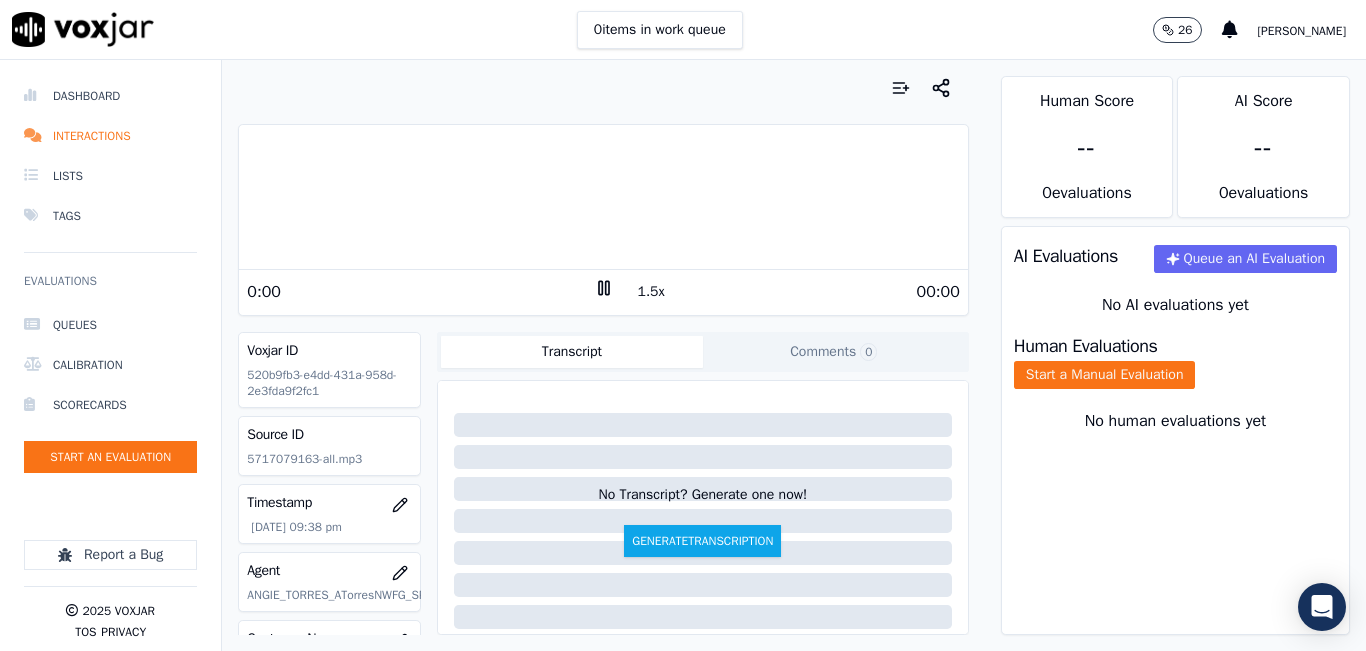 click on "1.5x" at bounding box center (651, 292) 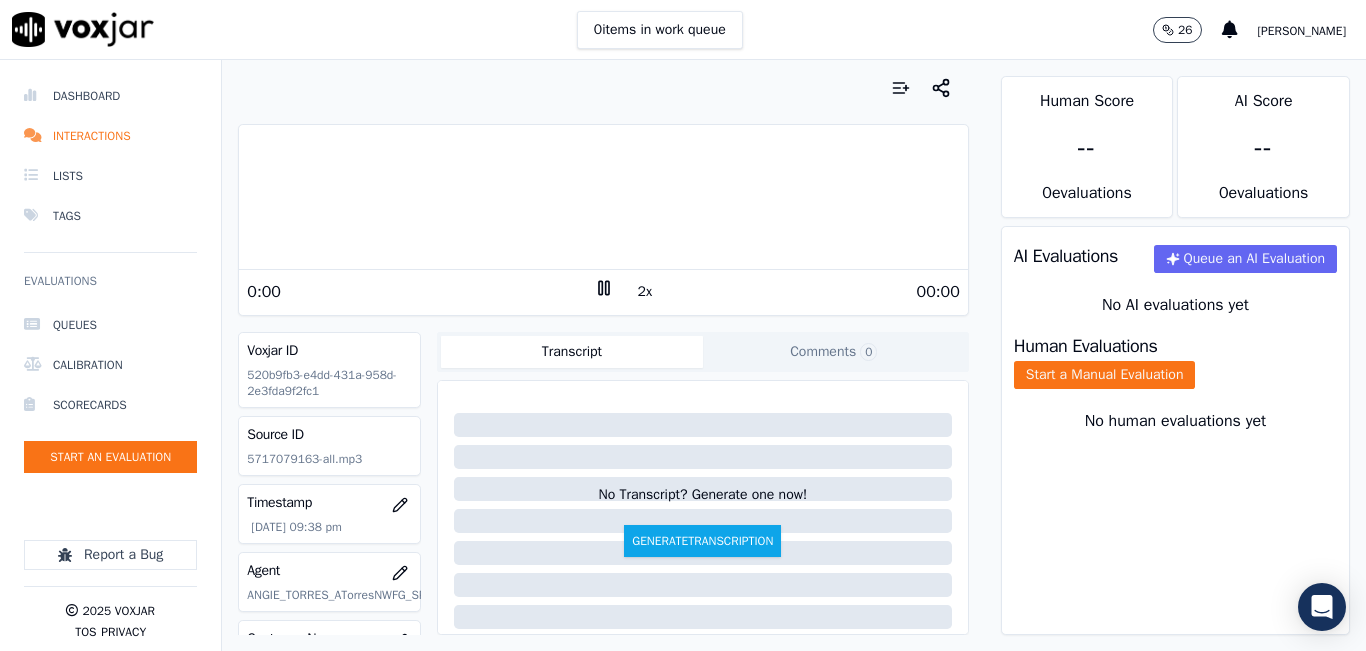 click at bounding box center (603, 197) 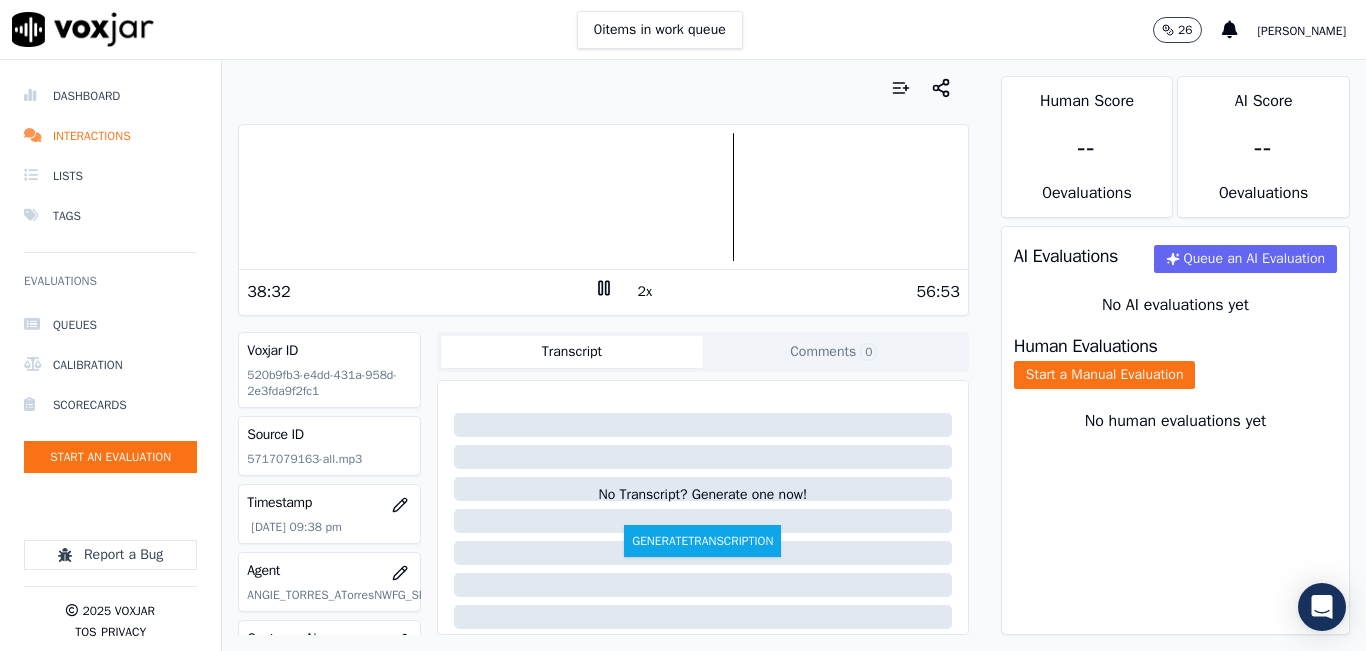 click at bounding box center (603, 197) 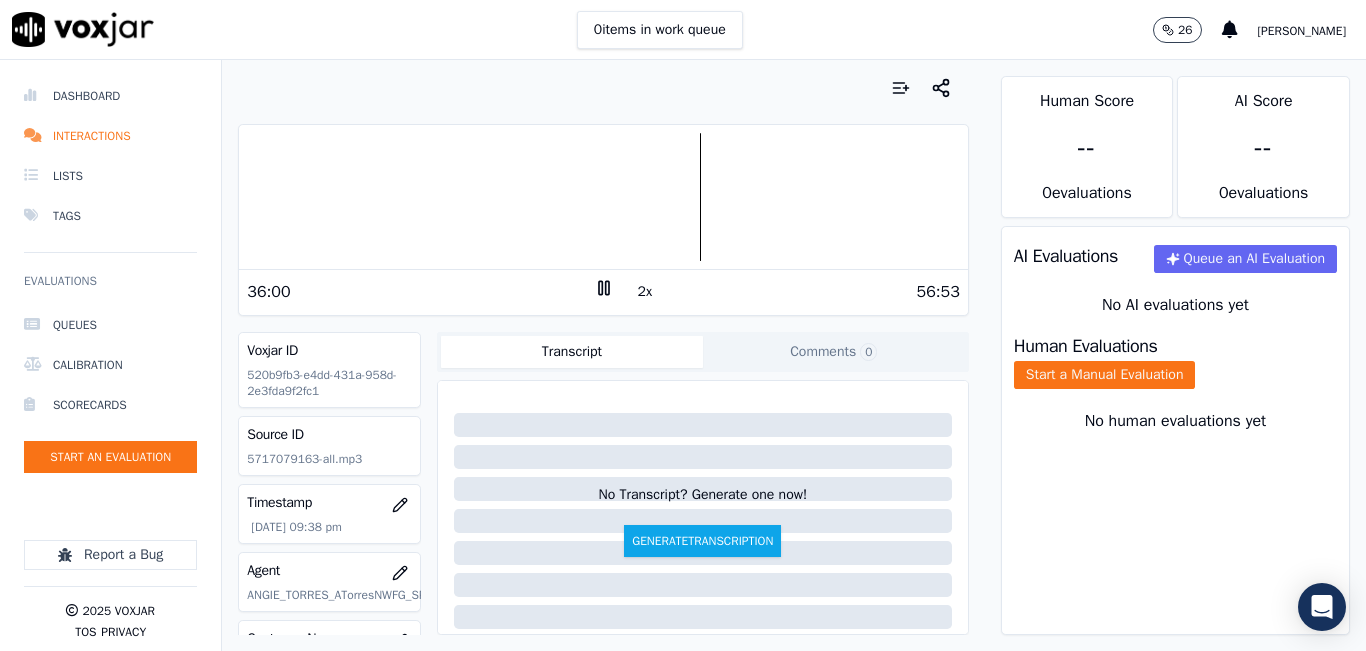 click at bounding box center [603, 197] 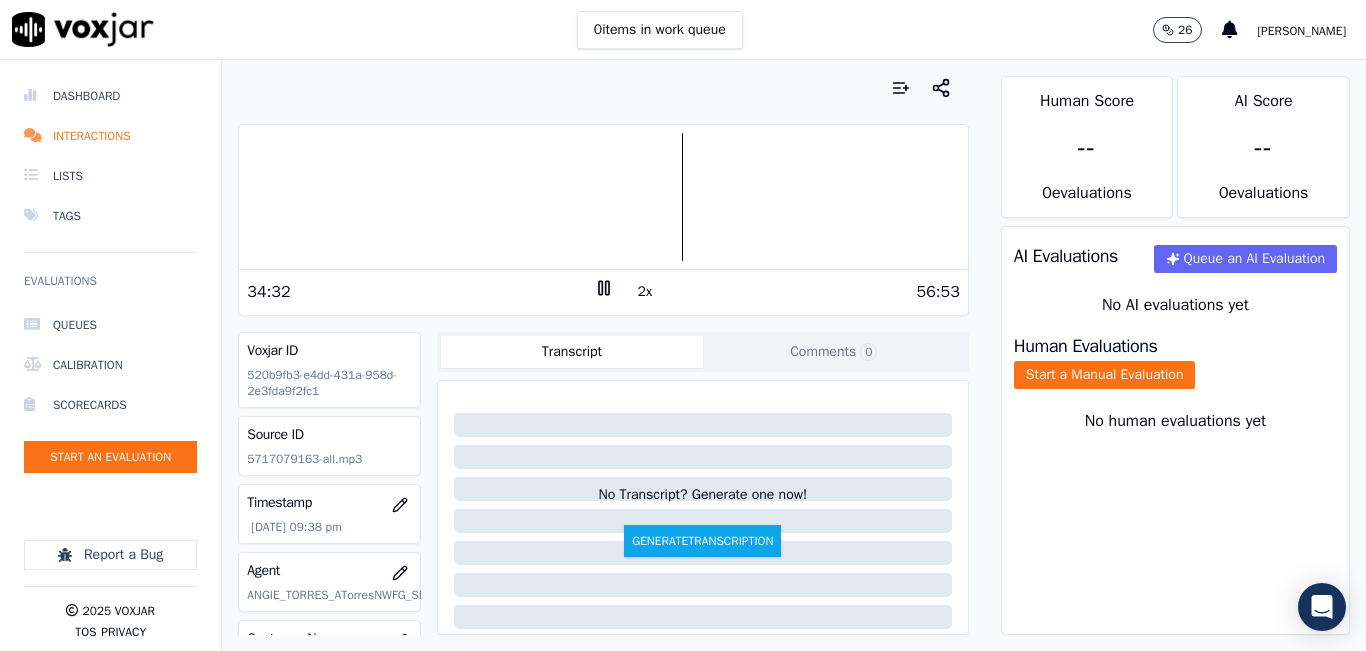 click on "2x" at bounding box center (645, 292) 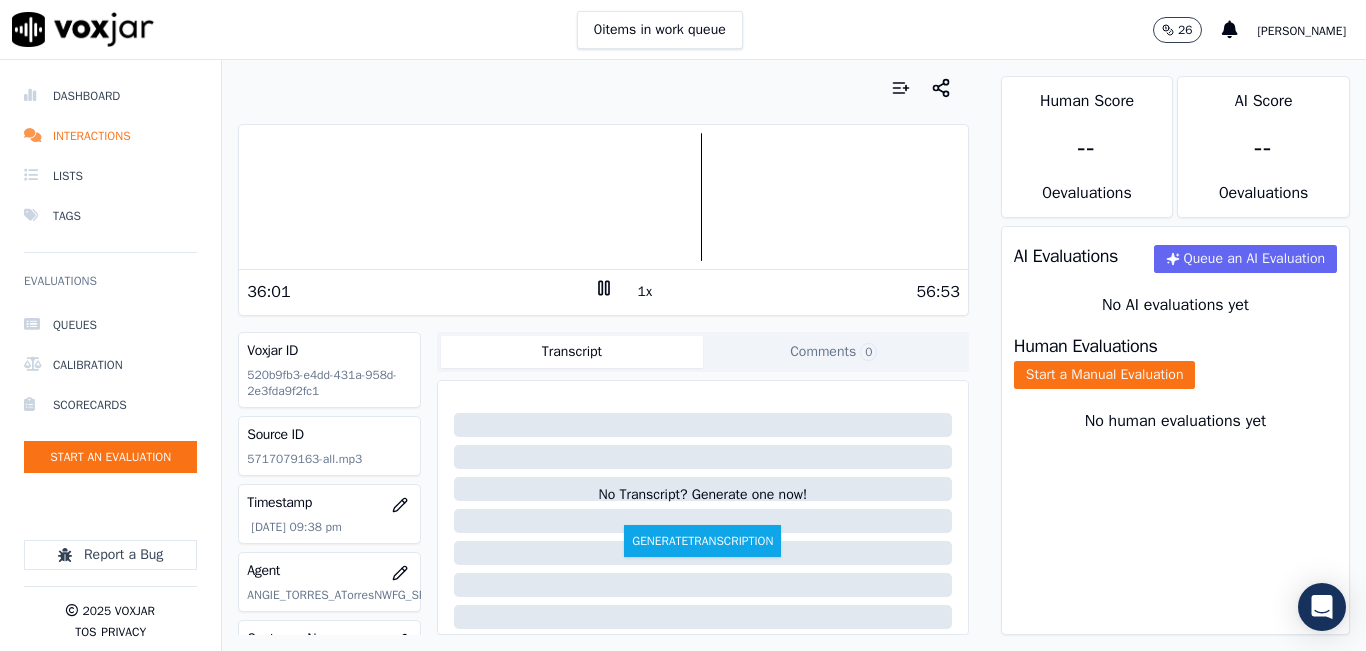click at bounding box center [603, 88] 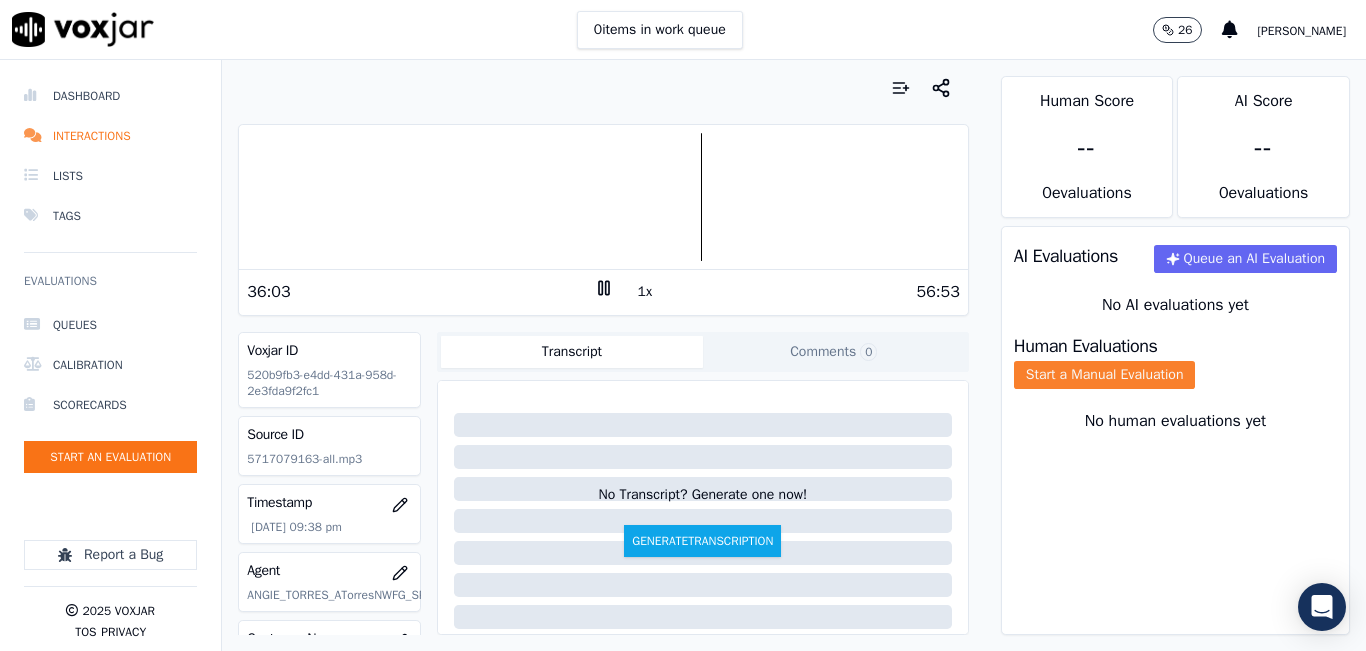 click on "Start a Manual Evaluation" 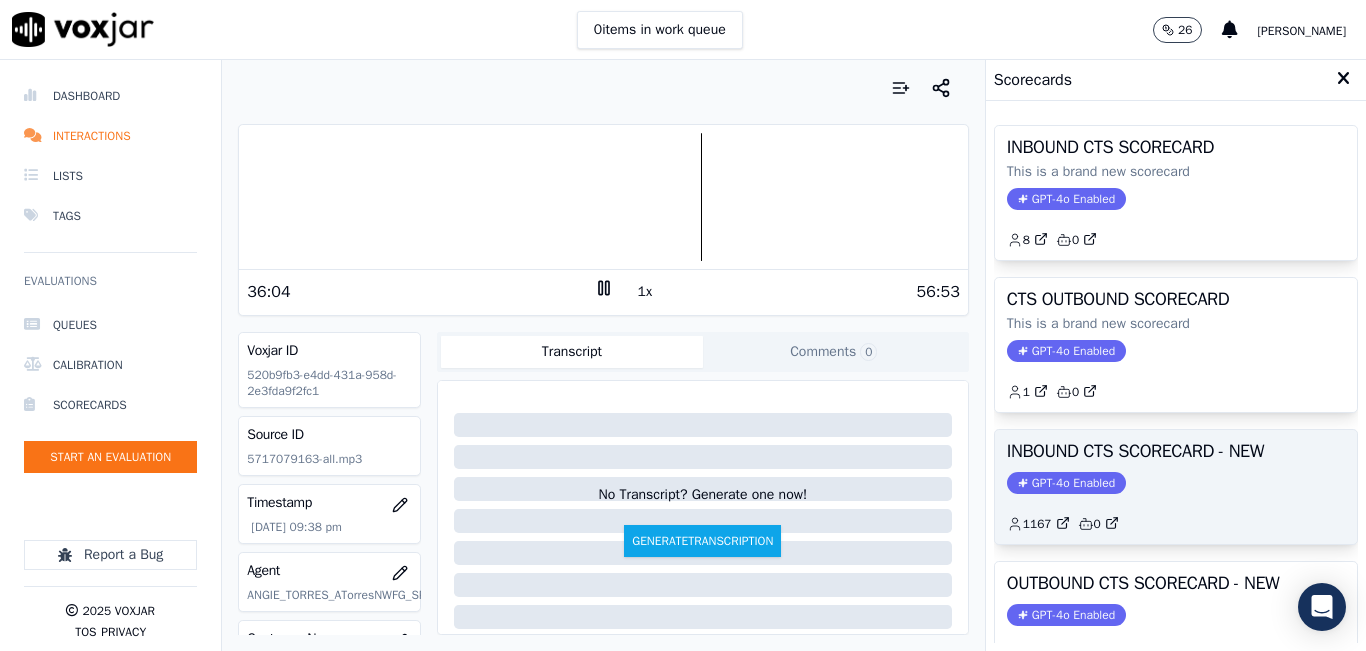 click on "INBOUND CTS SCORECARD - NEW        GPT-4o Enabled       1167         0" at bounding box center (1176, 487) 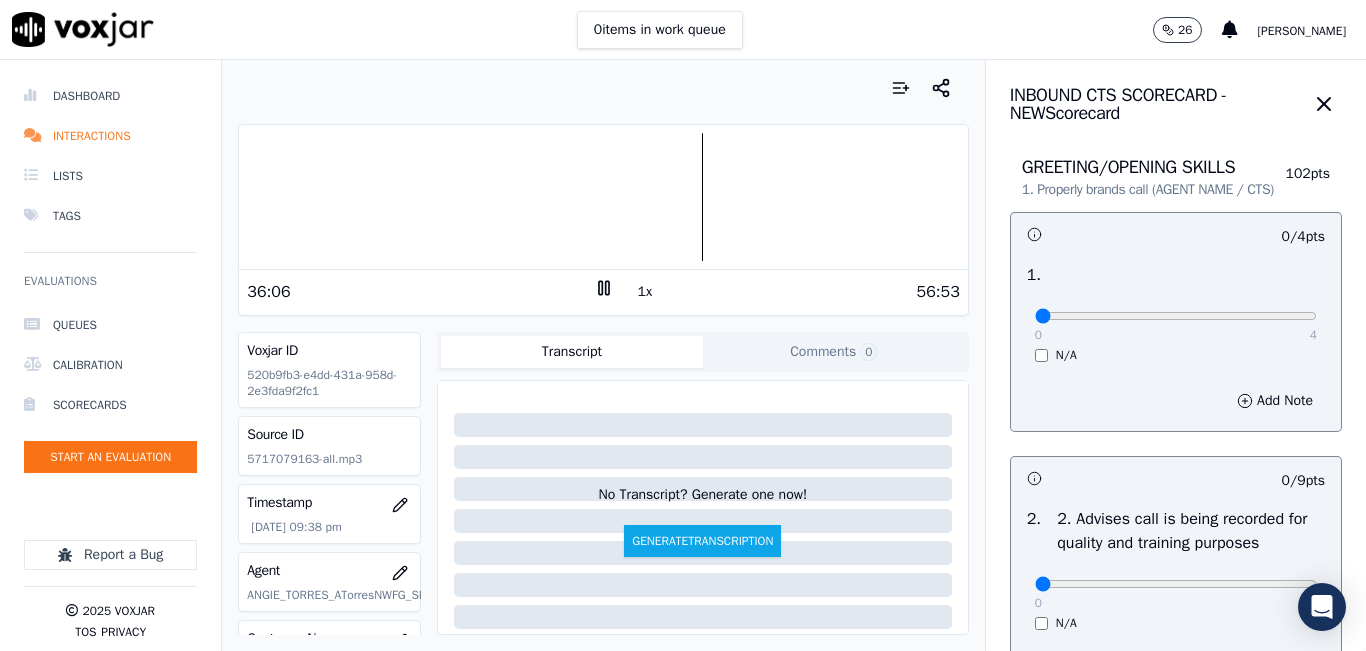 click on "1x" at bounding box center [645, 292] 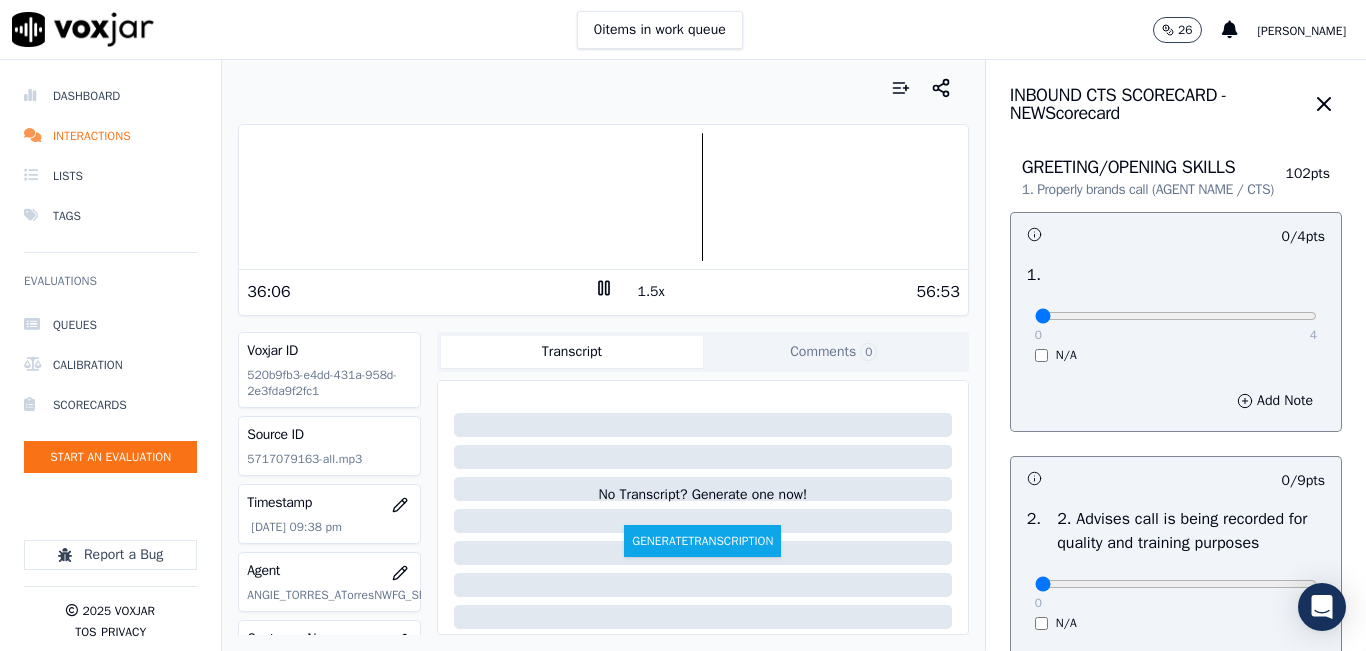 click on "1.5x" at bounding box center (651, 292) 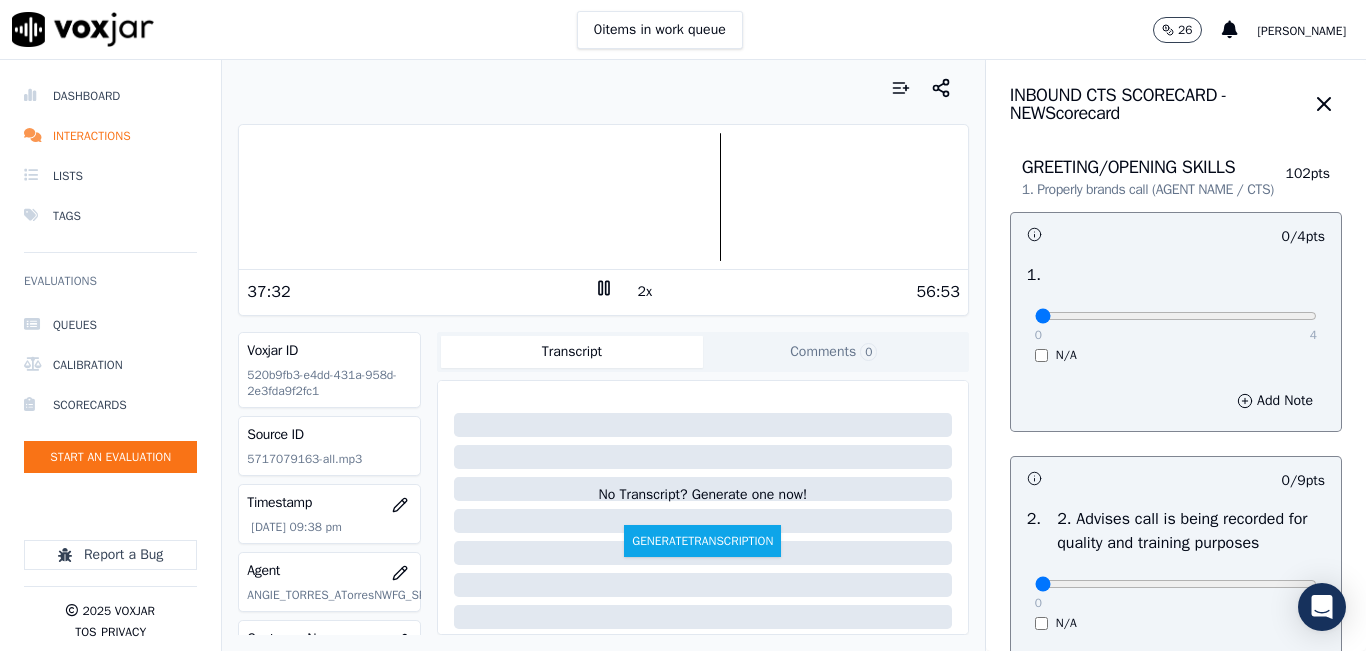 click on "0  items in work queue     26         carlos barrios" at bounding box center (683, 30) 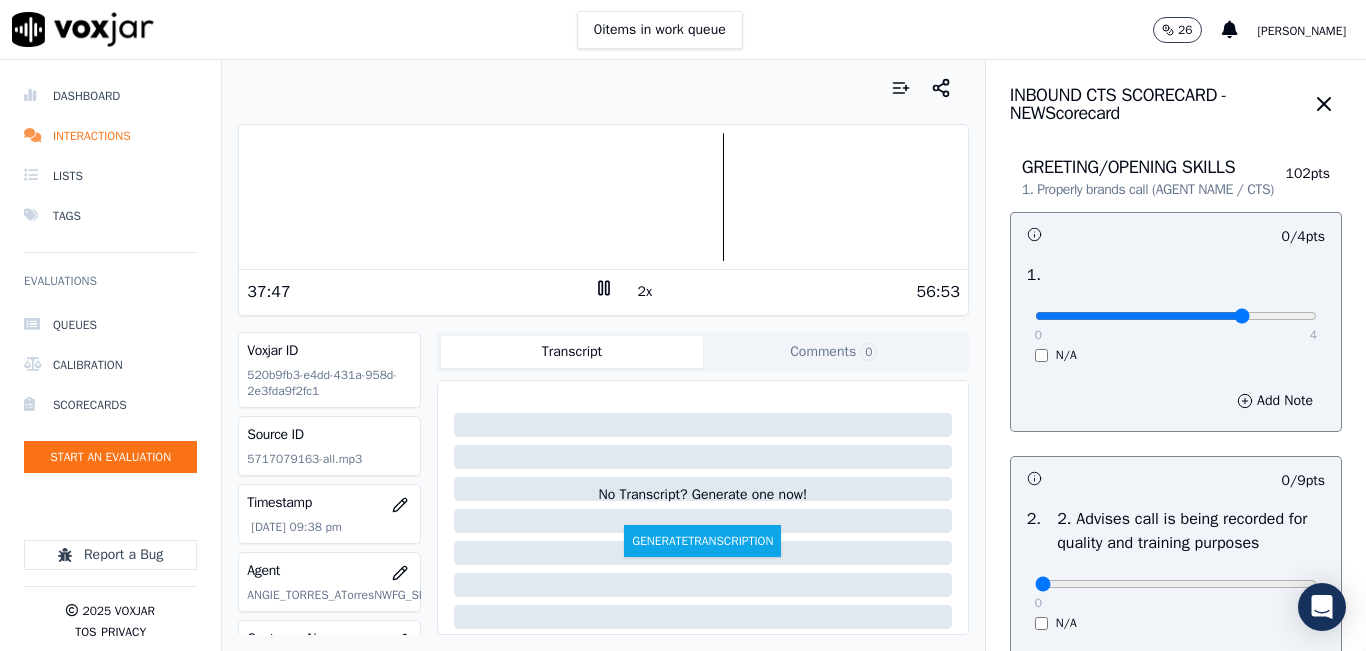 type on "3" 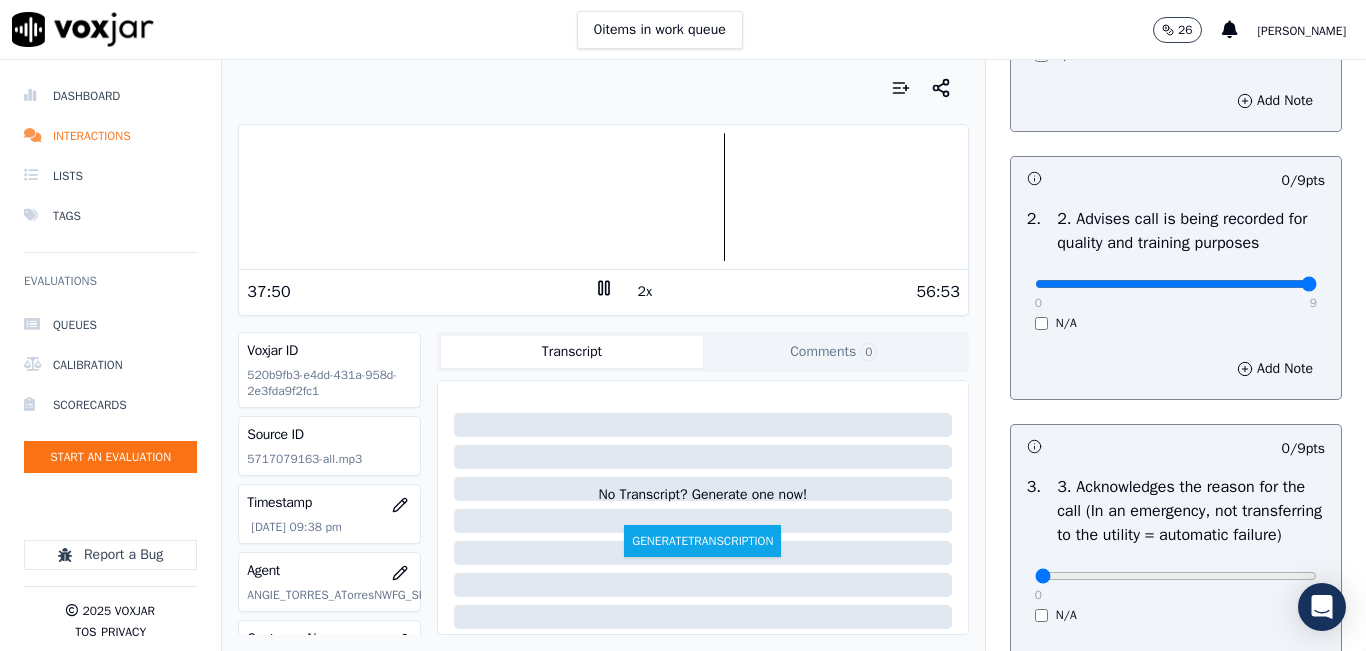type on "9" 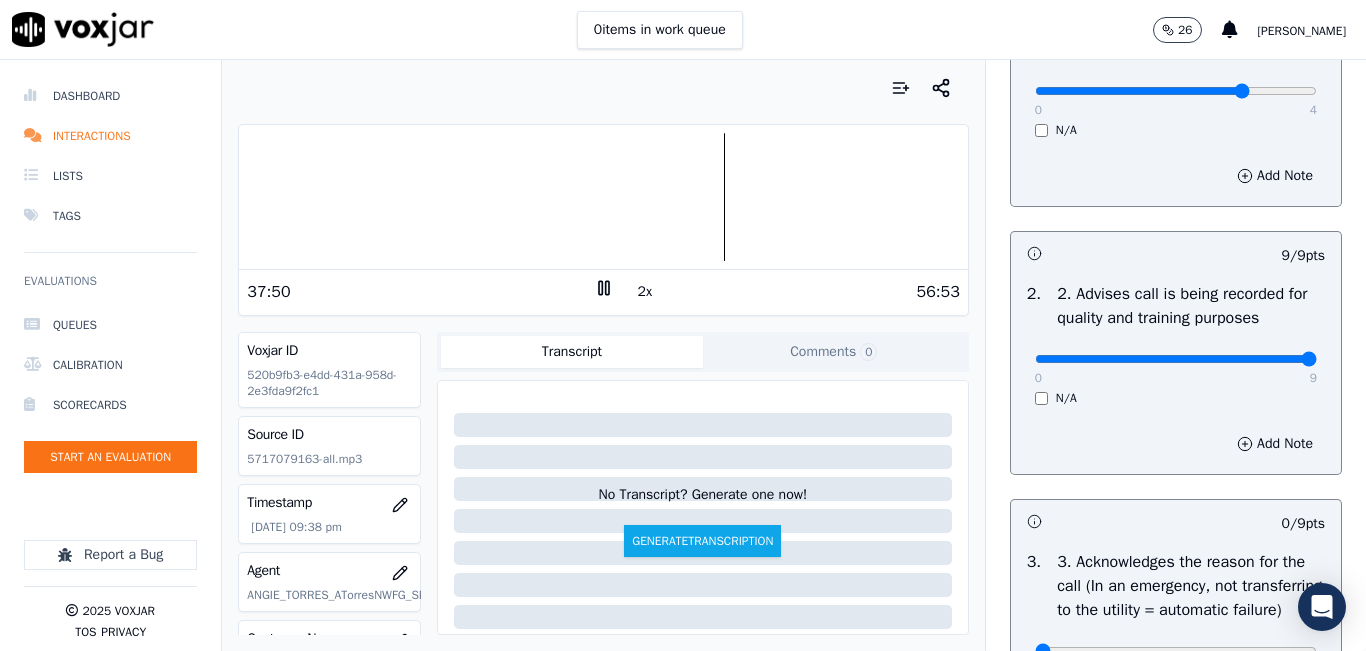 scroll, scrollTop: 0, scrollLeft: 0, axis: both 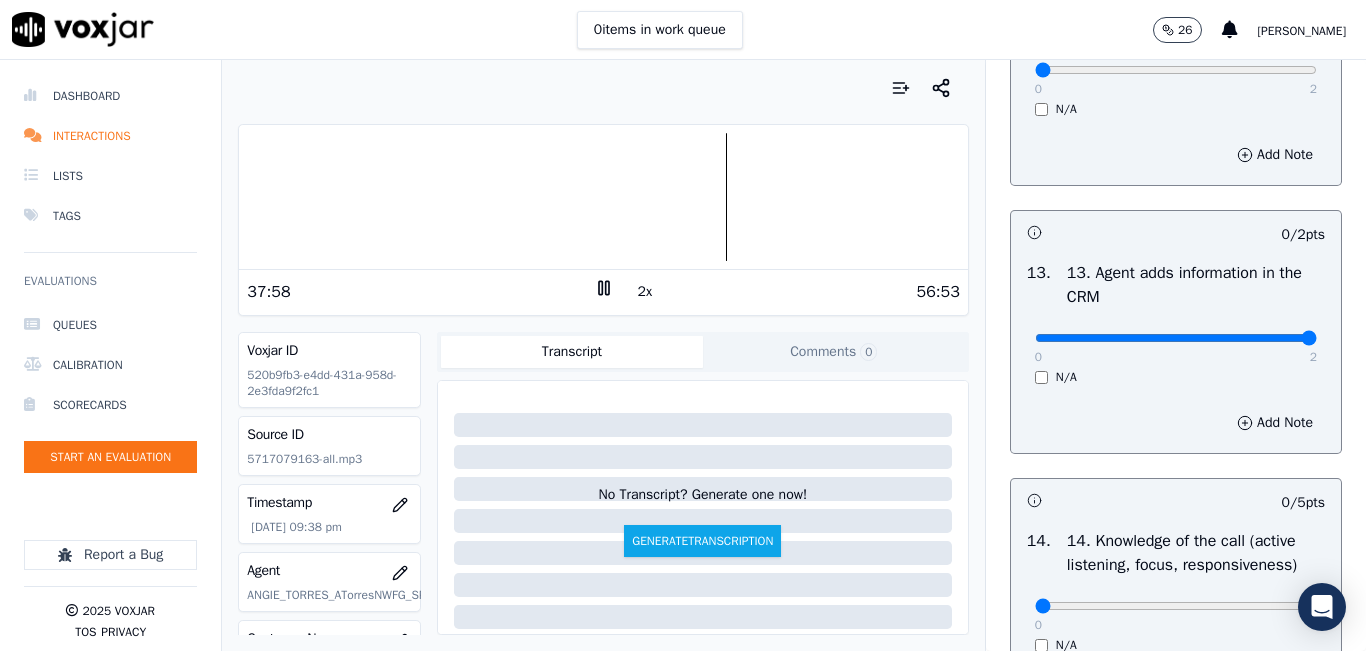 type on "2" 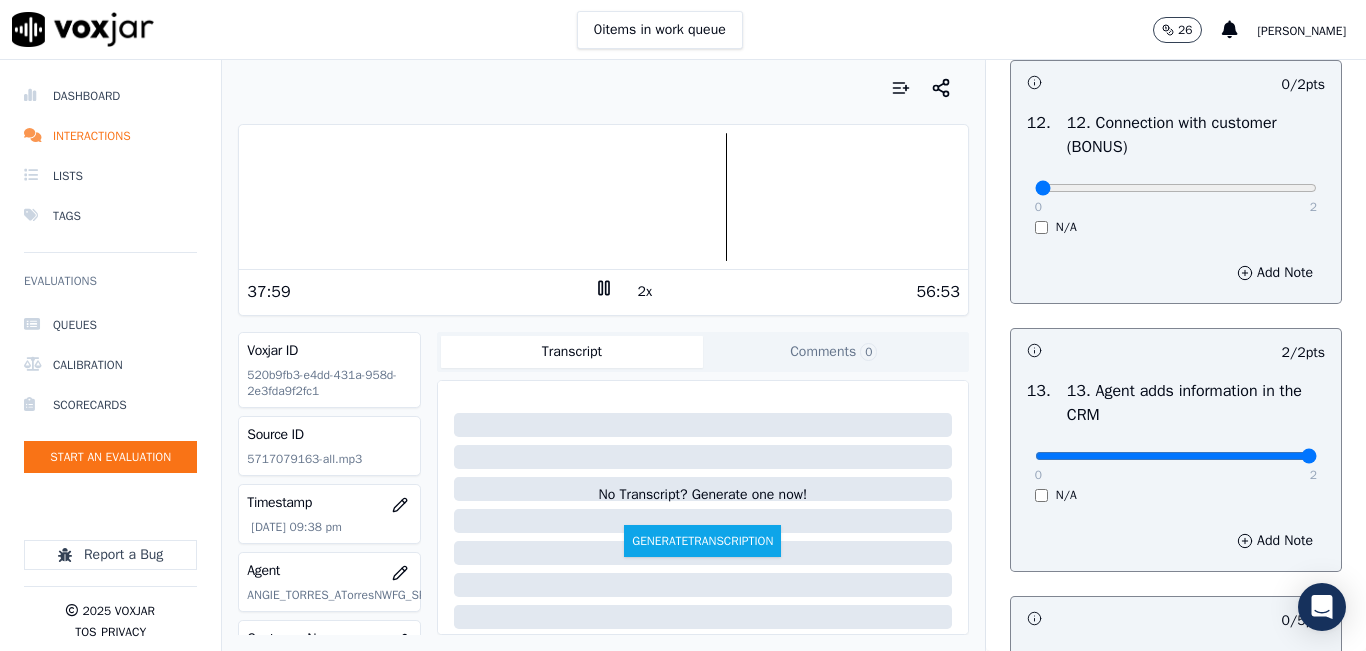 scroll, scrollTop: 3038, scrollLeft: 0, axis: vertical 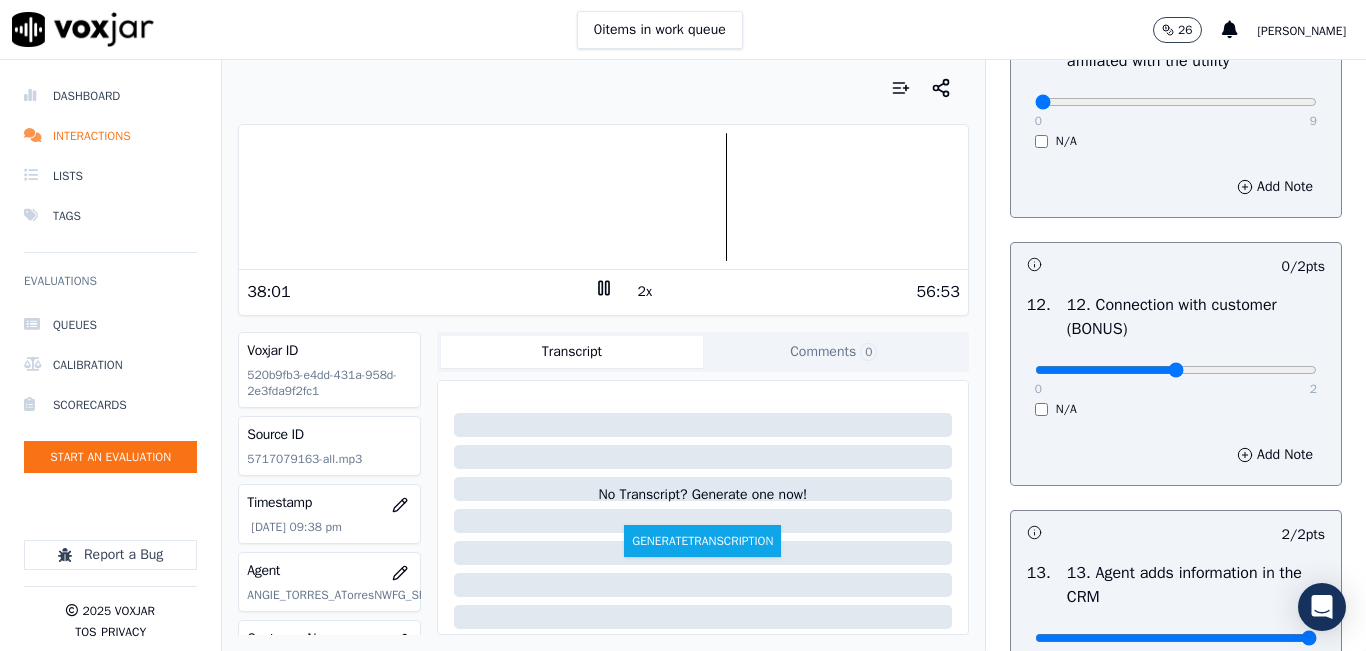 click at bounding box center (1176, -2722) 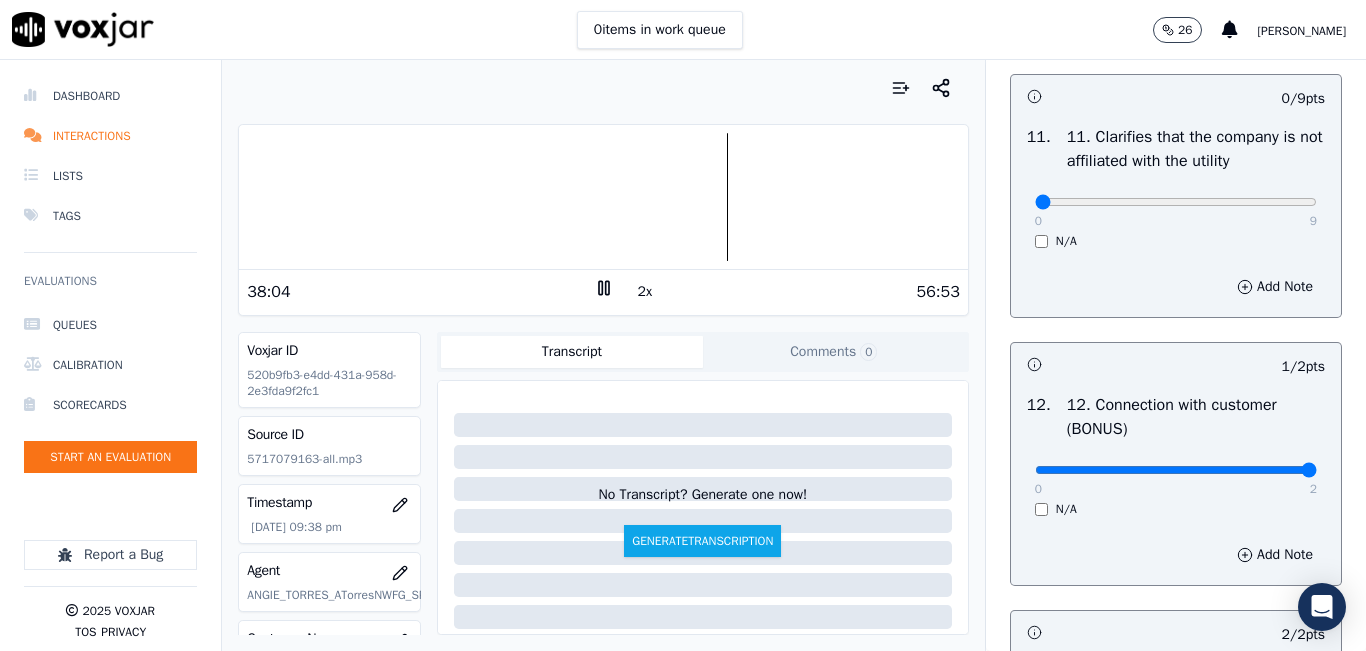 type on "2" 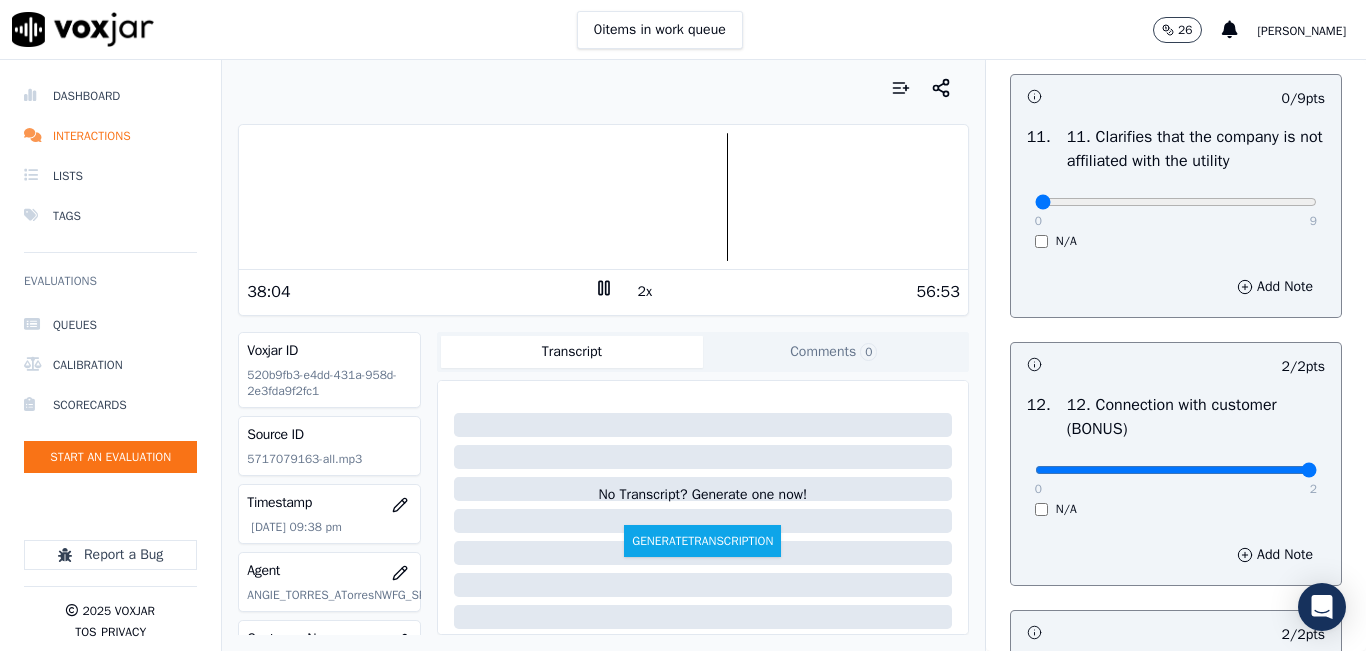 scroll, scrollTop: 2838, scrollLeft: 0, axis: vertical 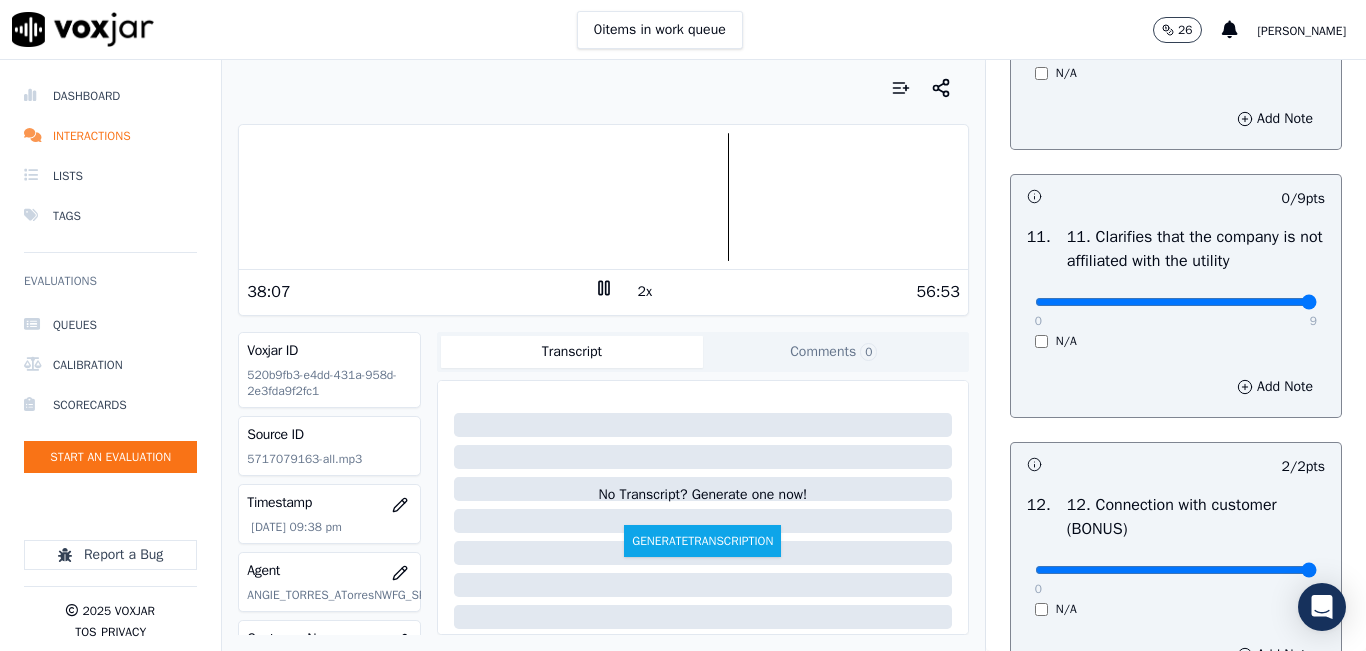 type on "9" 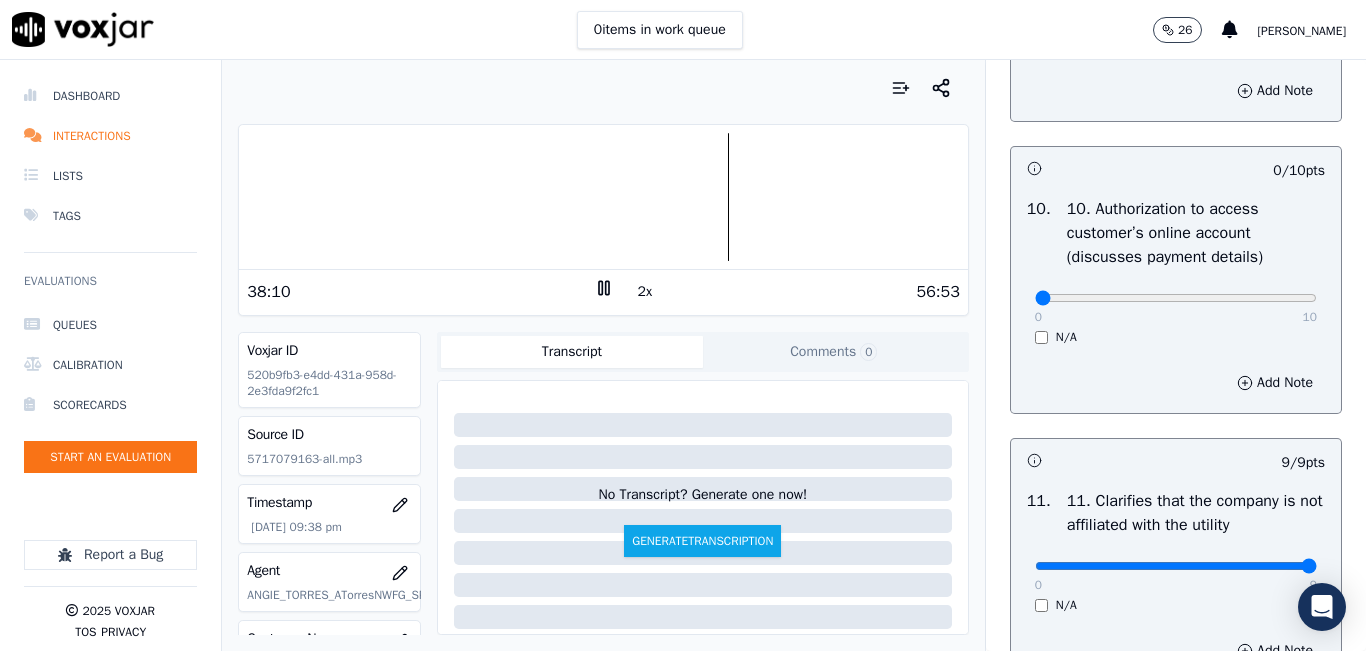 scroll, scrollTop: 2538, scrollLeft: 0, axis: vertical 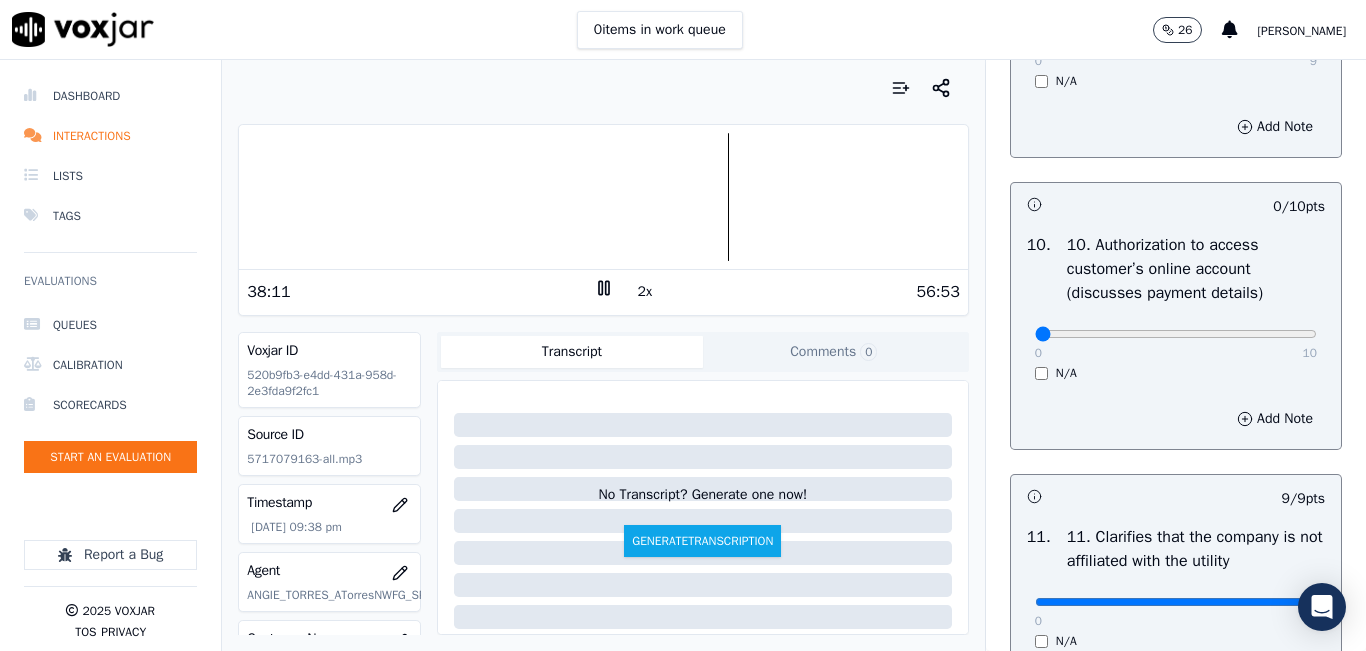 click on "0   10     N/A" at bounding box center [1176, 343] 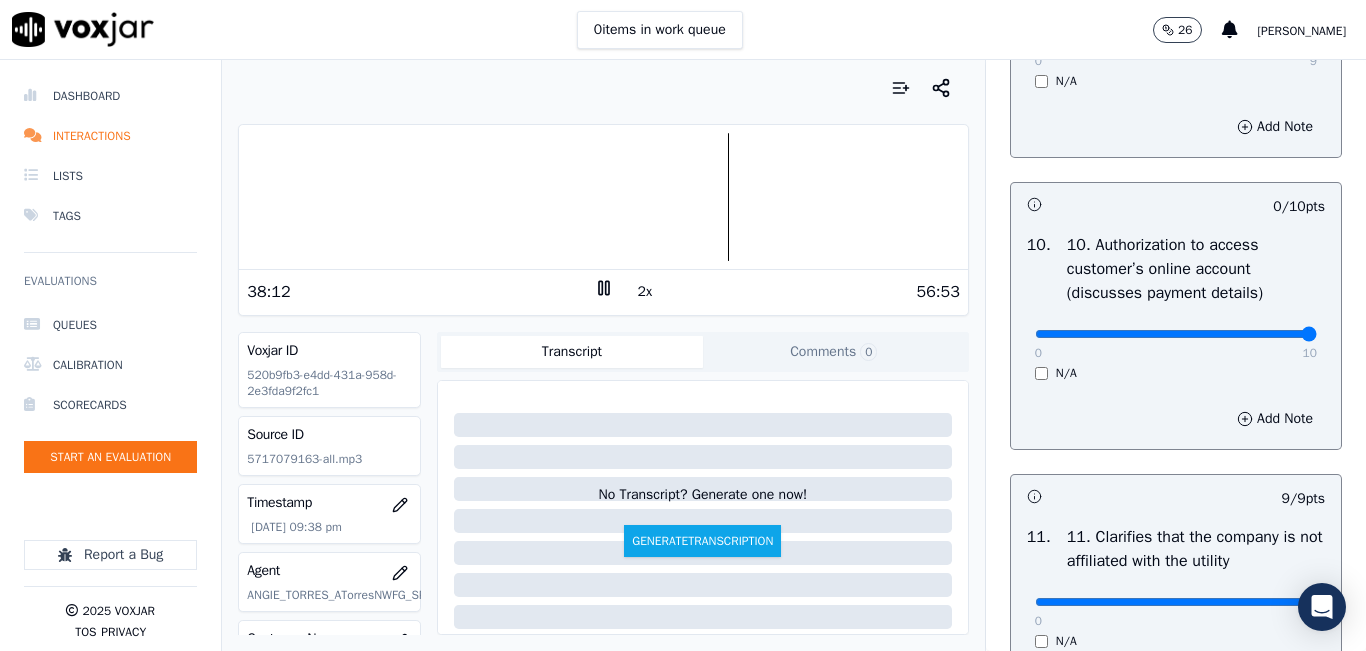 type on "10" 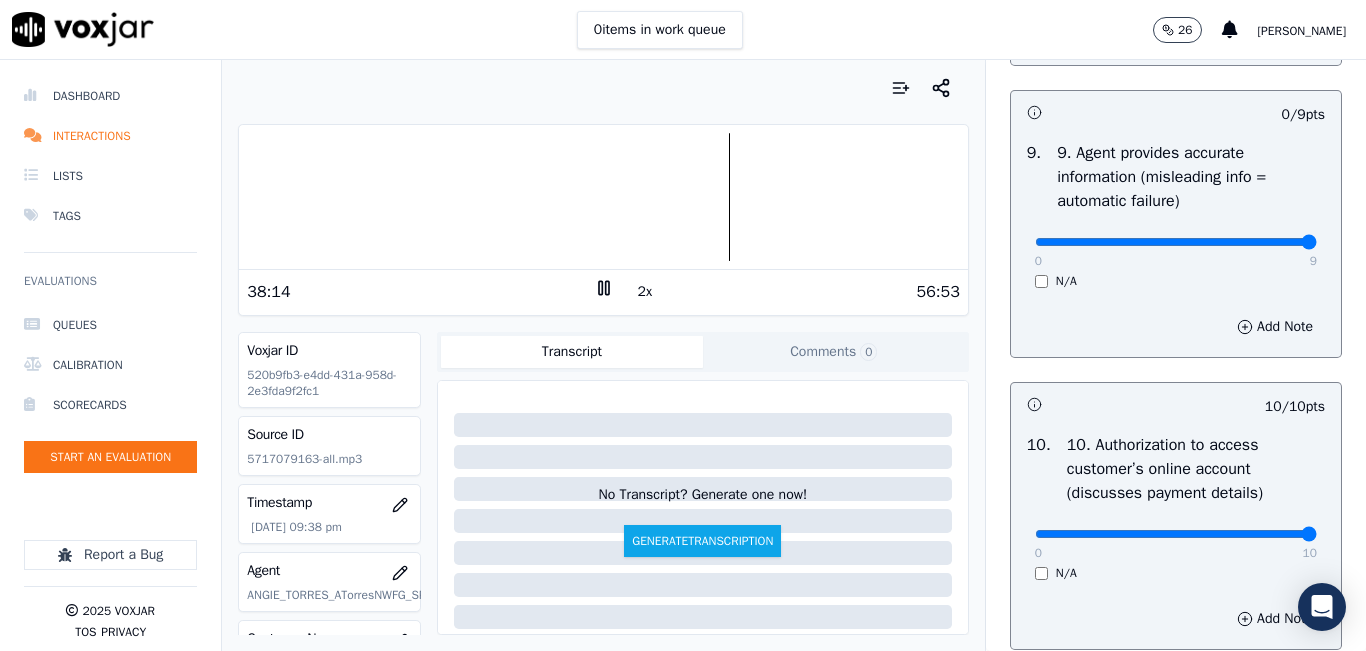 type on "9" 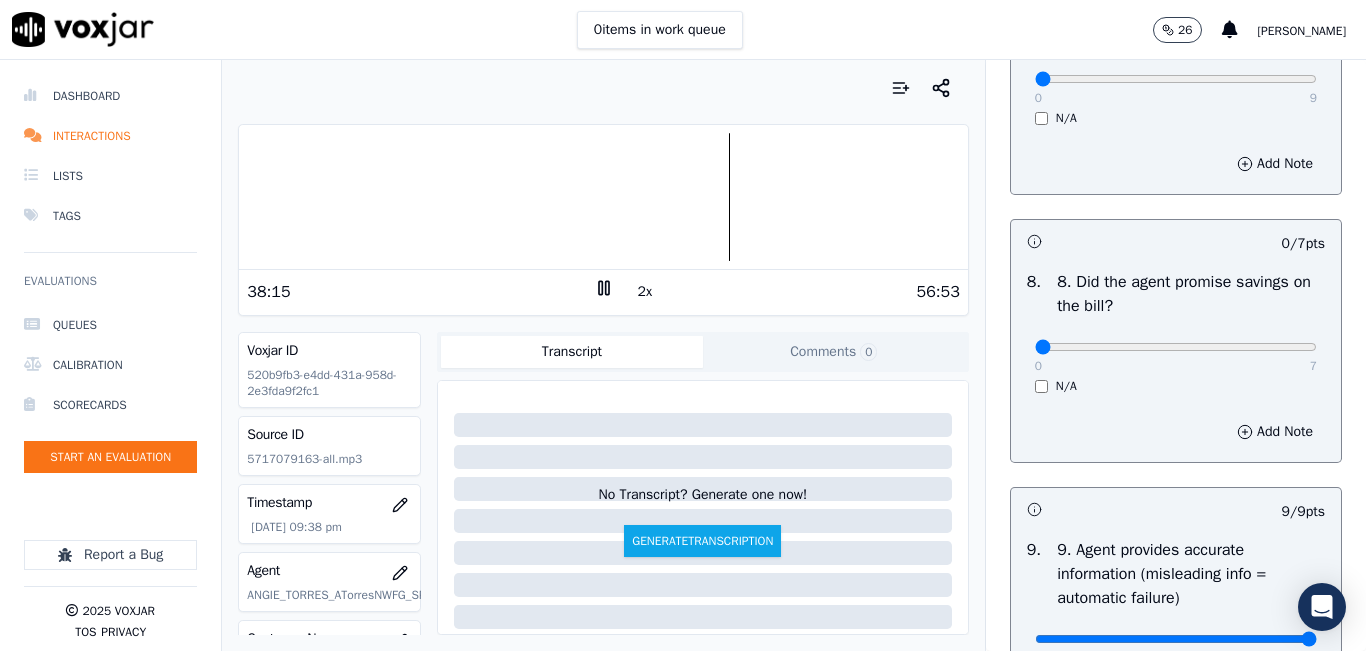 scroll, scrollTop: 1938, scrollLeft: 0, axis: vertical 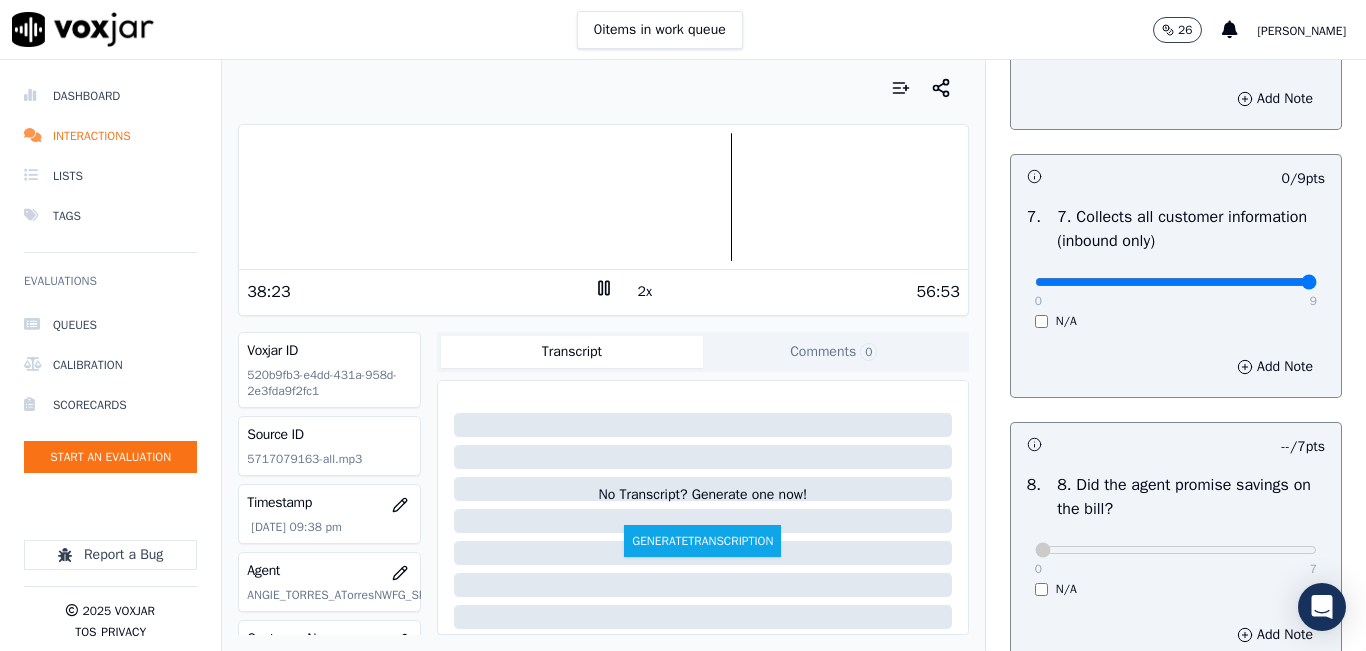type on "9" 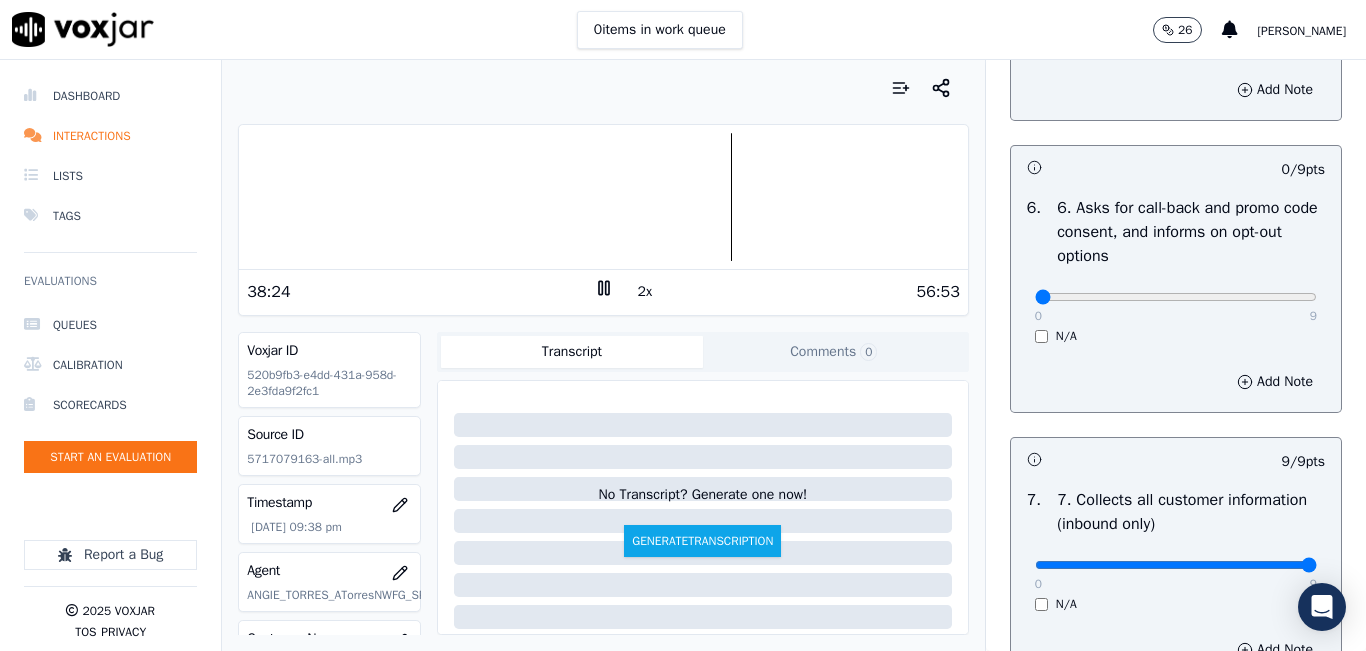 scroll, scrollTop: 1438, scrollLeft: 0, axis: vertical 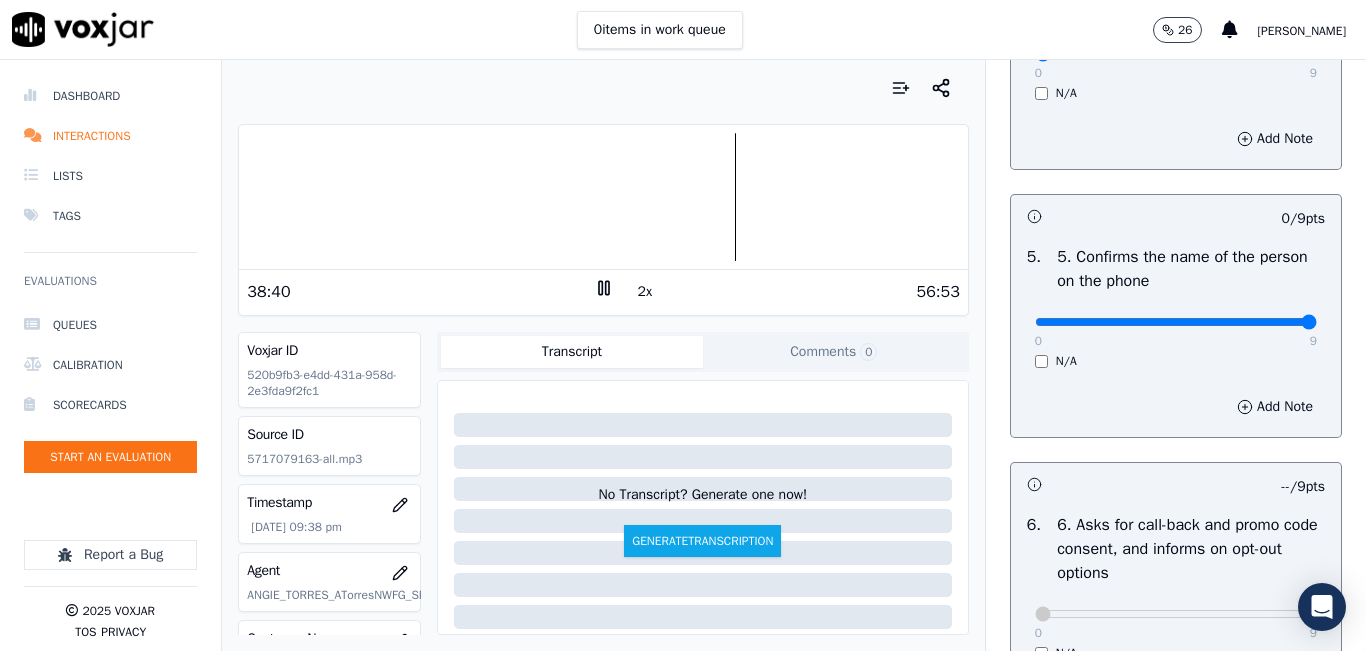 type on "9" 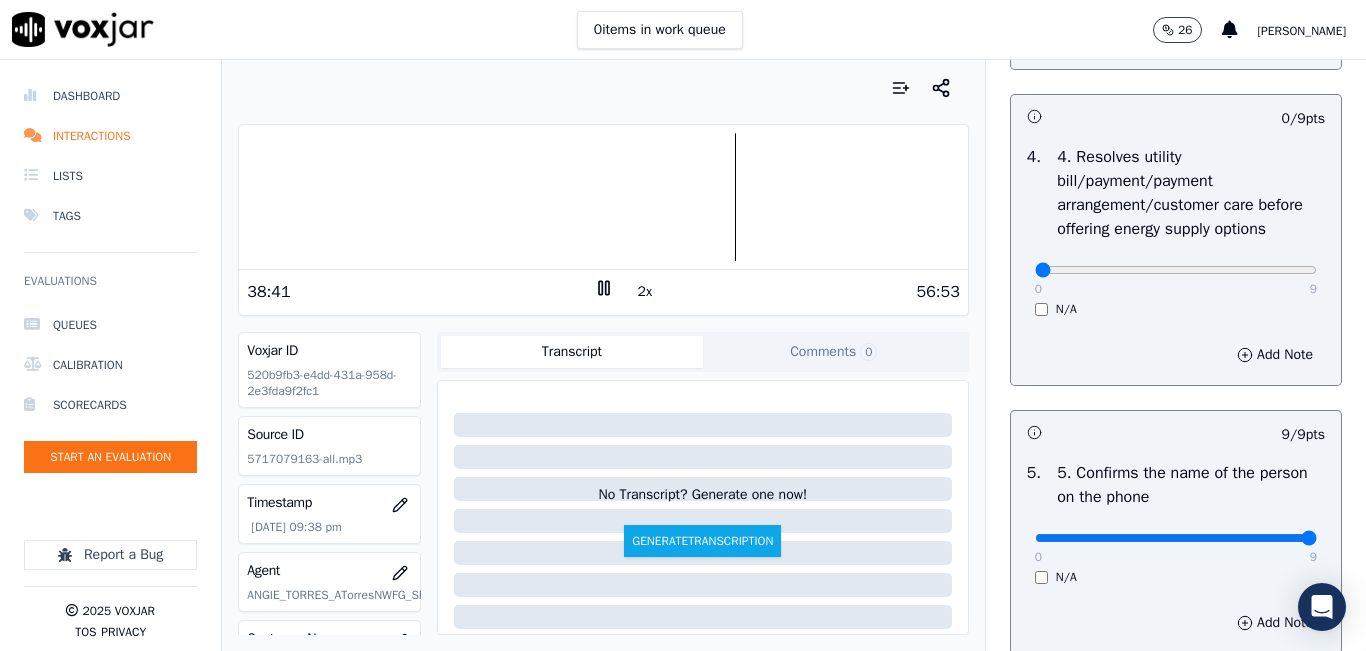 scroll, scrollTop: 838, scrollLeft: 0, axis: vertical 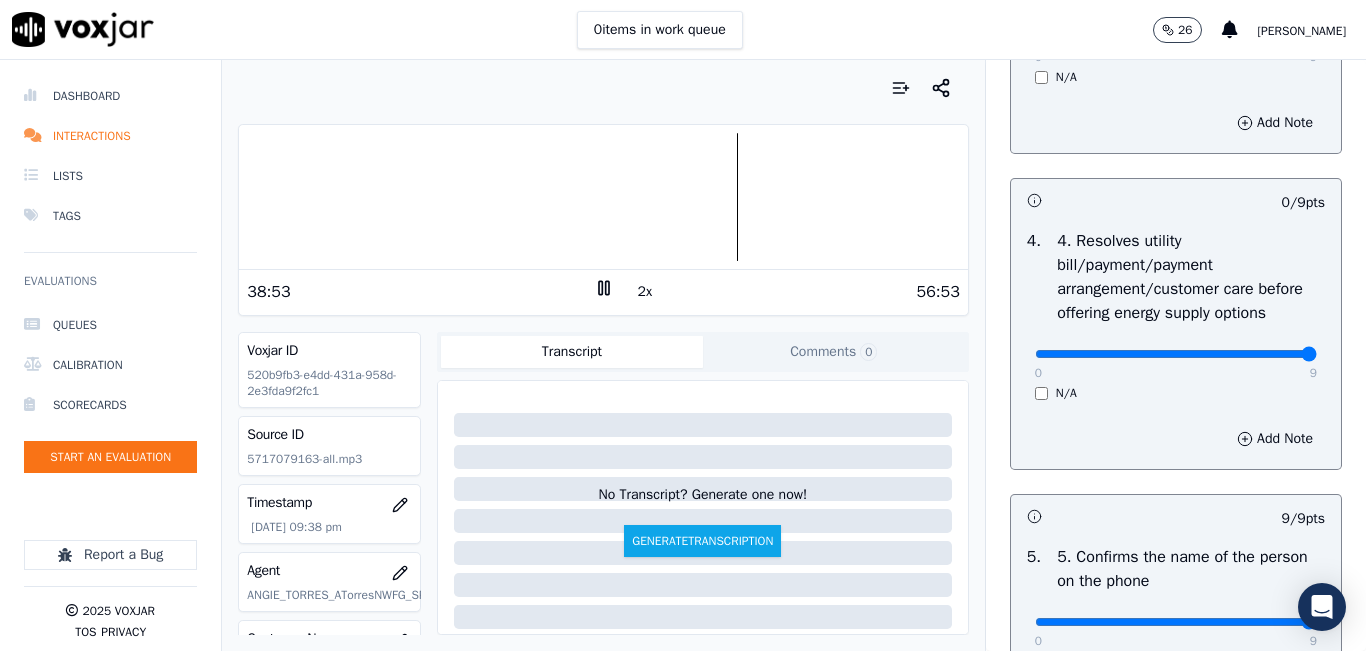 type on "9" 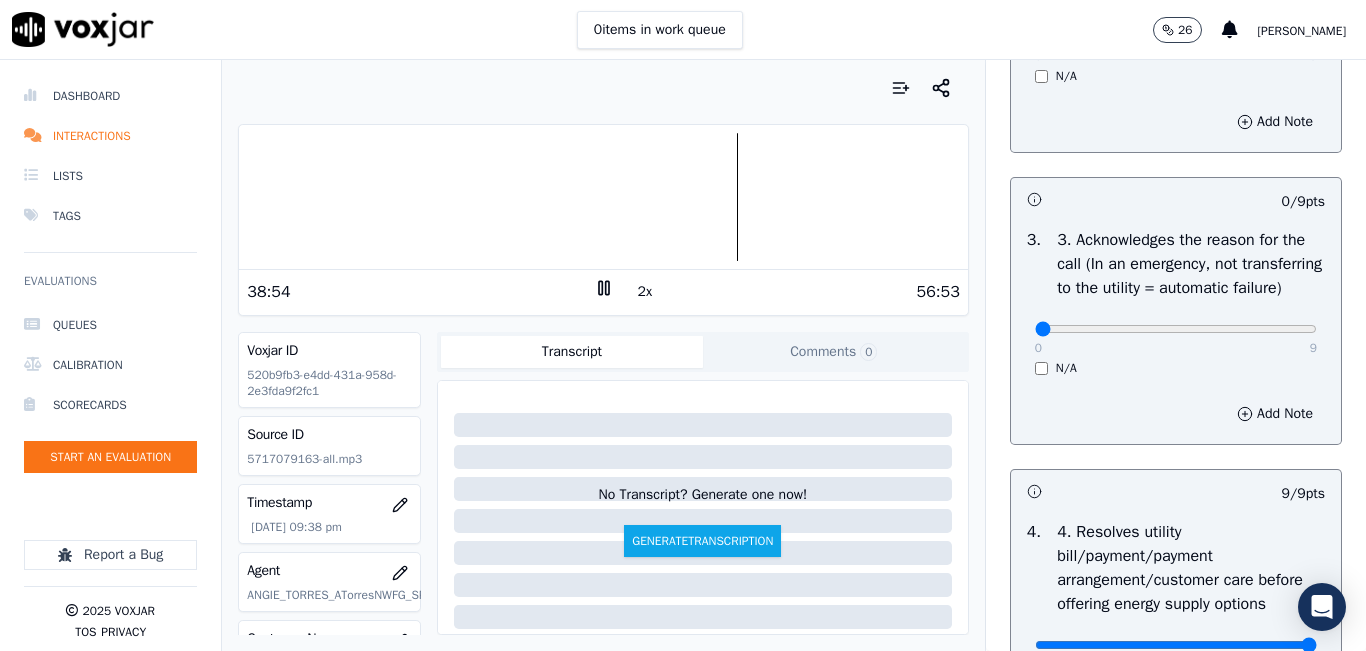 scroll, scrollTop: 538, scrollLeft: 0, axis: vertical 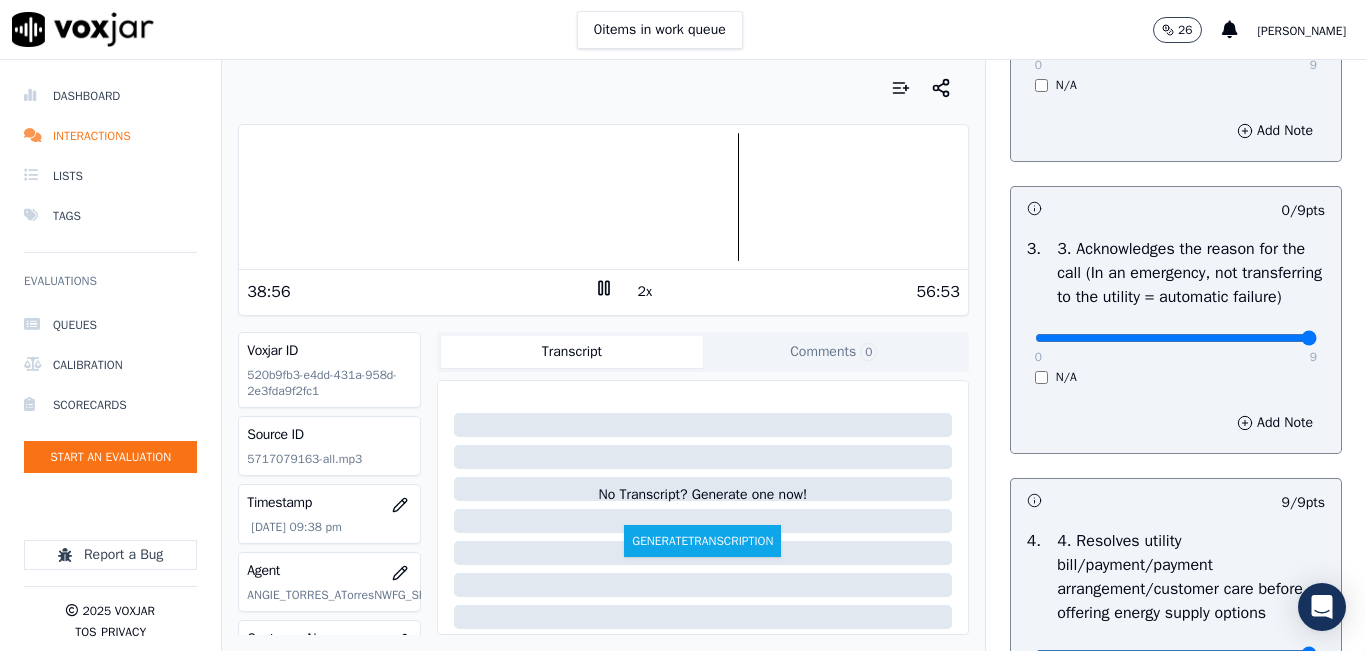 type on "9" 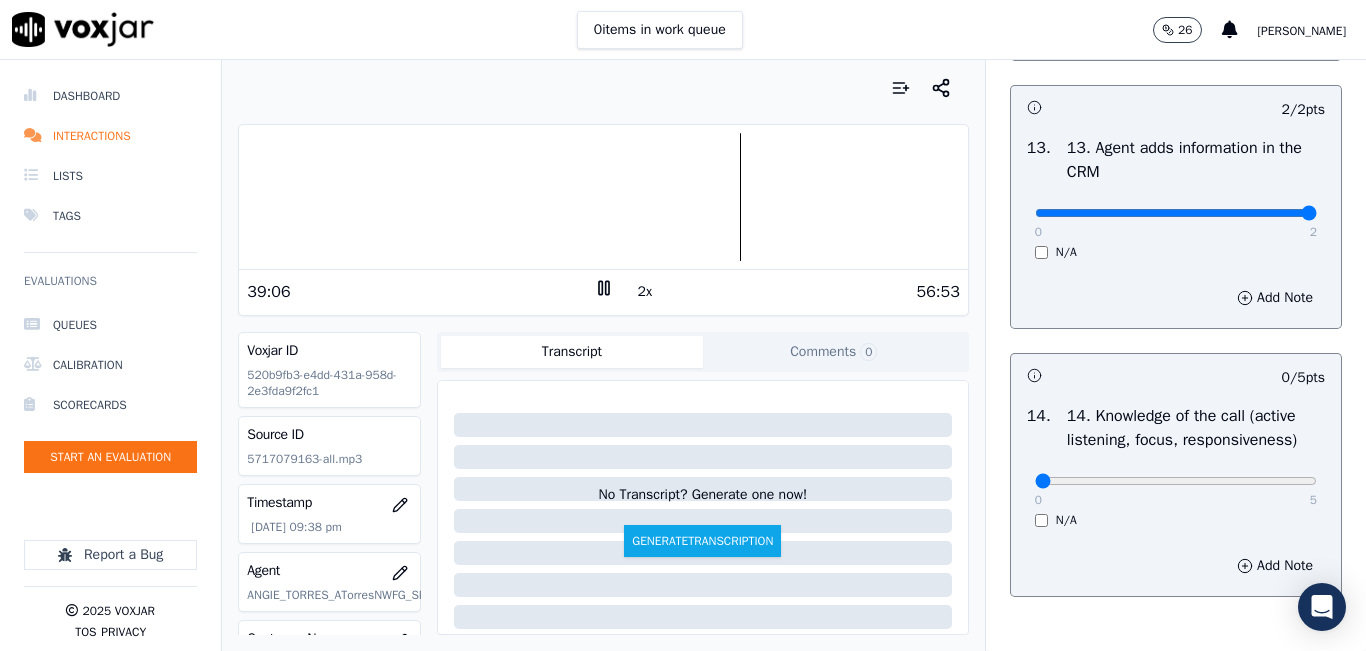 scroll, scrollTop: 3642, scrollLeft: 0, axis: vertical 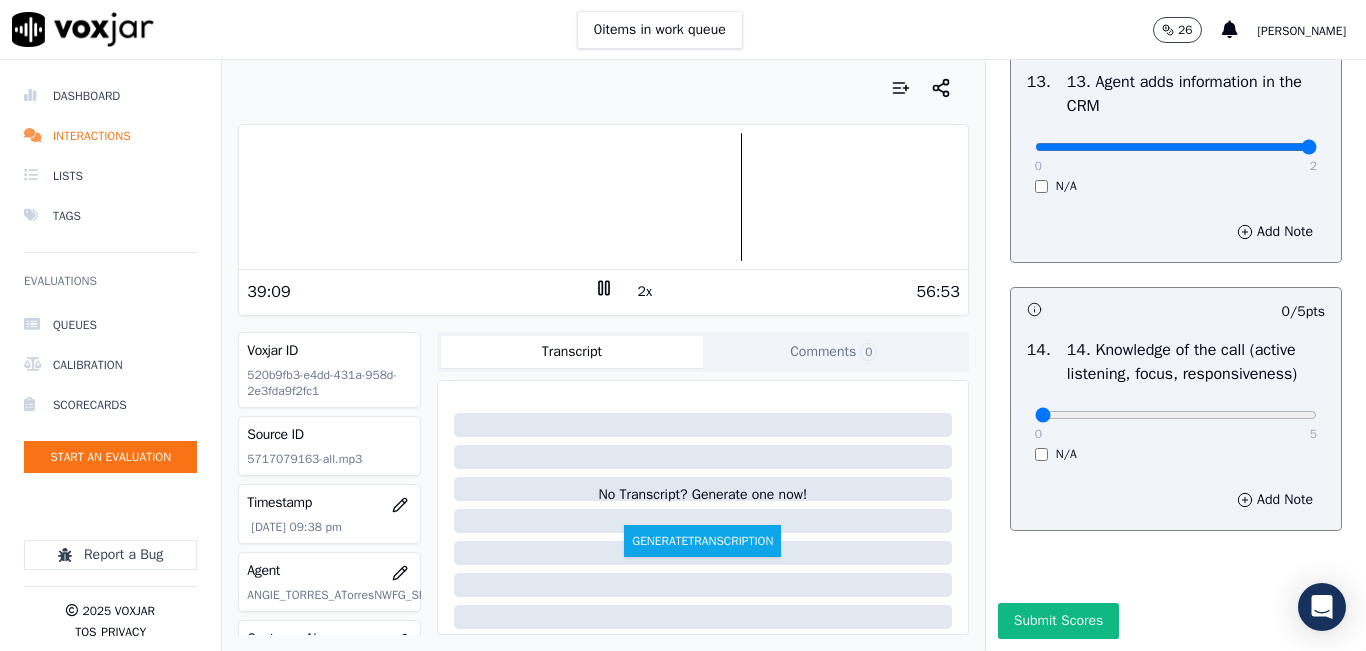 click at bounding box center [603, 197] 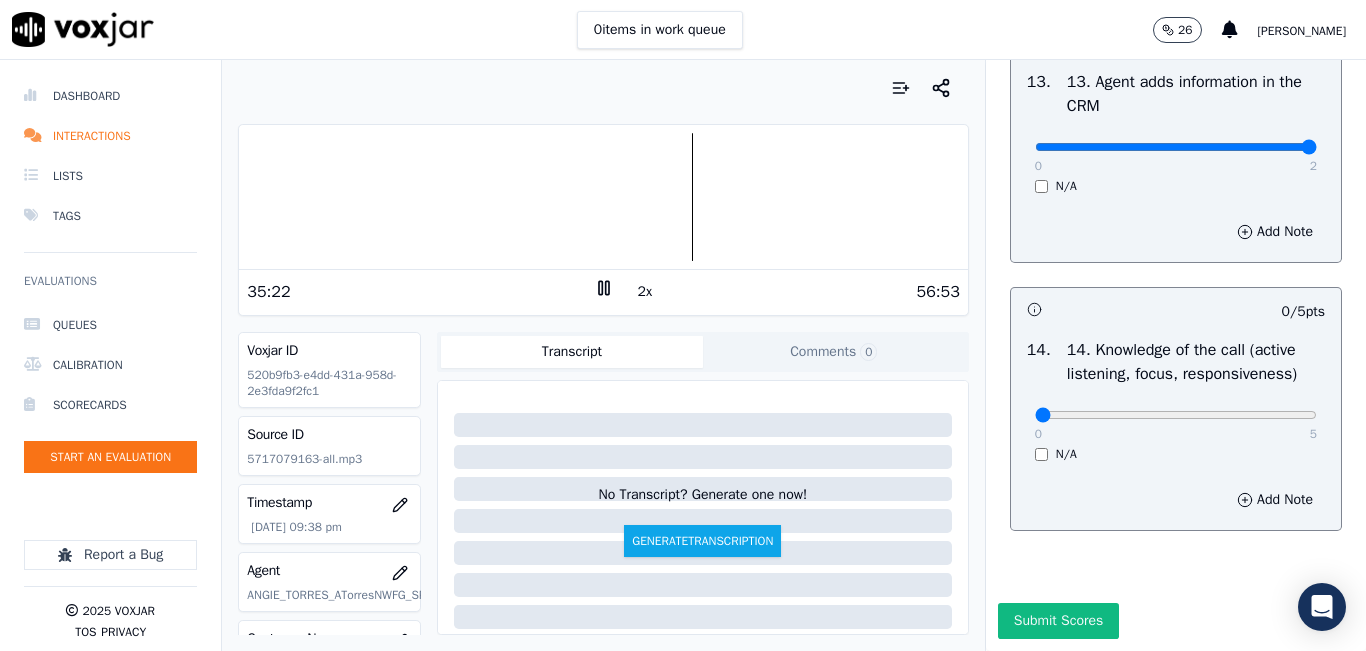 click on "2x" at bounding box center (645, 292) 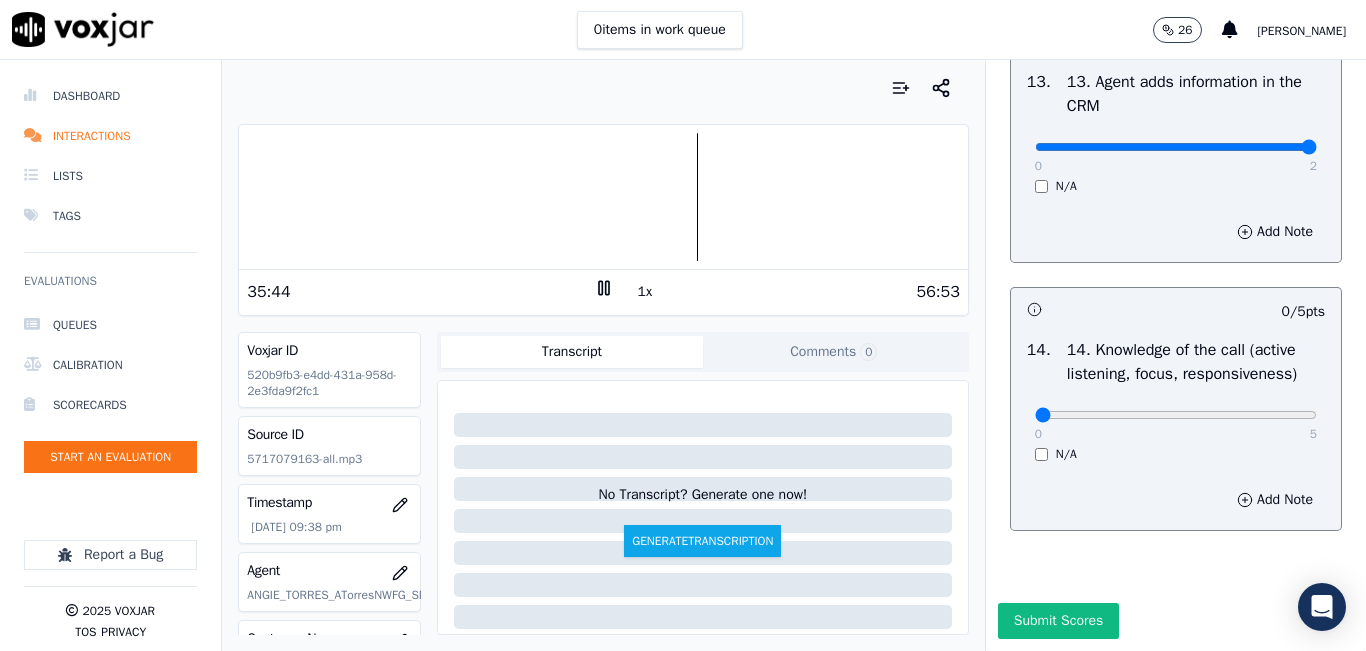 click at bounding box center (603, 197) 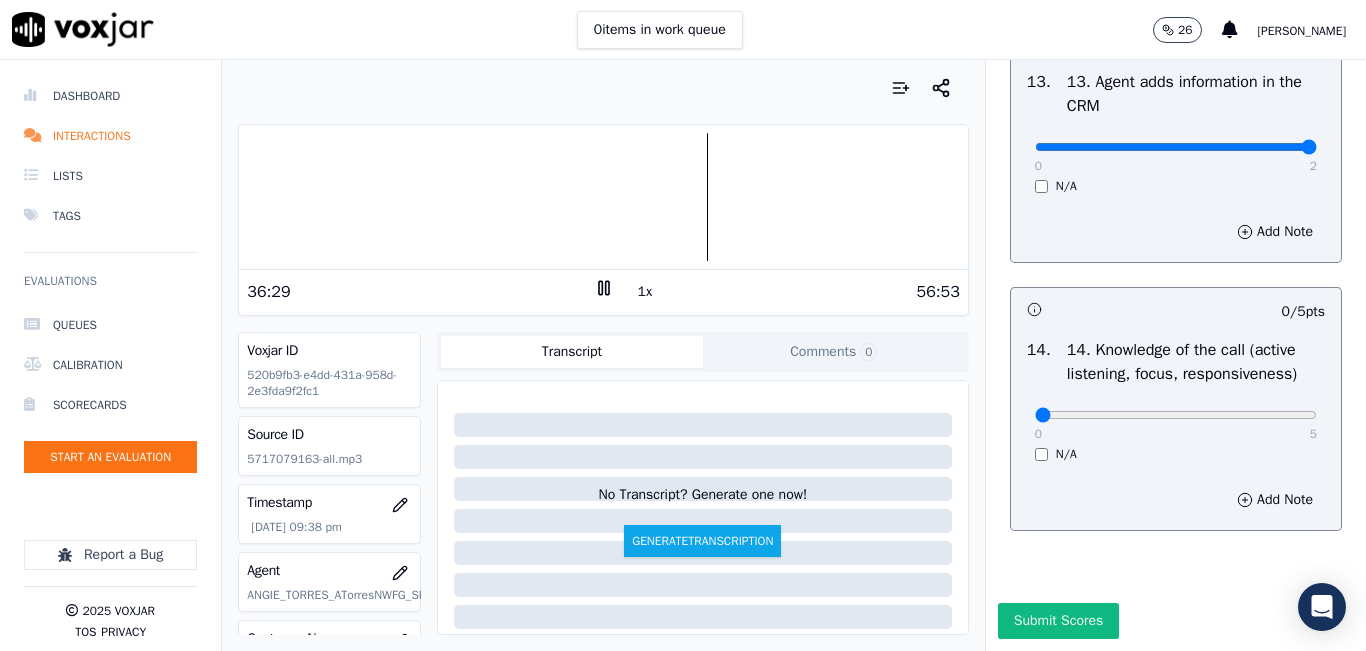 click at bounding box center [603, 197] 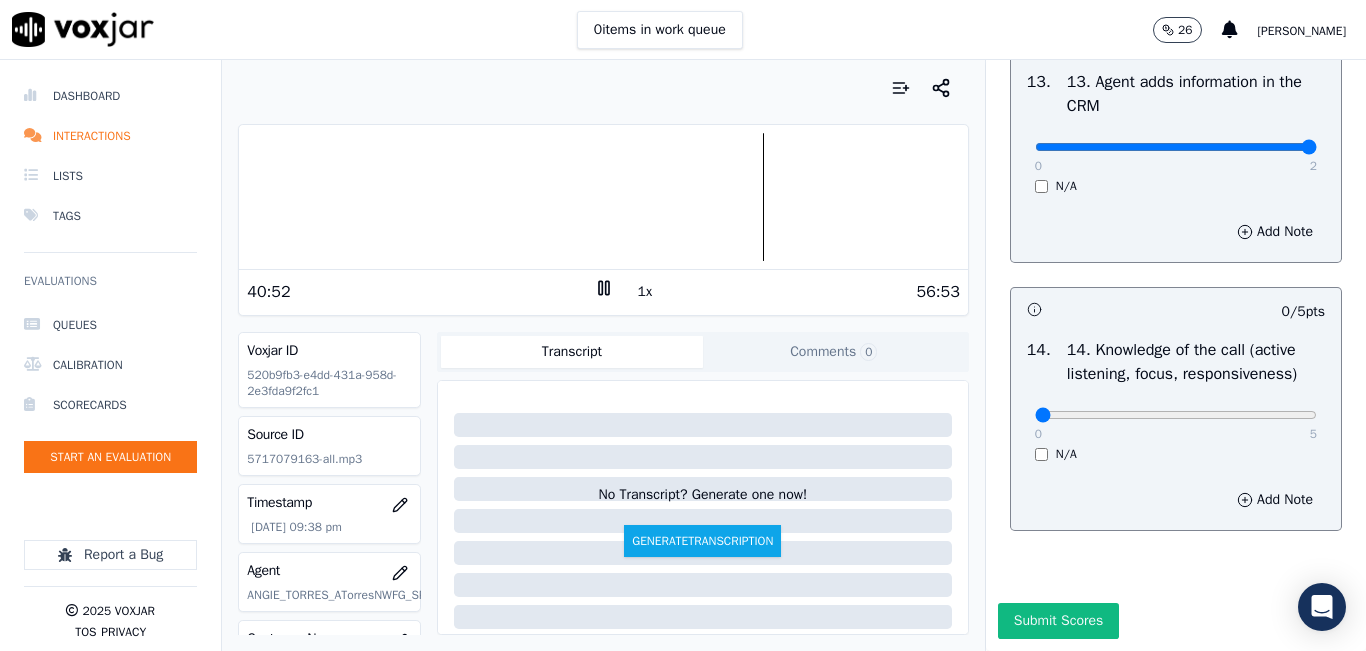 click at bounding box center [603, 197] 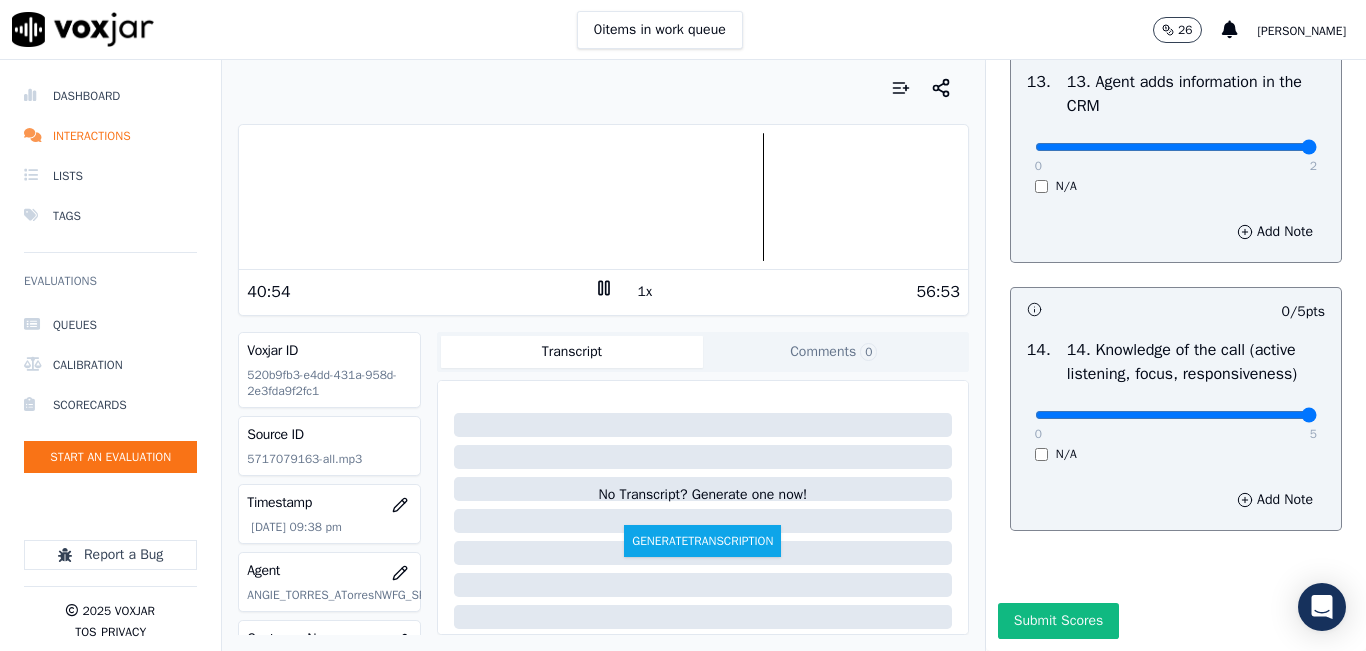 drag, startPoint x: 1239, startPoint y: 374, endPoint x: 1279, endPoint y: 363, distance: 41.484936 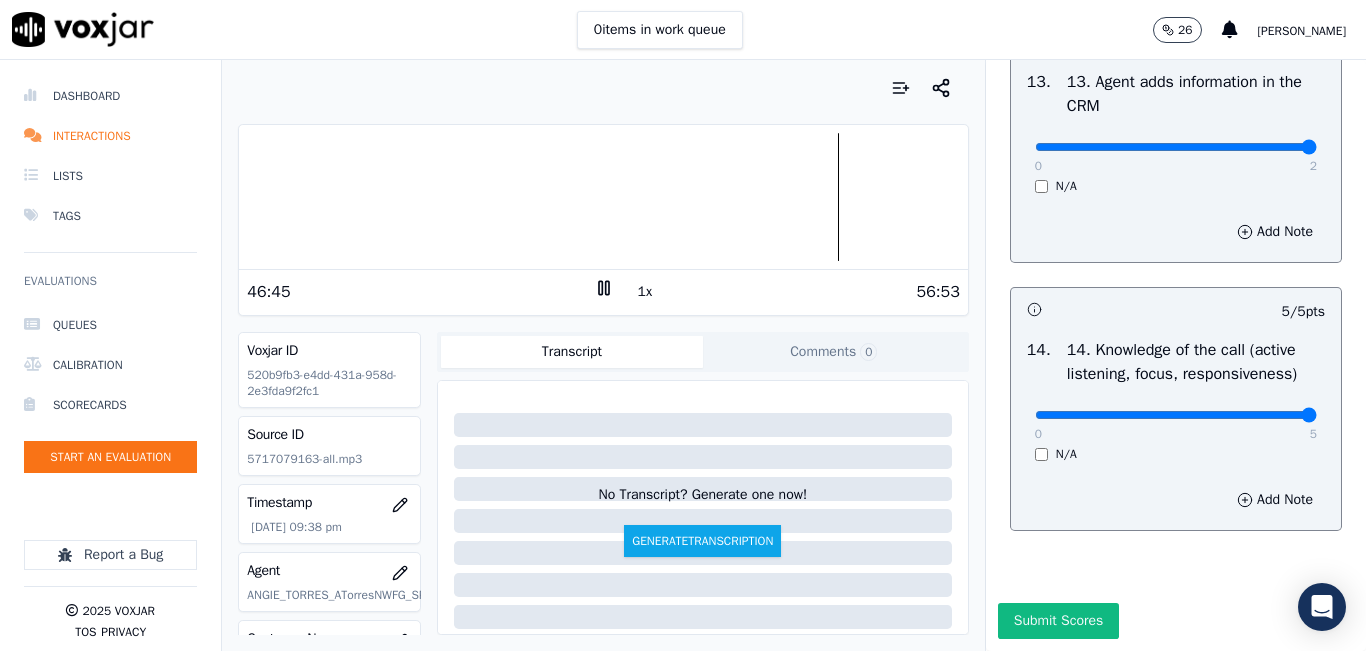 click on "GREETING/OPENING SKILLS   1. Properly brands call (AGENT NAME / CTS)   102  pts                 3 / 4  pts     1 .       0   4     N/A      Add Note                           9 / 9  pts     2 .   2. Advises call is being recorded for quality and training purposes     0   9     N/A      Add Note                           9 / 9  pts     3 .   3. Acknowledges the reason for the call (In an emergency, not transferring to the utility = automatic failure)     0   9     N/A      Add Note                           9 / 9  pts     4 .   4. Resolves utility bill/payment/payment arrangement/customer care before offering energy supply options     0   9     N/A      Add Note                           9 / 9  pts     5 .   5. Confirms the name of the person on the phone     0   9     N/A      Add Note                           -- / 9  pts     6 .   6. Asks for call-back and promo code consent, and informs on opt-out options     0   9     N/A      Add Note                           9 / 9  pts     7 .       0   9     N/A" at bounding box center (1176, -1414) 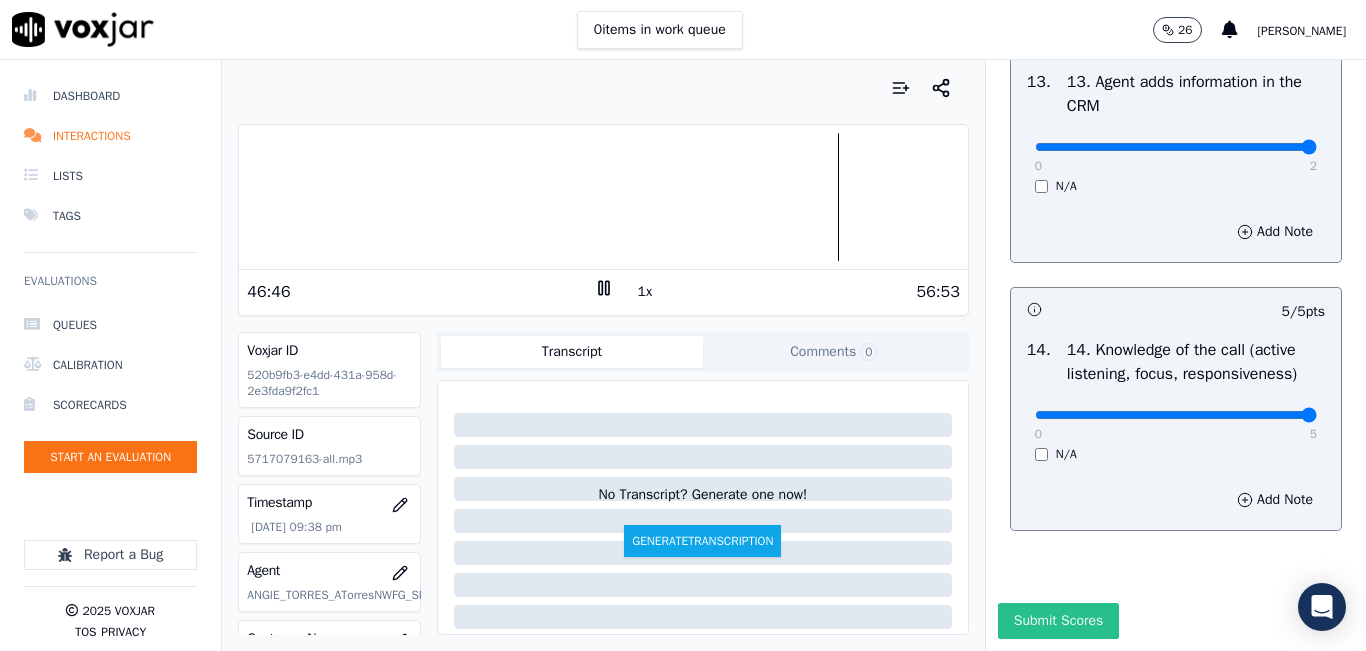 click on "Submit Scores" at bounding box center [1058, 621] 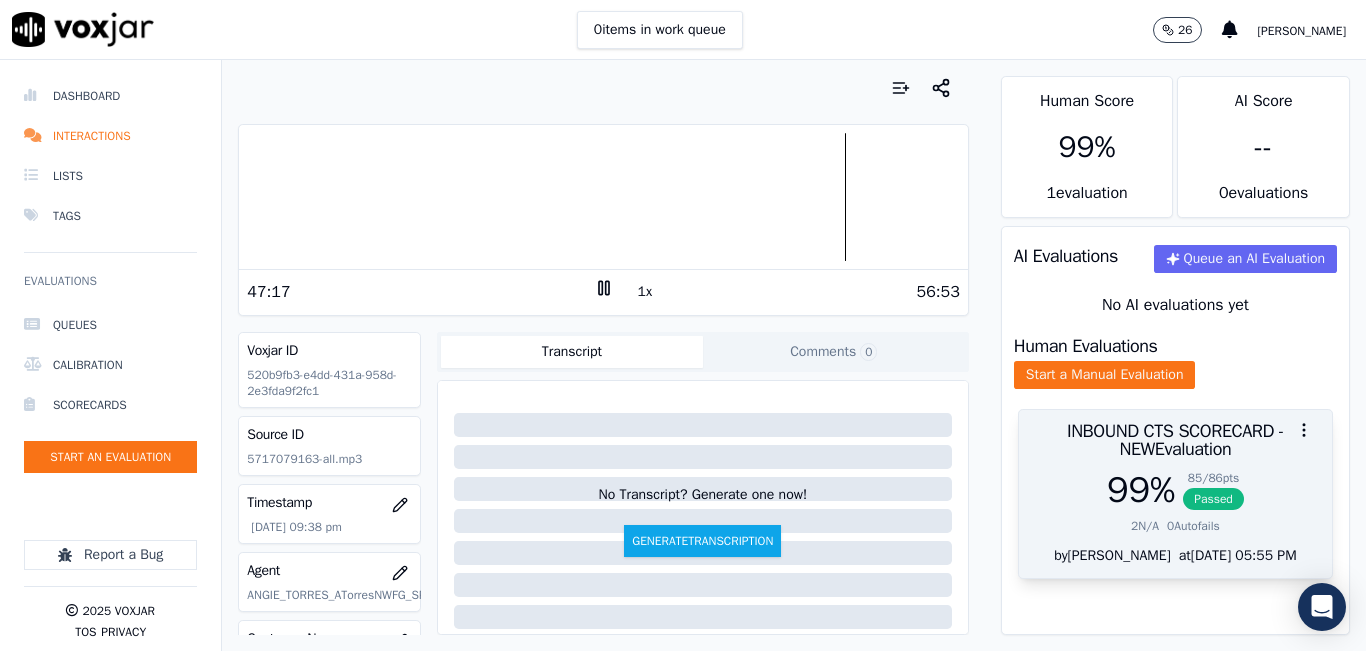 click on "99 %   85 / 86  pts   Passed   2  N/A   0  Autofails" at bounding box center [1175, 508] 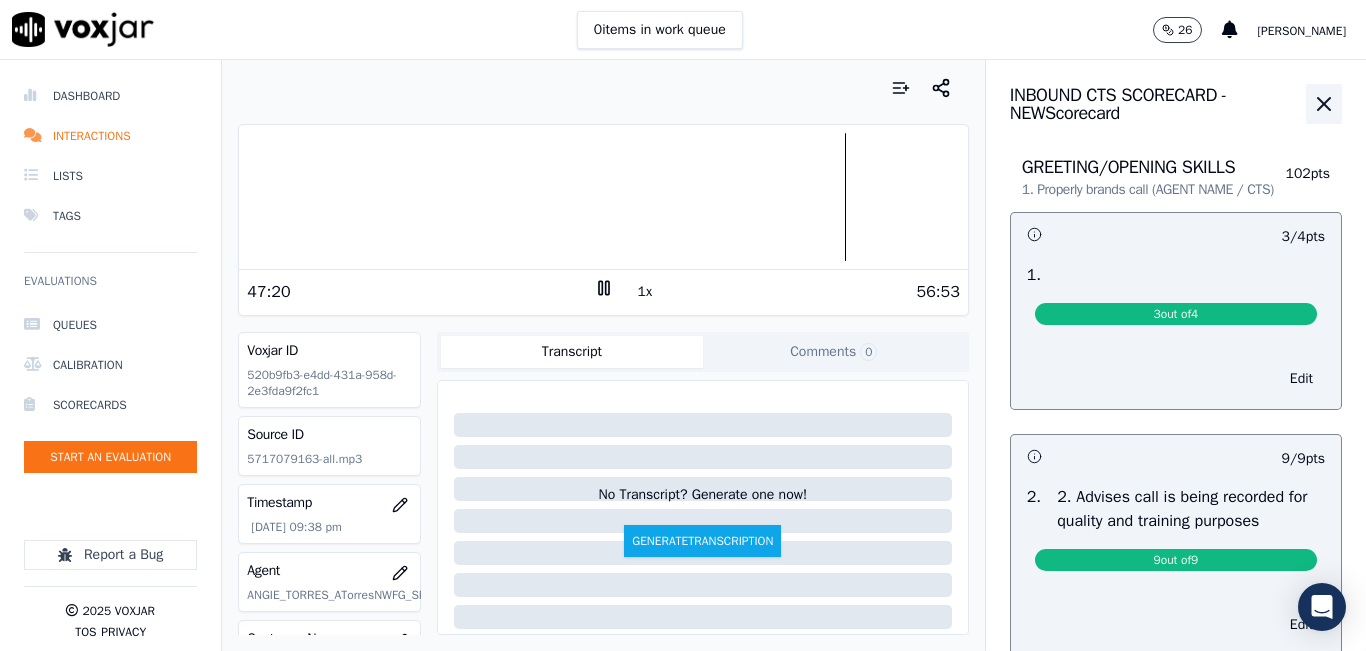 click 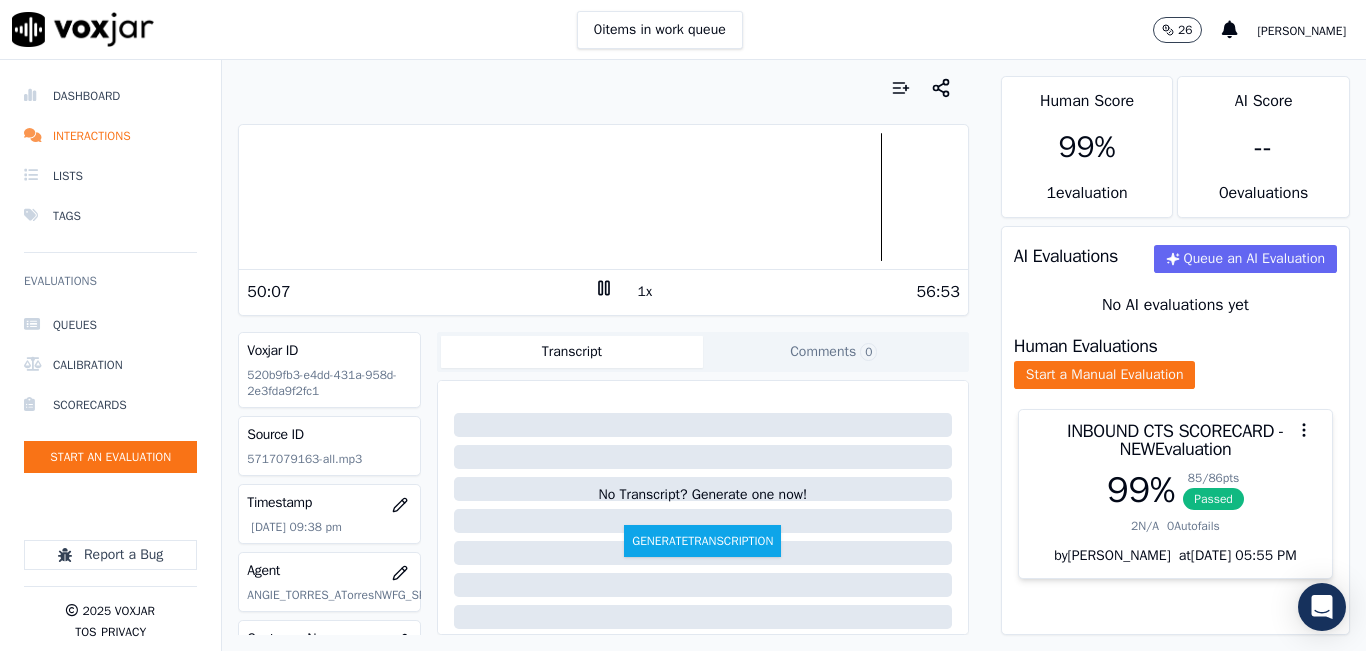 click on "Human Score   99 %   1  evaluation   AI Score   --   0  evaluation s     AI Evaluations
Queue an AI Evaluation   No AI evaluations yet   Human Evaluations   Start a Manual Evaluation         INBOUND CTS SCORECARD - NEW   Evaluation   99 %   85 / 86  pts   Passed   2  N/A   0  Autofails     by
carlos barrios   at  07/30/2025 05:55 PM" at bounding box center (1175, 355) 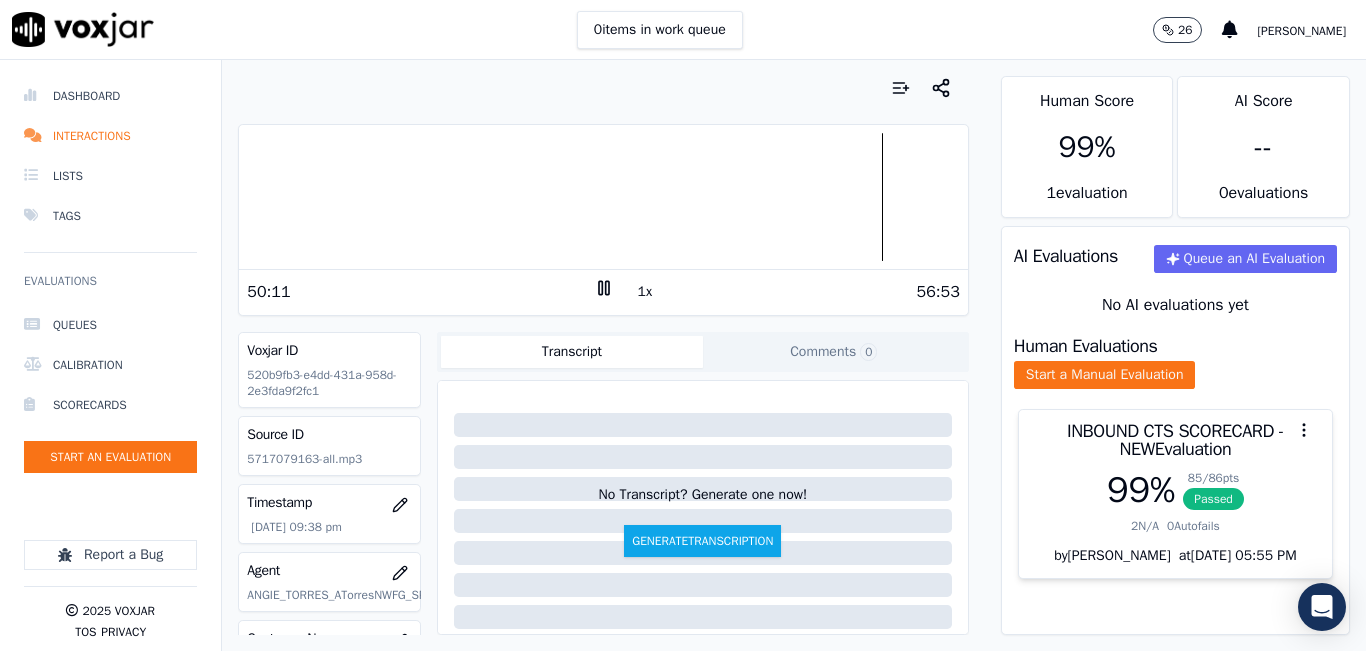 click on "Your browser does not support the audio element.   50:11     1x   56:53   Voxjar ID   520b9fb3-e4dd-431a-958d-2e3fda9f2fc1   Source ID   5717079163-all.mp3   Timestamp
07/30/2025 09:38 pm     Agent
ANGIE_TORRES_ATorresNWFG_SPARK     Customer Name     BRANDON CRUZ     Customer Phone     5717079163     Tags
SPARK     Source     manualUpload   Type     AUDIO       Transcript   Comments  0   No Transcript? Generate one now!   Generate  Transcription         Add Comment" at bounding box center [603, 355] 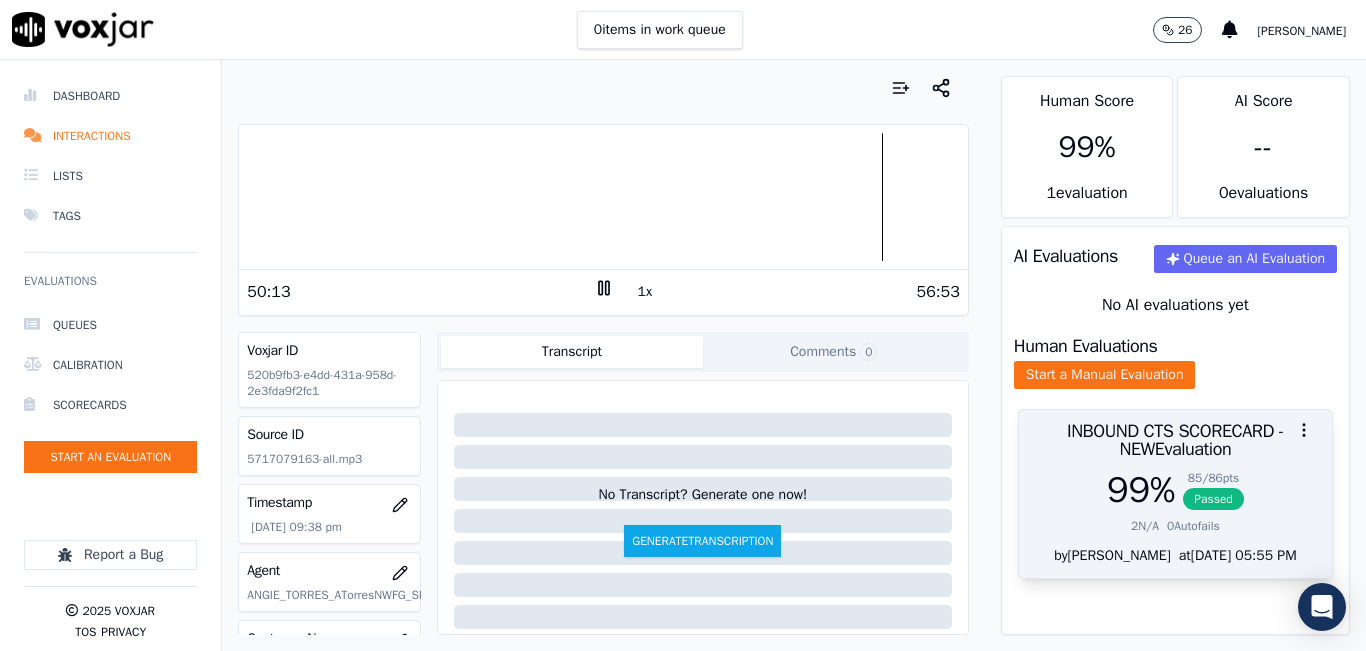 click on "99 %" at bounding box center [1141, 490] 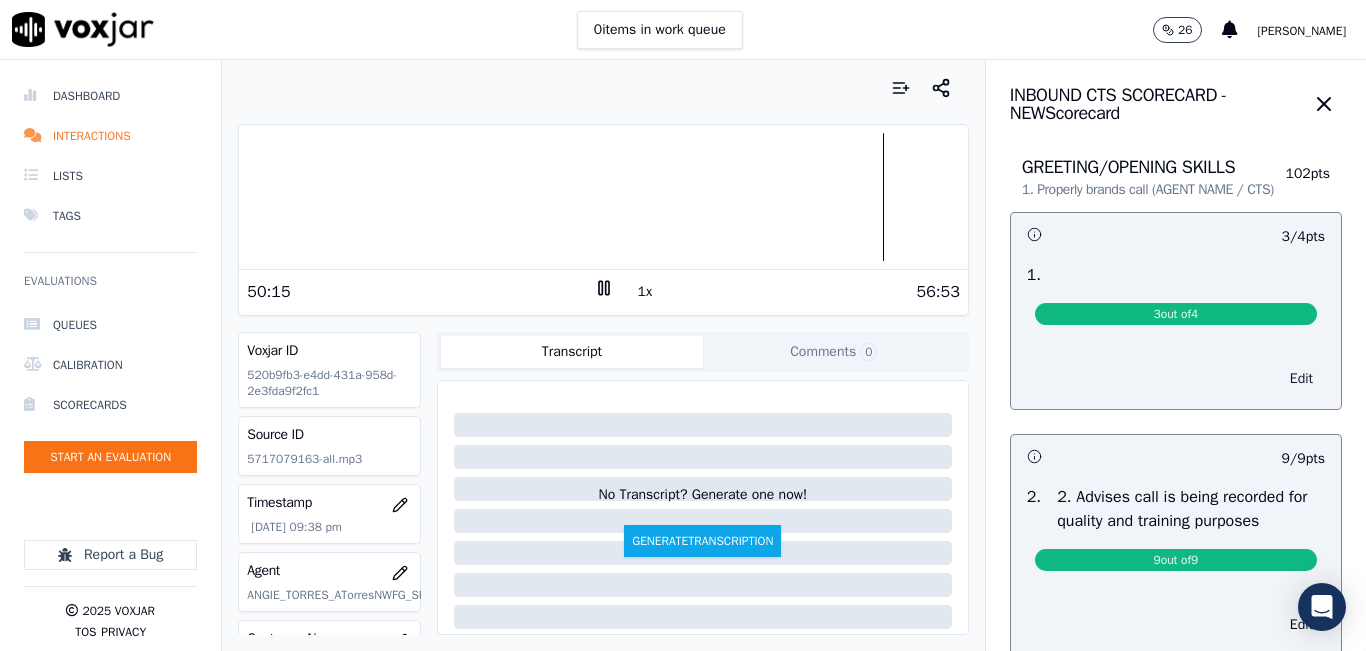 click on "Edit" at bounding box center [1301, 379] 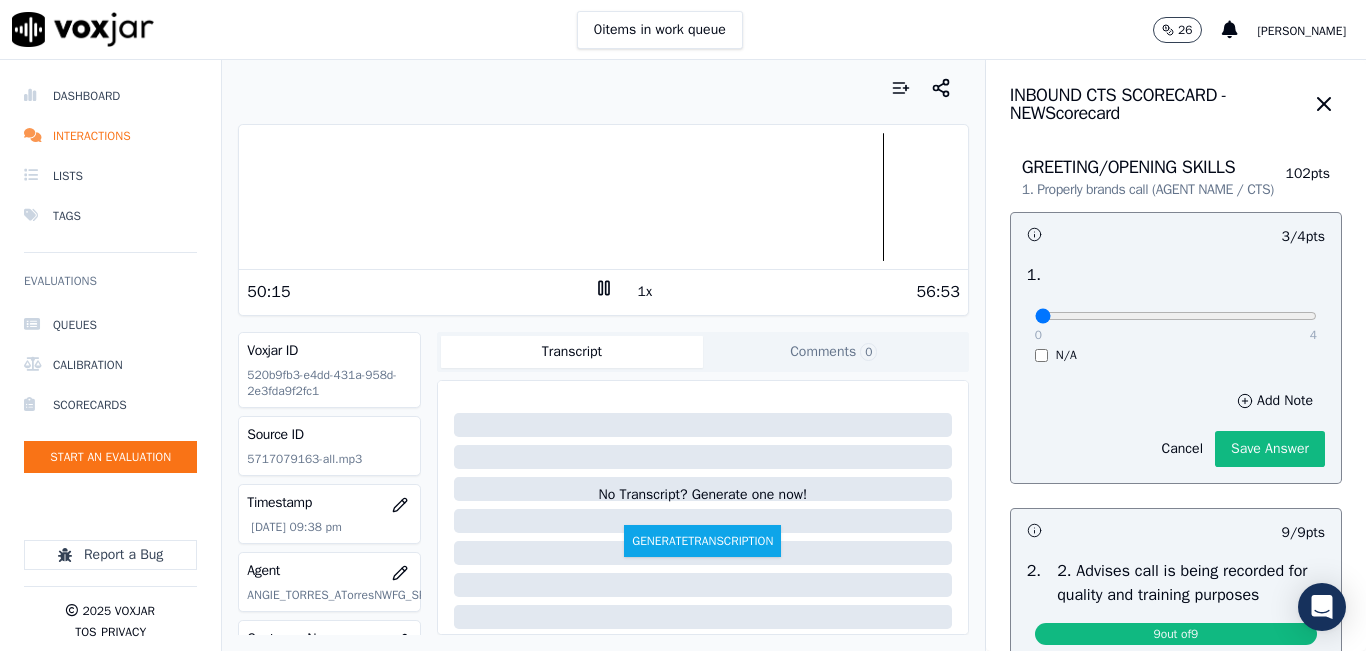 click on "0   4" at bounding box center [1176, 315] 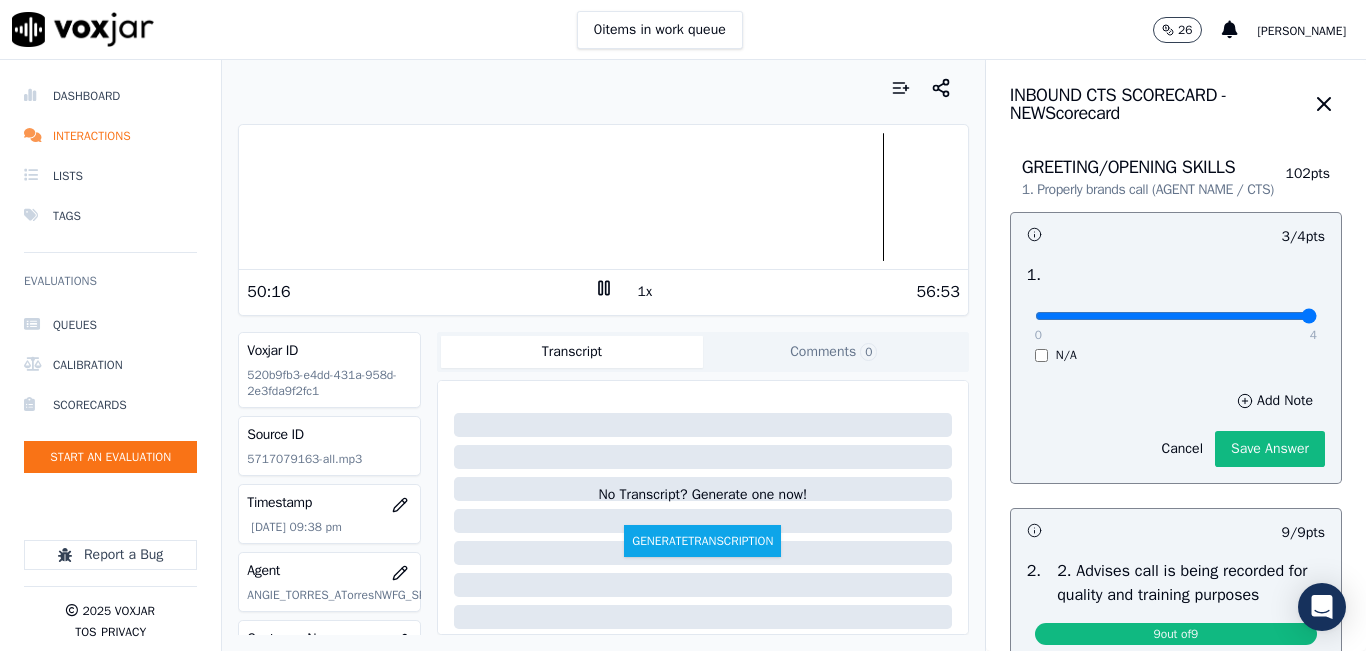 type on "4" 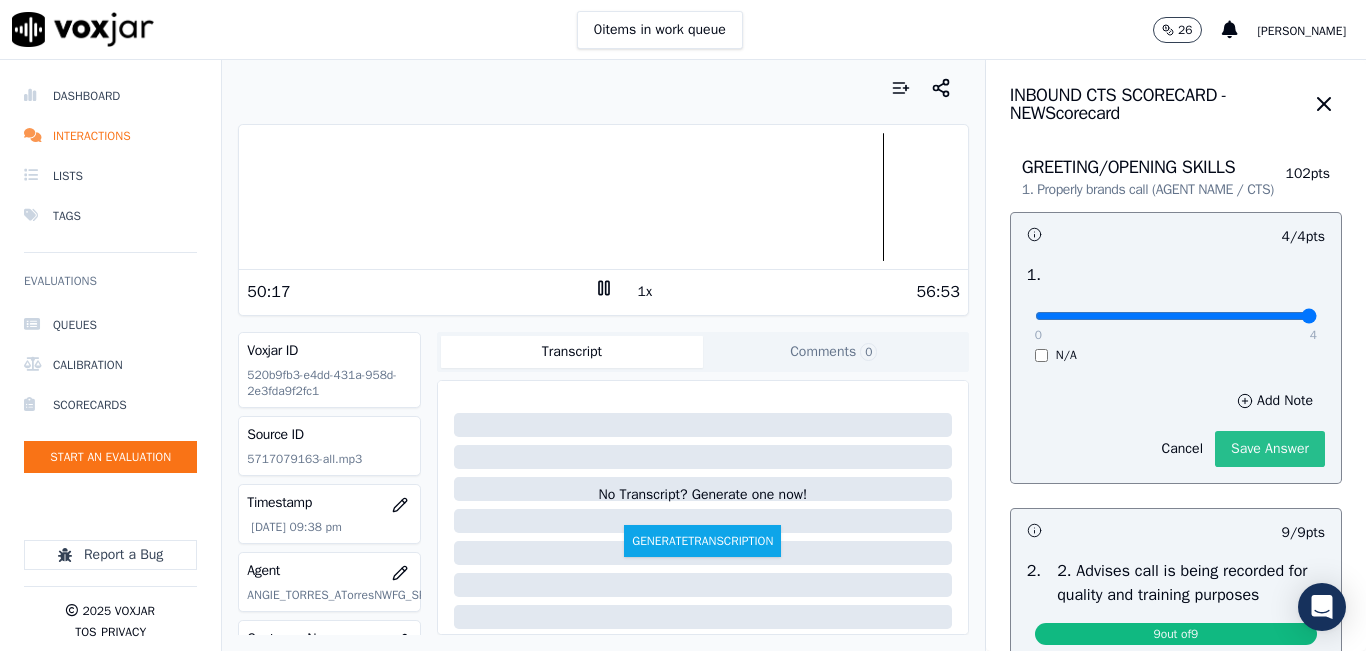 click on "Save Answer" 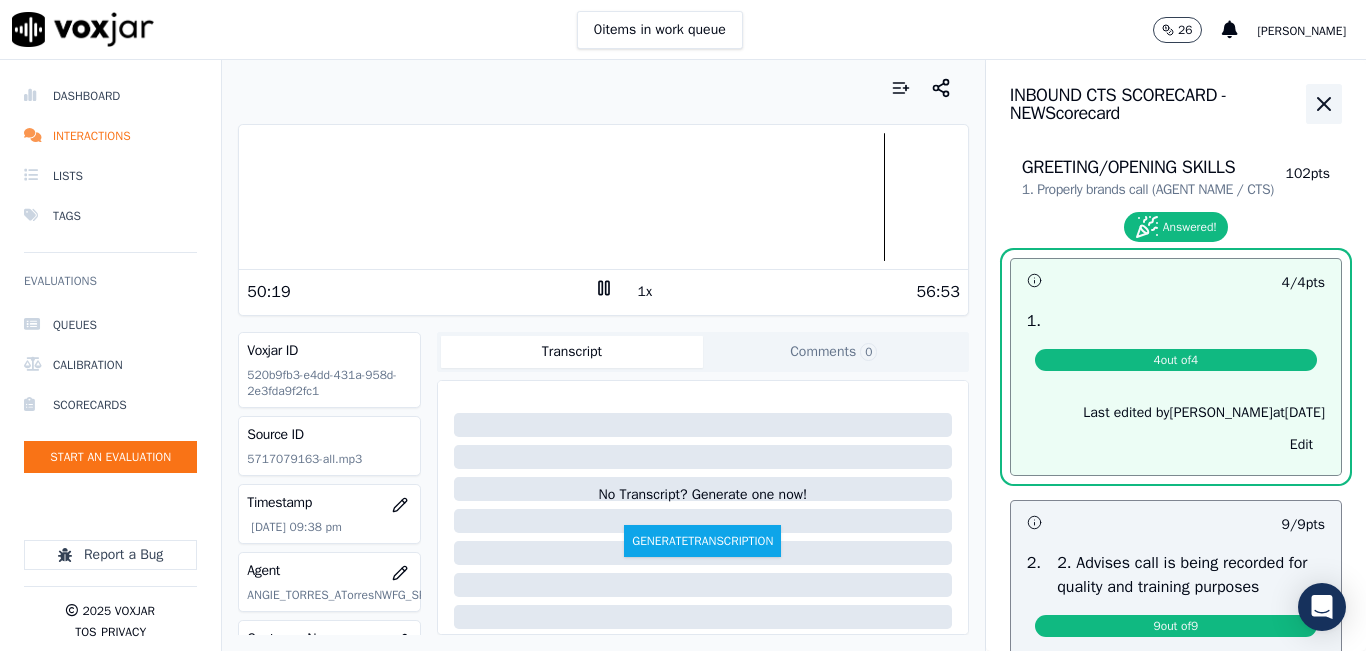 click 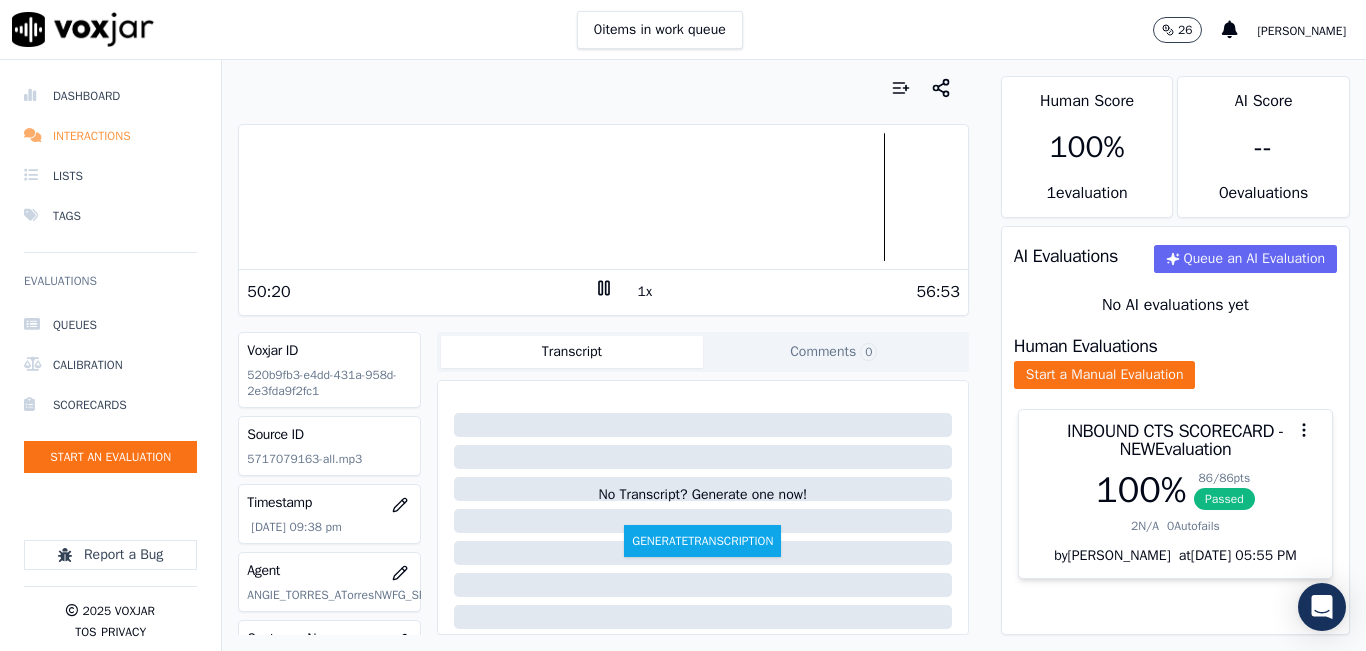 click on "Interactions" at bounding box center [110, 136] 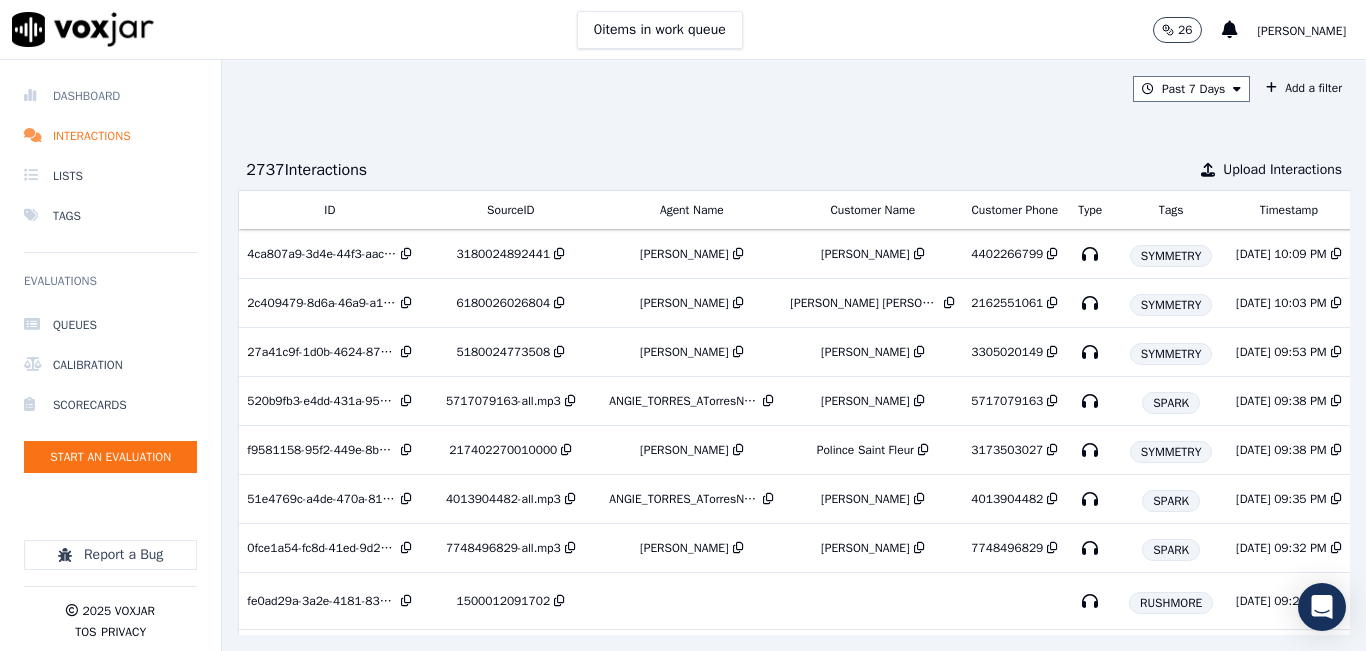 click on "Dashboard" at bounding box center (110, 96) 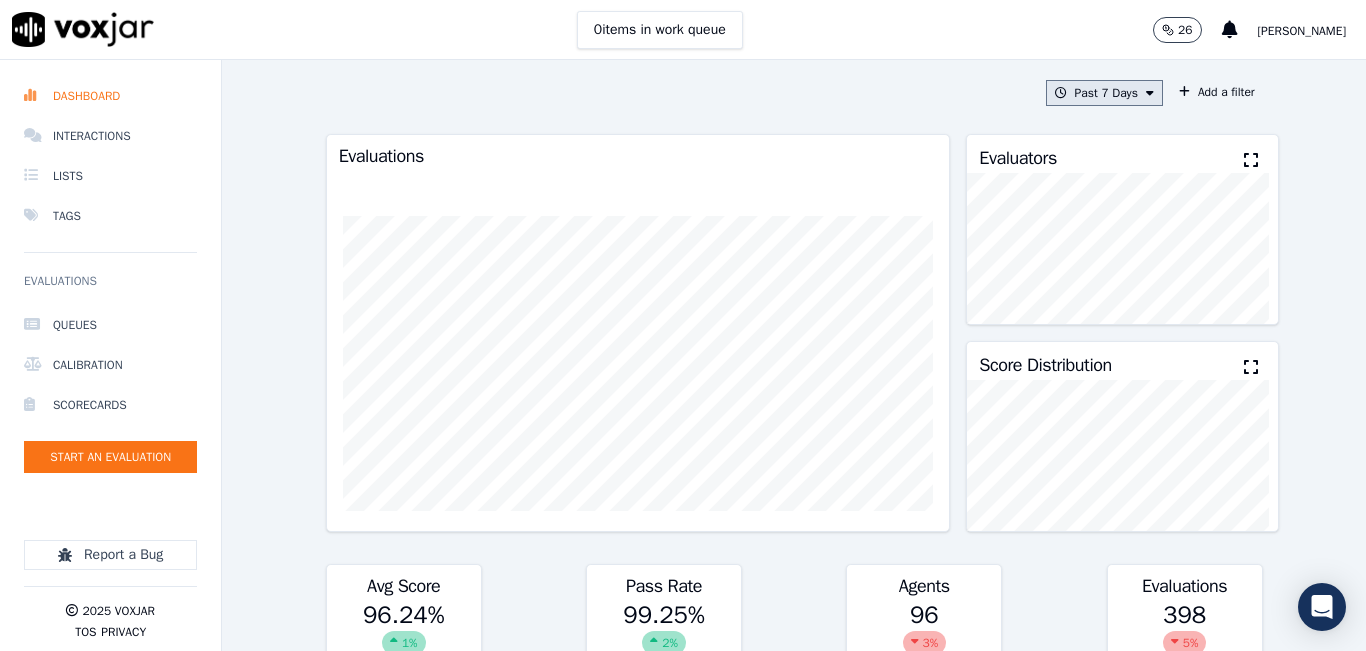 click on "Past 7 Days" at bounding box center (1104, 93) 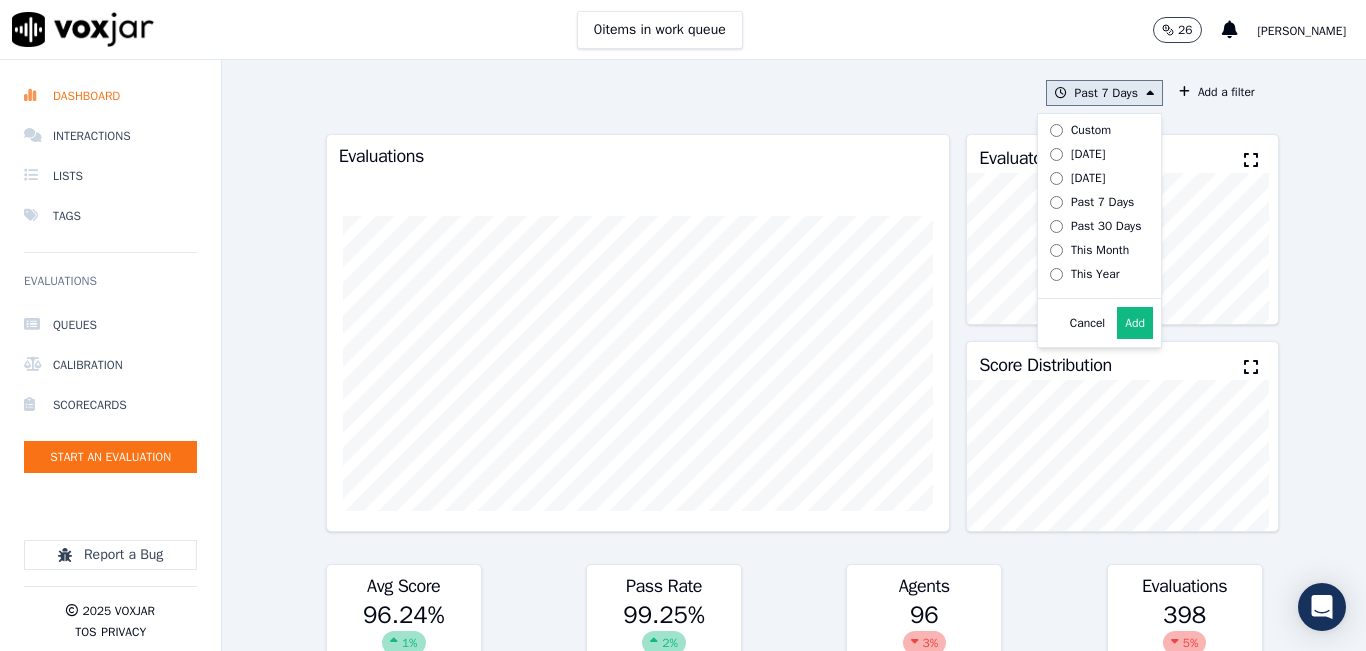 click on "Today" at bounding box center (1088, 154) 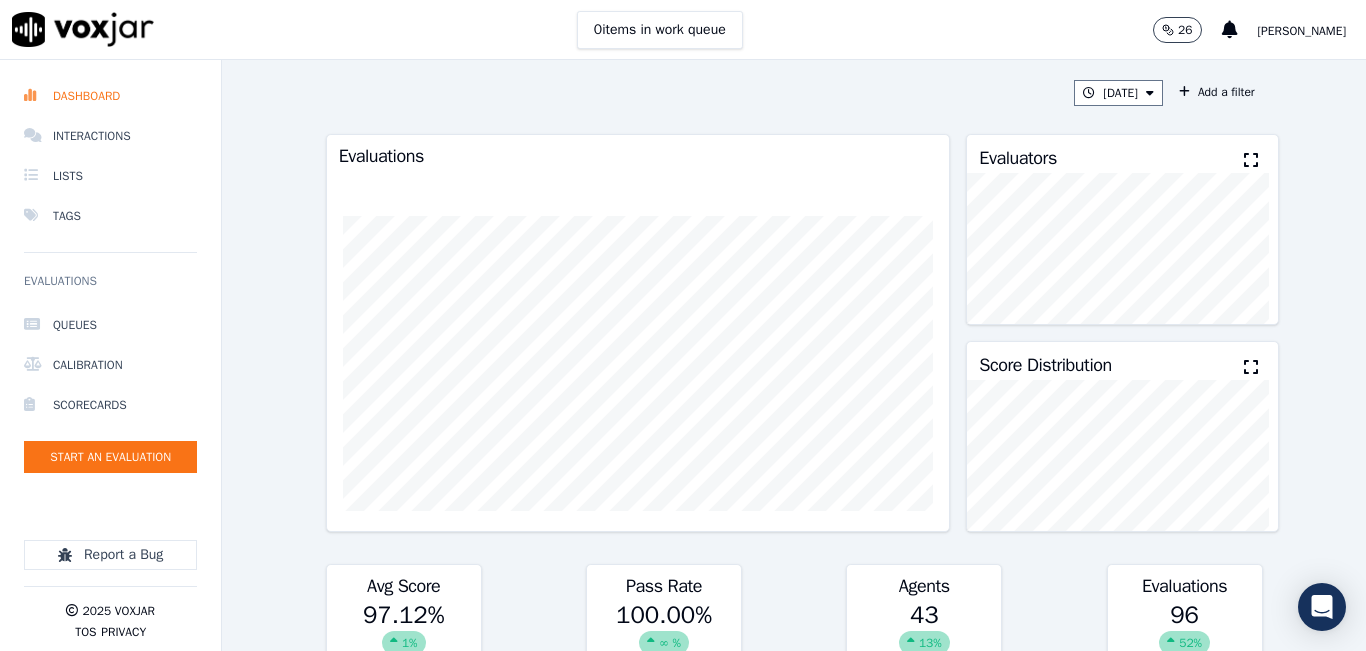 click 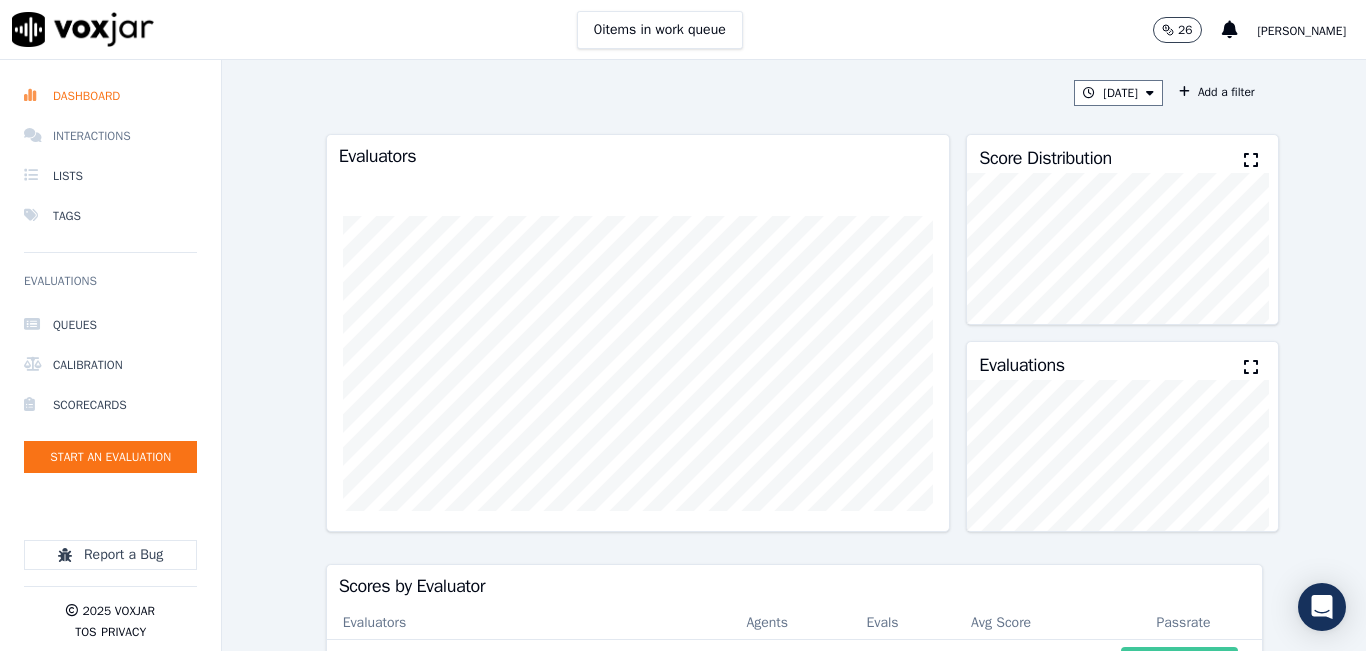 click on "Interactions" at bounding box center [110, 136] 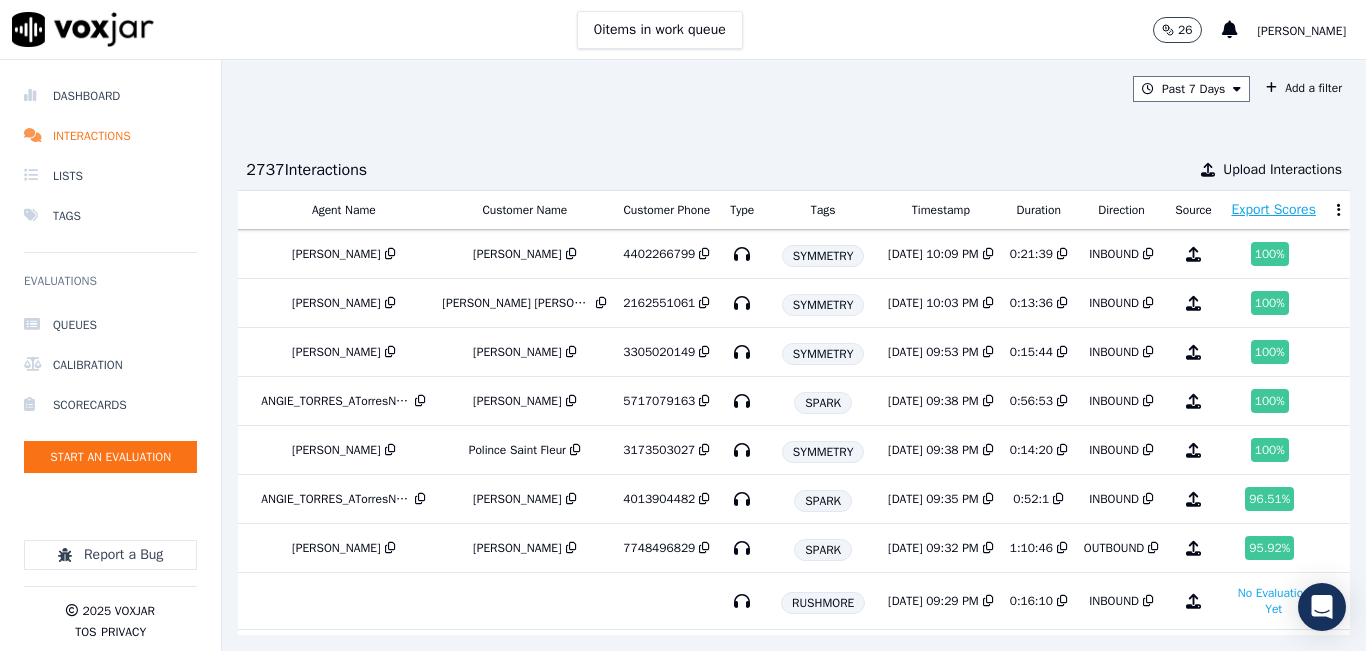 scroll, scrollTop: 0, scrollLeft: 402, axis: horizontal 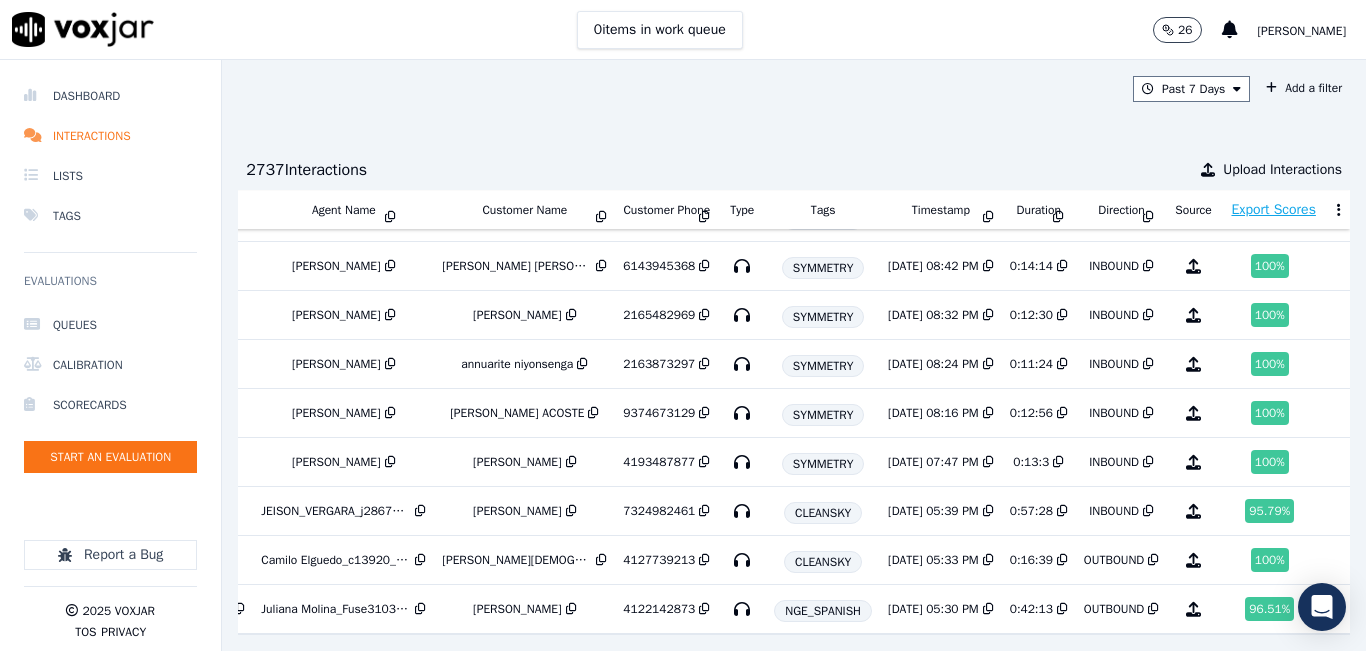 click on "Past 7 Days
Add a filter" at bounding box center (794, 89) 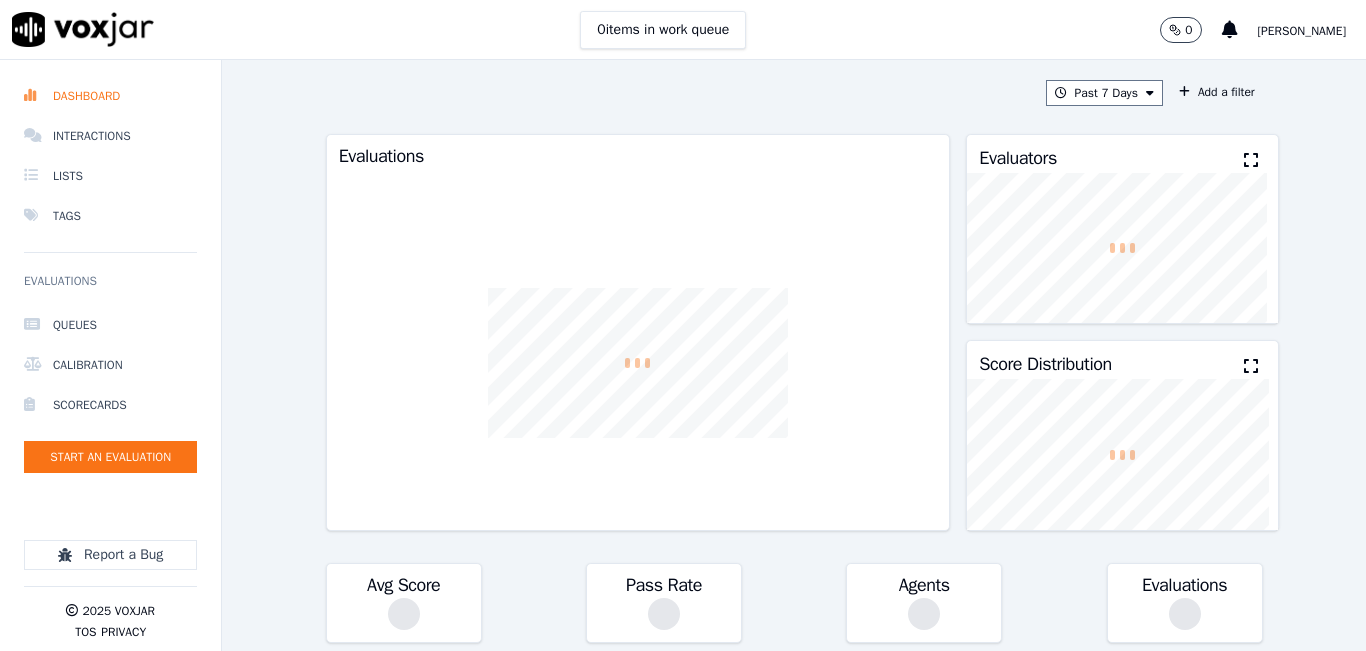 scroll, scrollTop: 0, scrollLeft: 0, axis: both 